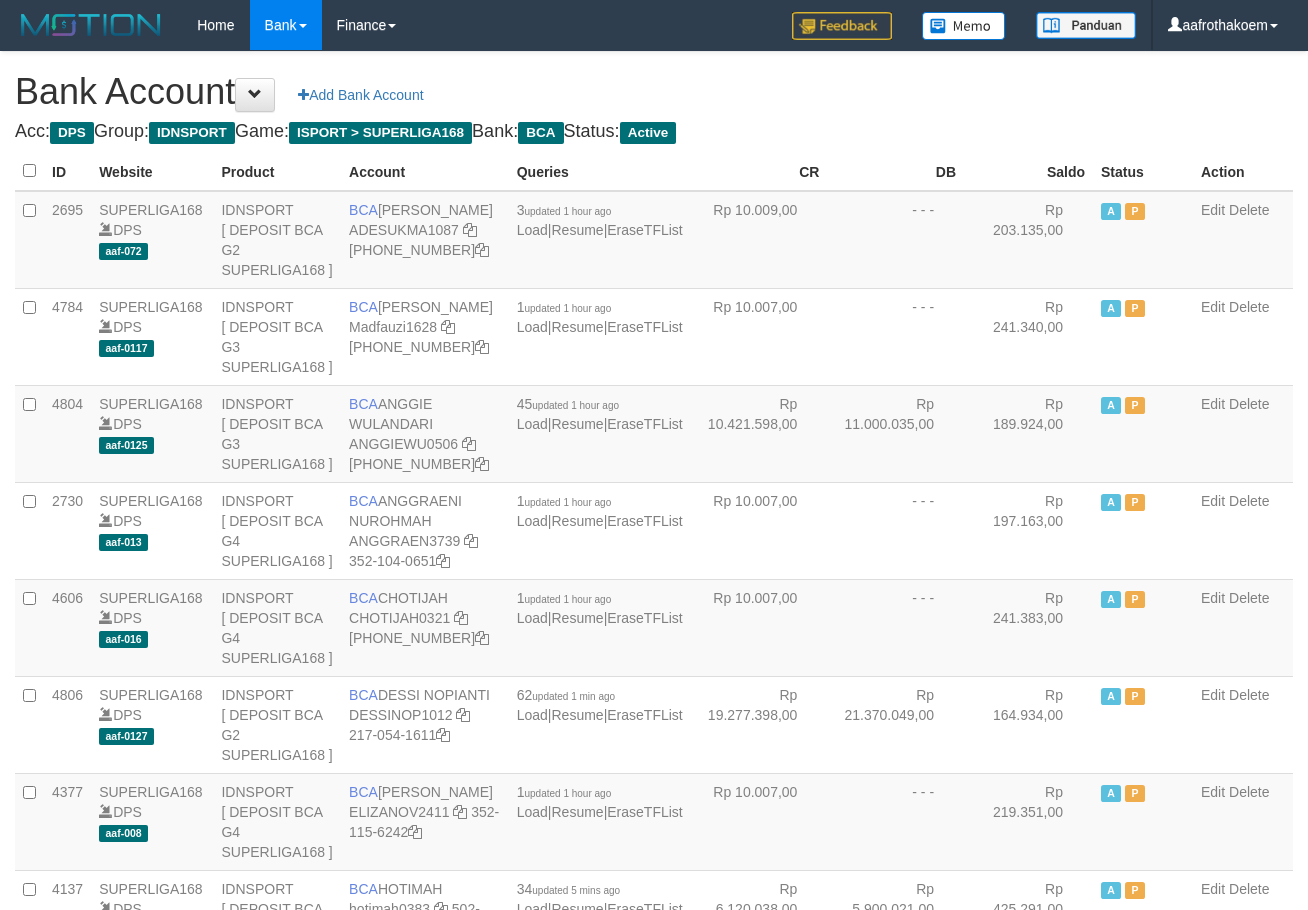 scroll, scrollTop: 0, scrollLeft: 0, axis: both 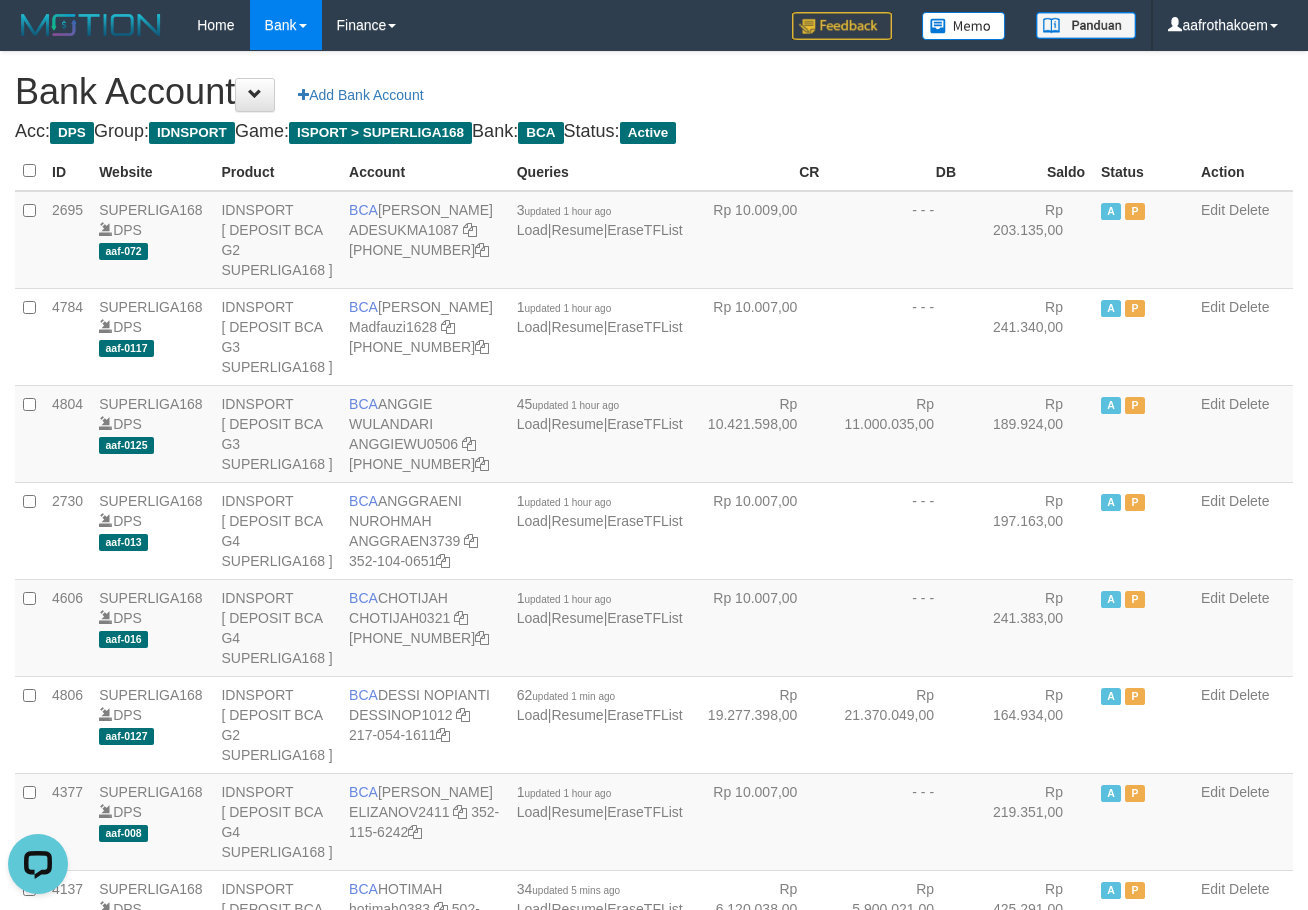 select on "***" 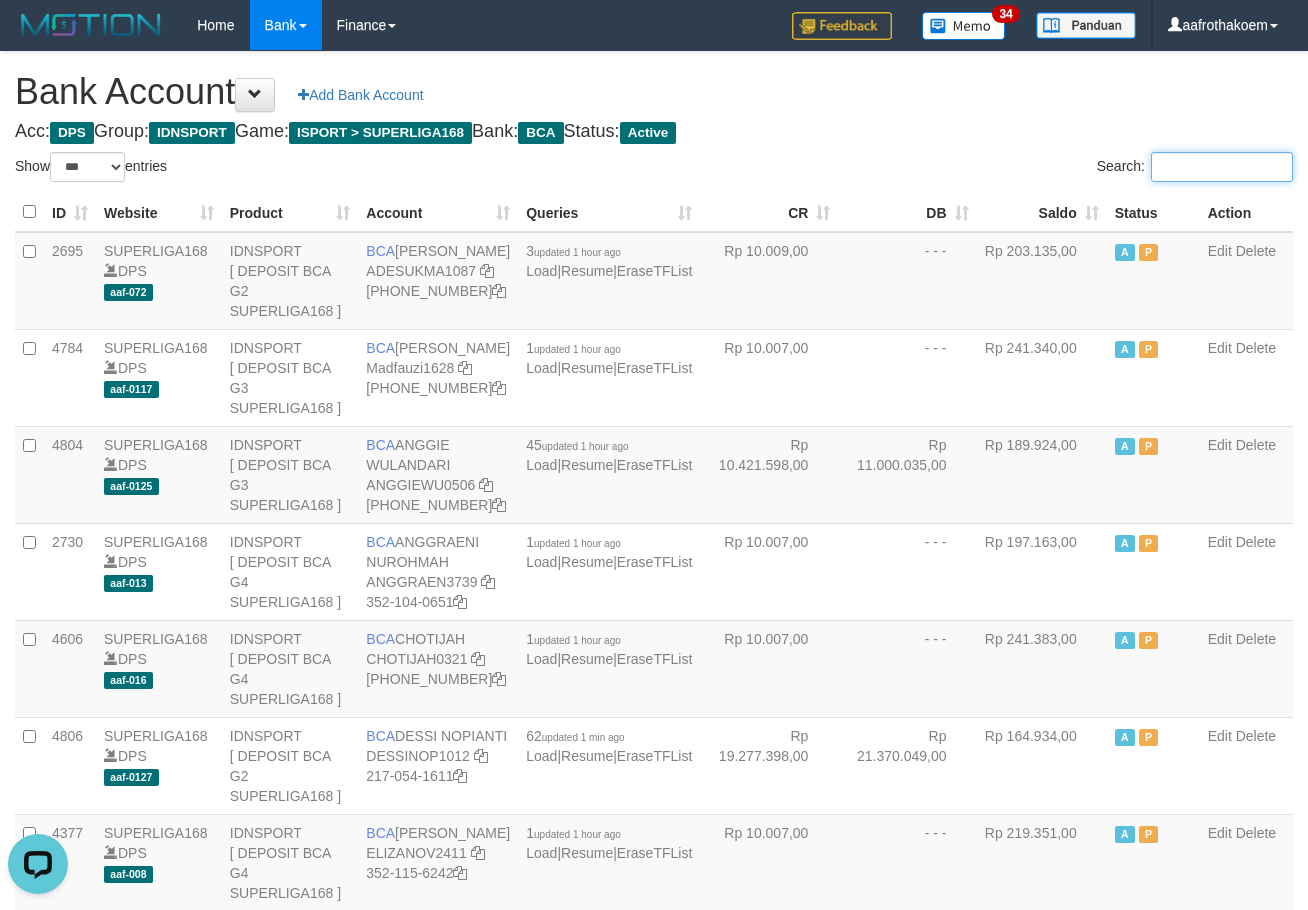 click on "Search:" at bounding box center [1222, 167] 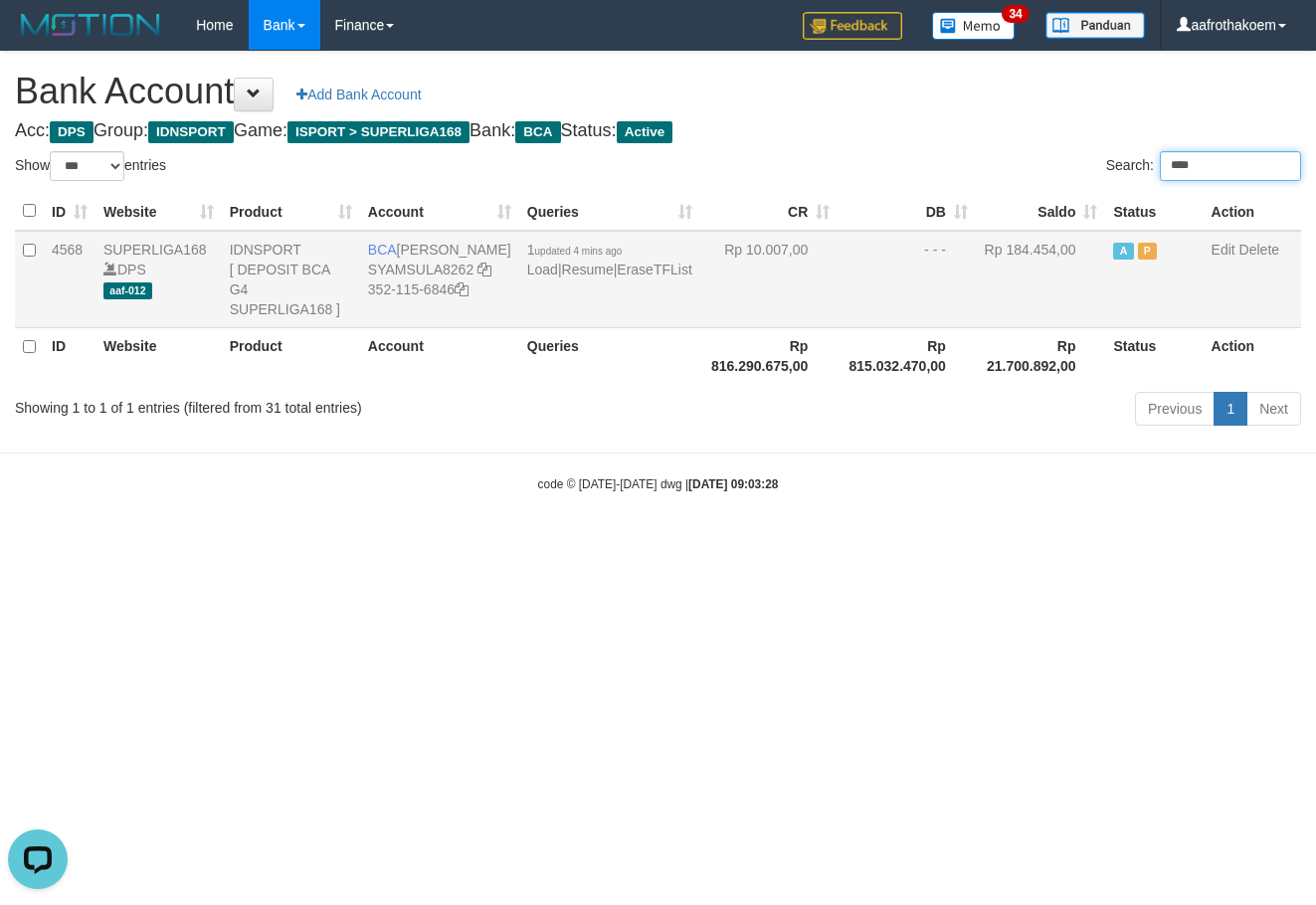 type on "****" 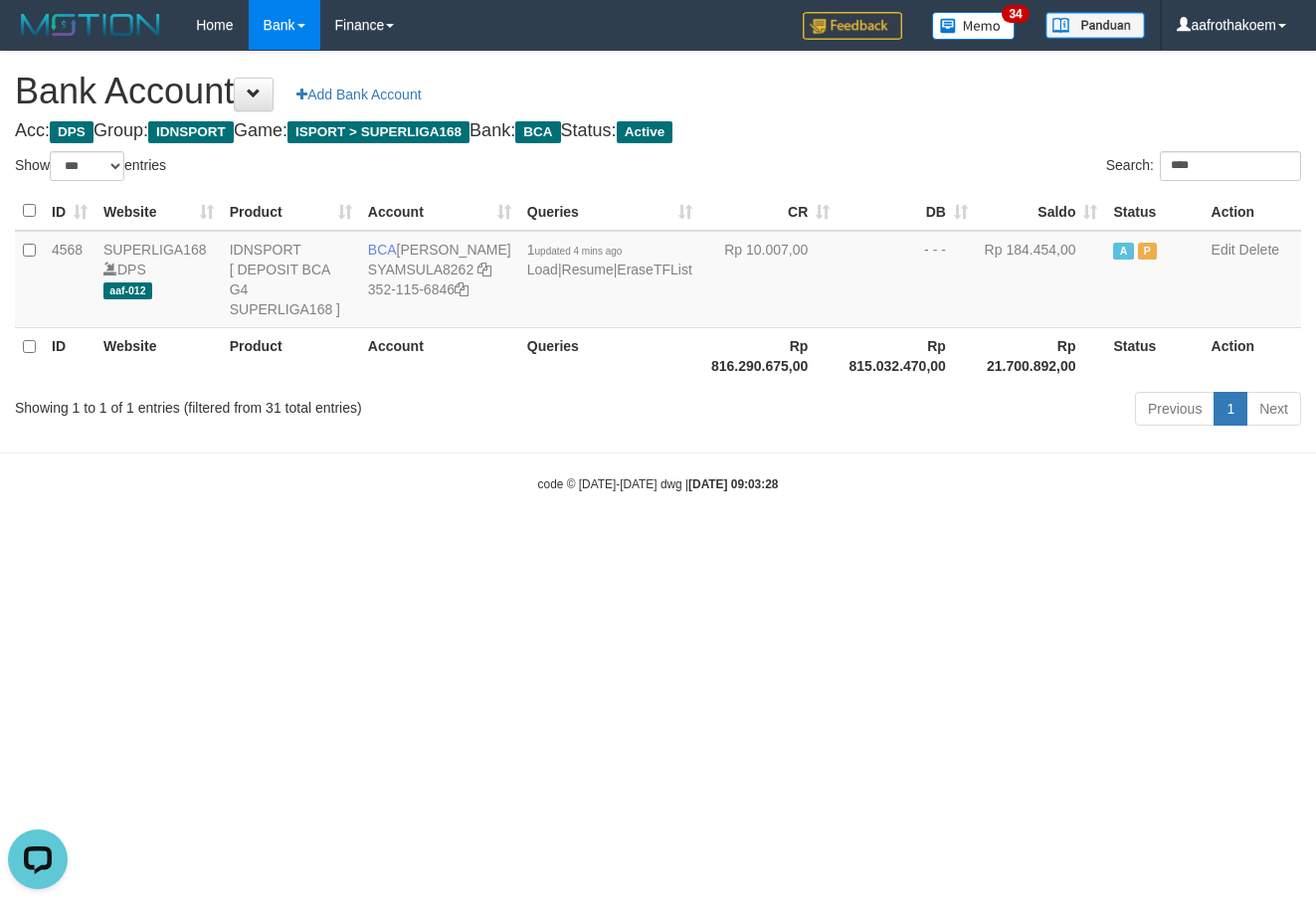 drag, startPoint x: 1041, startPoint y: 277, endPoint x: 999, endPoint y: 331, distance: 68.41053 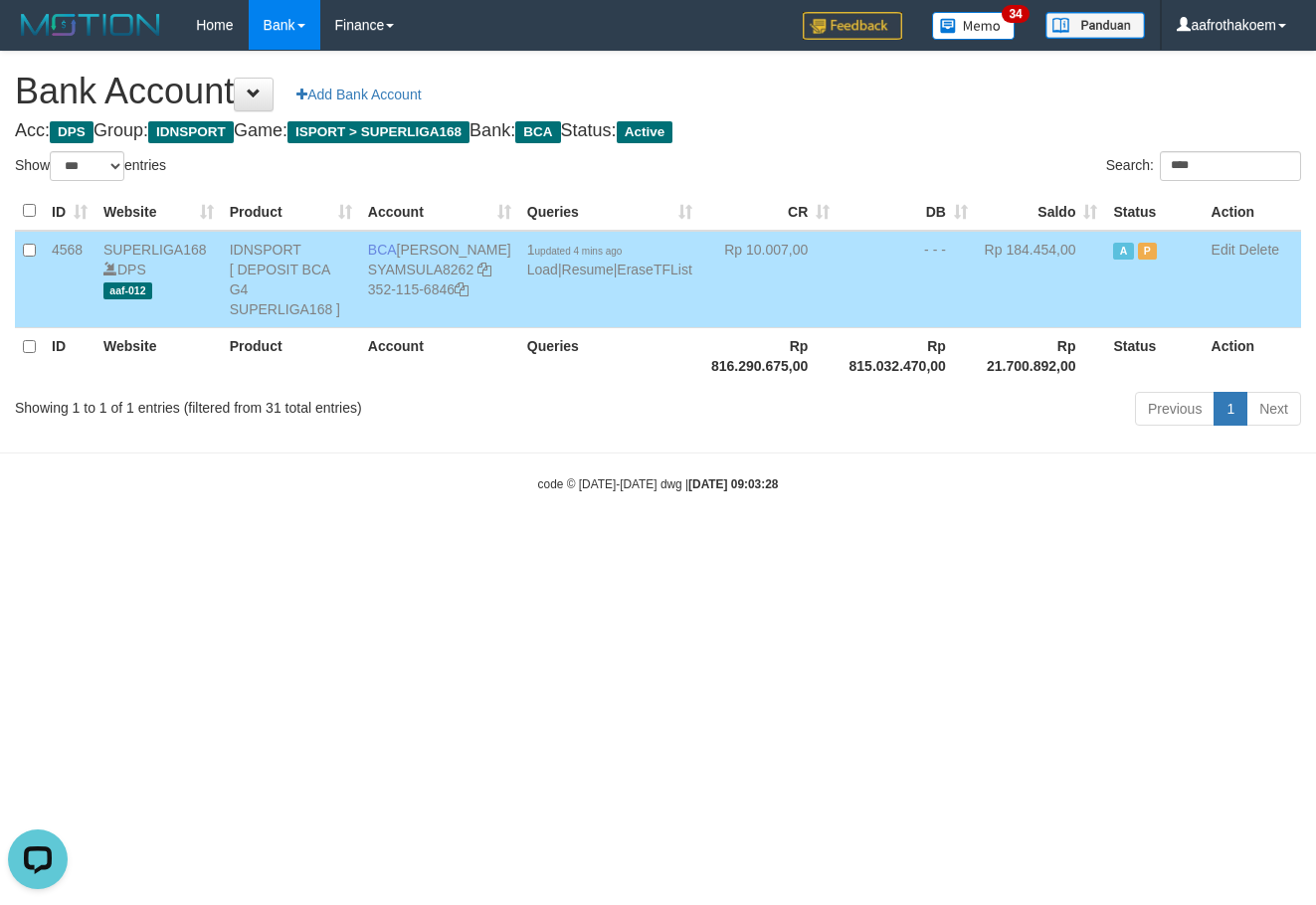 drag, startPoint x: 416, startPoint y: 248, endPoint x: 514, endPoint y: 249, distance: 98.0051 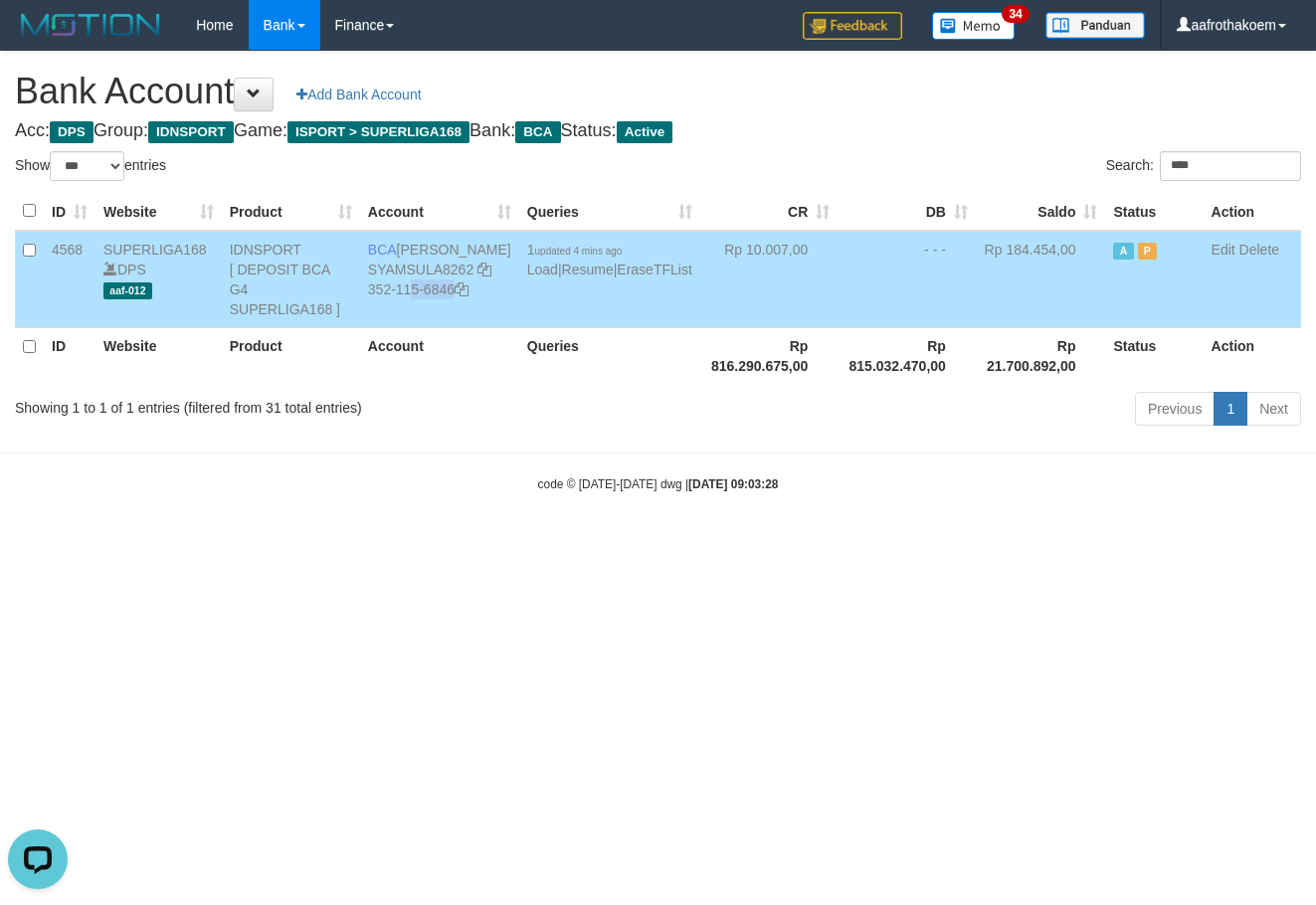 drag, startPoint x: 387, startPoint y: 284, endPoint x: 528, endPoint y: 294, distance: 141.35417 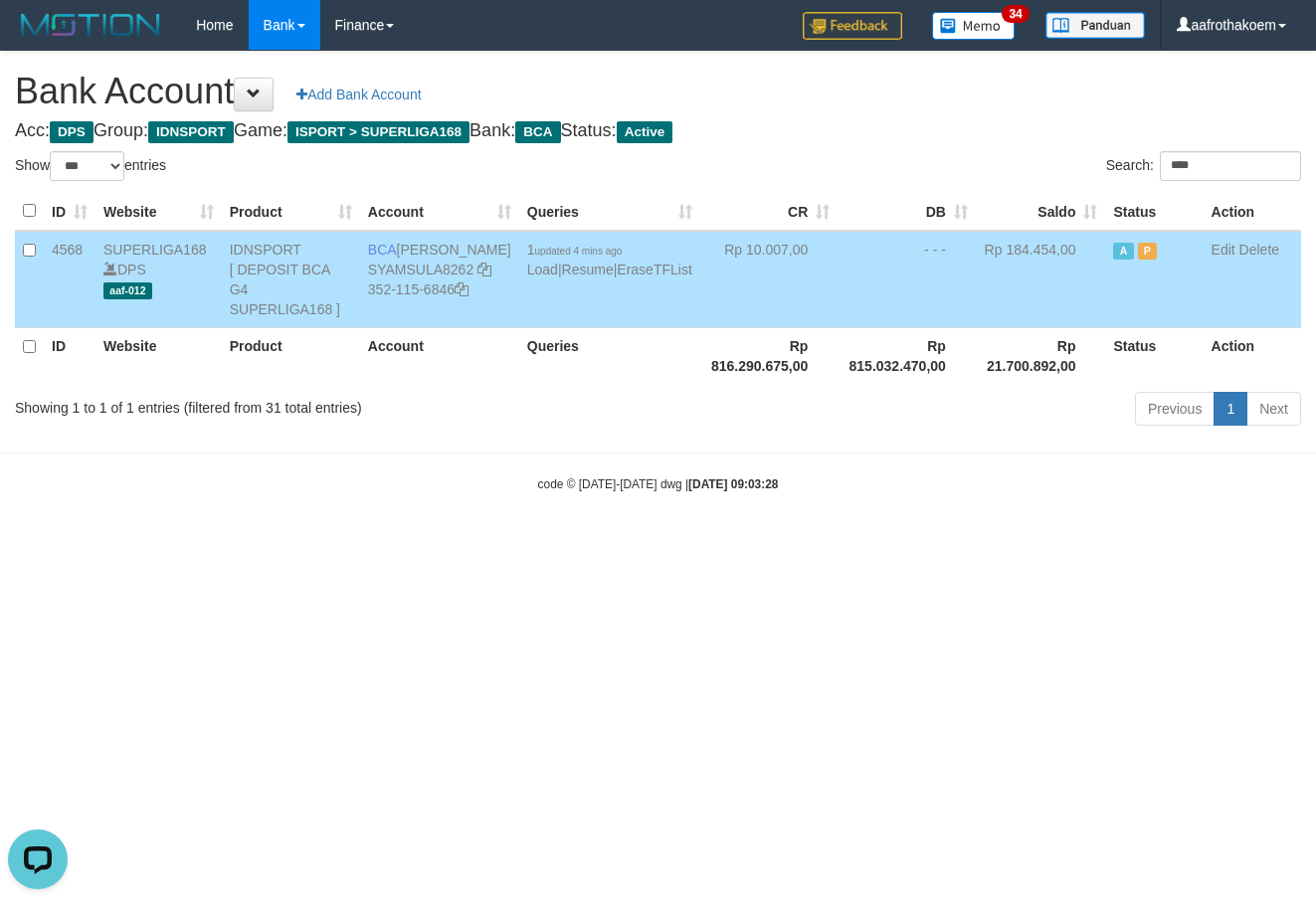 click on "Bank Account
Add Bank Account
Acc: 										 DPS
Group:   IDNSPORT    		Game:   ISPORT > SUPERLIGA168    		Bank:   BCA    		Status:  Active
Filter Account Type
*******
***
**
***
DPS
SELECT ALL  SELECT TYPE  - ALL -
DPS
WD
TMP
Filter Product
*******
******
********
********
*******
********
IDNSPORT
SELECT ALL  SELECT GROUP  - ALL -
BETHUB
IDNPOKER
[GEOGRAPHIC_DATA]
[GEOGRAPHIC_DATA]
LOADONLY
Filter Website
*******" at bounding box center [658, 242] 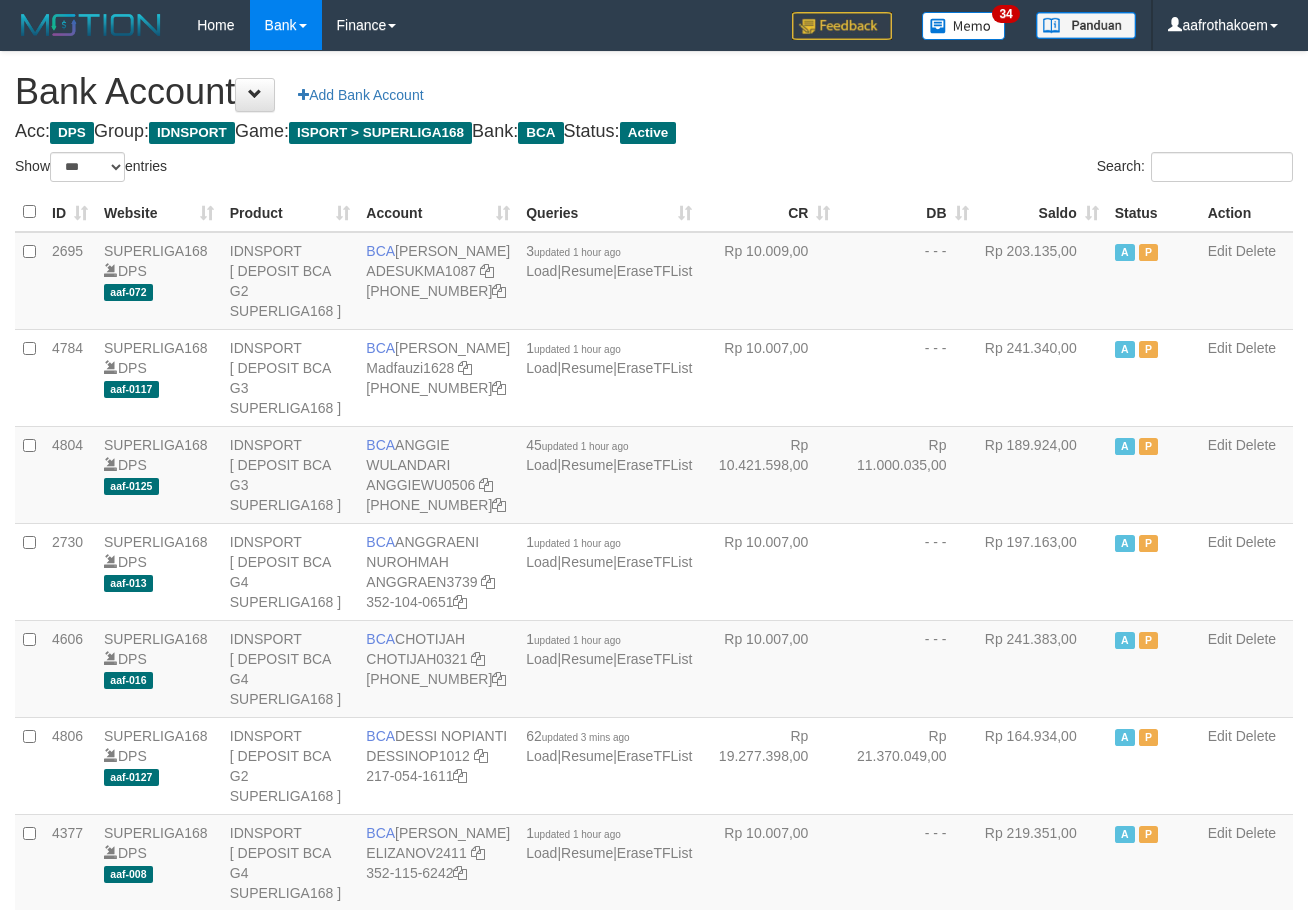 select on "***" 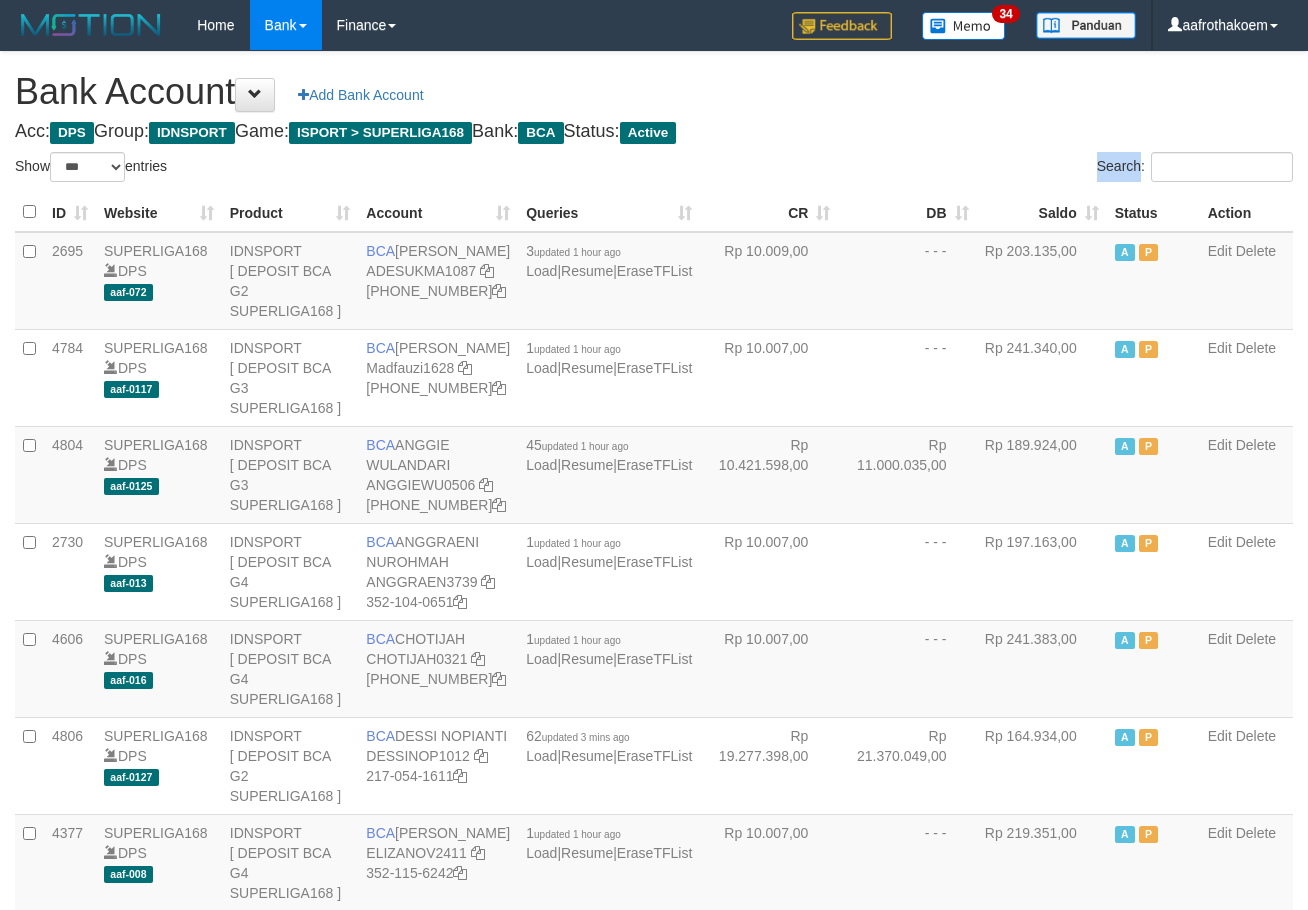 drag, startPoint x: 831, startPoint y: 152, endPoint x: 1316, endPoint y: 308, distance: 509.47128 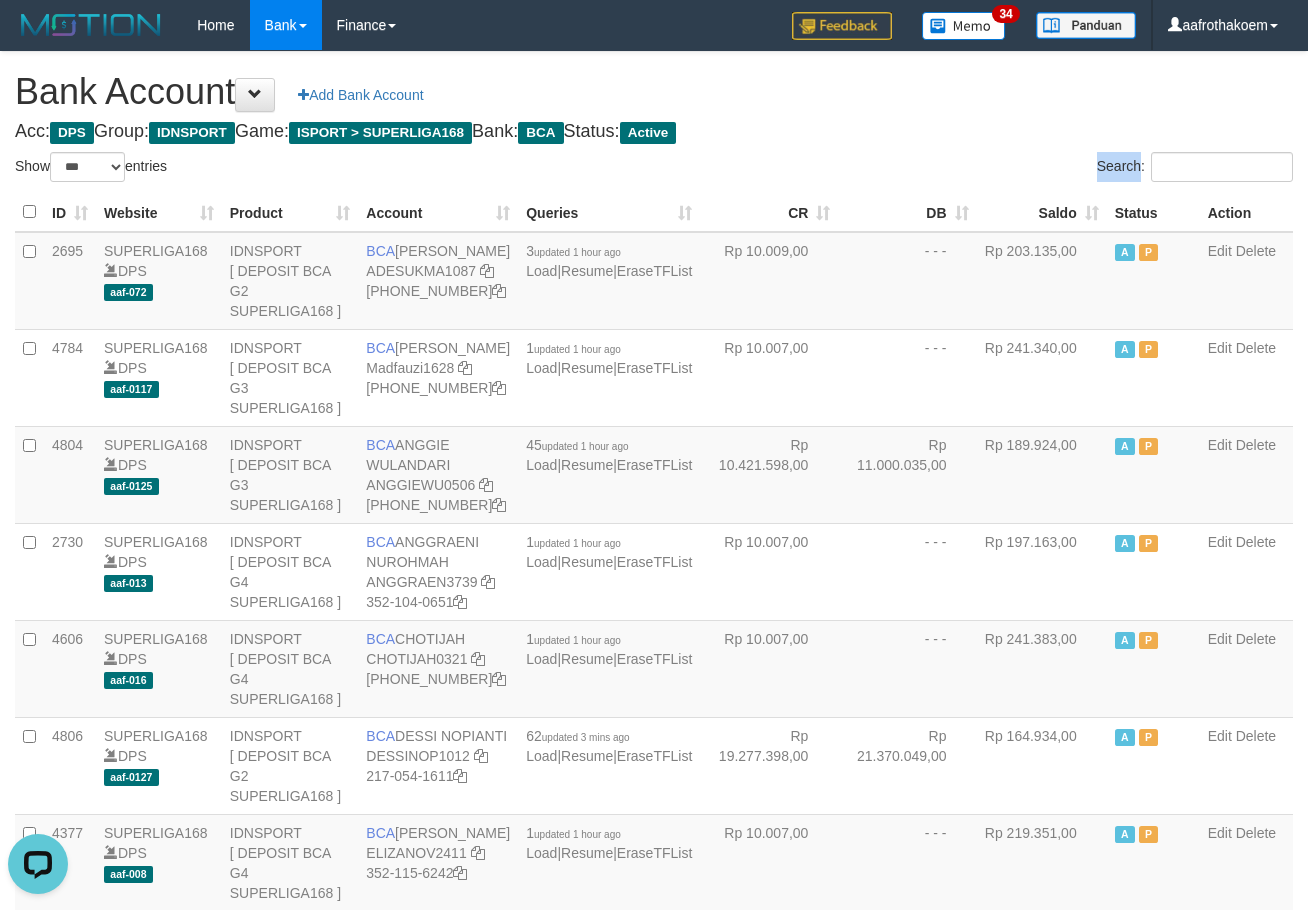 scroll, scrollTop: 0, scrollLeft: 0, axis: both 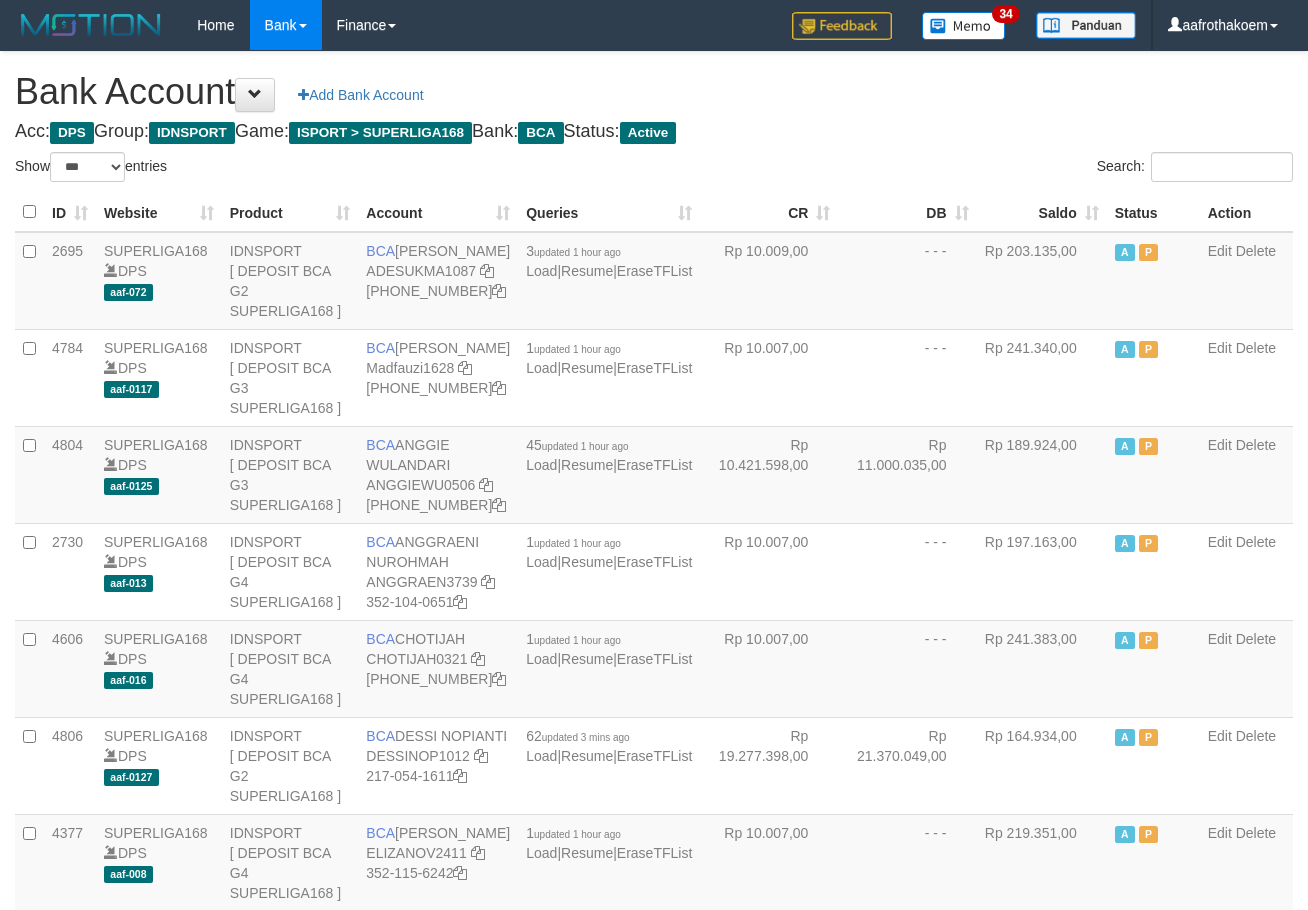 select on "***" 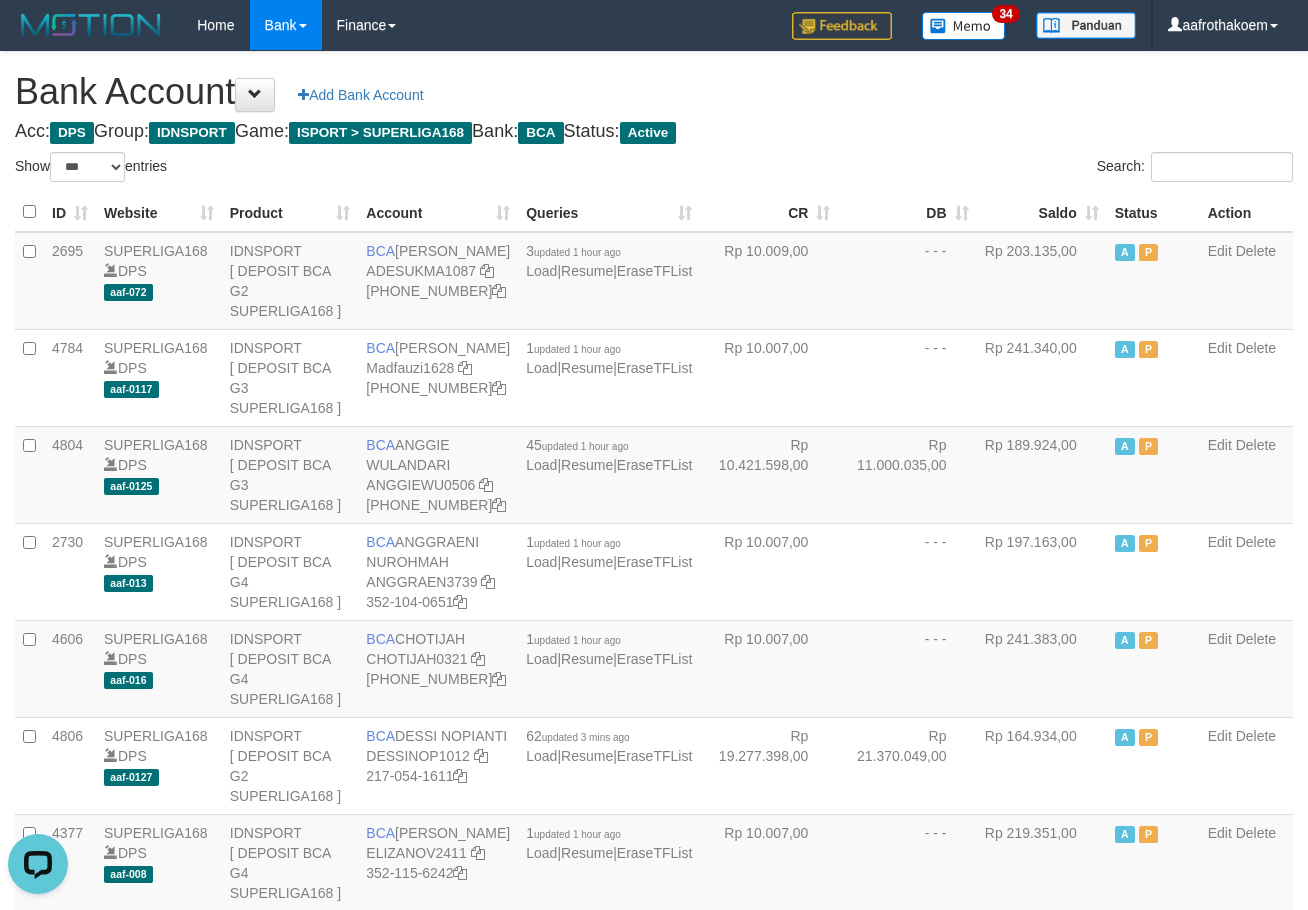 scroll, scrollTop: 0, scrollLeft: 0, axis: both 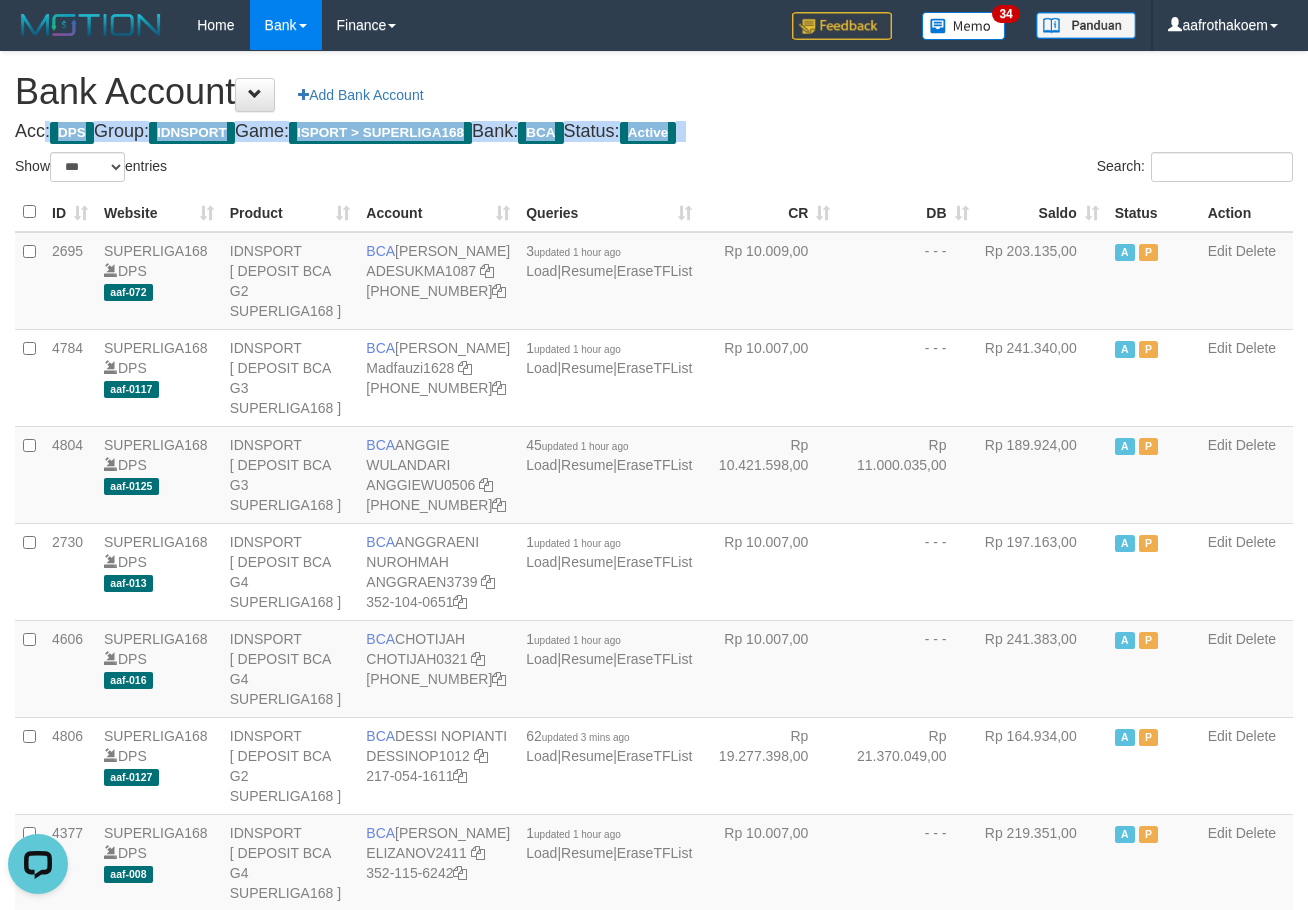 click on "Acc: 										 DPS
Group:   IDNSPORT    		Game:   ISPORT > SUPERLIGA168    		Bank:   BCA    		Status:  Active" at bounding box center (654, 132) 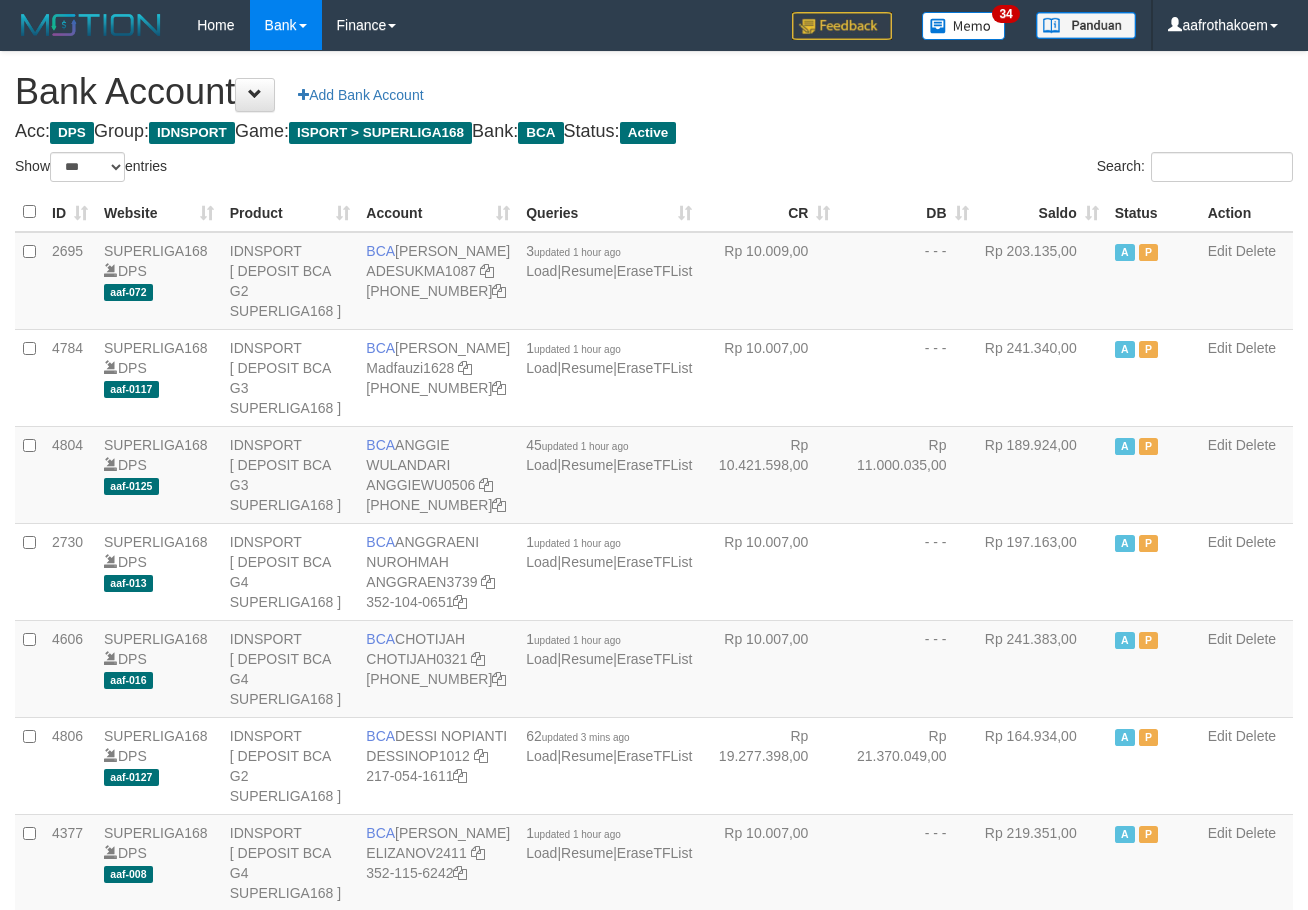 select on "***" 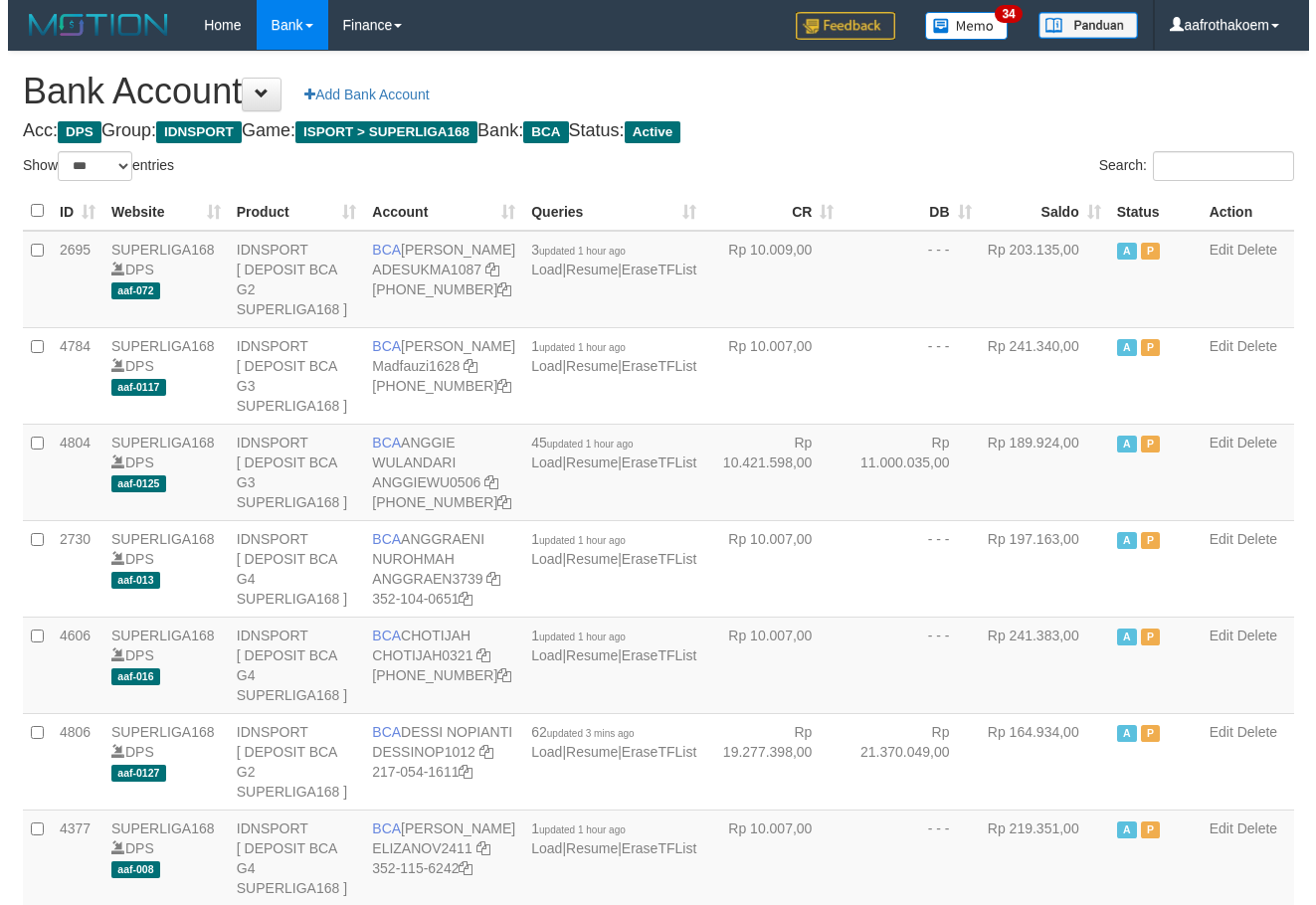 scroll, scrollTop: 0, scrollLeft: 0, axis: both 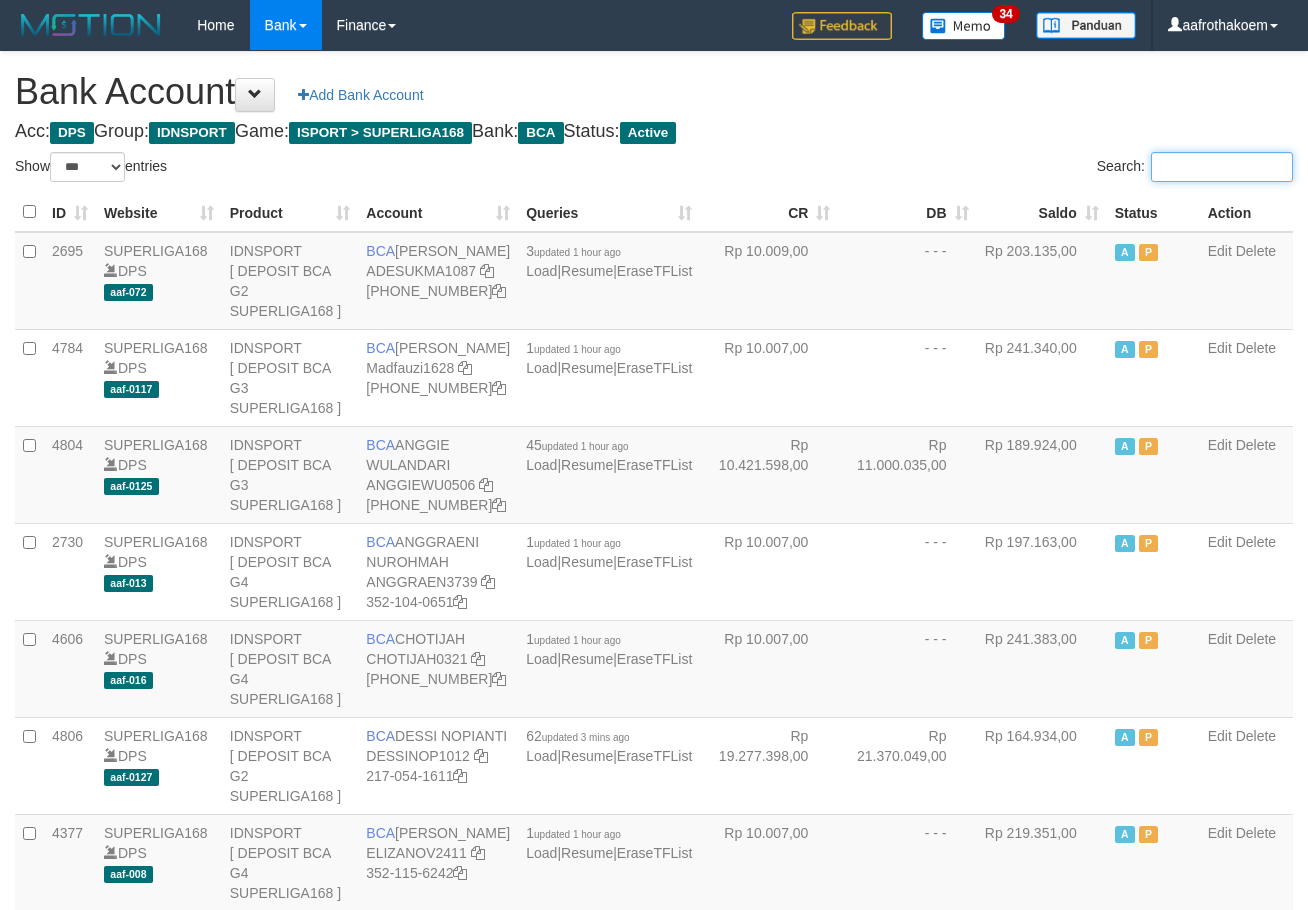 click on "Search:" at bounding box center (1222, 167) 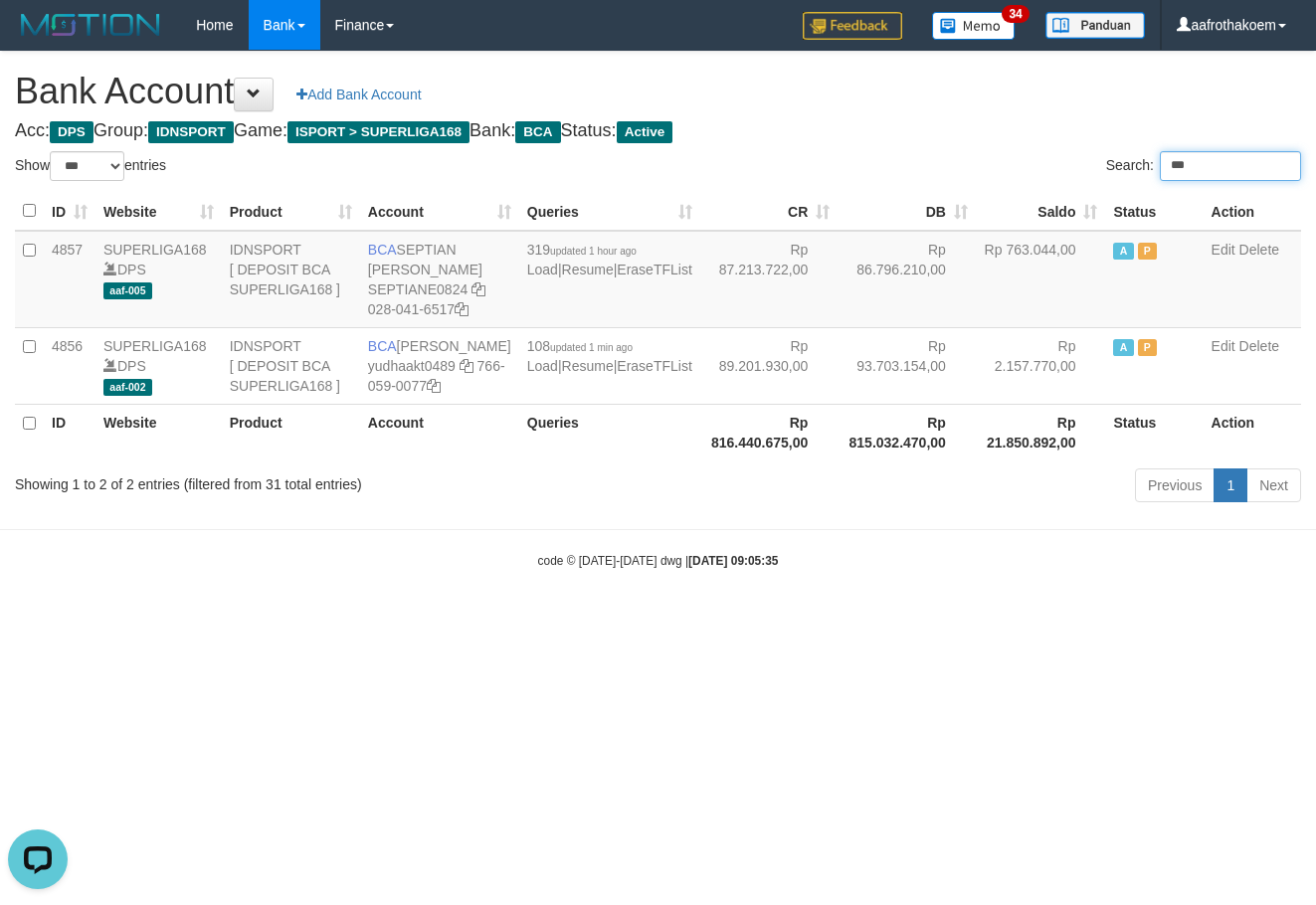 scroll, scrollTop: 0, scrollLeft: 0, axis: both 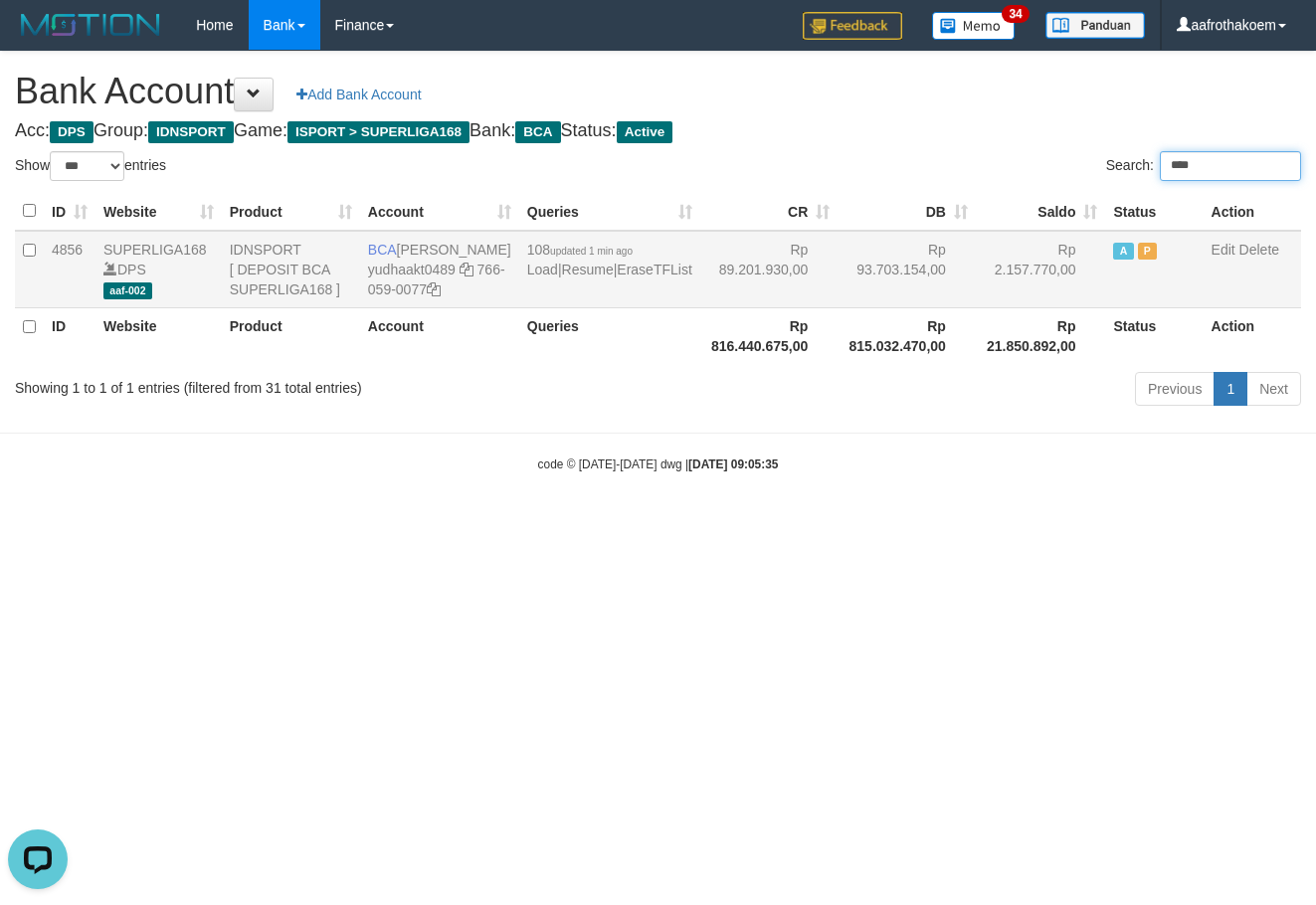 type on "****" 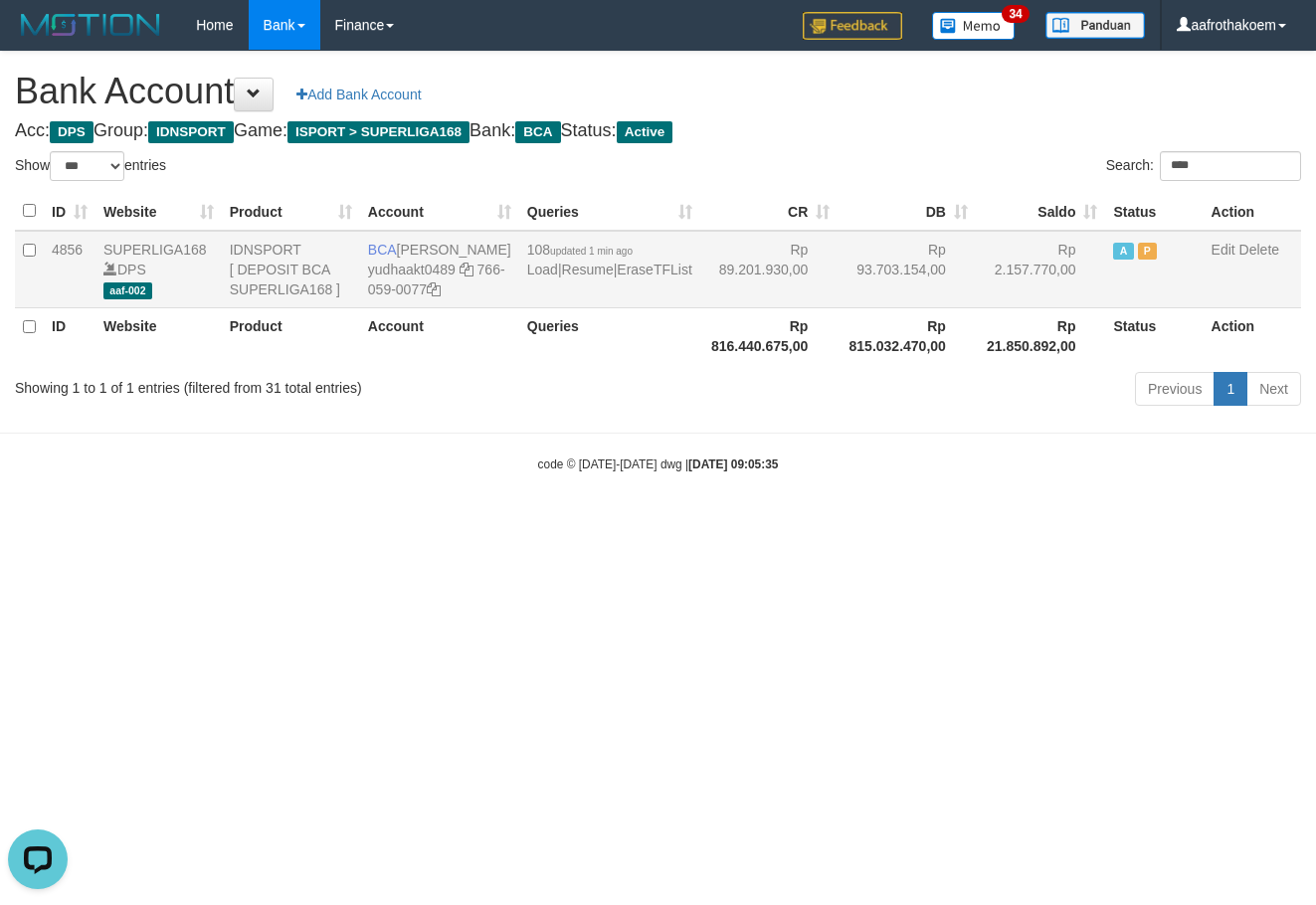 click on "Rp 21.850.892,00" at bounding box center [1040, 335] 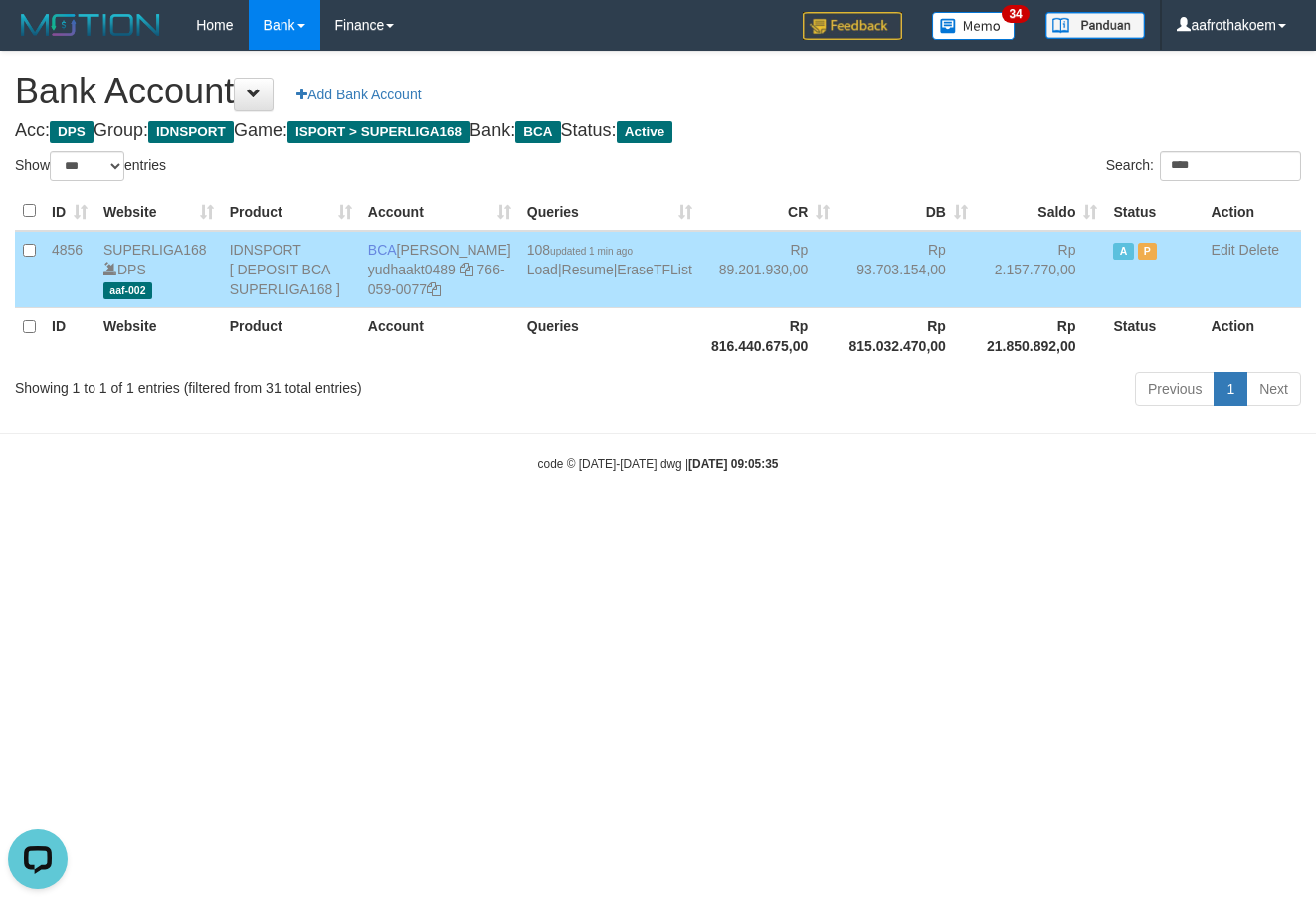 drag, startPoint x: 416, startPoint y: 248, endPoint x: 473, endPoint y: 266, distance: 59.774577 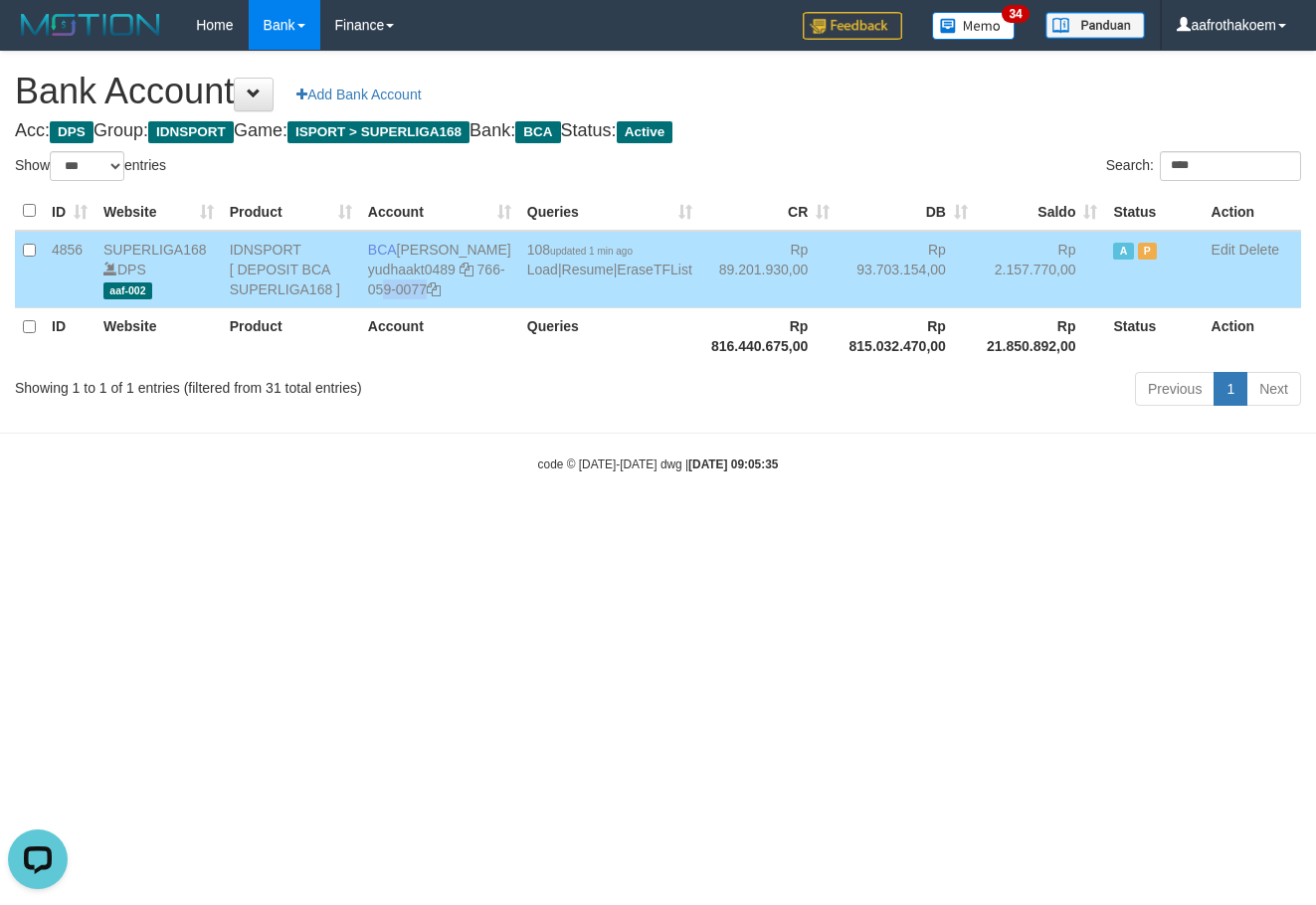 drag, startPoint x: 493, startPoint y: 285, endPoint x: 505, endPoint y: 317, distance: 34.176015 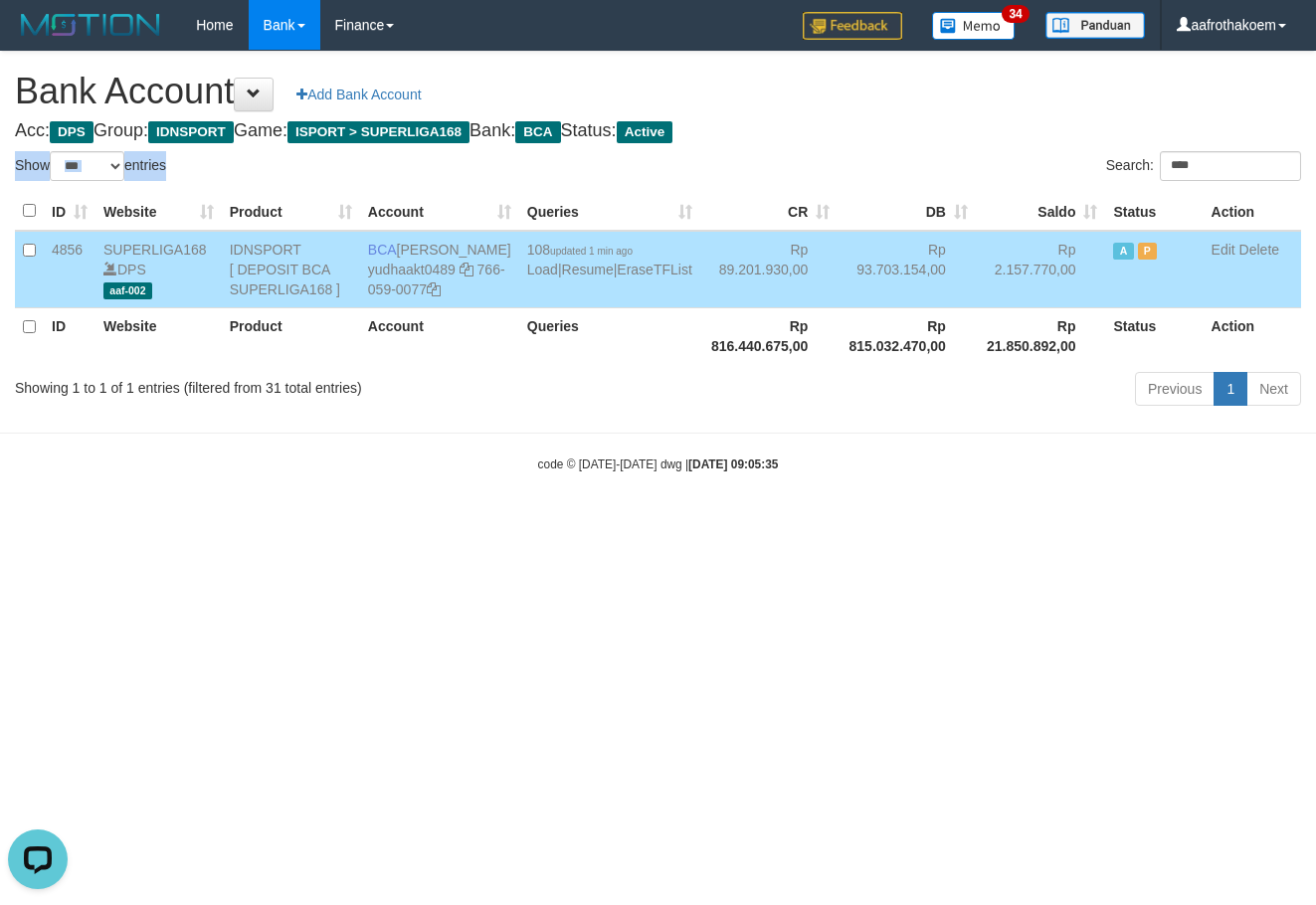 click on "Bank Account
Add Bank Account
Acc: 										 DPS
Group:   IDNSPORT    		Game:   ISPORT > SUPERLIGA168    		Bank:   BCA    		Status:  Active
Filter Account Type
*******
***
**
***
DPS
SELECT ALL  SELECT TYPE  - ALL -
DPS
WD
TMP
Filter Product
*******
******
********
********
*******
********
IDNSPORT
SELECT ALL  SELECT GROUP  - ALL -
BETHUB
IDNPOKER
IDNSPORT
IDNTOTO
LOADONLY
Filter Website
*******" at bounding box center (658, 232) 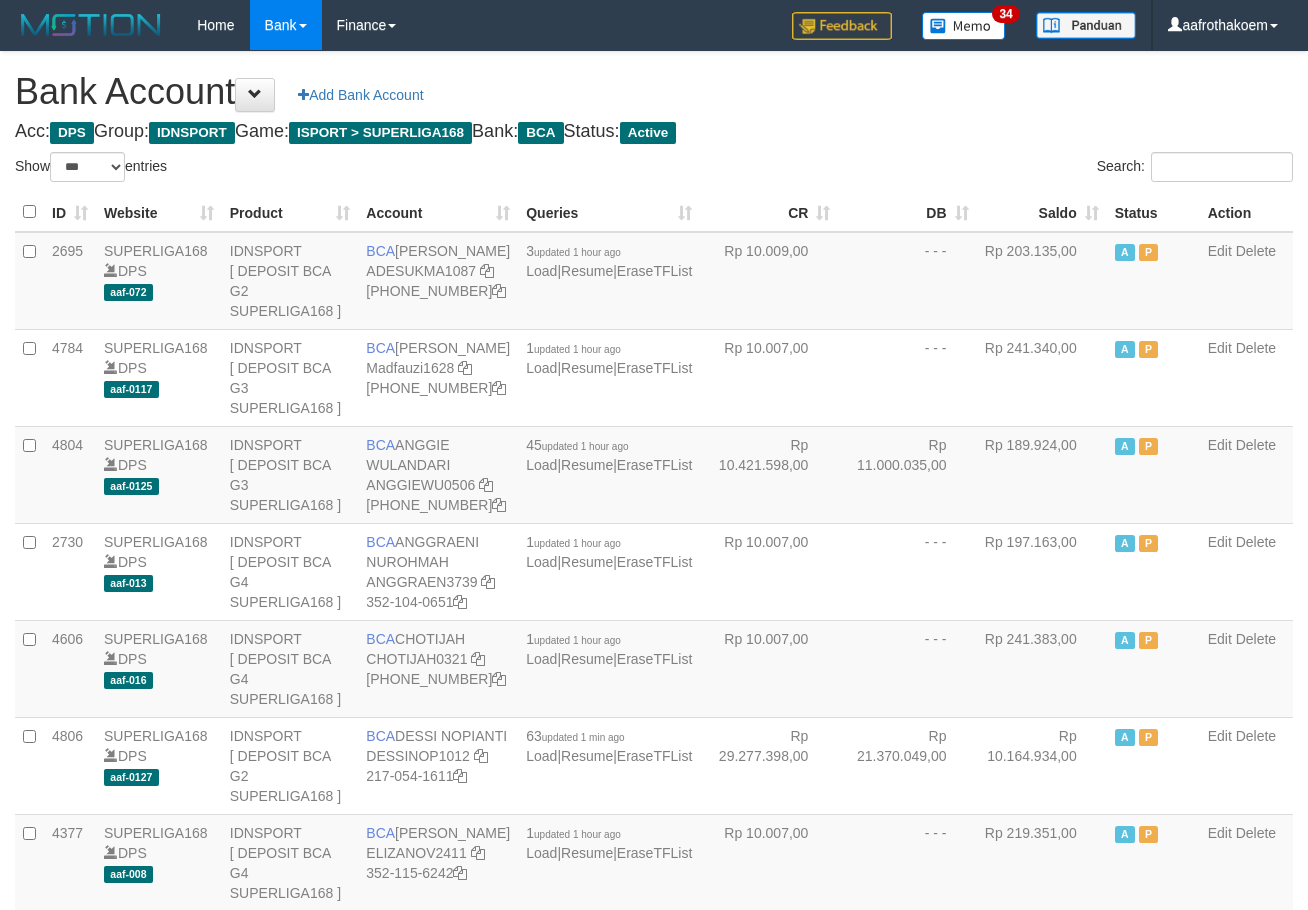 select on "***" 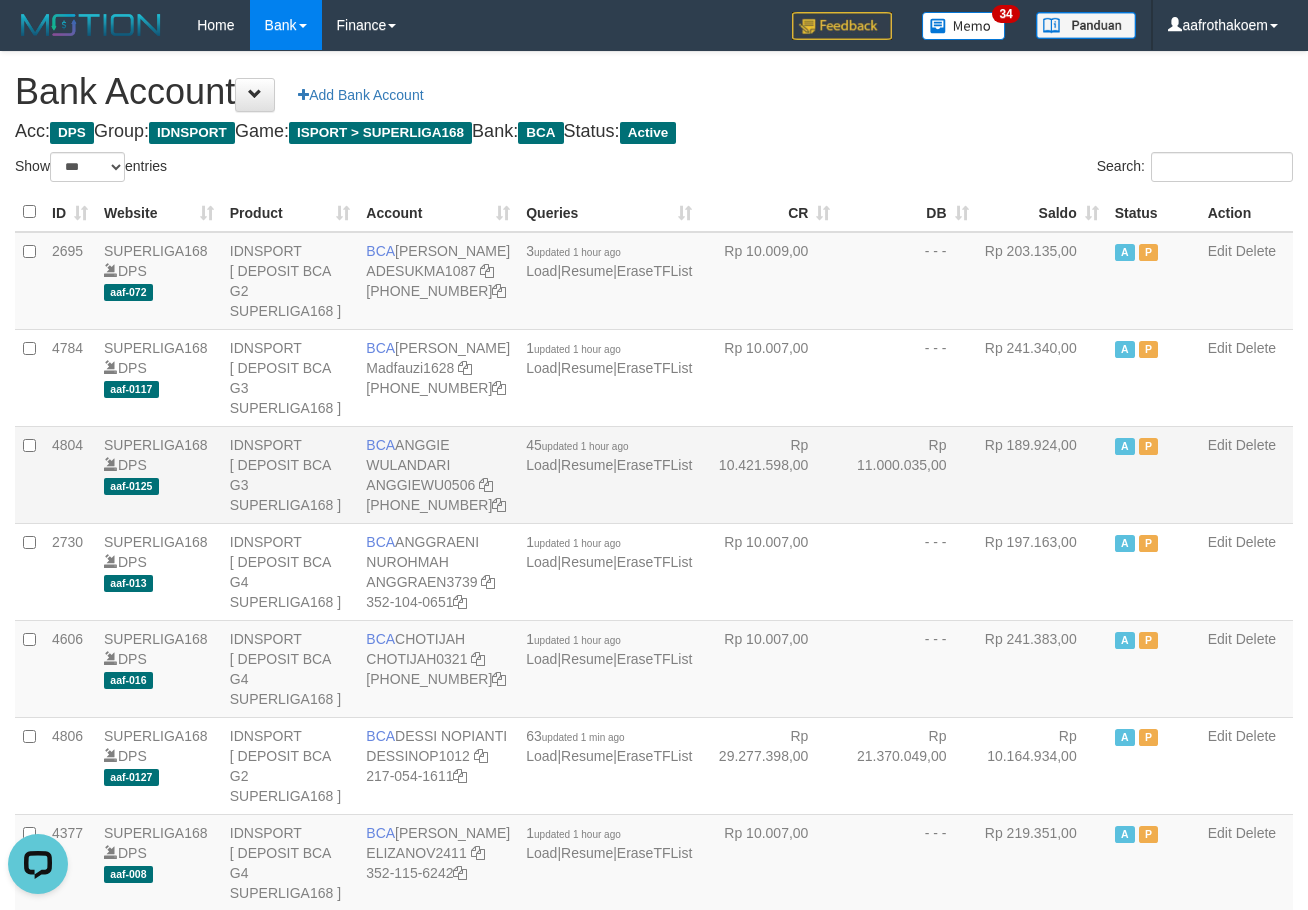 scroll, scrollTop: 0, scrollLeft: 0, axis: both 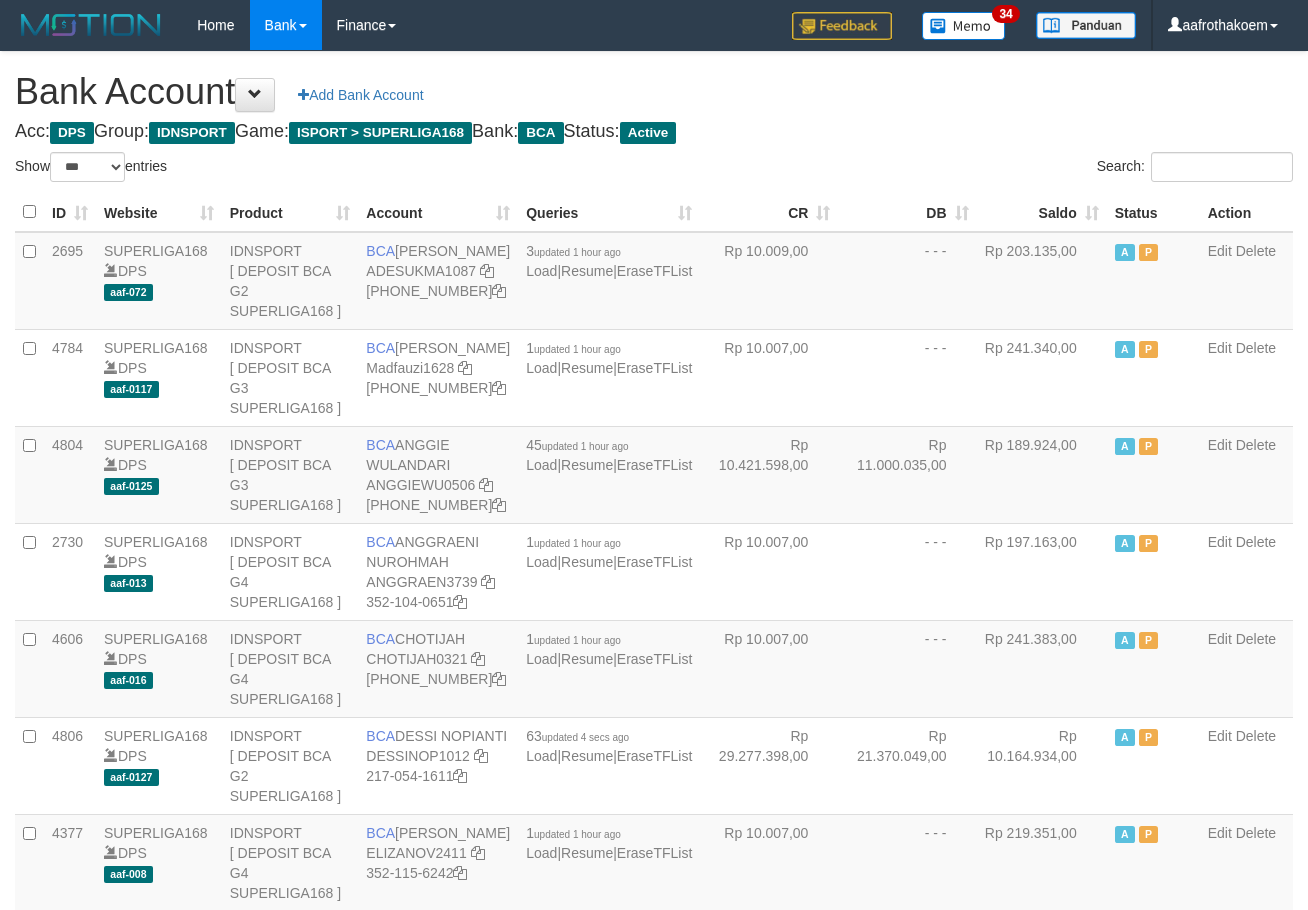select on "***" 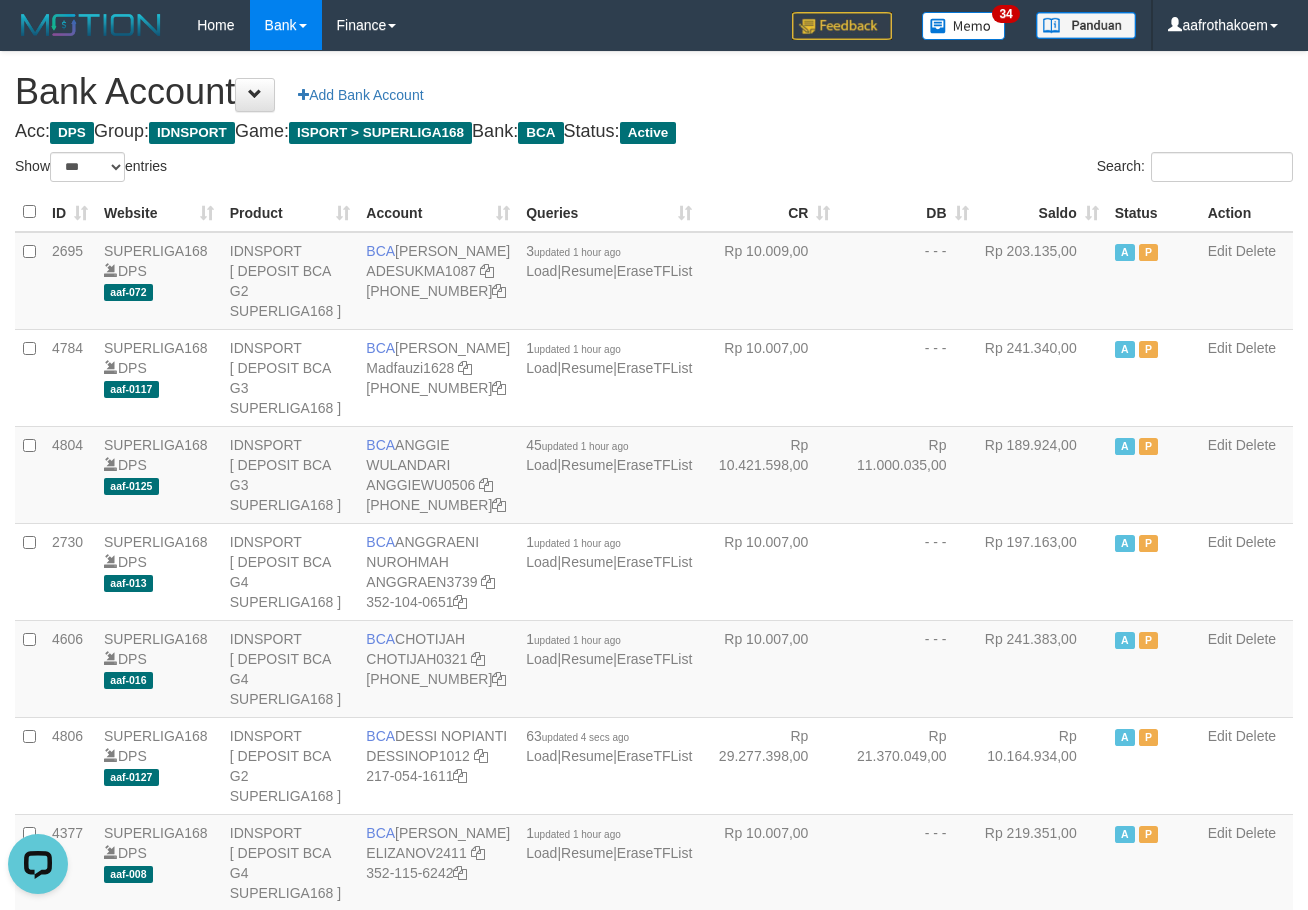 scroll, scrollTop: 0, scrollLeft: 0, axis: both 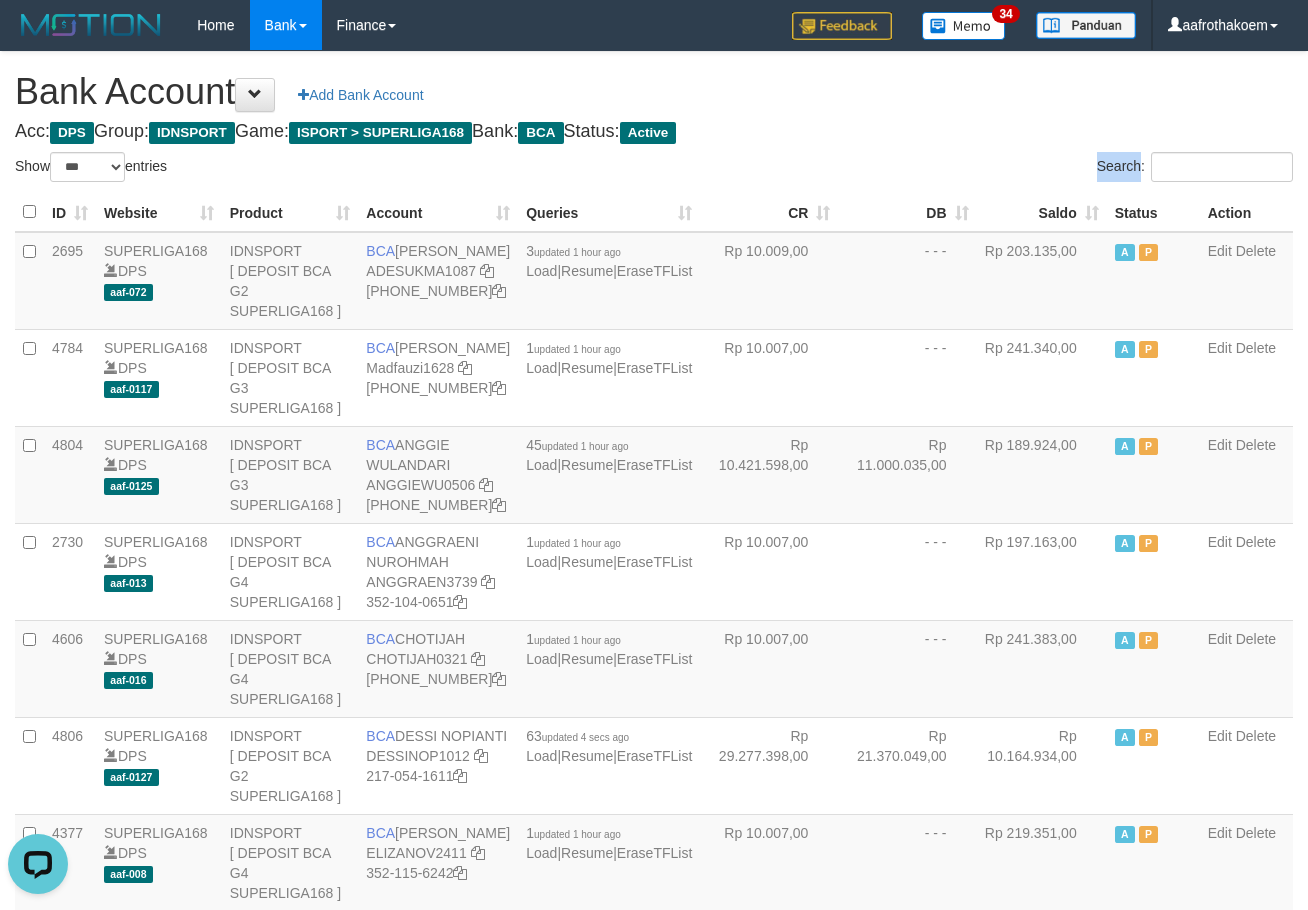 click on "Search:" at bounding box center (981, 169) 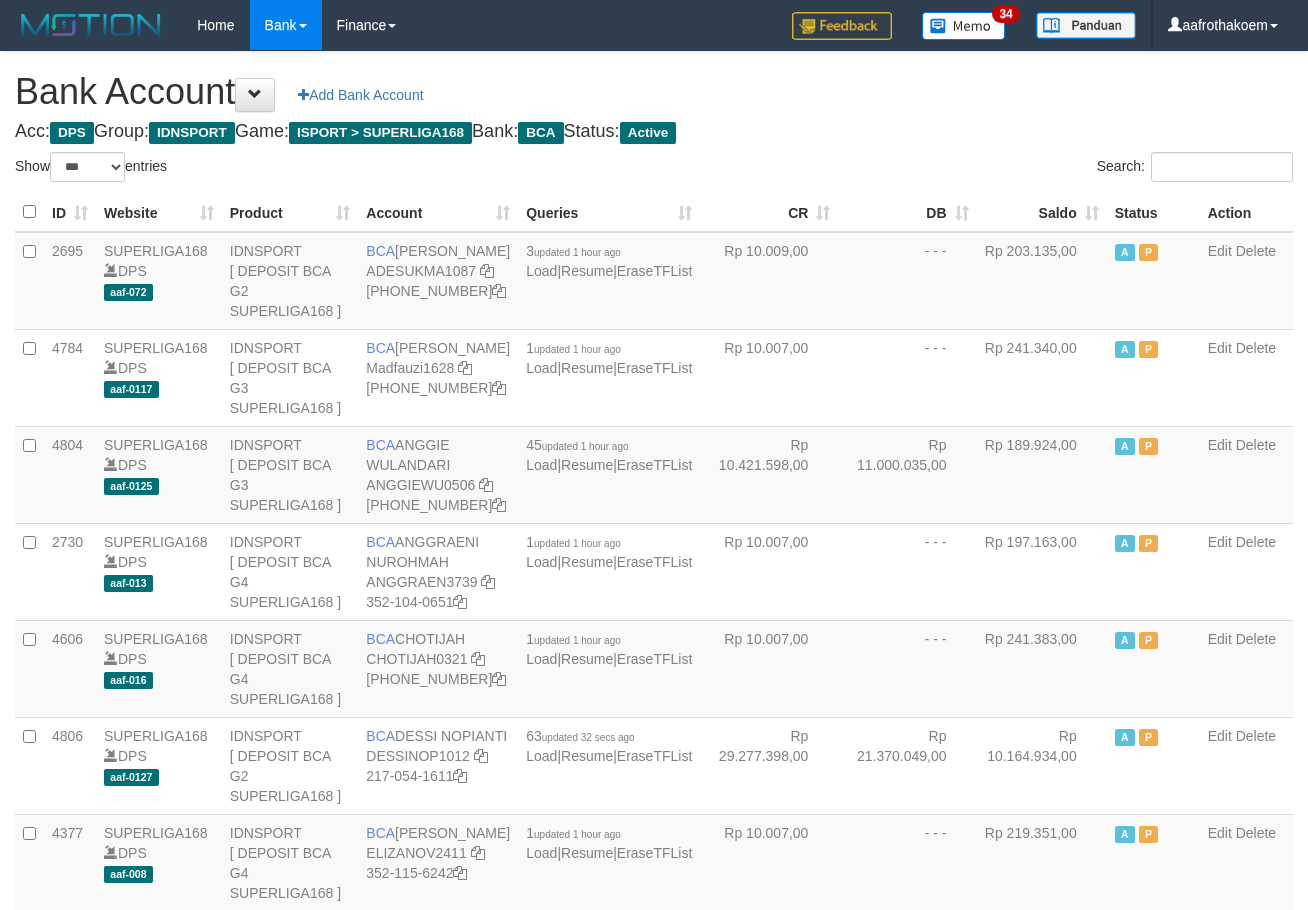 select on "***" 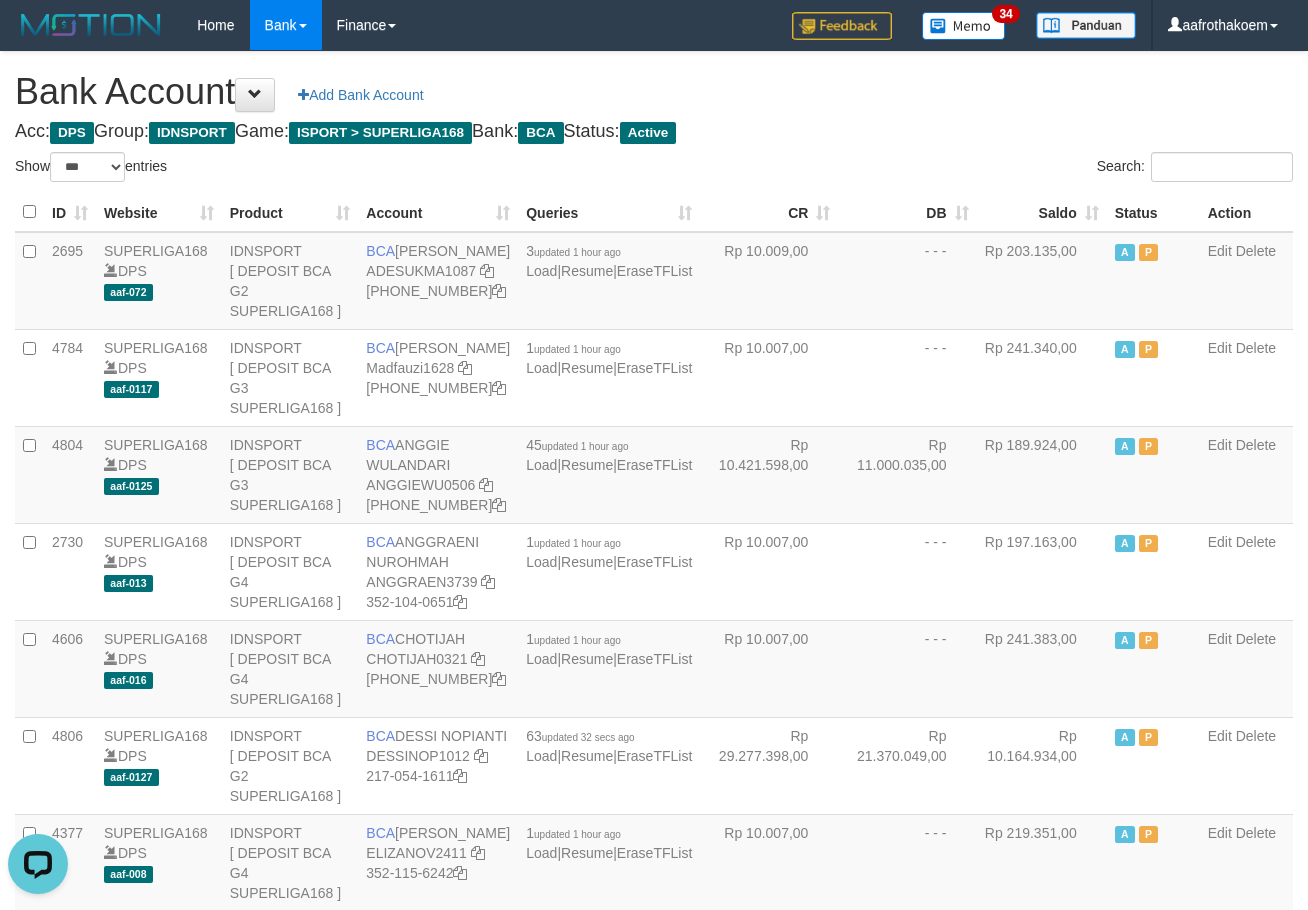 scroll, scrollTop: 0, scrollLeft: 0, axis: both 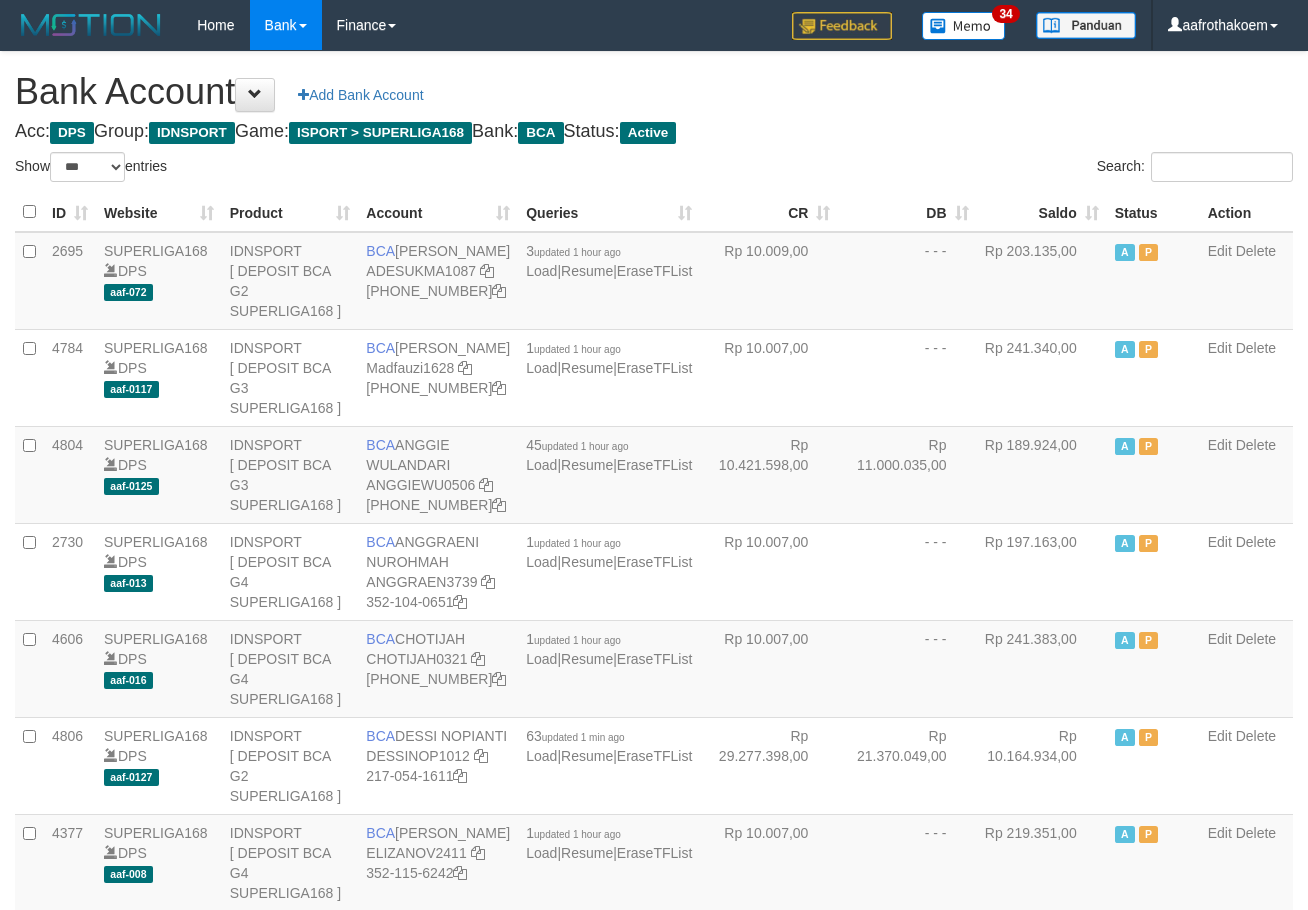 select on "***" 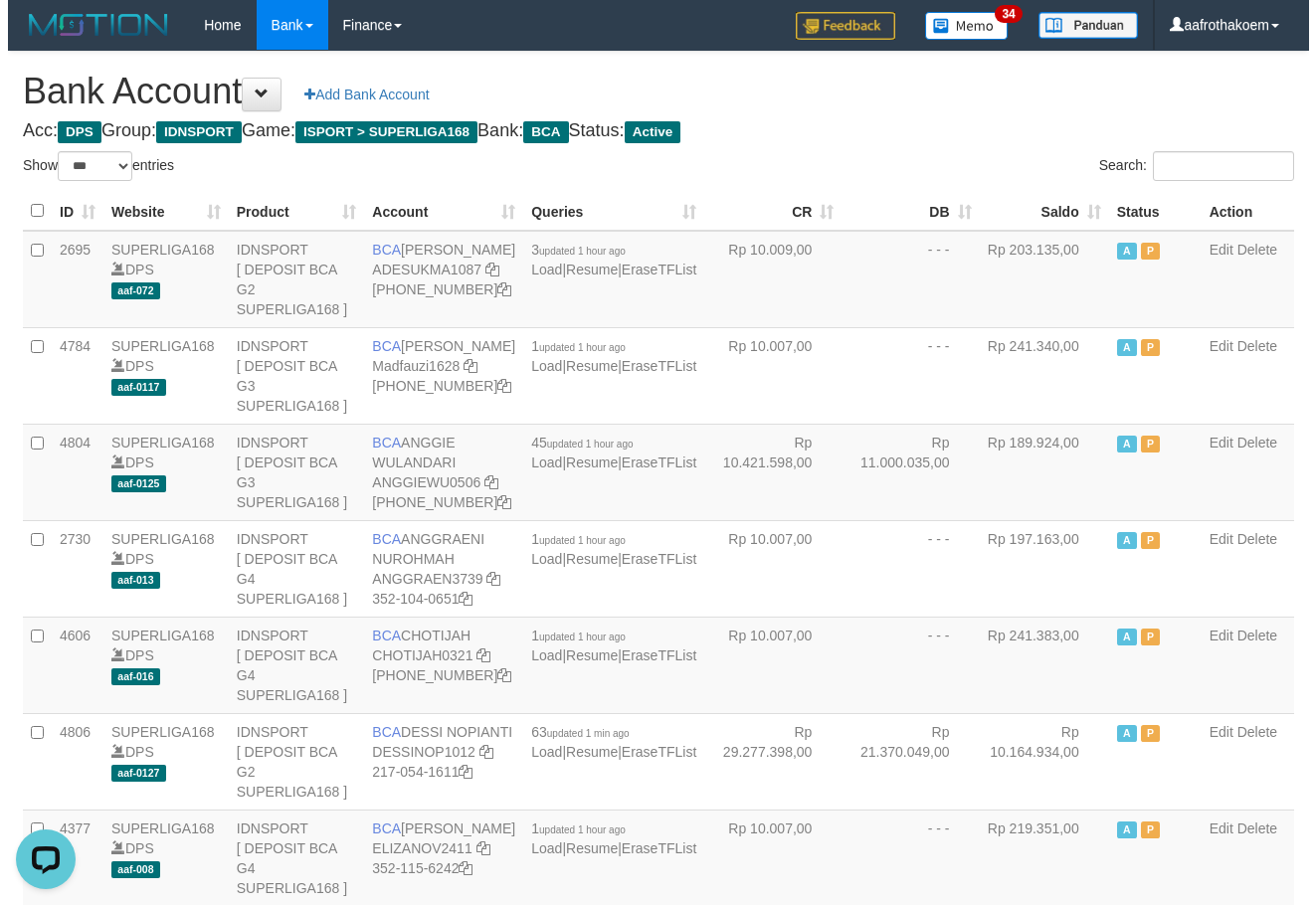 scroll, scrollTop: 0, scrollLeft: 0, axis: both 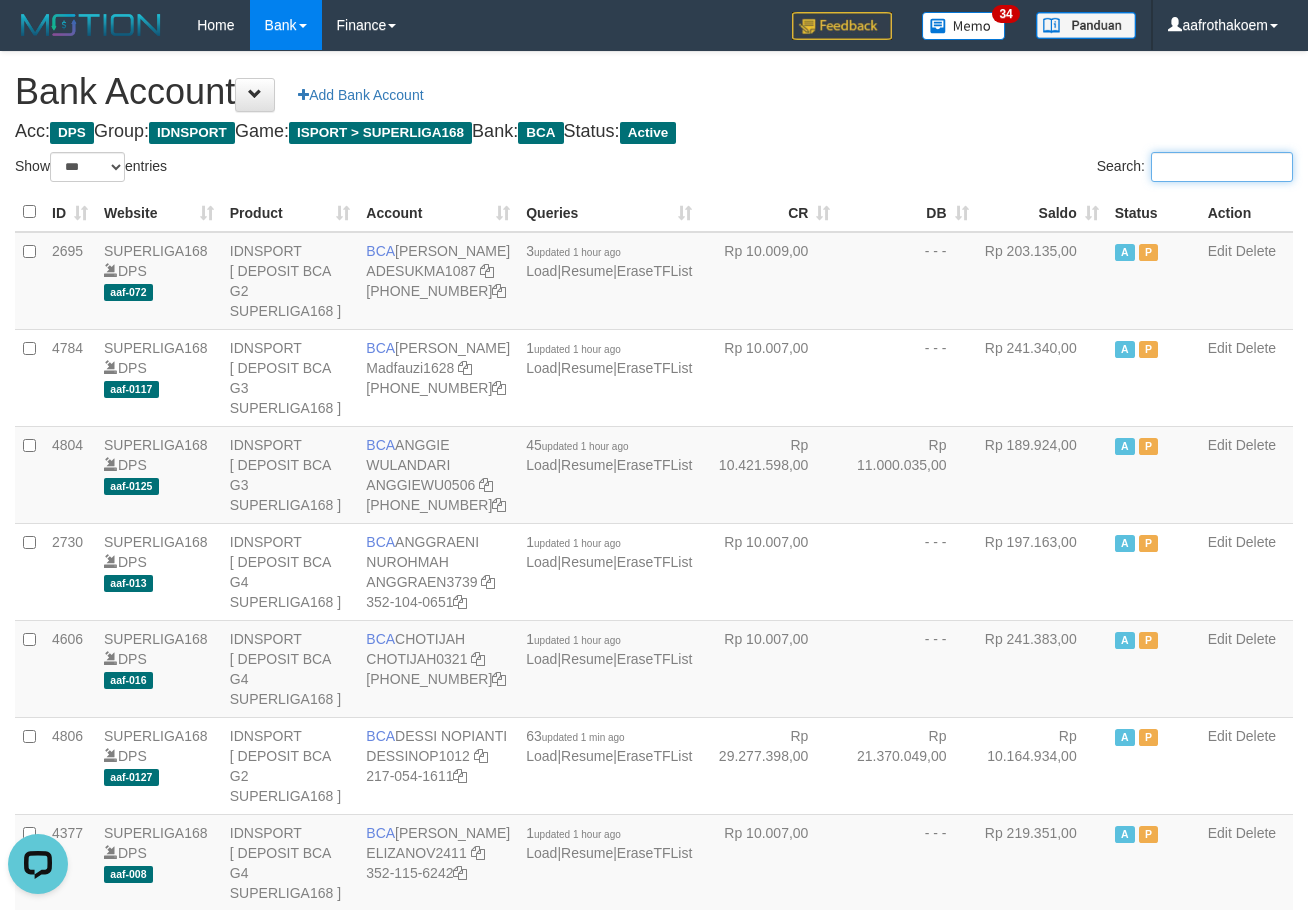 click on "Search:" at bounding box center (1222, 167) 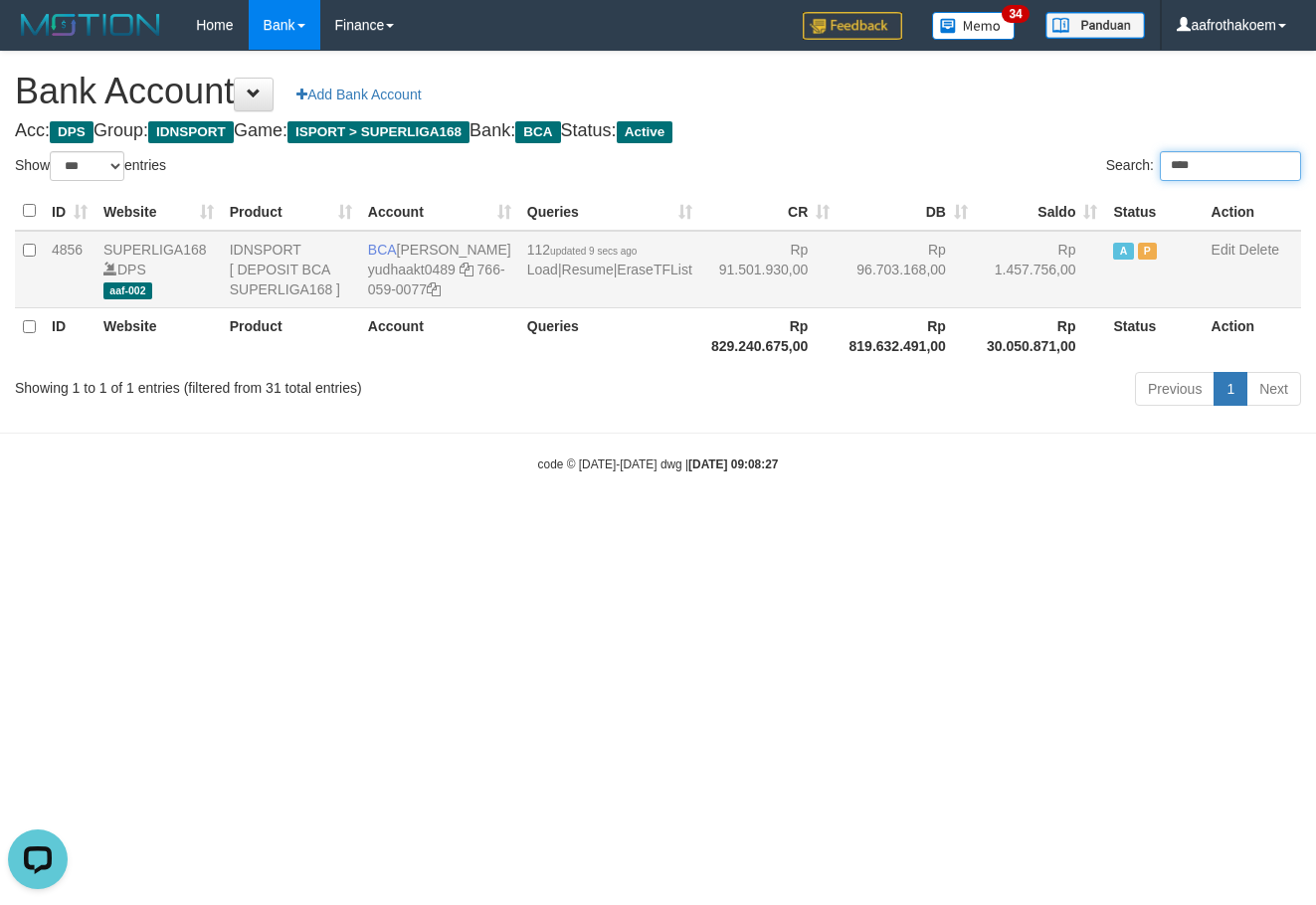 type on "****" 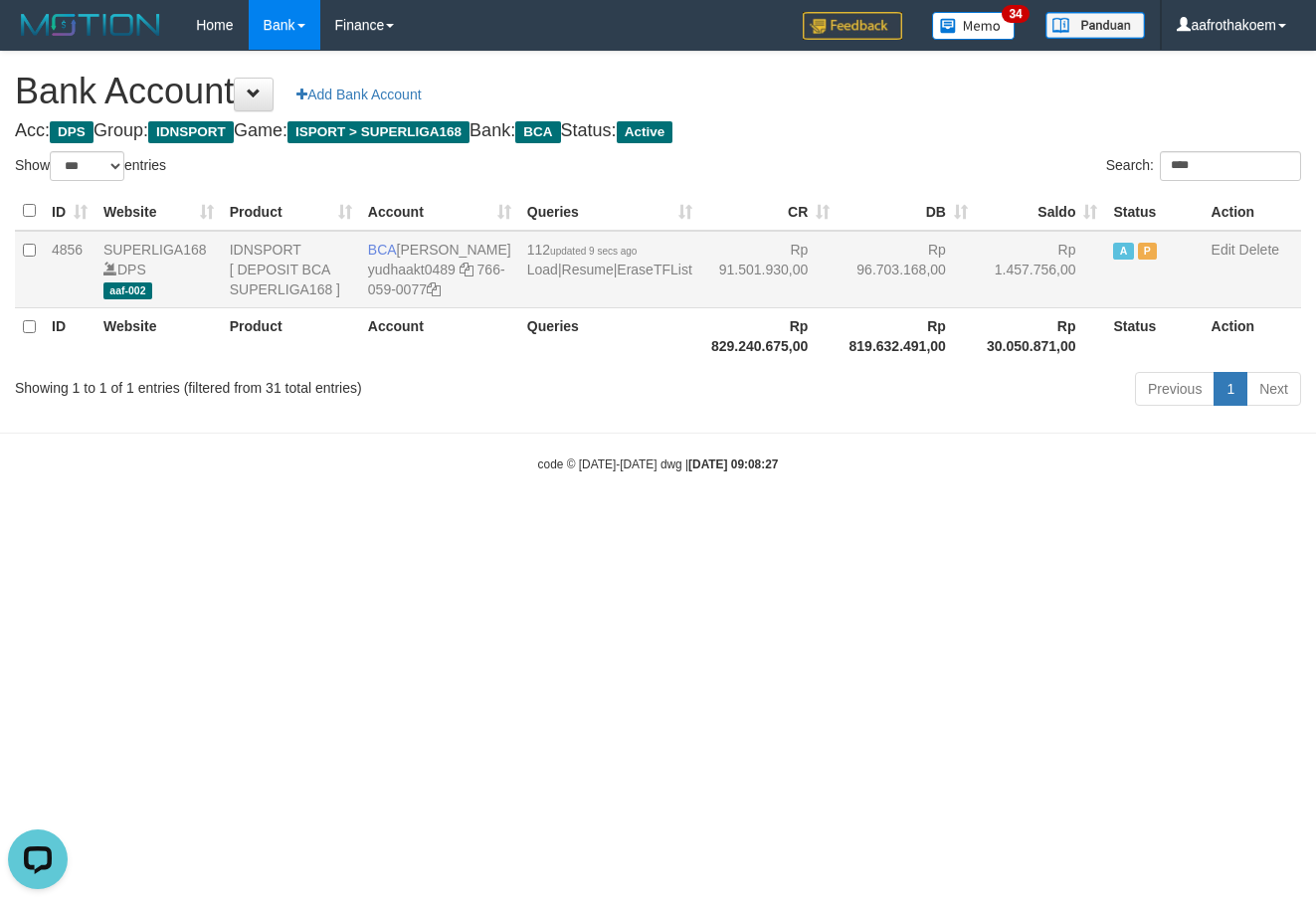 click on "Rp 91.501.930,00" at bounding box center [769, 270] 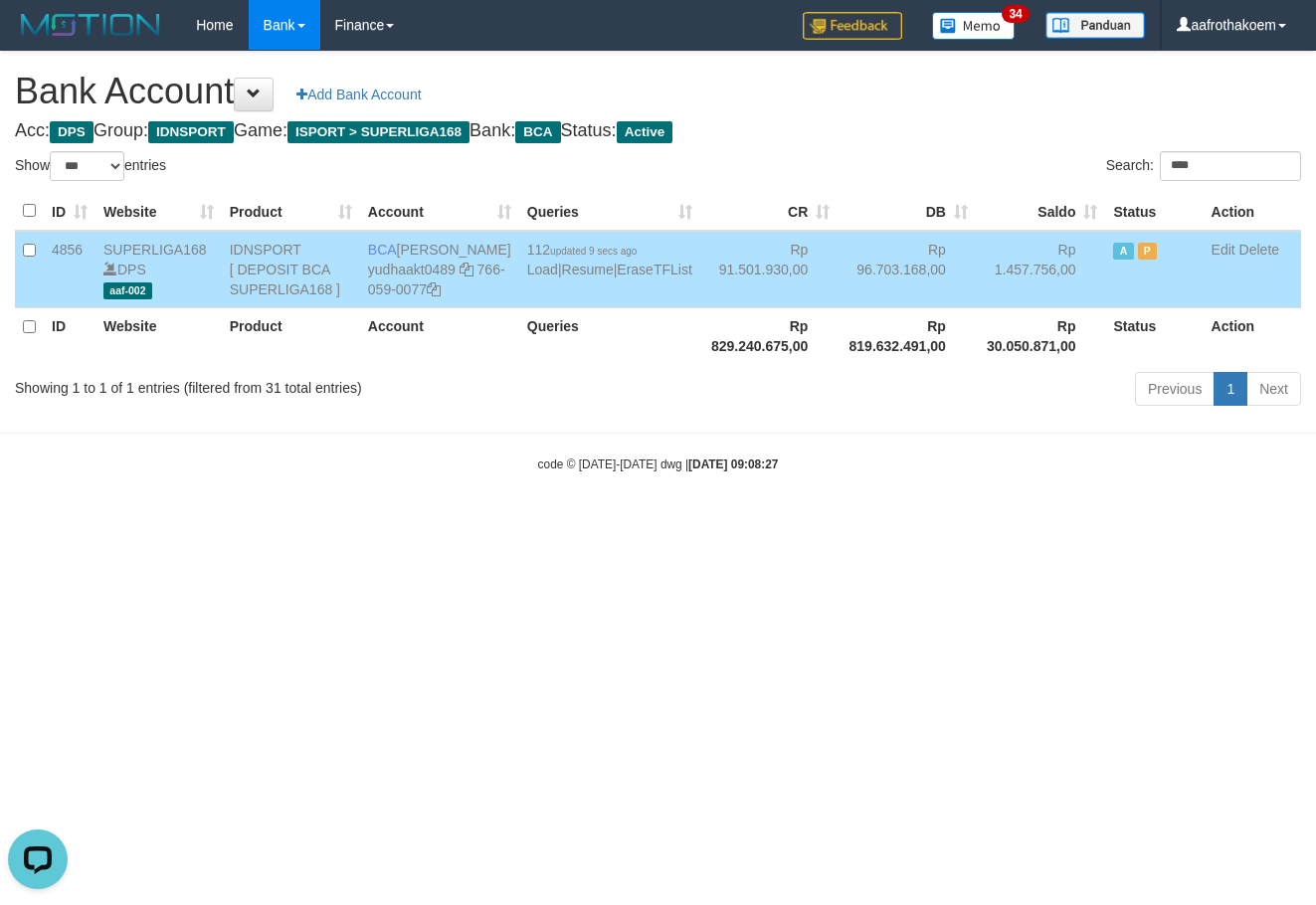 drag, startPoint x: 416, startPoint y: 250, endPoint x: 493, endPoint y: 272, distance: 80.0812 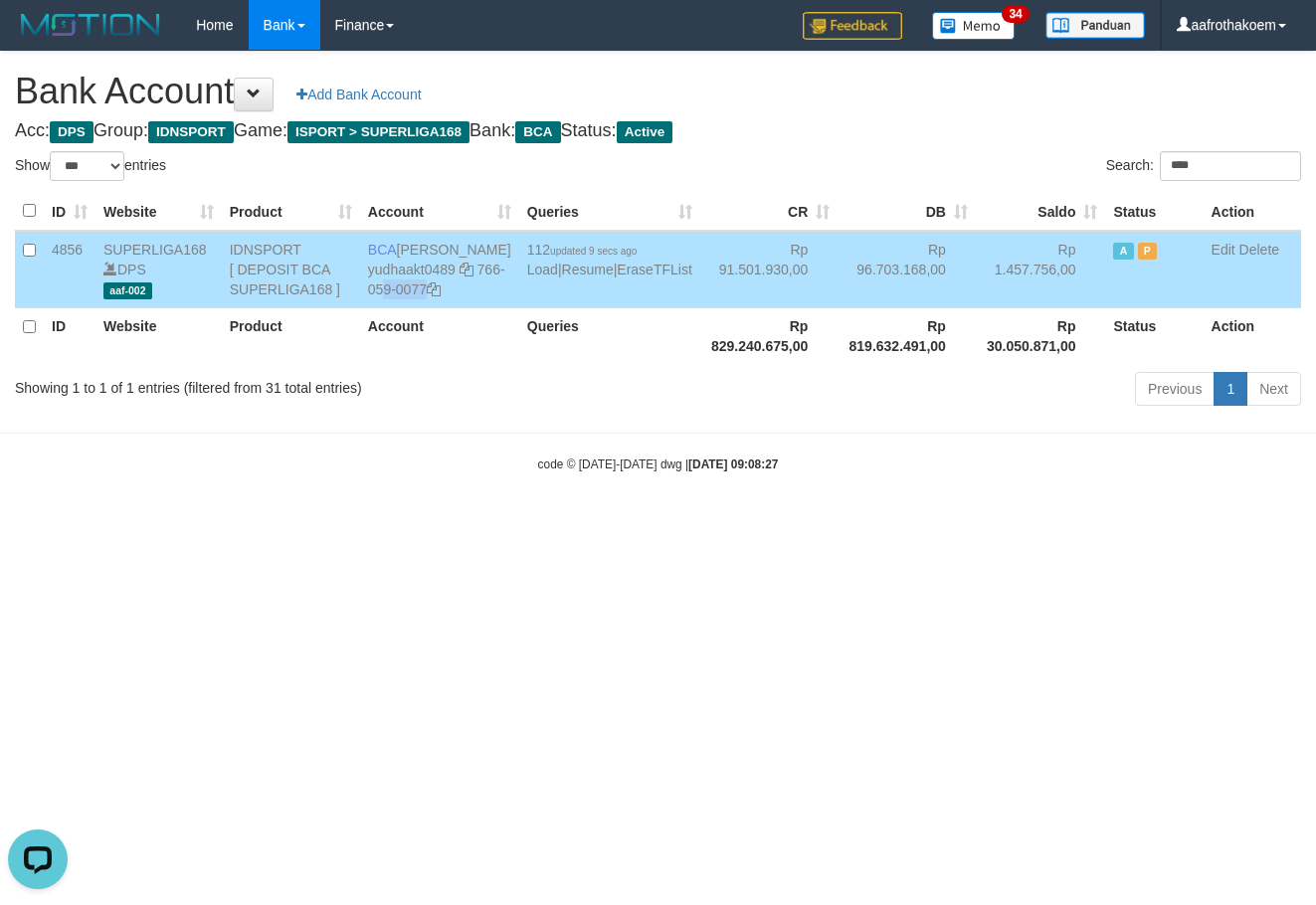 copy on "766-059-0077" 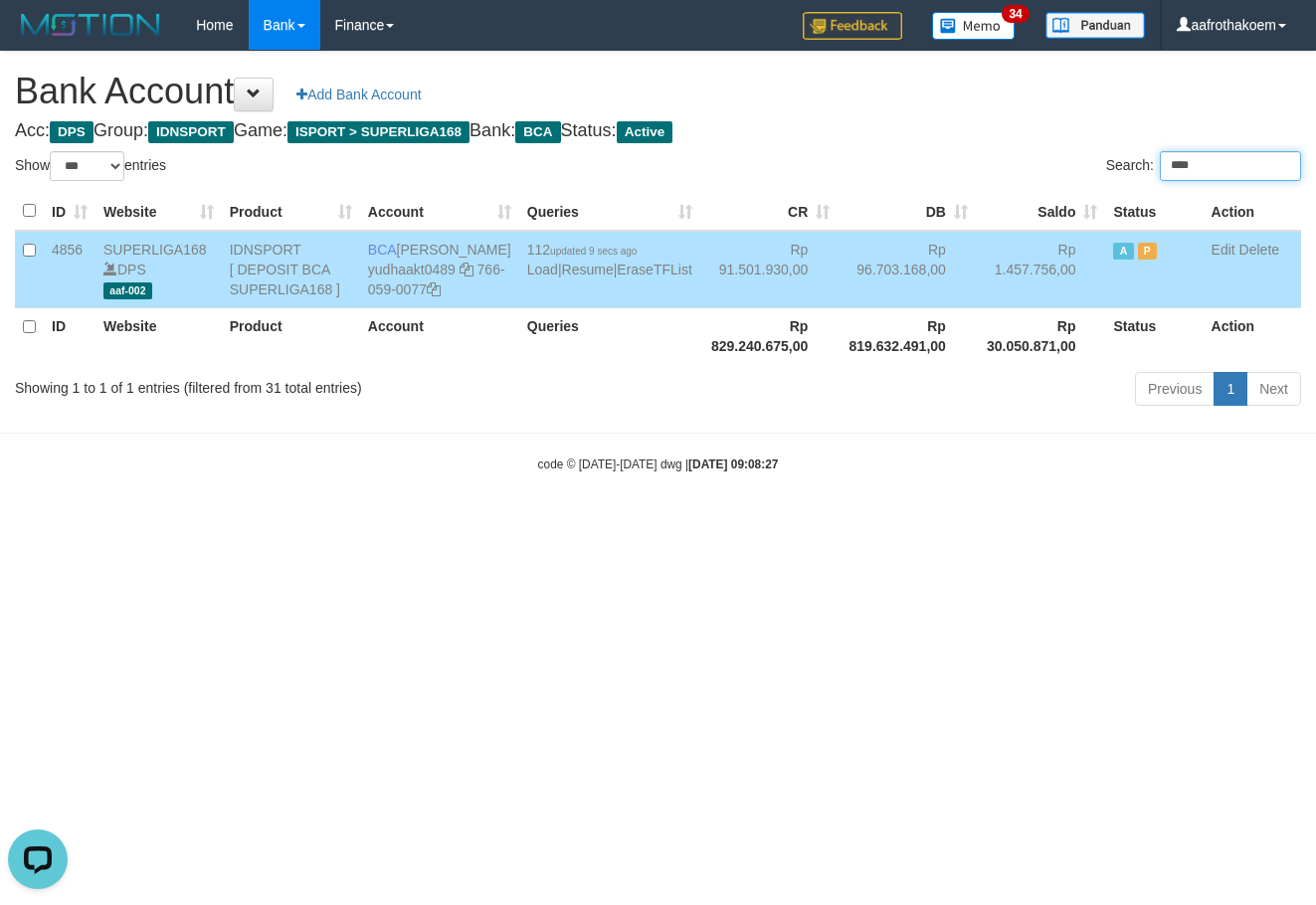 drag, startPoint x: 1192, startPoint y: 164, endPoint x: 1171, endPoint y: 161, distance: 21.213203 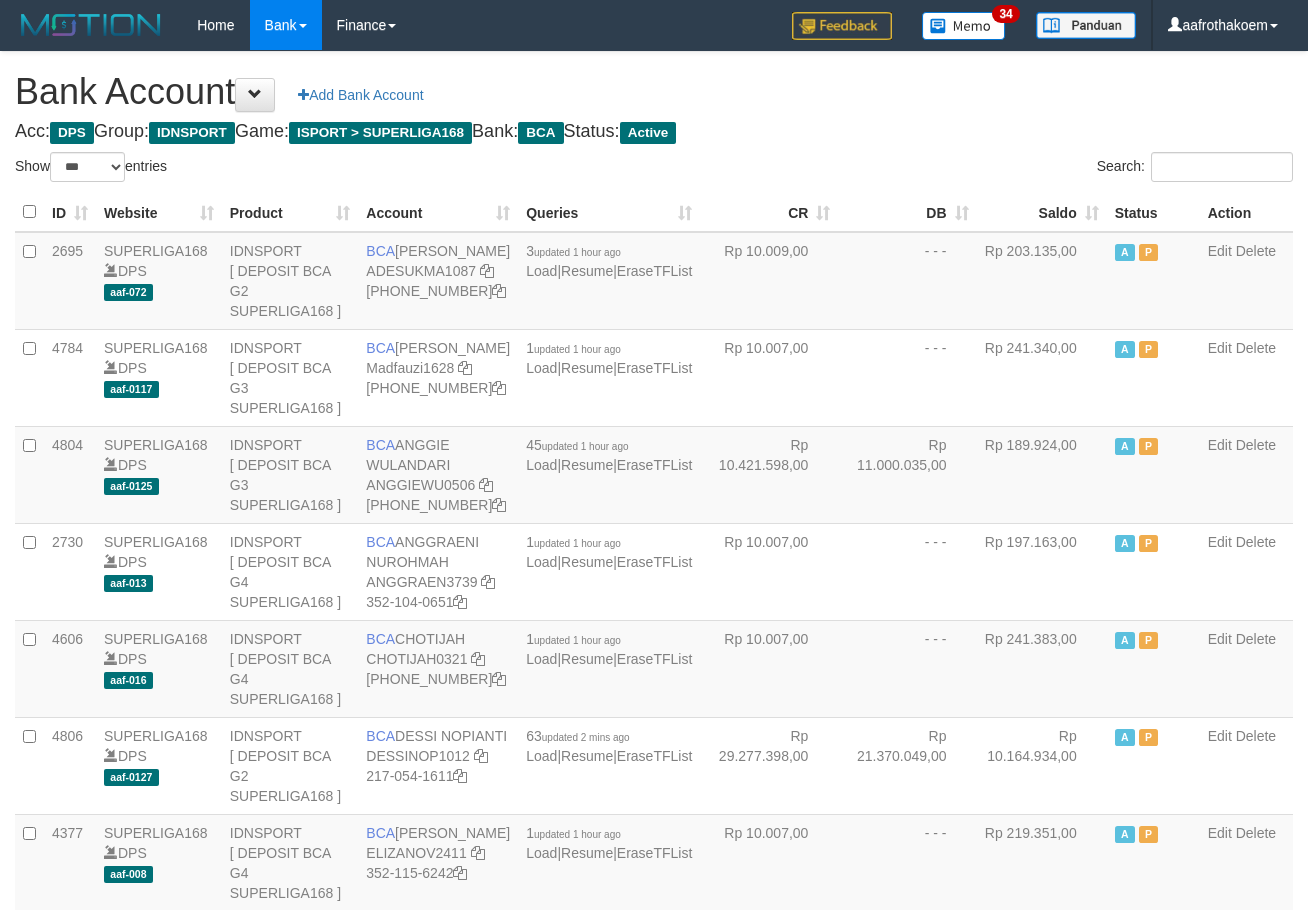 select on "***" 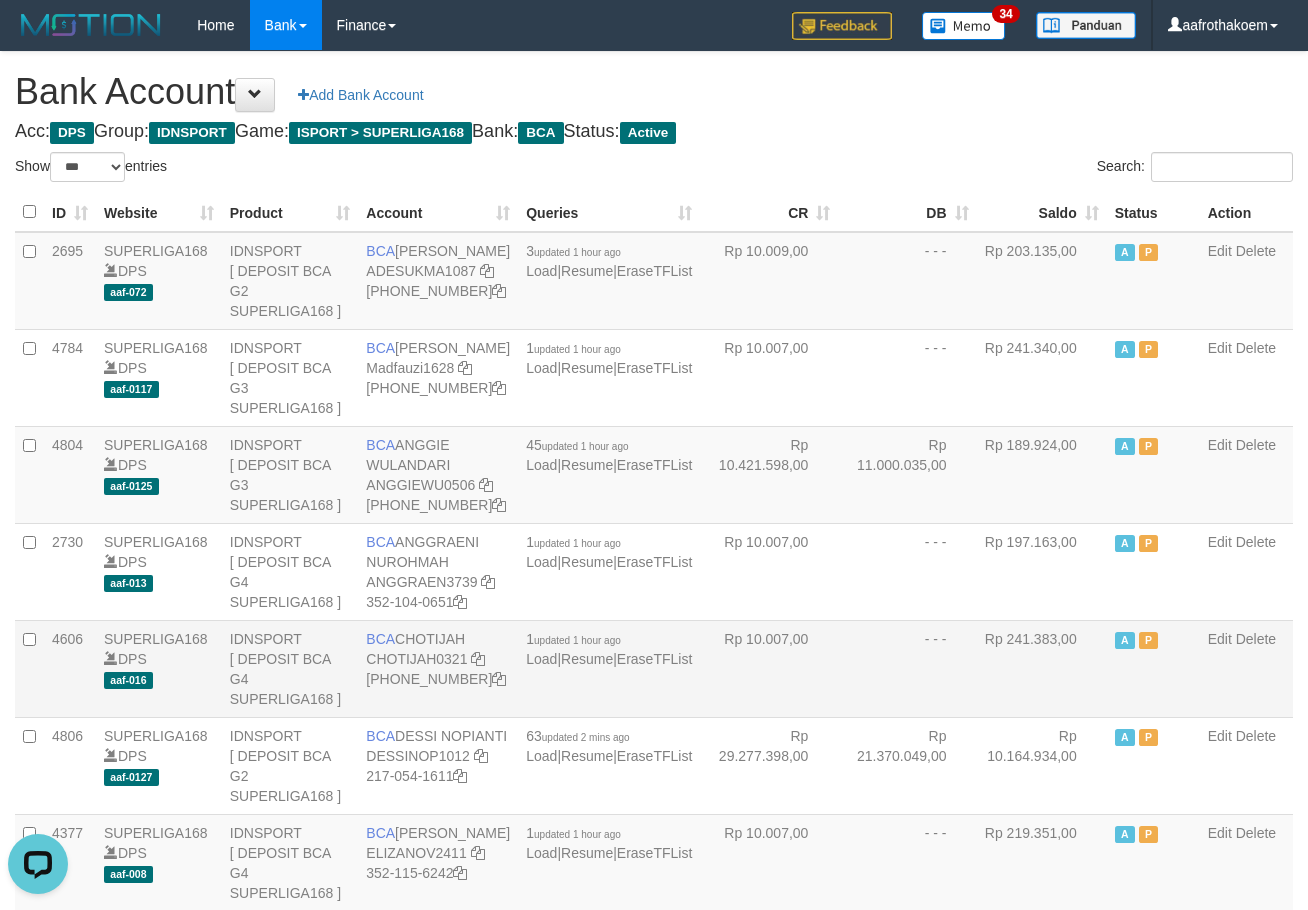 scroll, scrollTop: 0, scrollLeft: 0, axis: both 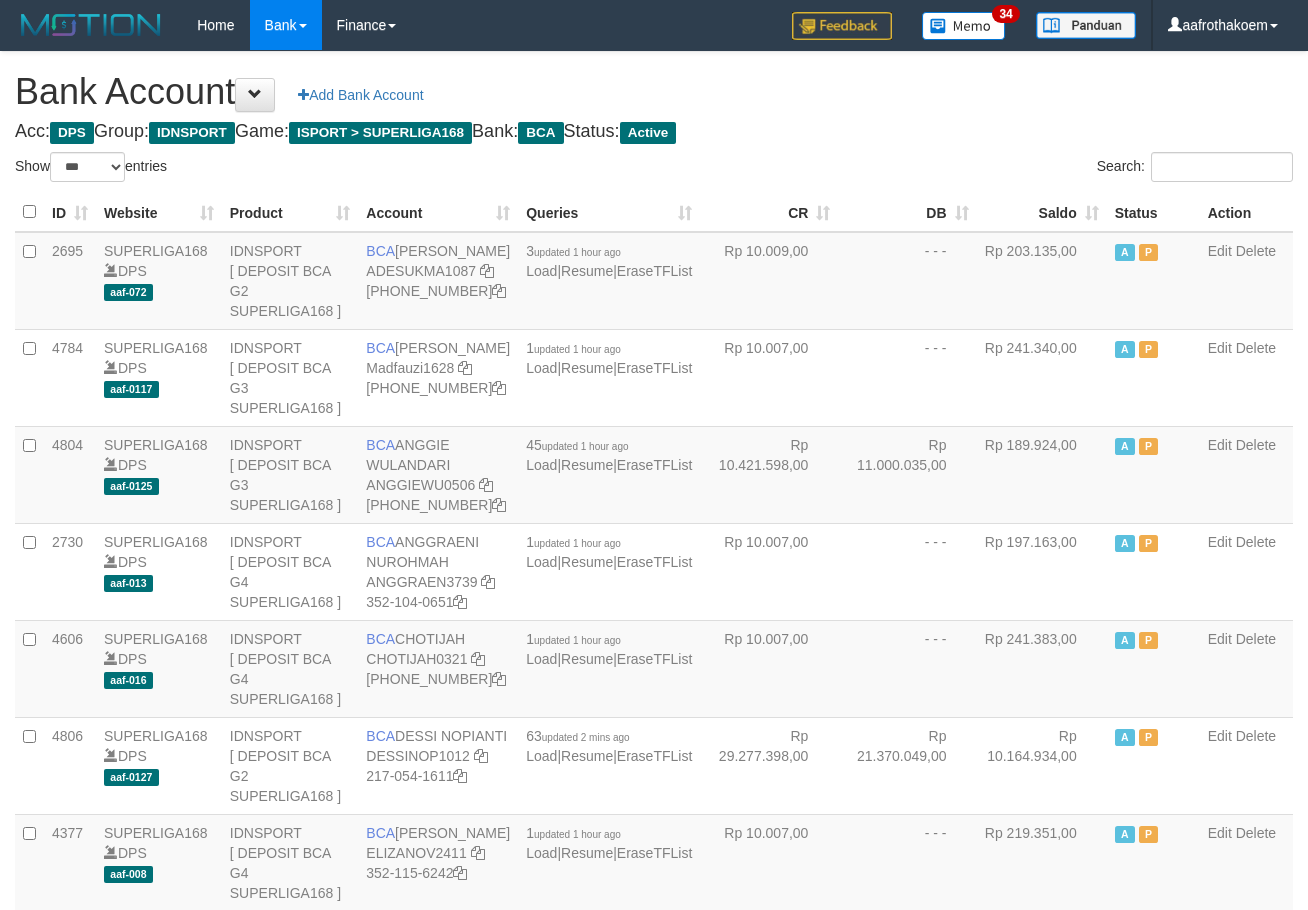 select on "***" 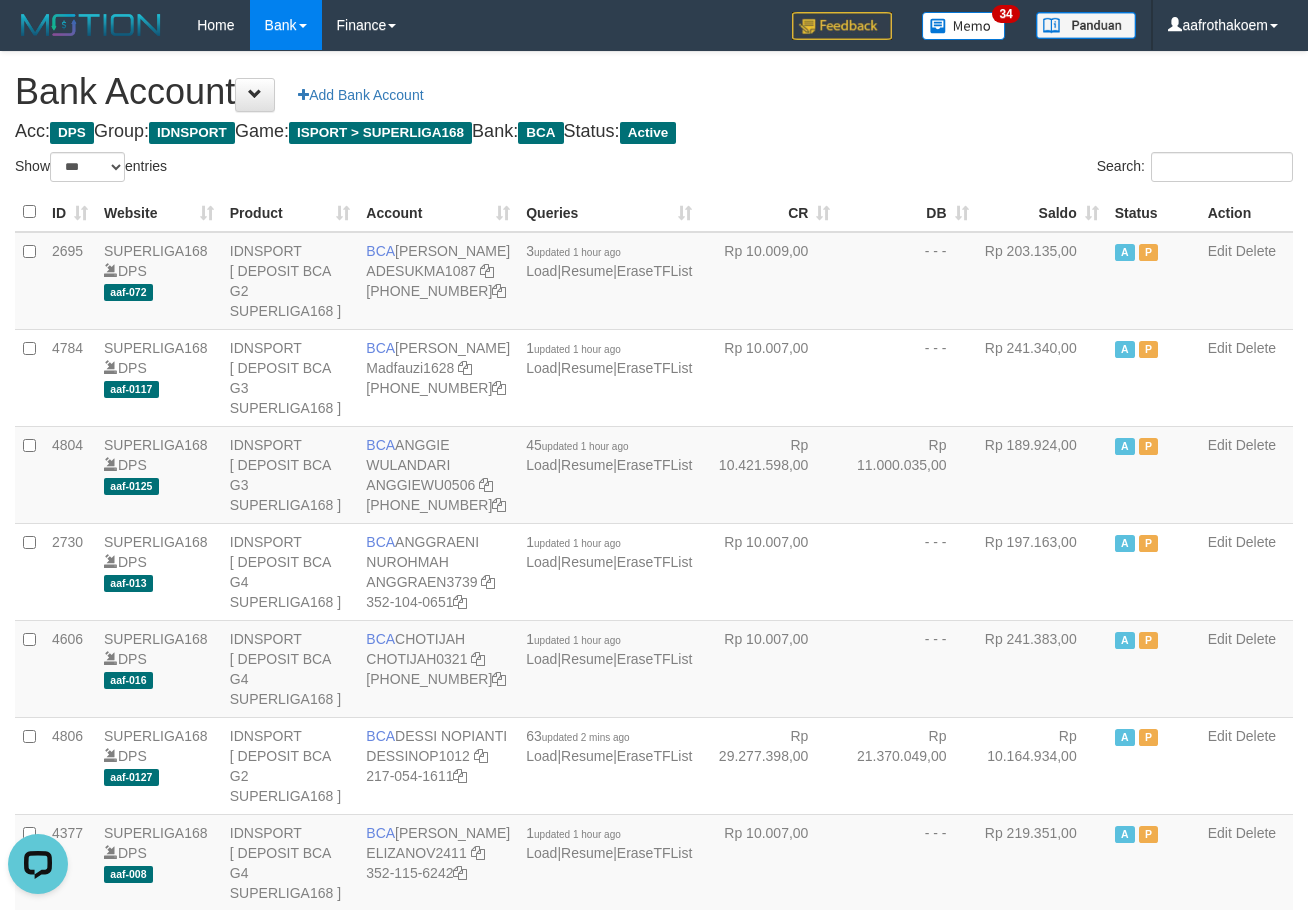 scroll, scrollTop: 0, scrollLeft: 0, axis: both 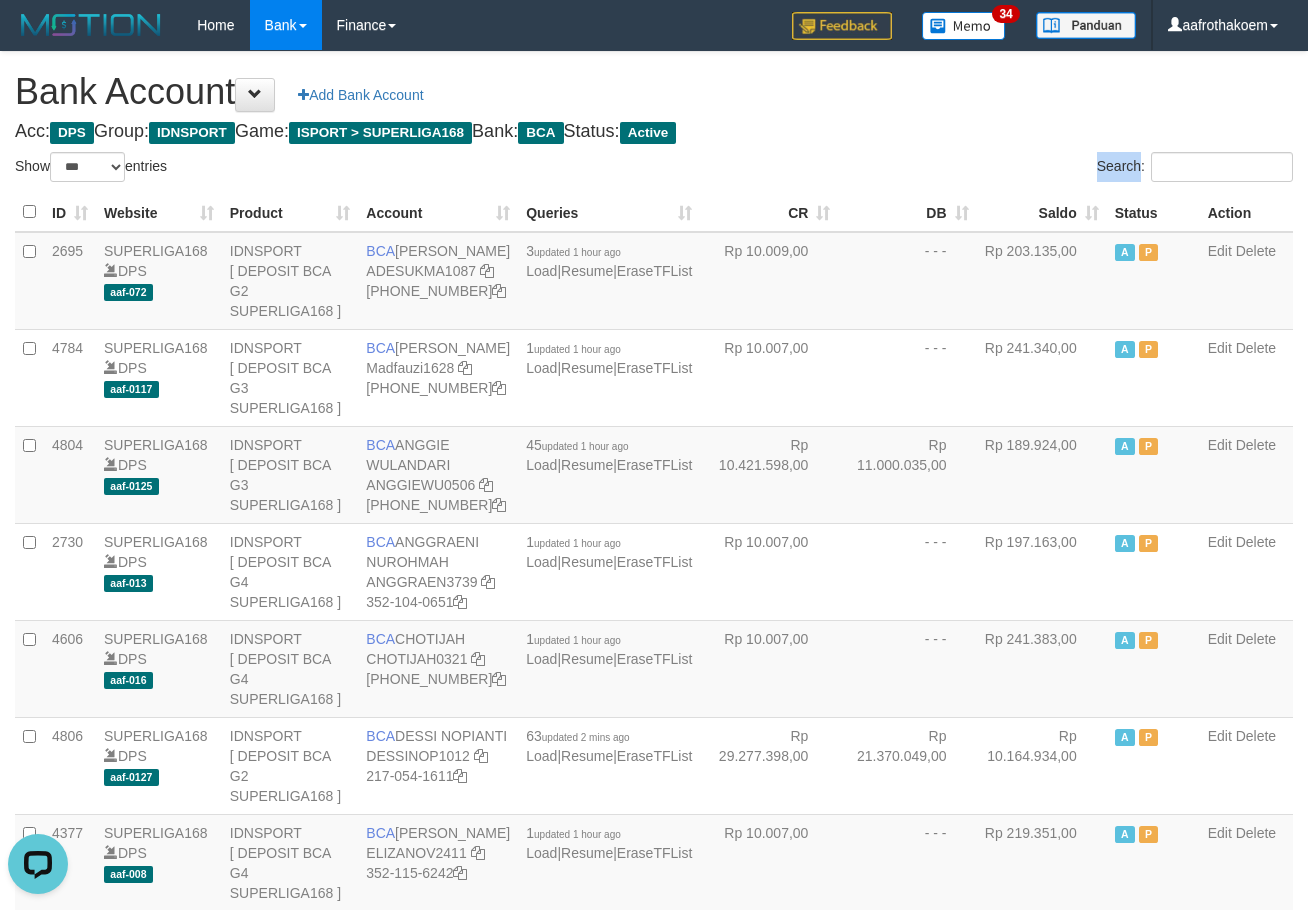click on "Search:" at bounding box center (981, 169) 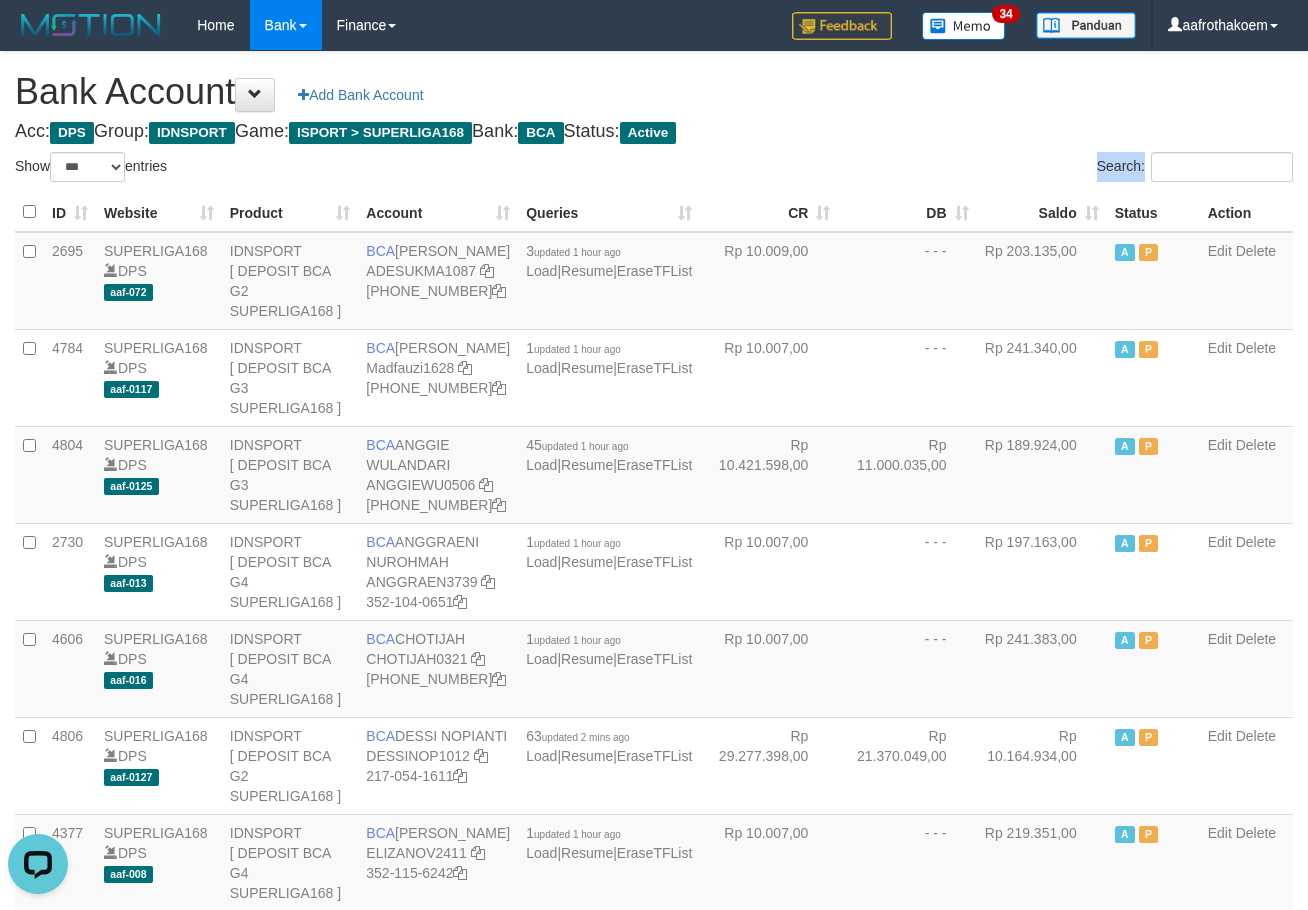 drag, startPoint x: 829, startPoint y: 163, endPoint x: 660, endPoint y: 186, distance: 170.5579 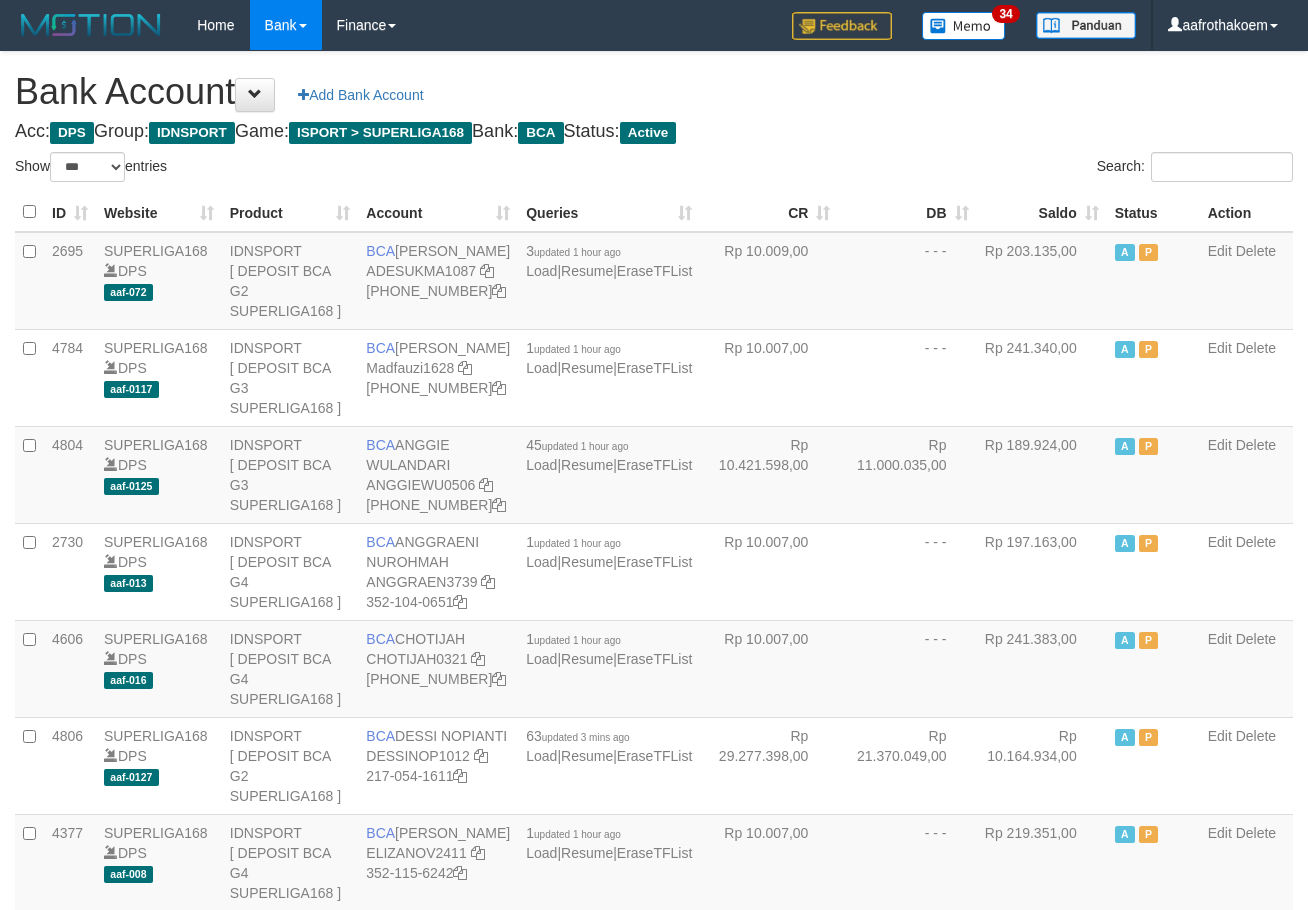 select on "***" 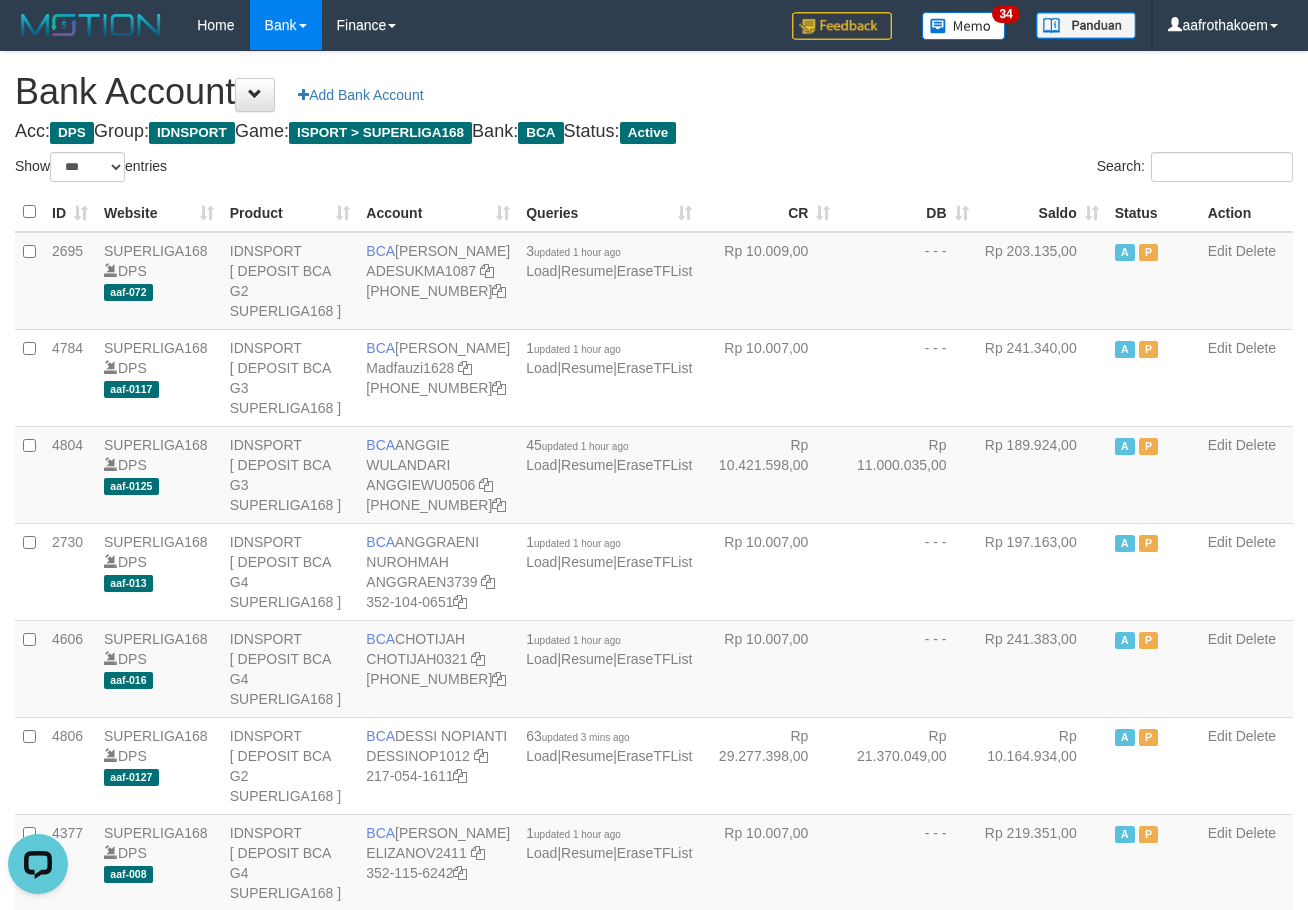 scroll, scrollTop: 0, scrollLeft: 0, axis: both 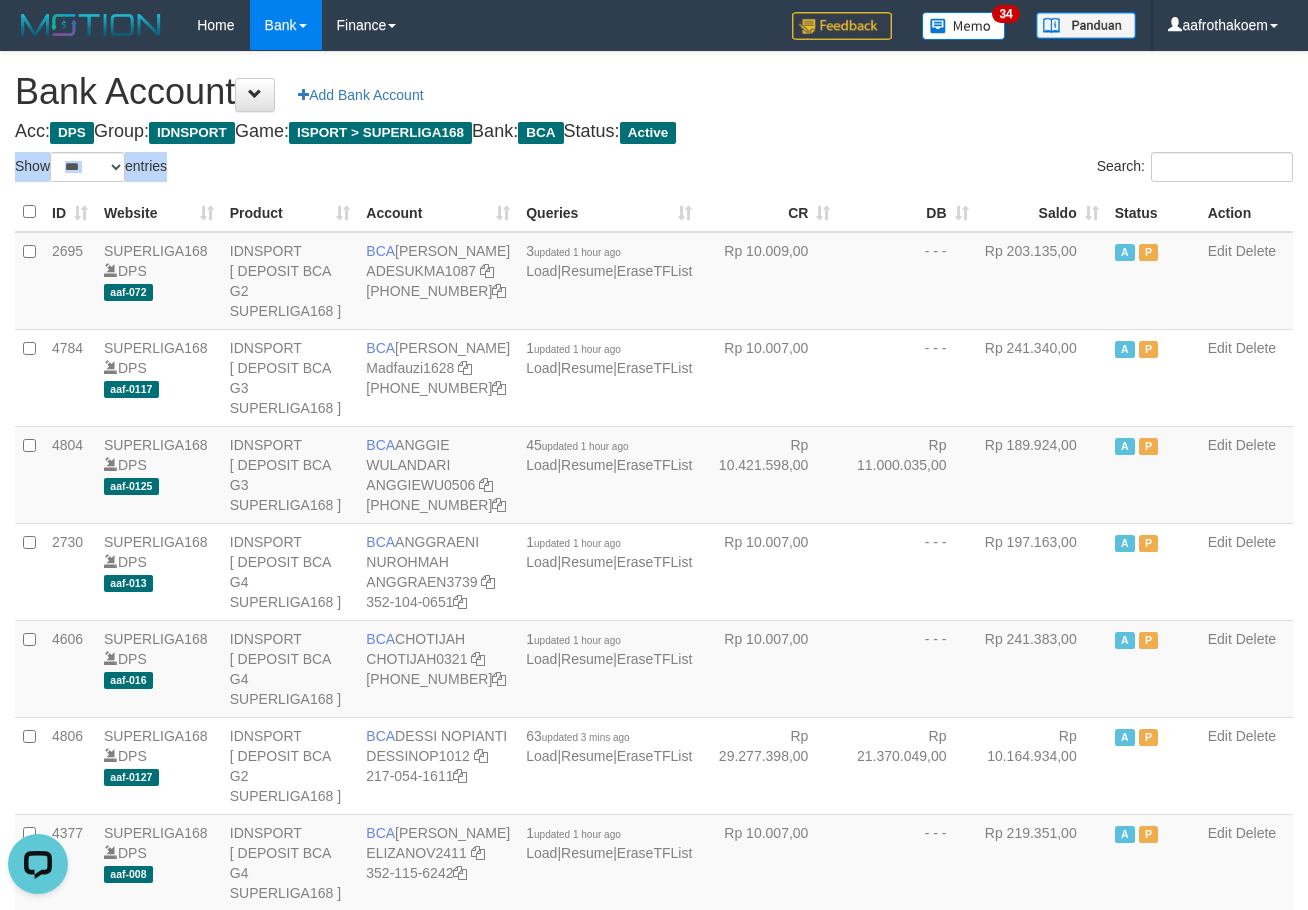 click on "Bank Account
Add Bank Account
Acc: 										 DPS
Group:   IDNSPORT    		Game:   ISPORT > SUPERLIGA168    		Bank:   BCA    		Status:  Active
Filter Account Type
*******
***
**
***
DPS
SELECT ALL  SELECT TYPE  - ALL -
DPS
WD
TMP
Filter Product
*******
******
********
********
*******
********
IDNSPORT
SELECT ALL  SELECT GROUP  - ALL -
BETHUB
IDNPOKER
IDNSPORT
IDNTOTO
LOADONLY
Filter Website
*******" at bounding box center (654, 1668) 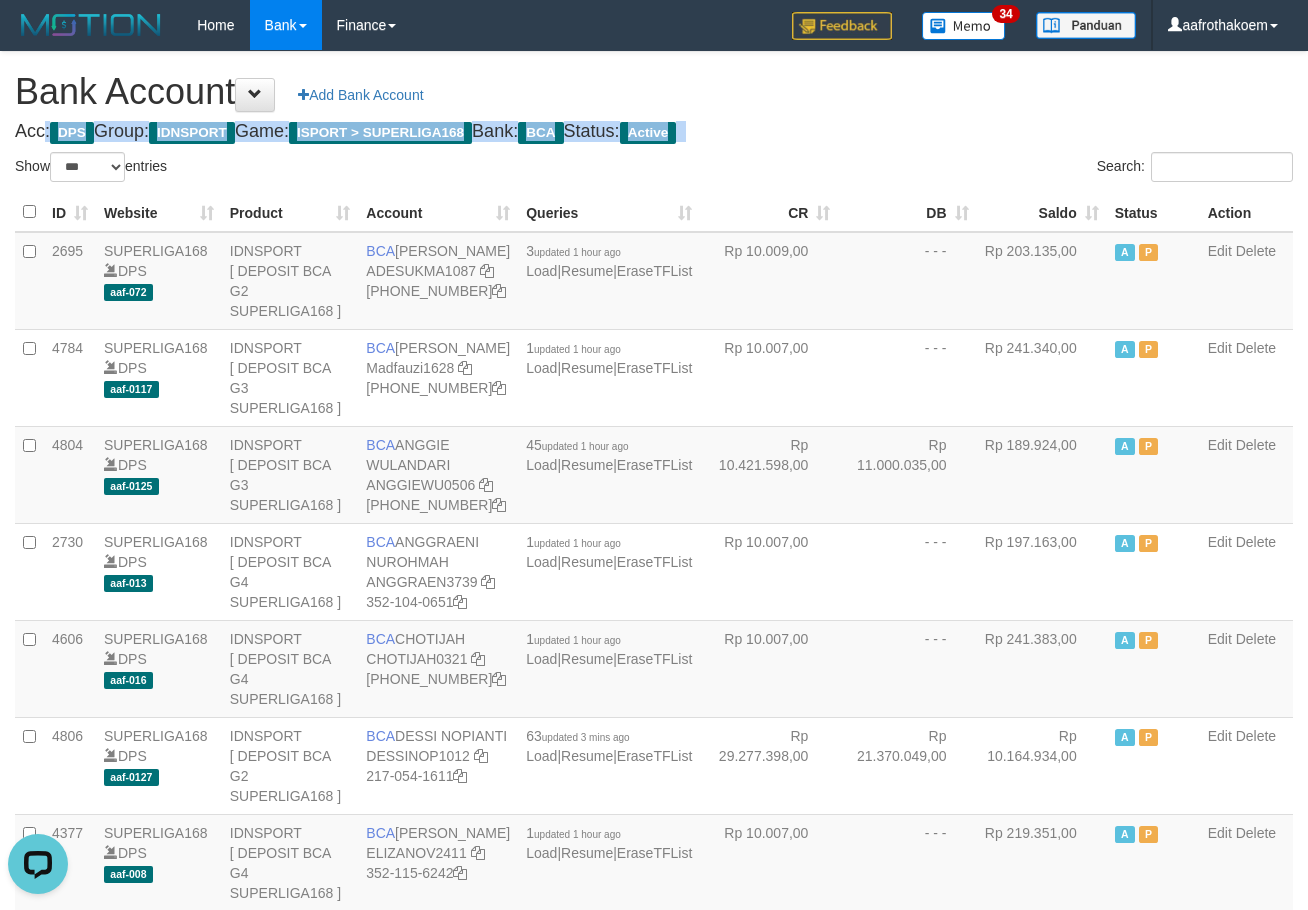 click on "Acc: 										 DPS
Group:   IDNSPORT    		Game:   ISPORT > SUPERLIGA168    		Bank:   BCA    		Status:  Active" at bounding box center [654, 132] 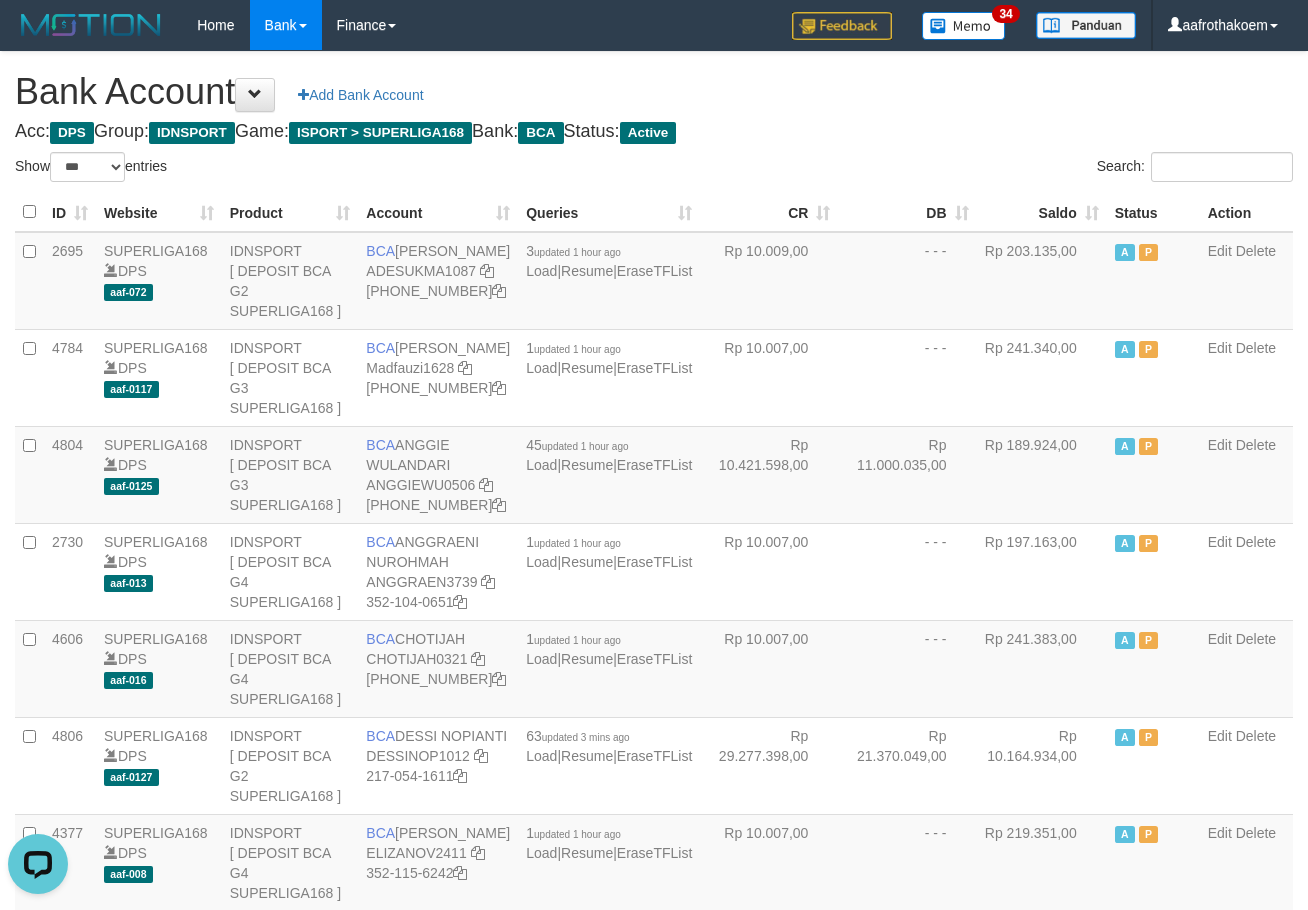 click on "Bank Account
Add Bank Account
Acc: 										 DPS
Group:   IDNSPORT    		Game:   ISPORT > SUPERLIGA168    		Bank:   BCA    		Status:  Active
Filter Account Type
*******
***
**
***
DPS
SELECT ALL  SELECT TYPE  - ALL -
DPS
WD
TMP
Filter Product
*******
******
********
********
*******
********
IDNSPORT
SELECT ALL  SELECT GROUP  - ALL -
BETHUB
IDNPOKER
[GEOGRAPHIC_DATA]
[GEOGRAPHIC_DATA]
LOADONLY
Filter Website
*******" at bounding box center [654, 1668] 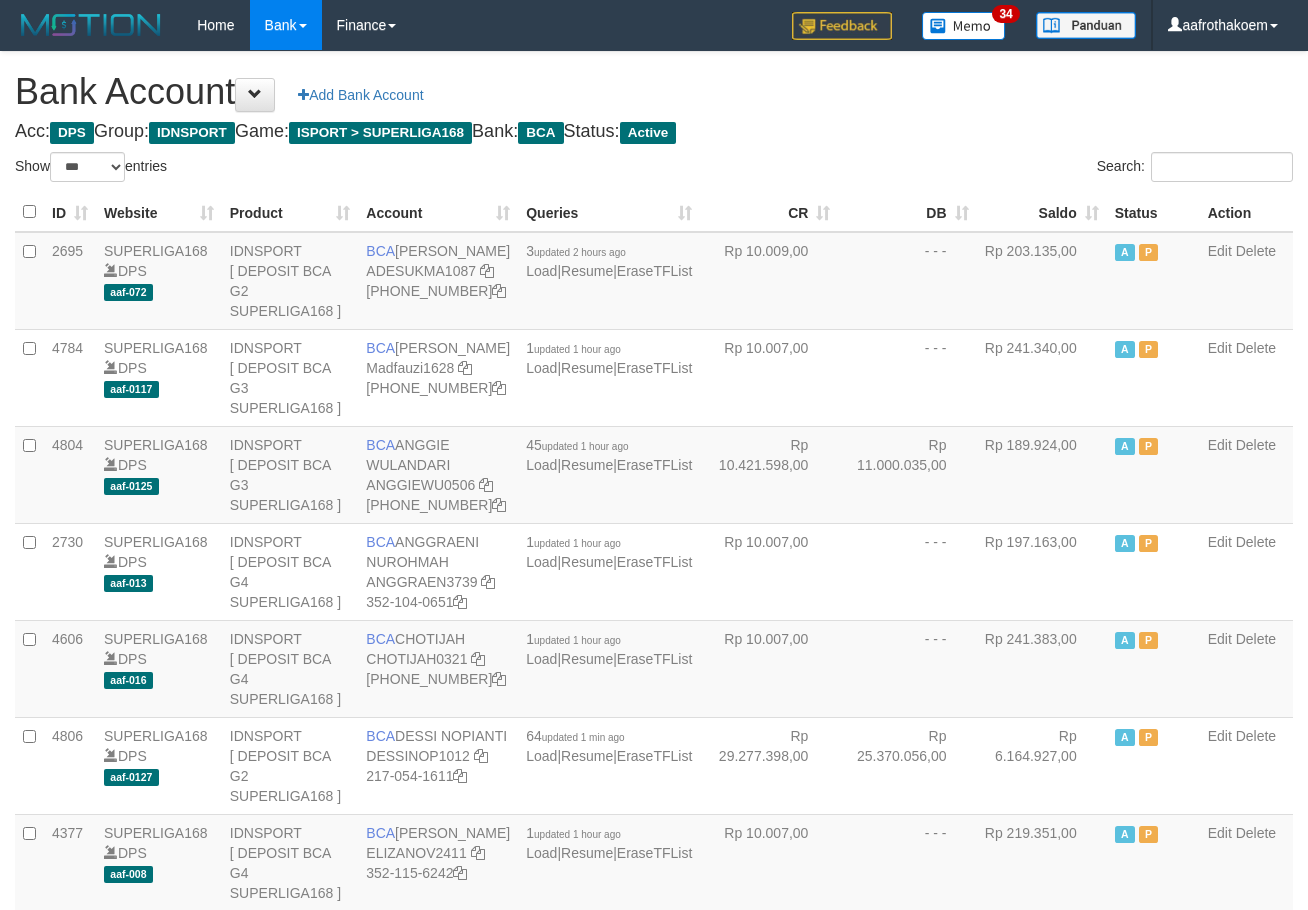 select on "***" 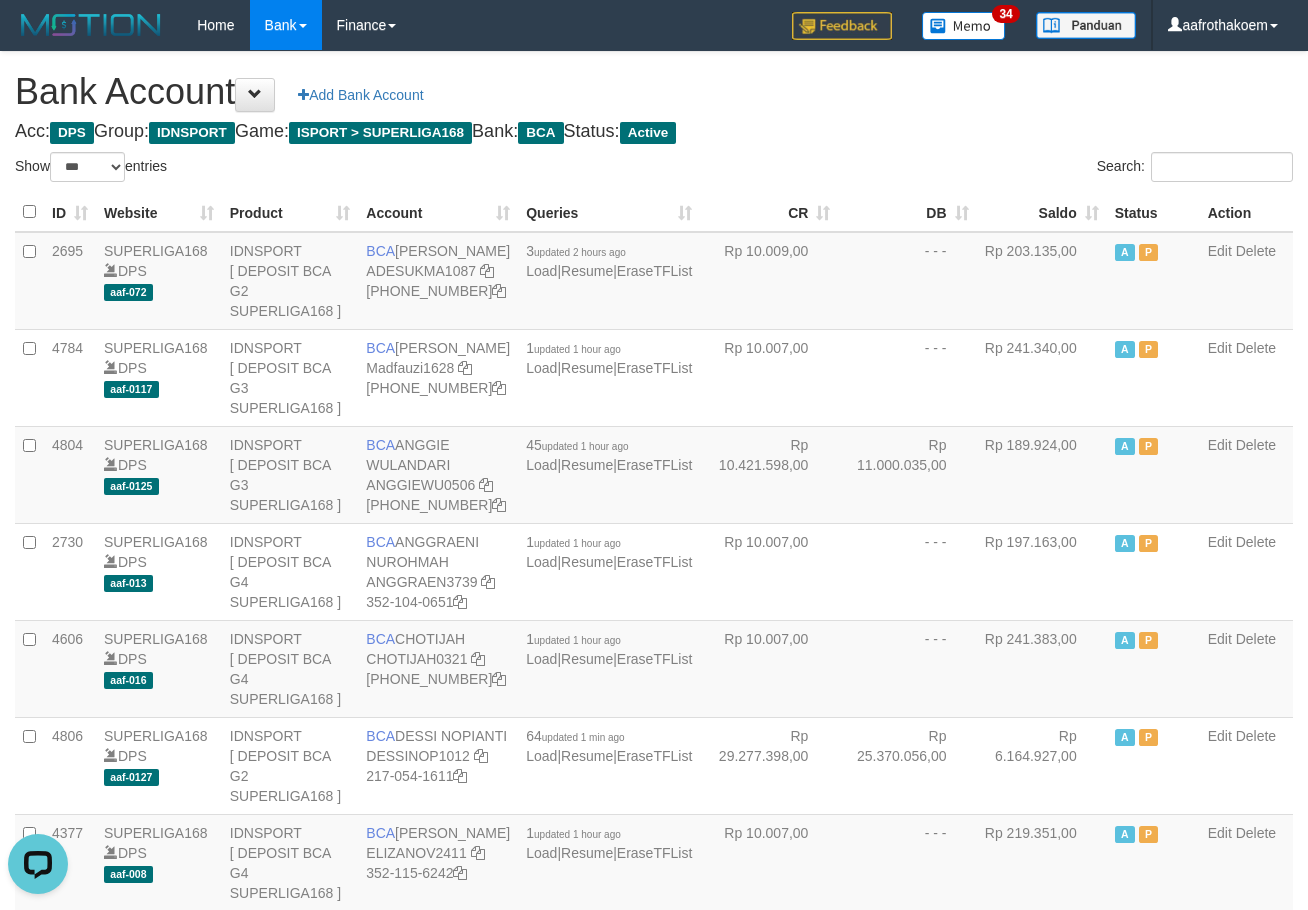 scroll, scrollTop: 0, scrollLeft: 0, axis: both 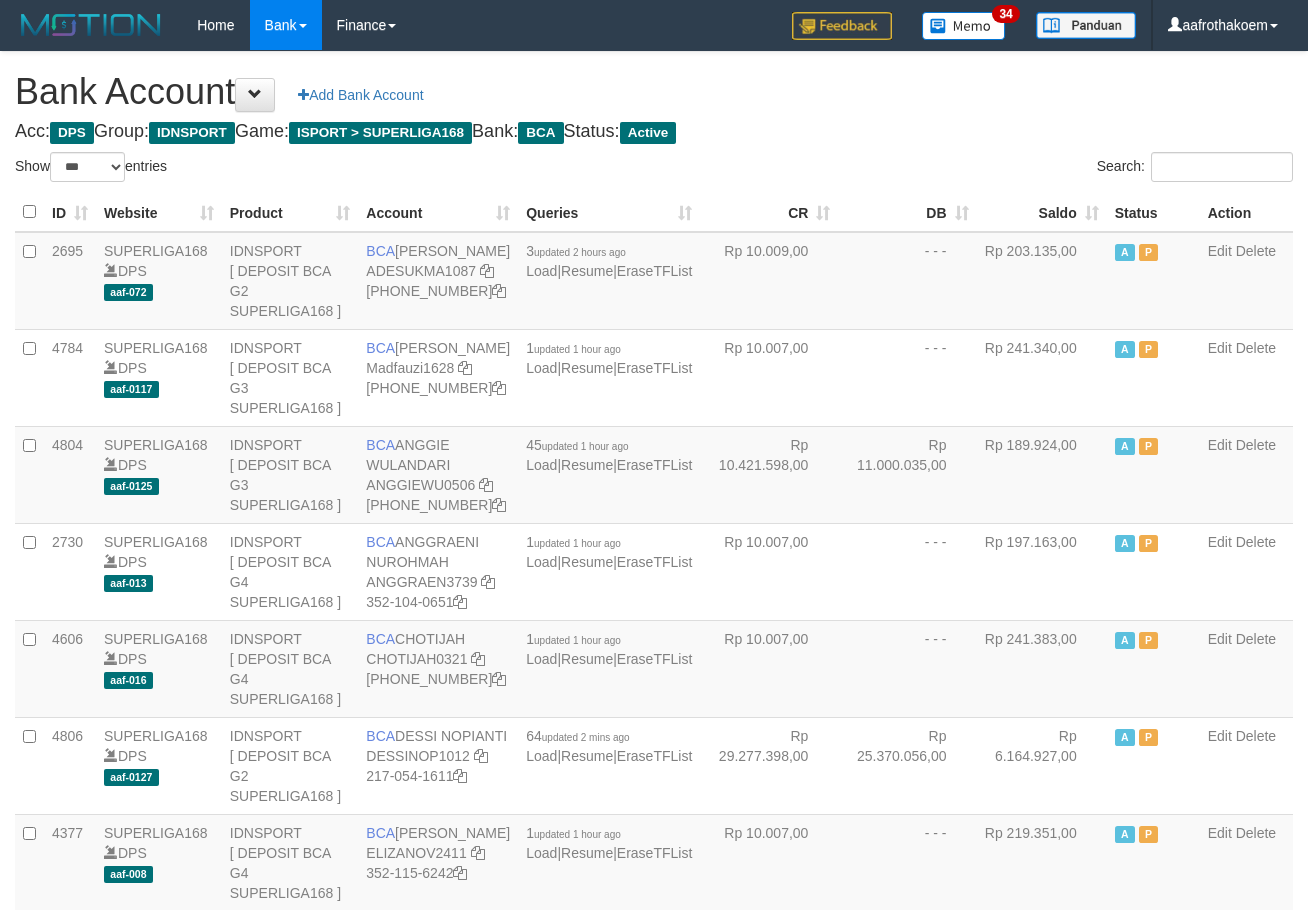 select on "***" 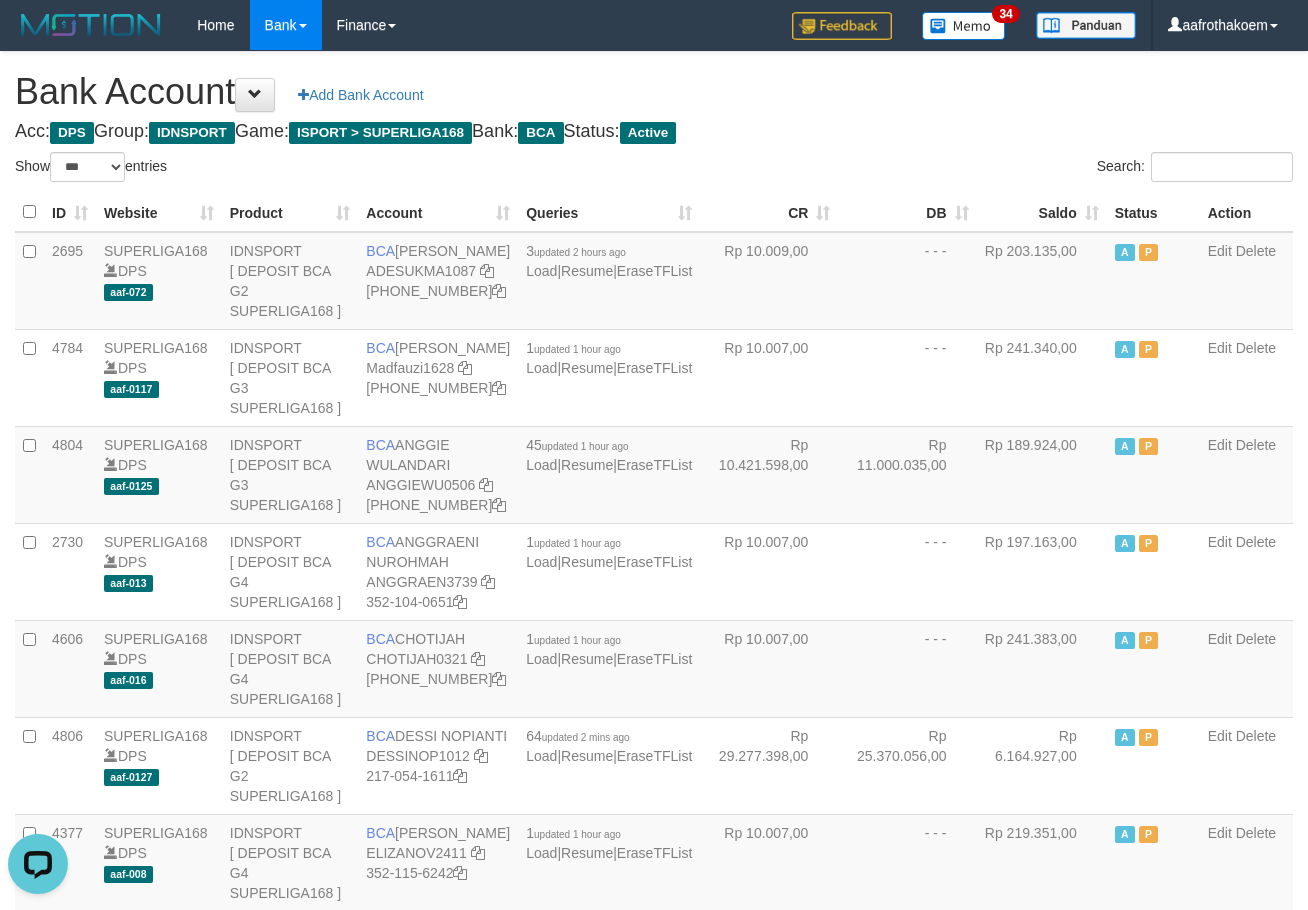 scroll, scrollTop: 0, scrollLeft: 0, axis: both 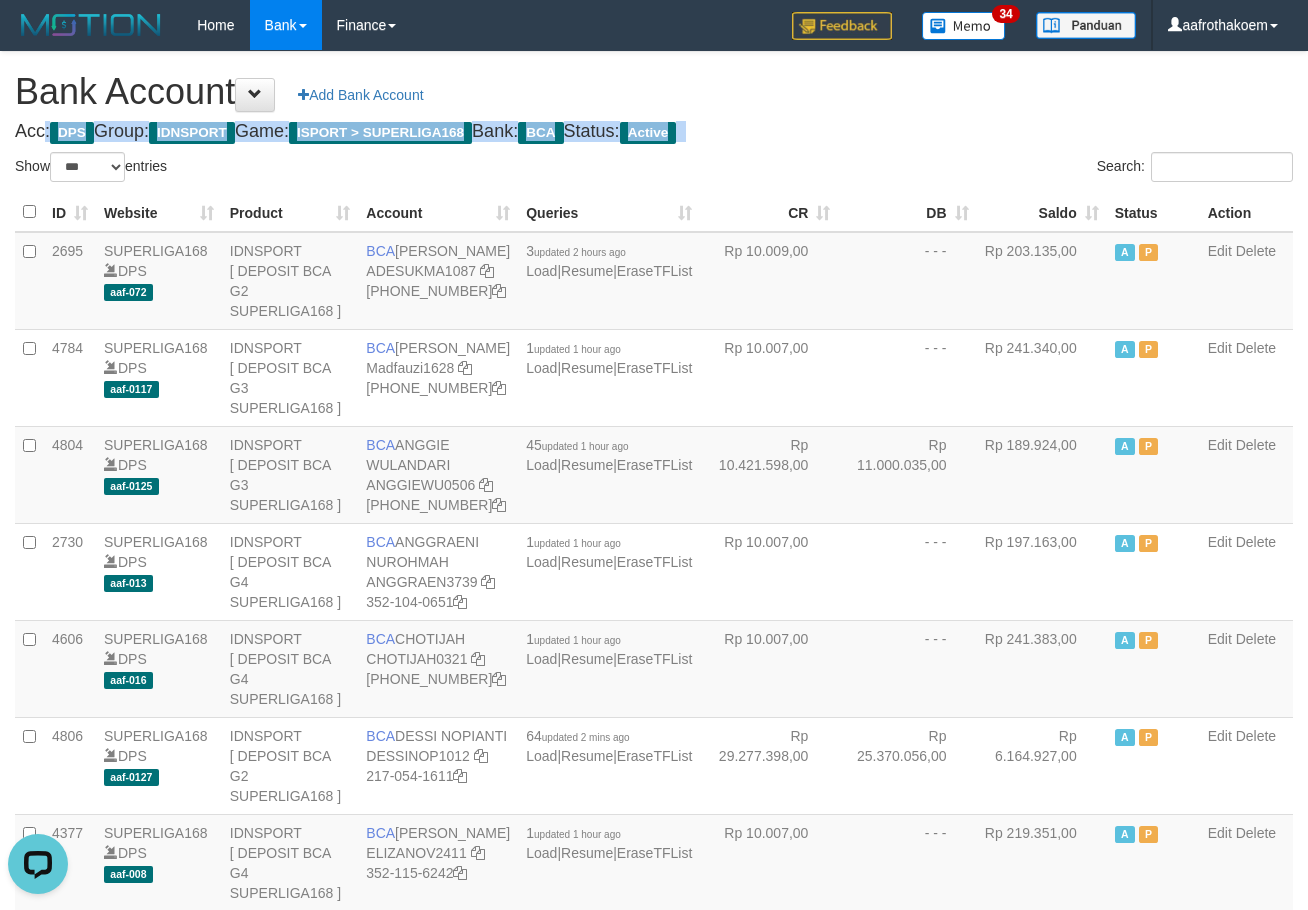 click on "Bank Account
Add Bank Account" at bounding box center (654, 92) 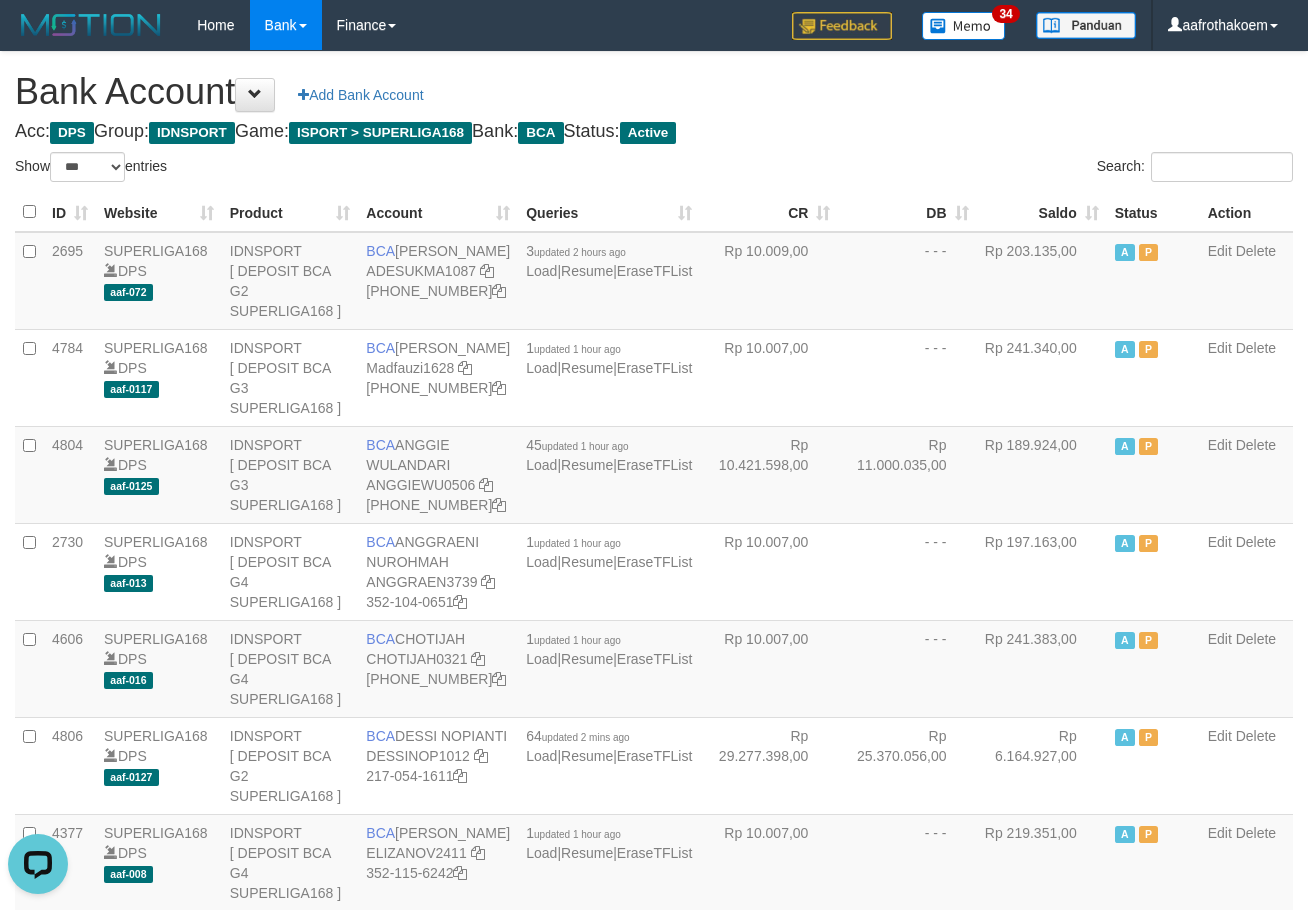 click on "Bank Account
Add Bank Account" at bounding box center [654, 92] 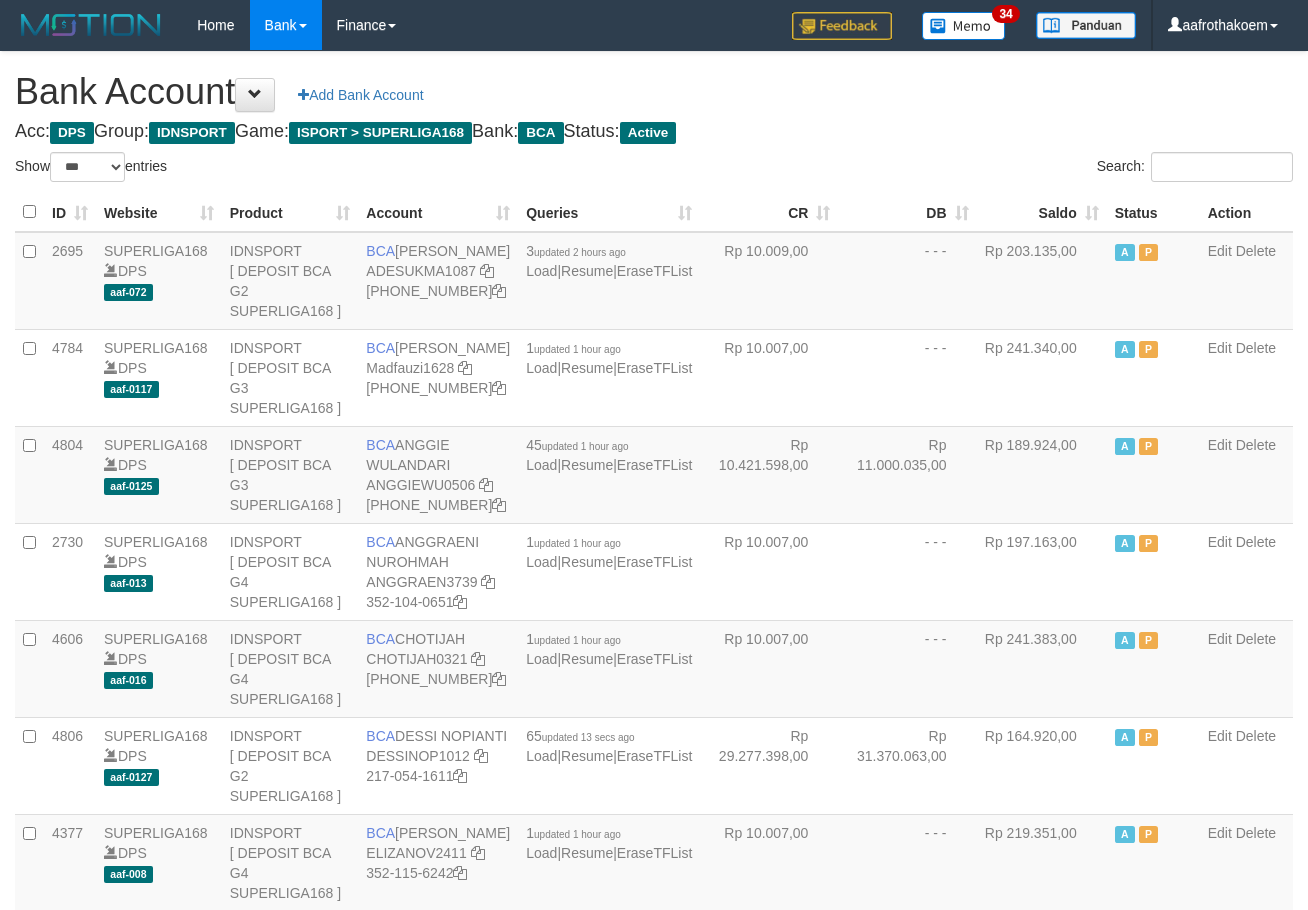 select on "***" 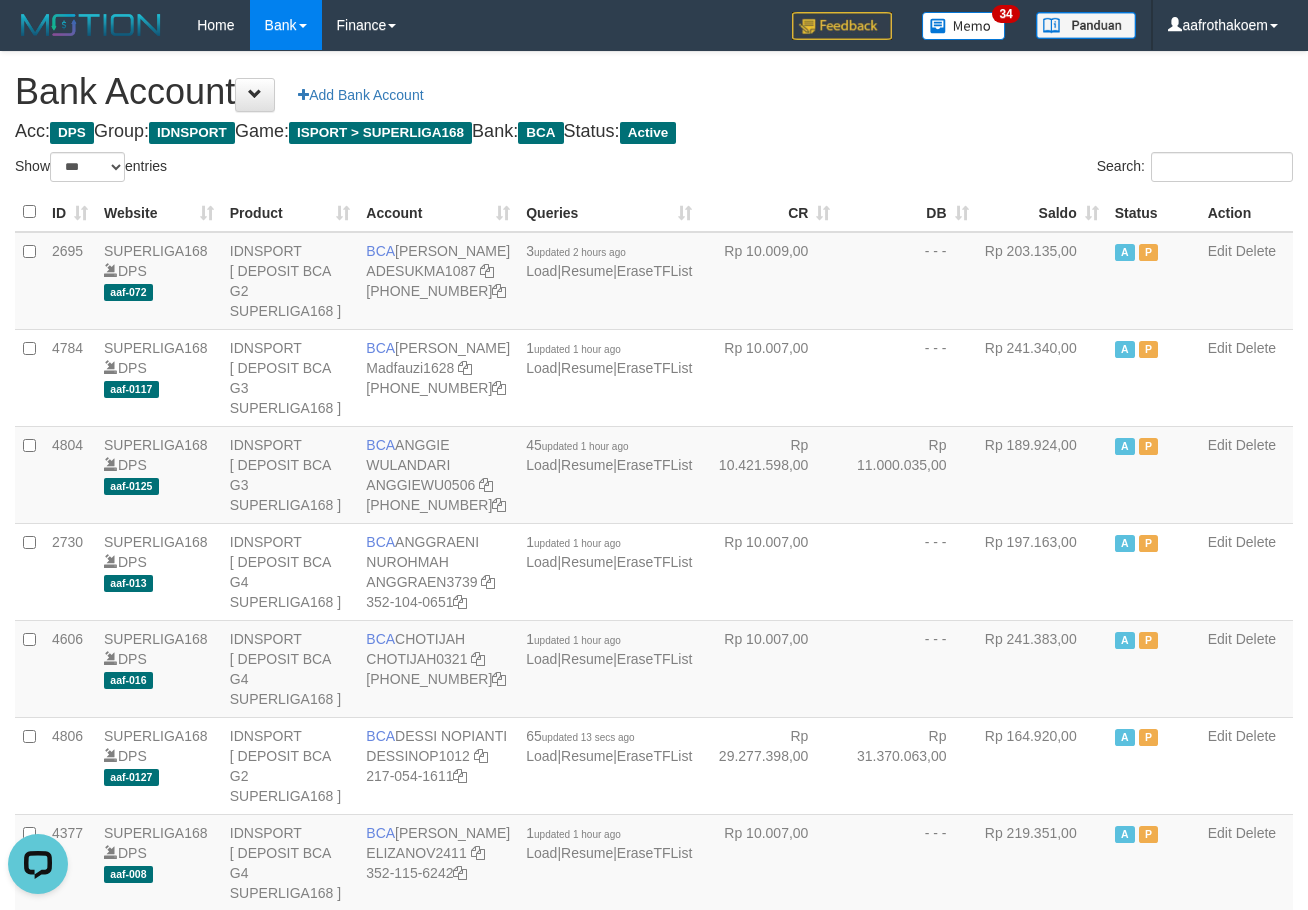click on "Search:" at bounding box center [981, 169] 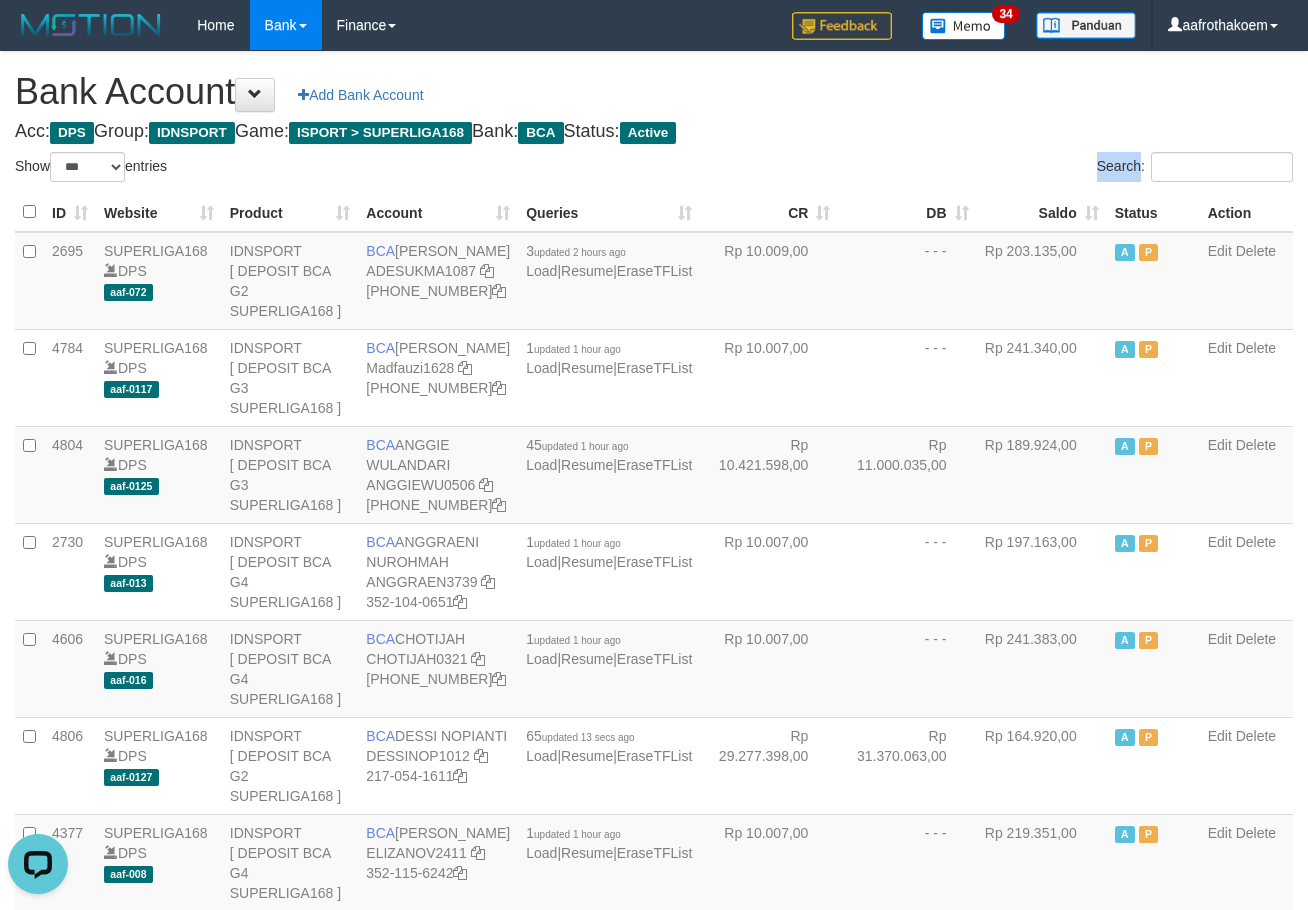 drag, startPoint x: 977, startPoint y: 153, endPoint x: 970, endPoint y: 165, distance: 13.892444 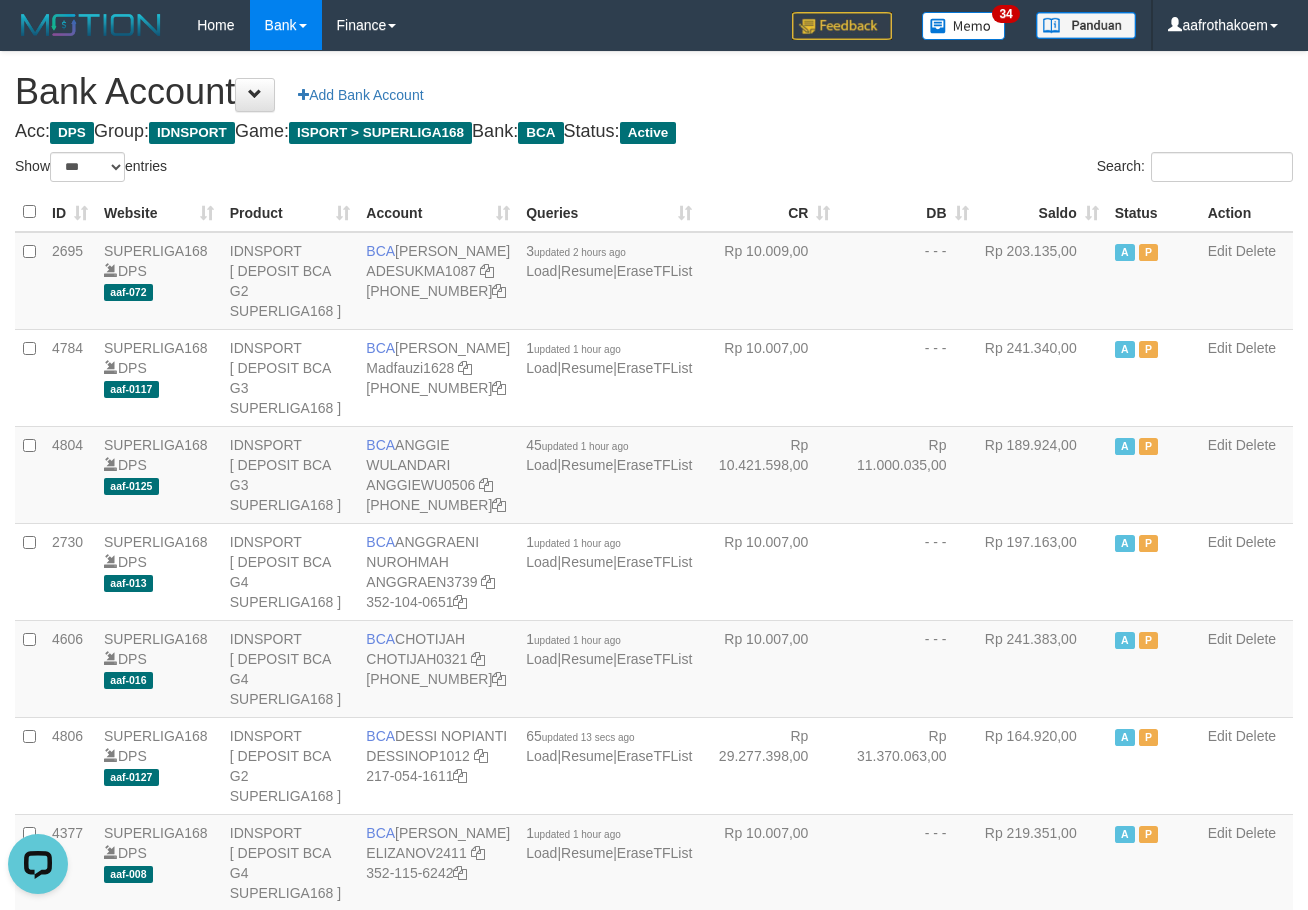 drag, startPoint x: 970, startPoint y: 165, endPoint x: 981, endPoint y: 186, distance: 23.70654 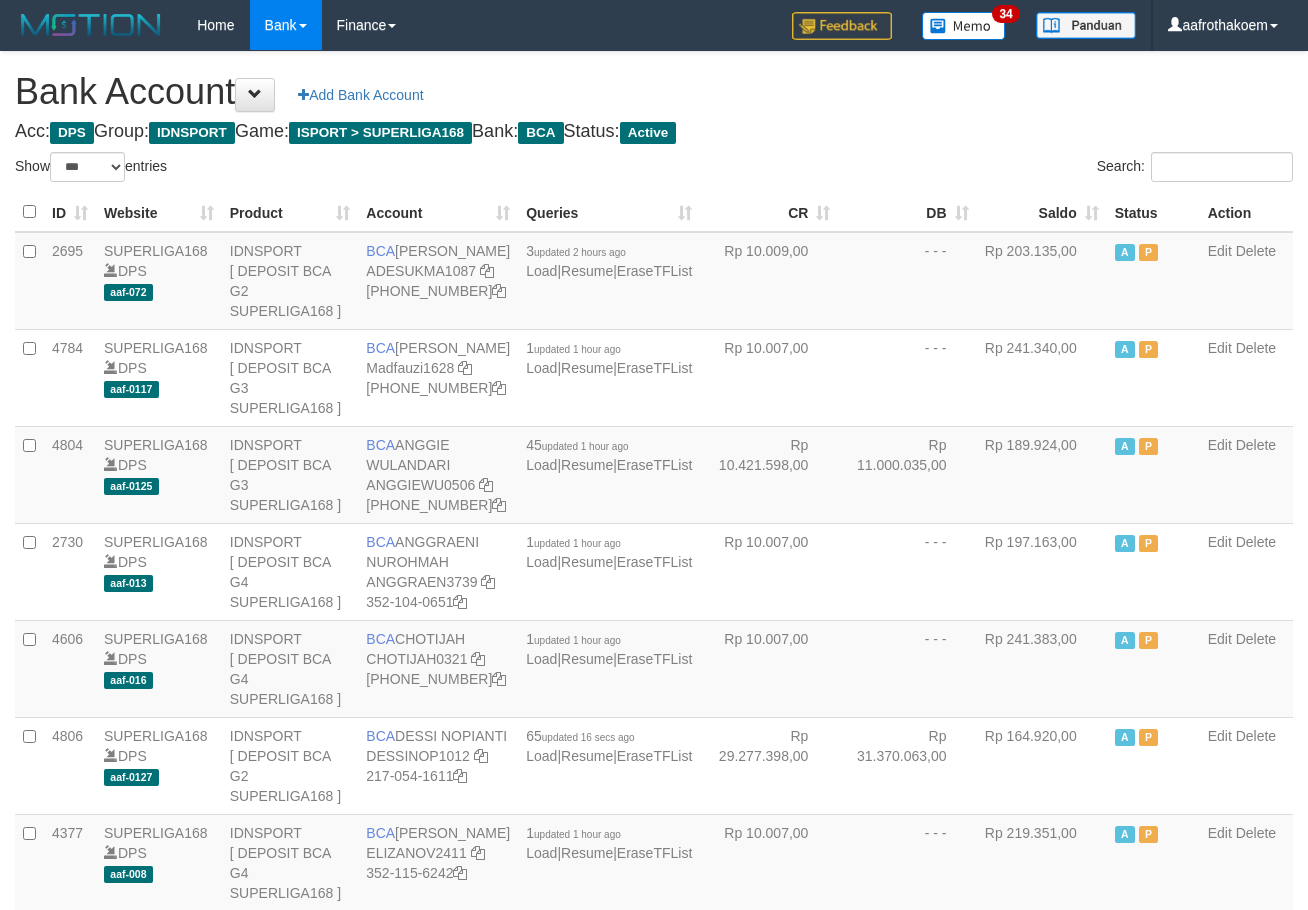 select on "***" 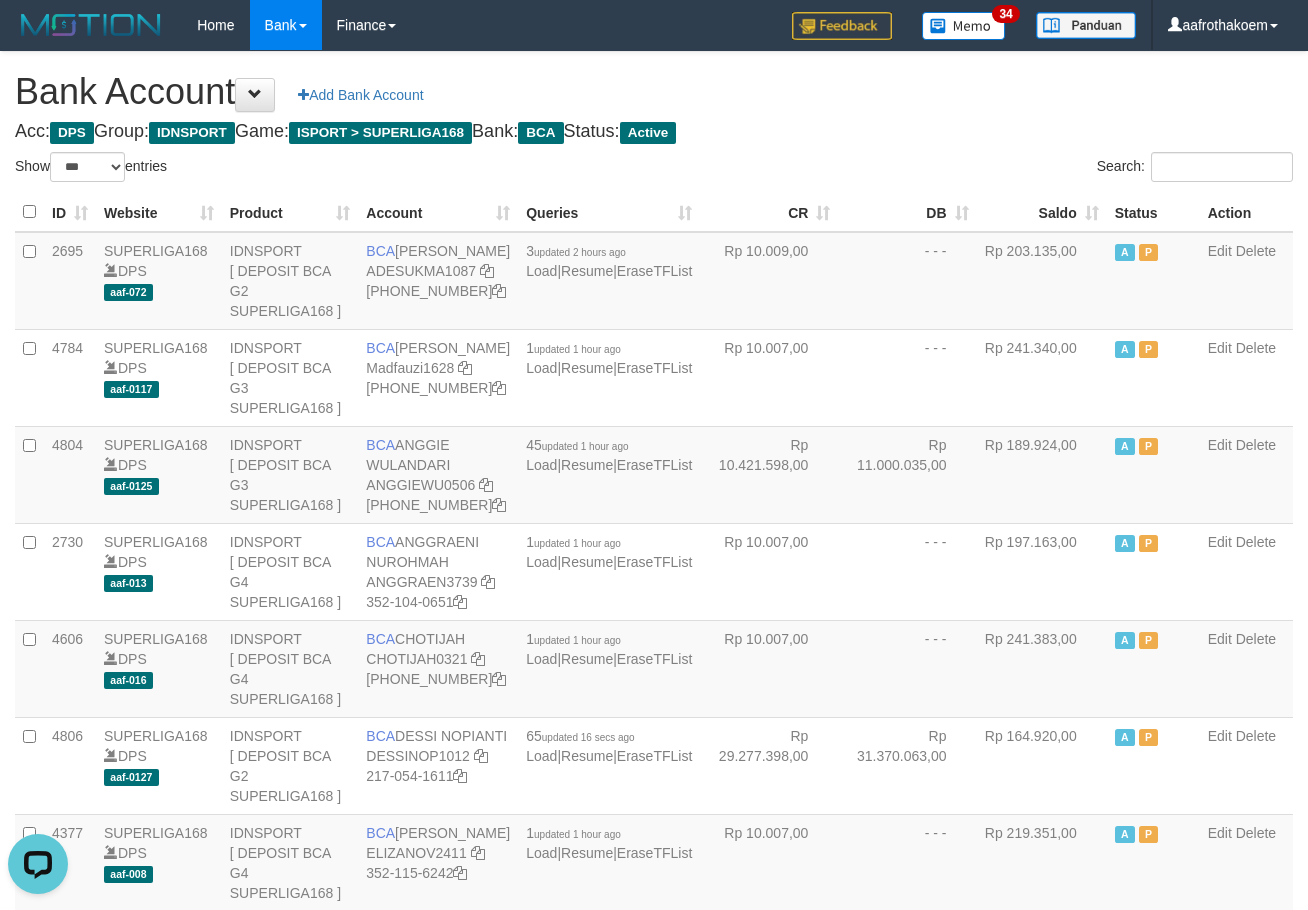 scroll, scrollTop: 0, scrollLeft: 0, axis: both 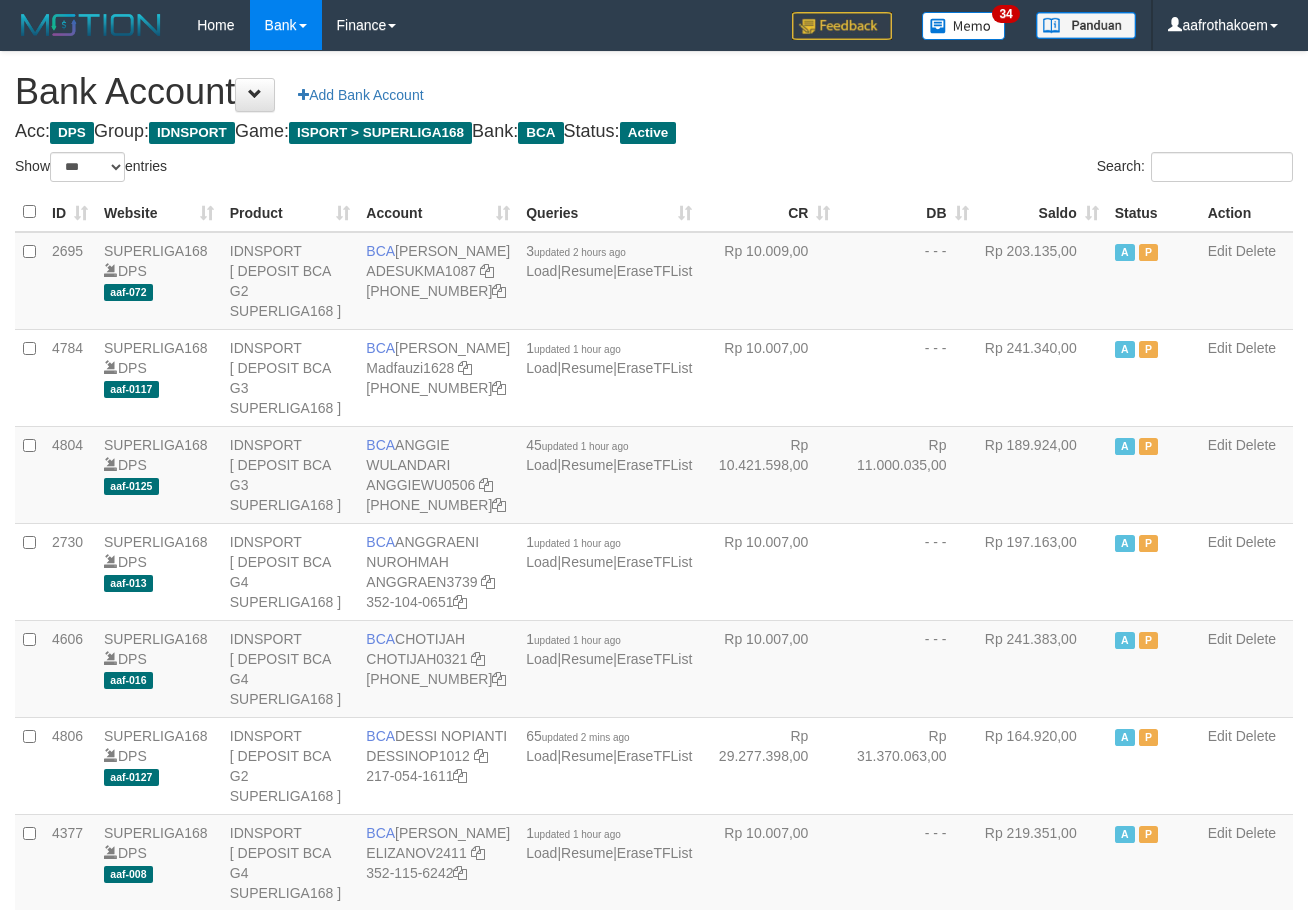 select on "***" 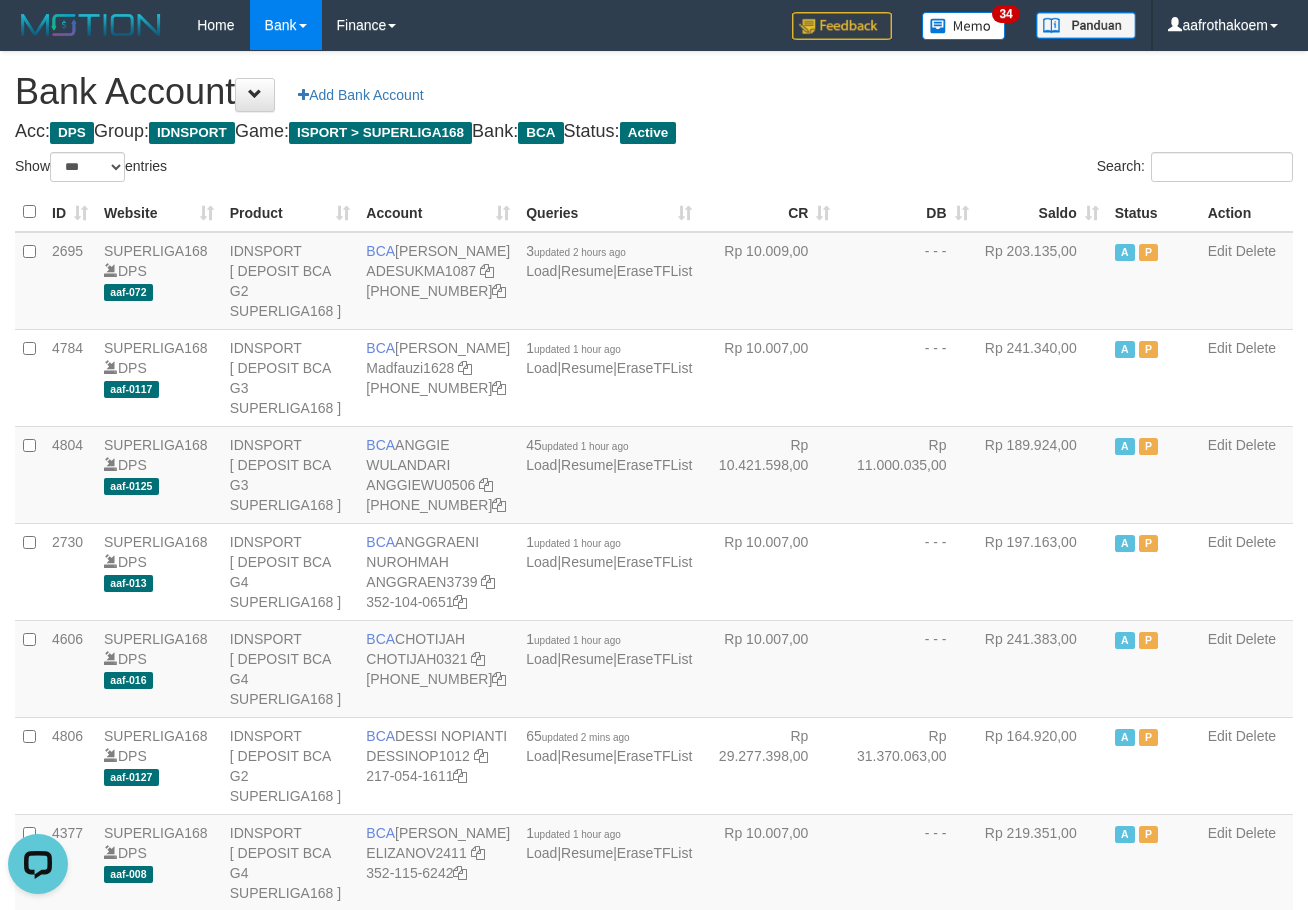 scroll, scrollTop: 0, scrollLeft: 0, axis: both 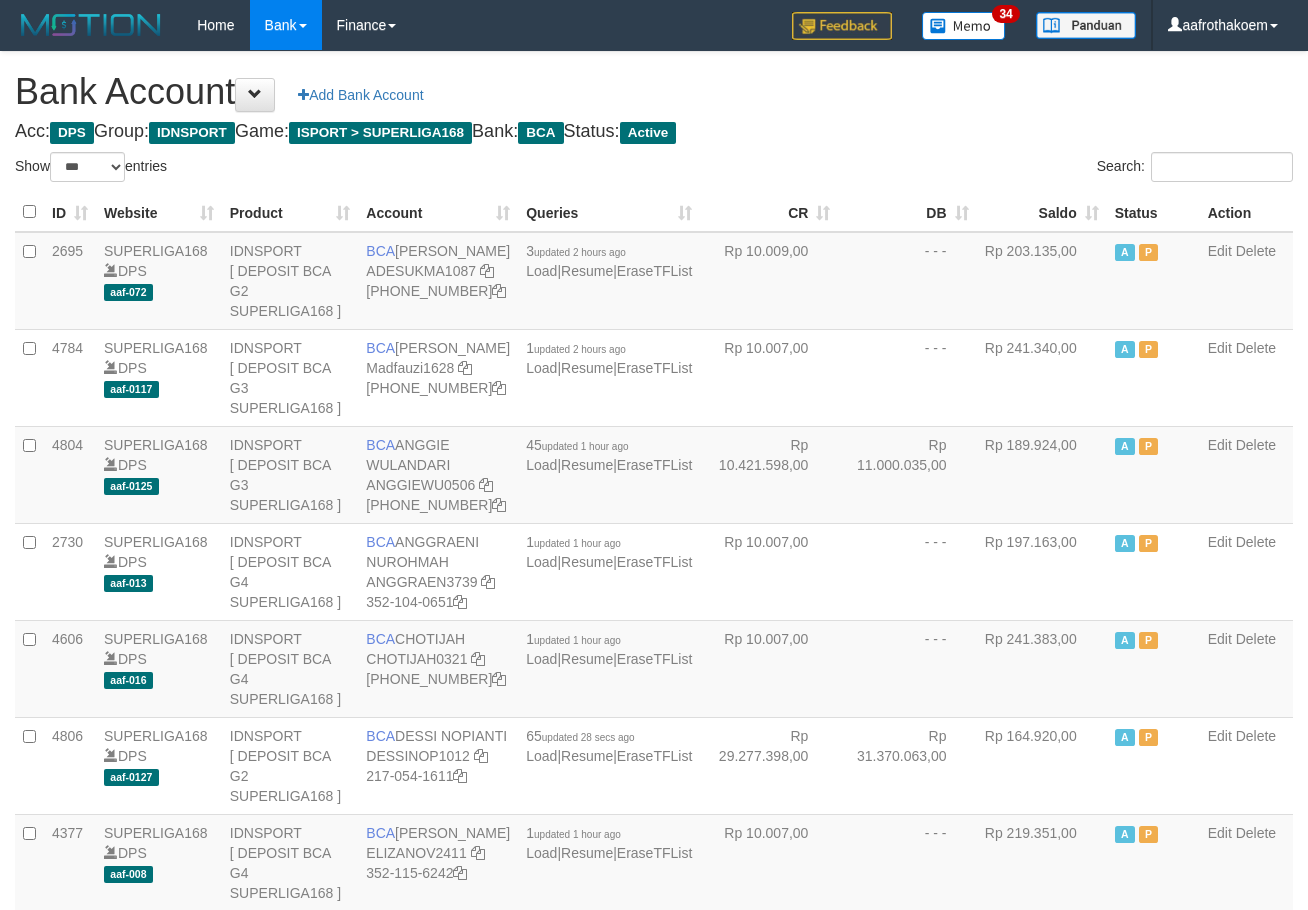 select on "***" 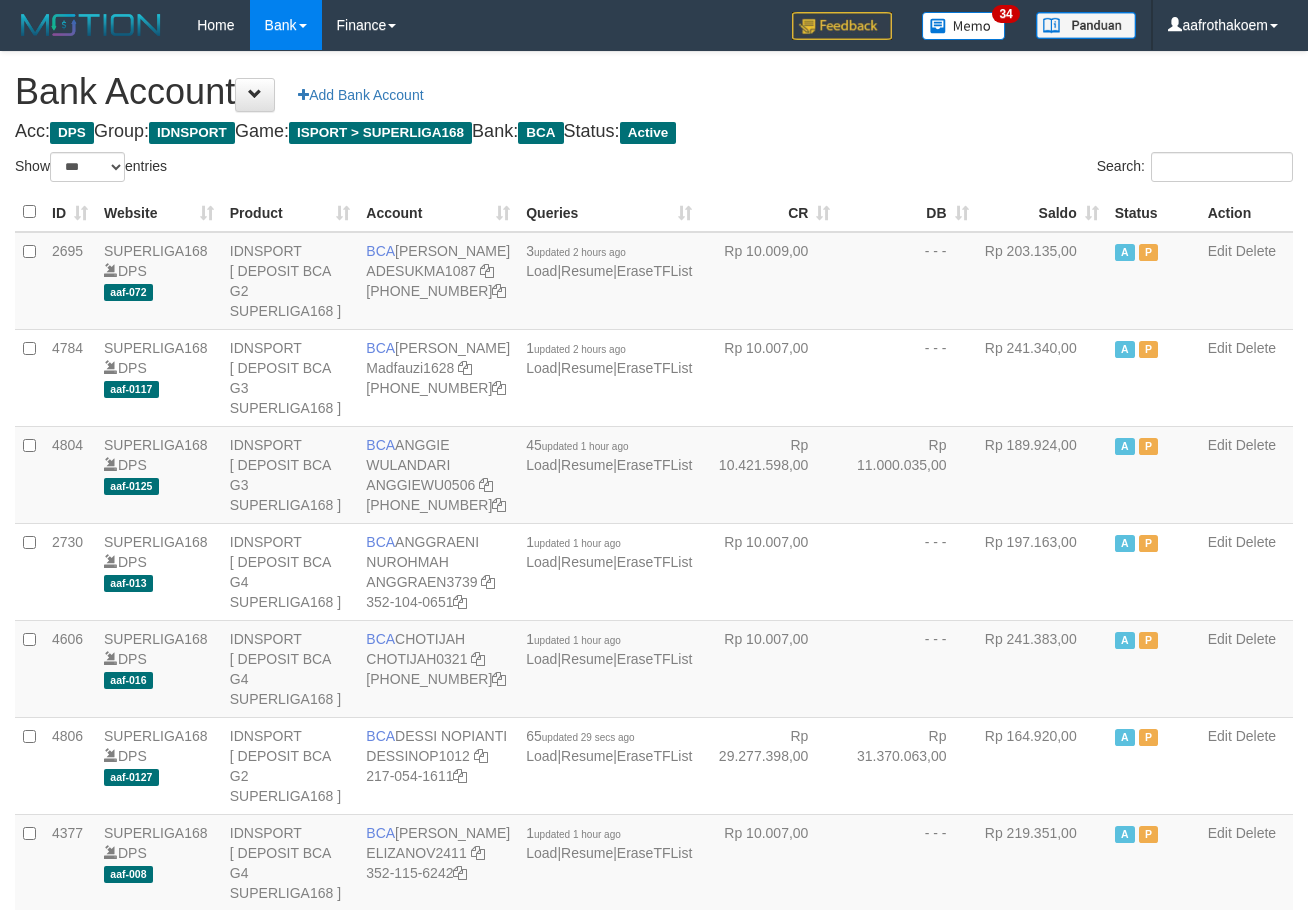 select on "***" 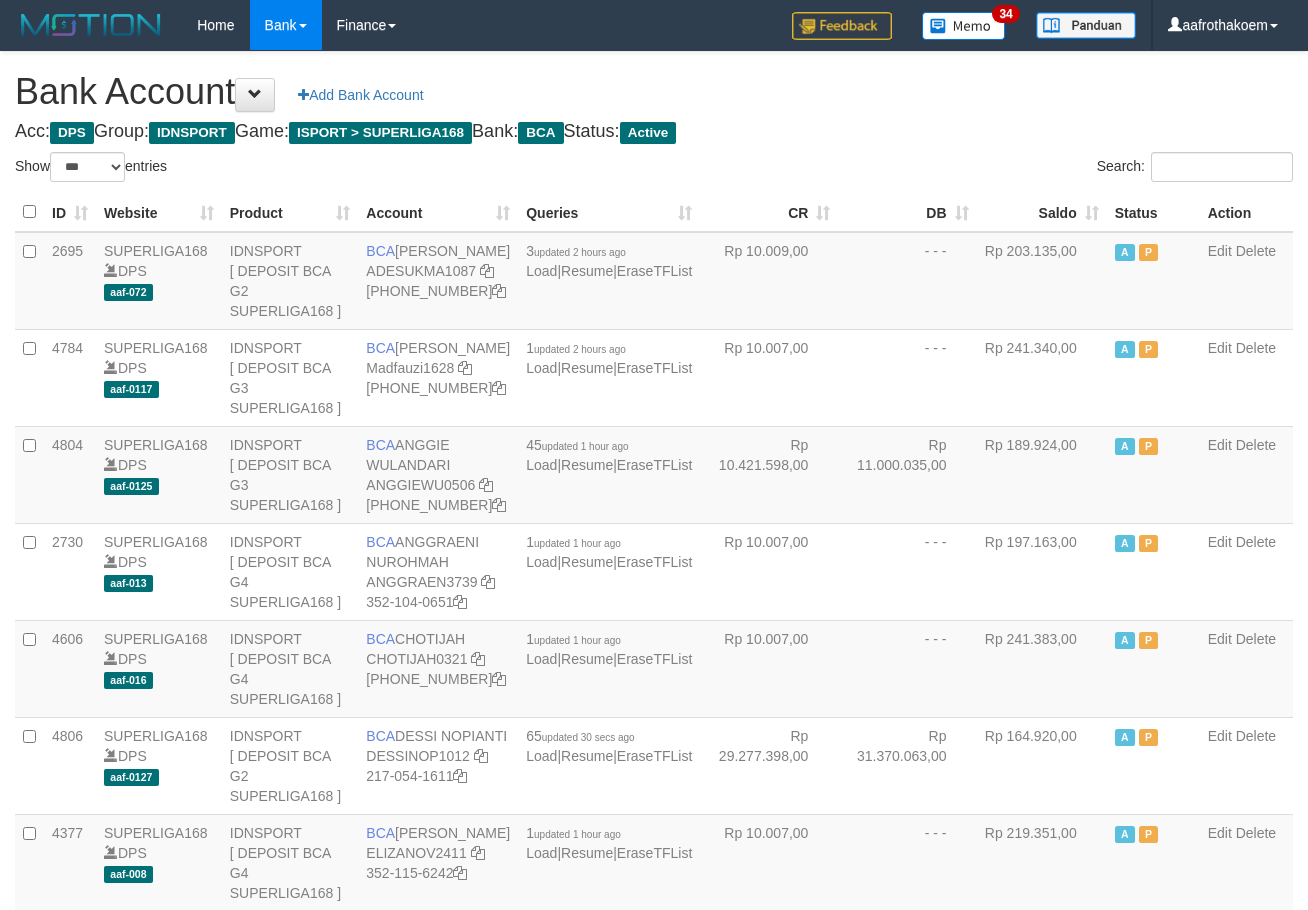 select on "***" 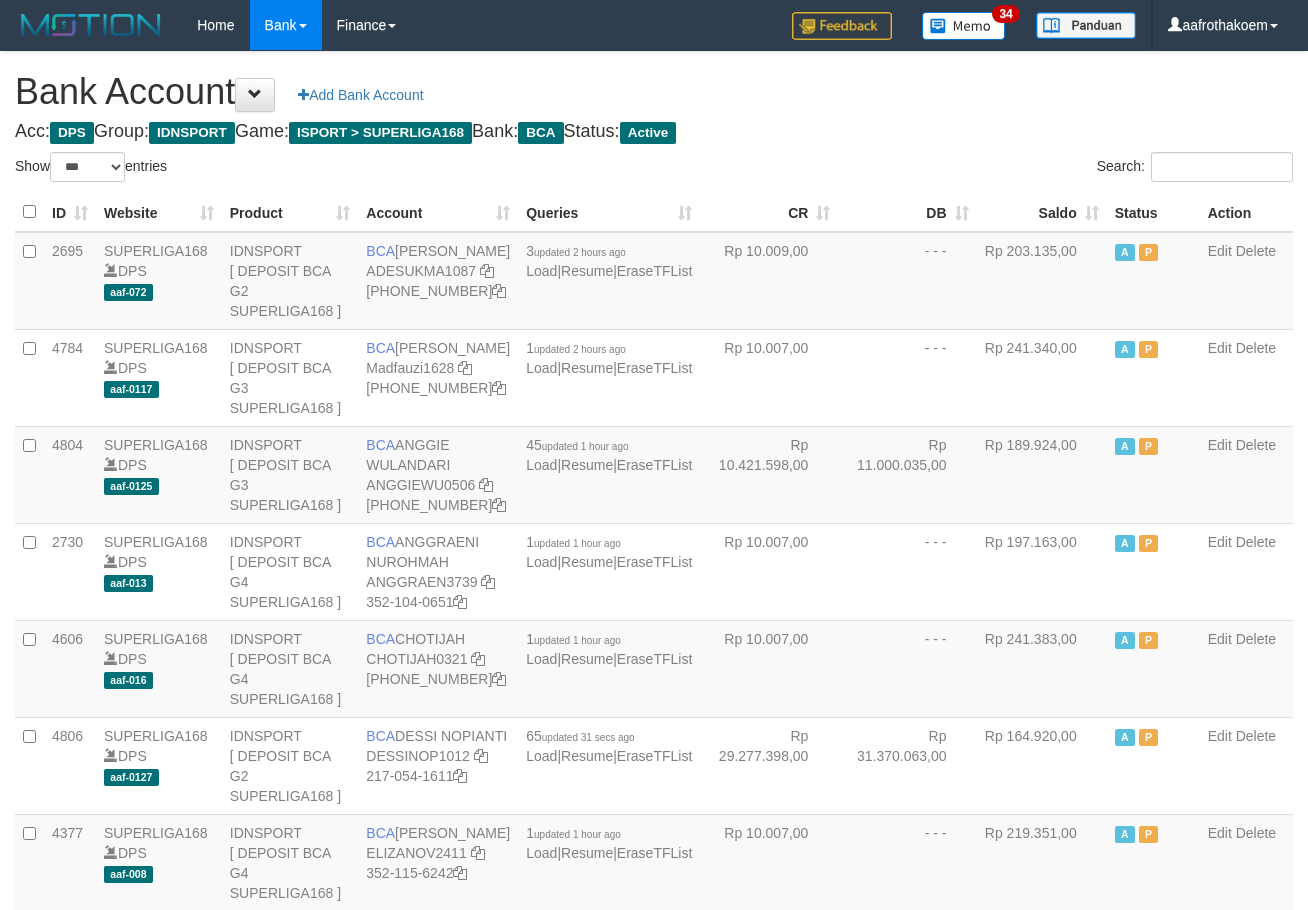 select on "***" 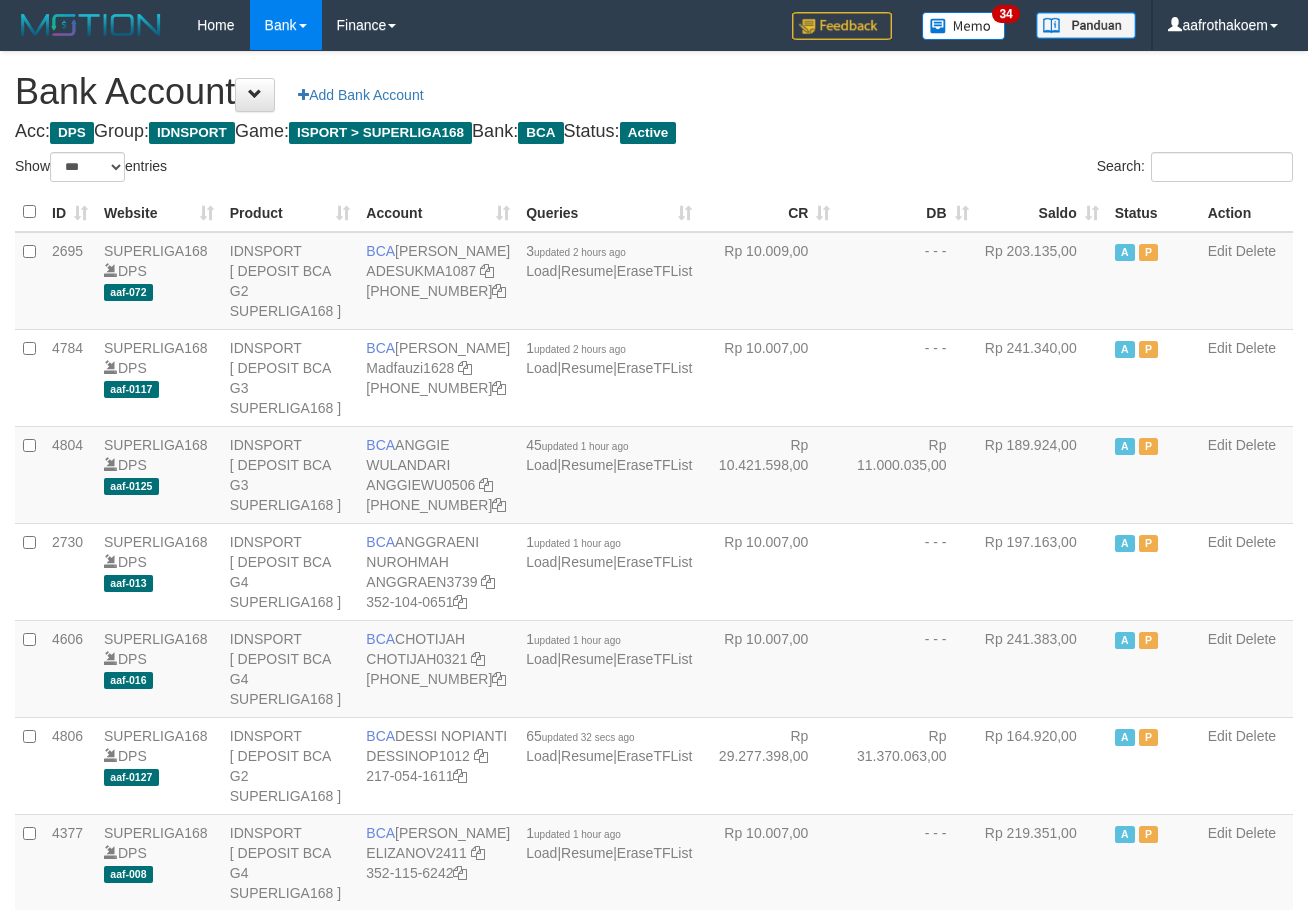 select on "***" 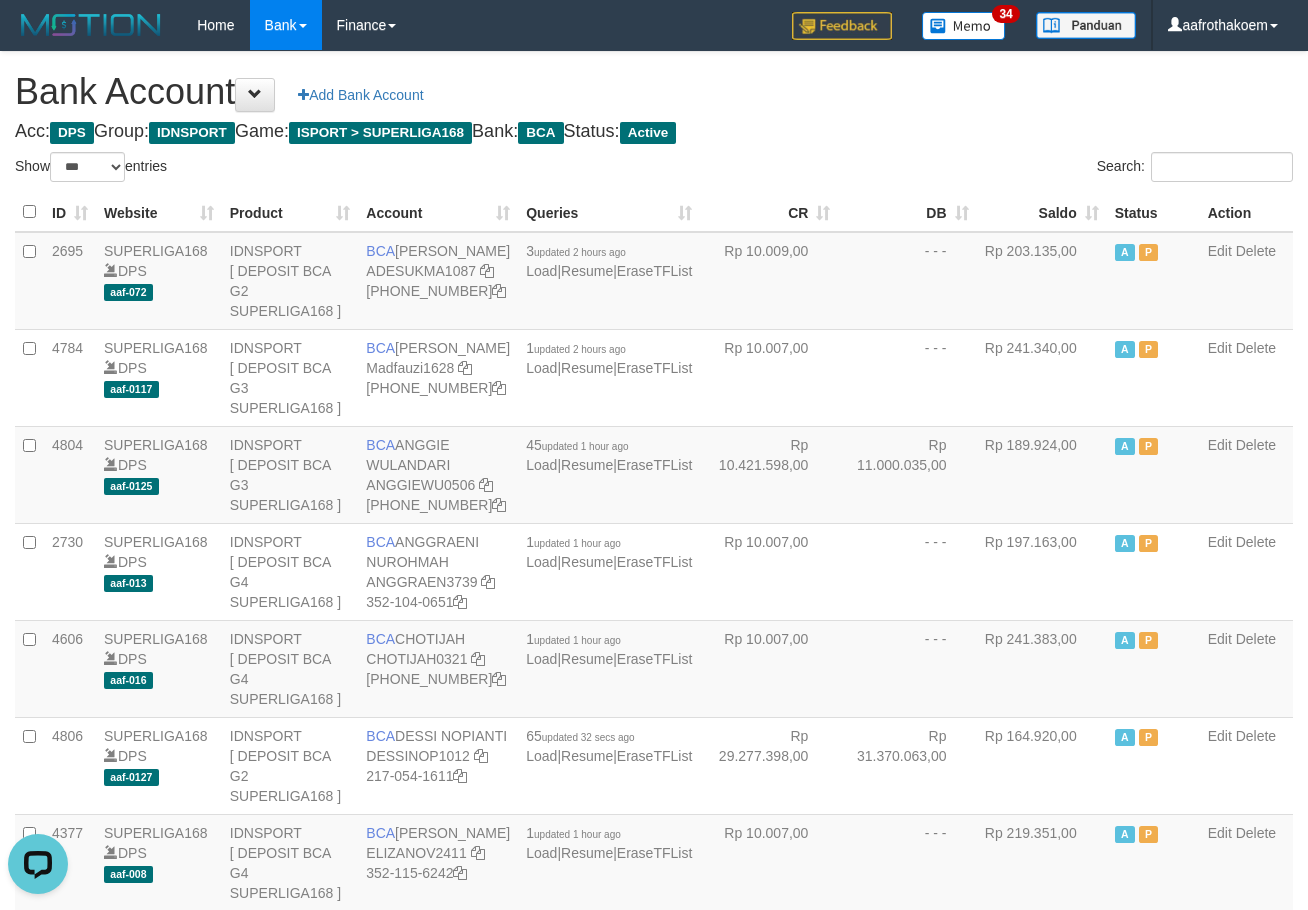 scroll, scrollTop: 0, scrollLeft: 0, axis: both 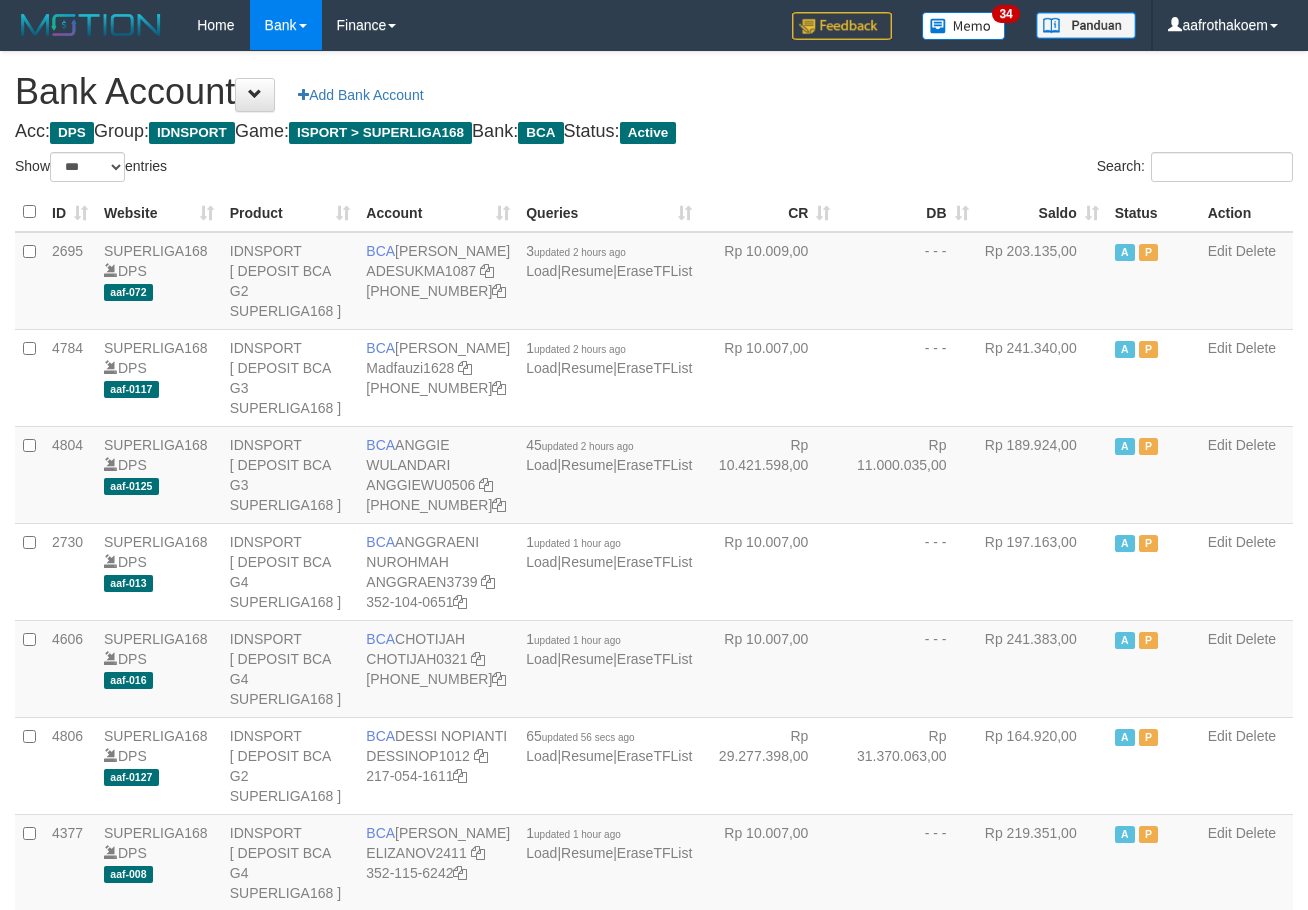 select on "***" 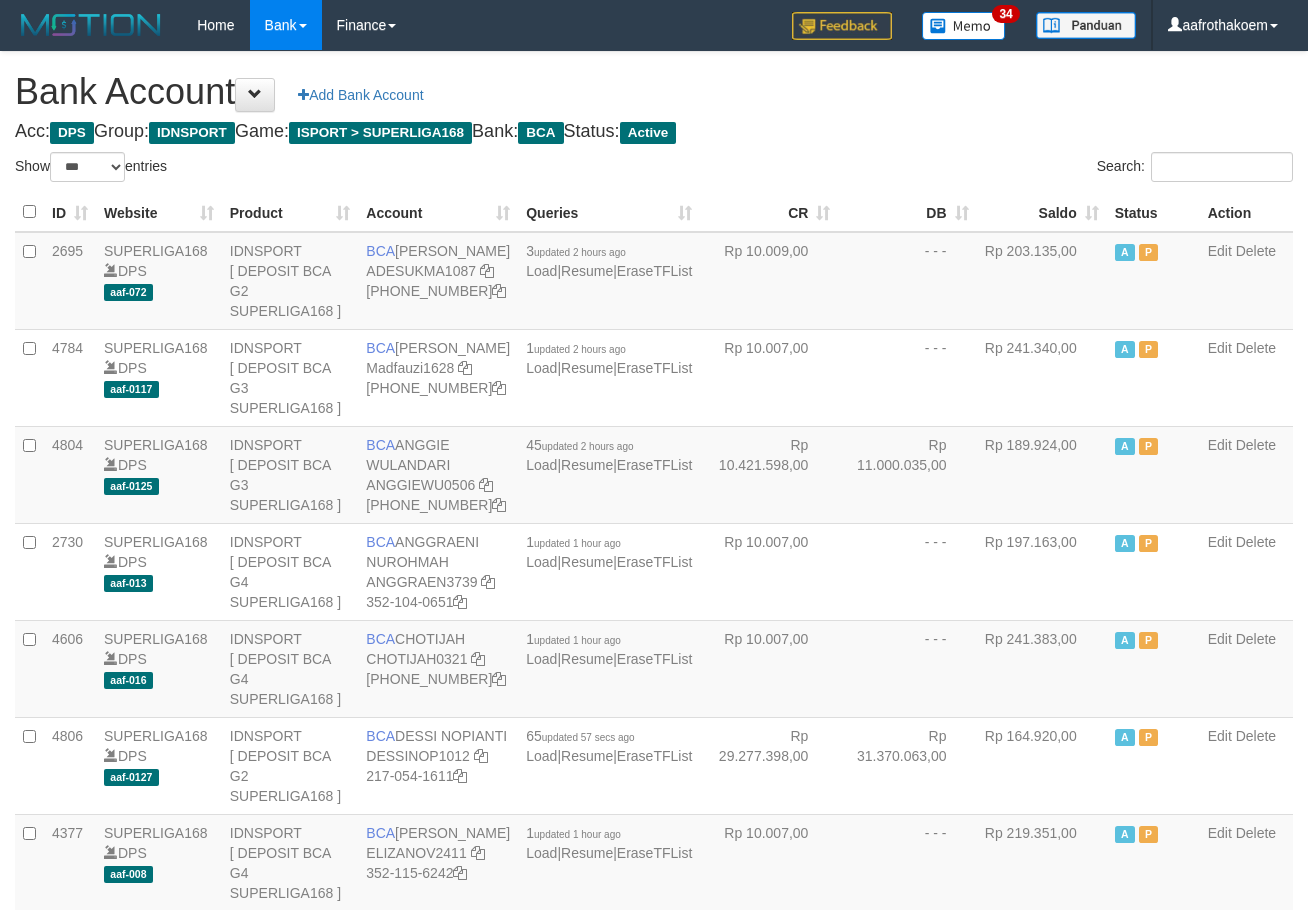 select on "***" 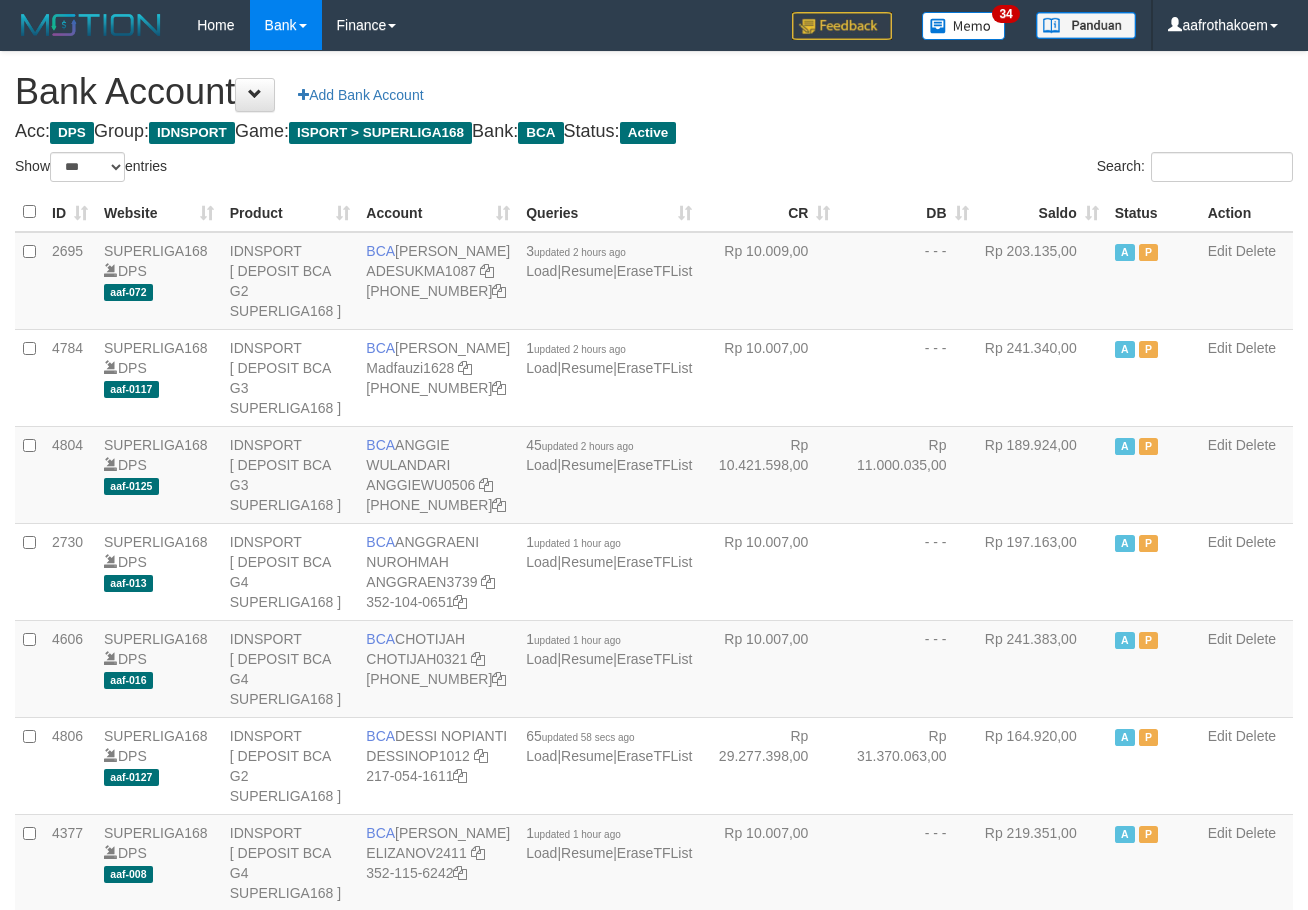 select on "***" 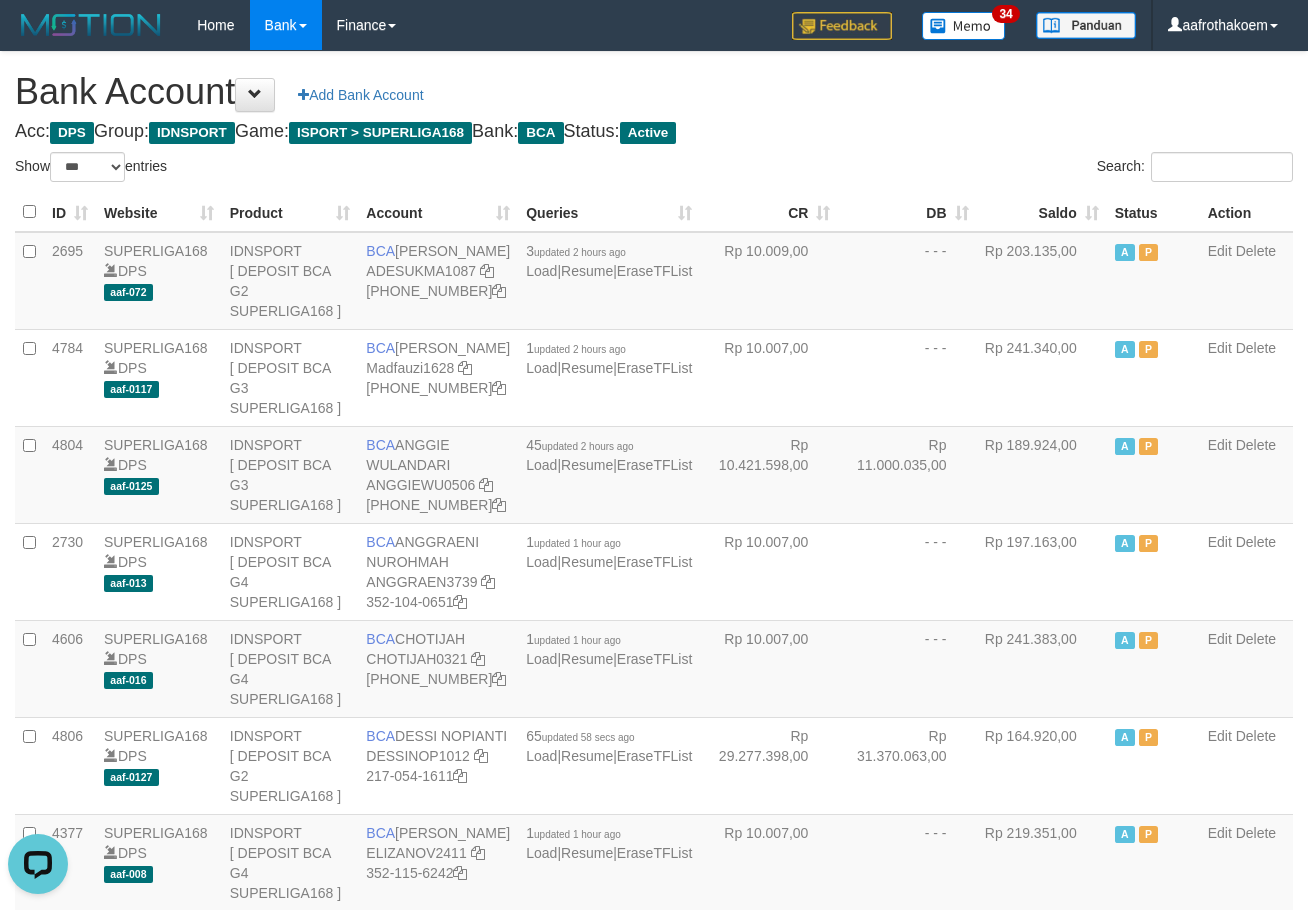 scroll, scrollTop: 0, scrollLeft: 0, axis: both 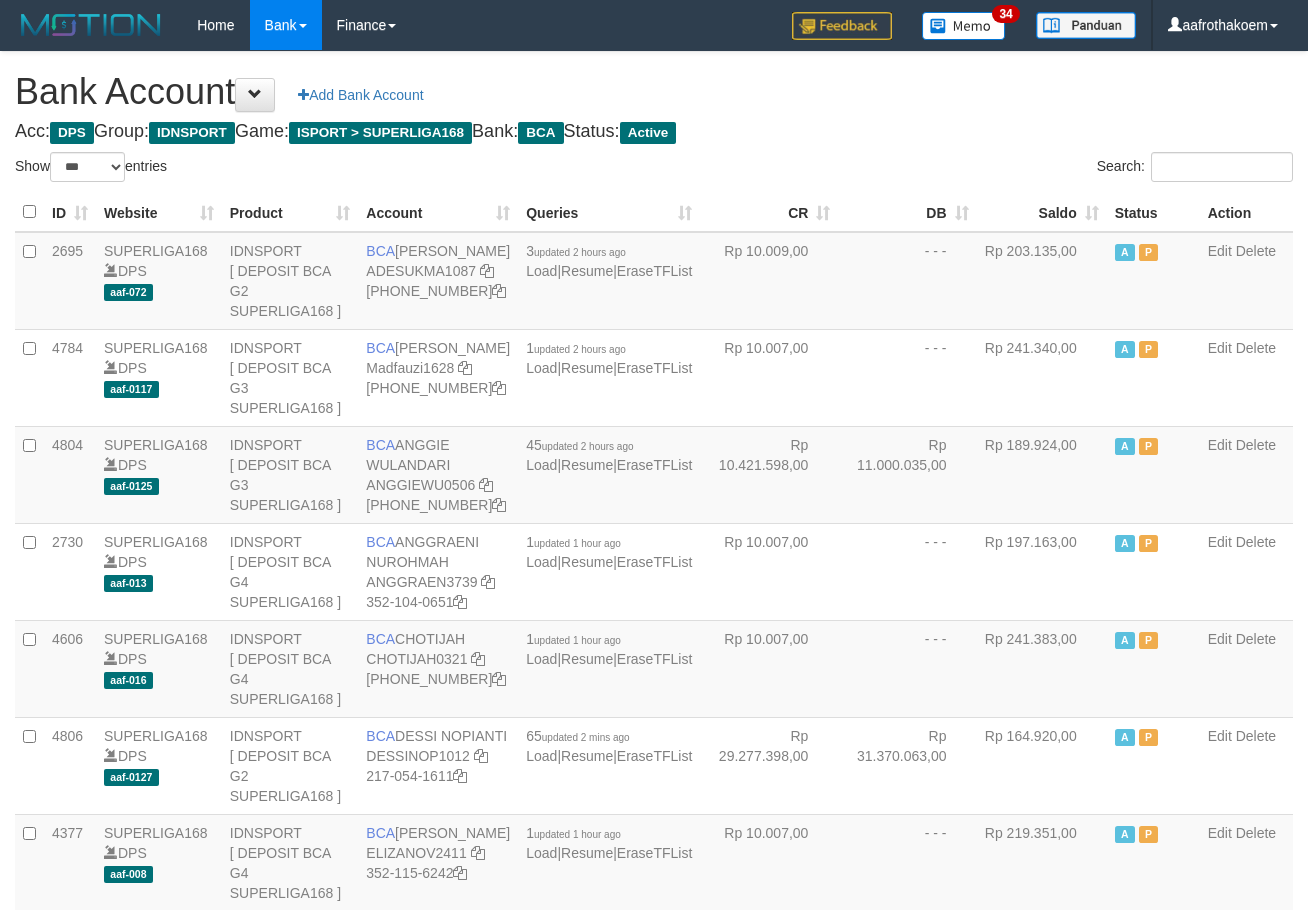 select on "***" 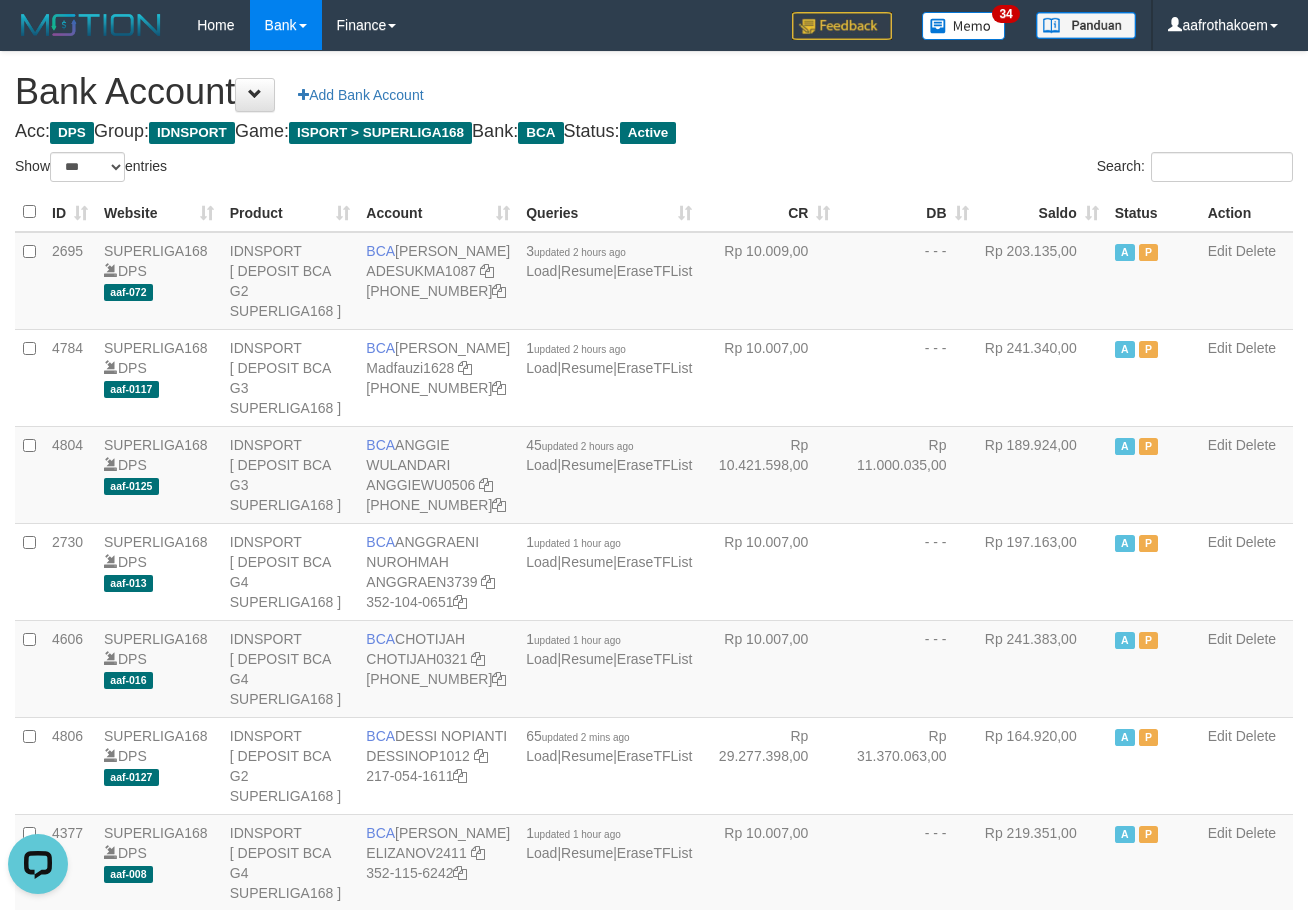 scroll, scrollTop: 0, scrollLeft: 0, axis: both 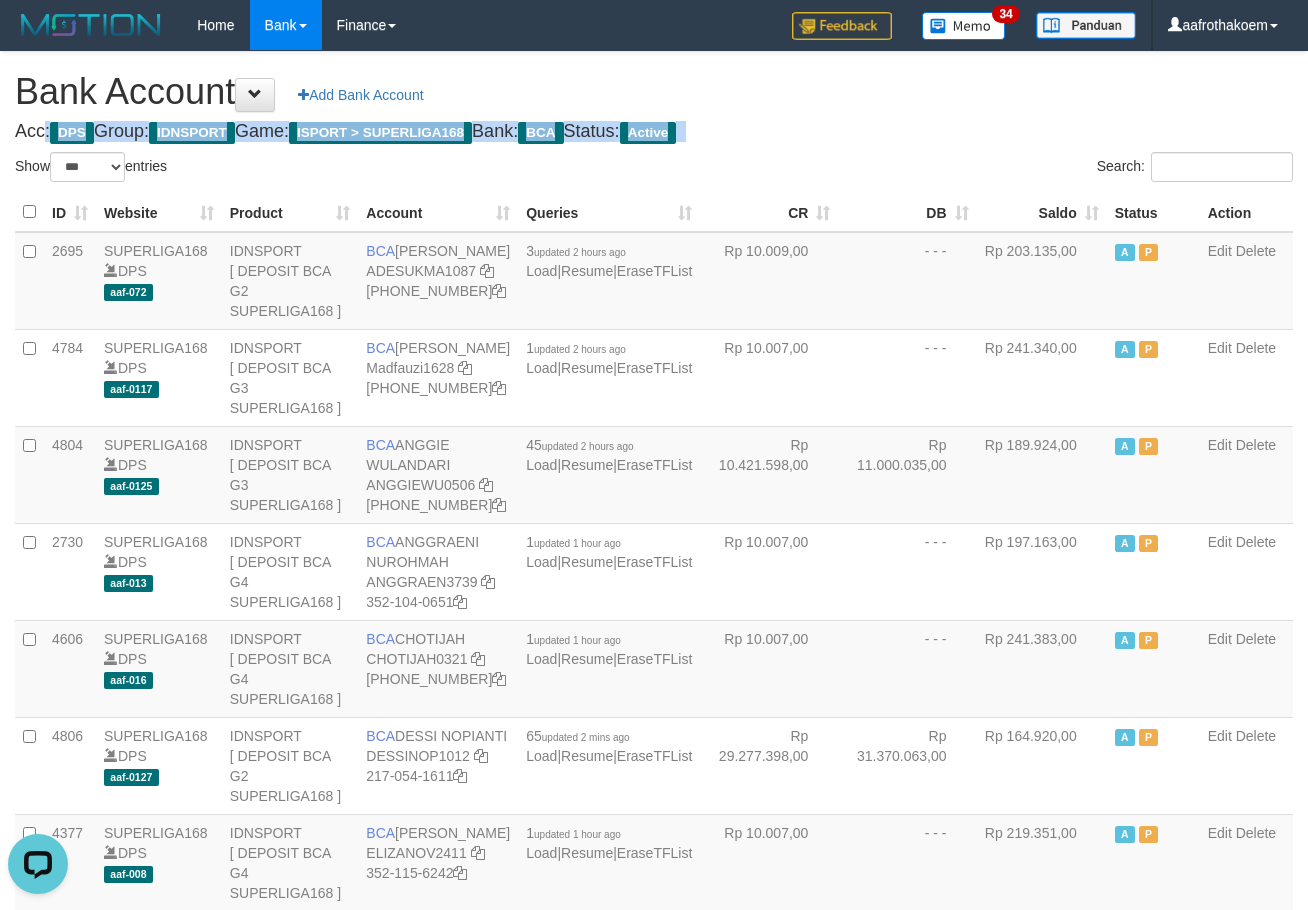 click on "Bank Account
Add Bank Account" at bounding box center [654, 92] 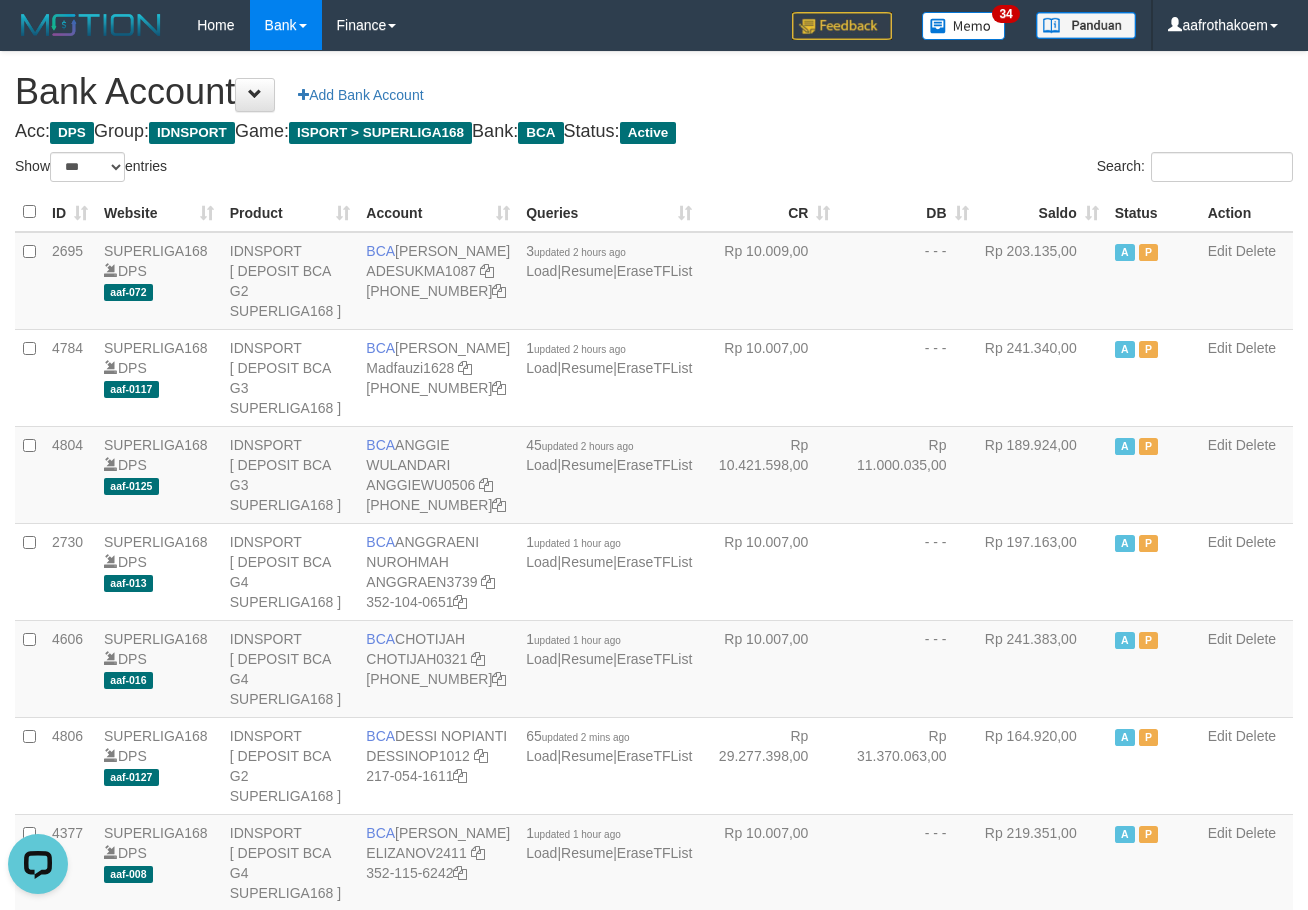 click on "Bank Account
Add Bank Account" at bounding box center [654, 92] 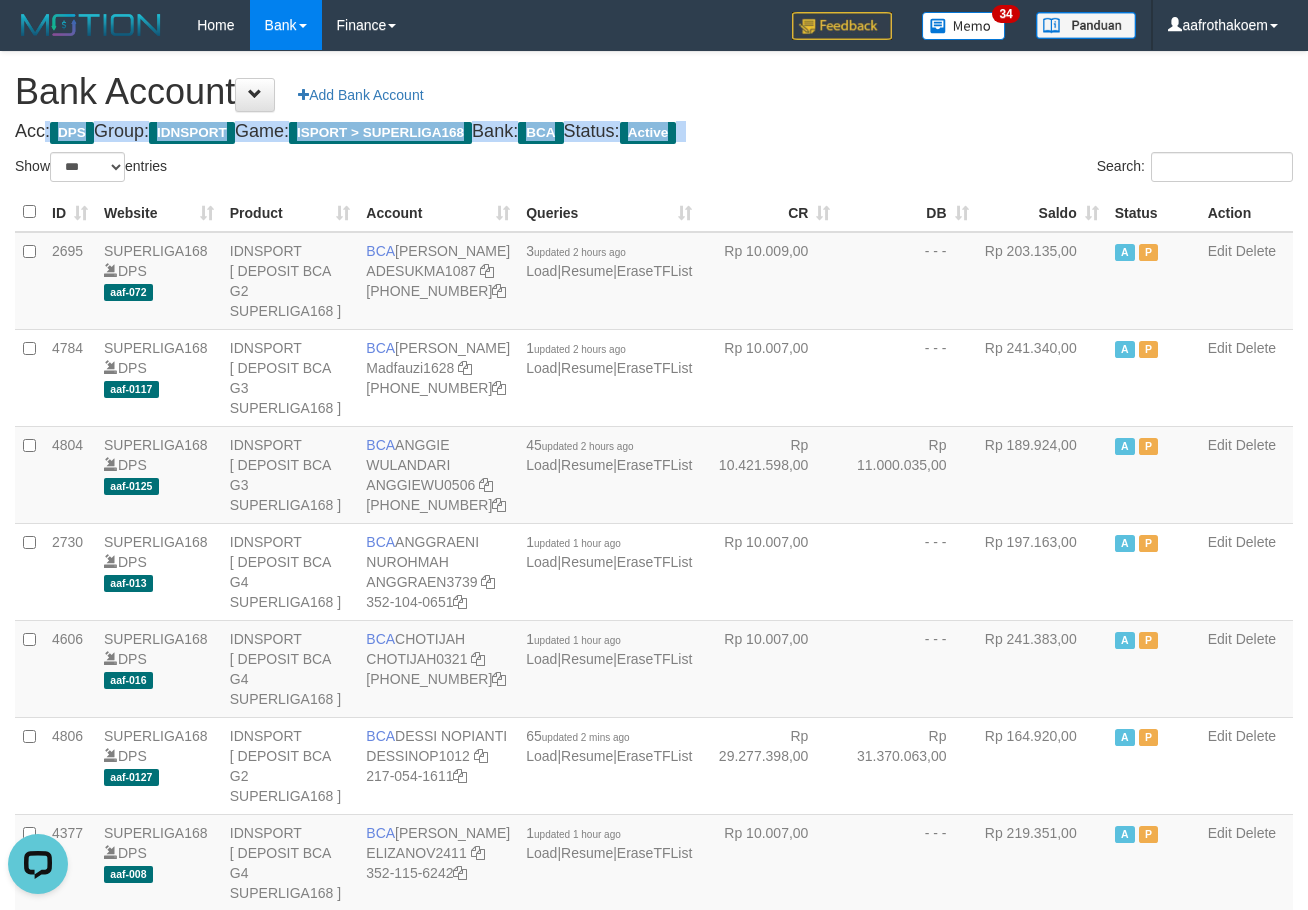 click on "Bank Account
Add Bank Account" at bounding box center [654, 92] 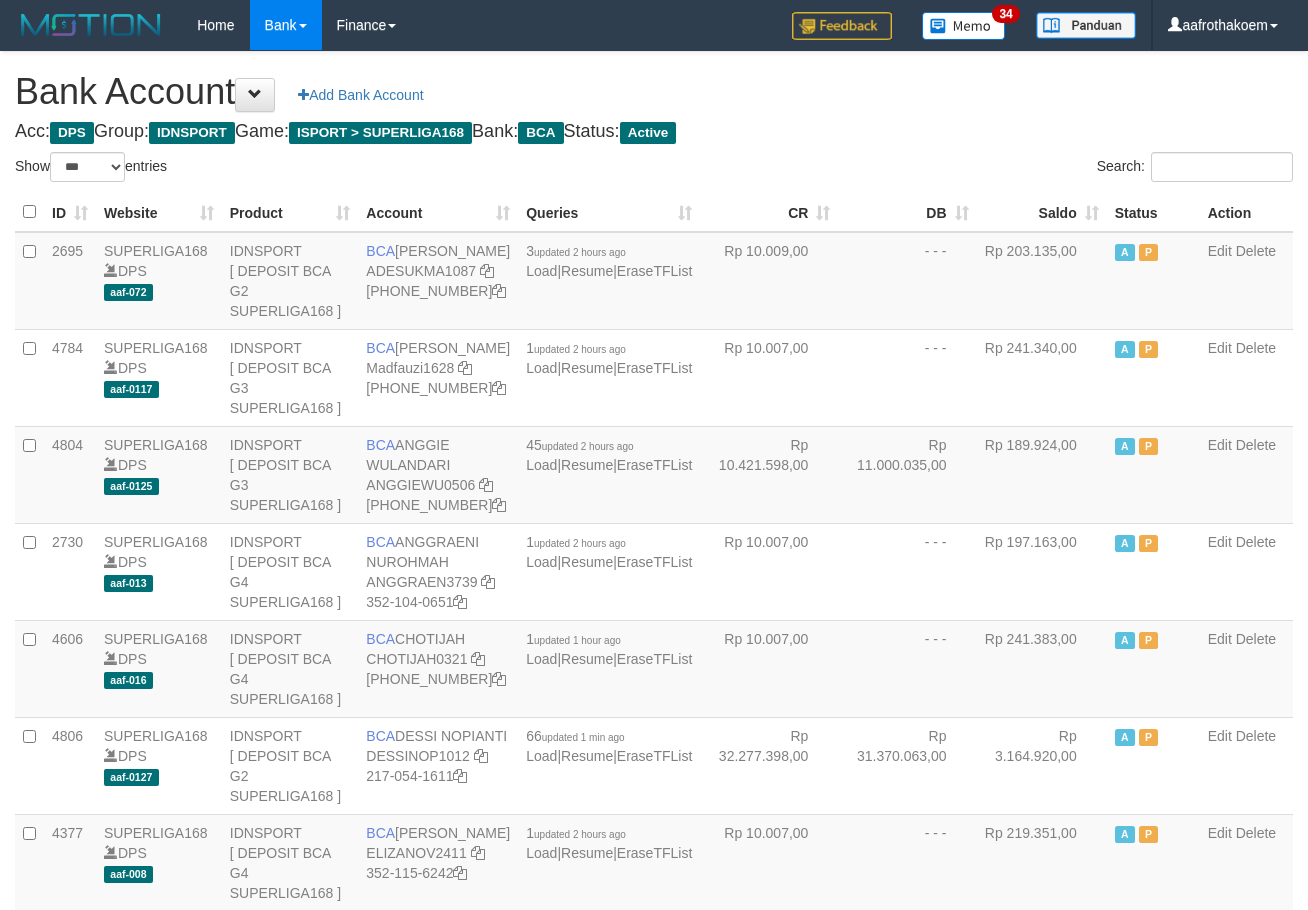 select on "***" 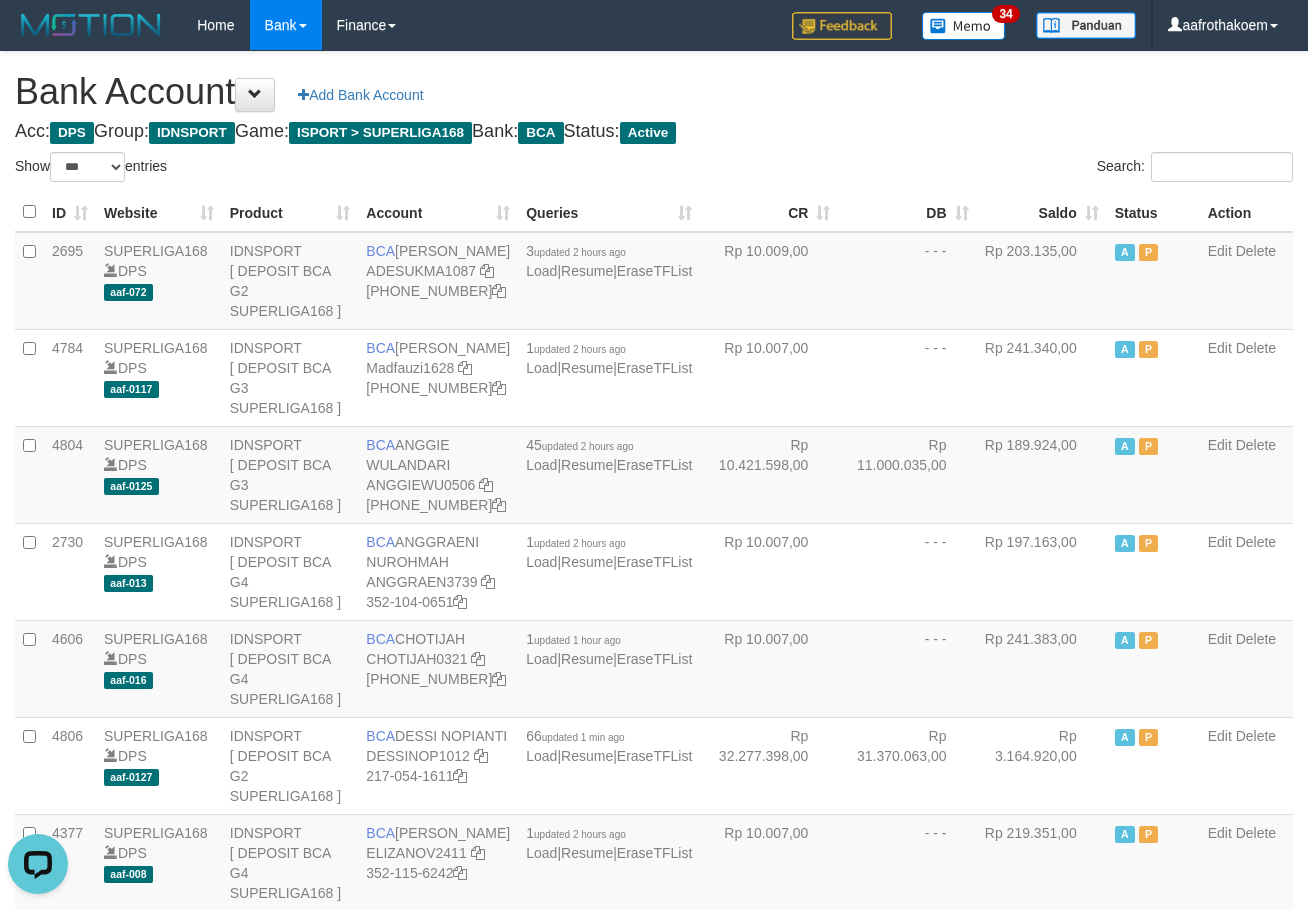 scroll, scrollTop: 0, scrollLeft: 0, axis: both 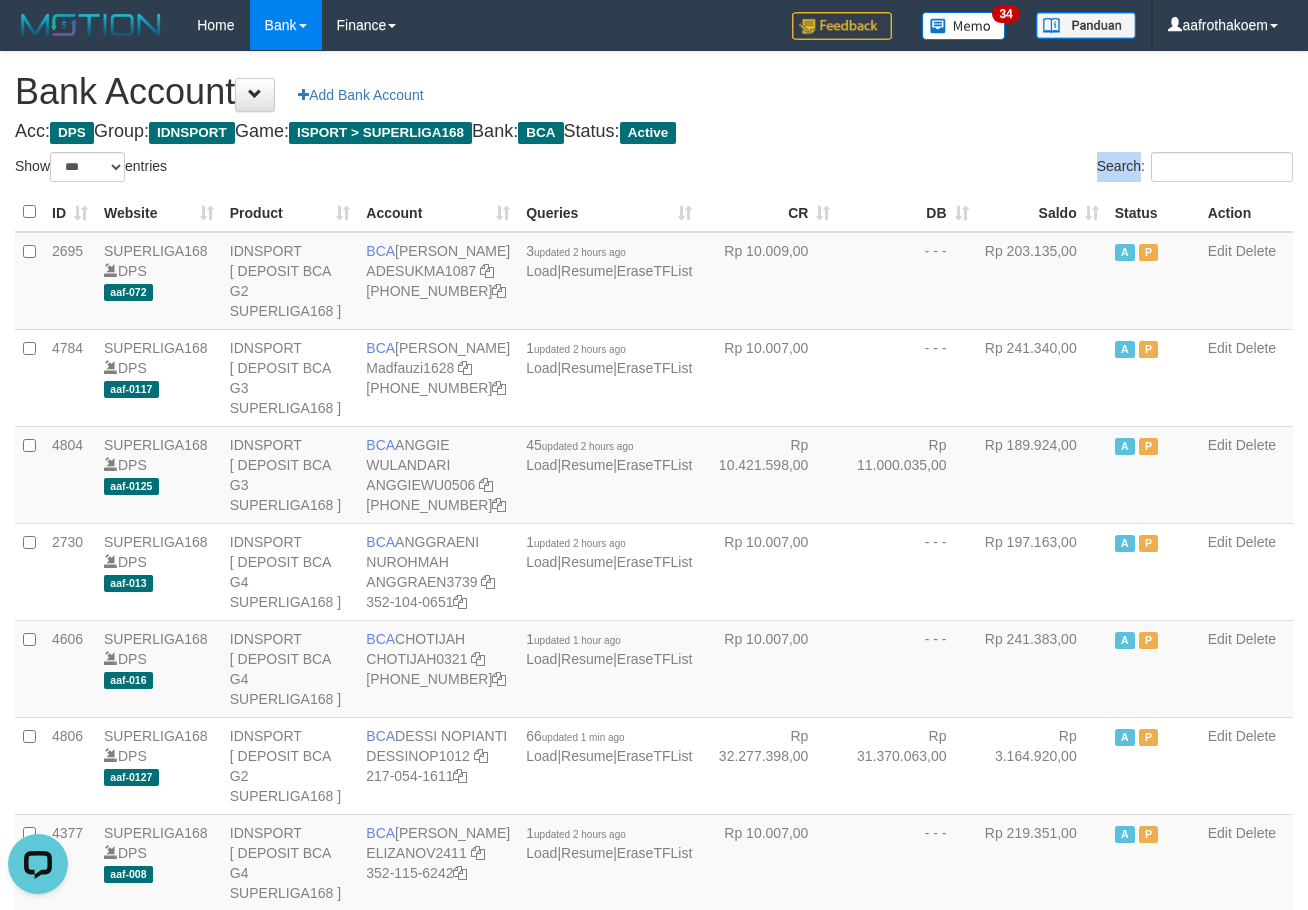 click on "Bank Account
Add Bank Account
Acc: 										 DPS
Group:   IDNSPORT    		Game:   ISPORT > SUPERLIGA168    		Bank:   BCA    		Status:  Active
Filter Account Type
*******
***
**
***
DPS
SELECT ALL  SELECT TYPE  - ALL -
DPS
WD
TMP
Filter Product
*******
******
********
********
*******
********
IDNSPORT
SELECT ALL  SELECT GROUP  - ALL -
BETHUB
IDNPOKER
[GEOGRAPHIC_DATA]
[GEOGRAPHIC_DATA]
LOADONLY
Filter Website
*******" at bounding box center [654, 1668] 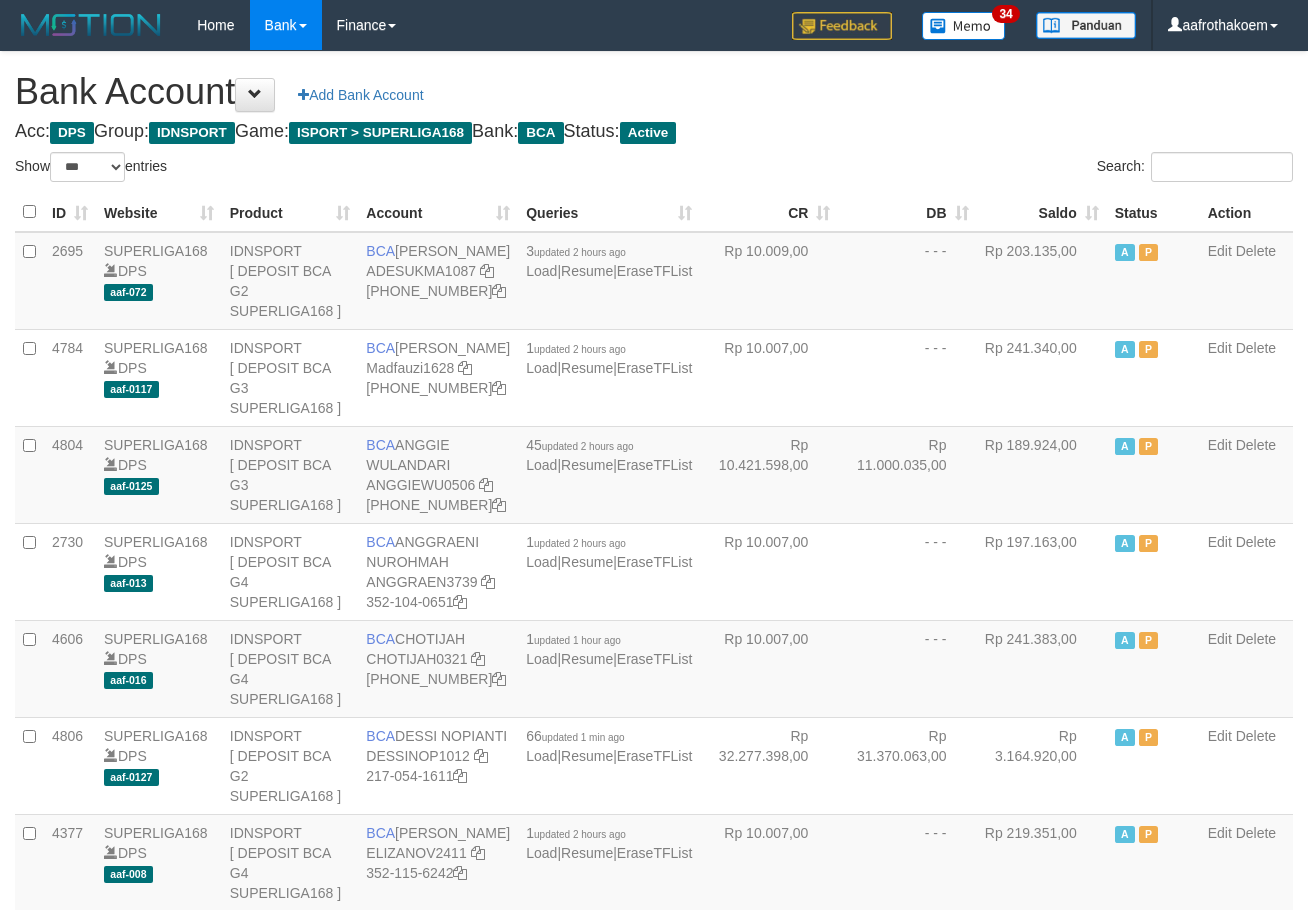 select on "***" 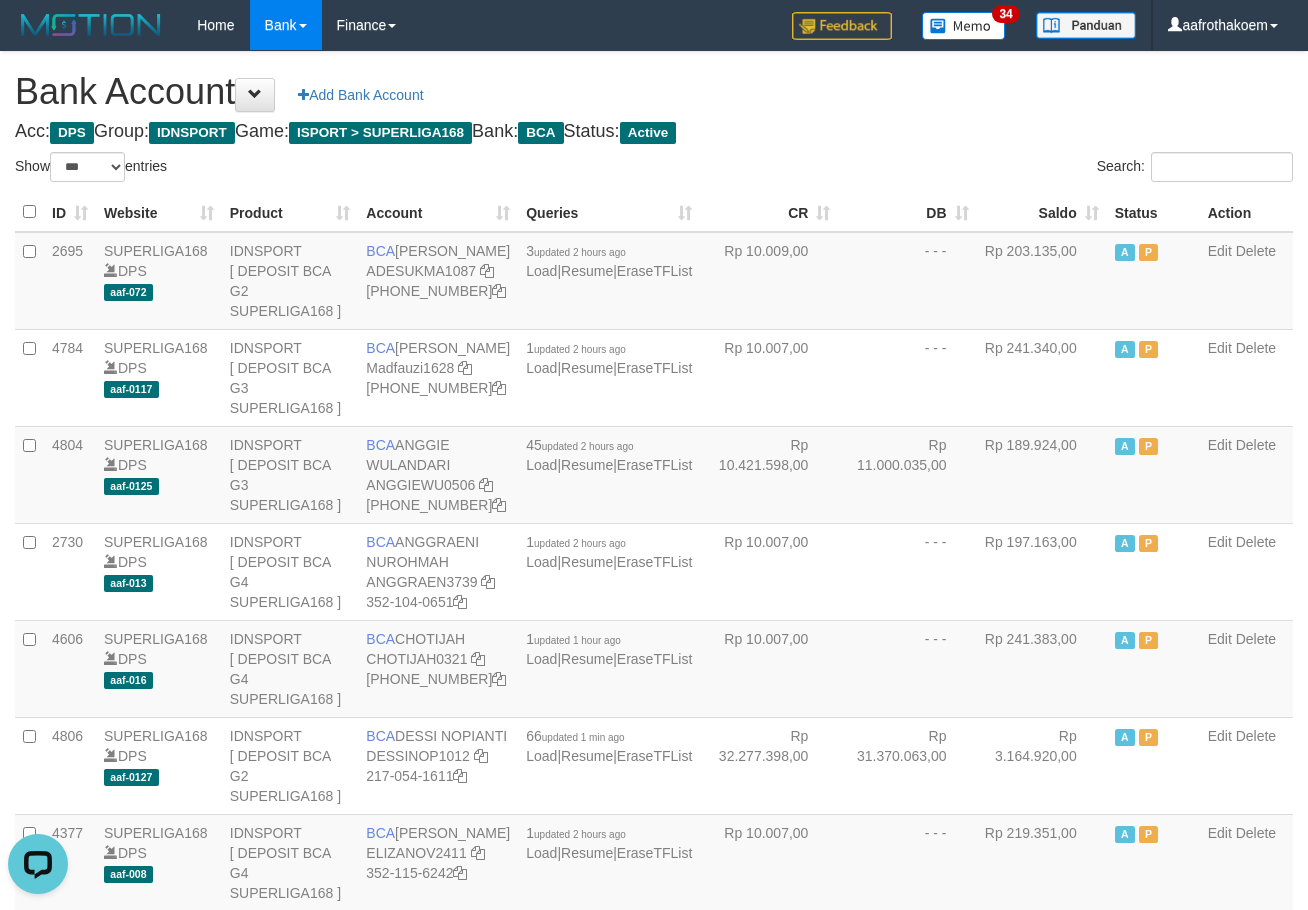 scroll, scrollTop: 0, scrollLeft: 0, axis: both 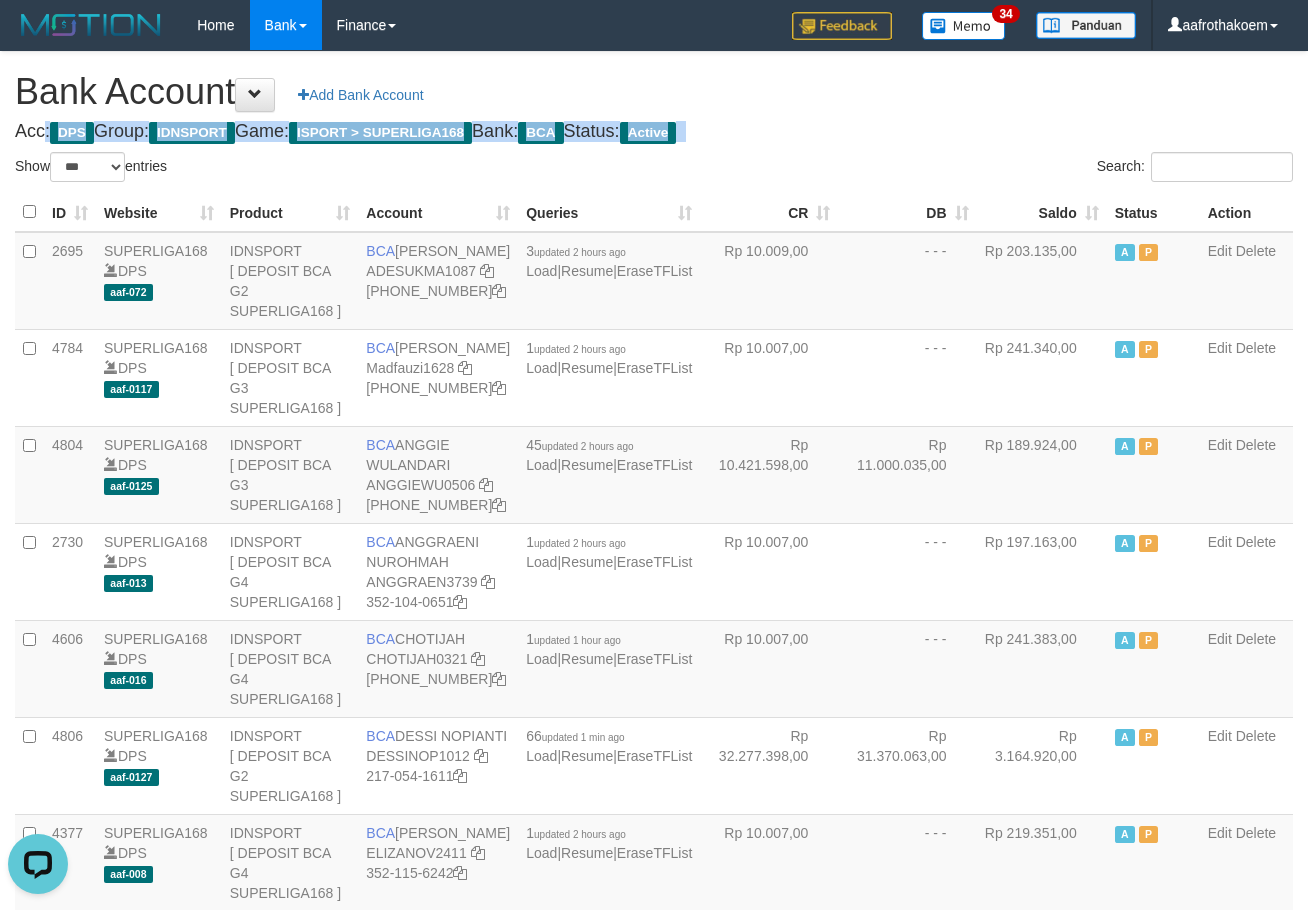 click on "Acc: 										 DPS
Group:   IDNSPORT    		Game:   ISPORT > SUPERLIGA168    		Bank:   BCA    		Status:  Active" at bounding box center (654, 132) 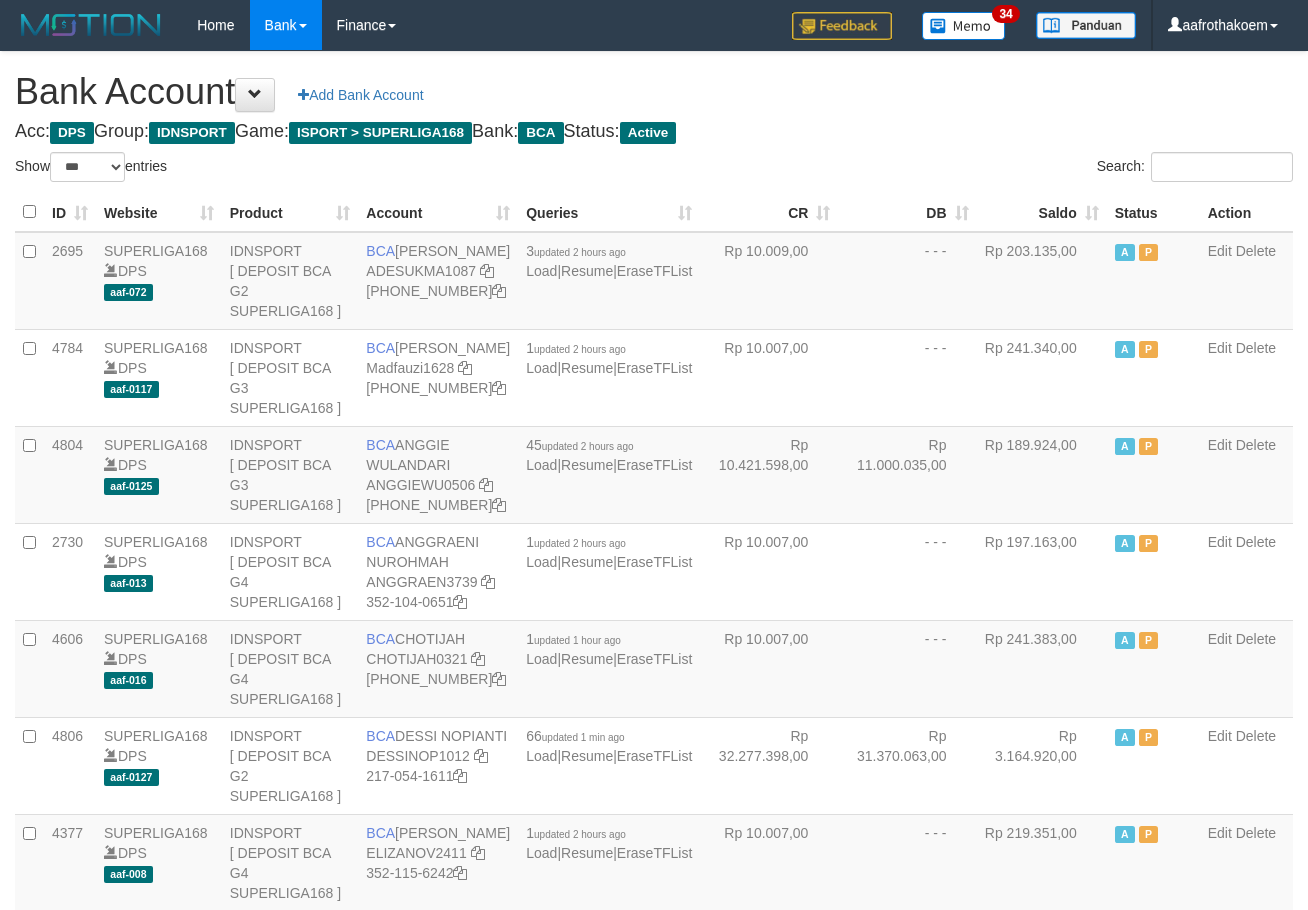 select on "***" 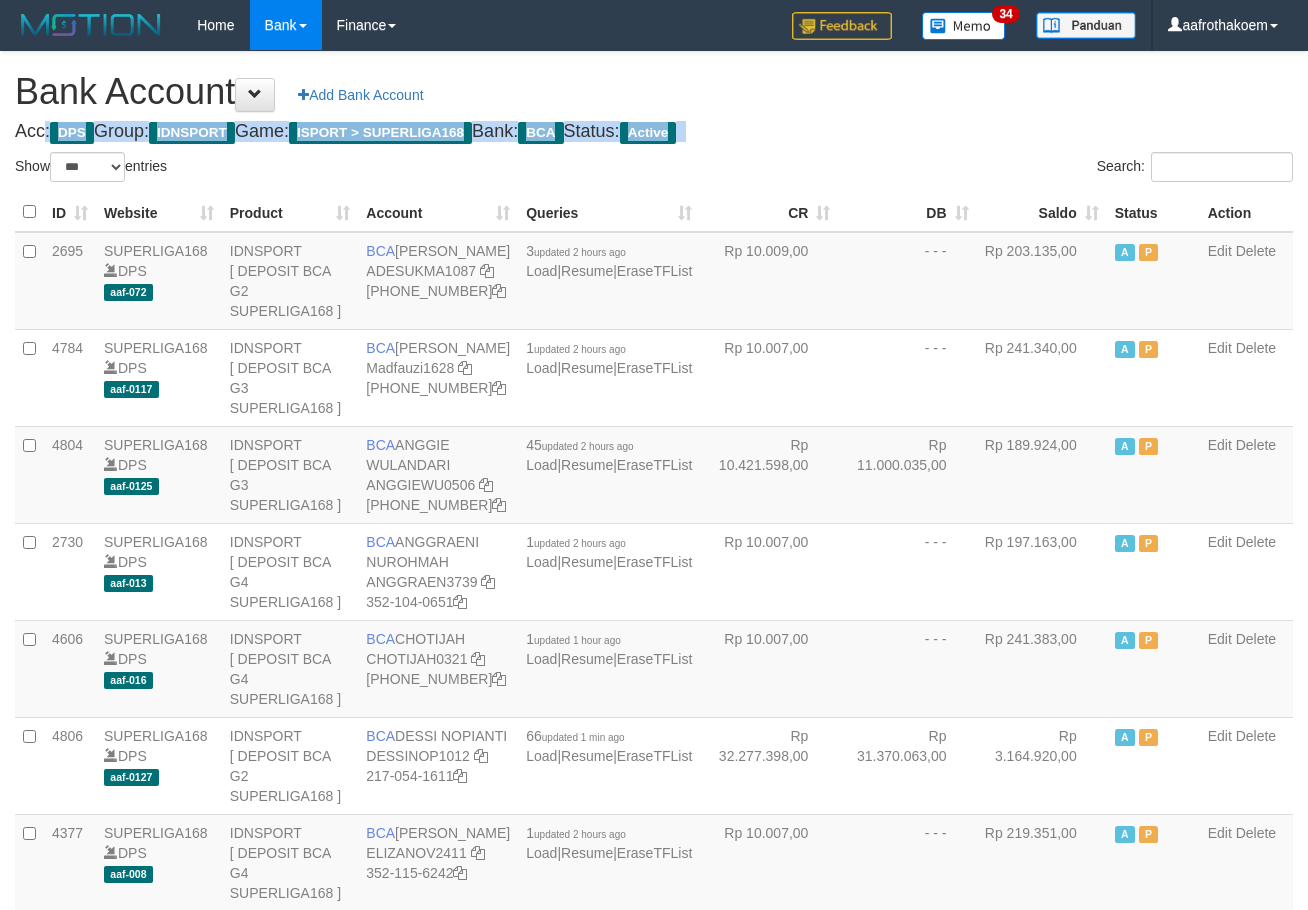 click on "Acc: 										 DPS
Group:   IDNSPORT    		Game:   ISPORT > SUPERLIGA168    		Bank:   BCA    		Status:  Active" at bounding box center (654, 132) 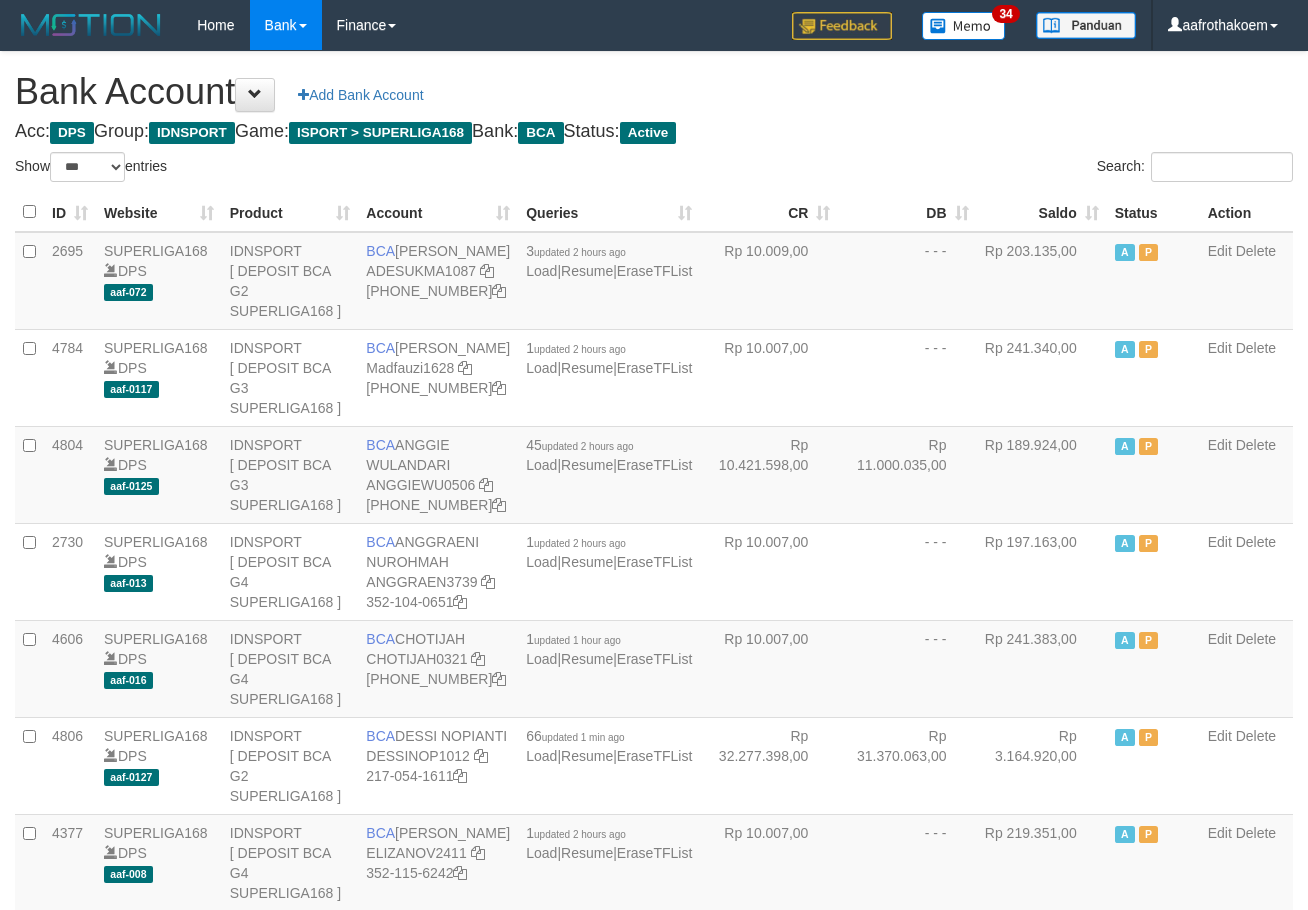 select on "***" 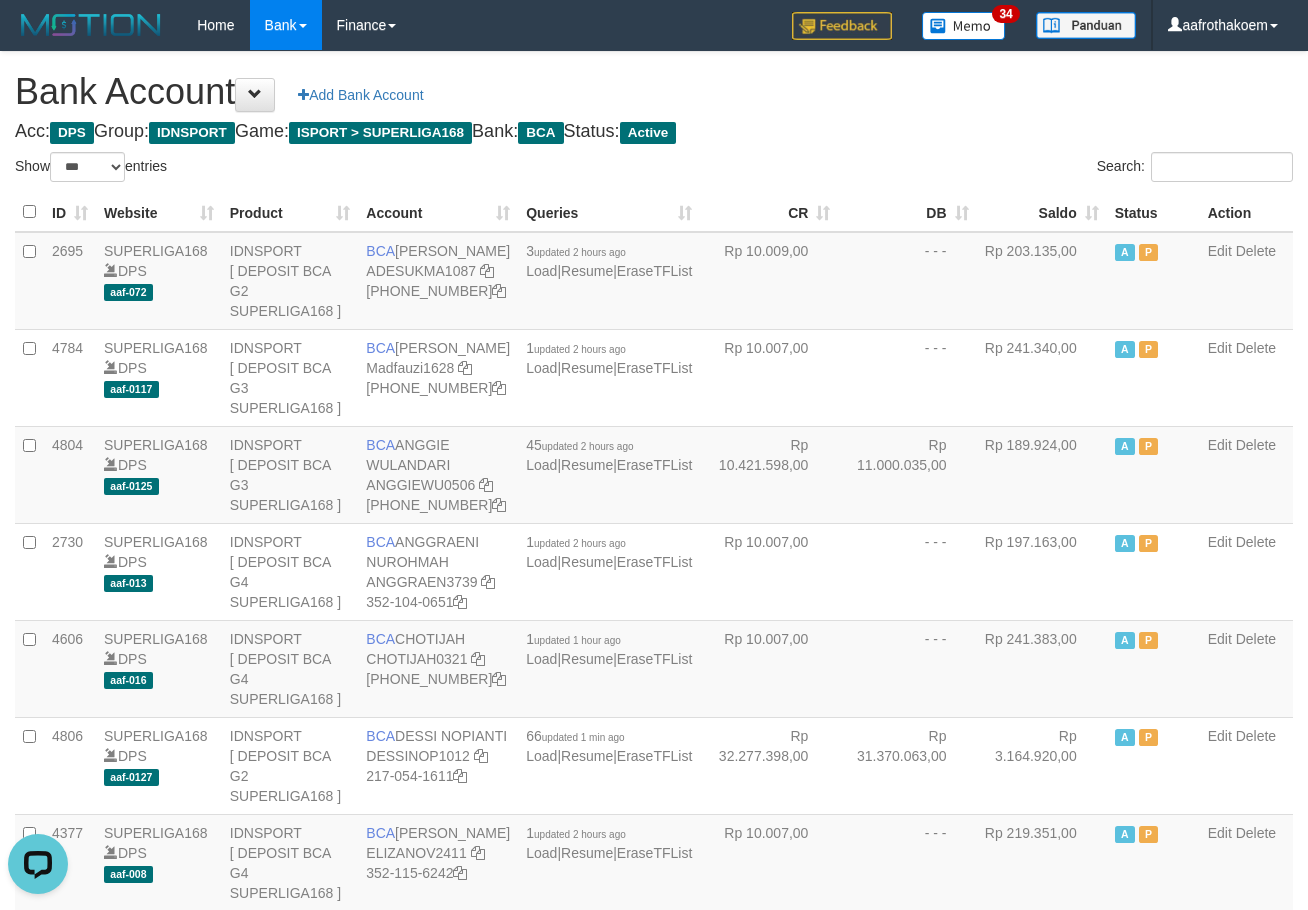 scroll, scrollTop: 0, scrollLeft: 0, axis: both 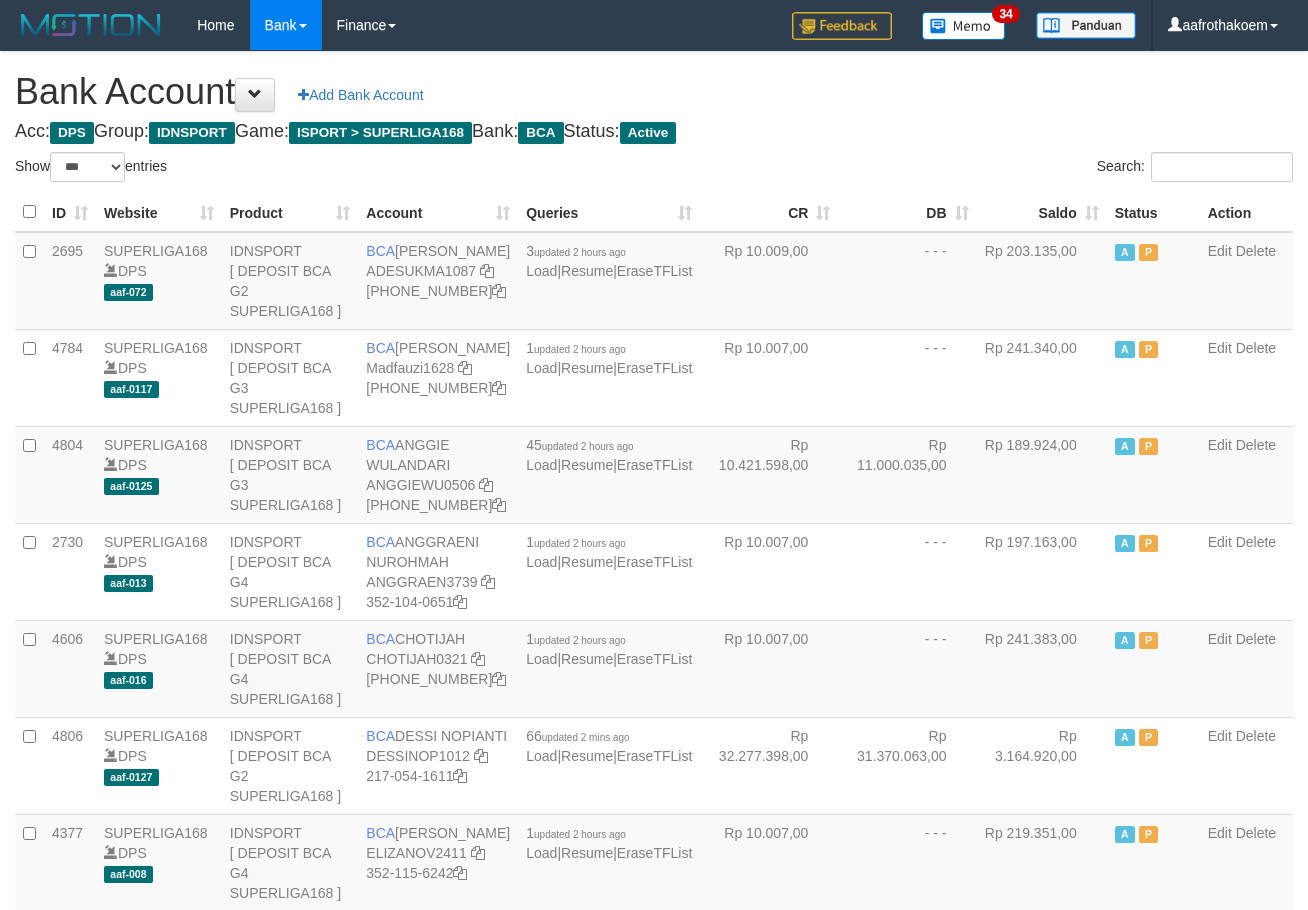 select on "***" 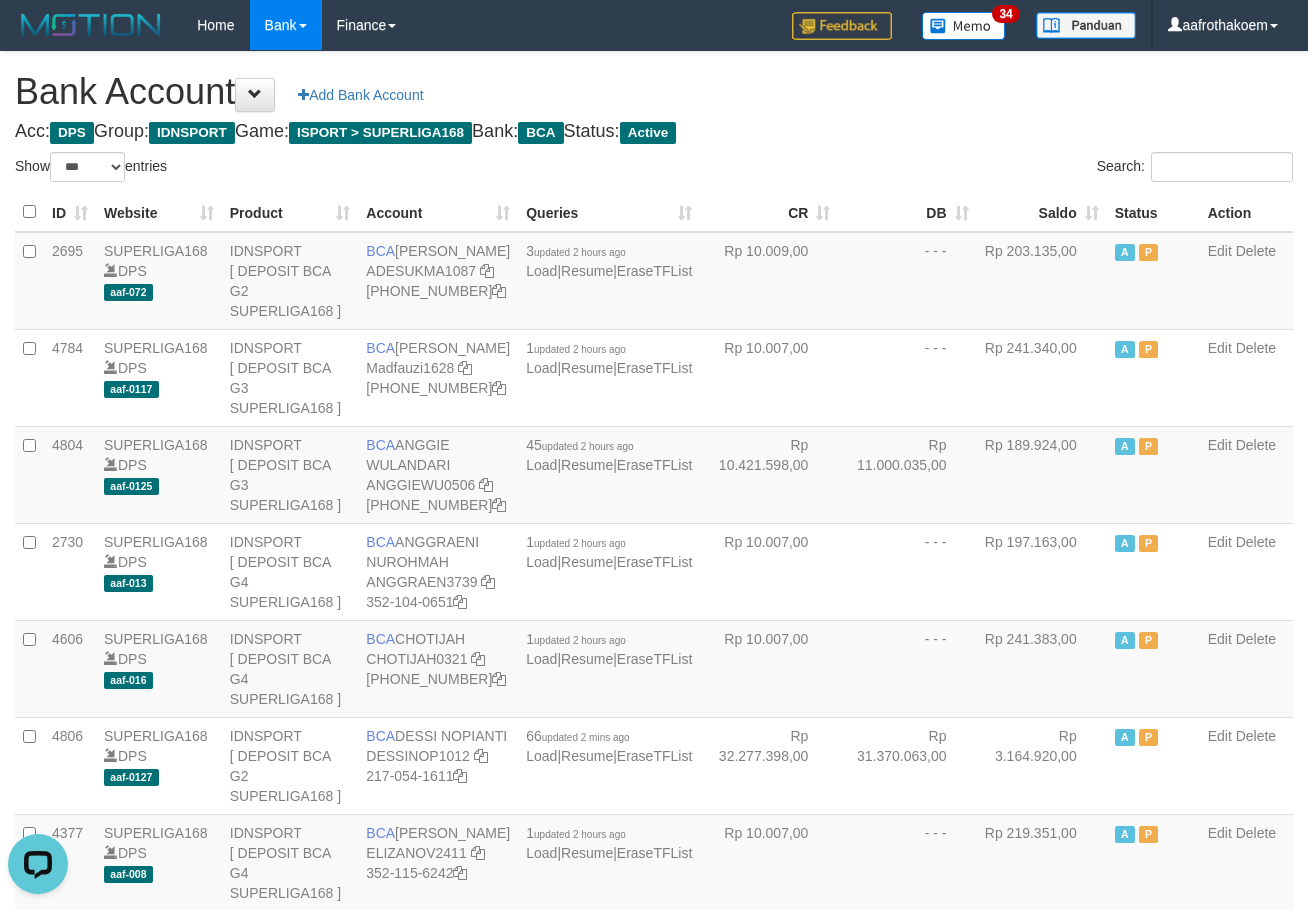 scroll, scrollTop: 0, scrollLeft: 0, axis: both 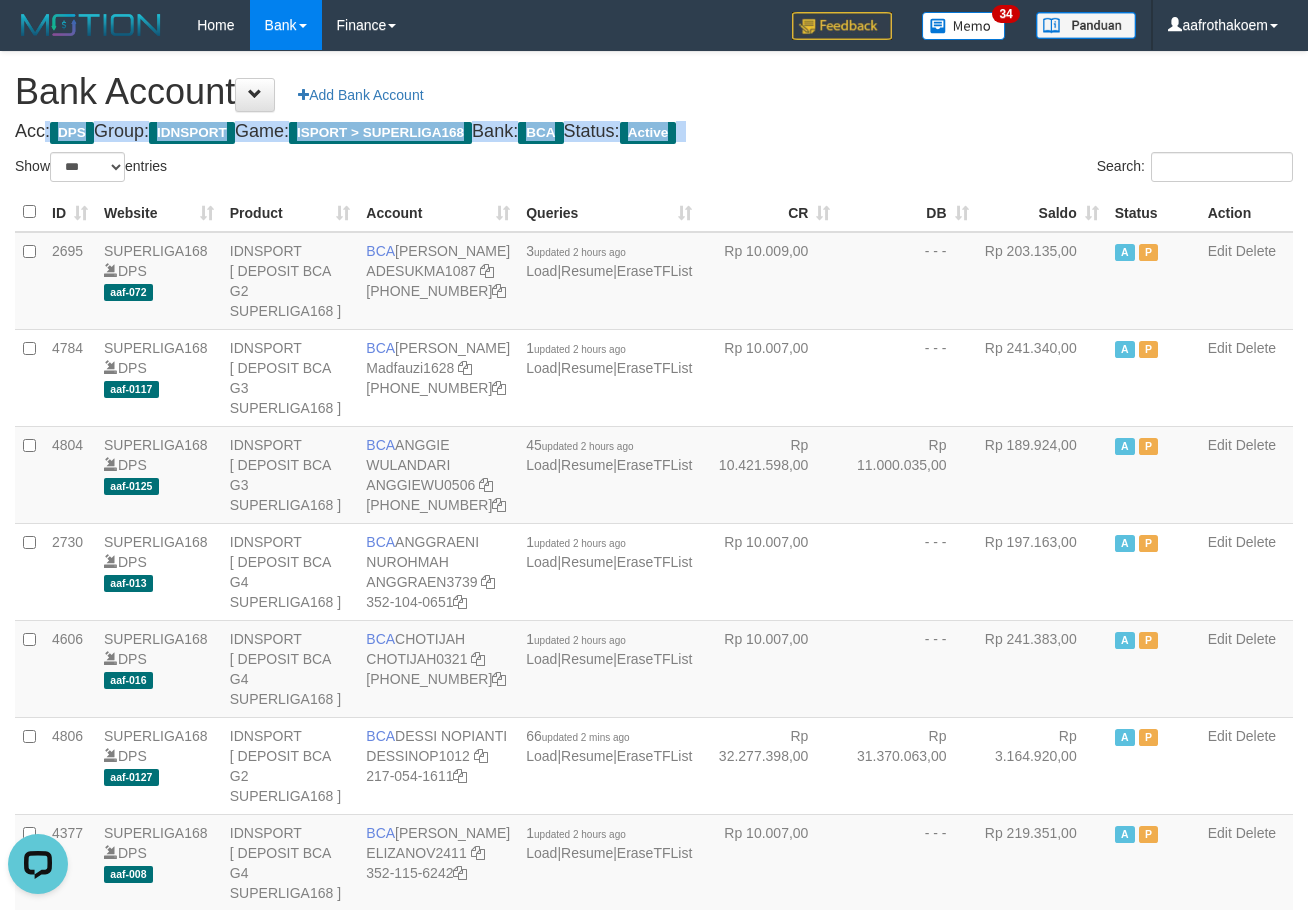 click on "Acc: 										 DPS
Group:   IDNSPORT    		Game:   ISPORT > SUPERLIGA168    		Bank:   BCA    		Status:  Active" at bounding box center (654, 132) 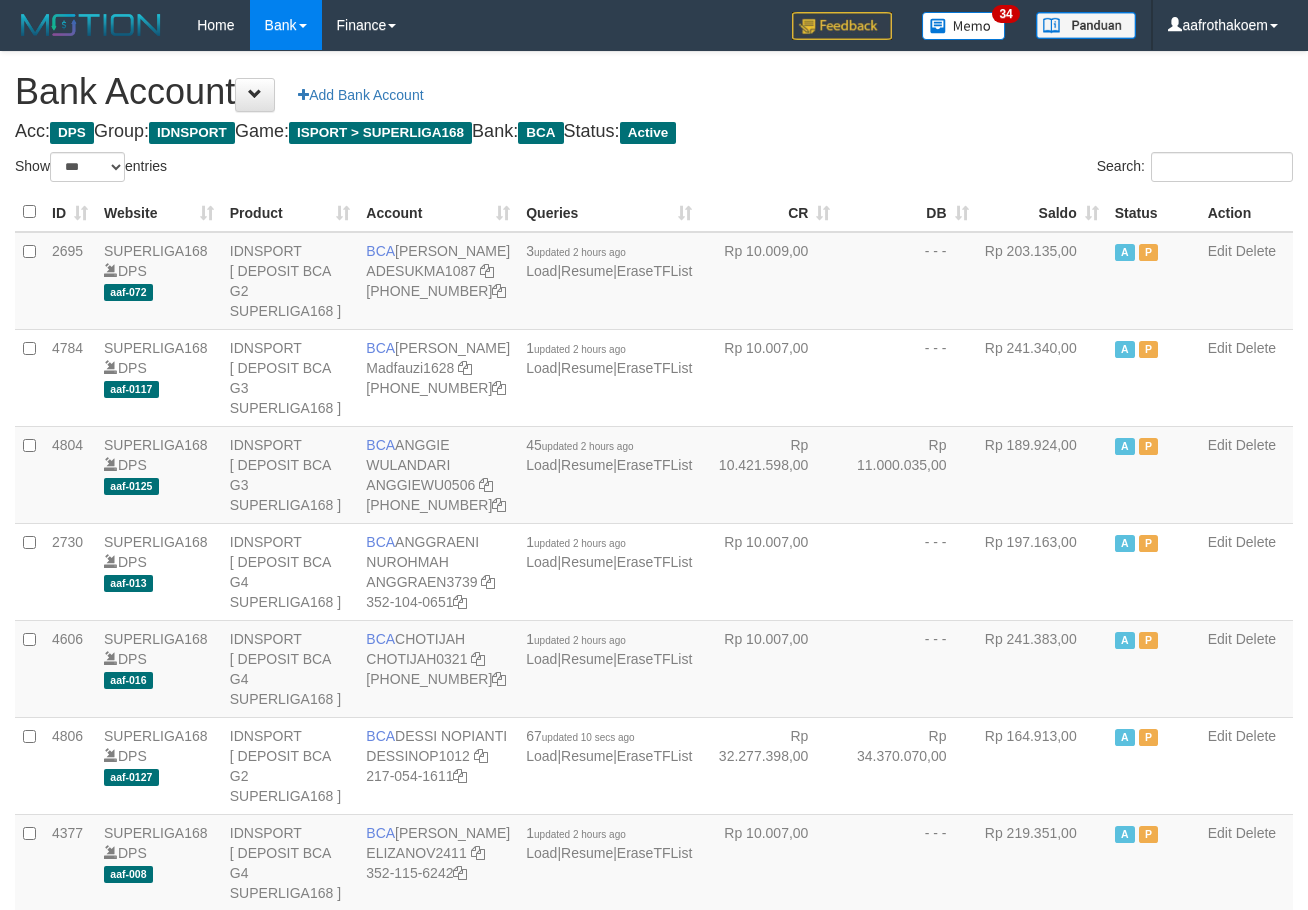 select on "***" 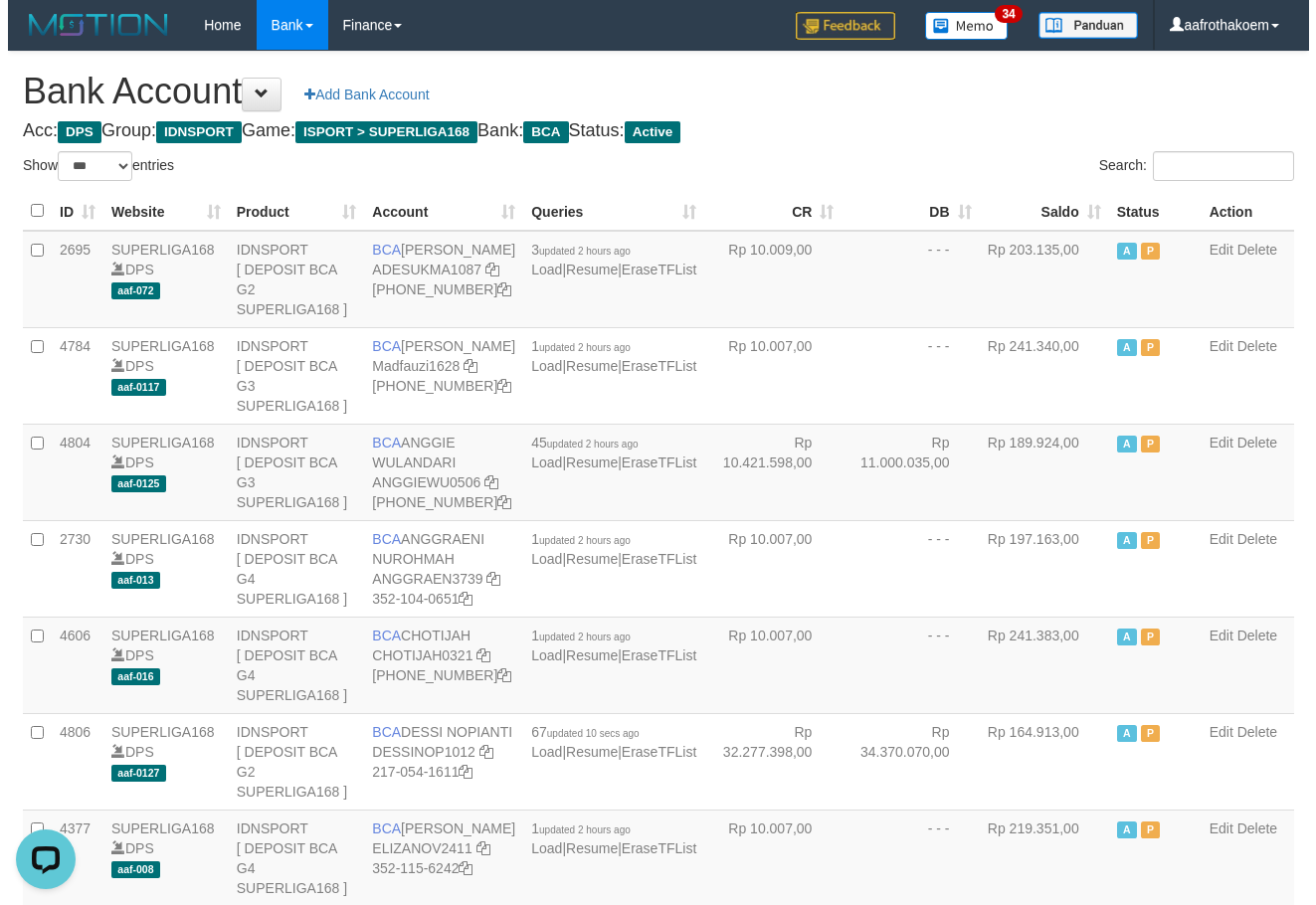 scroll, scrollTop: 0, scrollLeft: 0, axis: both 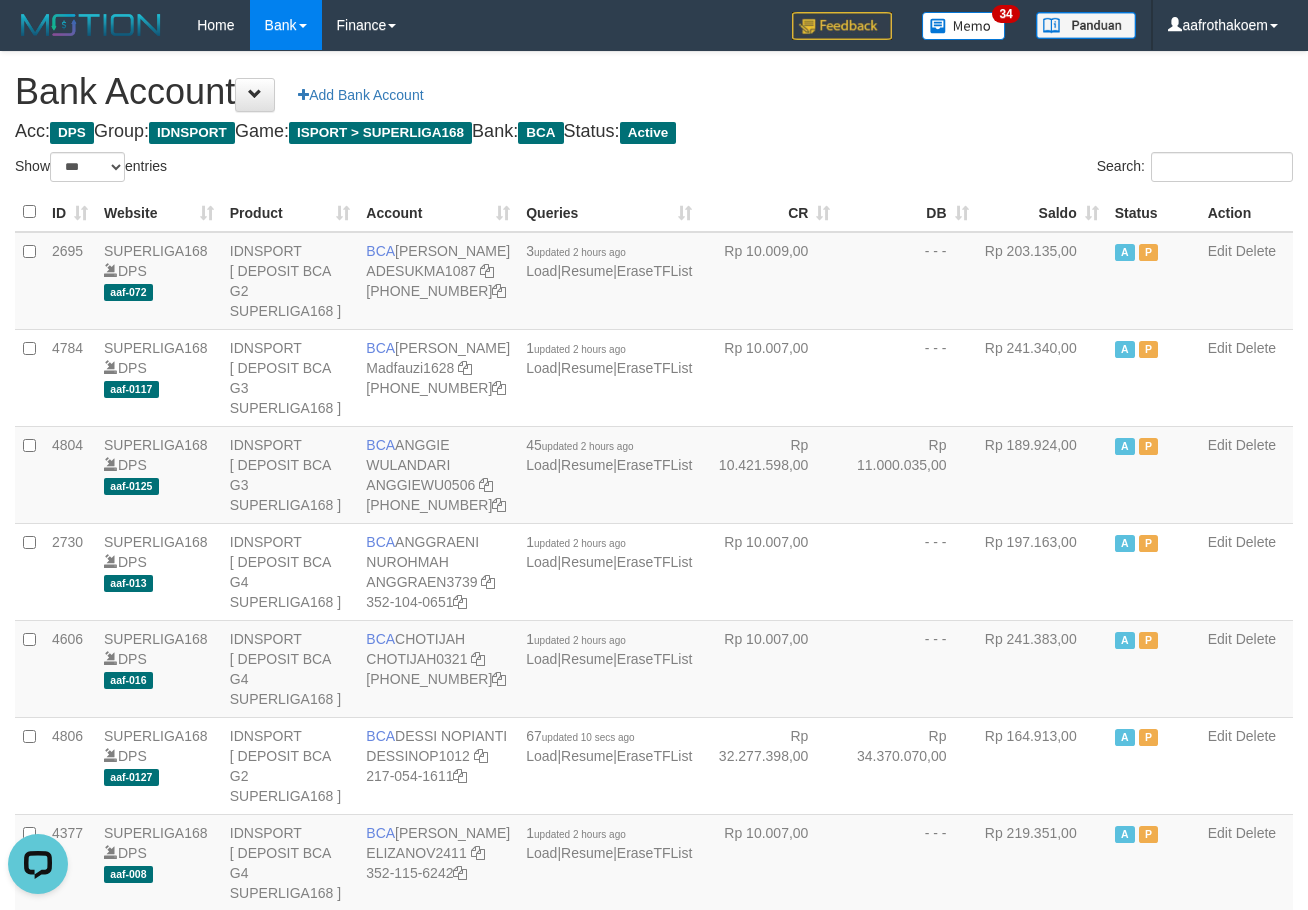 click on "Search:" at bounding box center (981, 169) 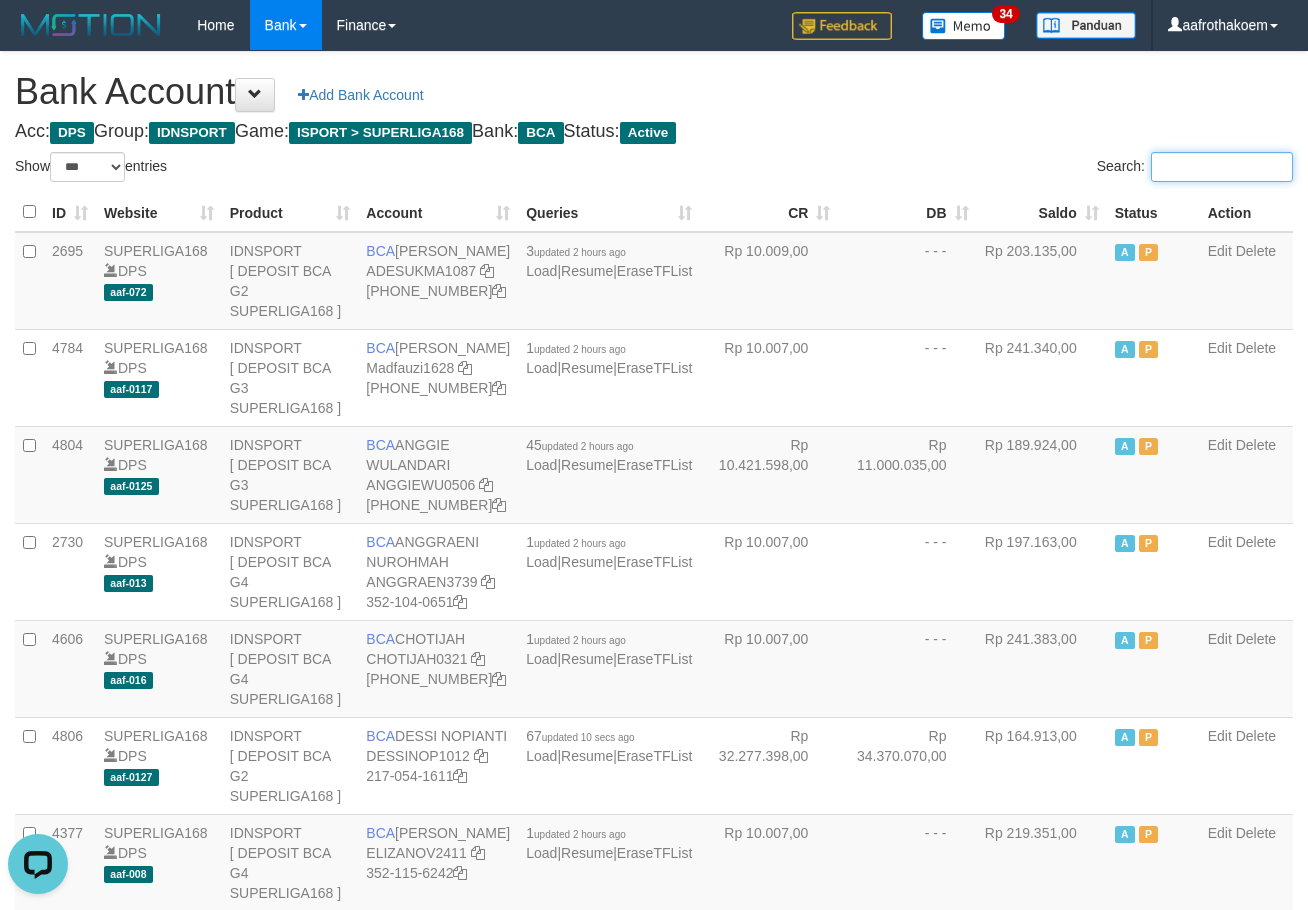 click on "Search:" at bounding box center (1222, 167) 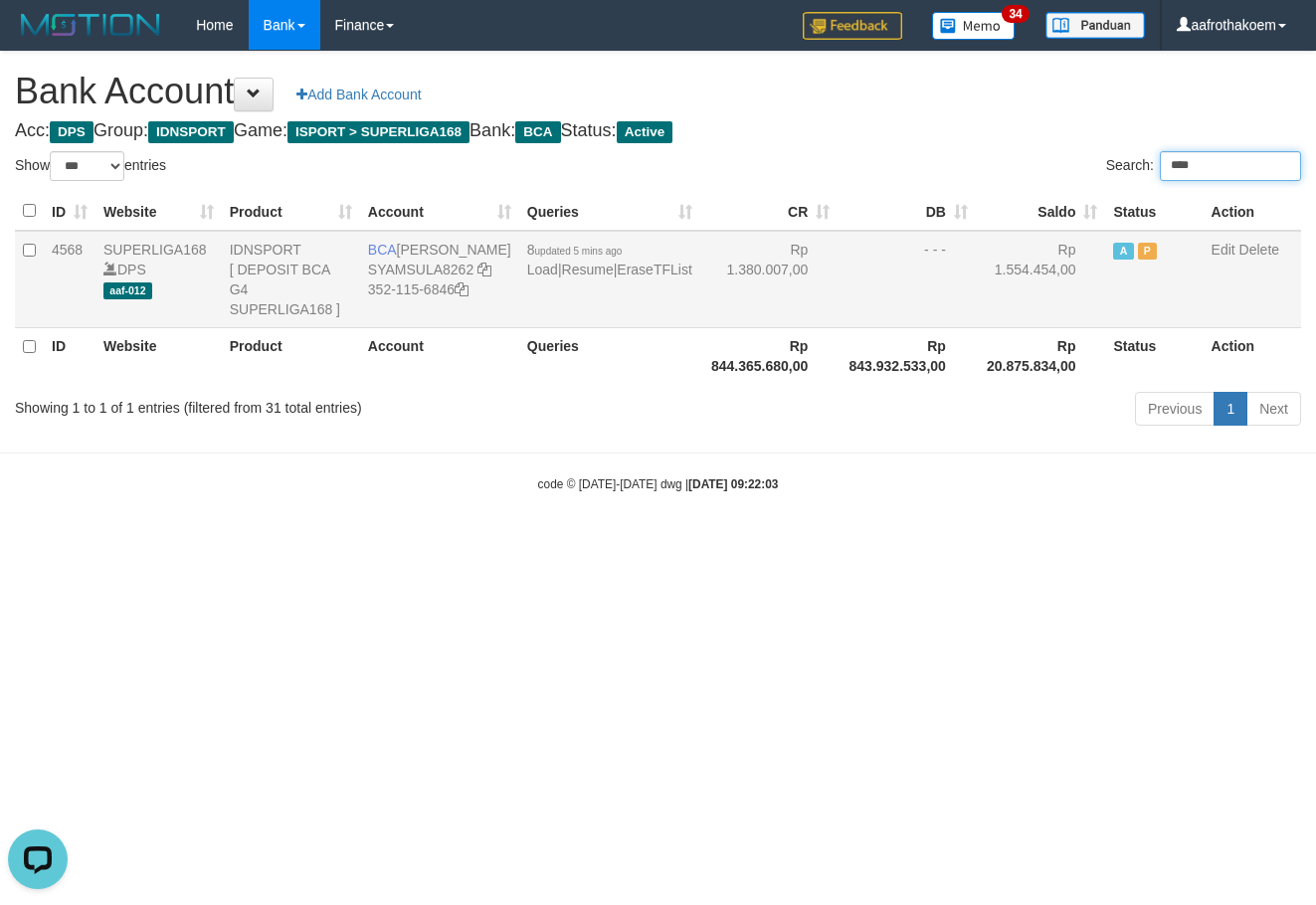 type on "****" 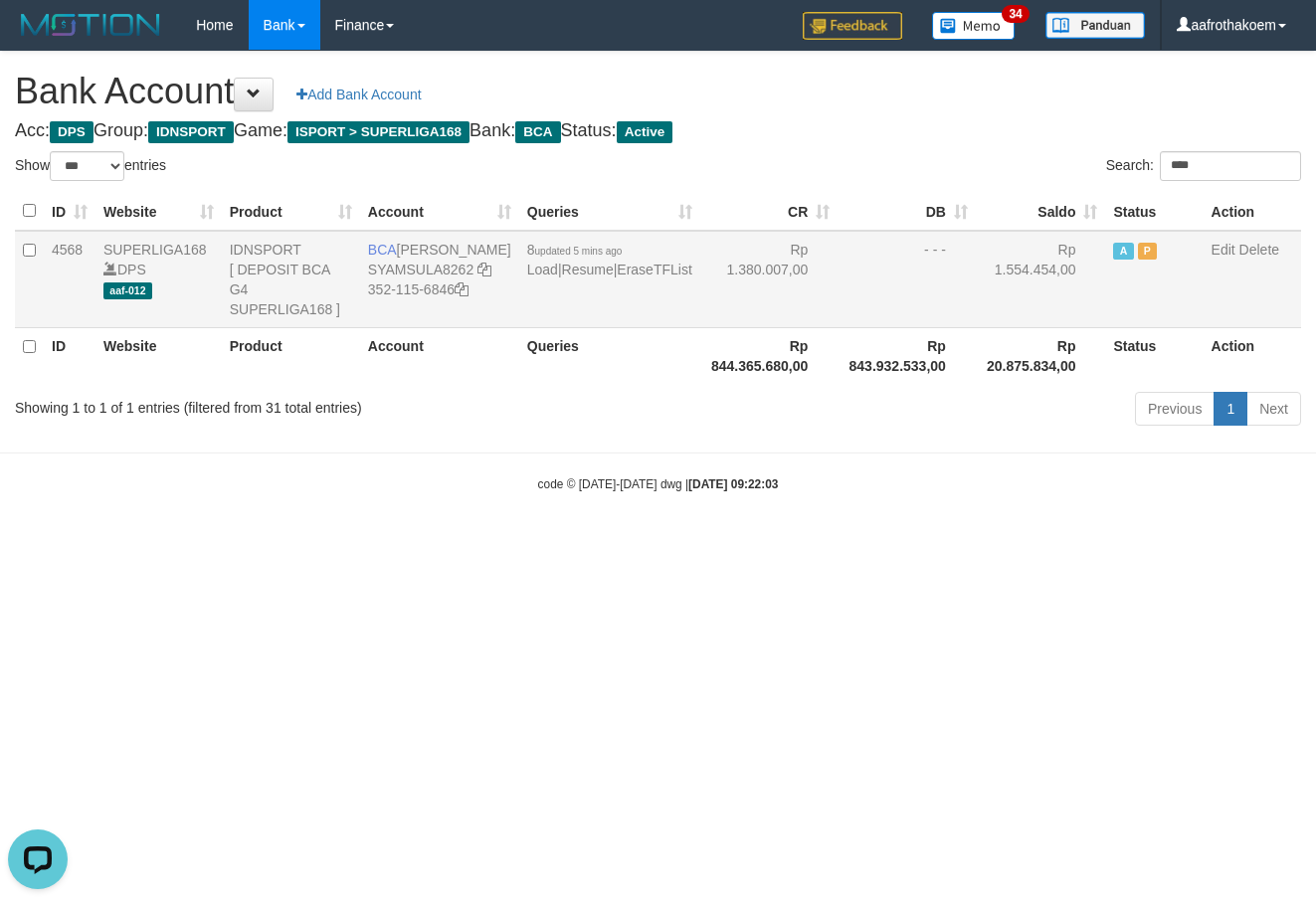 click on "- - -" at bounding box center [906, 279] 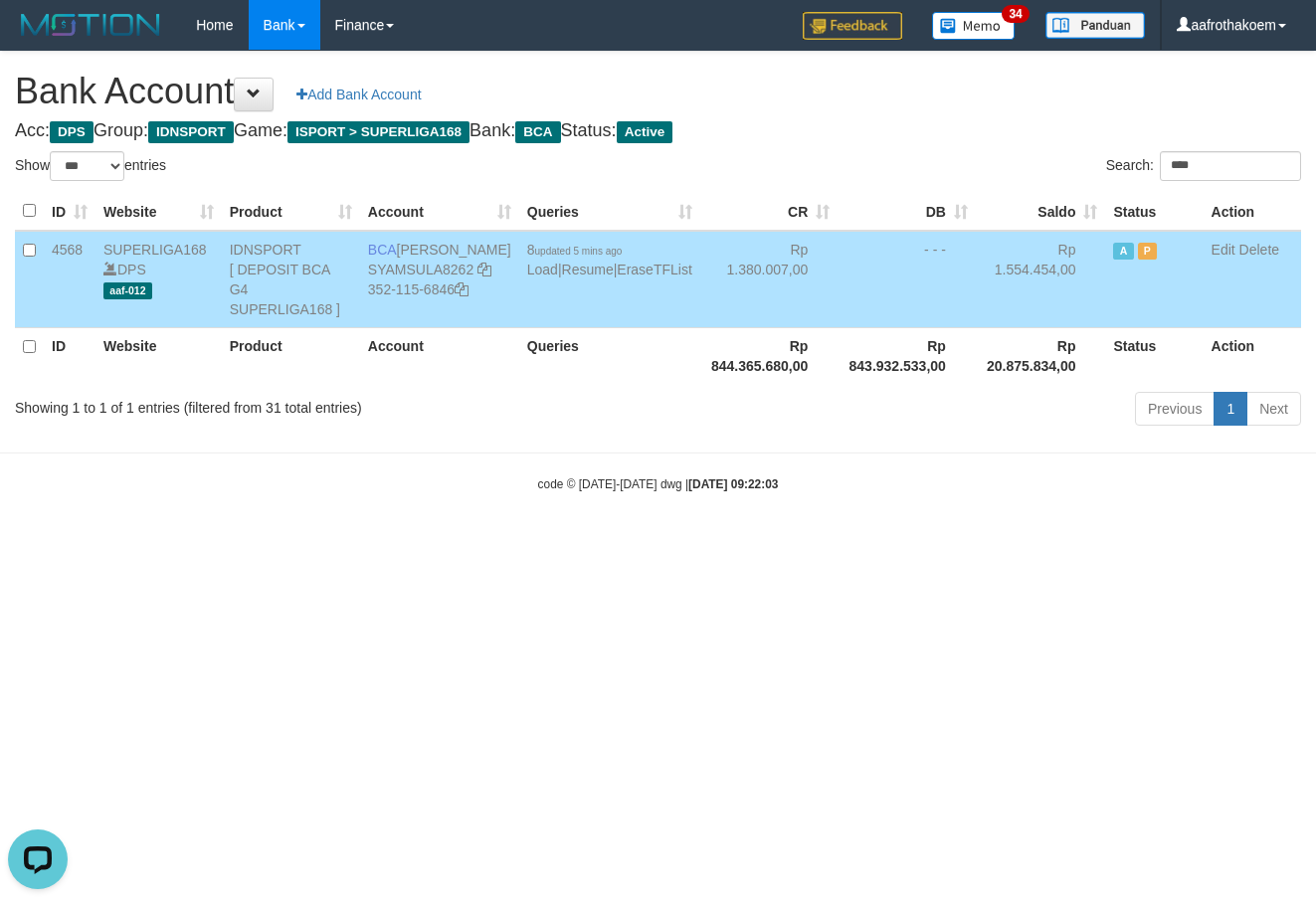 drag, startPoint x: 413, startPoint y: 246, endPoint x: 515, endPoint y: 256, distance: 102.489 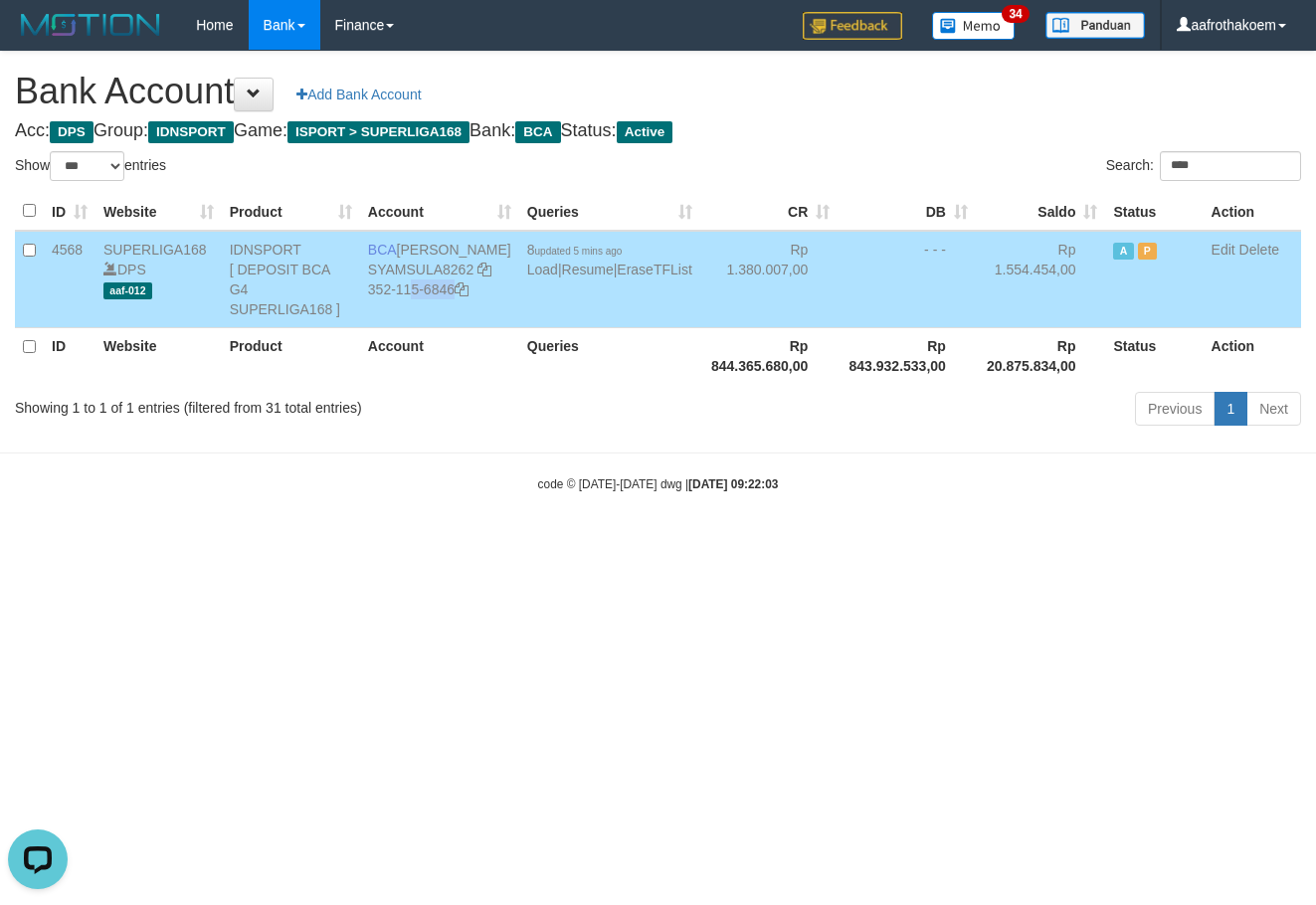 drag, startPoint x: 382, startPoint y: 288, endPoint x: 1167, endPoint y: 381, distance: 790.4897 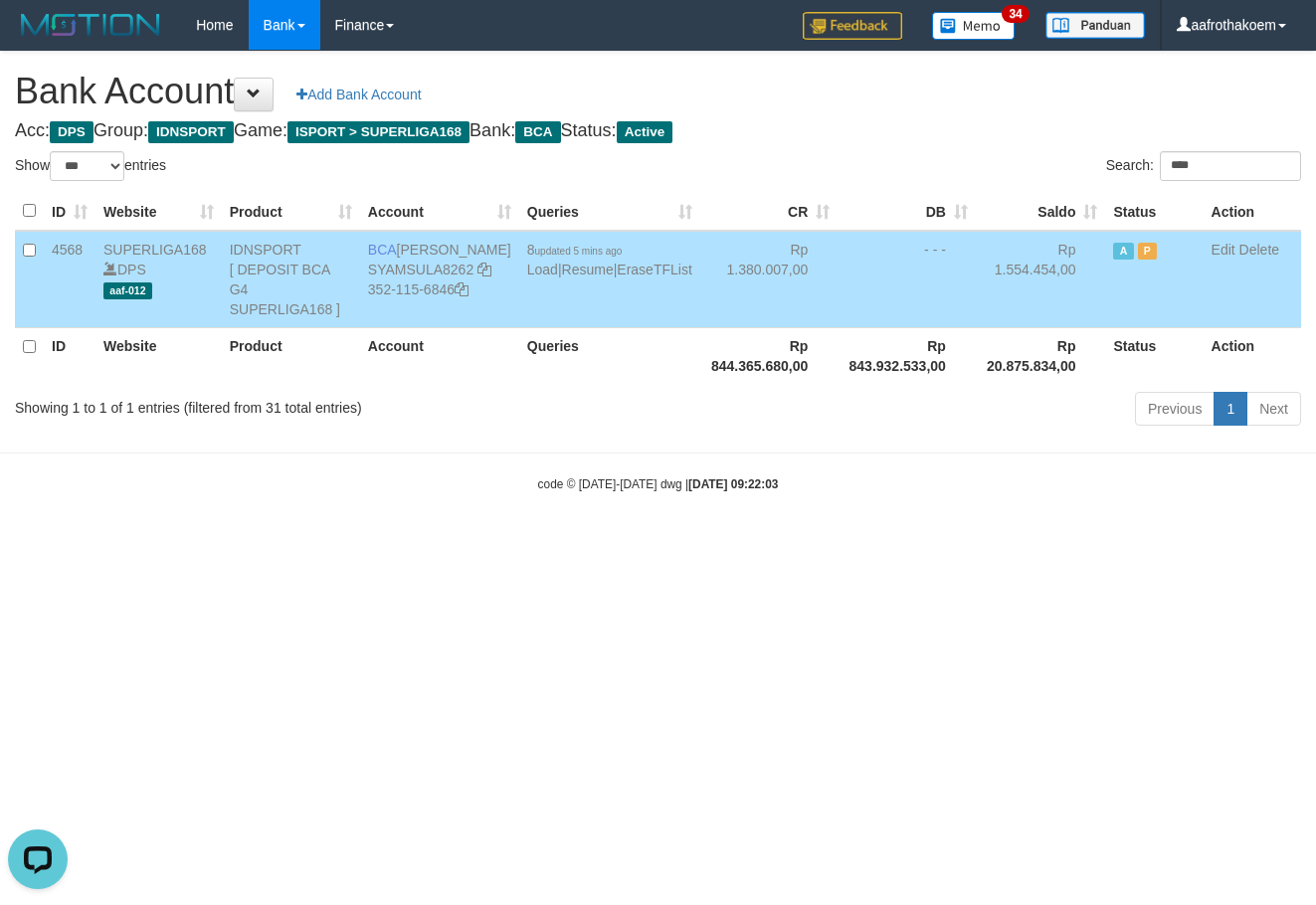 click on "Bank Account
Add Bank Account" at bounding box center (658, 91) 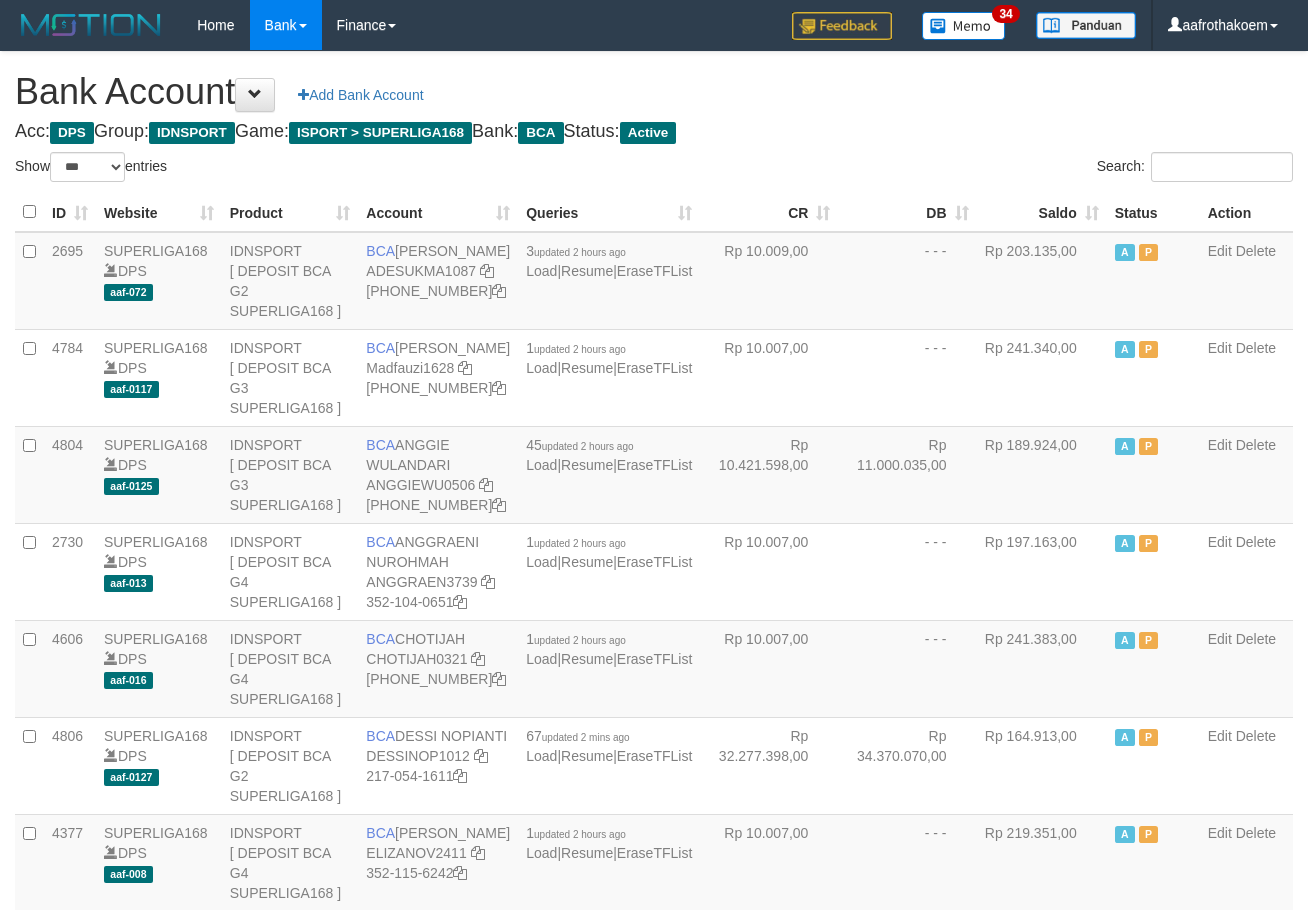 select on "***" 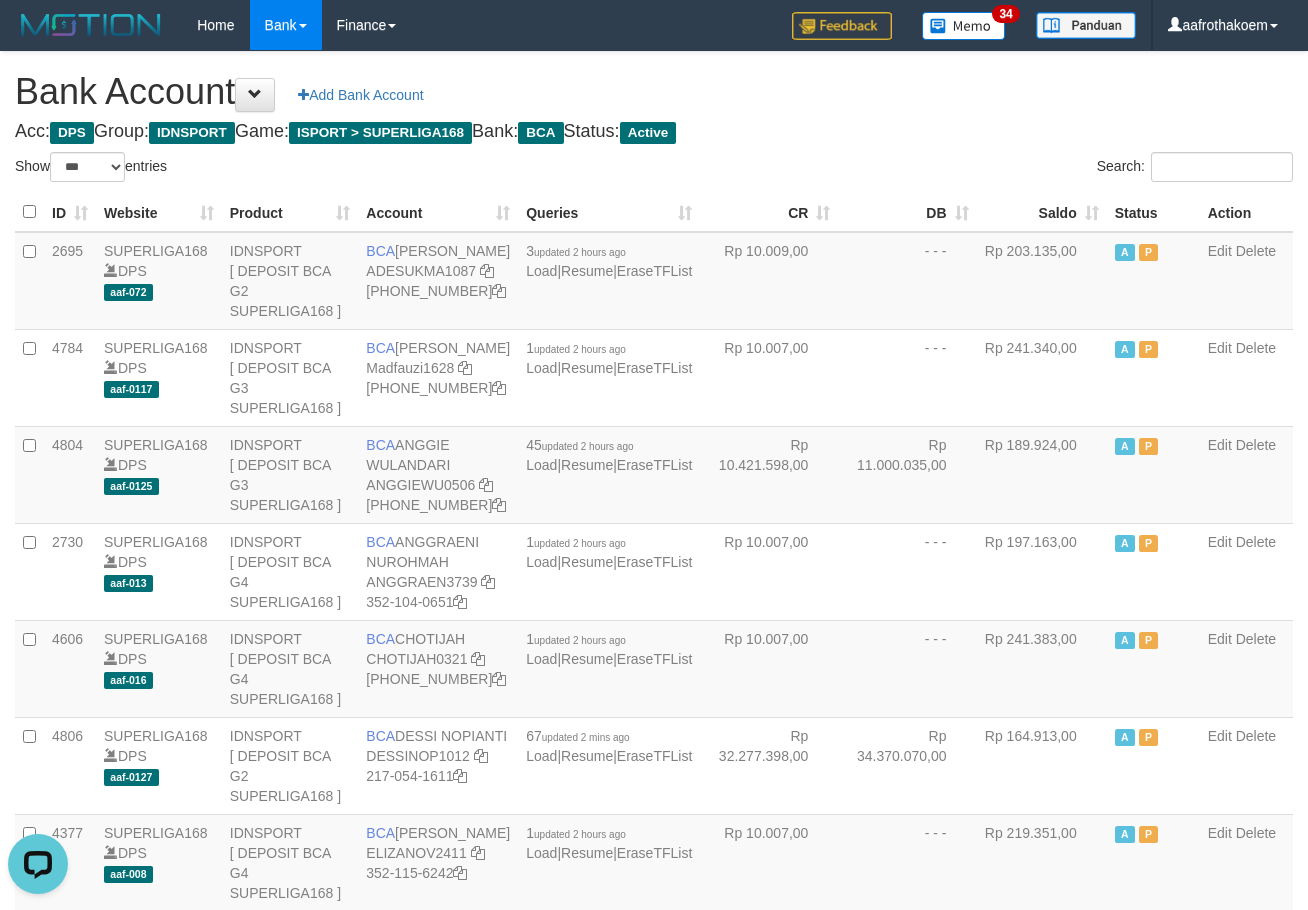 scroll, scrollTop: 0, scrollLeft: 0, axis: both 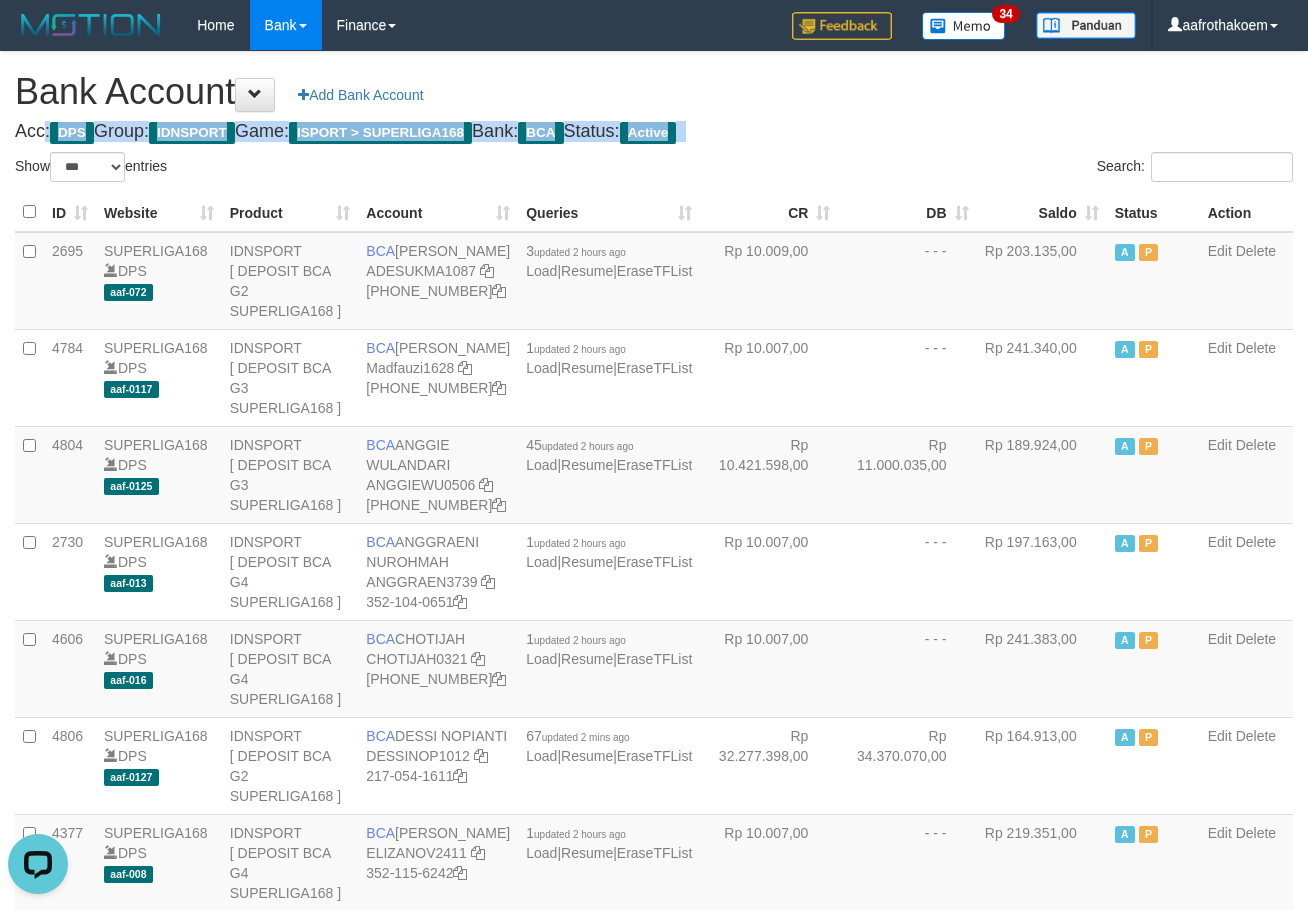 drag, startPoint x: 935, startPoint y: 118, endPoint x: 1104, endPoint y: 194, distance: 185.30246 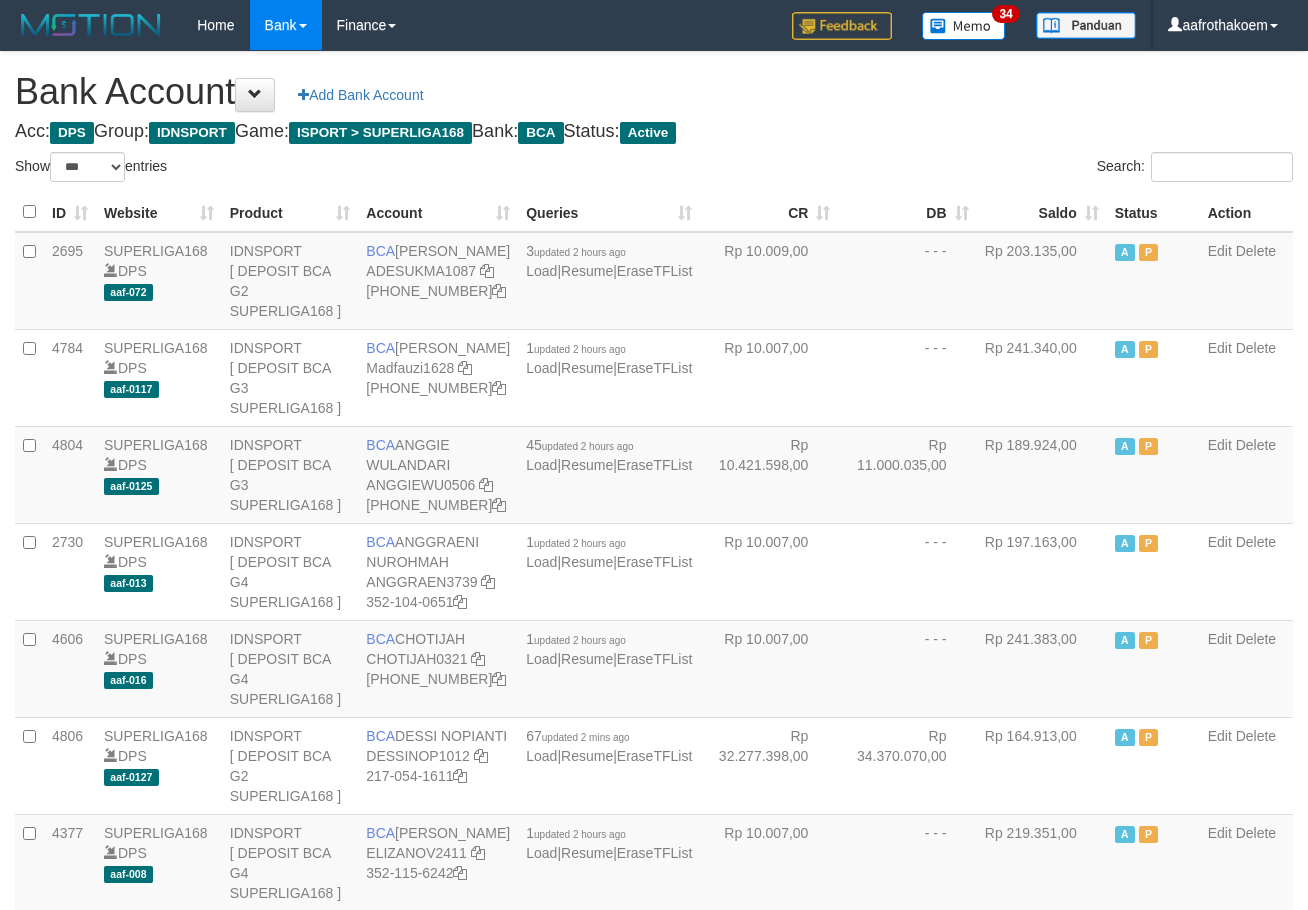 select on "***" 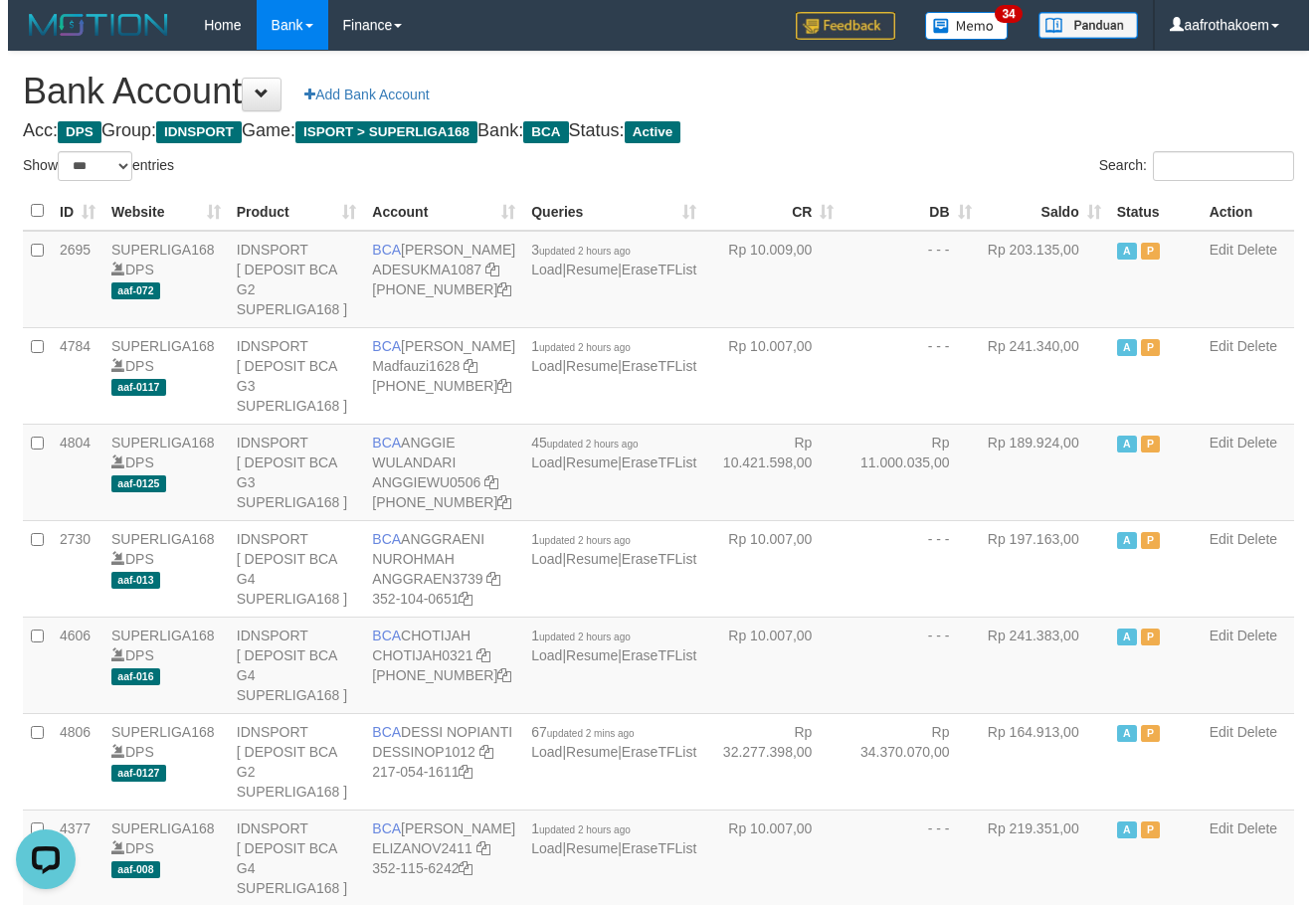 scroll, scrollTop: 0, scrollLeft: 0, axis: both 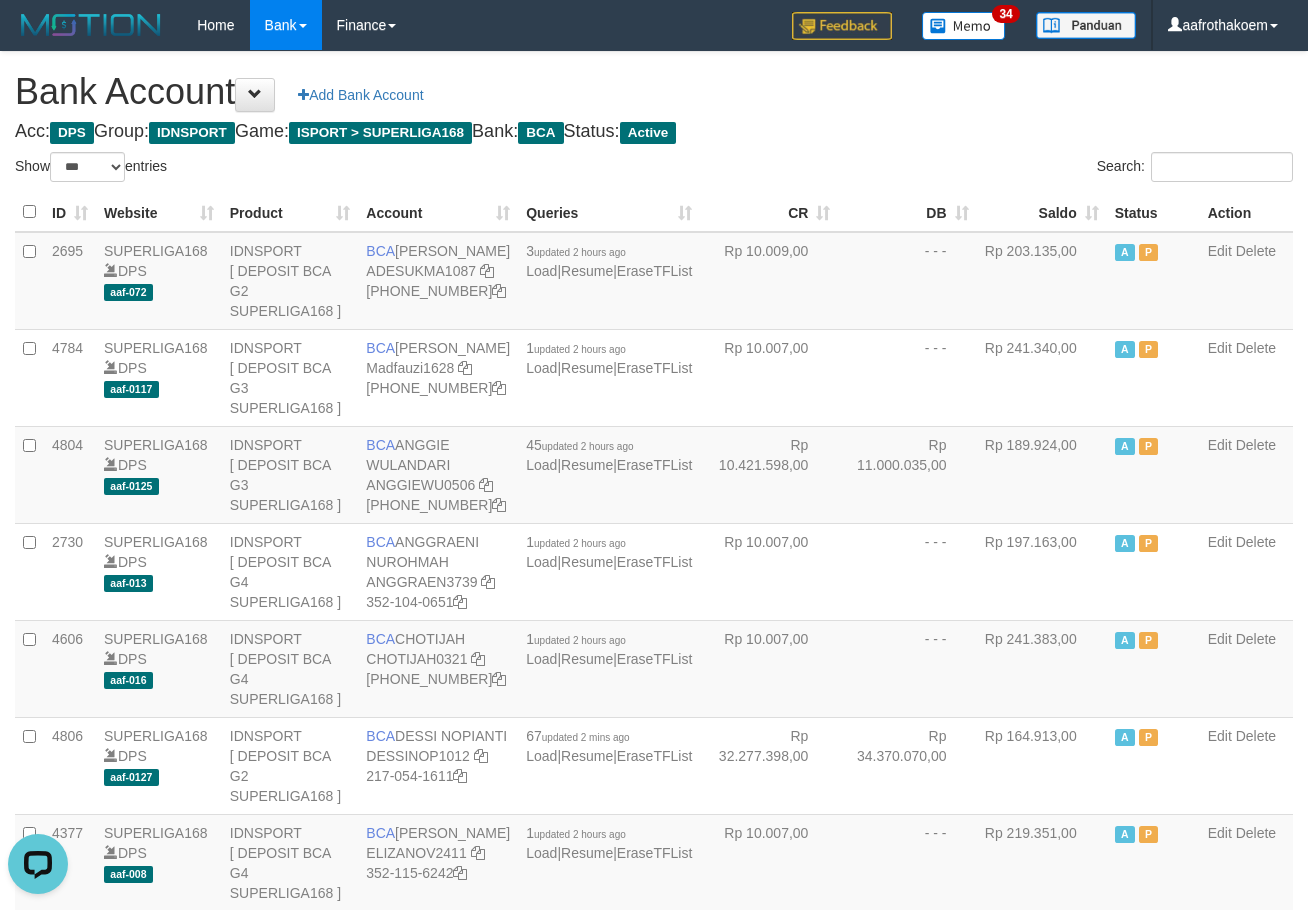 click on "Search:" at bounding box center [981, 169] 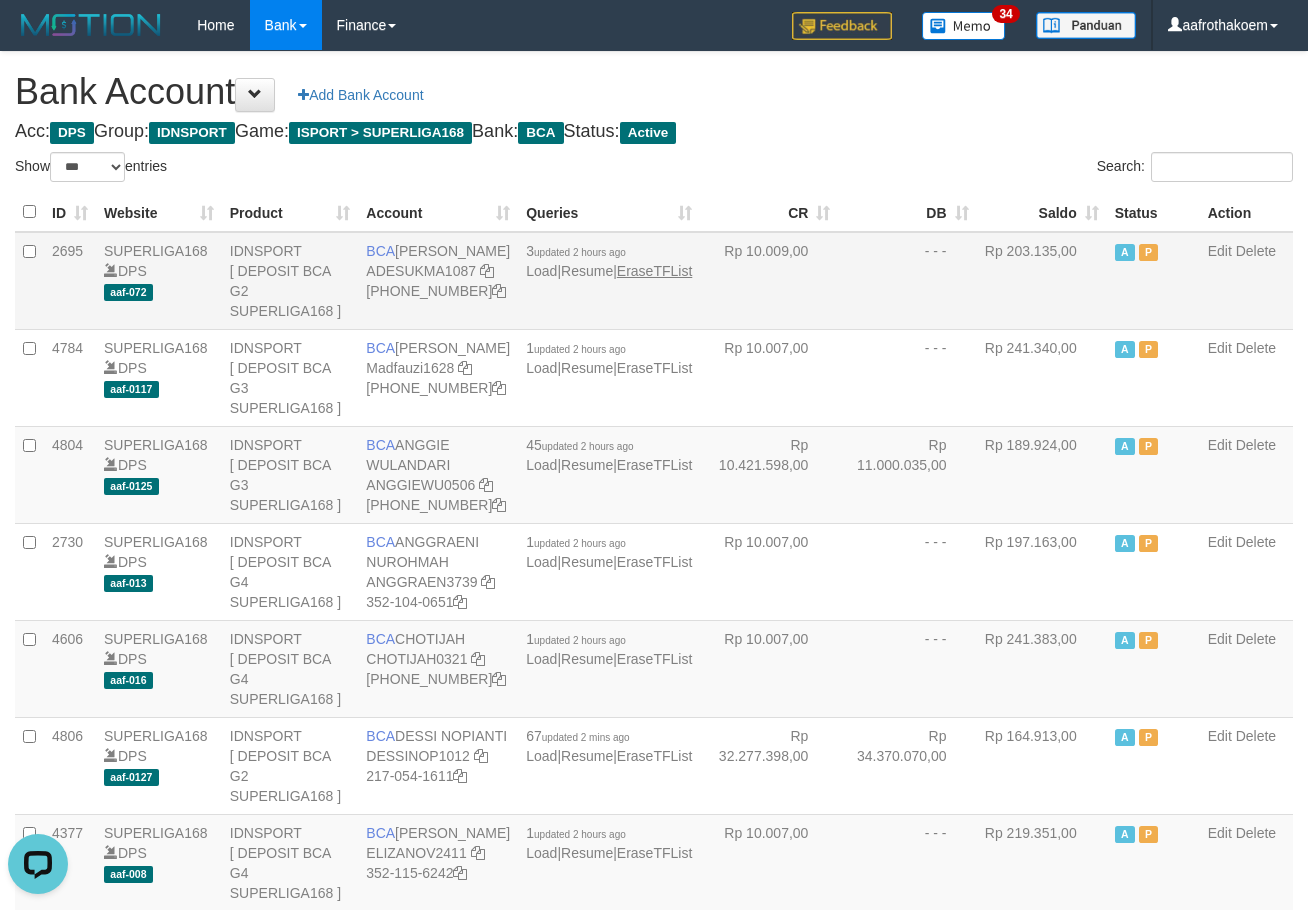click on "2695
SUPERLIGA168
DPS
aaf-072
IDNSPORT
[ DEPOSIT BCA G2 SUPERLIGA168 ]
BCA
ADE SUKMANI
ADESUKMA1087
406-224-0516
3  updated 2 hours ago
Load
|
Resume
|
EraseTFList
Rp 10.009,00
- - -
Rp 203.135,00
A
P
Edit
Delete" at bounding box center [654, 281] 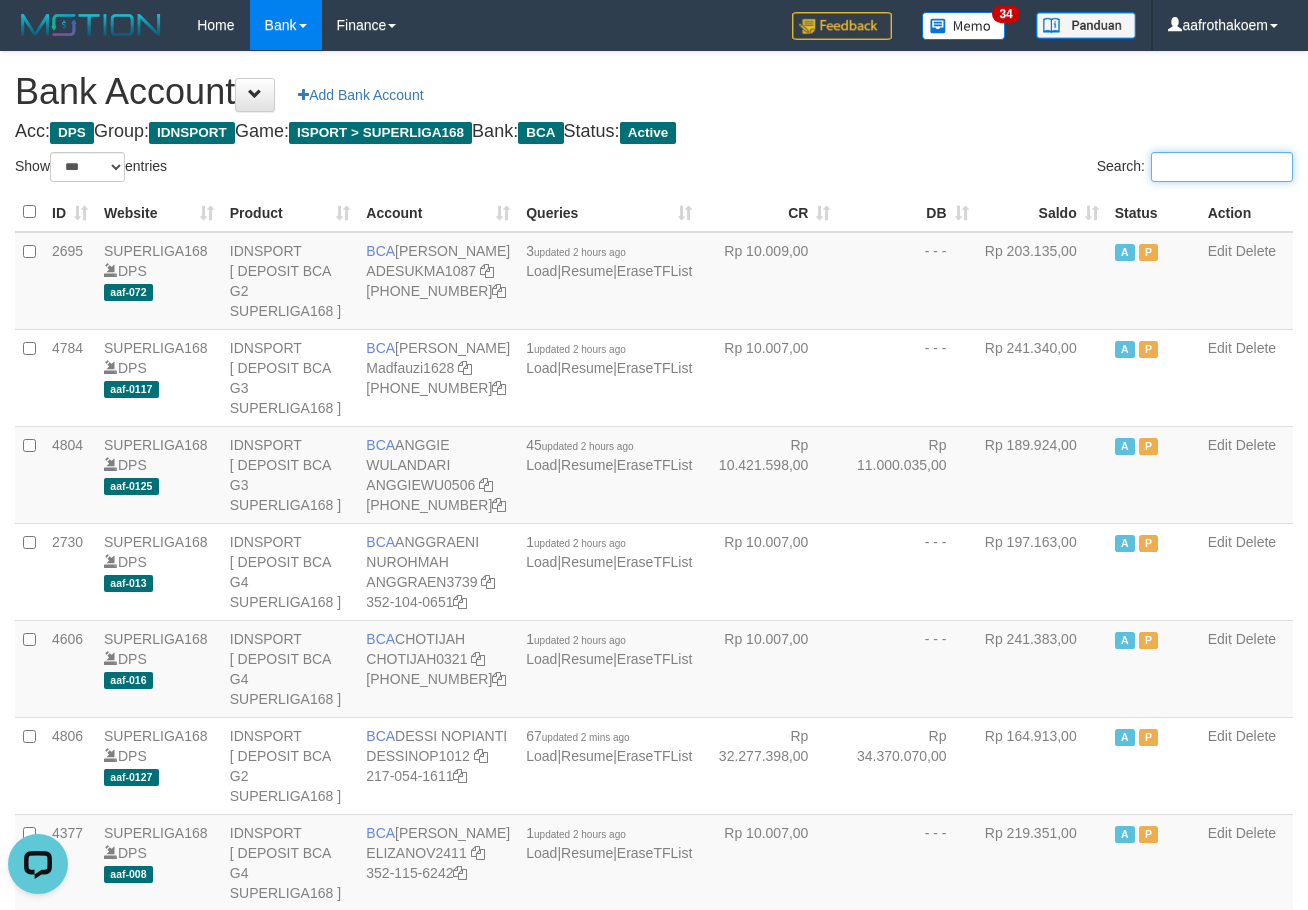 click on "Search:" at bounding box center (1222, 167) 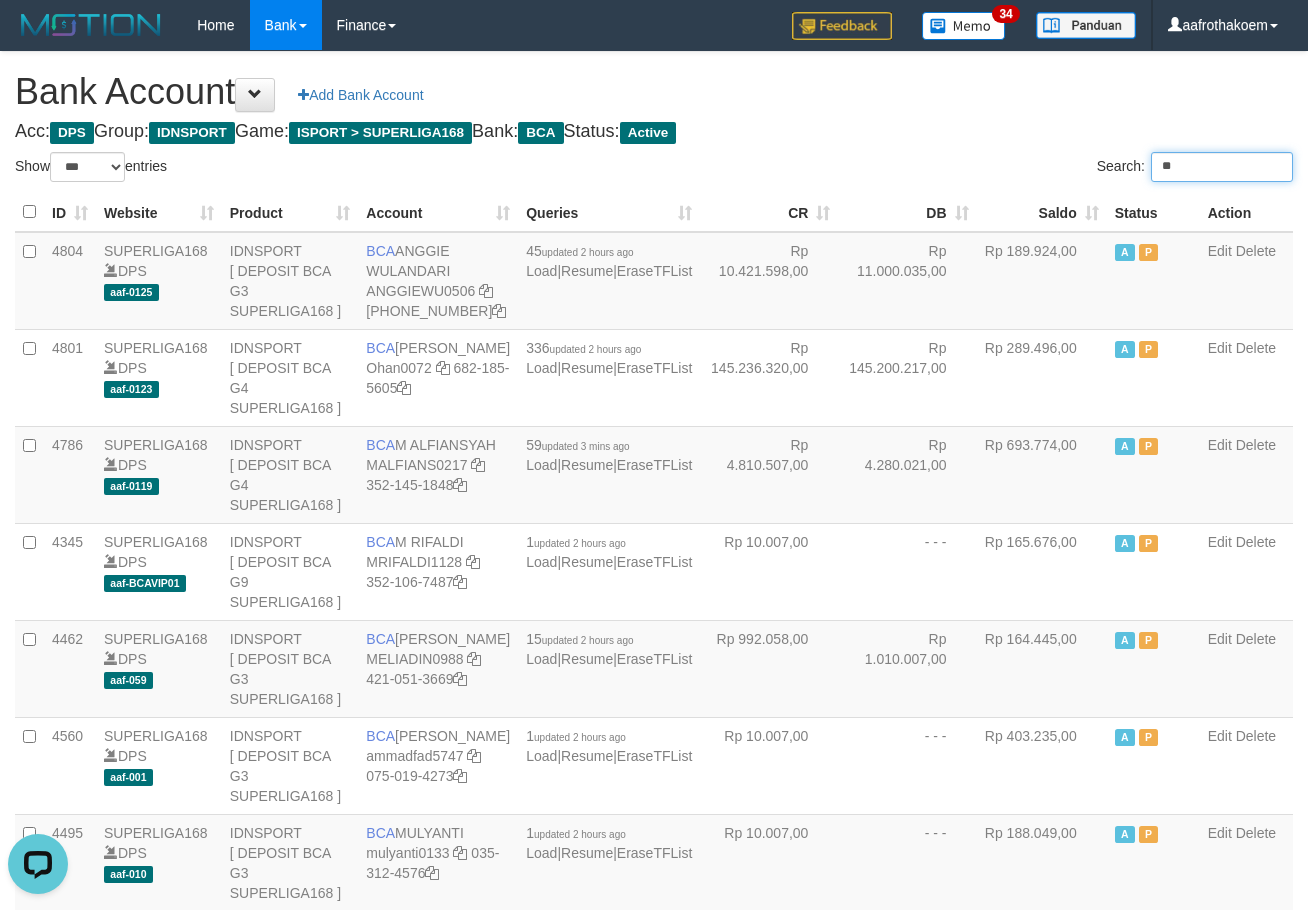 type on "*" 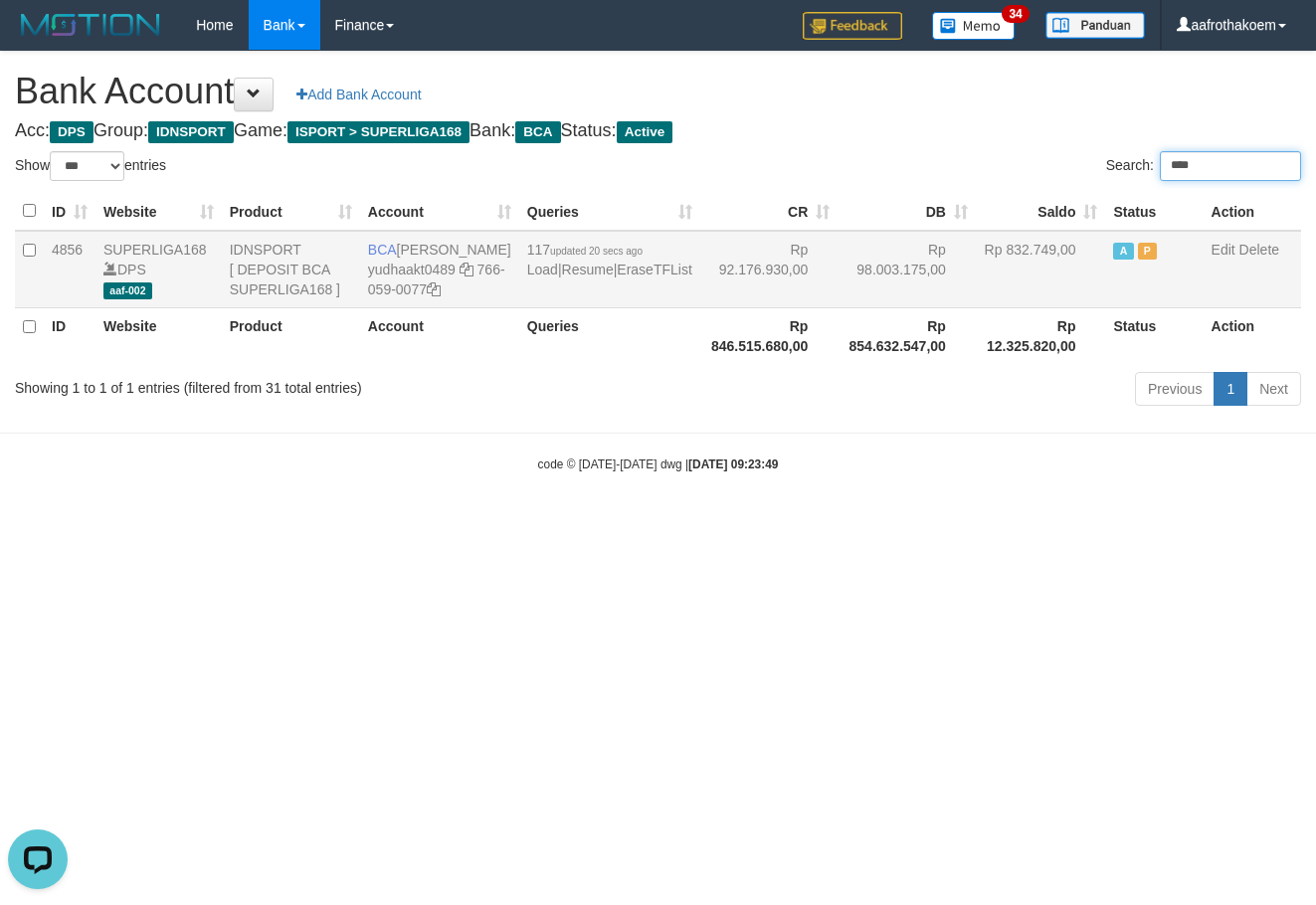 type on "****" 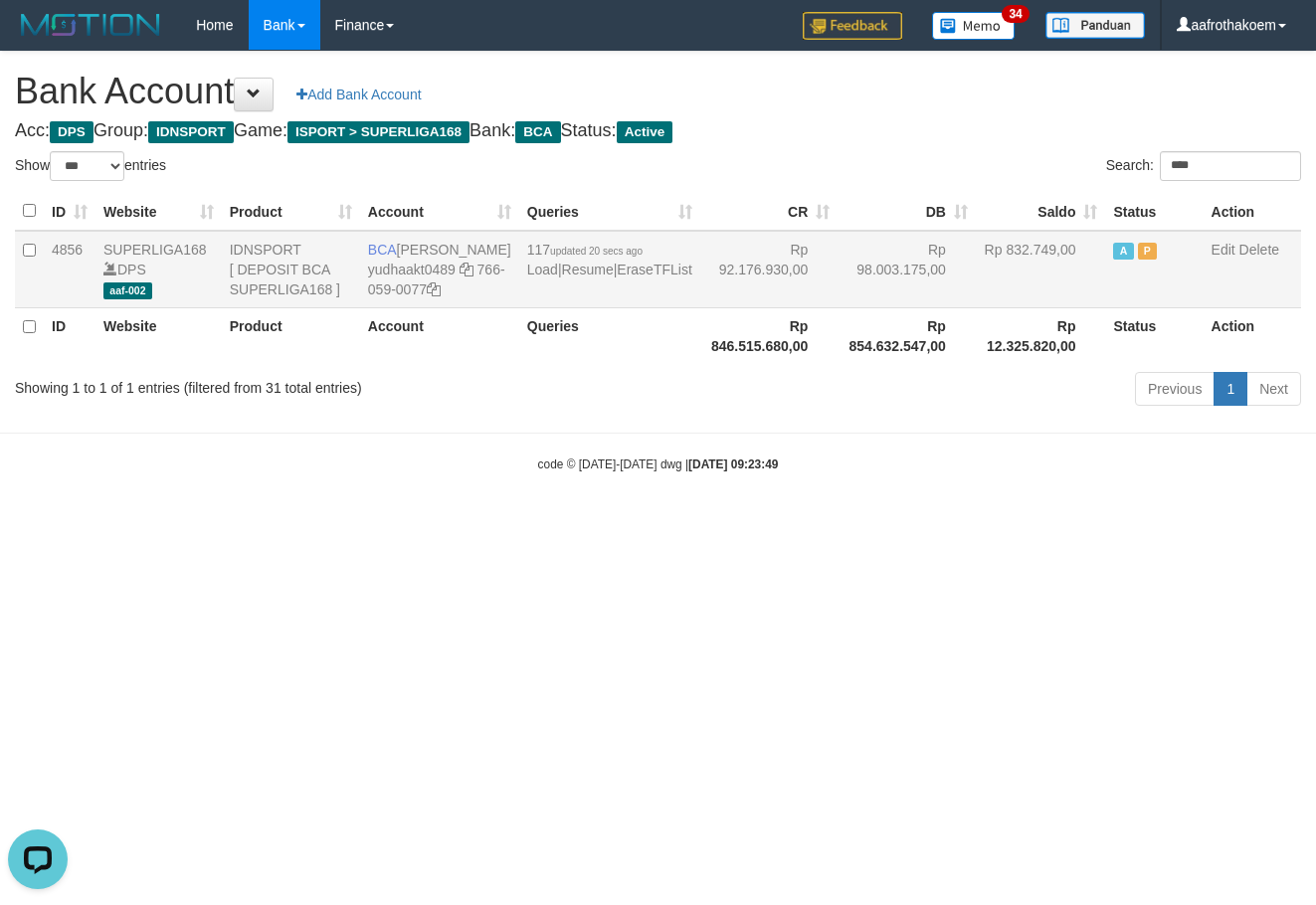 click on "Rp 98.003.175,00" at bounding box center [906, 270] 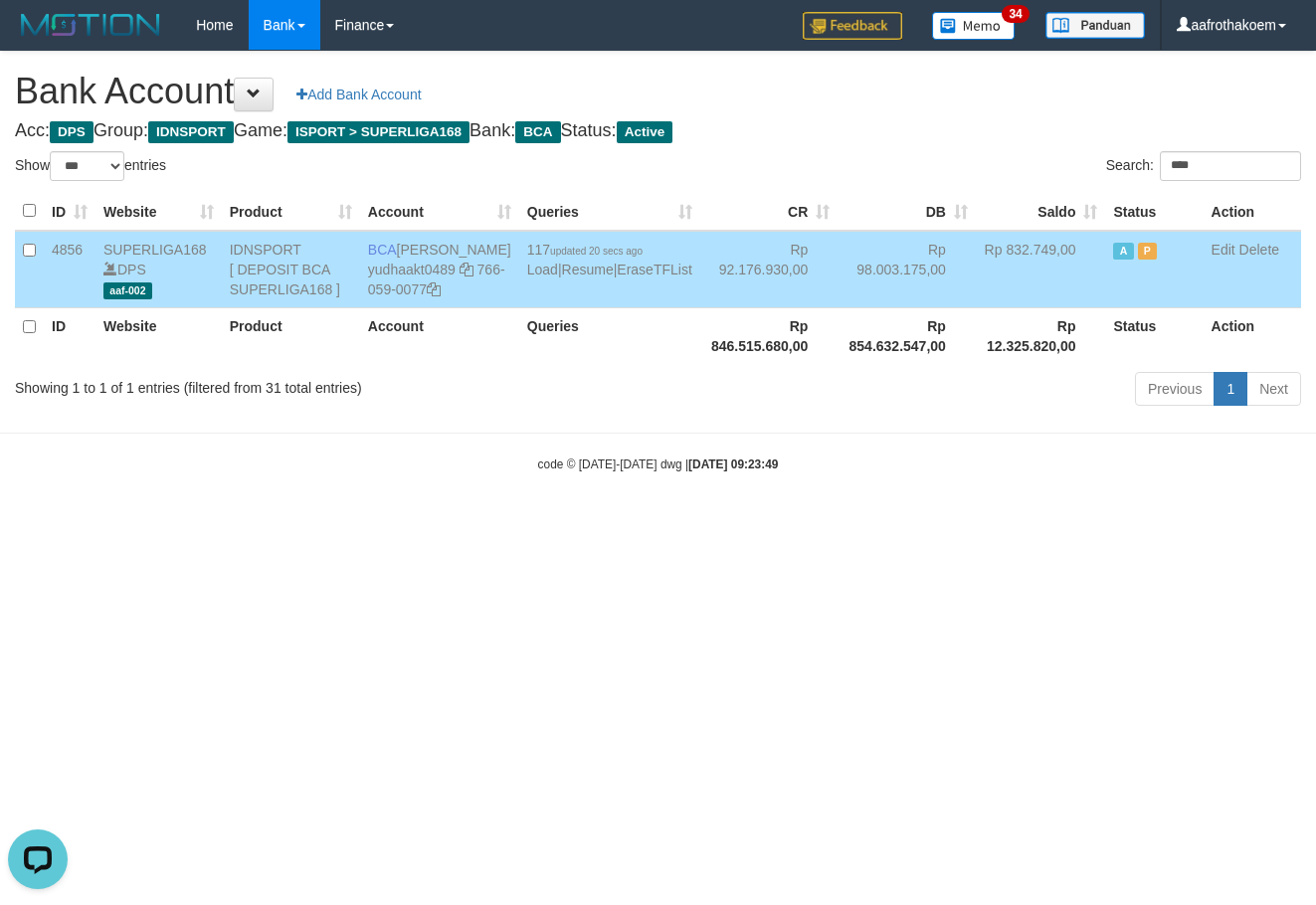 drag, startPoint x: 416, startPoint y: 248, endPoint x: 483, endPoint y: 269, distance: 70.213959 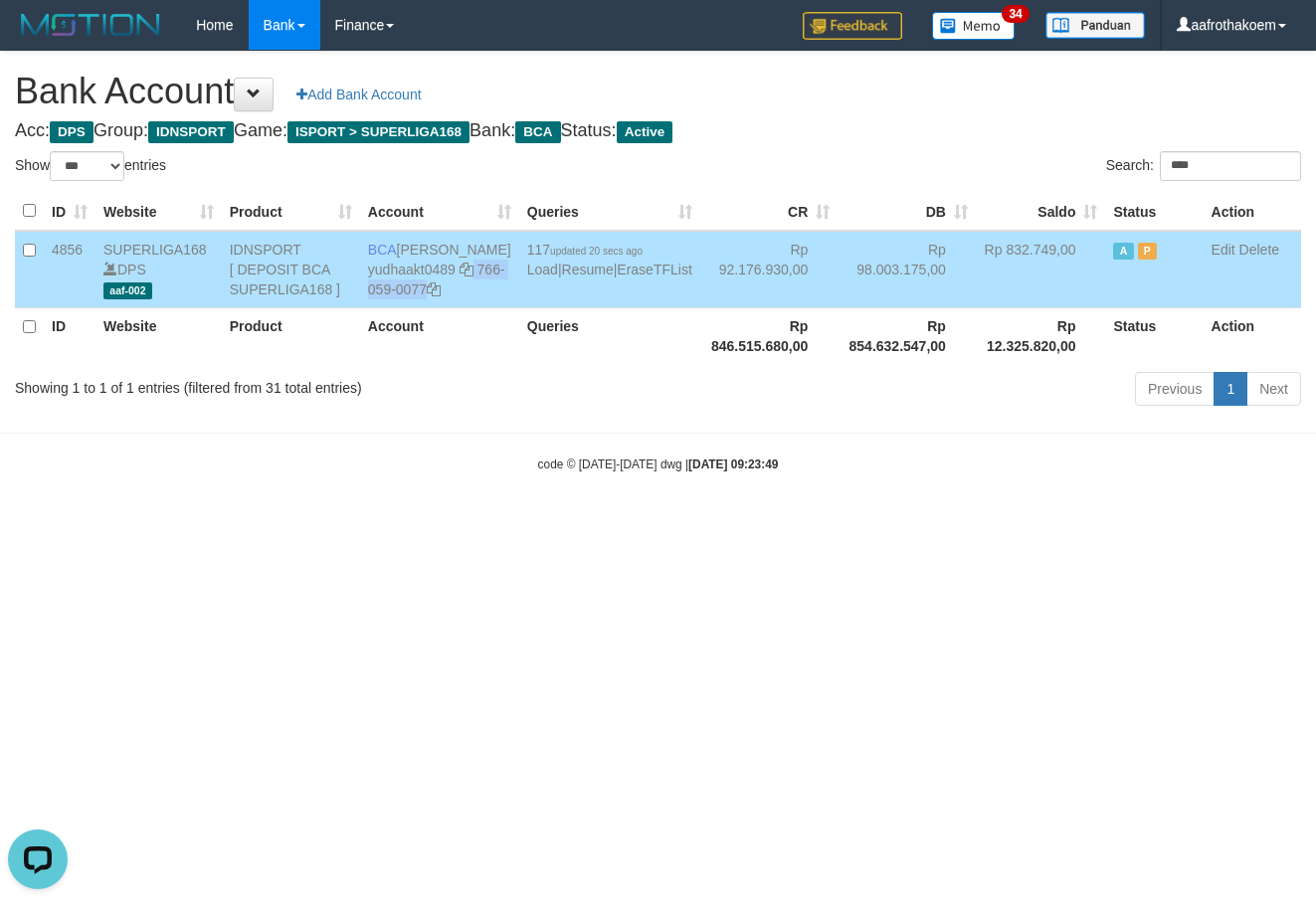 copy on "766-059-0077" 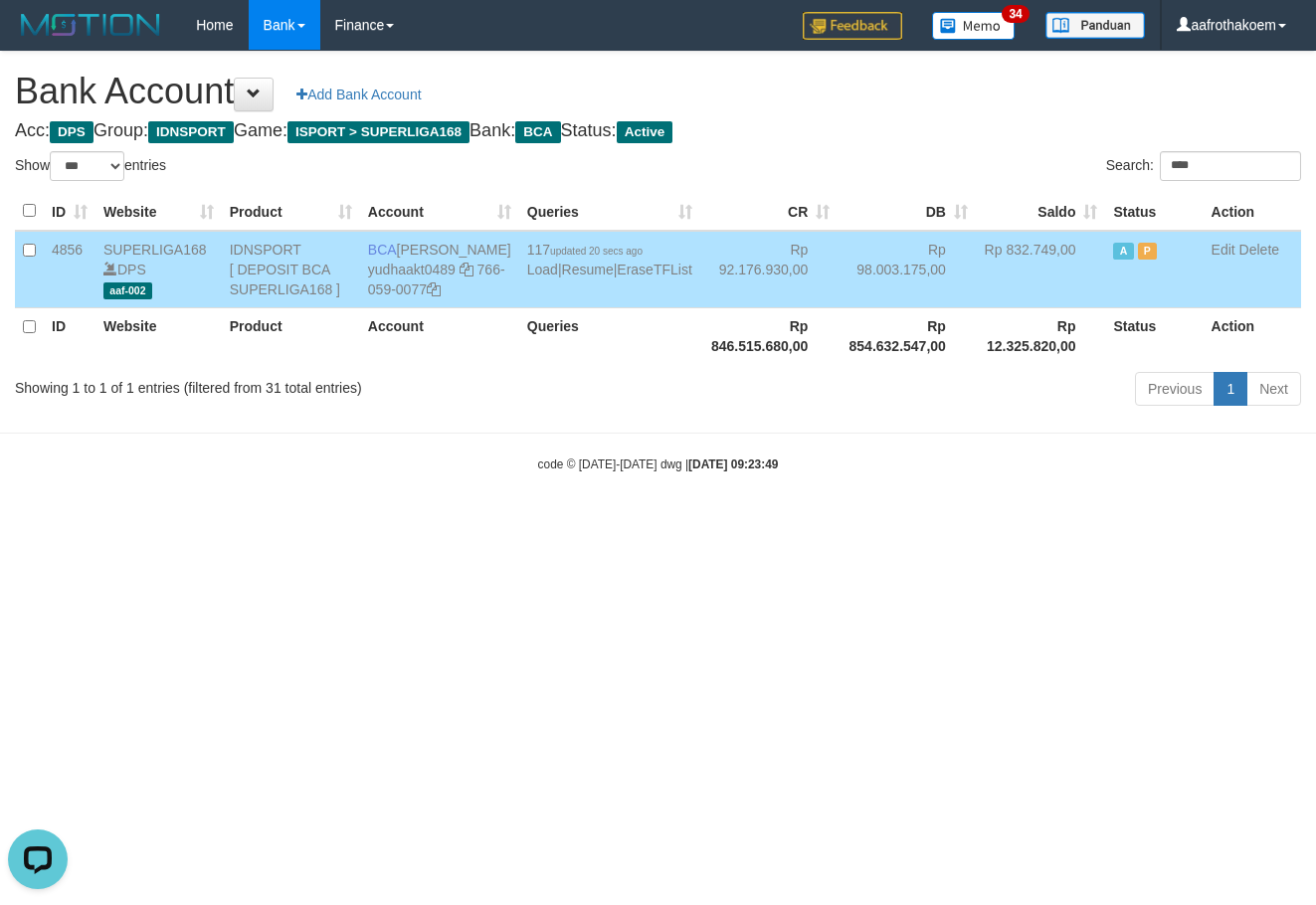 click on "Acc: 										 DPS
Group:   IDNSPORT    		Game:   ISPORT > SUPERLIGA168    		Bank:   BCA    		Status:  Active" at bounding box center (658, 131) 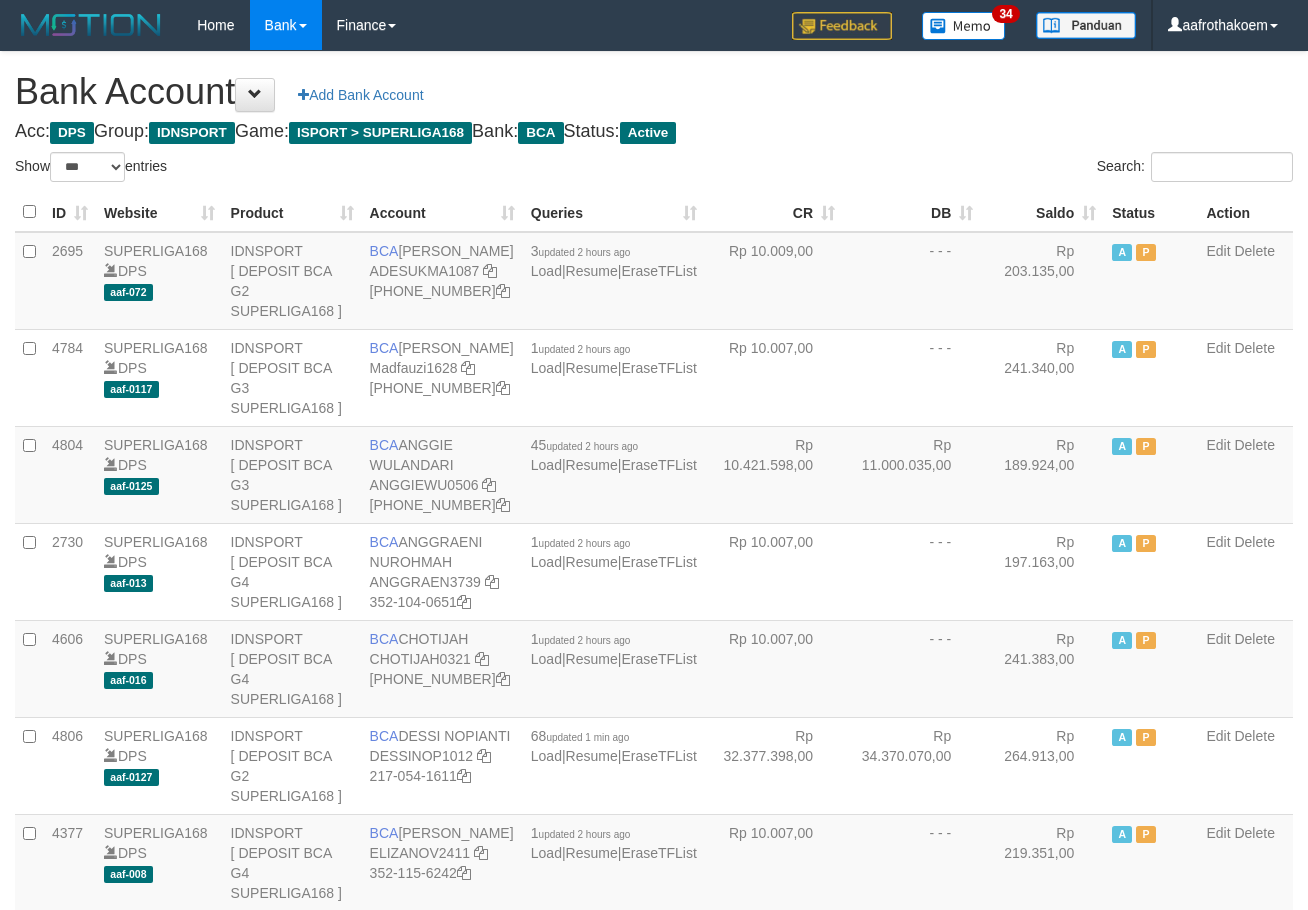 select on "***" 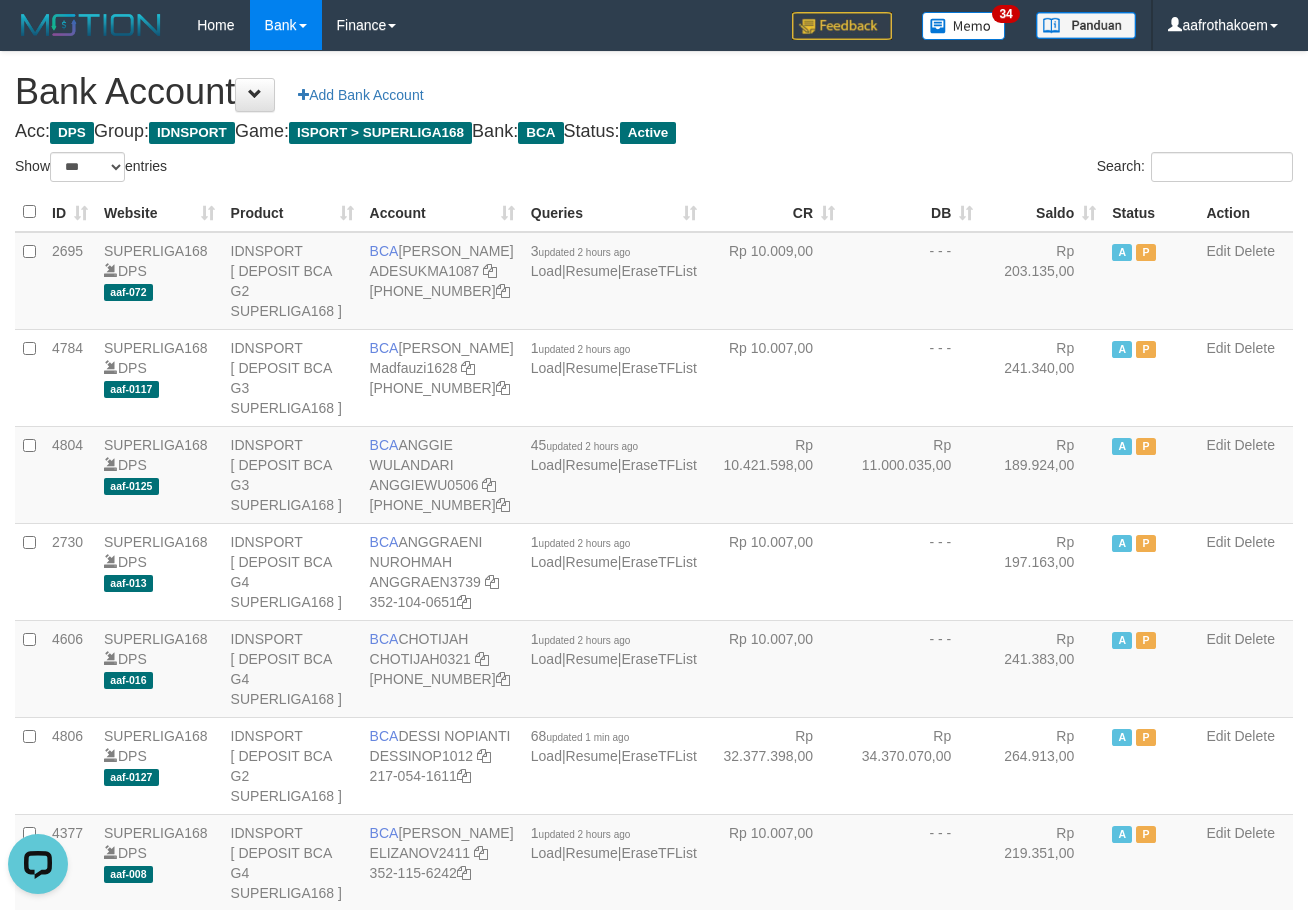 scroll, scrollTop: 0, scrollLeft: 0, axis: both 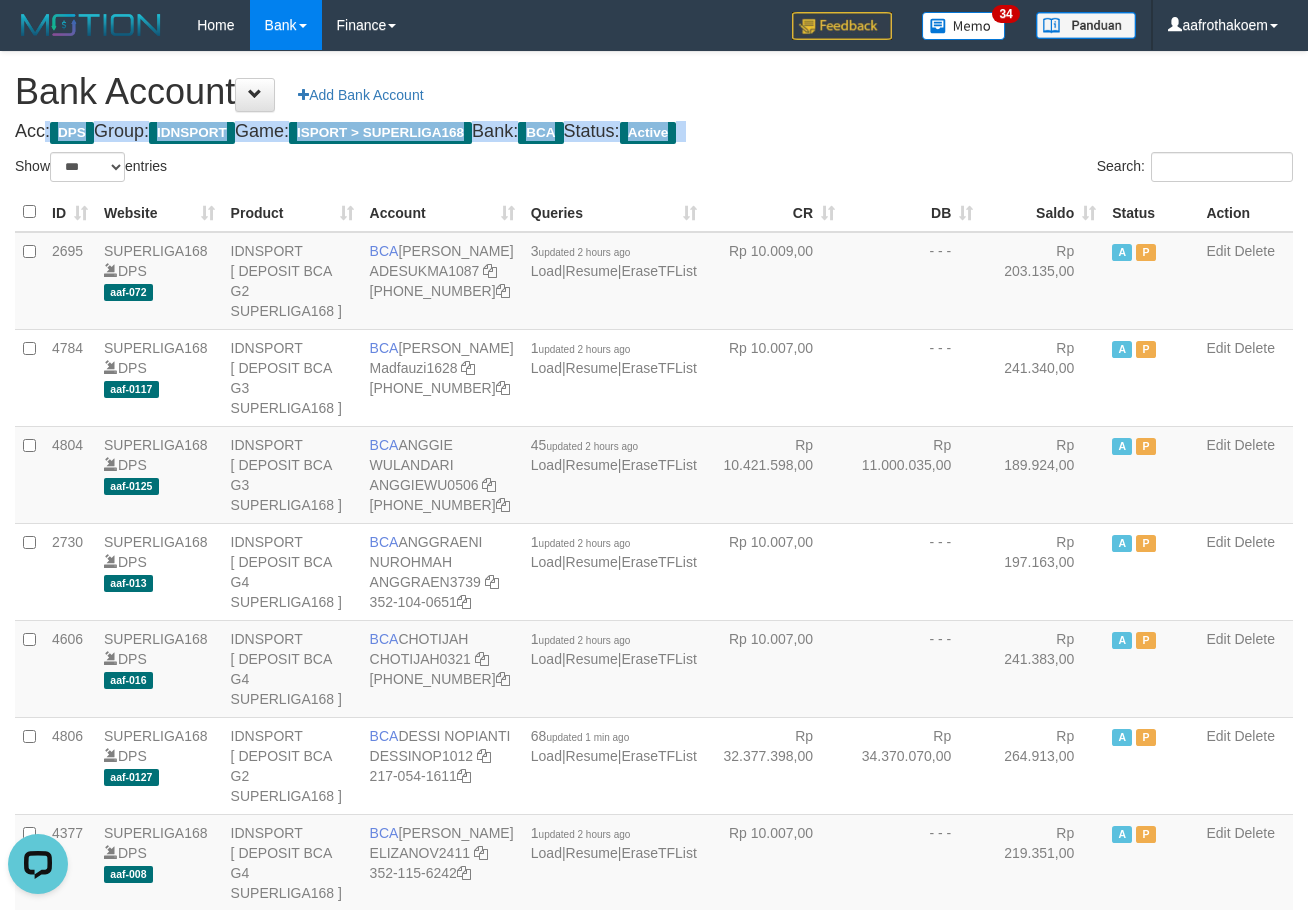 click on "Bank Account
Add Bank Account
Acc: 										 DPS
Group:   IDNSPORT    		Game:   ISPORT > SUPERLIGA168    		Bank:   BCA    		Status:  Active
Filter Account Type
*******
***
**
***
DPS
SELECT ALL  SELECT TYPE  - ALL -
DPS
WD
TMP
Filter Product
*******
******
********
********
*******
********
IDNSPORT
SELECT ALL  SELECT GROUP  - ALL -
BETHUB
IDNPOKER
IDNSPORT
IDNTOTO
LOADONLY
Filter Website
*******" at bounding box center [654, 1668] 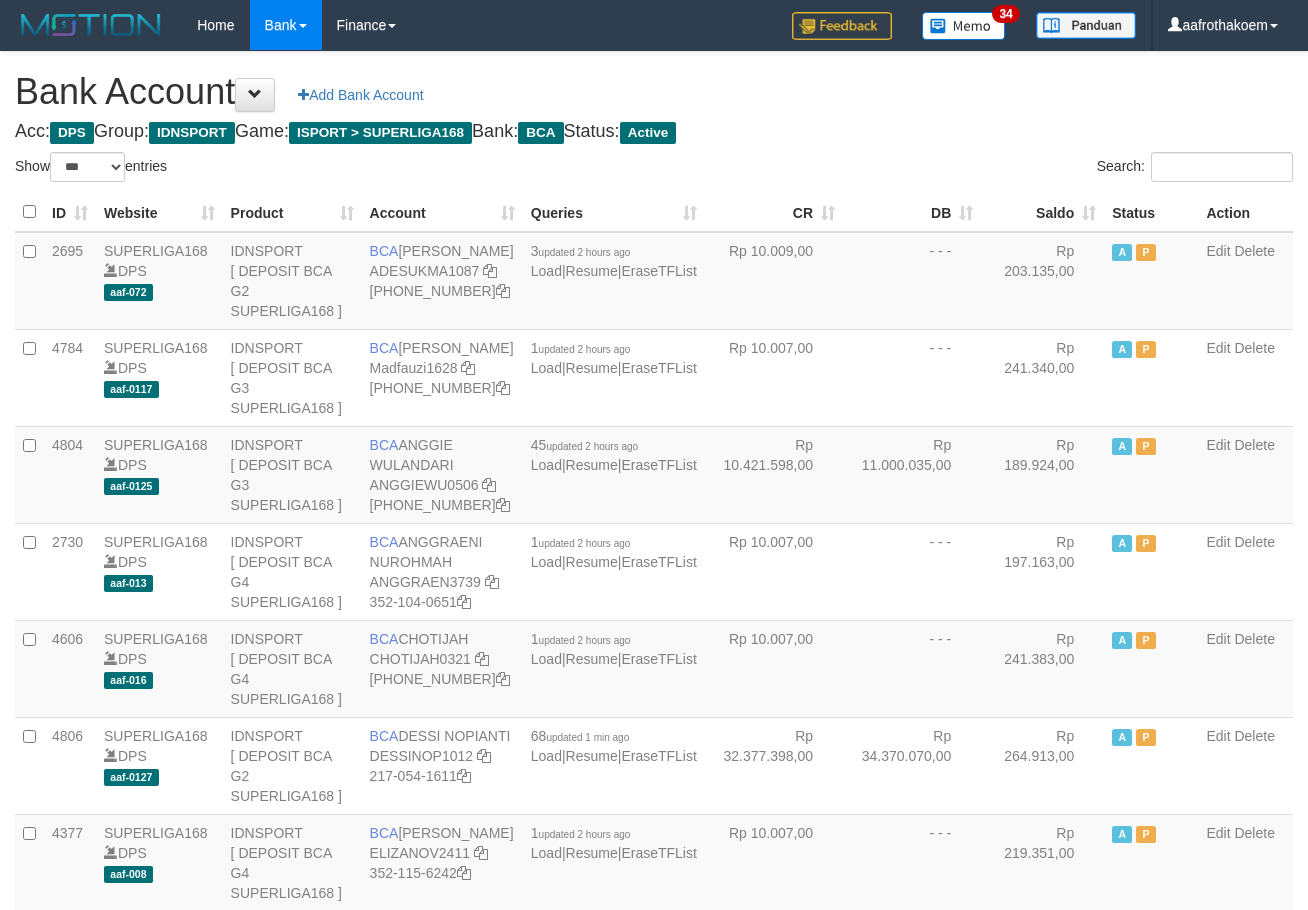 select on "***" 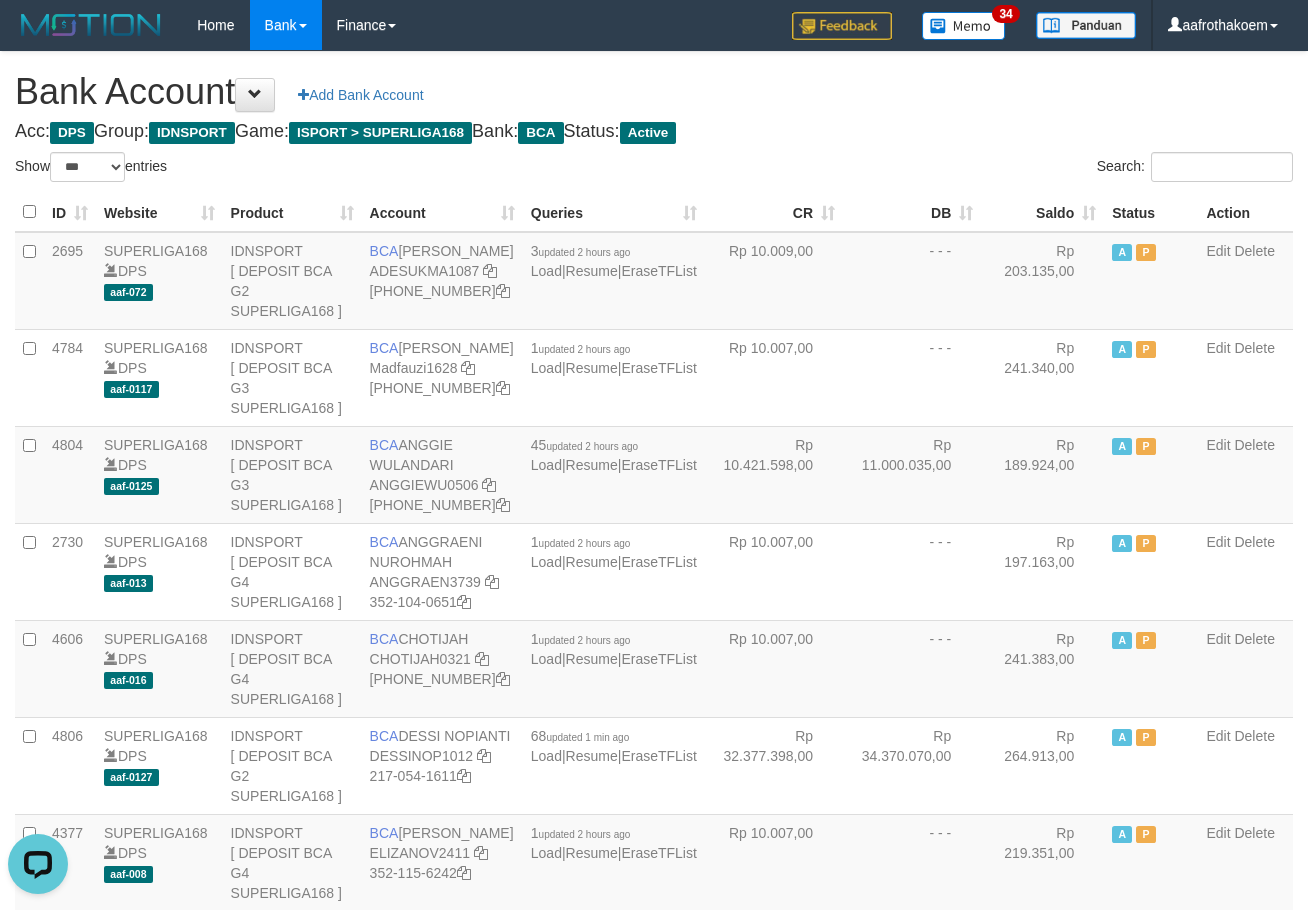 scroll, scrollTop: 0, scrollLeft: 0, axis: both 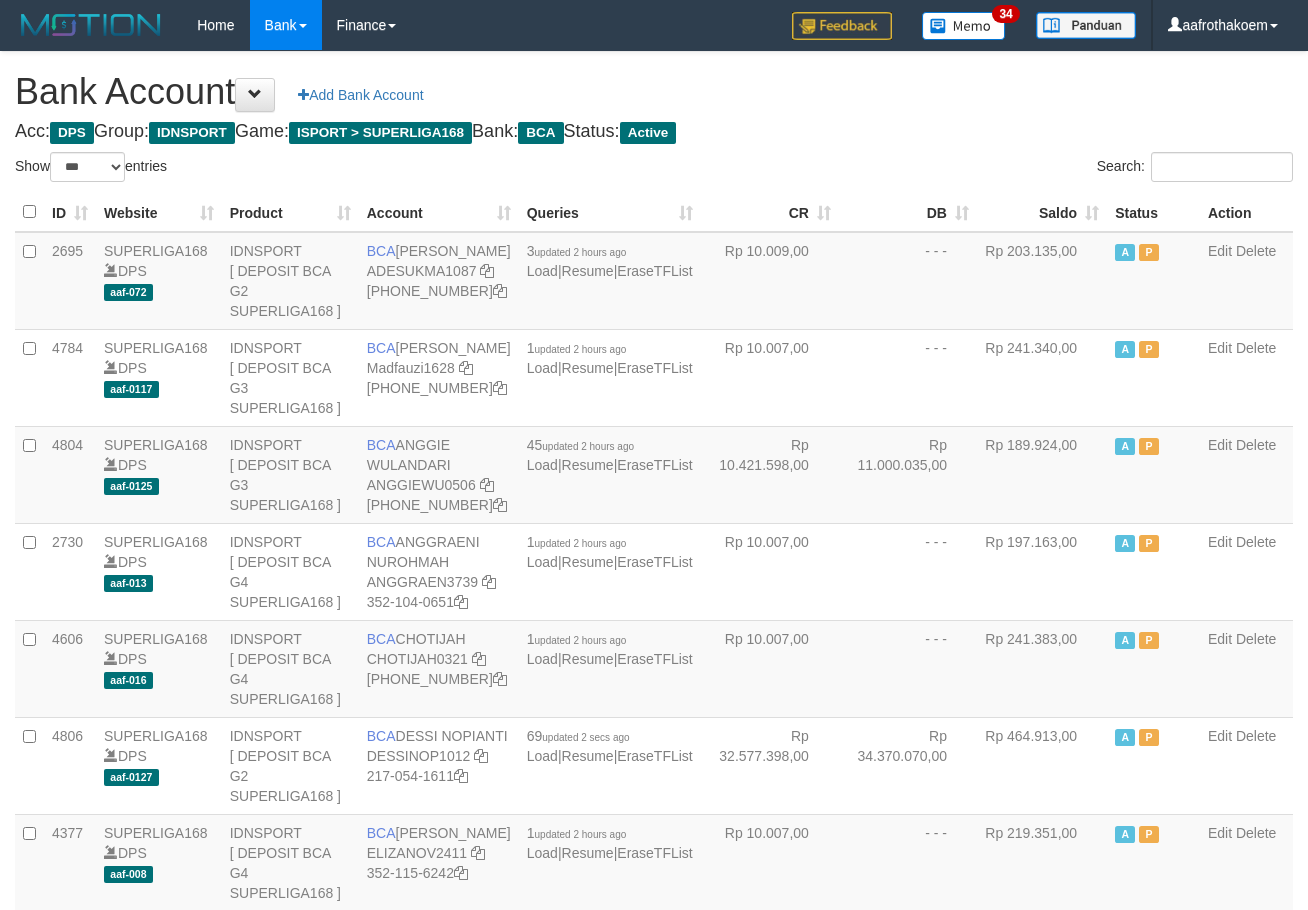 select on "***" 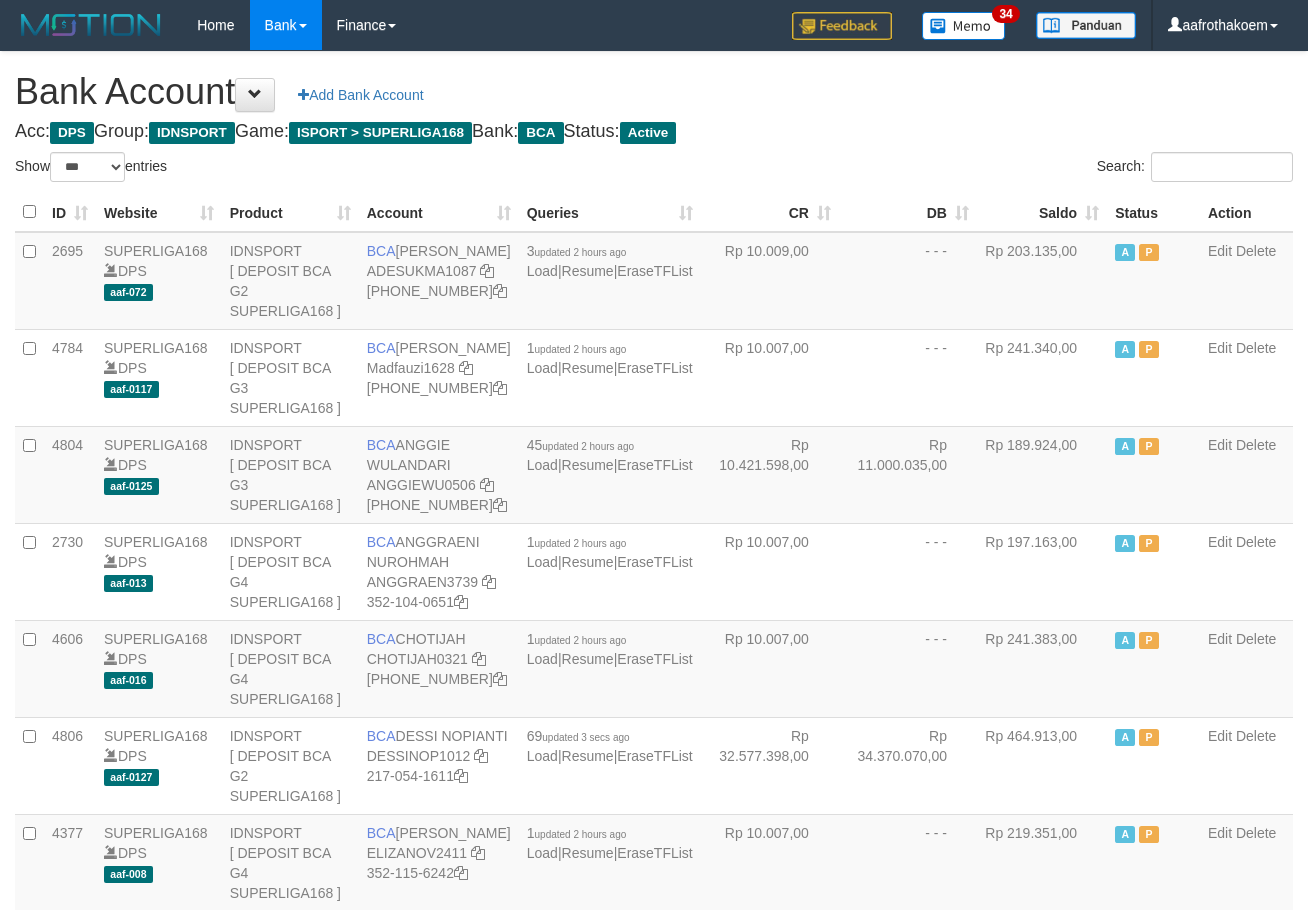 select on "***" 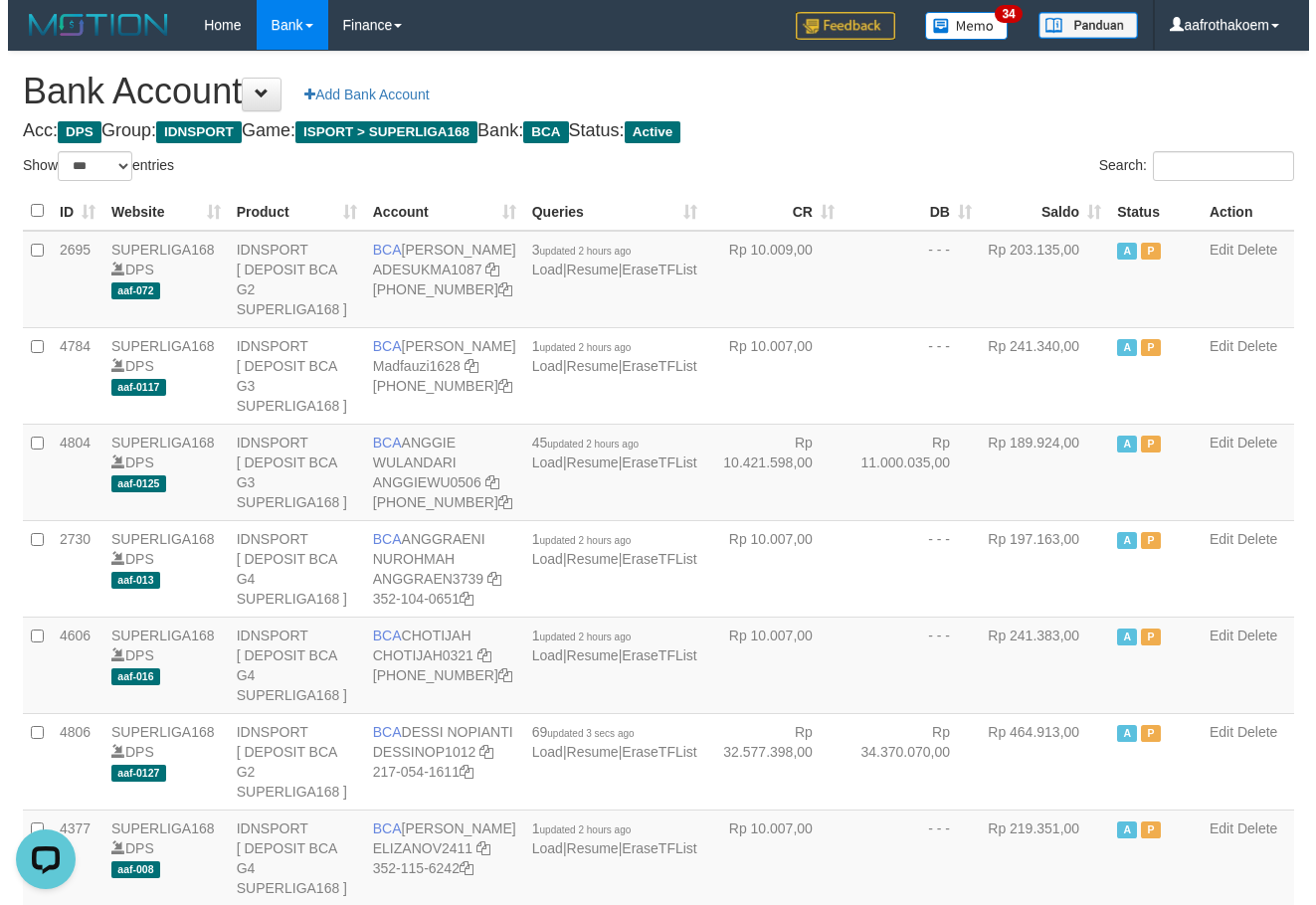 scroll, scrollTop: 0, scrollLeft: 0, axis: both 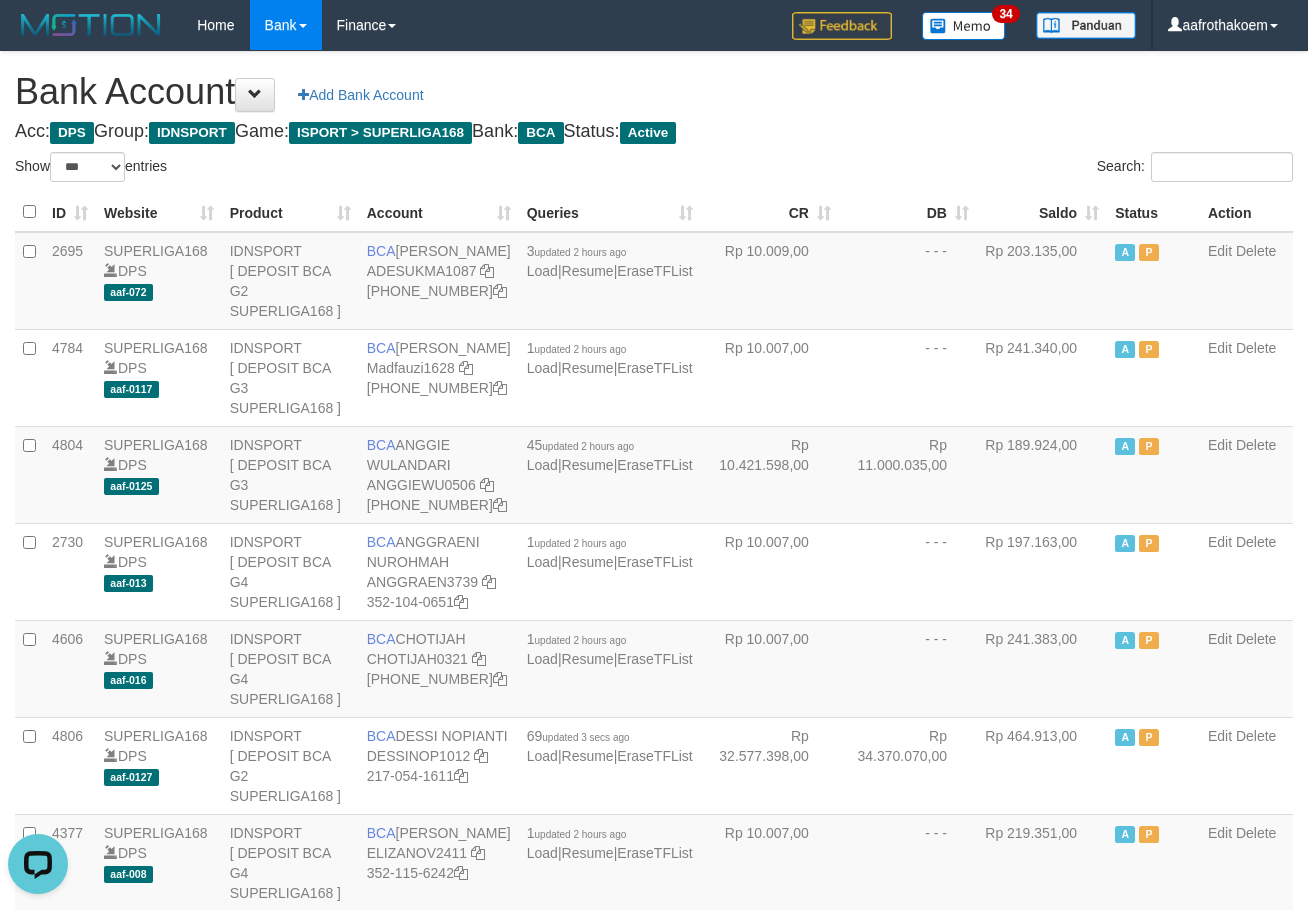 drag, startPoint x: 955, startPoint y: 98, endPoint x: 998, endPoint y: 170, distance: 83.86298 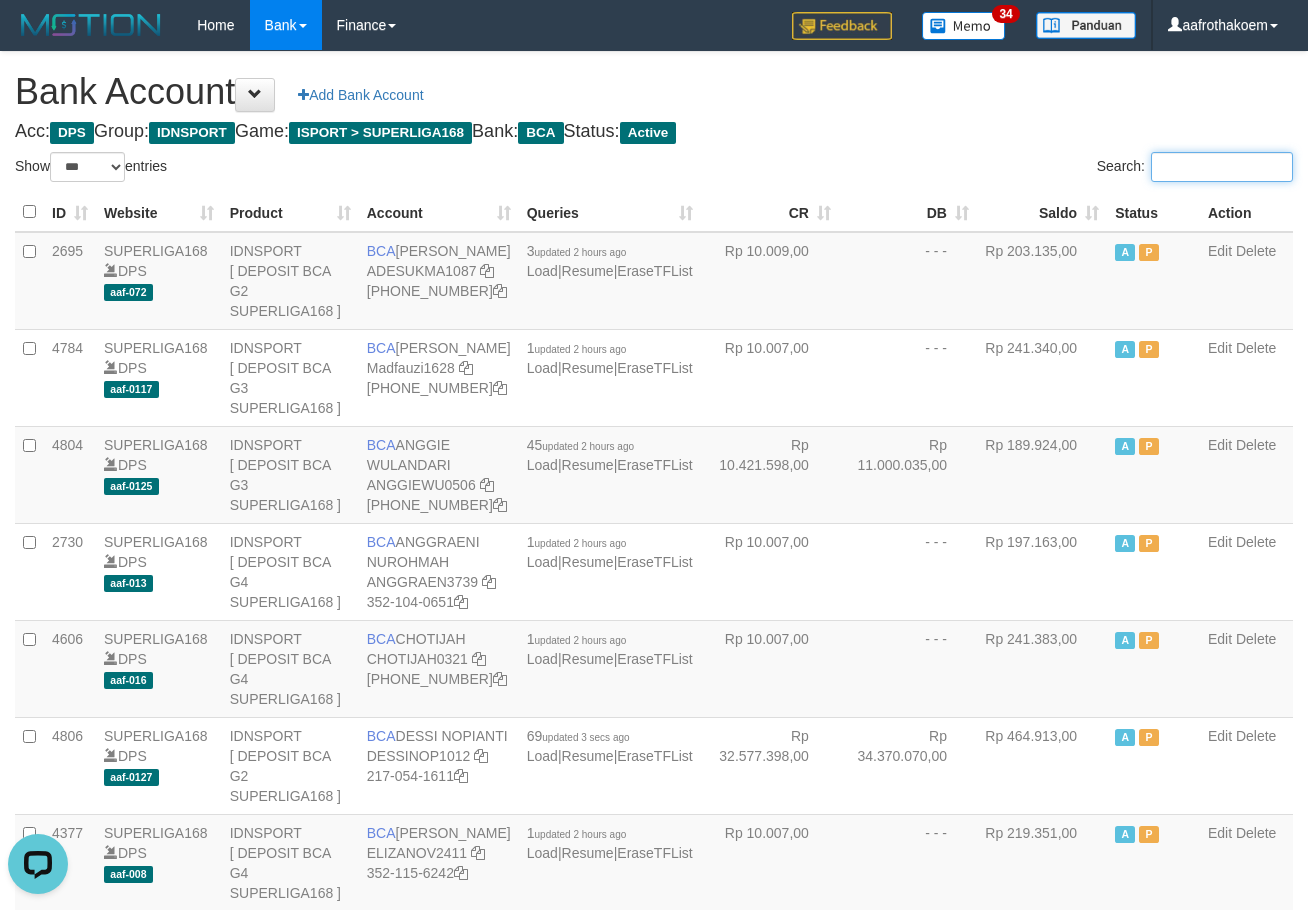 click on "Search:" at bounding box center (1222, 167) 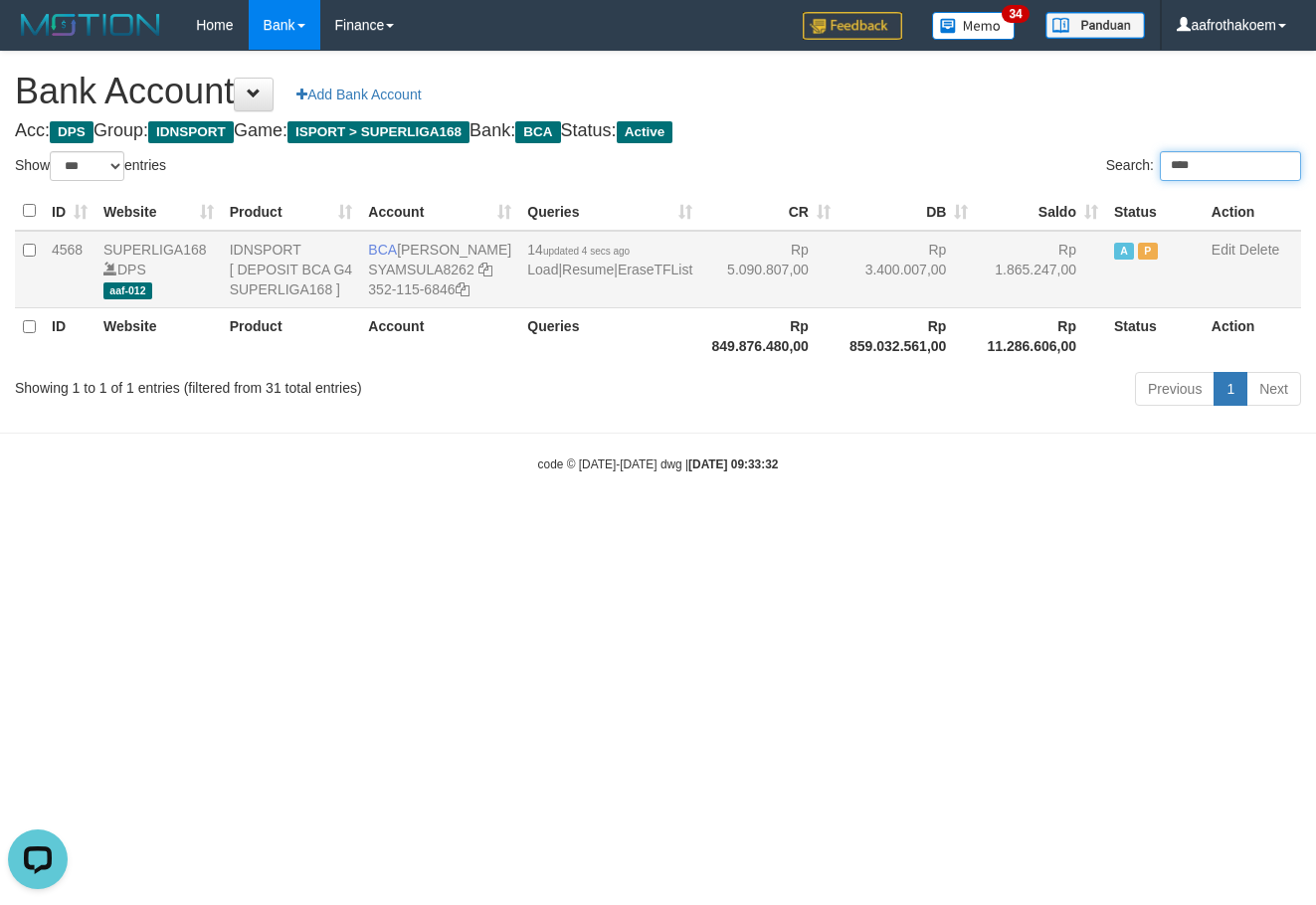 type on "****" 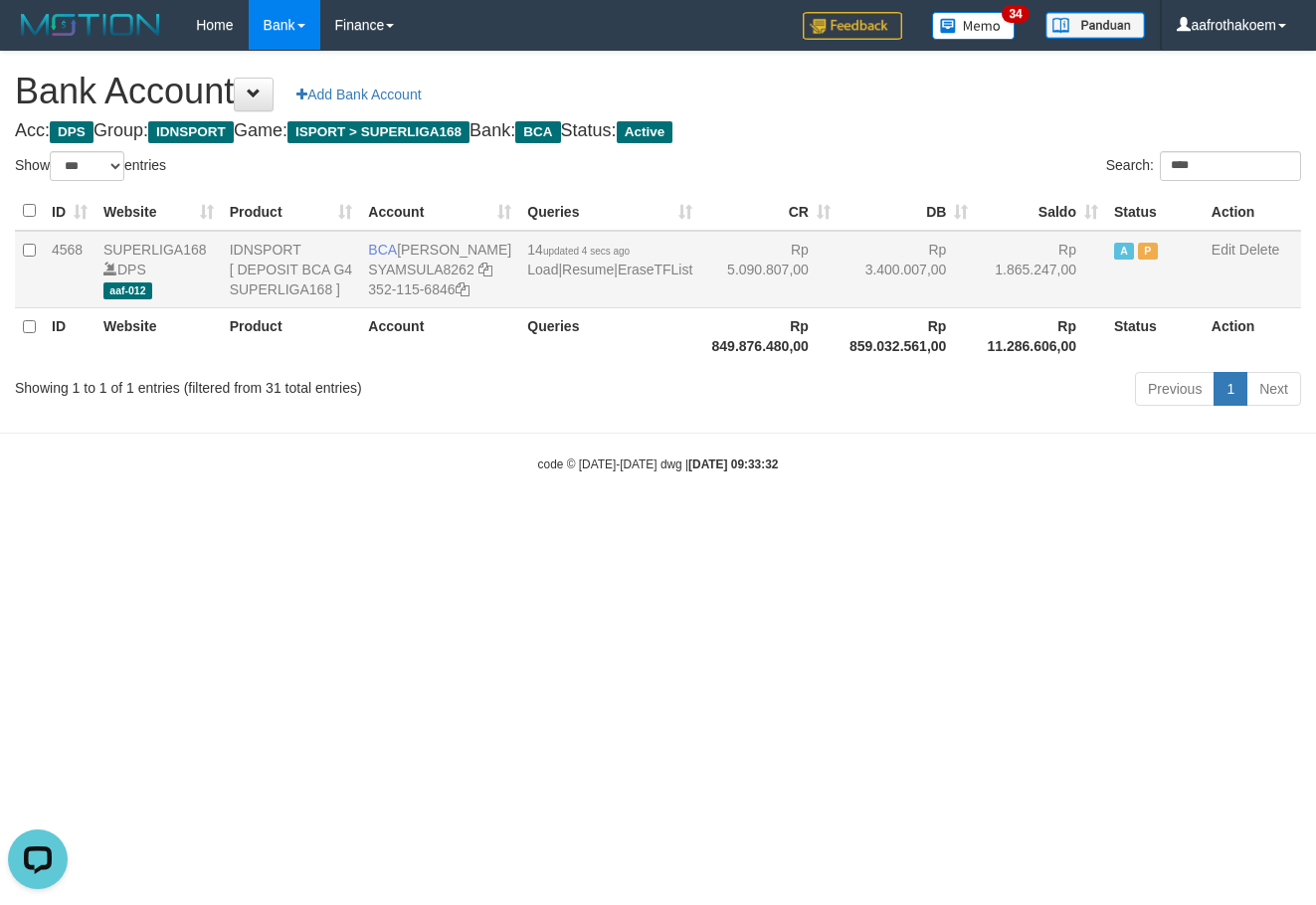 click on "Rp 3.400.007,00" at bounding box center (907, 270) 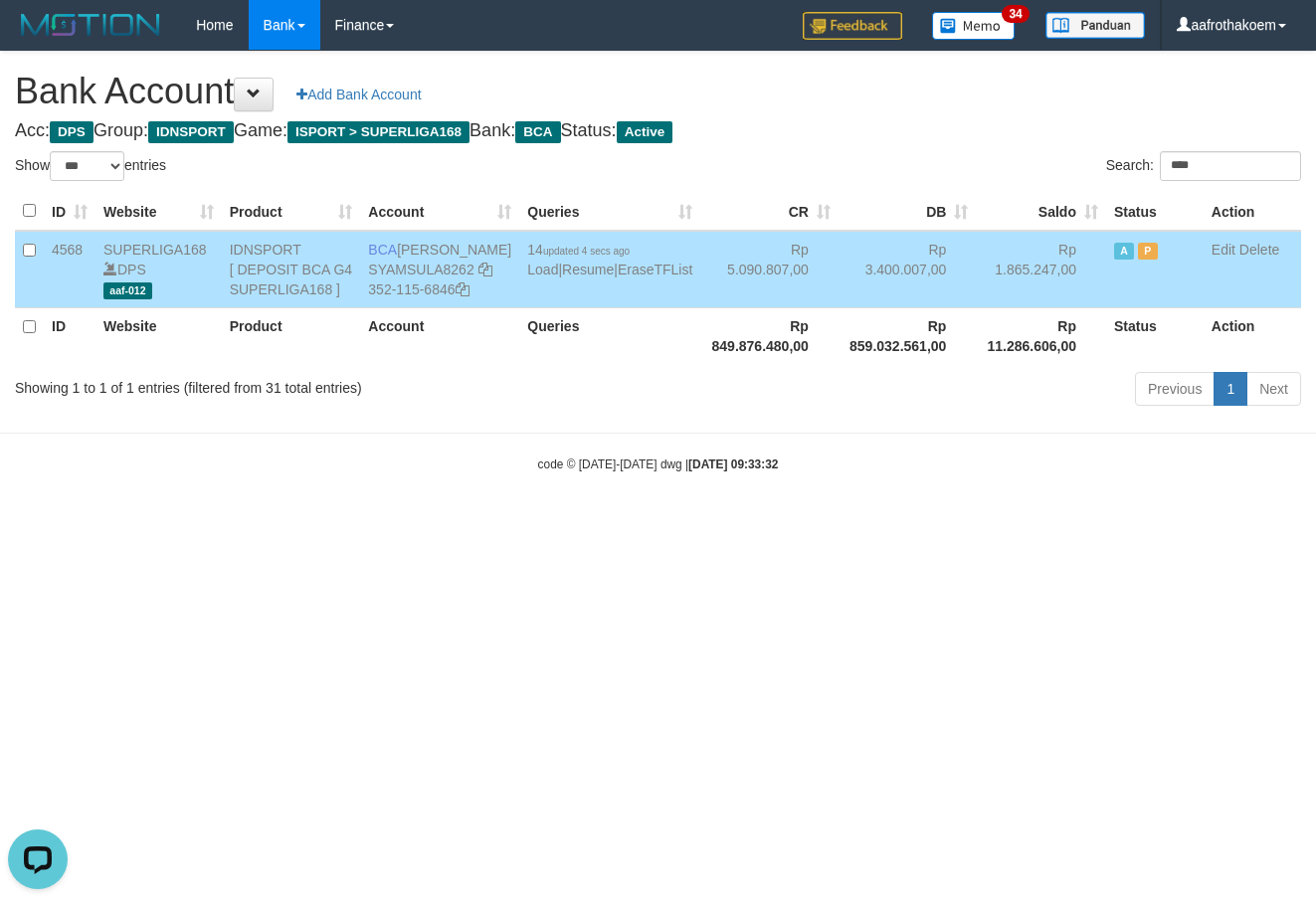drag, startPoint x: 414, startPoint y: 252, endPoint x: 505, endPoint y: 259, distance: 91.26883 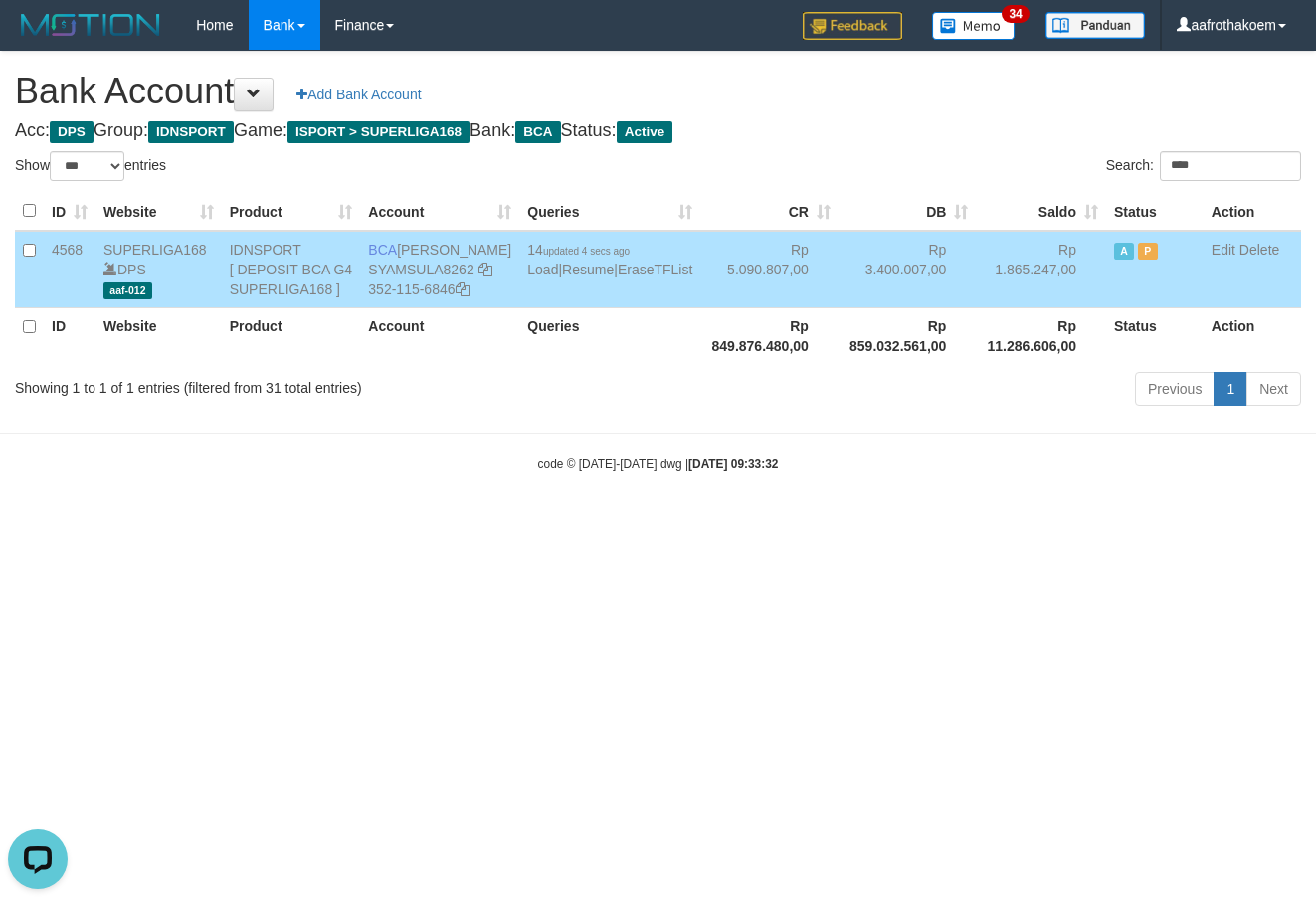 copy on "352-115-6846" 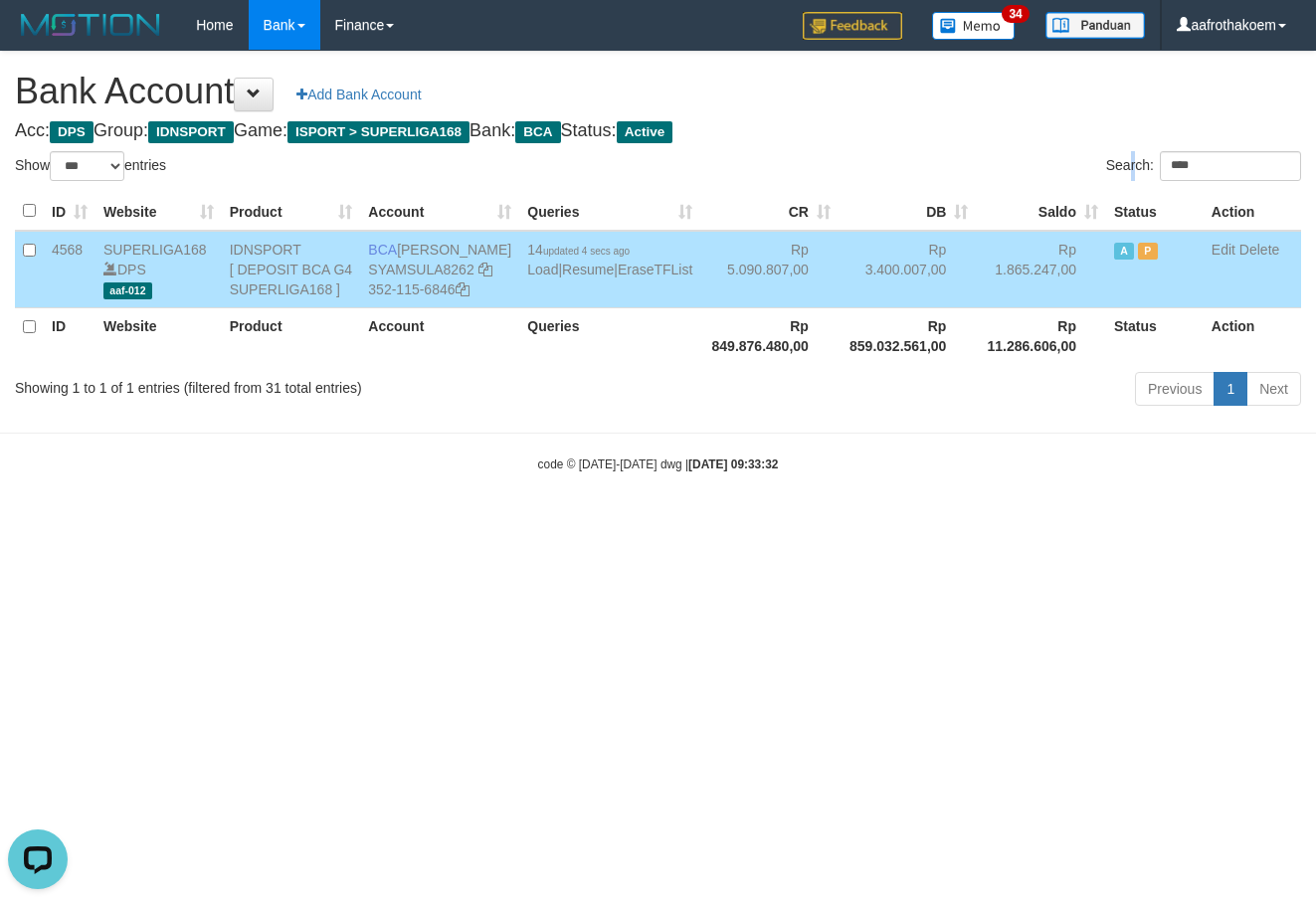 drag, startPoint x: 1109, startPoint y: 173, endPoint x: 1090, endPoint y: 167, distance: 19.924859 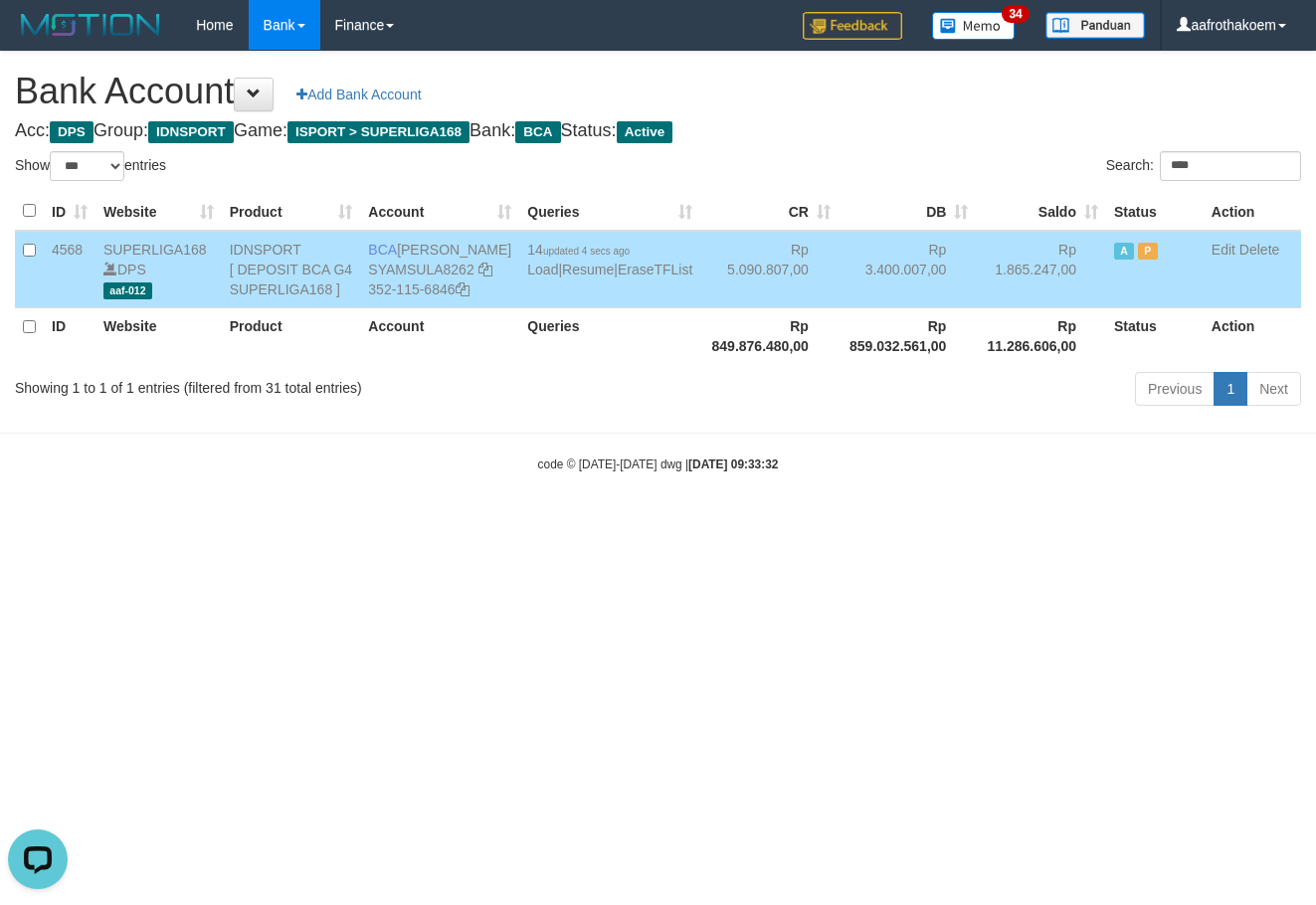 drag, startPoint x: 1090, startPoint y: 167, endPoint x: 1100, endPoint y: 186, distance: 21.470911 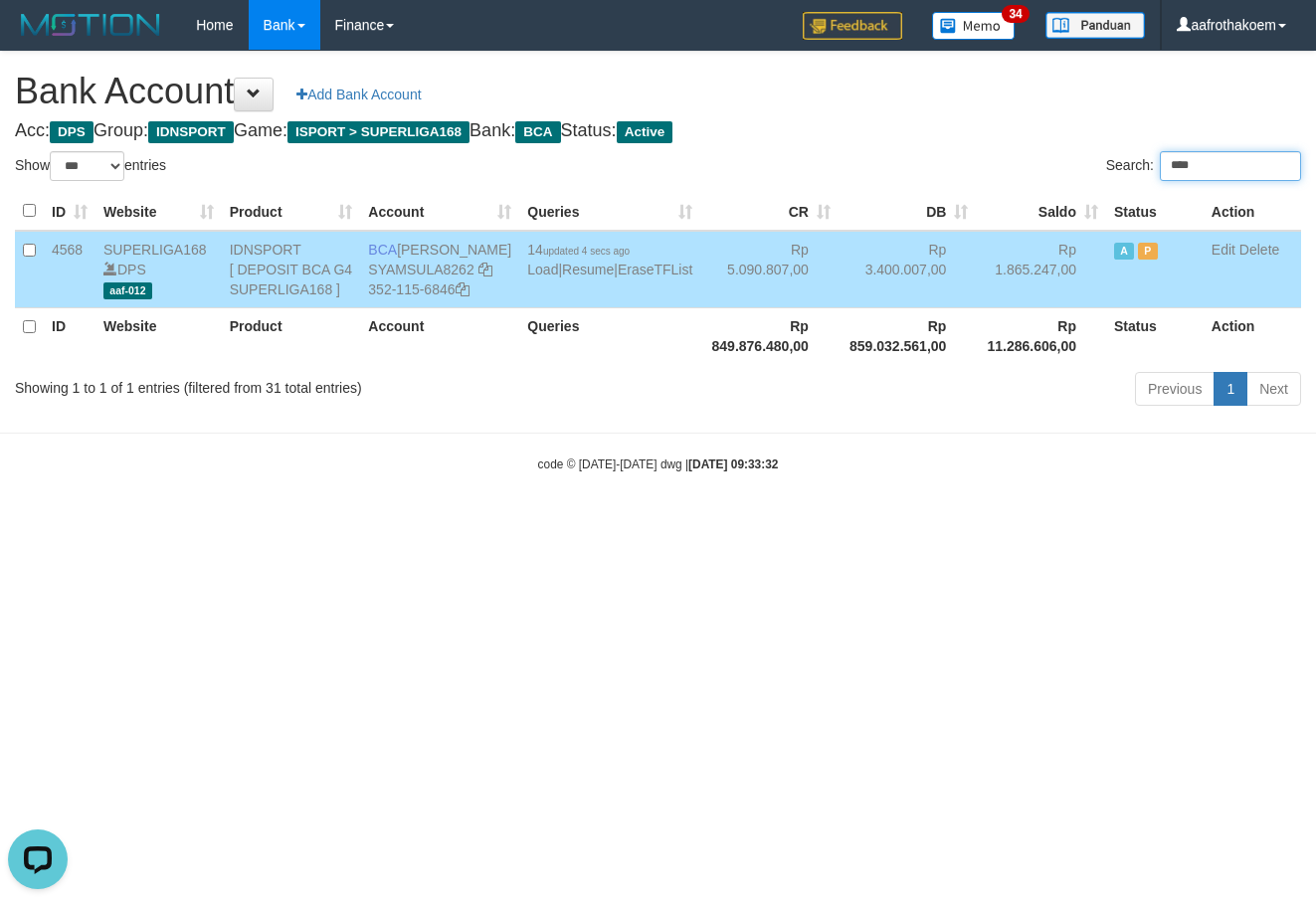 click on "****" at bounding box center [1230, 166] 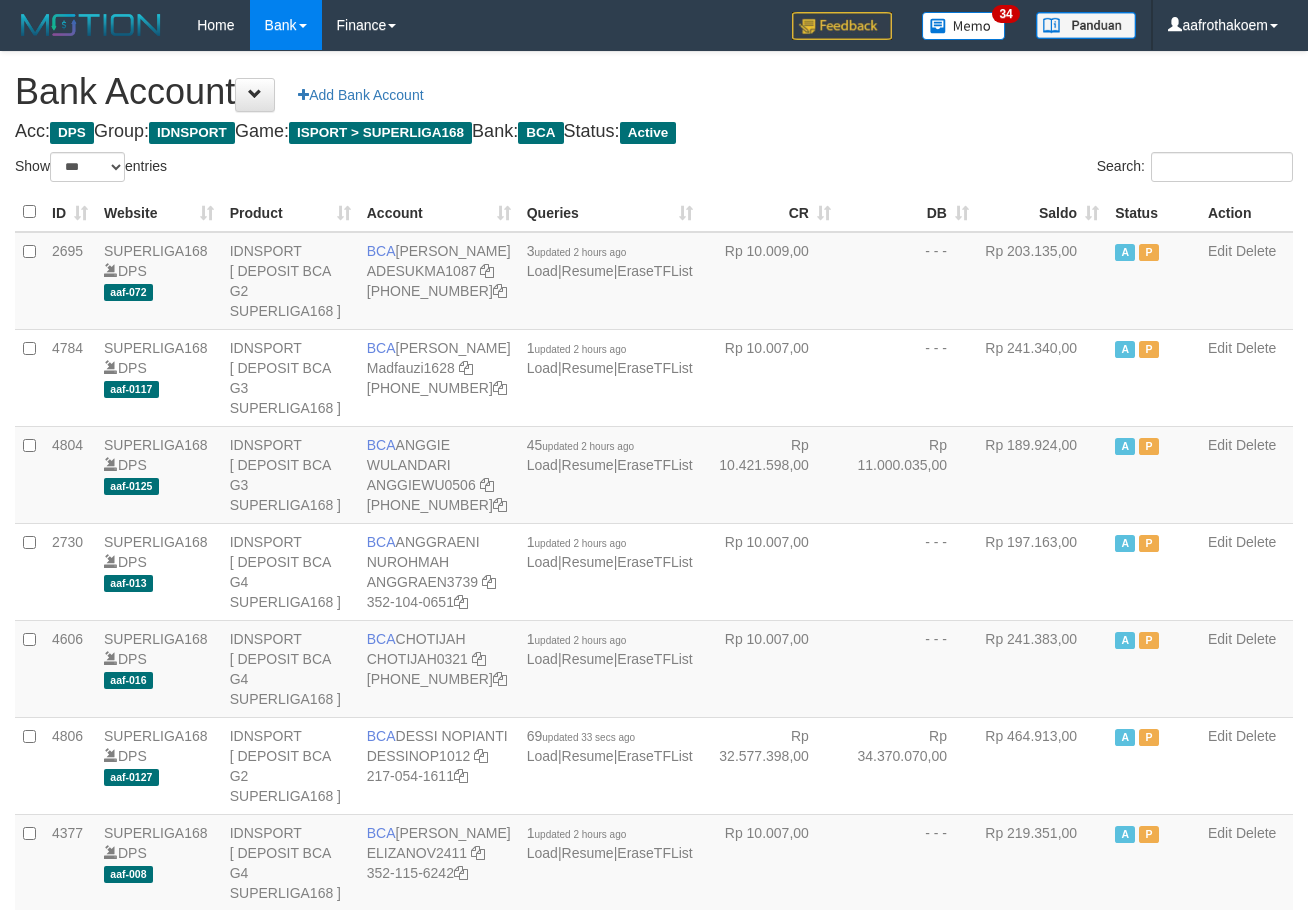 select on "***" 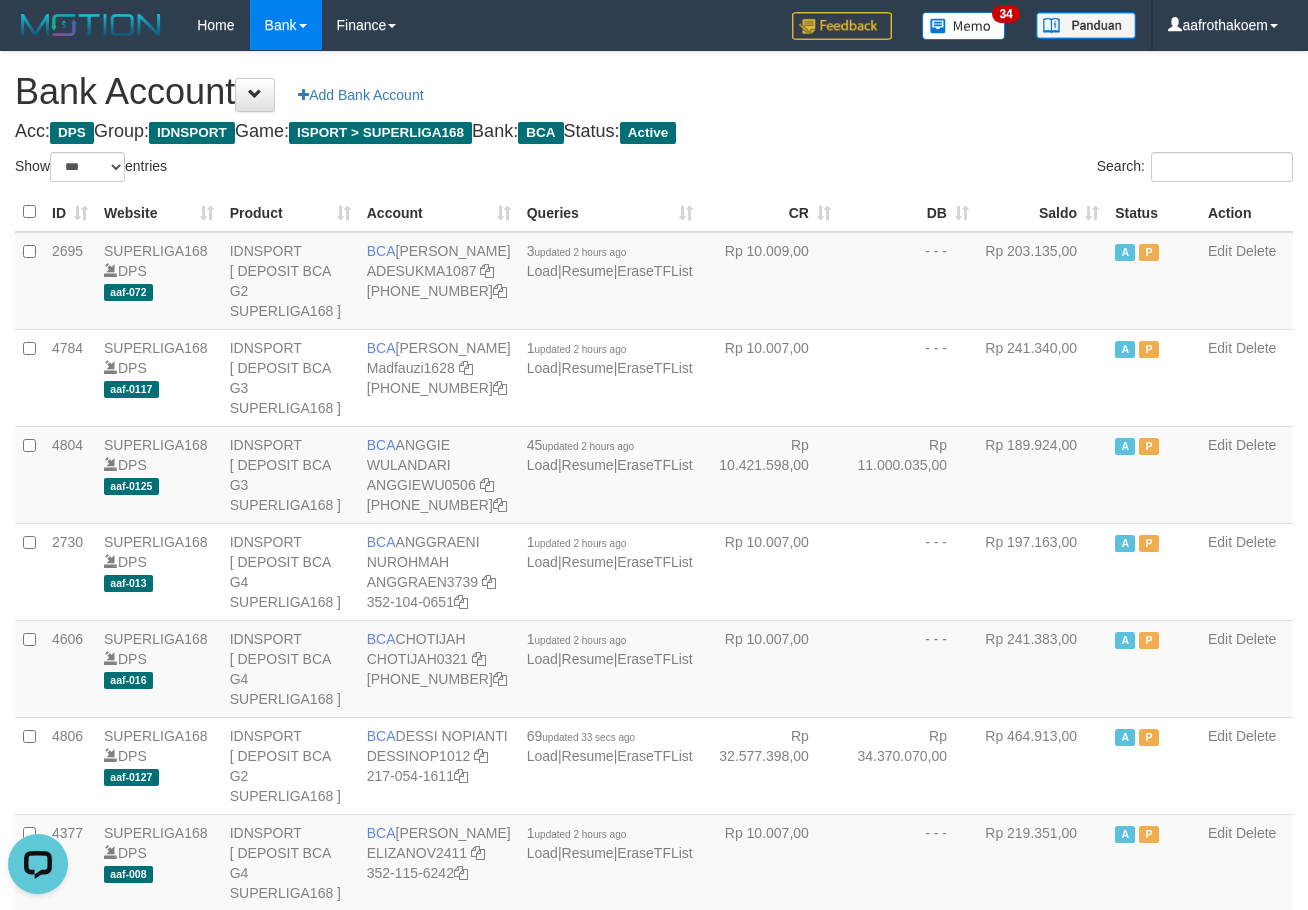 scroll, scrollTop: 0, scrollLeft: 0, axis: both 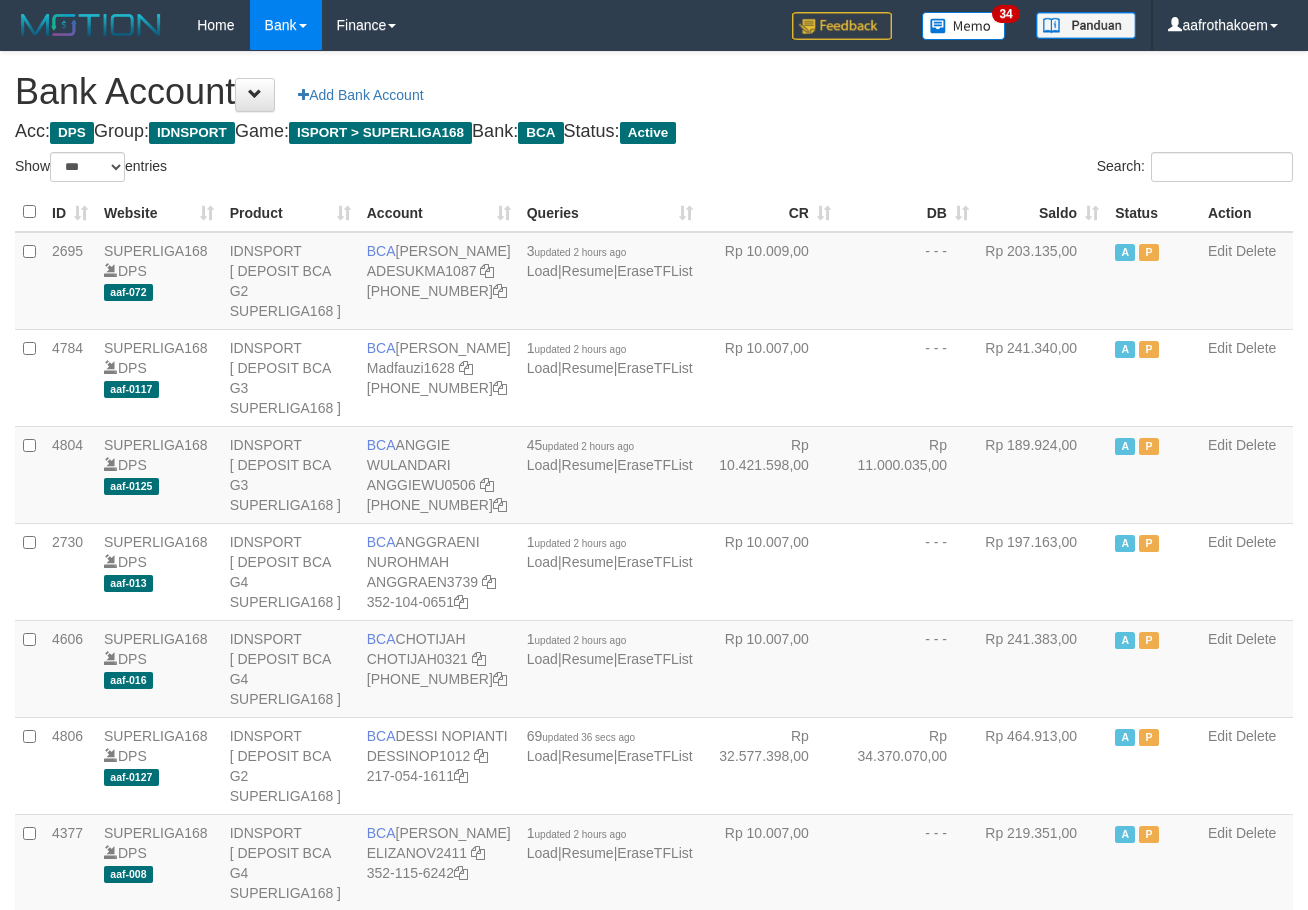 select on "***" 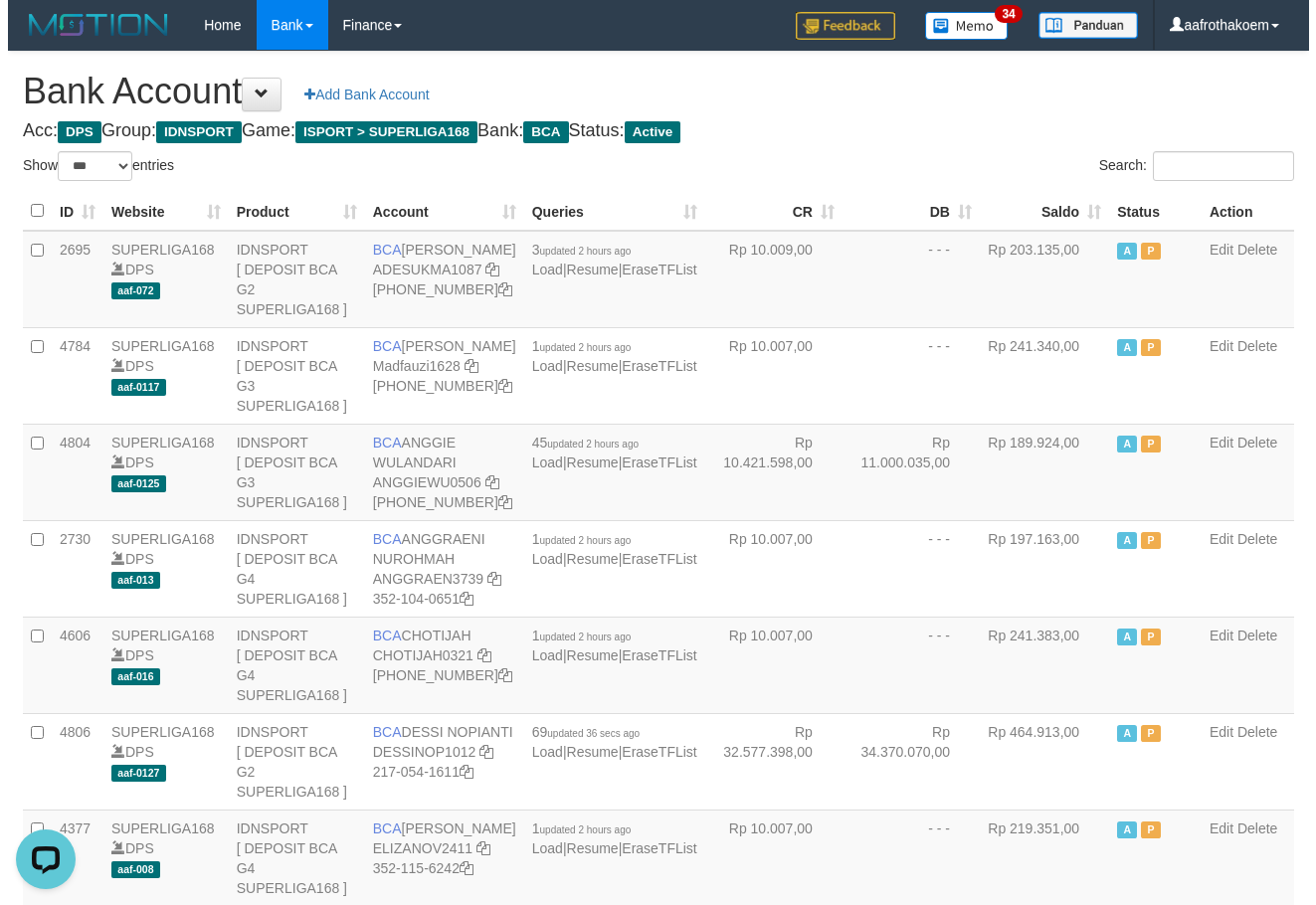 scroll, scrollTop: 0, scrollLeft: 0, axis: both 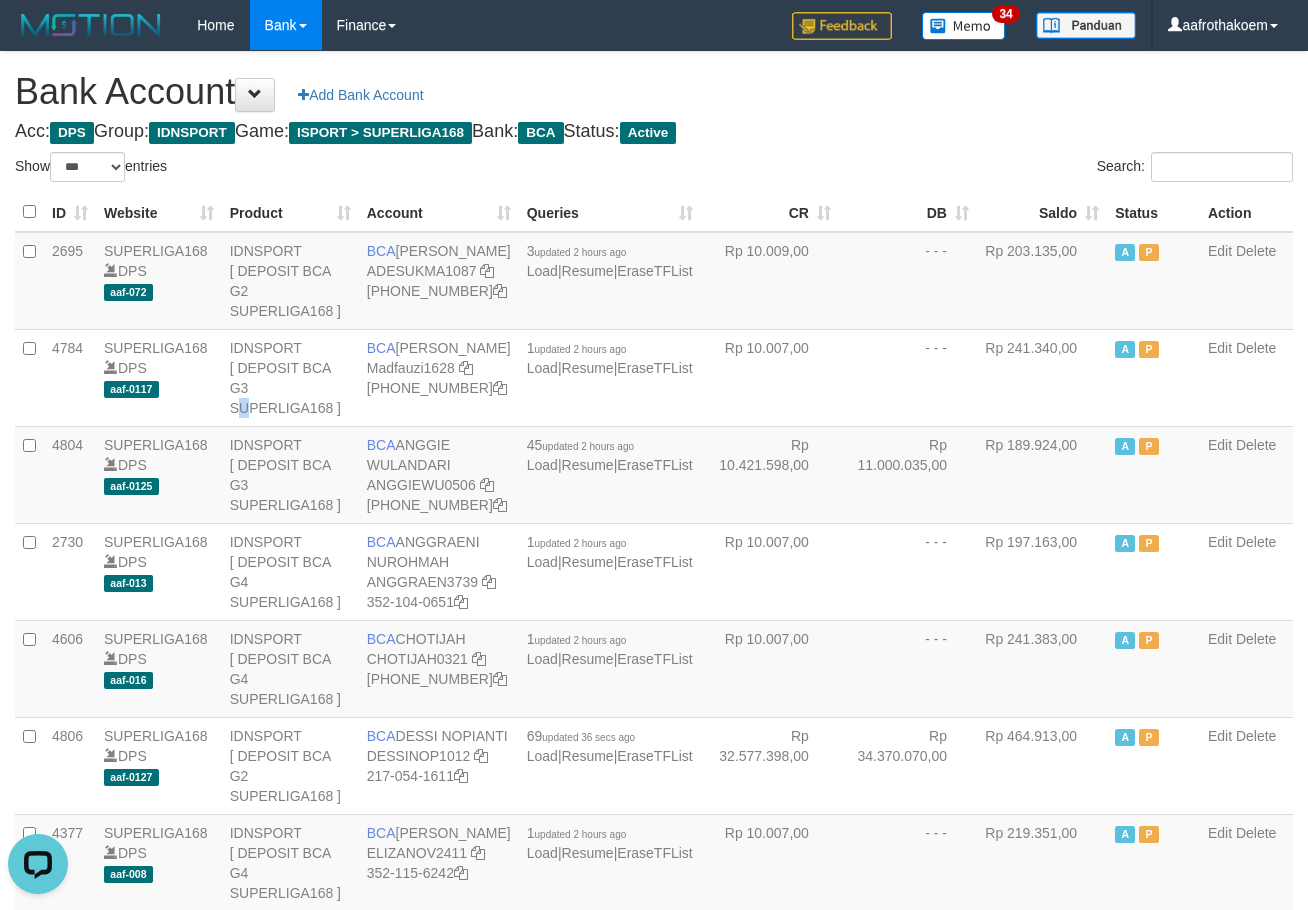 drag, startPoint x: 262, startPoint y: 386, endPoint x: 1318, endPoint y: 303, distance: 1059.2568 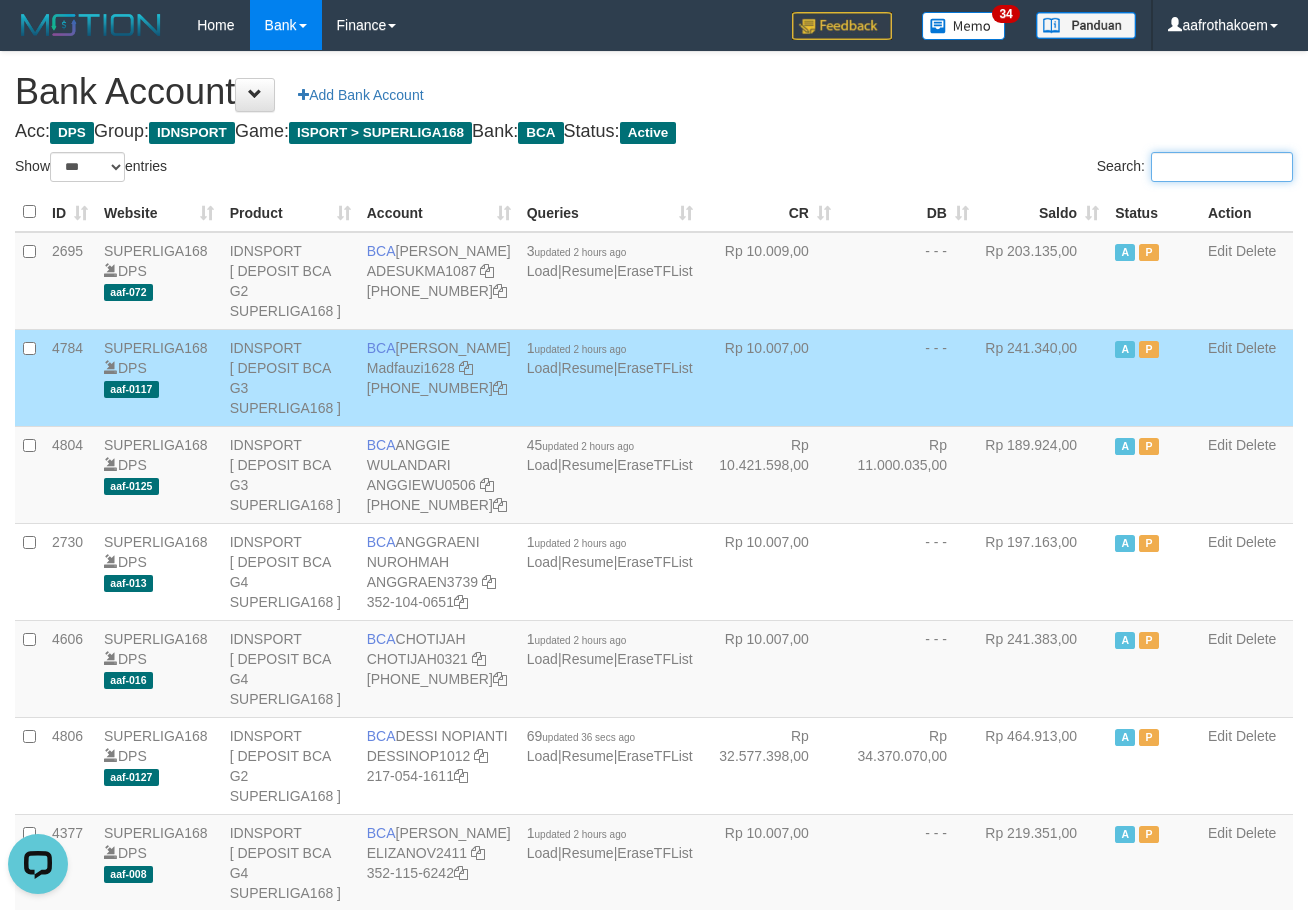 click on "Search:" at bounding box center [1222, 167] 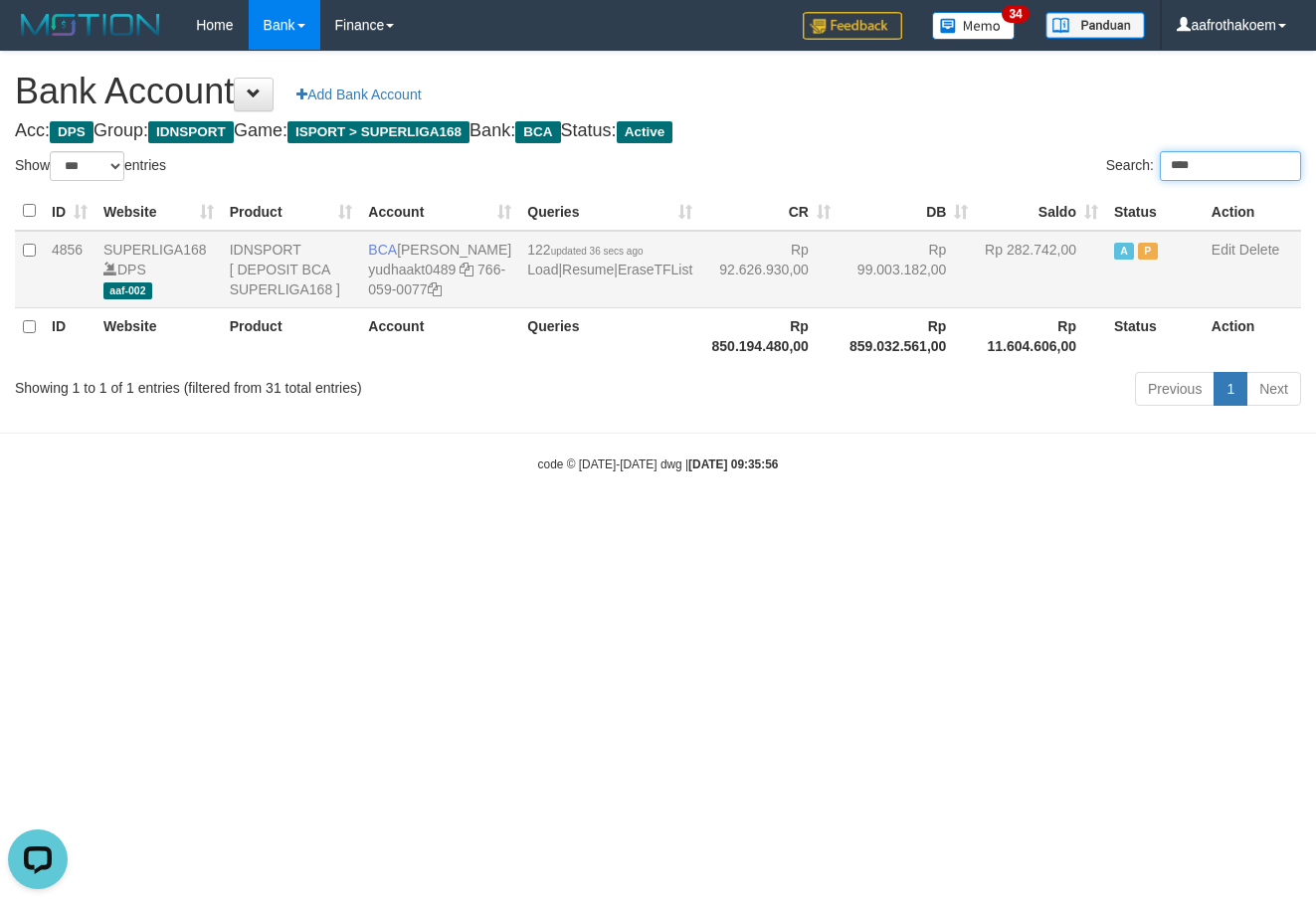 type on "****" 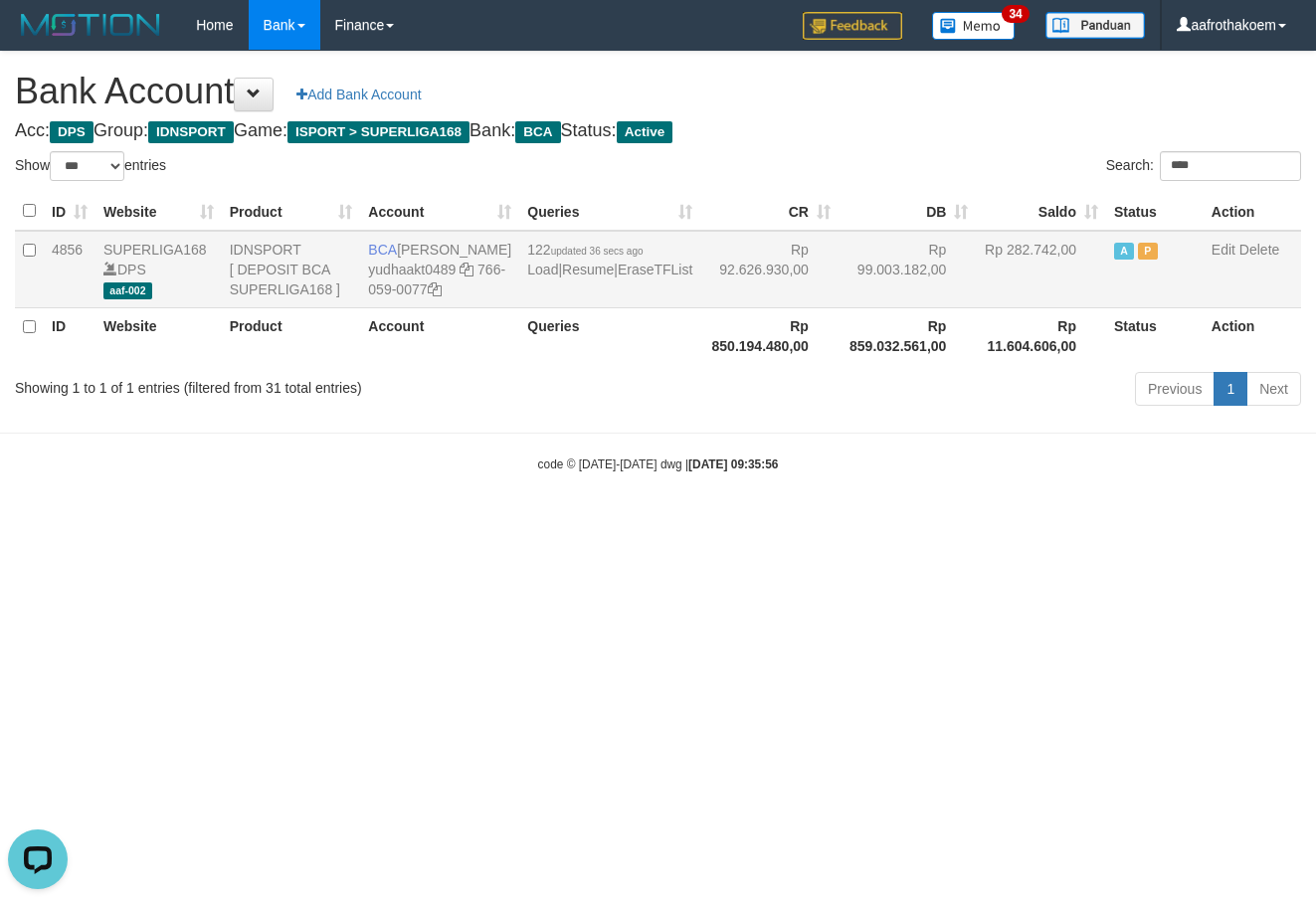 click on "Rp 99.003.182,00" at bounding box center [907, 270] 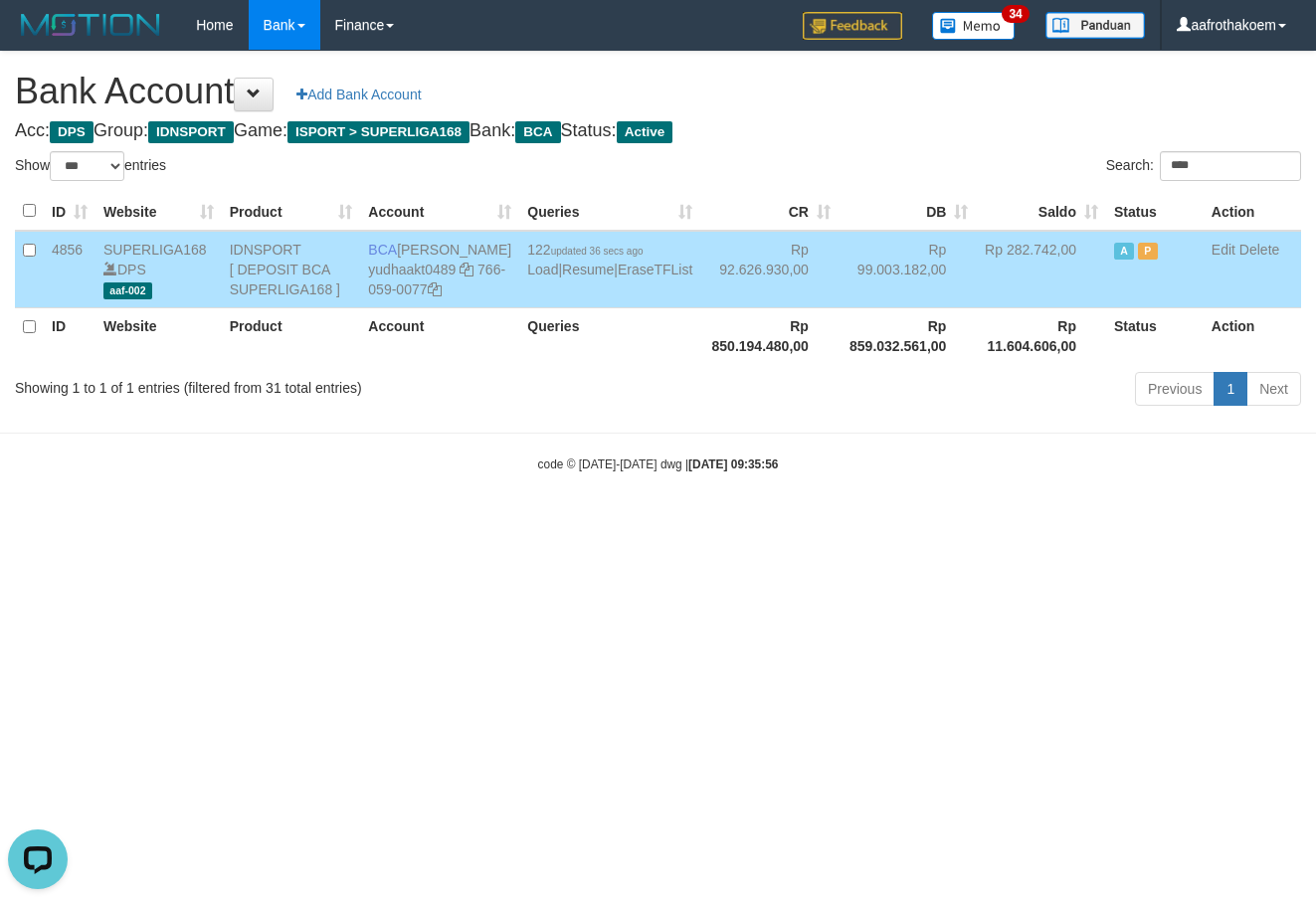 drag, startPoint x: 414, startPoint y: 247, endPoint x: 775, endPoint y: 293, distance: 363.91895 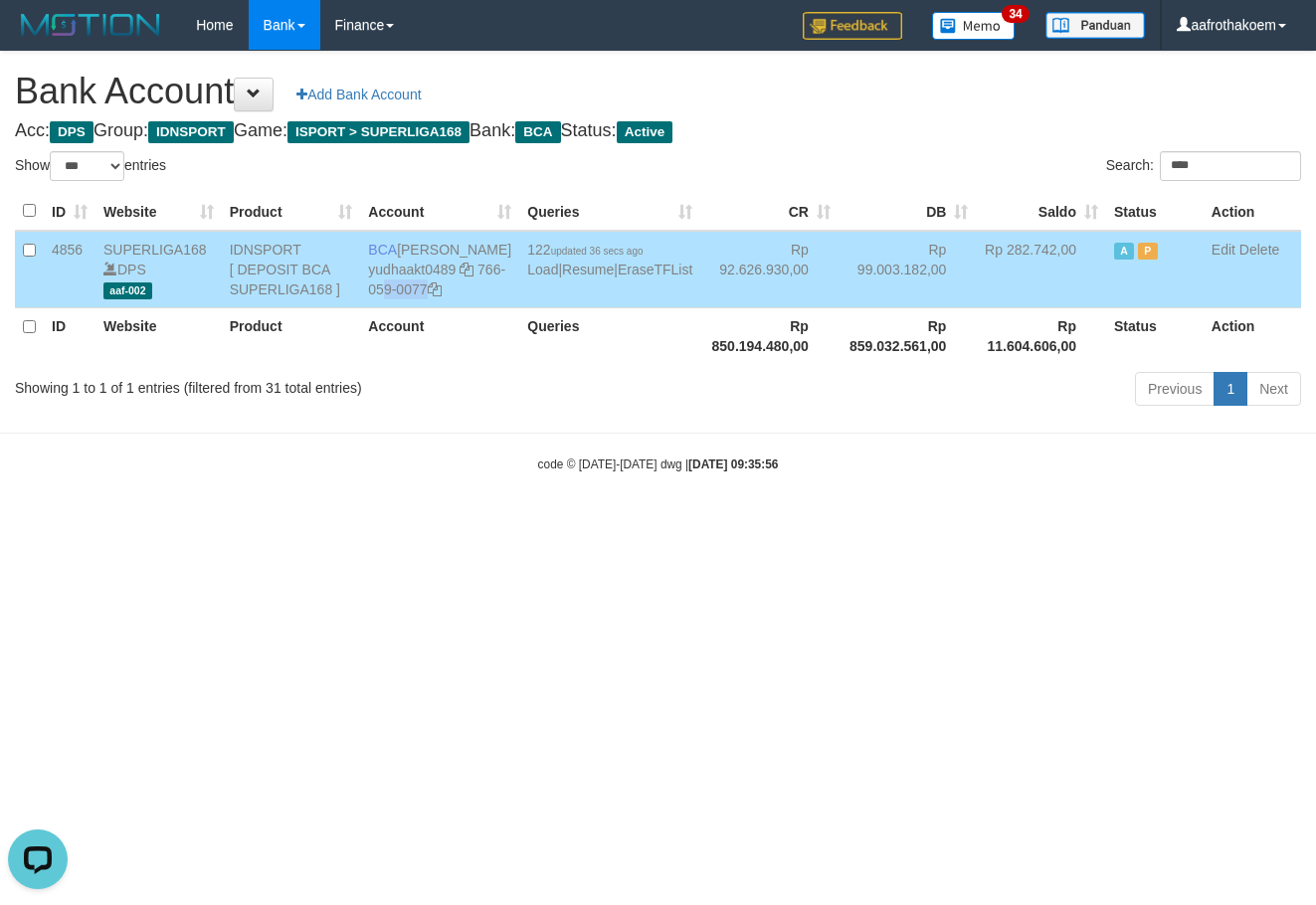 copy on "766-059-0077" 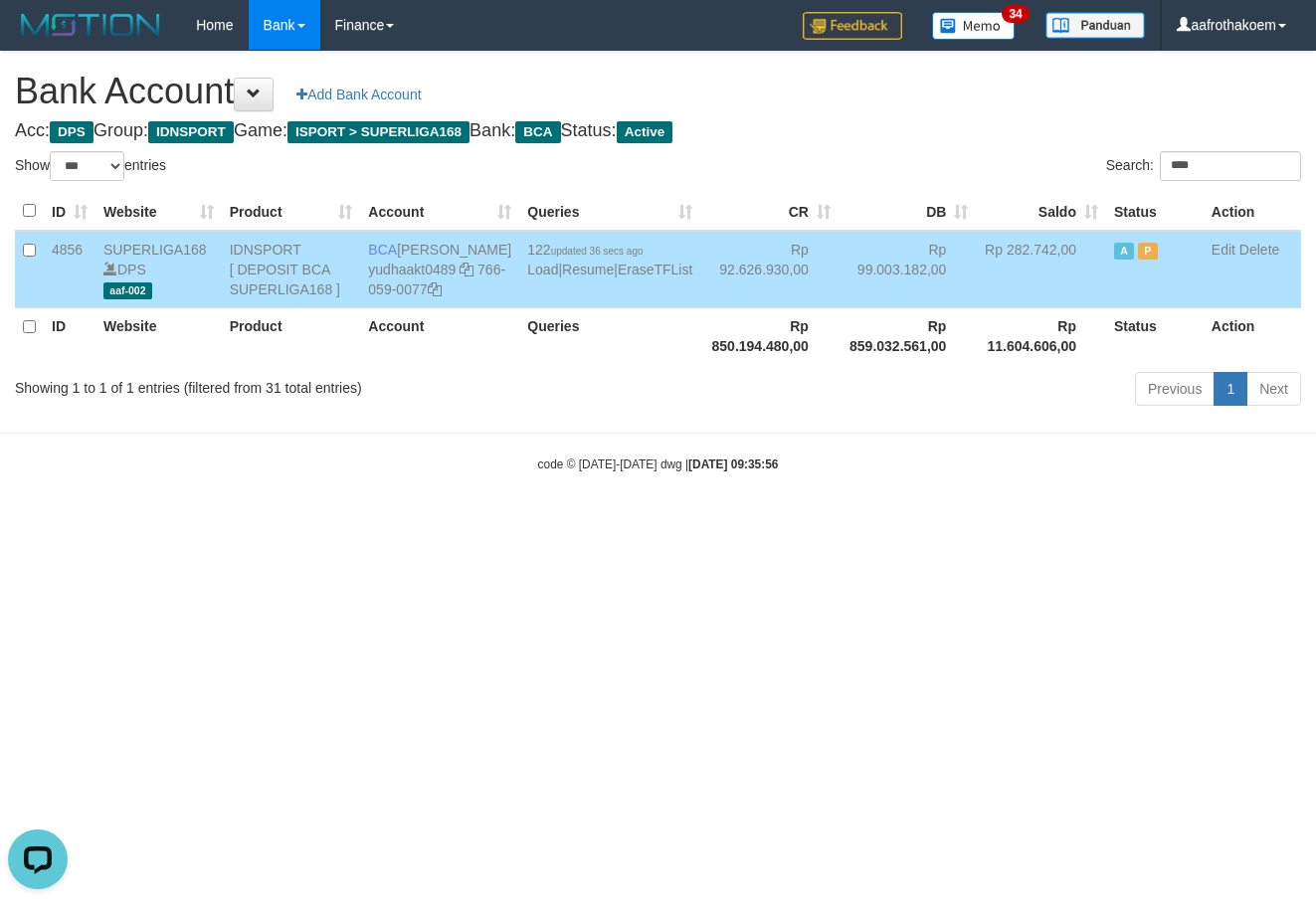 click on "Bank Account
Add Bank Account" at bounding box center [658, 91] 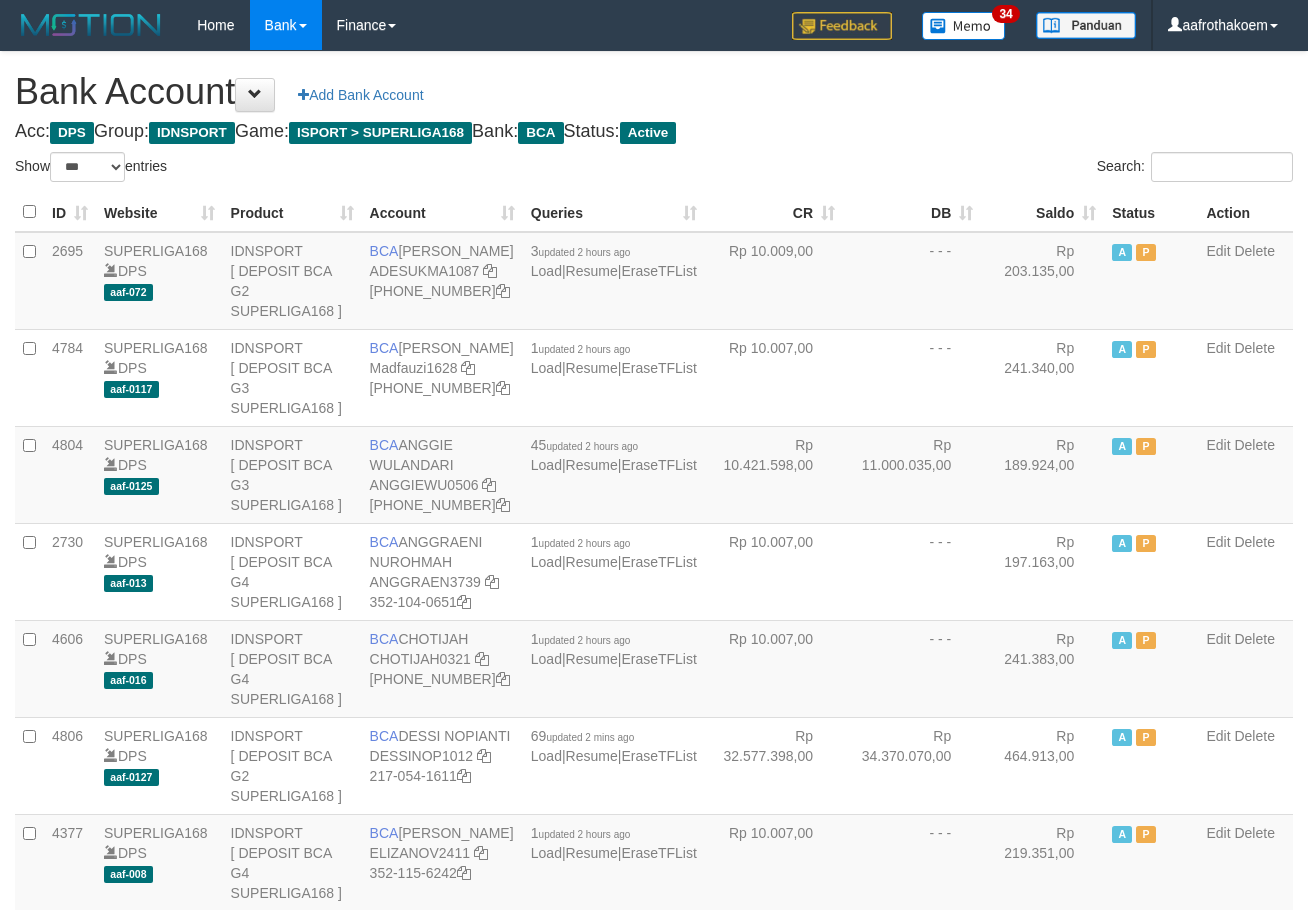 select on "***" 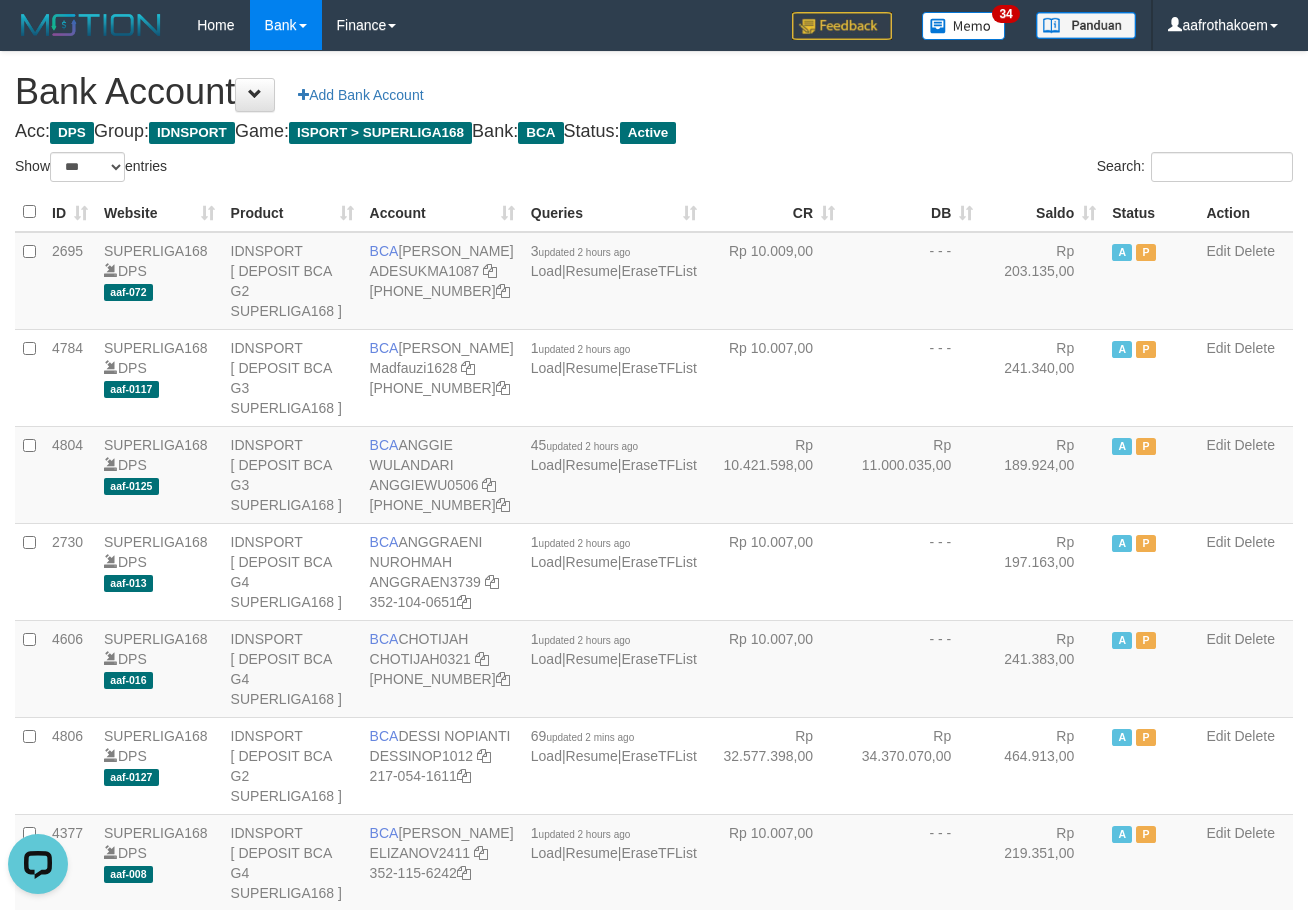 scroll, scrollTop: 0, scrollLeft: 0, axis: both 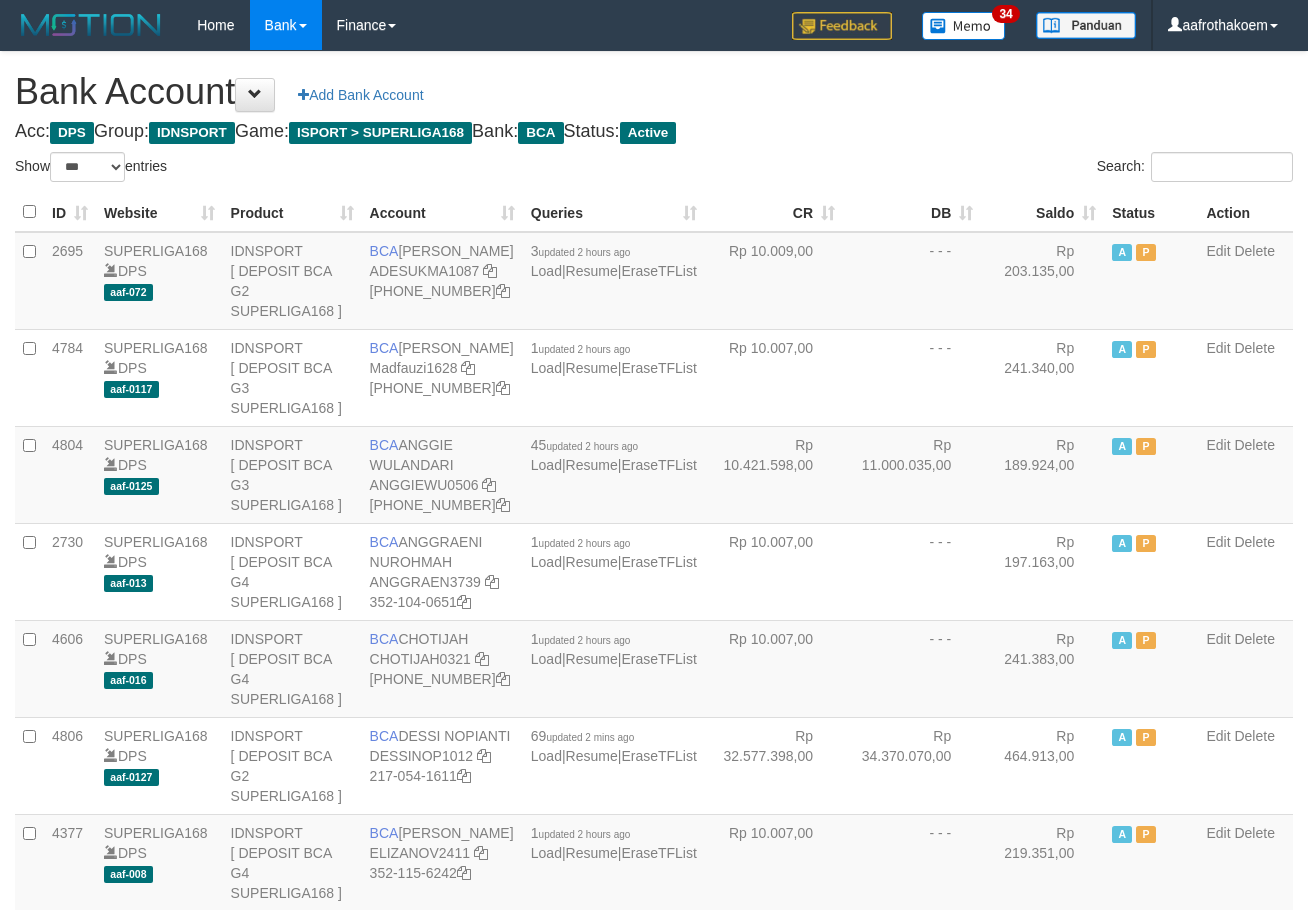 select on "***" 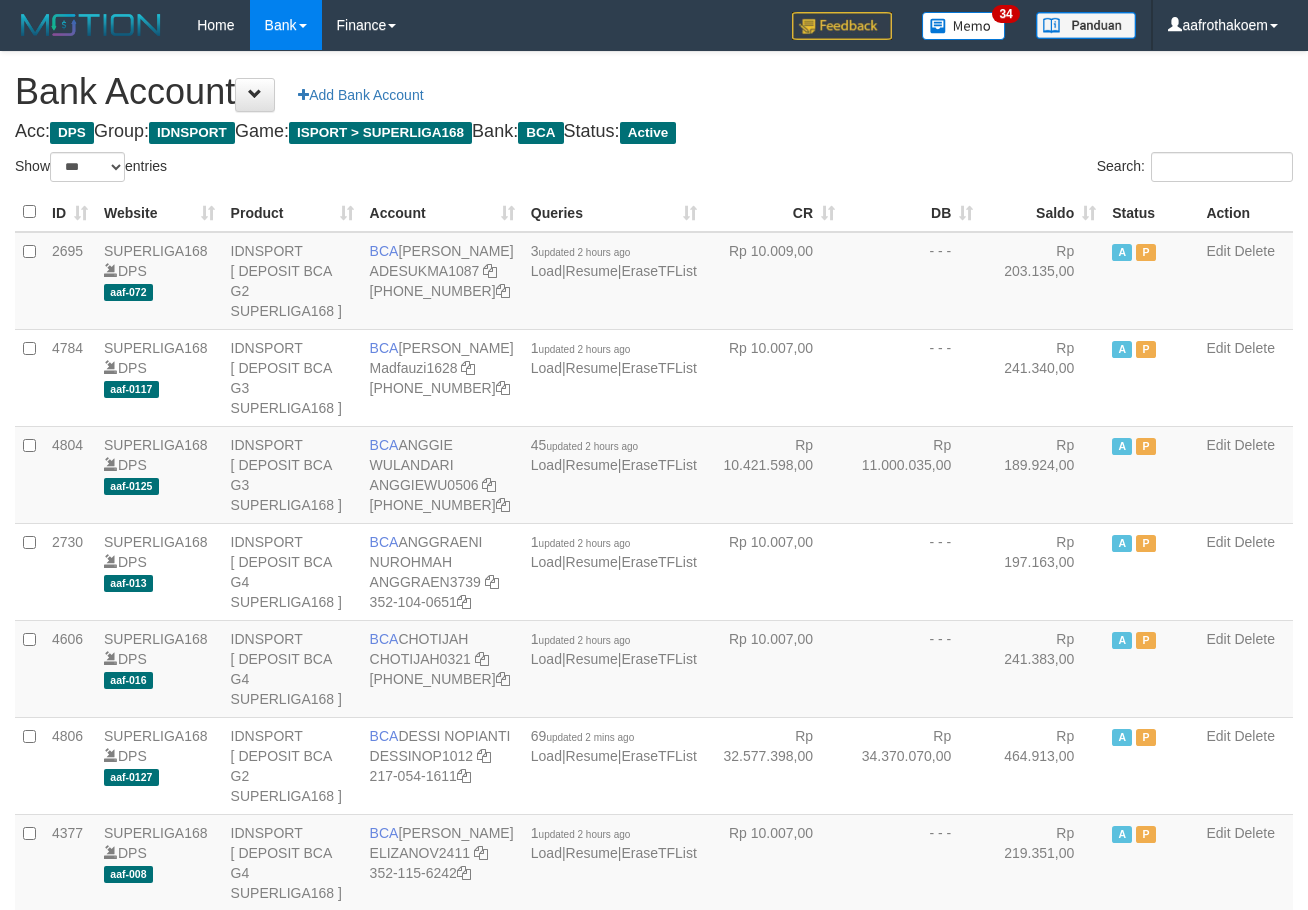 click on "Search:" at bounding box center [981, 169] 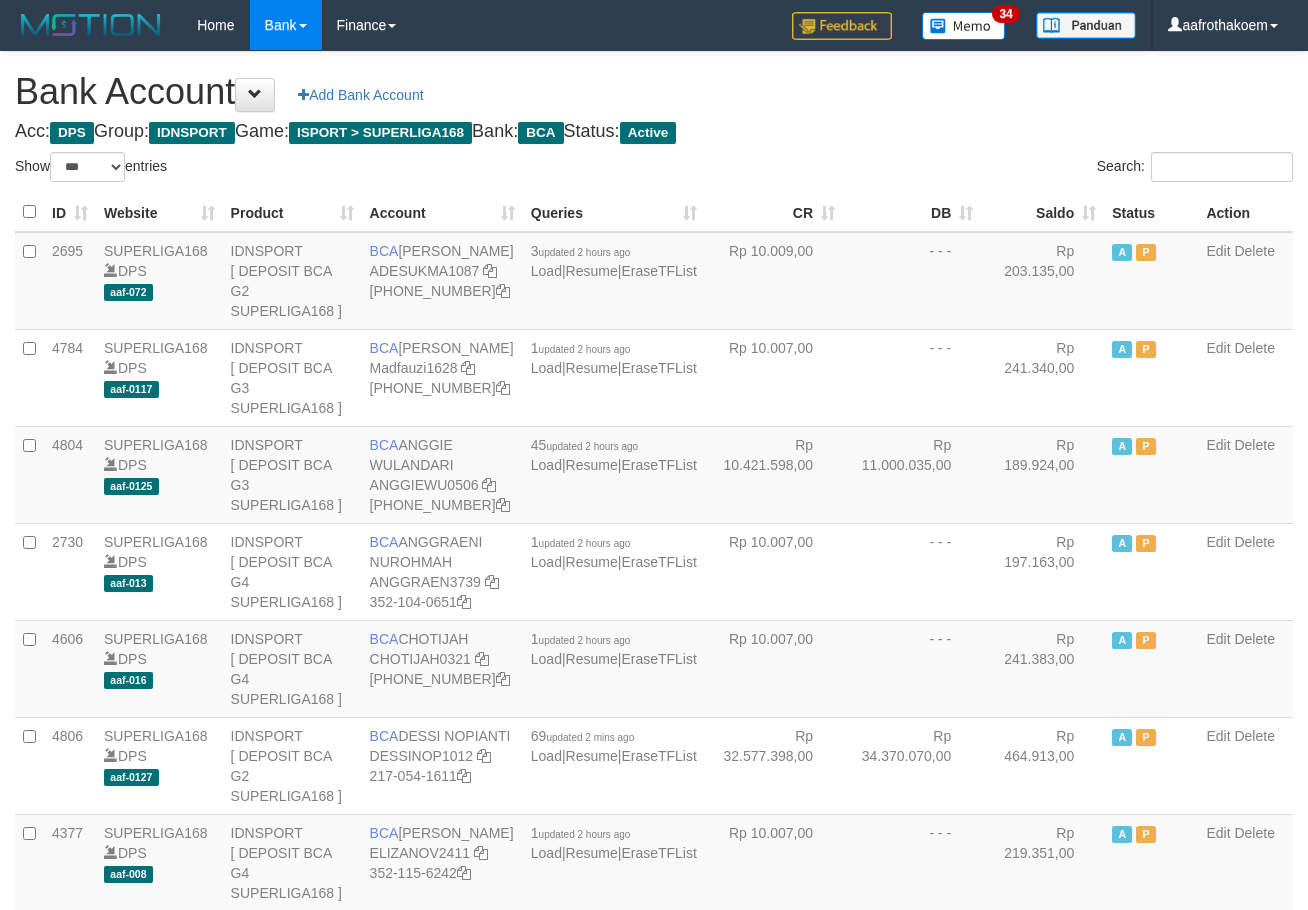 select on "***" 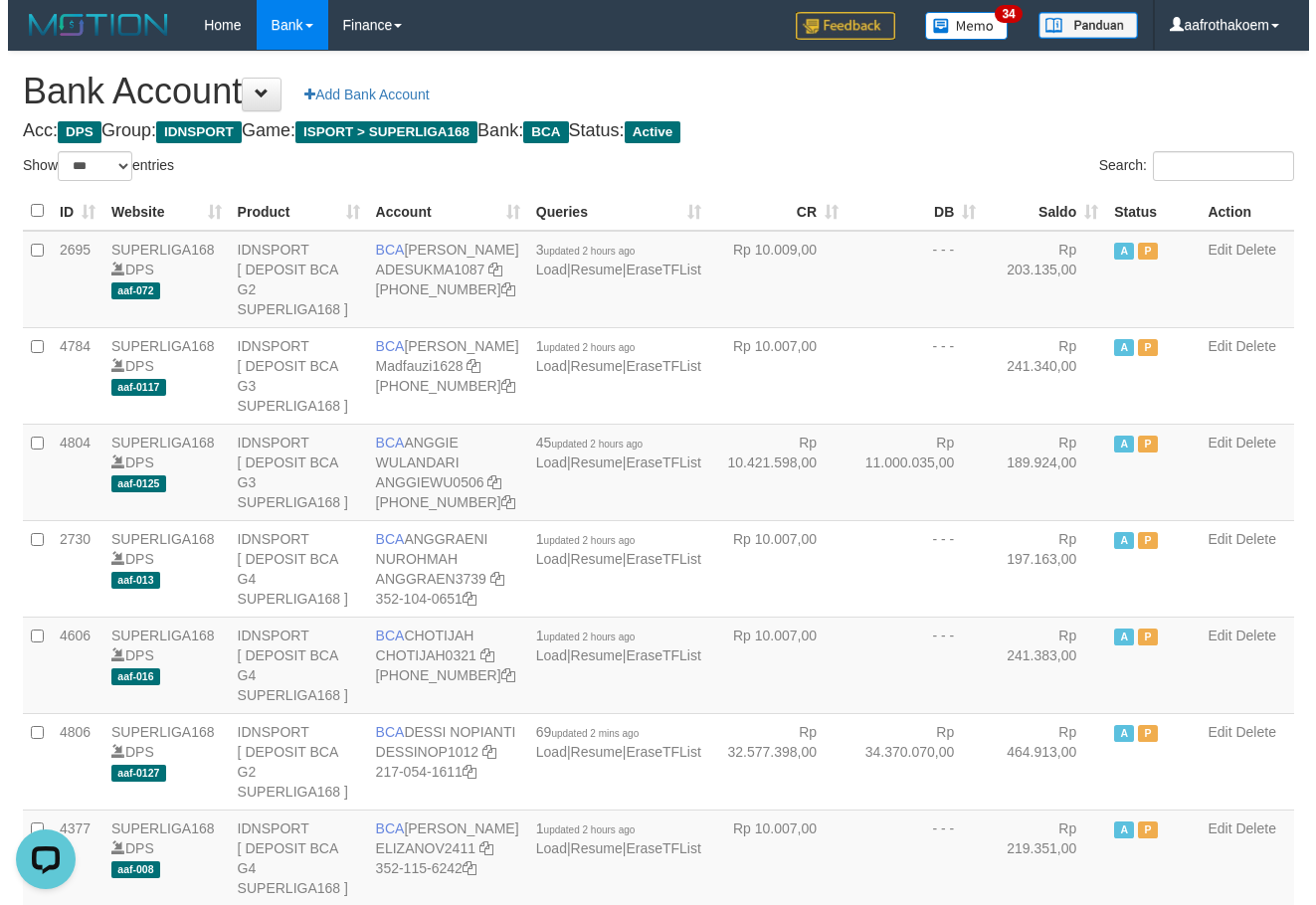 scroll, scrollTop: 0, scrollLeft: 0, axis: both 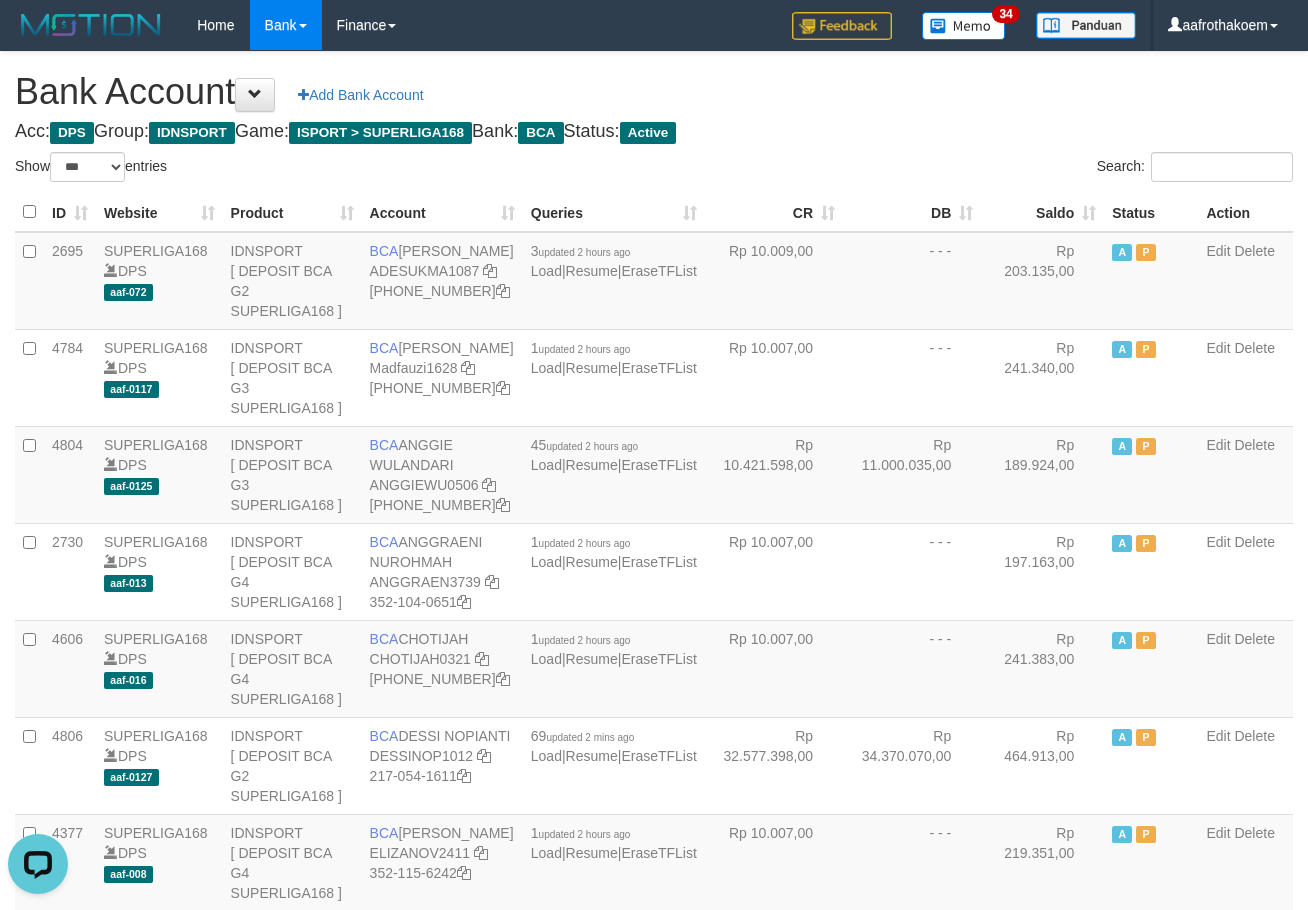 click on "Acc: 										 DPS
Group:   IDNSPORT    		Game:   ISPORT > SUPERLIGA168    		Bank:   BCA    		Status:  Active" at bounding box center [654, 132] 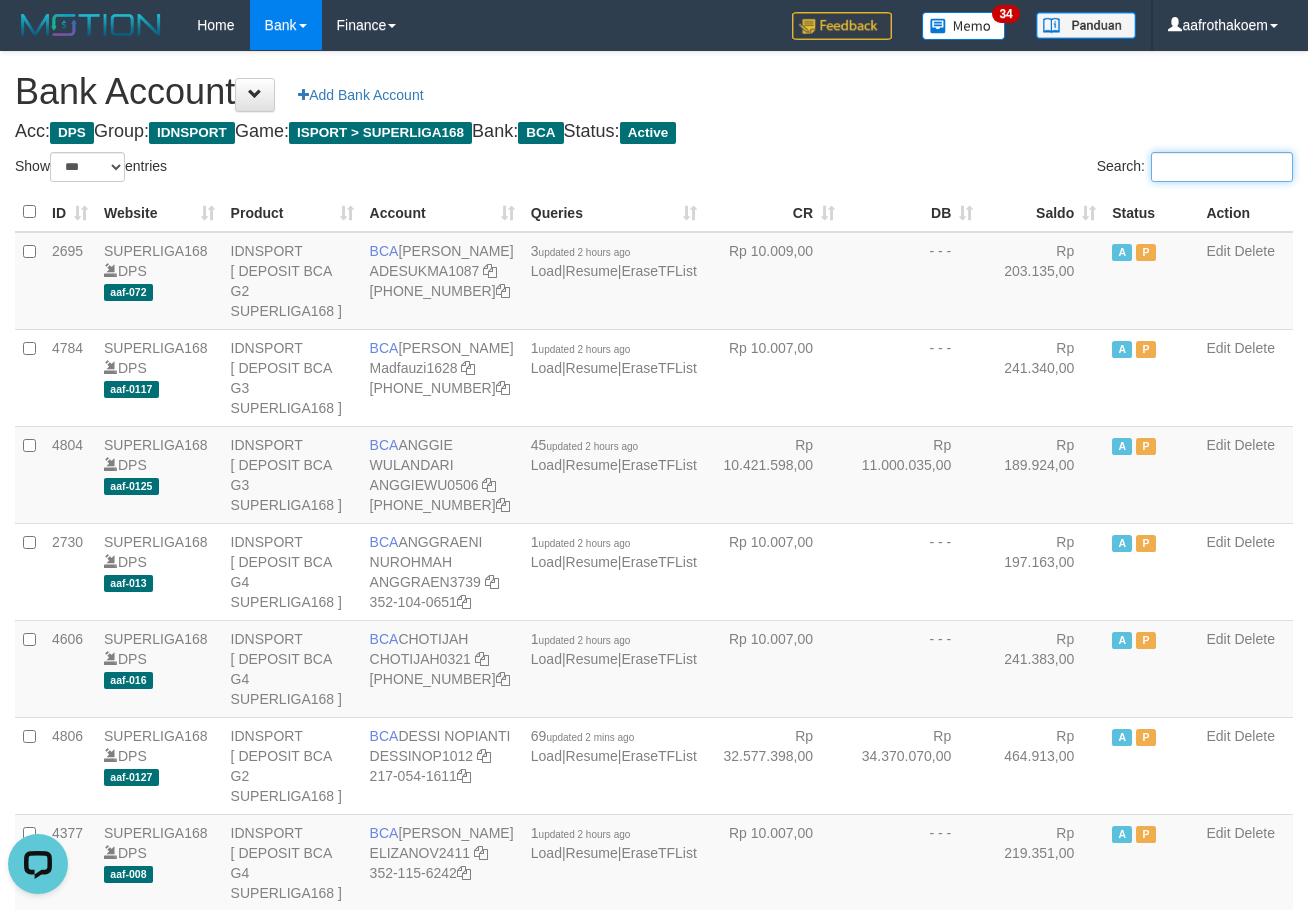 click on "Search:" at bounding box center (1222, 167) 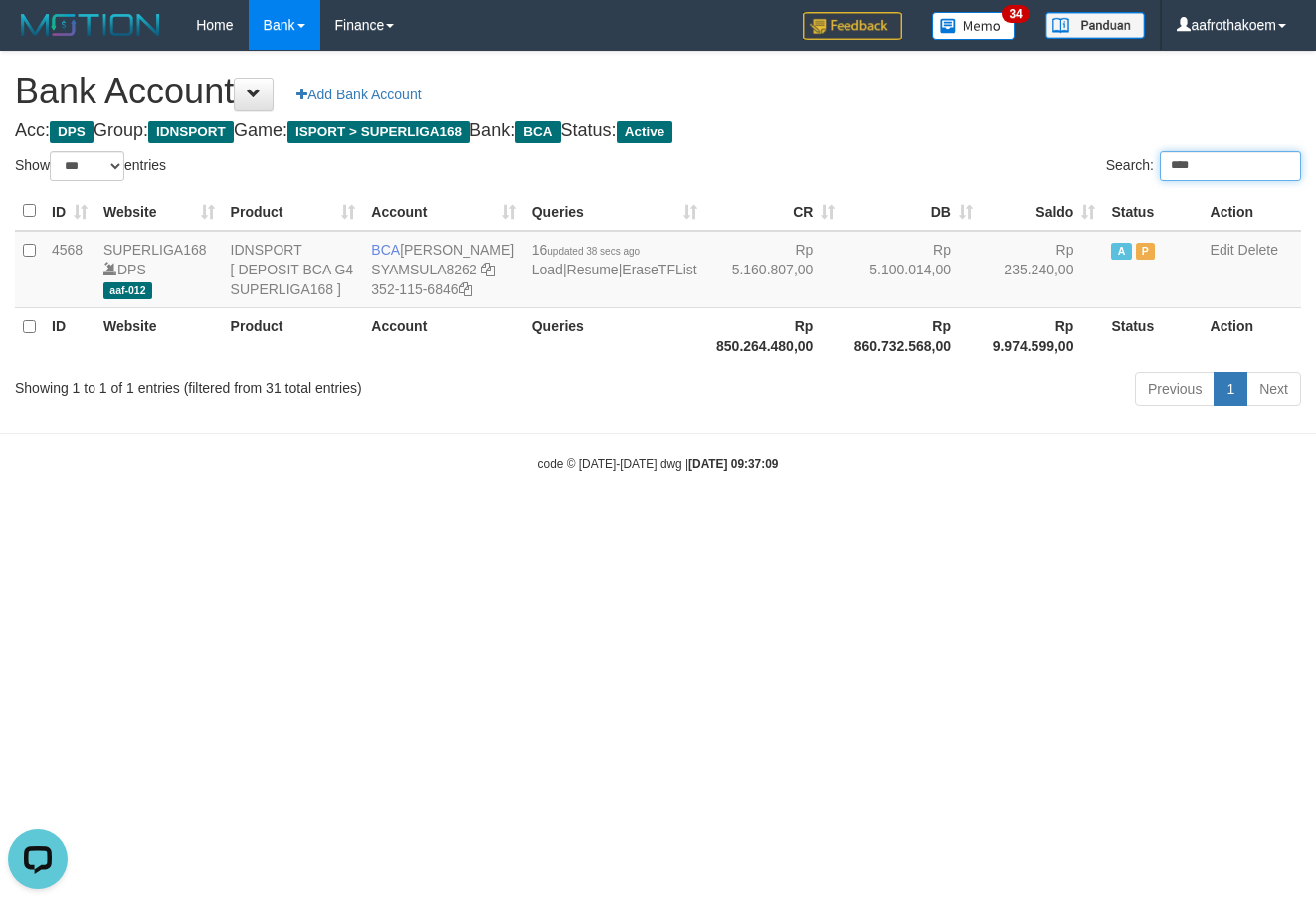 type on "****" 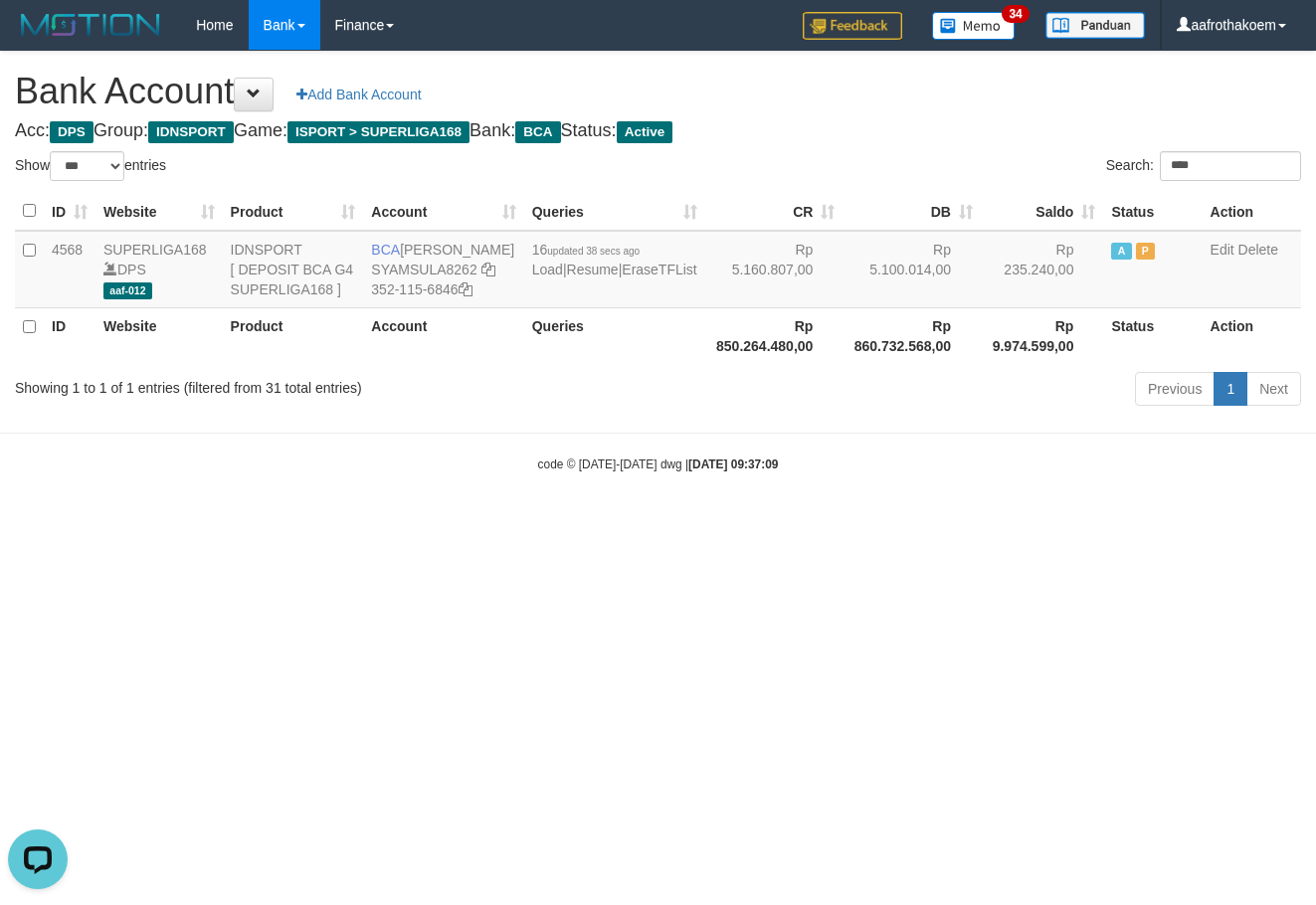 click on "SUPERLIGA168
DPS
aaf-012" at bounding box center [159, 270] 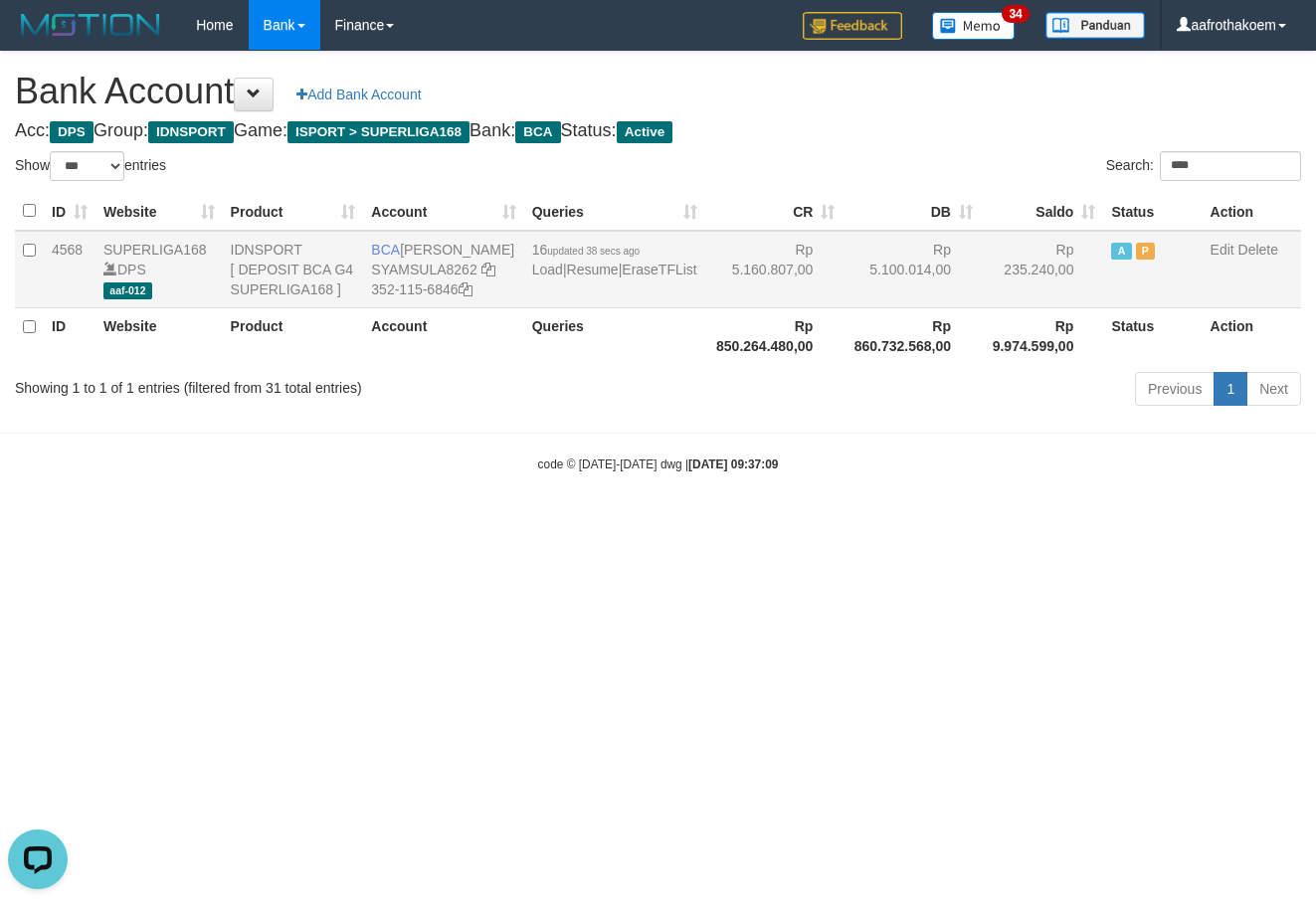 click on "Rp 5.100.014,00" at bounding box center (911, 270) 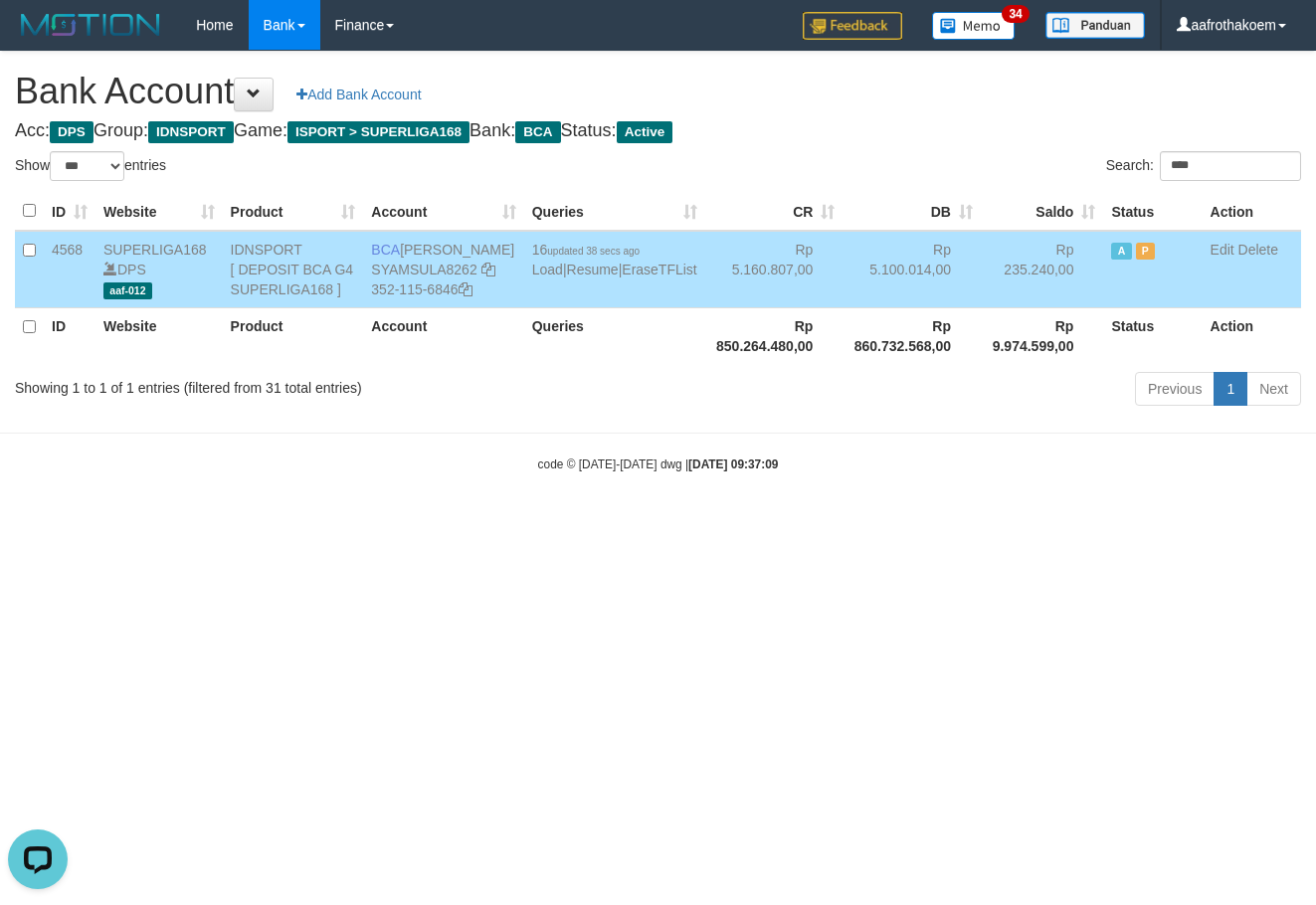 drag, startPoint x: 442, startPoint y: 251, endPoint x: 535, endPoint y: 253, distance: 93.0215 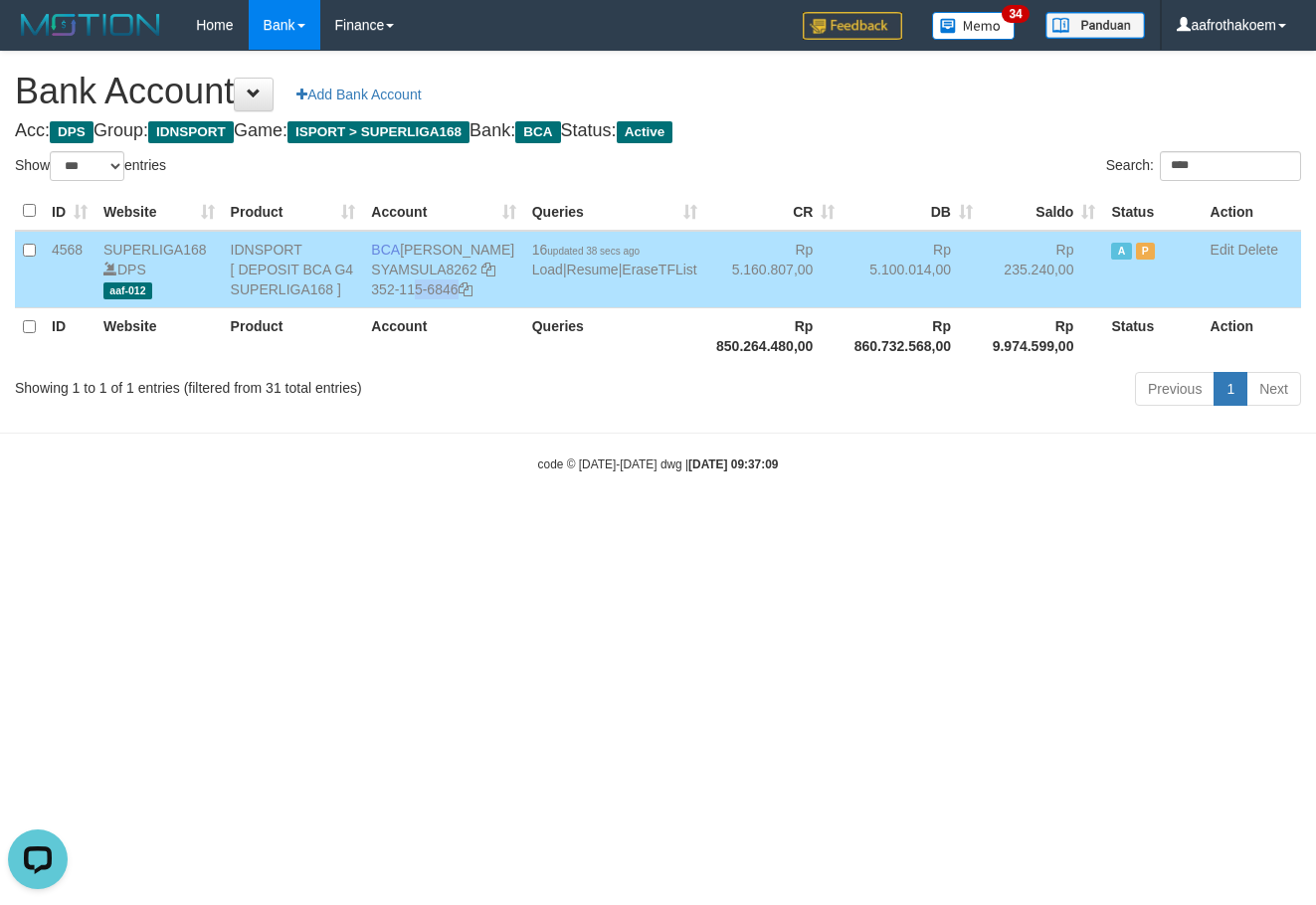 drag, startPoint x: 389, startPoint y: 286, endPoint x: 490, endPoint y: 293, distance: 101.242284 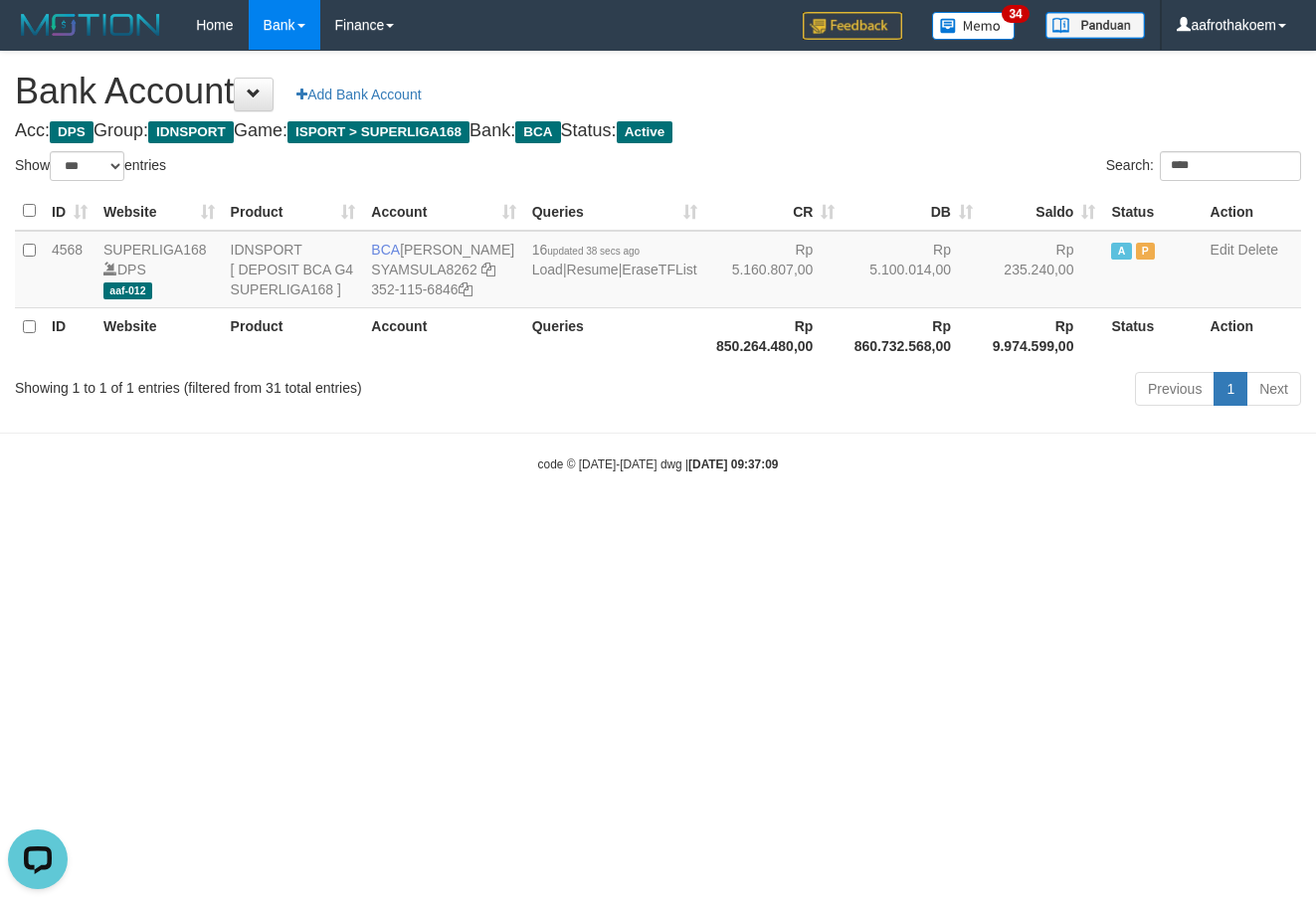 drag, startPoint x: 310, startPoint y: 549, endPoint x: 1313, endPoint y: 507, distance: 1003.87898 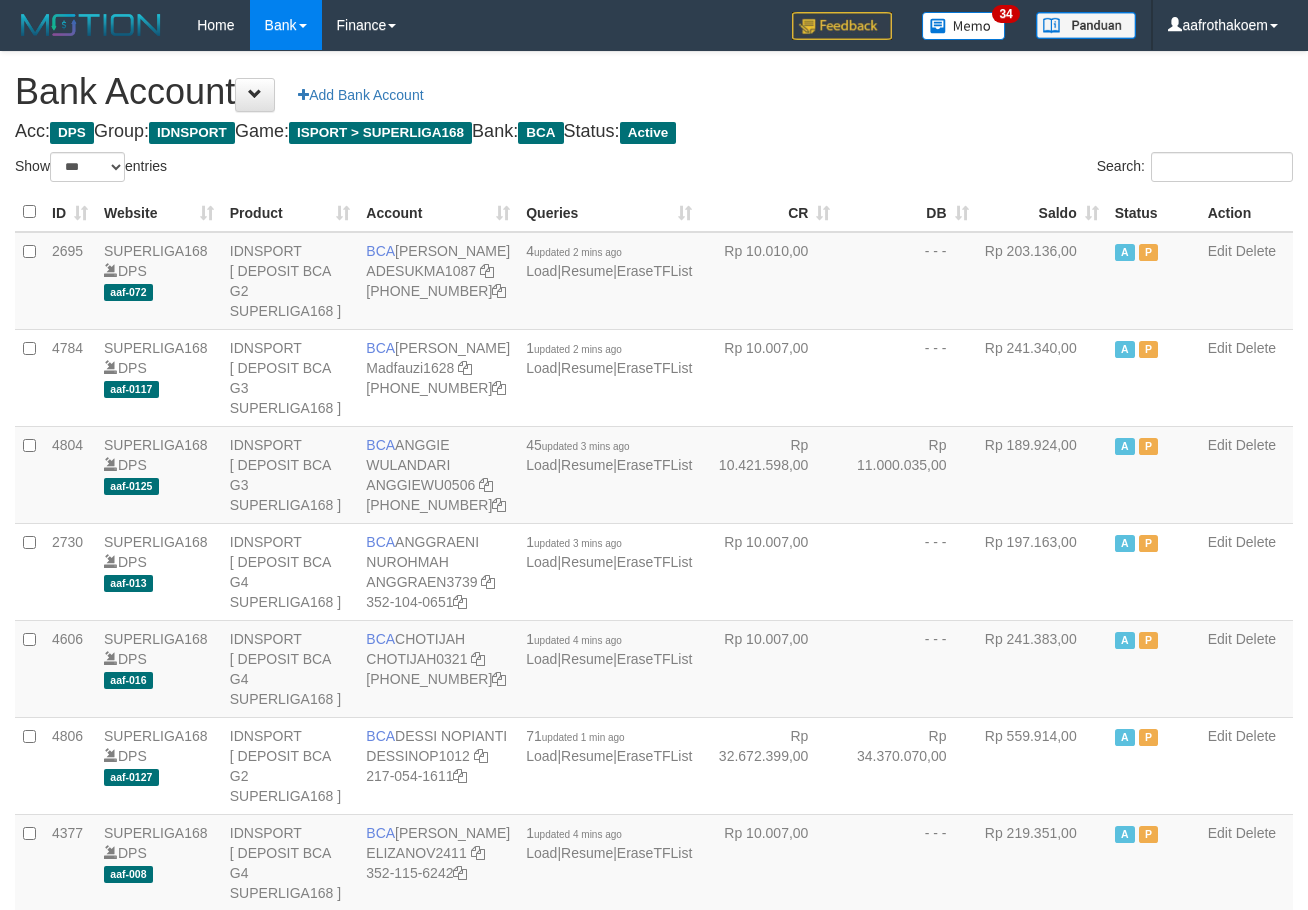 select on "***" 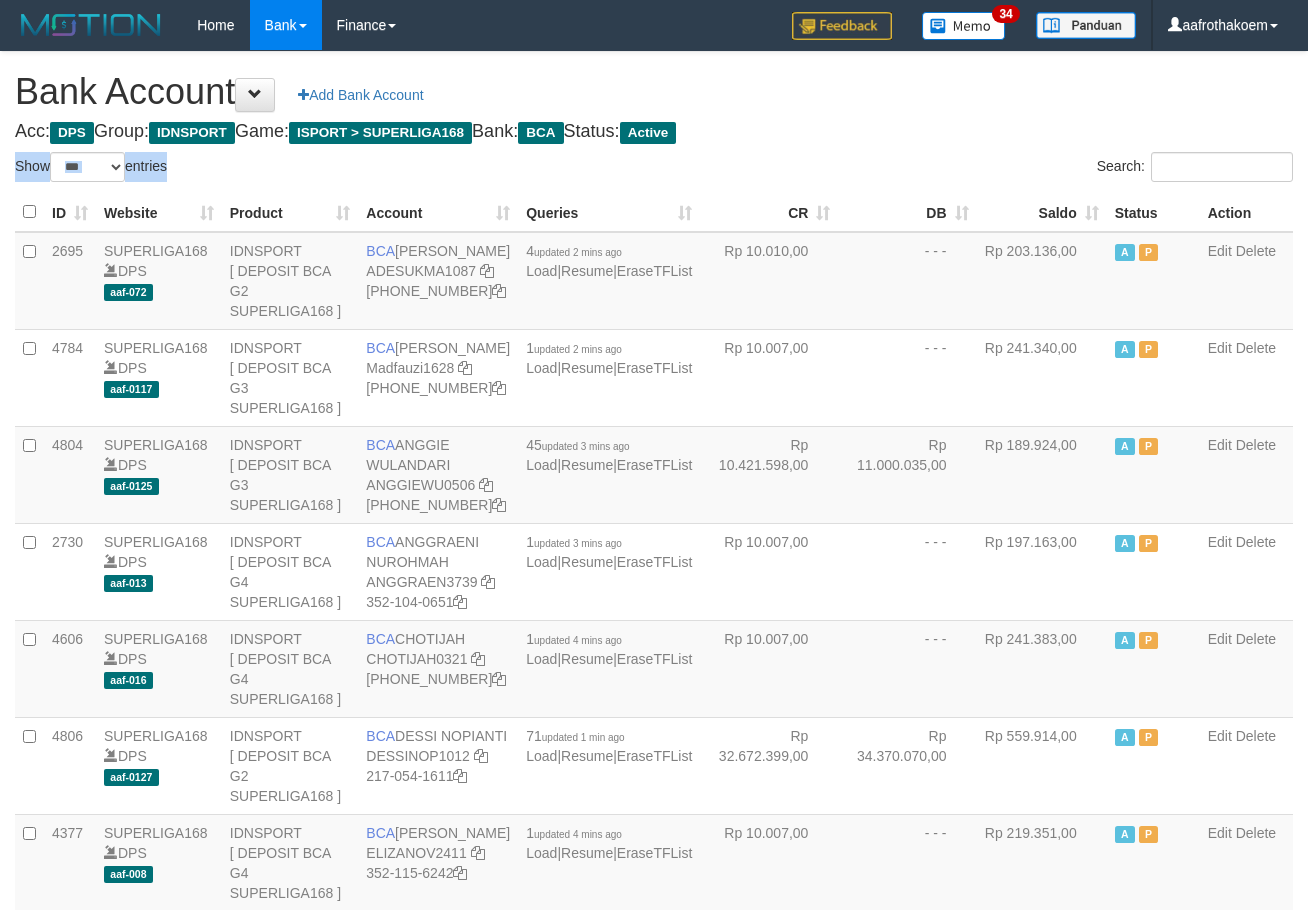 drag, startPoint x: 828, startPoint y: 148, endPoint x: 839, endPoint y: 138, distance: 14.866069 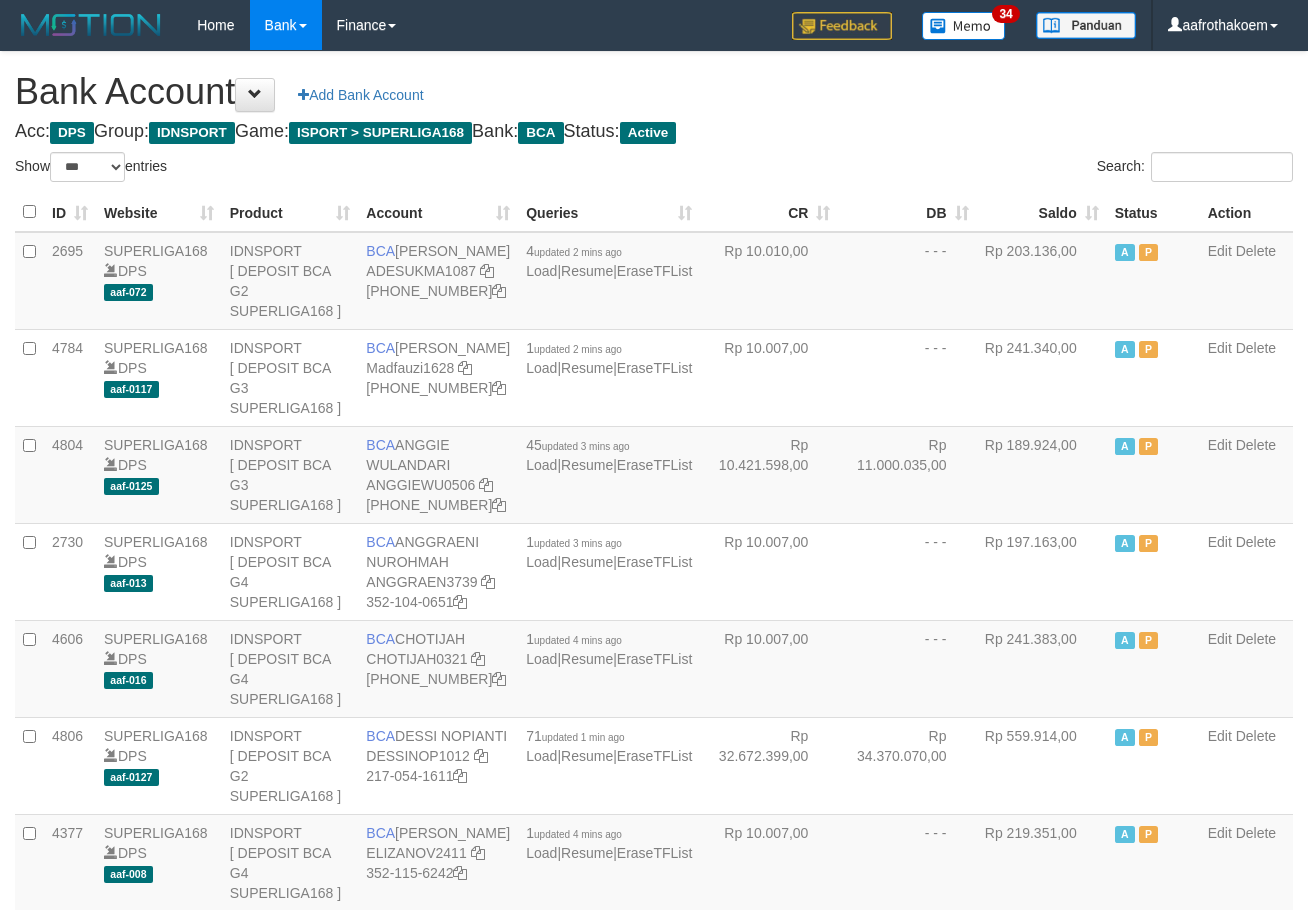 click on "Acc: 										 DPS
Group:   IDNSPORT    		Game:   ISPORT > SUPERLIGA168    		Bank:   BCA    		Status:  Active" at bounding box center [654, 132] 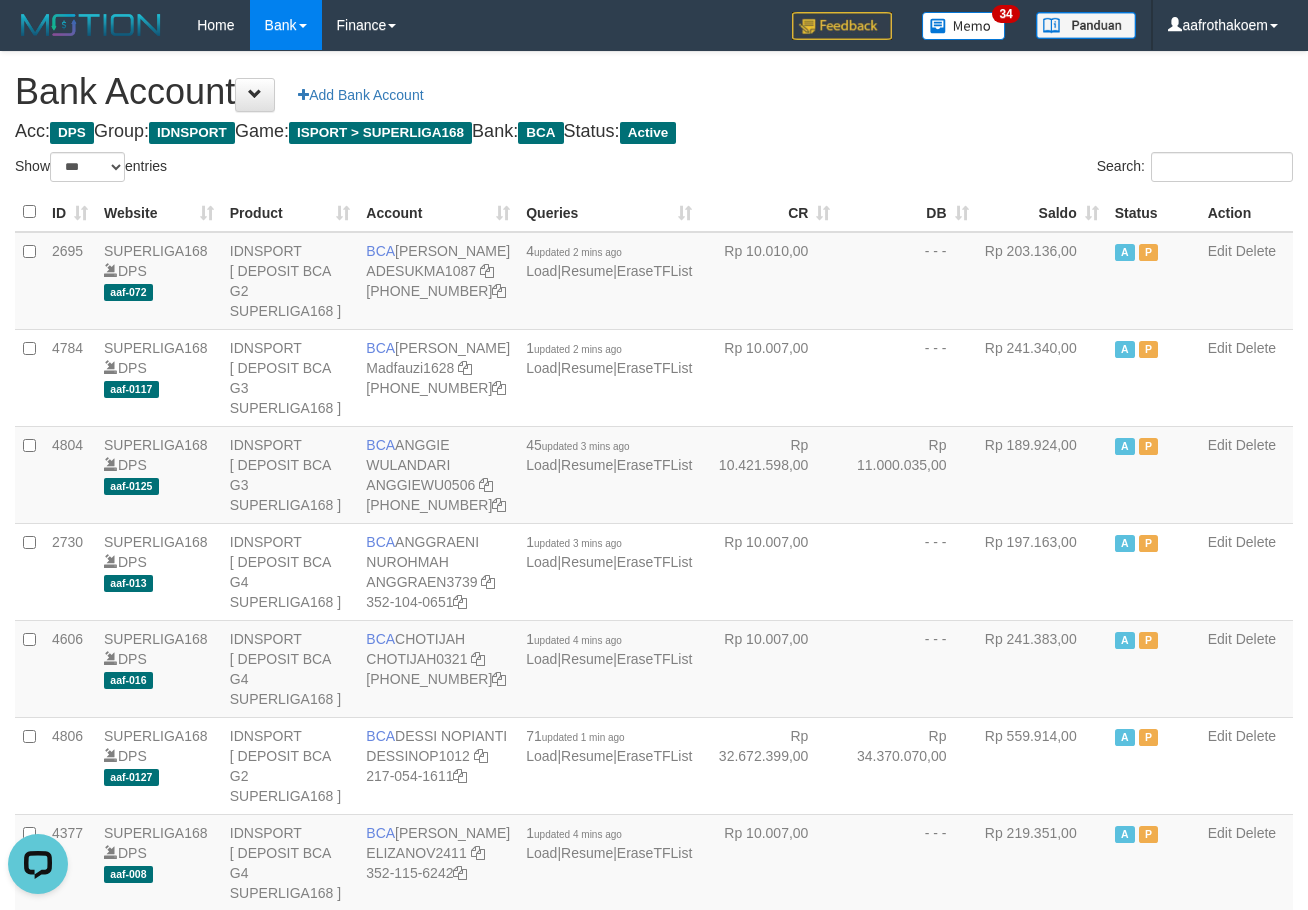 scroll, scrollTop: 0, scrollLeft: 0, axis: both 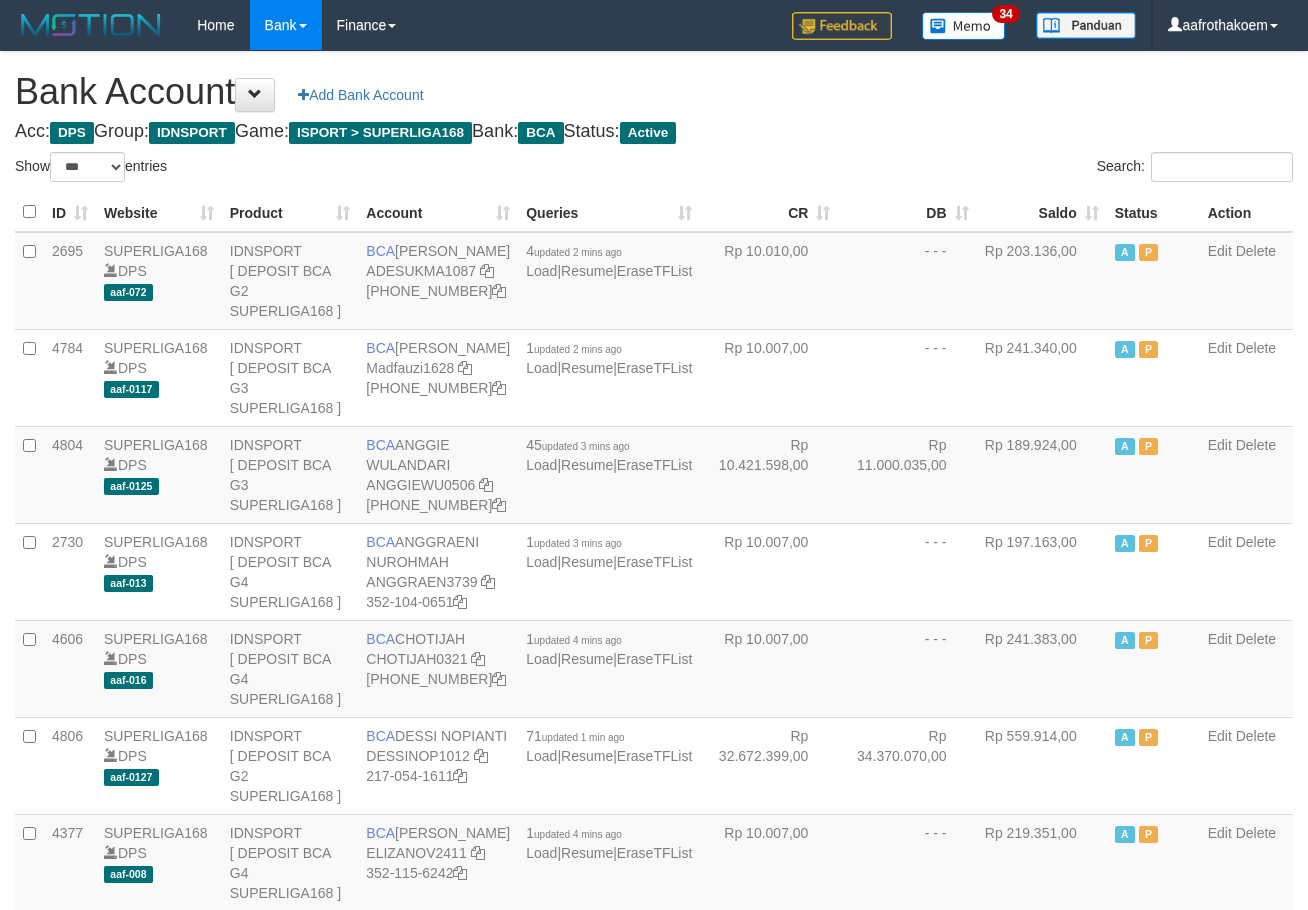 select on "***" 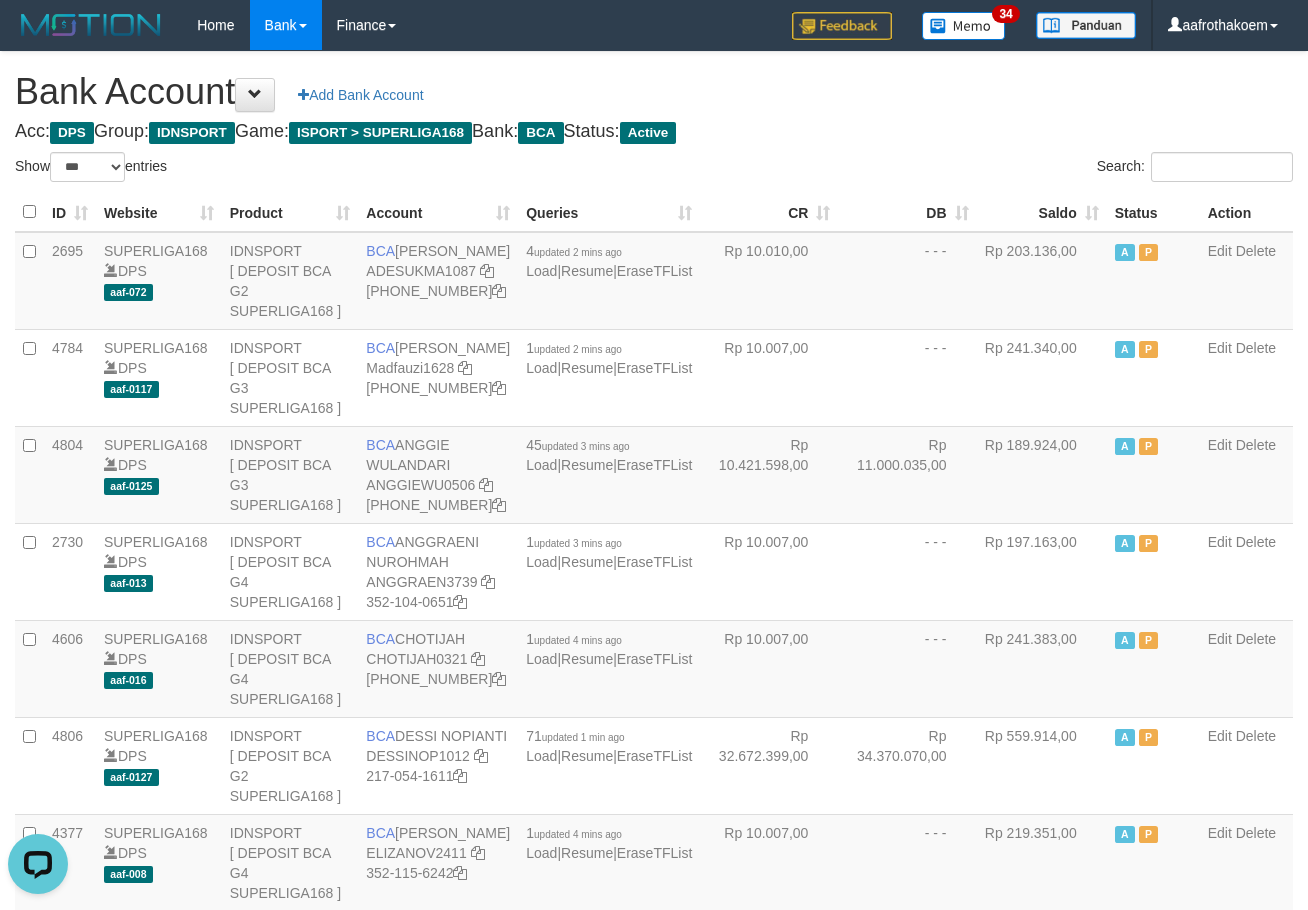 scroll, scrollTop: 0, scrollLeft: 0, axis: both 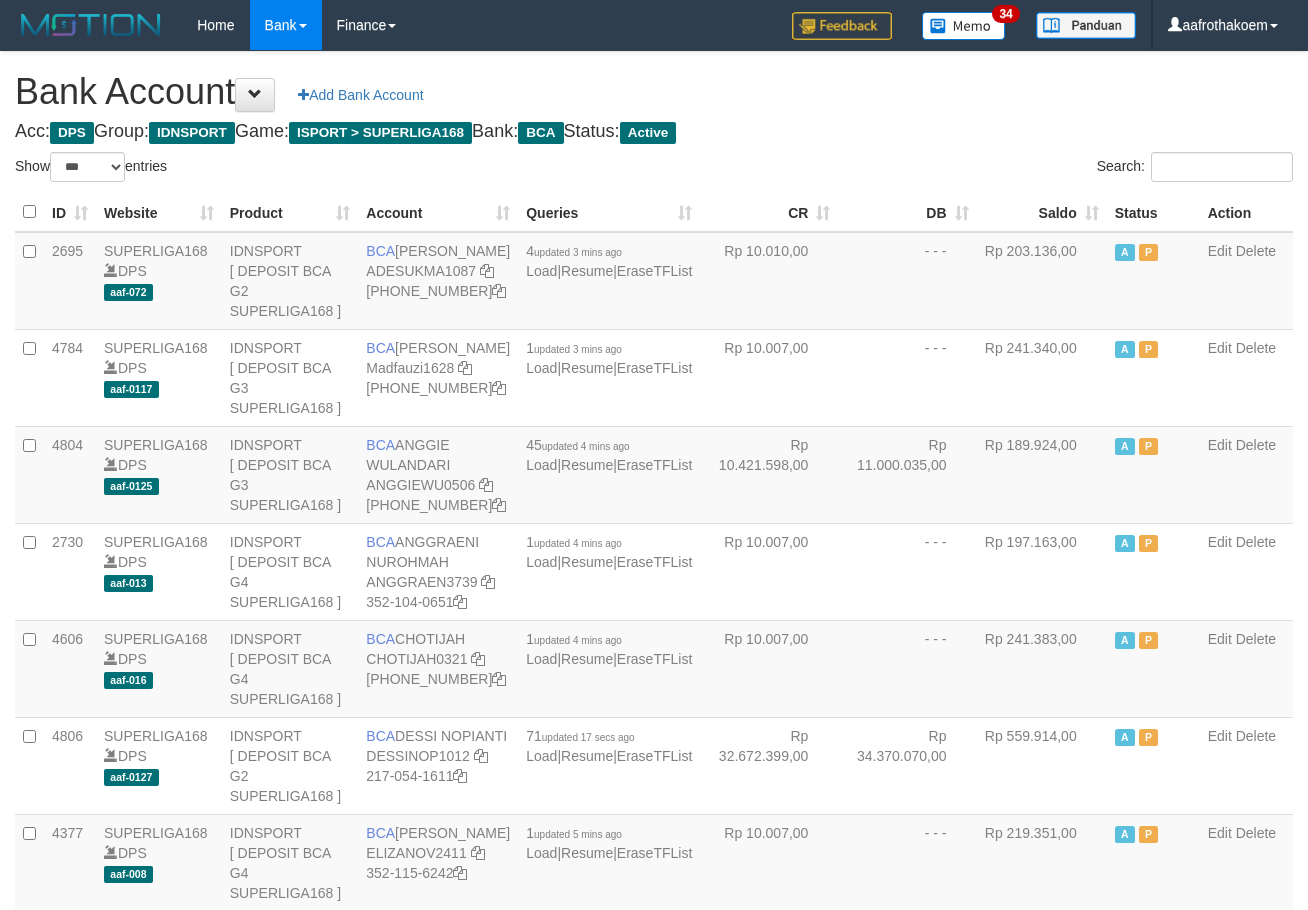 select on "***" 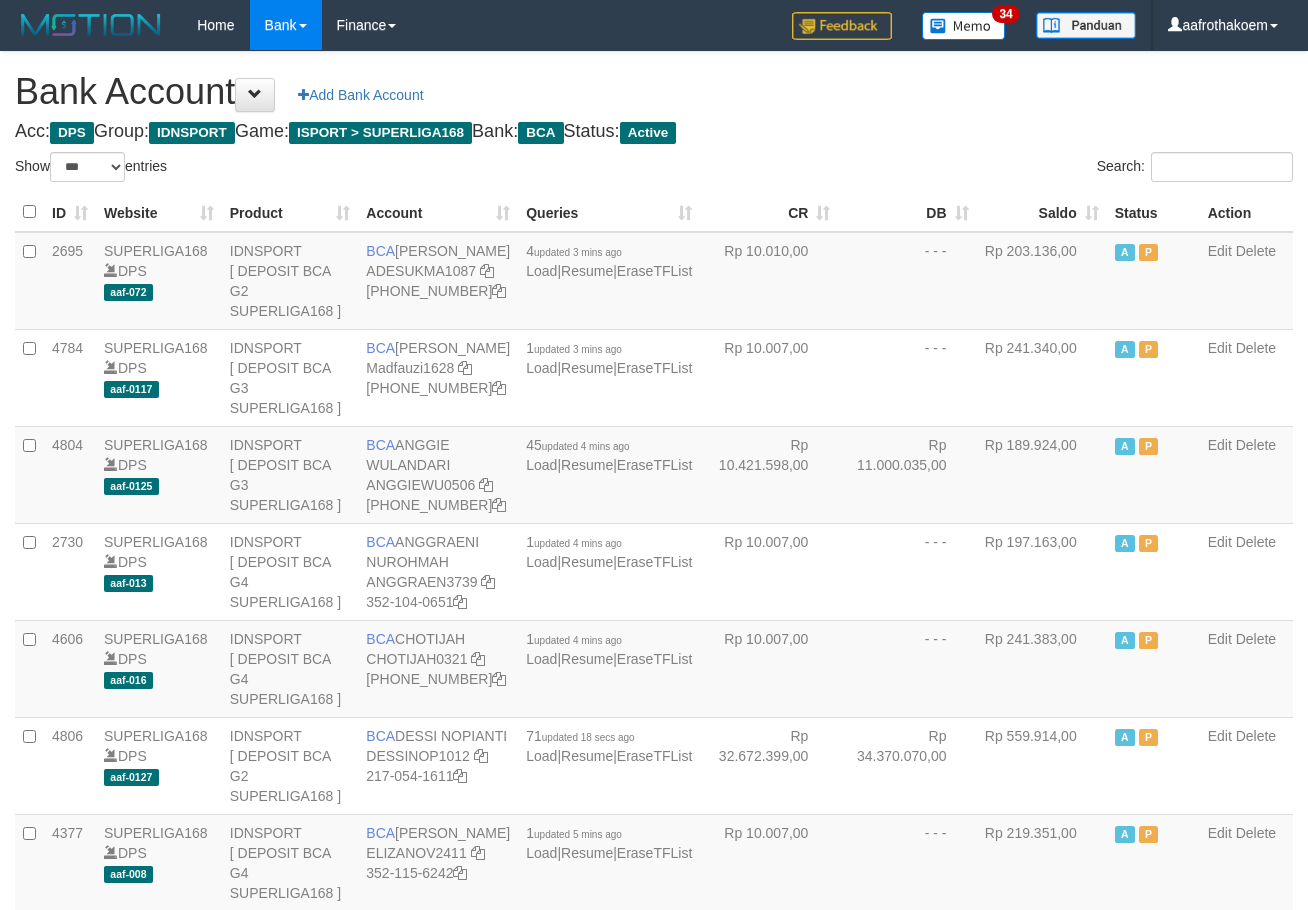 select on "***" 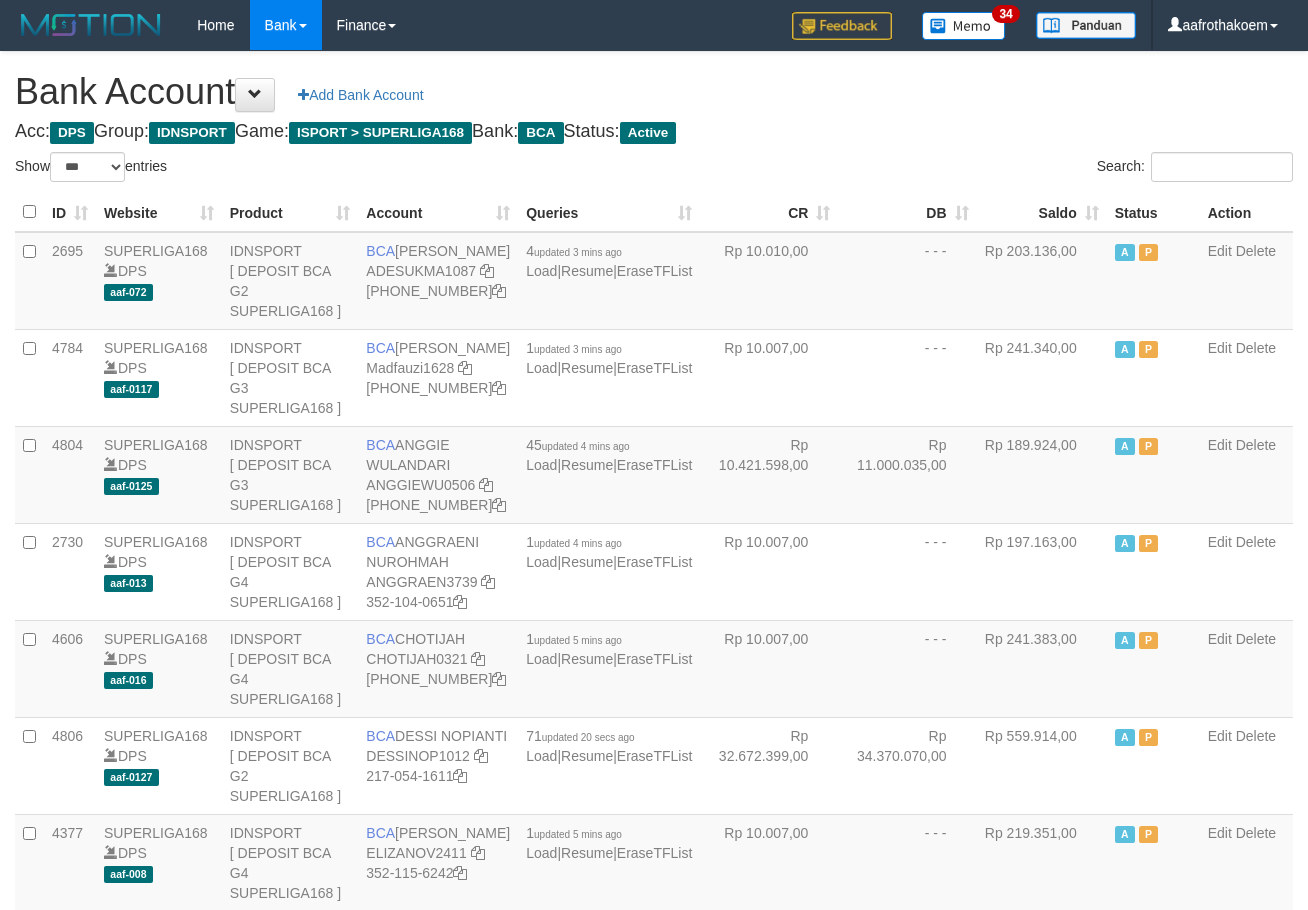 select on "***" 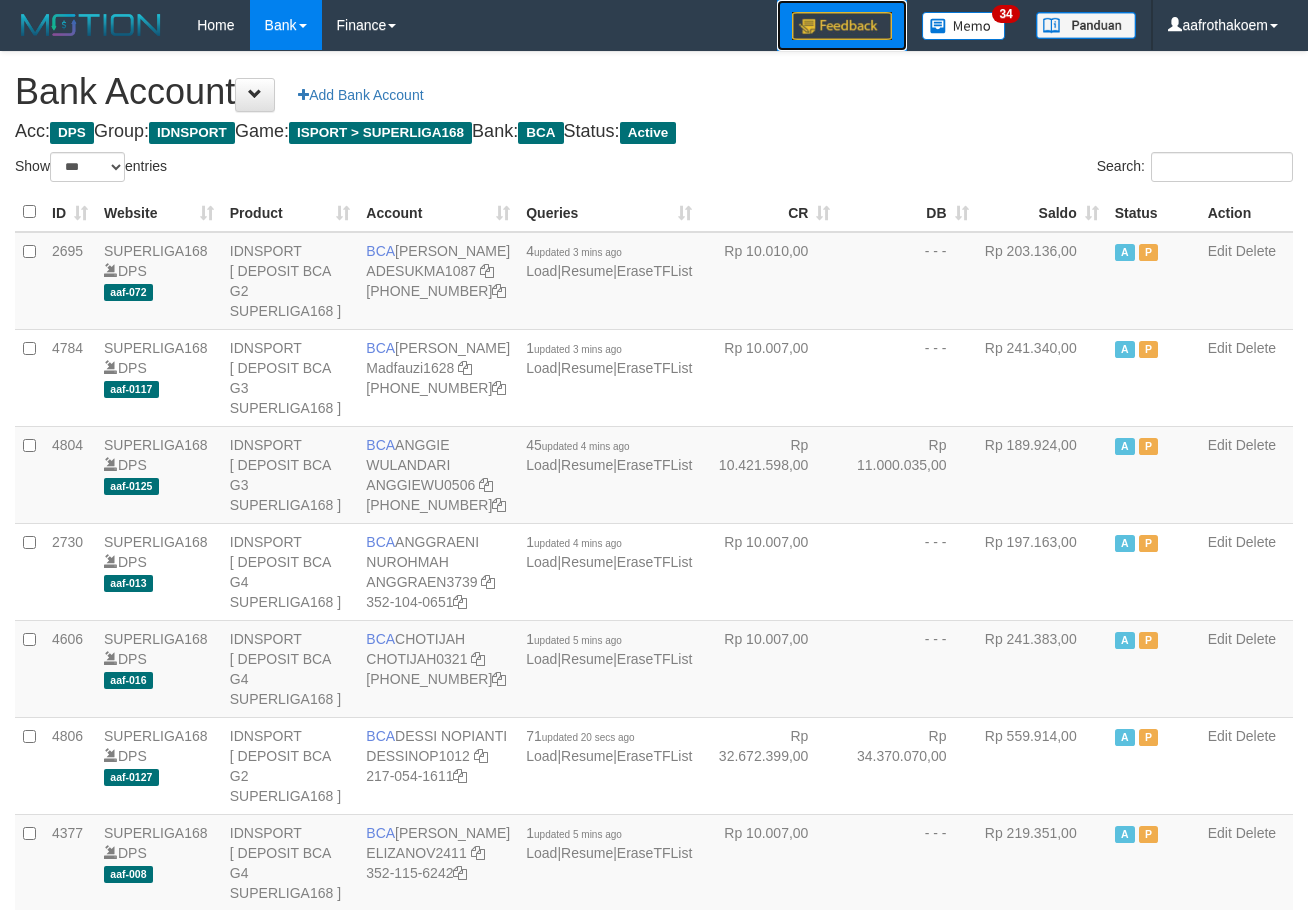 scroll, scrollTop: 0, scrollLeft: 0, axis: both 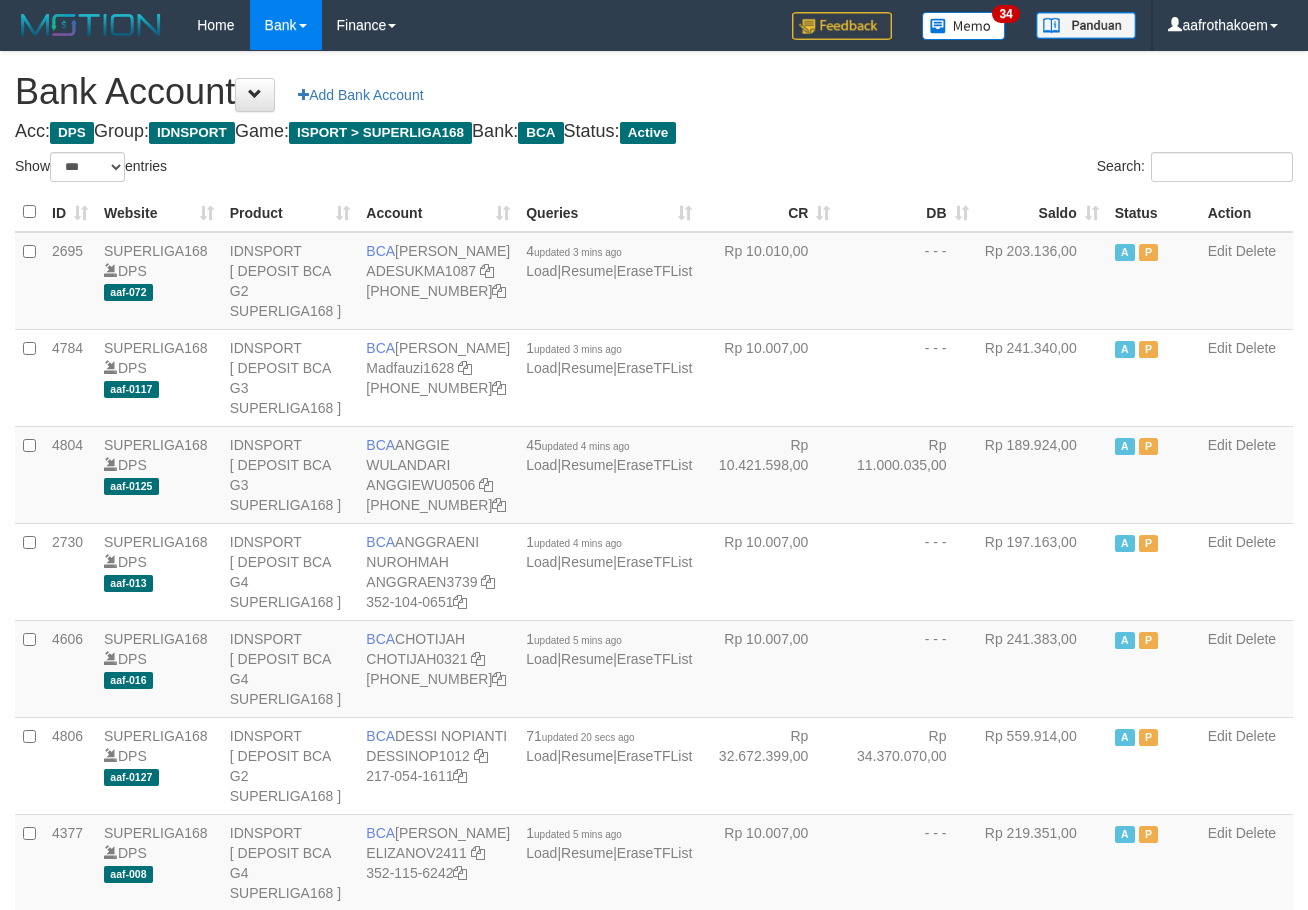 select on "***" 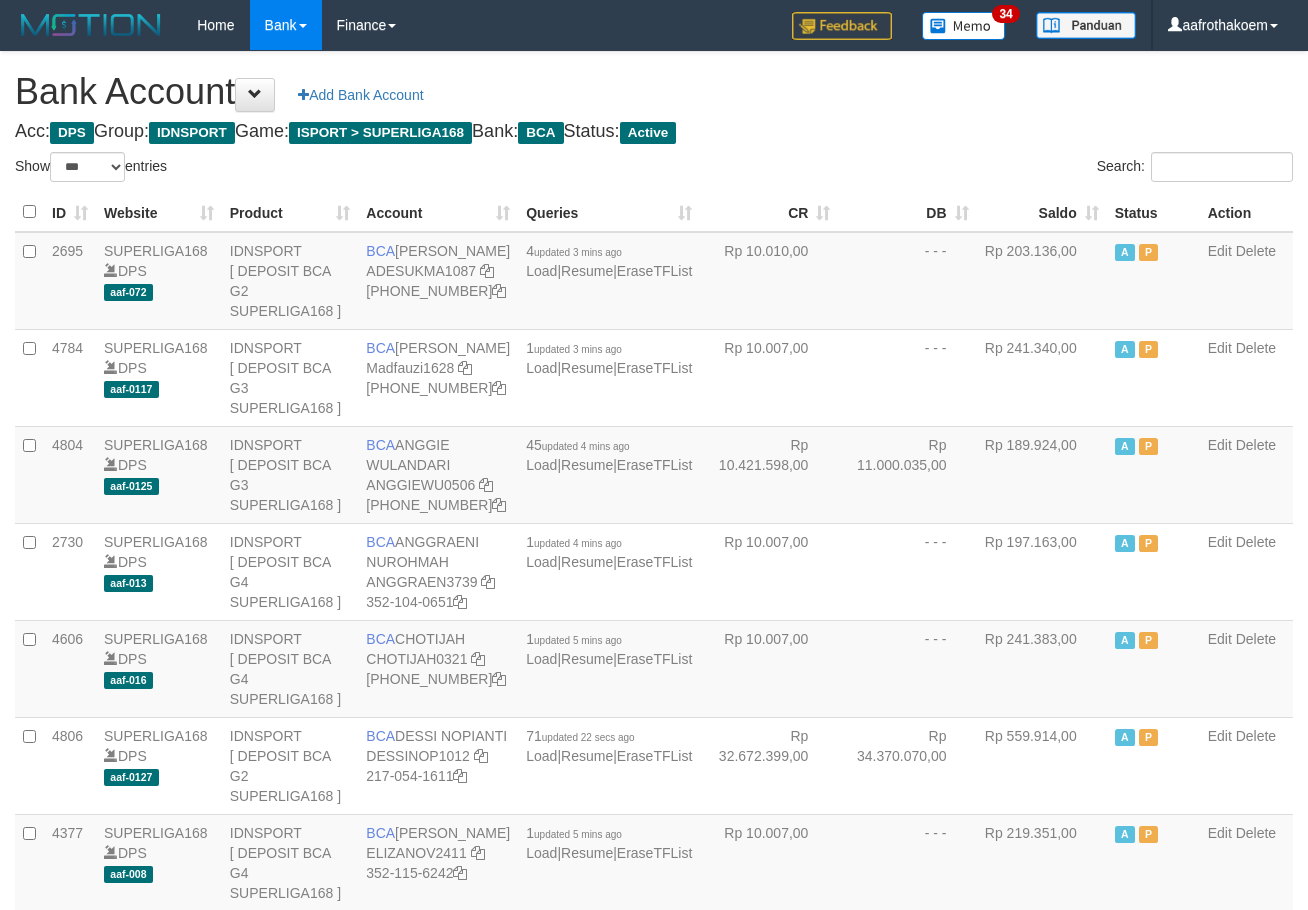 select on "***" 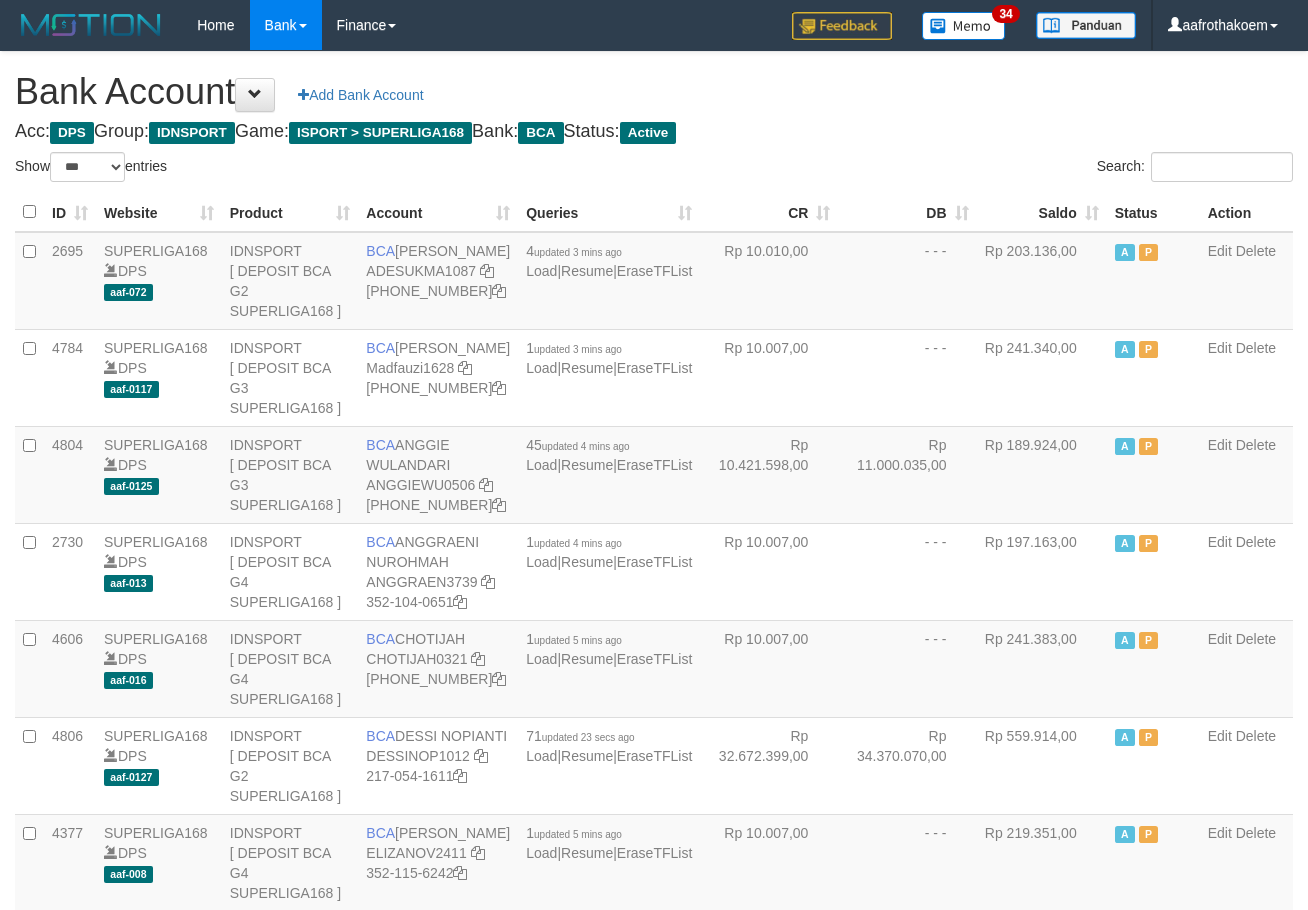 select on "***" 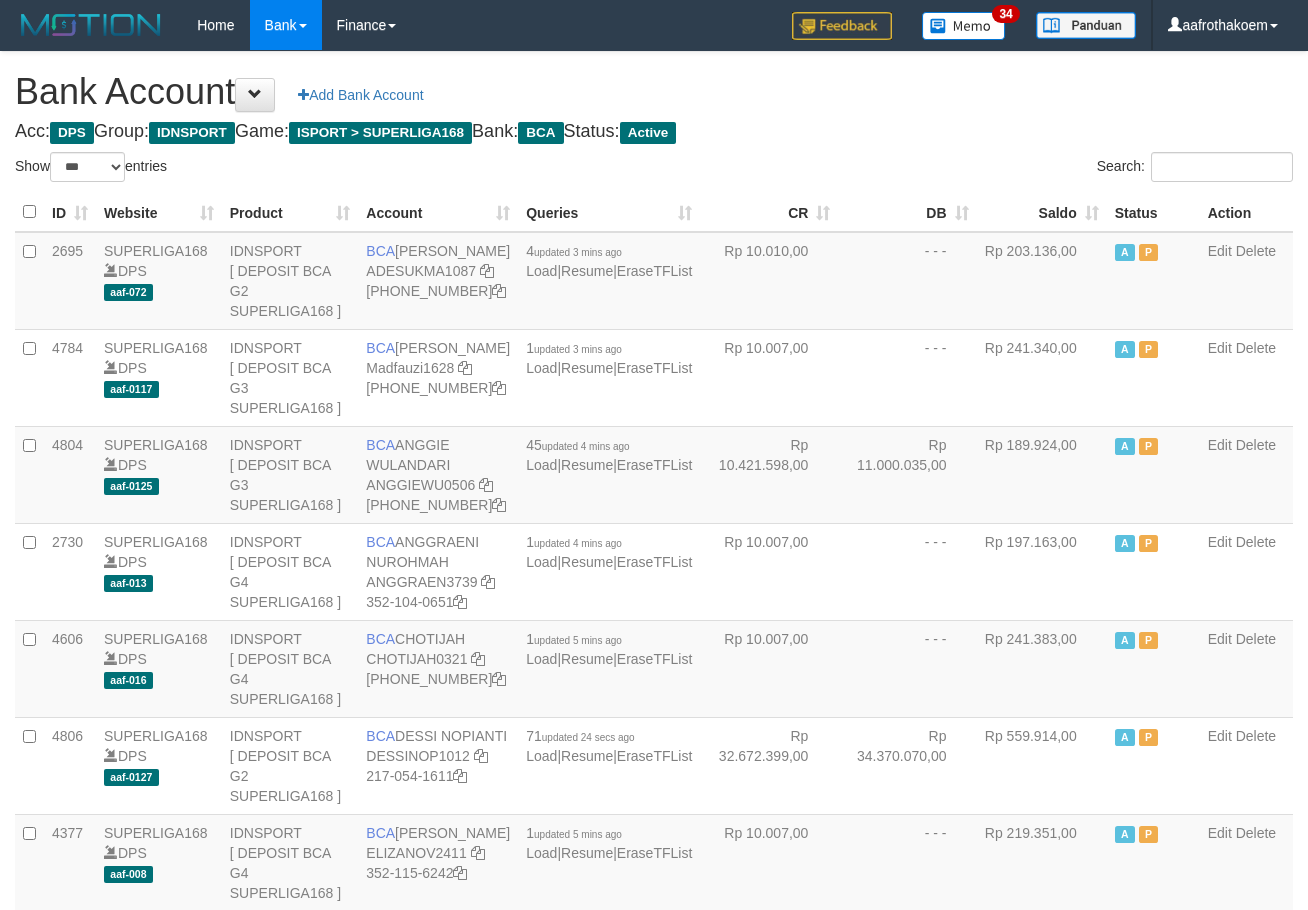 select on "***" 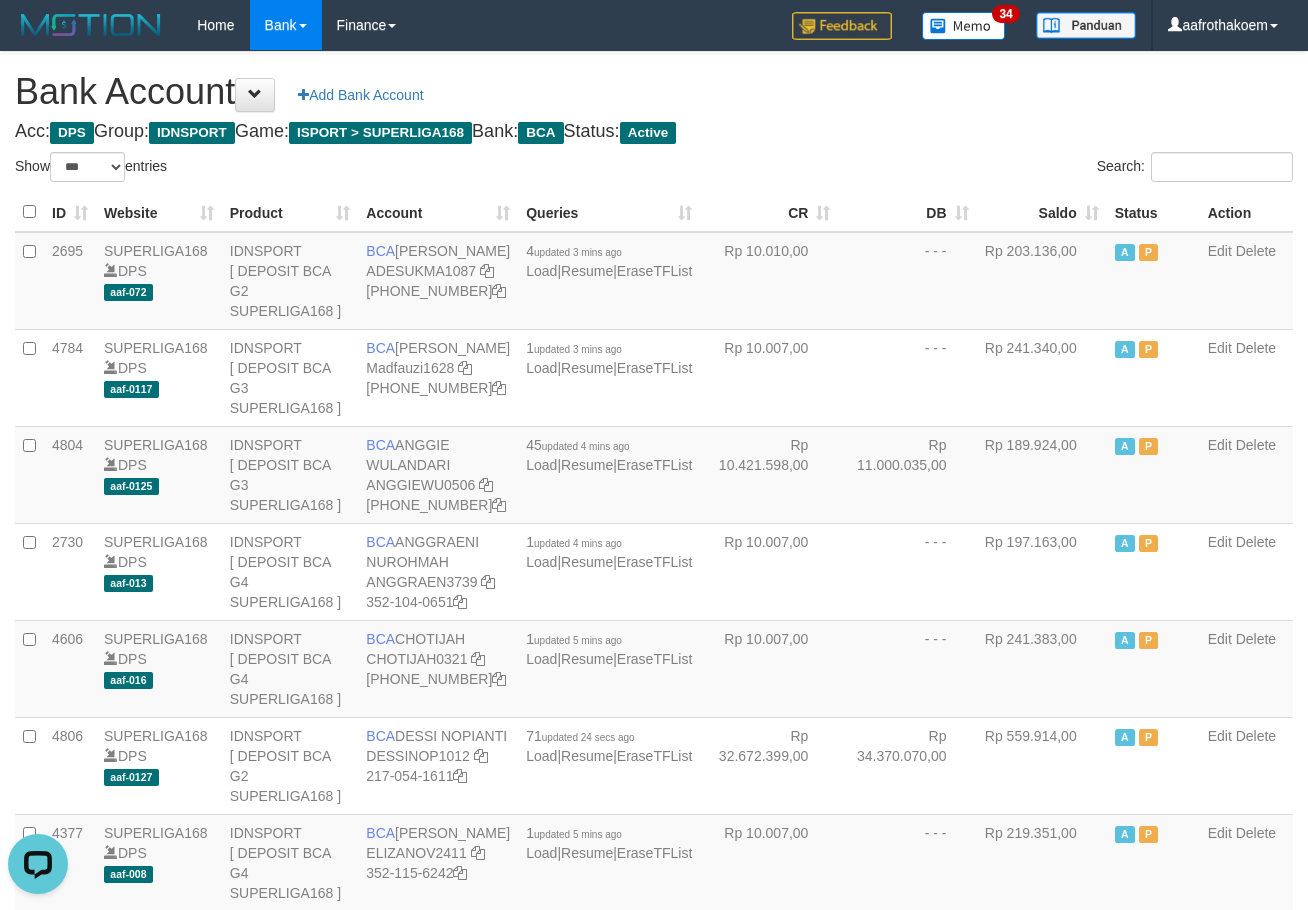 scroll, scrollTop: 0, scrollLeft: 0, axis: both 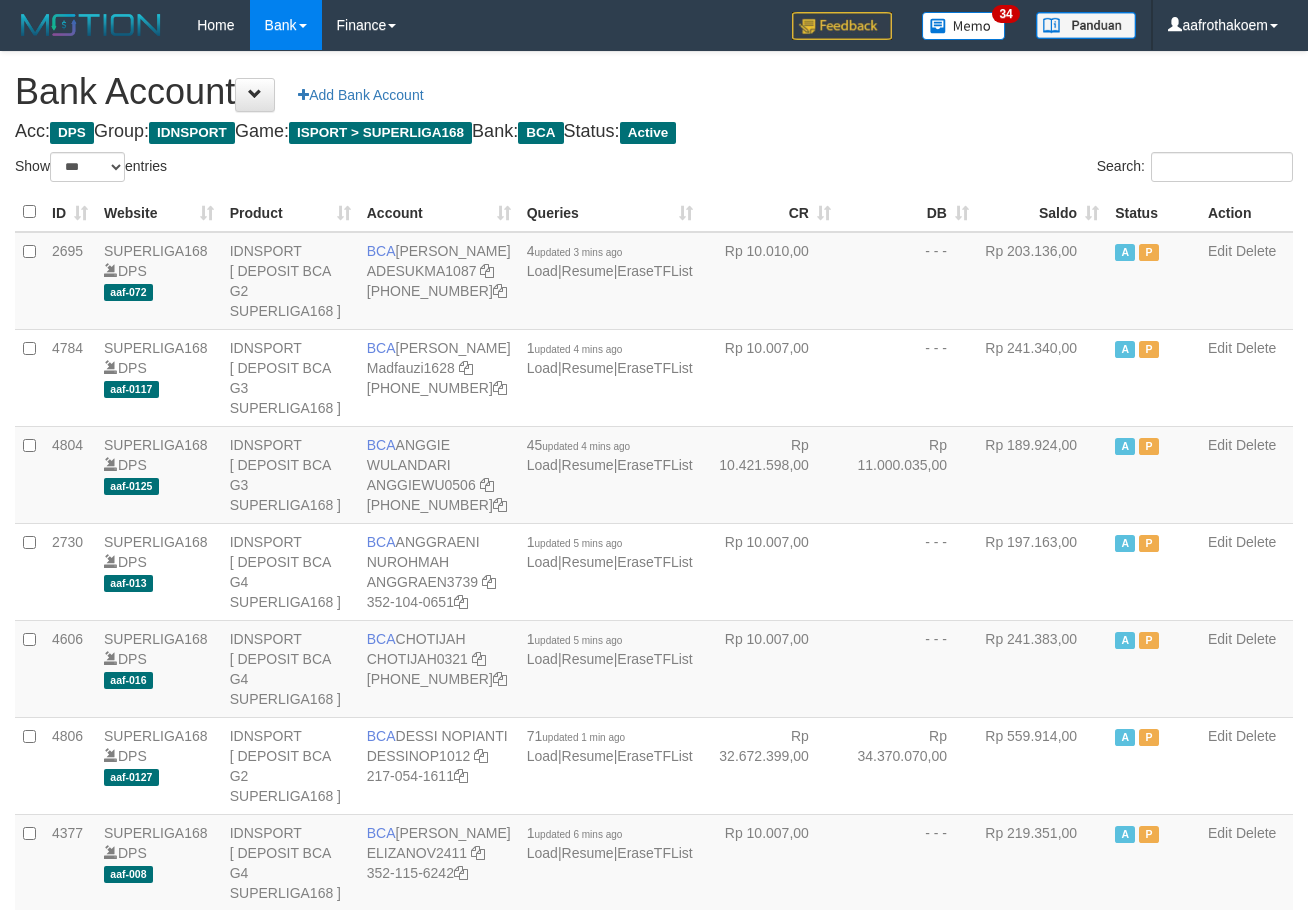 select on "***" 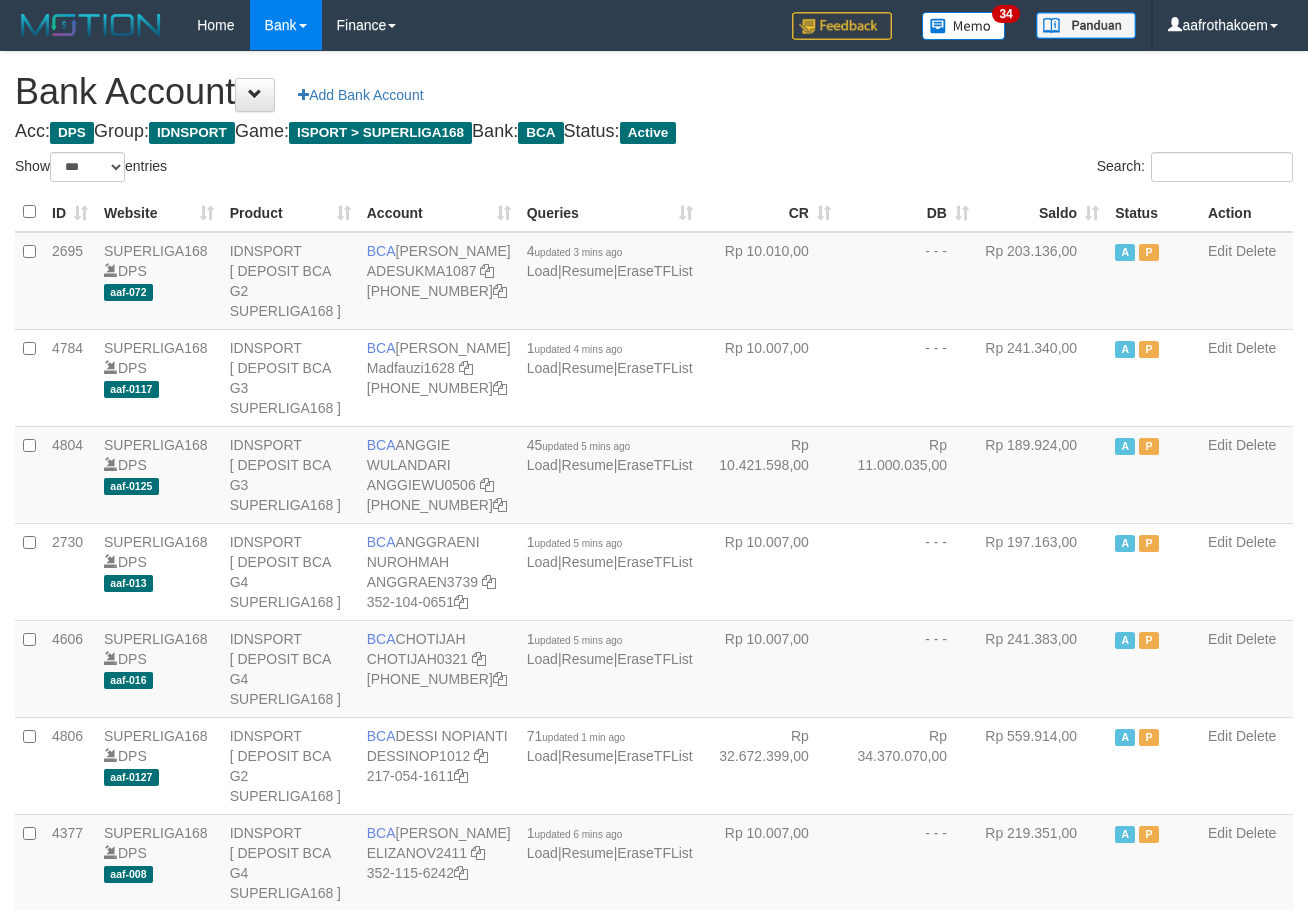 select on "***" 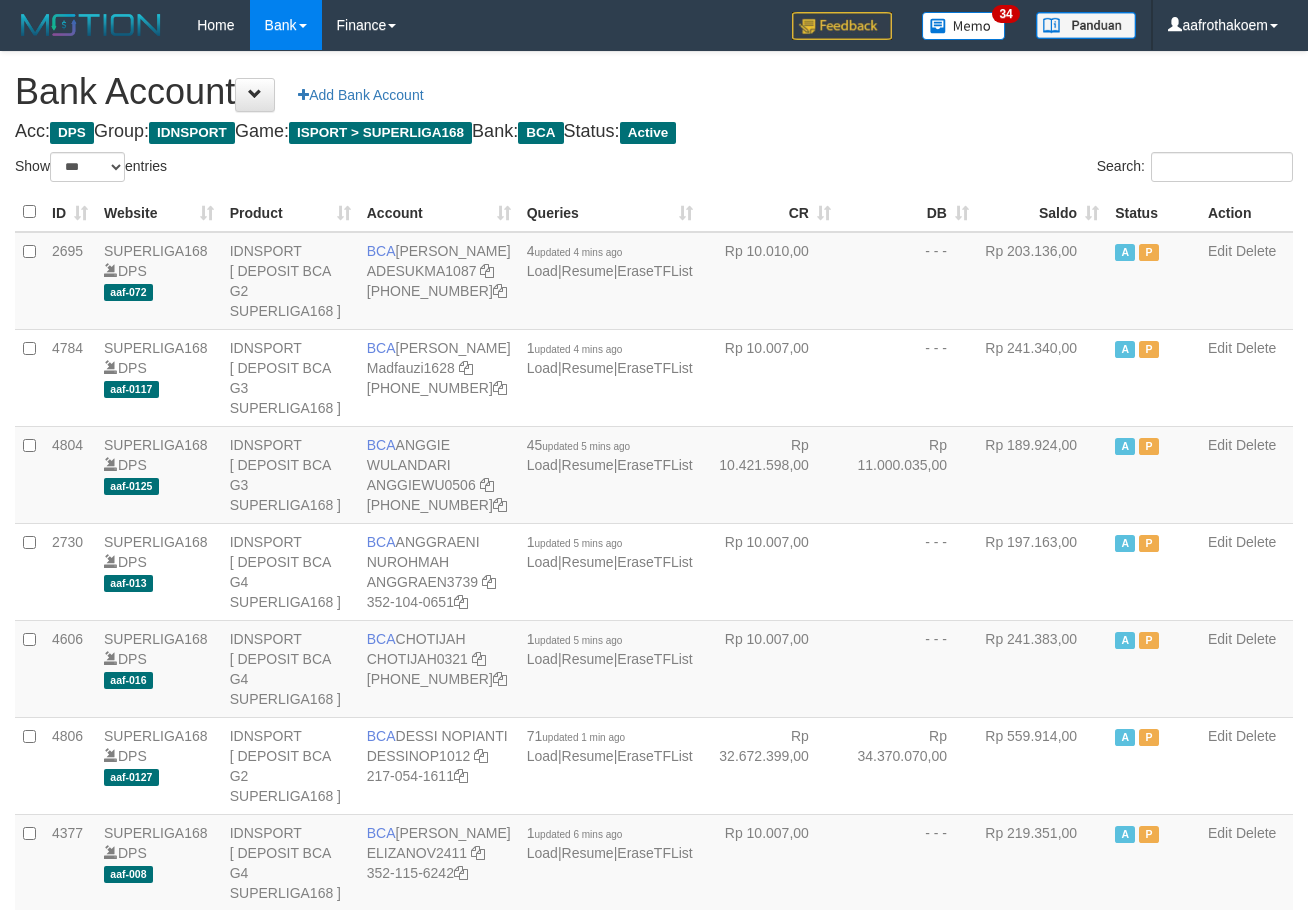 select on "***" 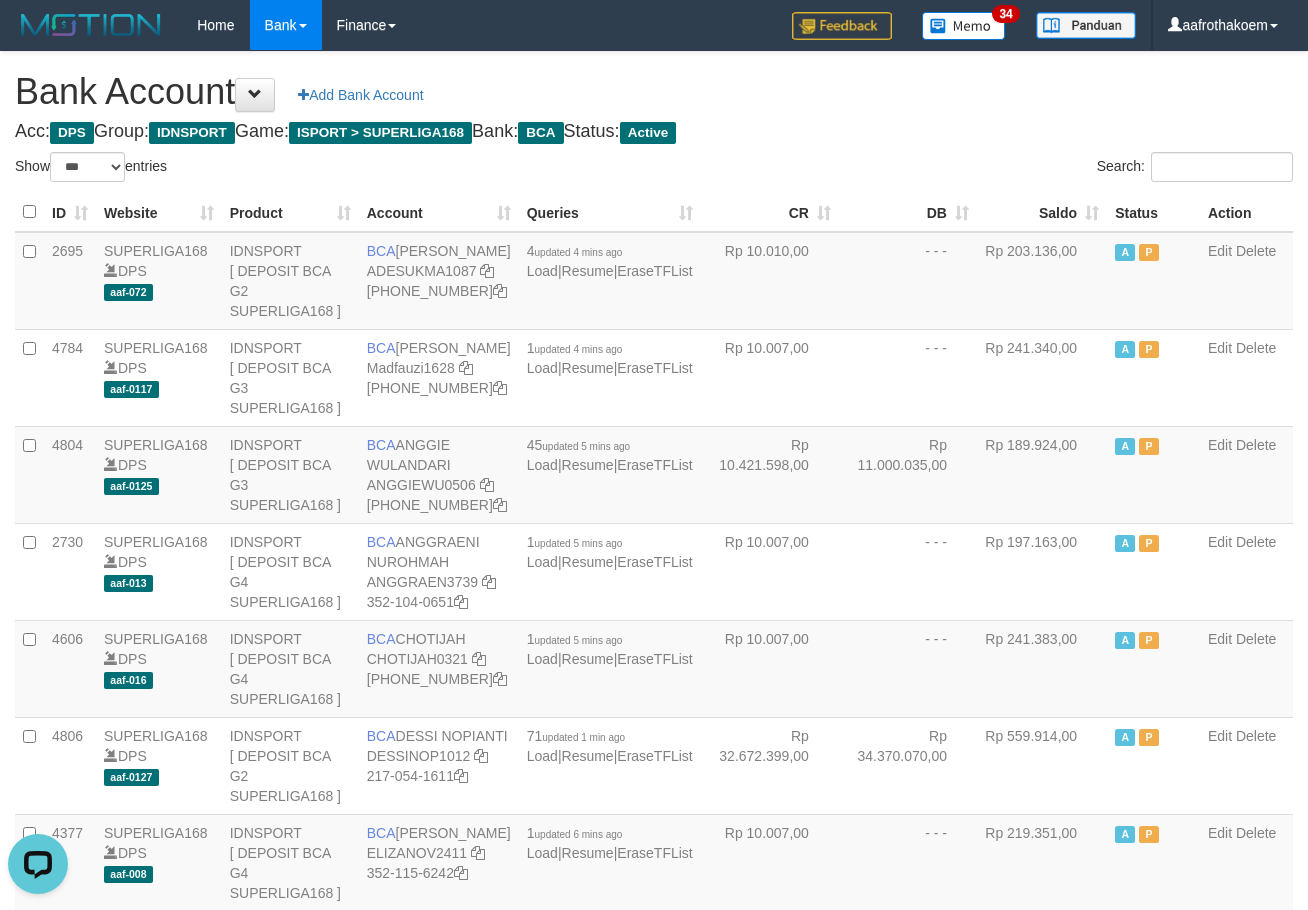 scroll, scrollTop: 0, scrollLeft: 0, axis: both 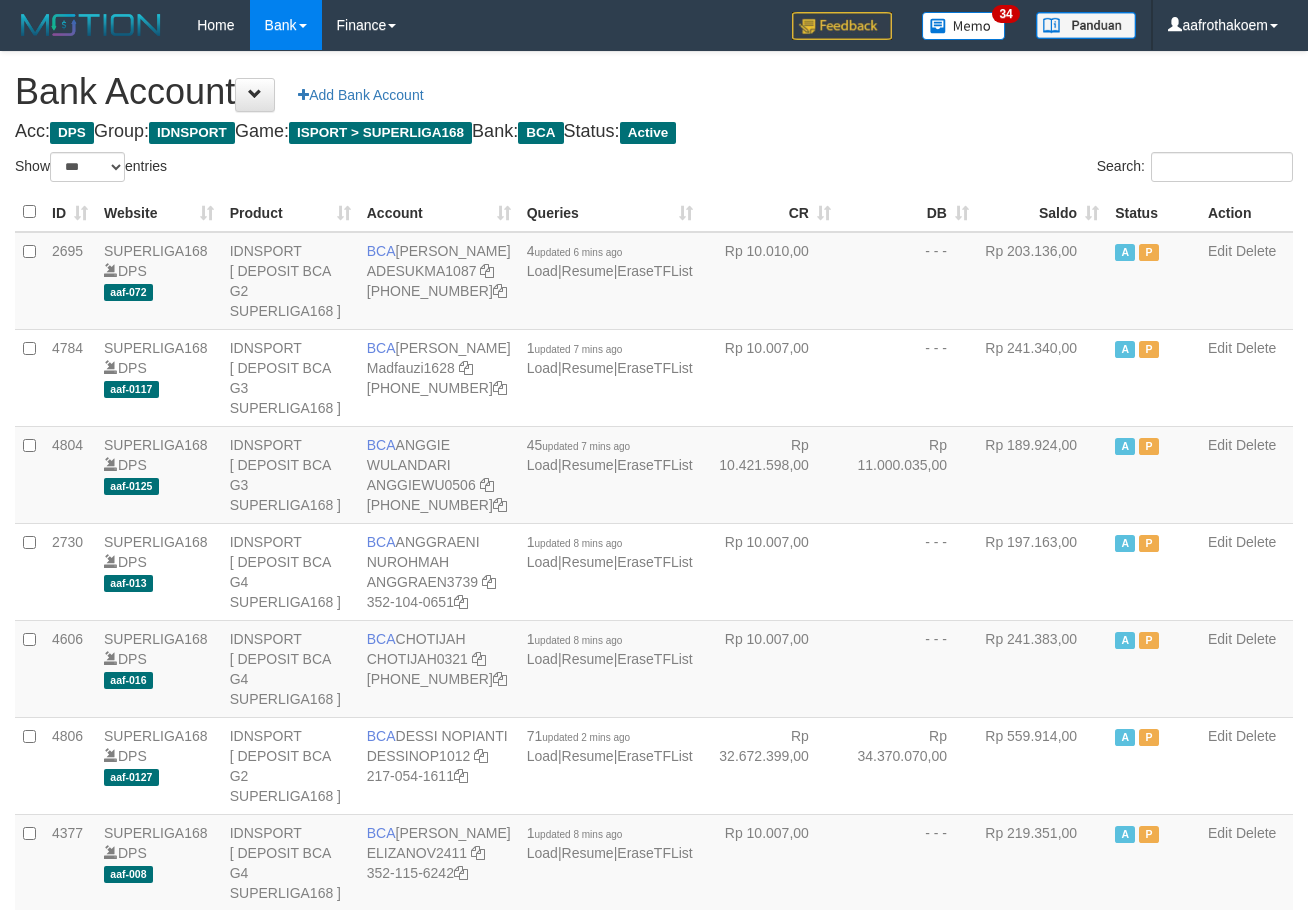 select on "***" 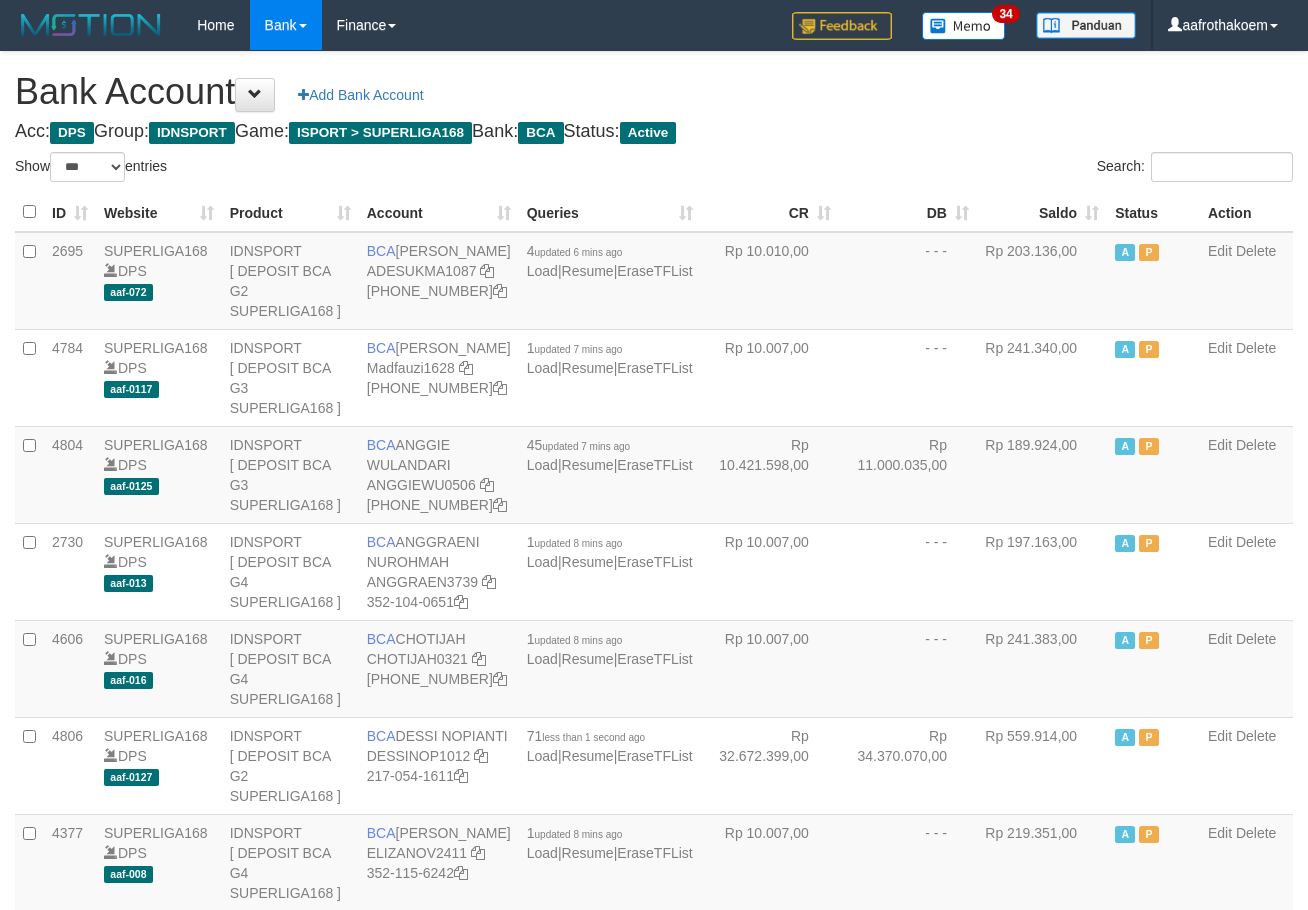 select on "***" 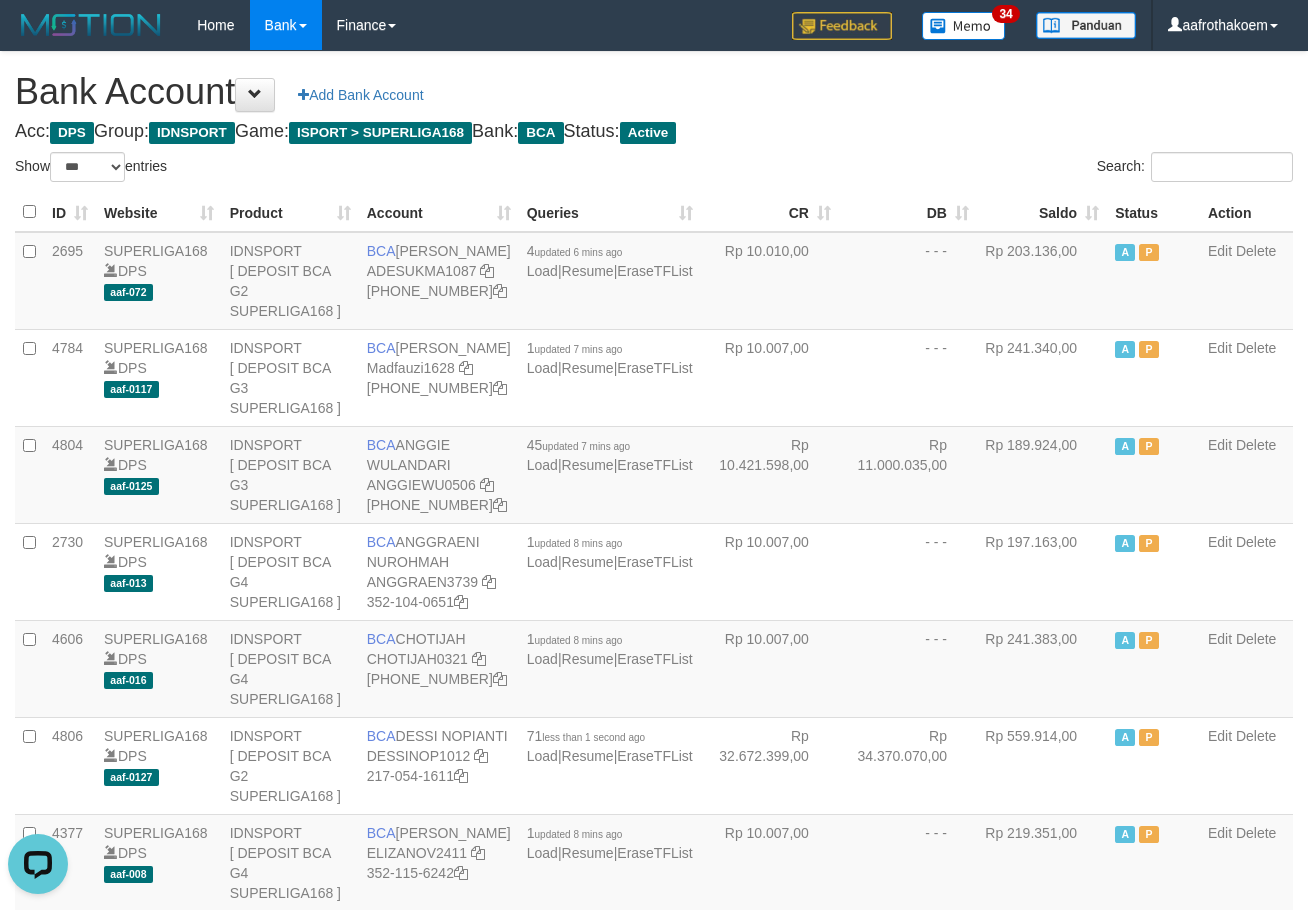 scroll, scrollTop: 0, scrollLeft: 0, axis: both 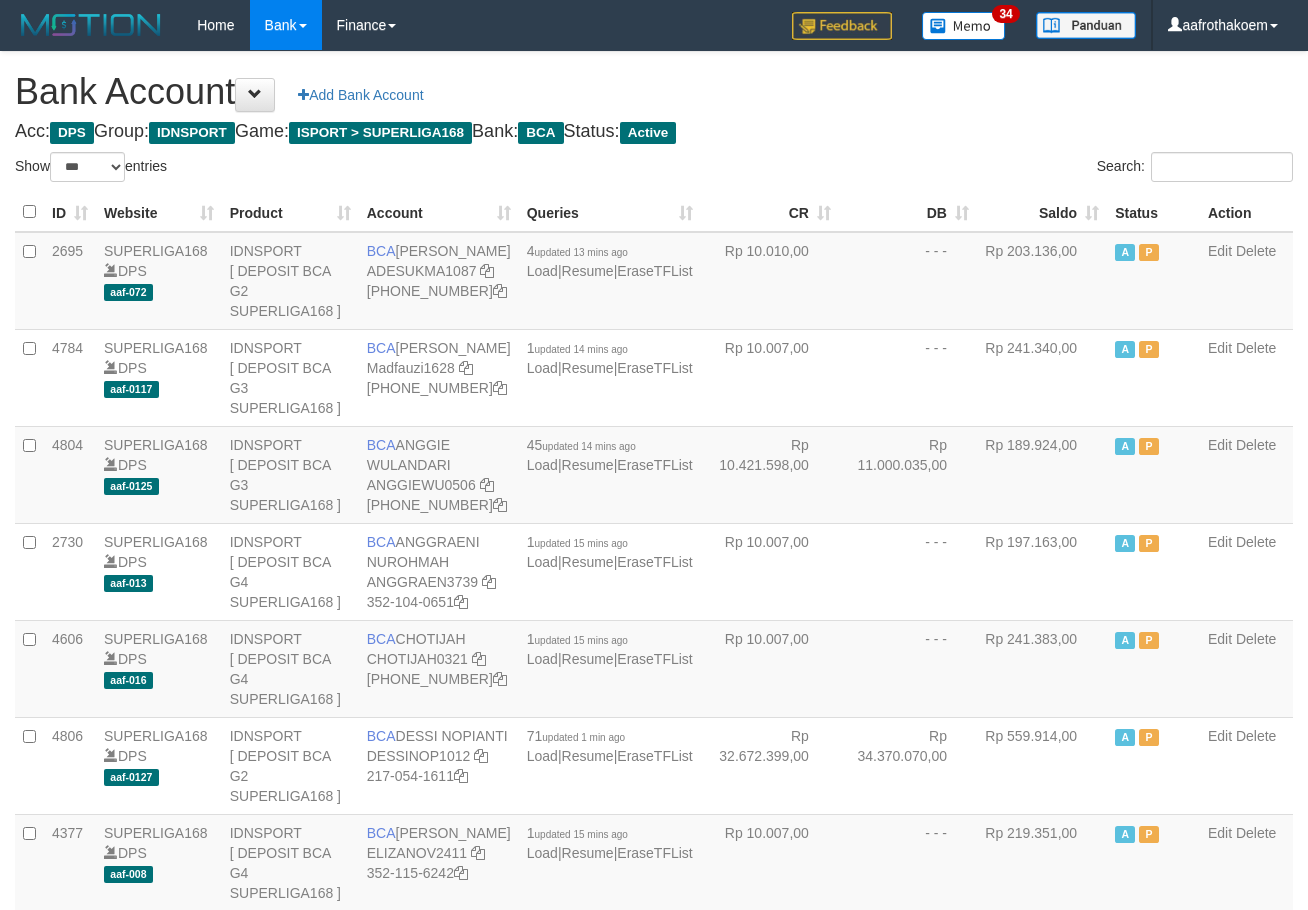 select on "***" 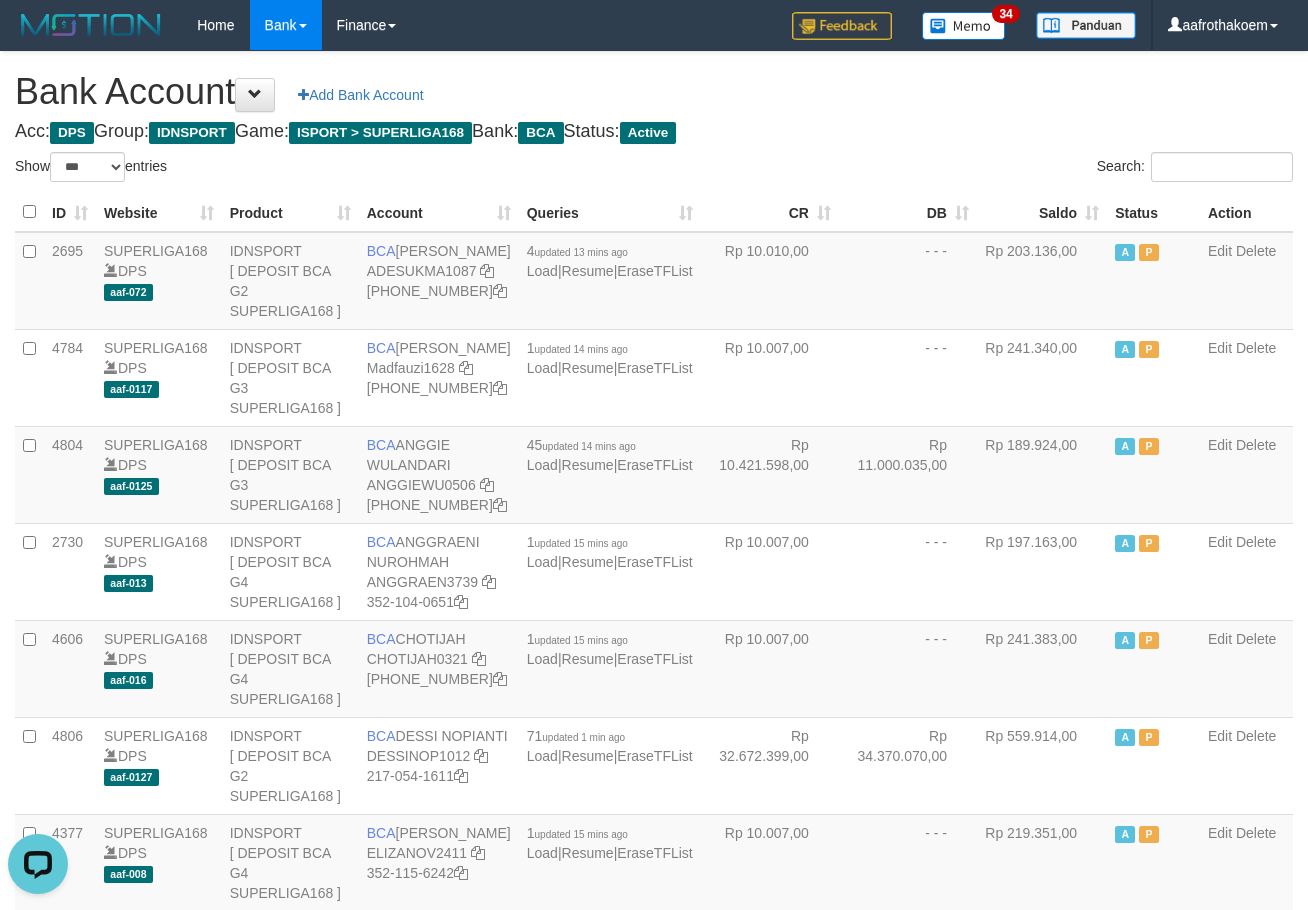 scroll, scrollTop: 0, scrollLeft: 0, axis: both 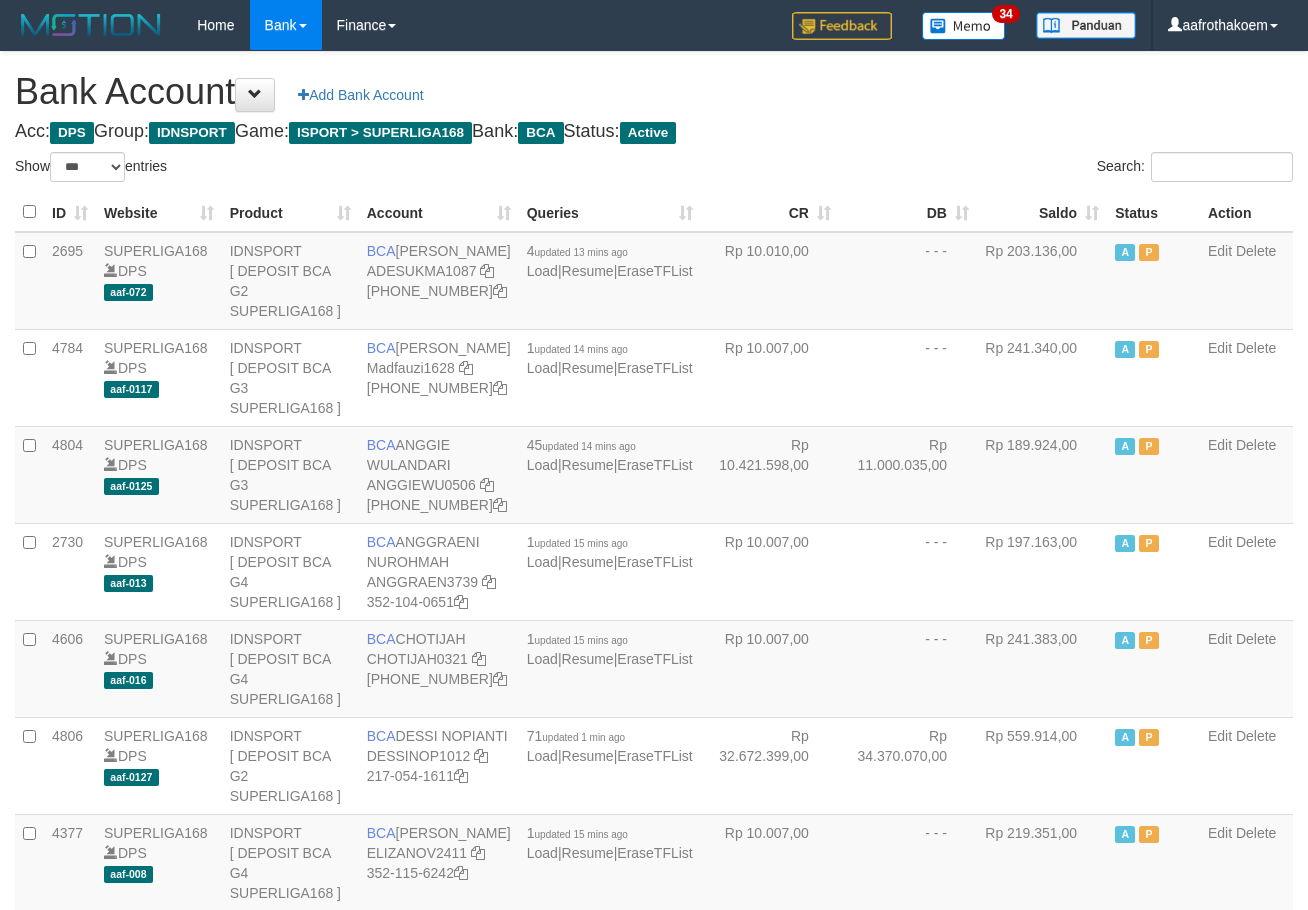 select on "***" 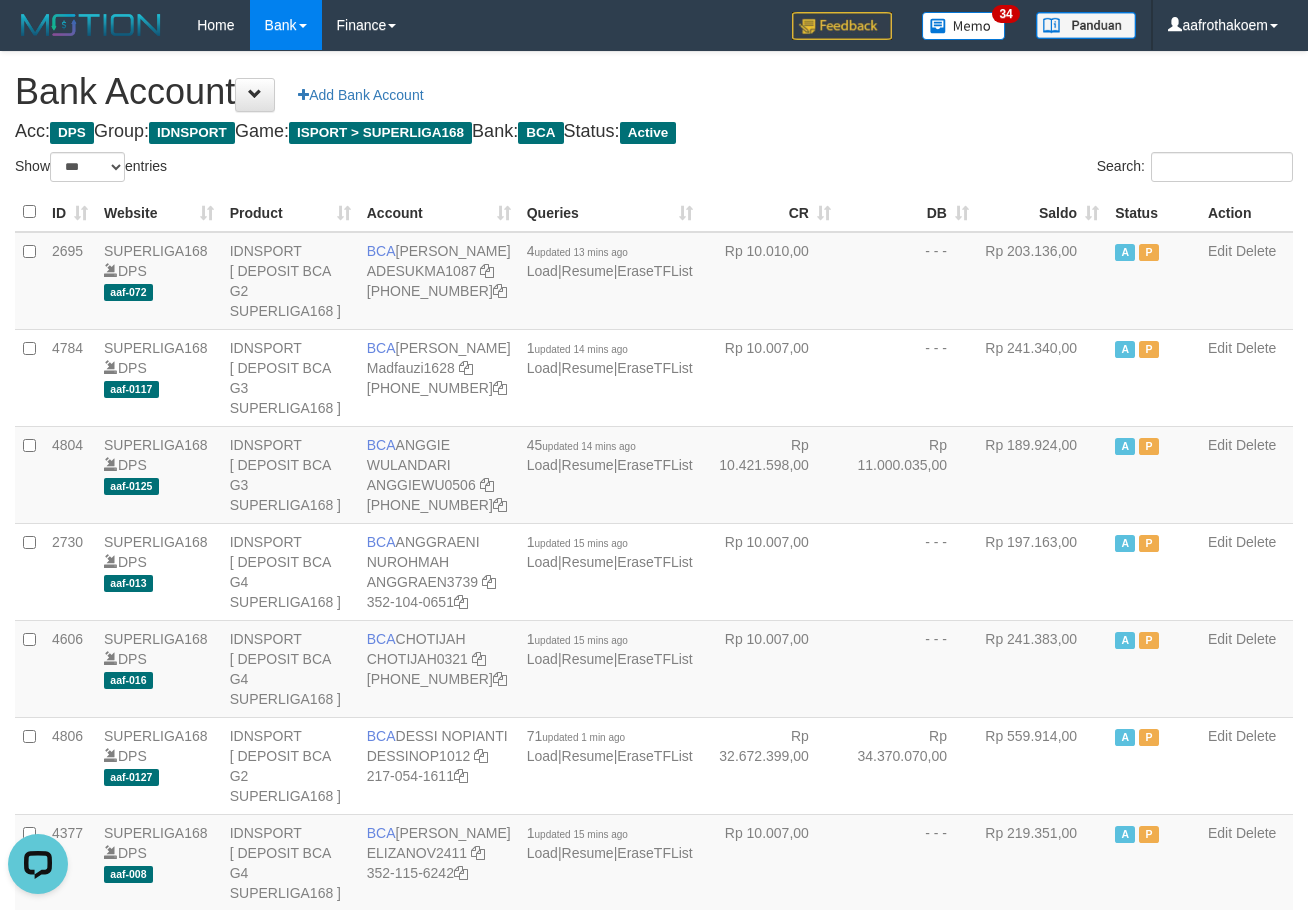scroll, scrollTop: 0, scrollLeft: 0, axis: both 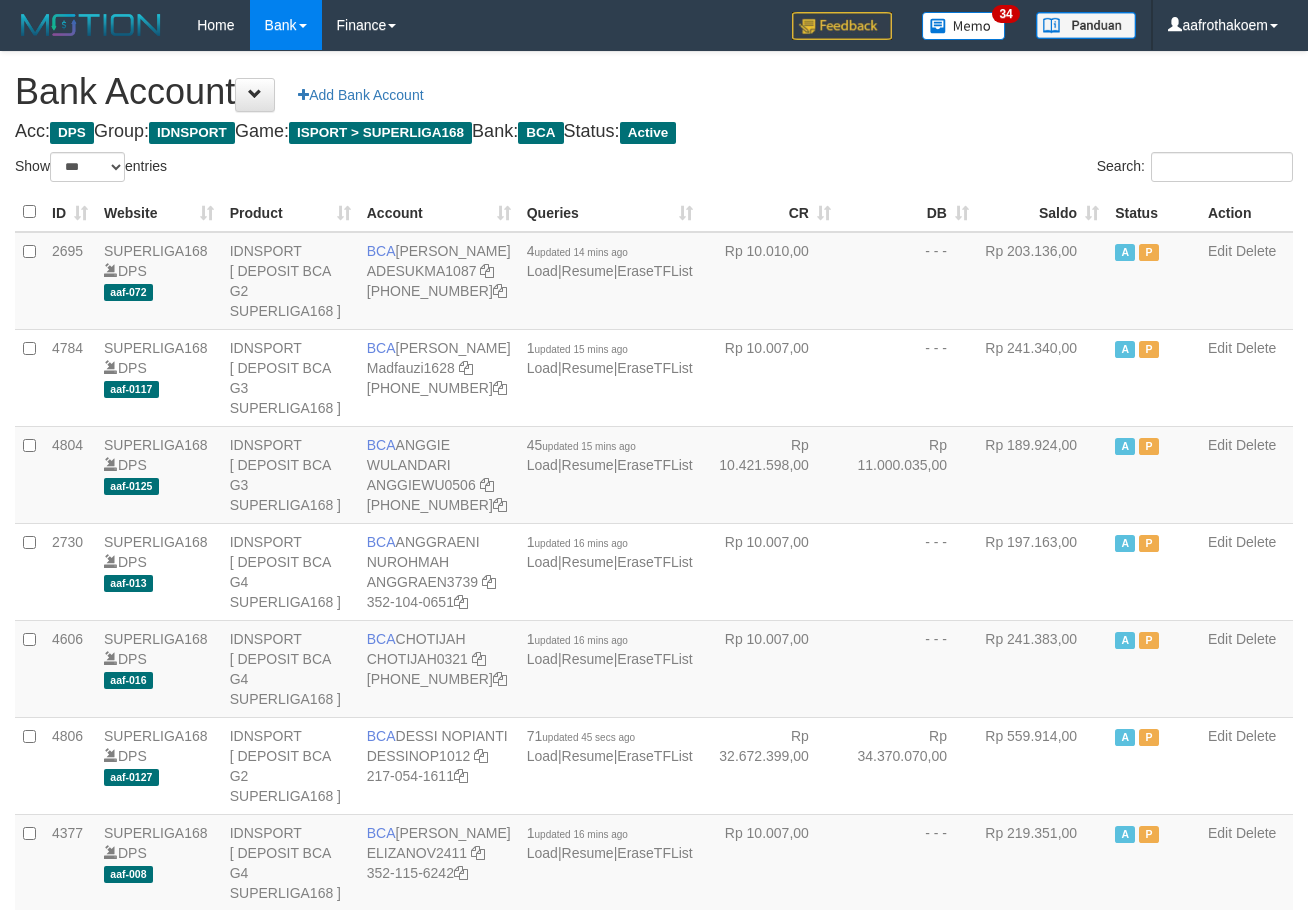 select on "***" 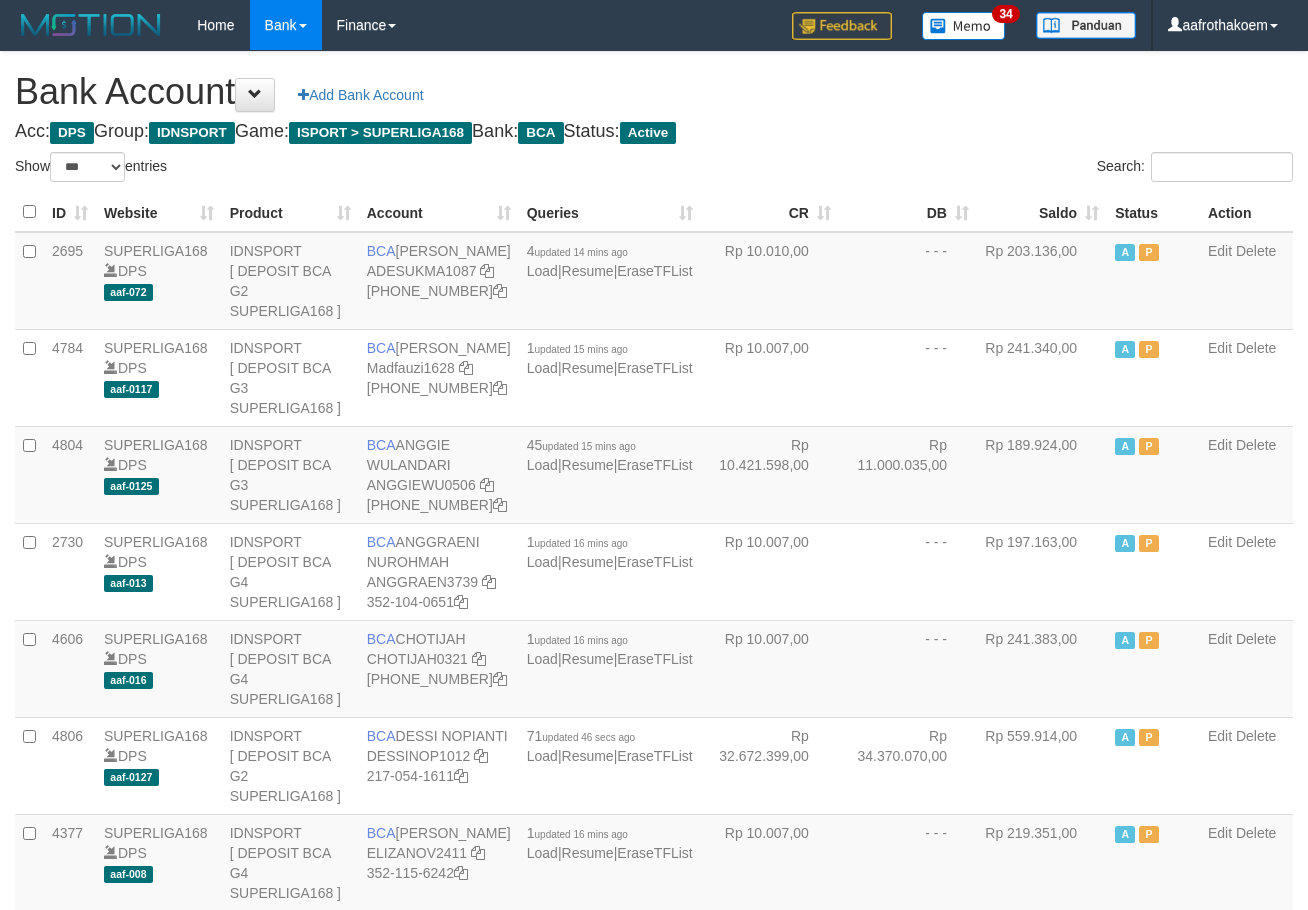 select on "***" 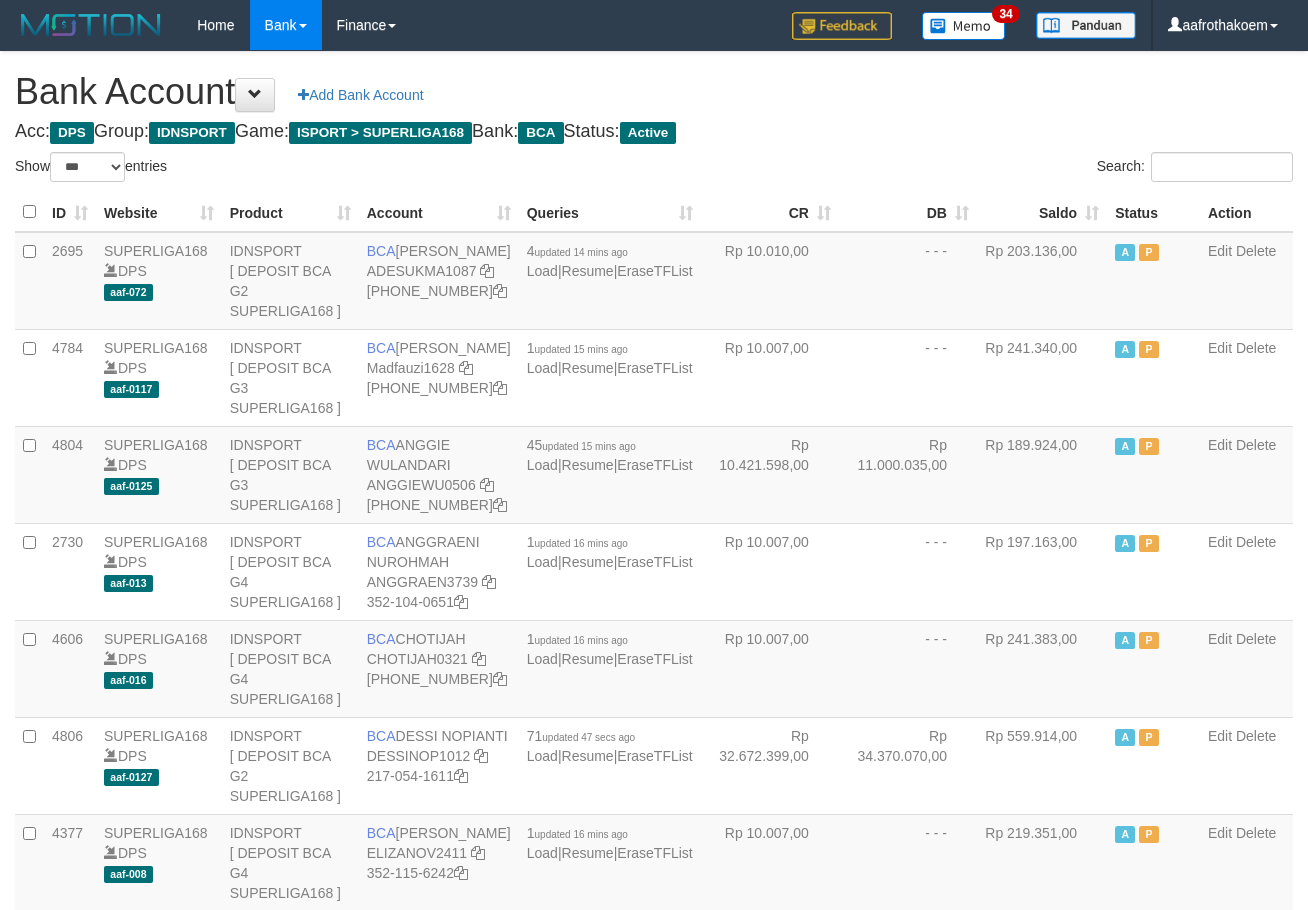 select on "***" 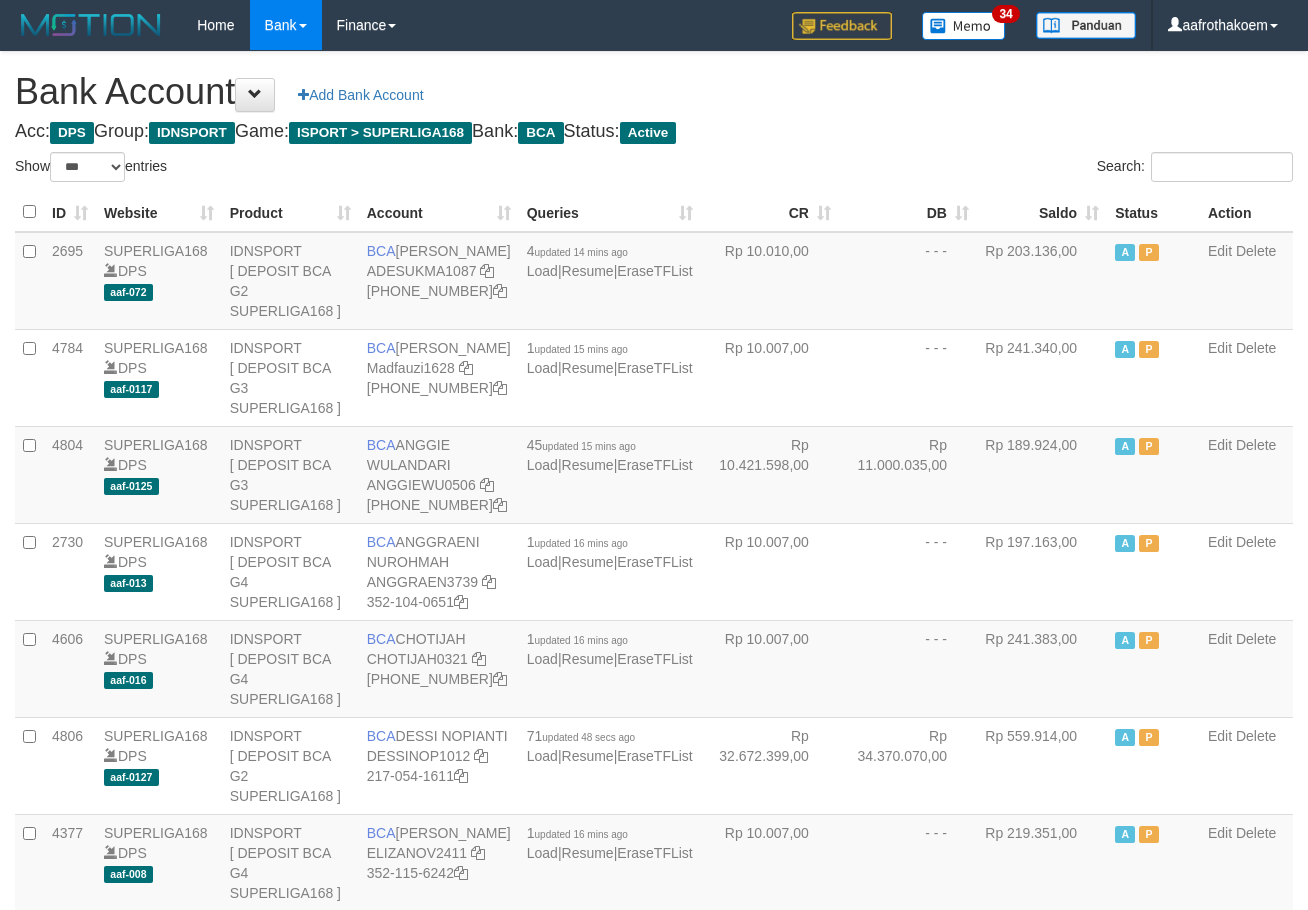 select on "***" 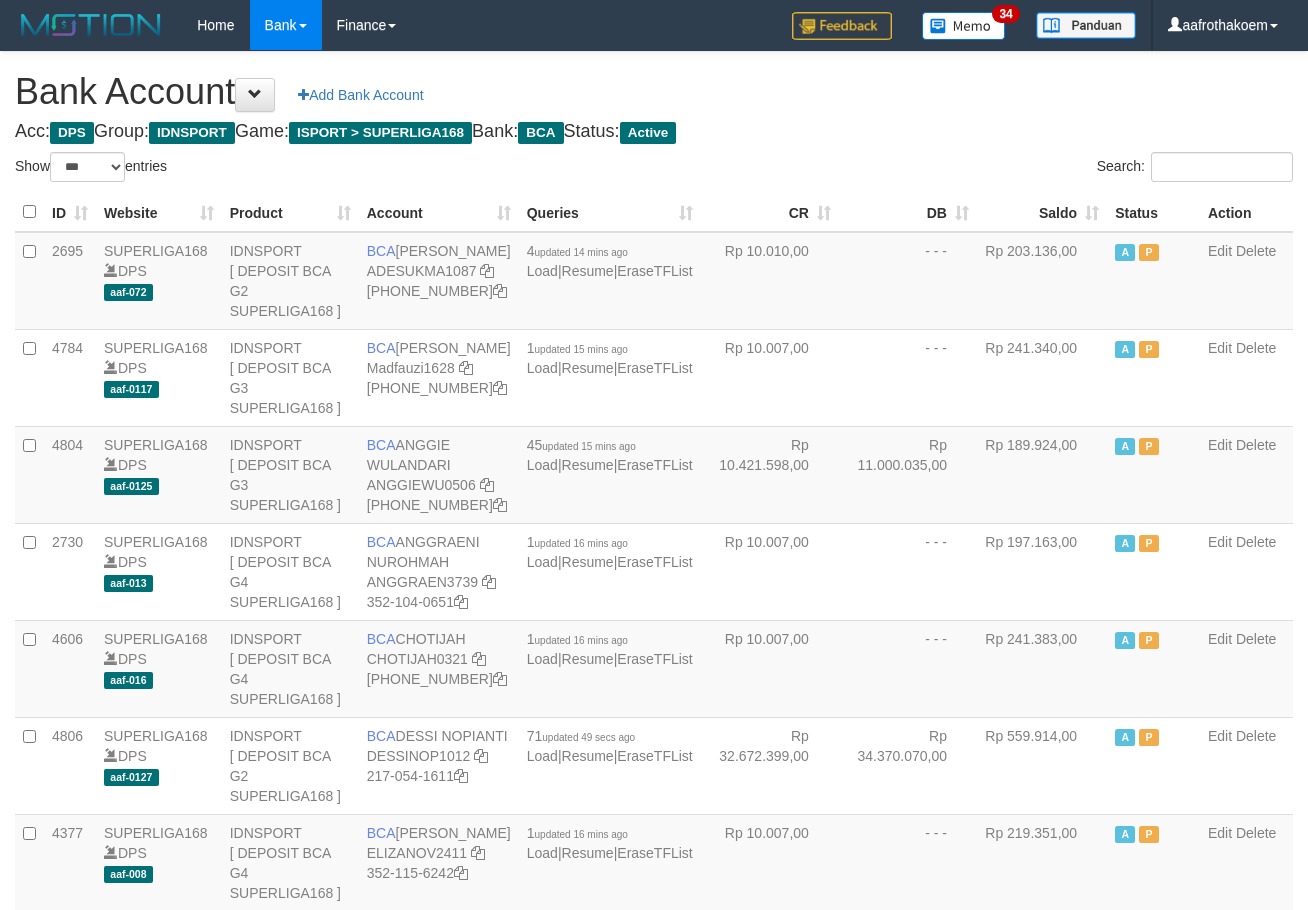 select on "***" 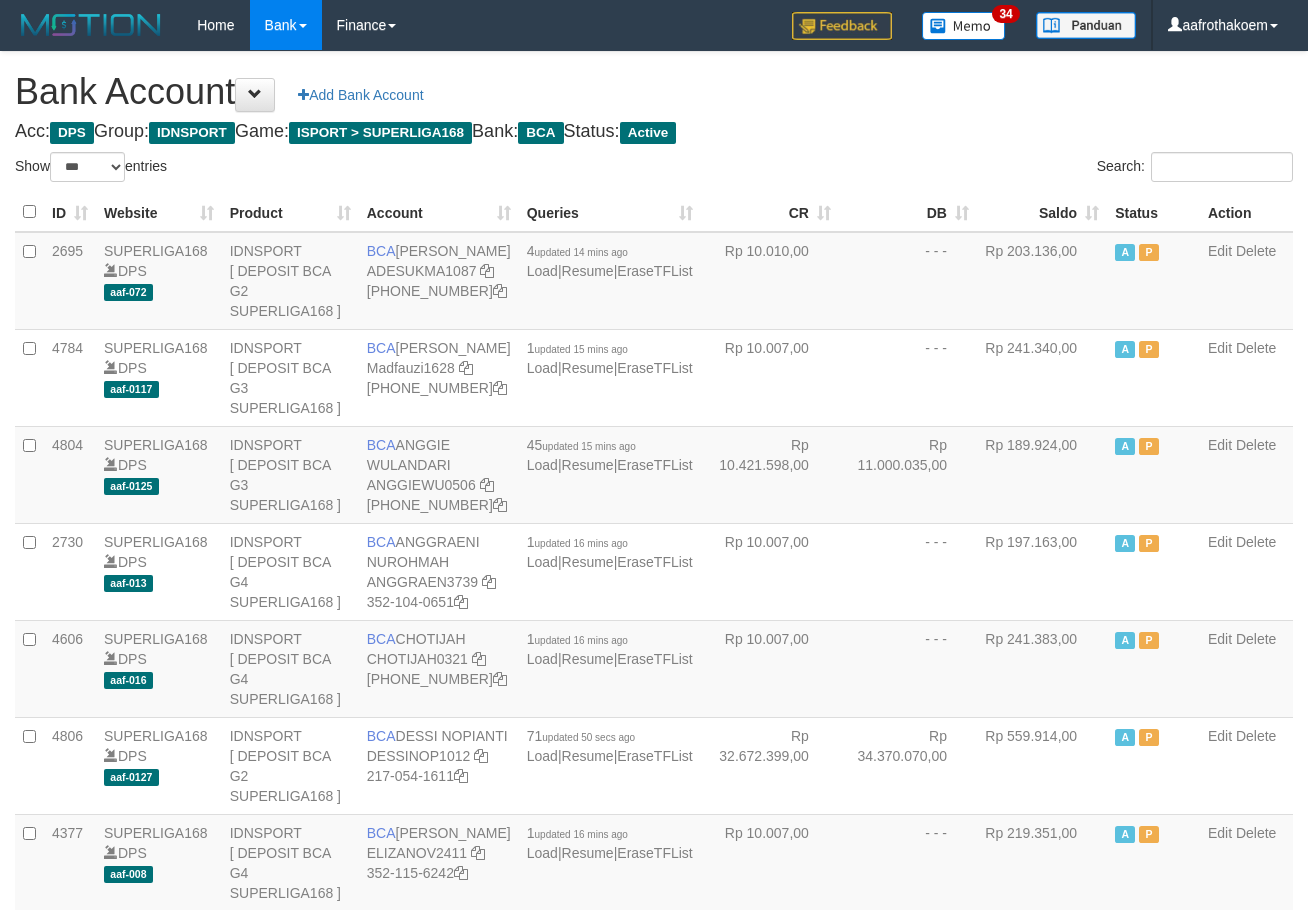 select on "***" 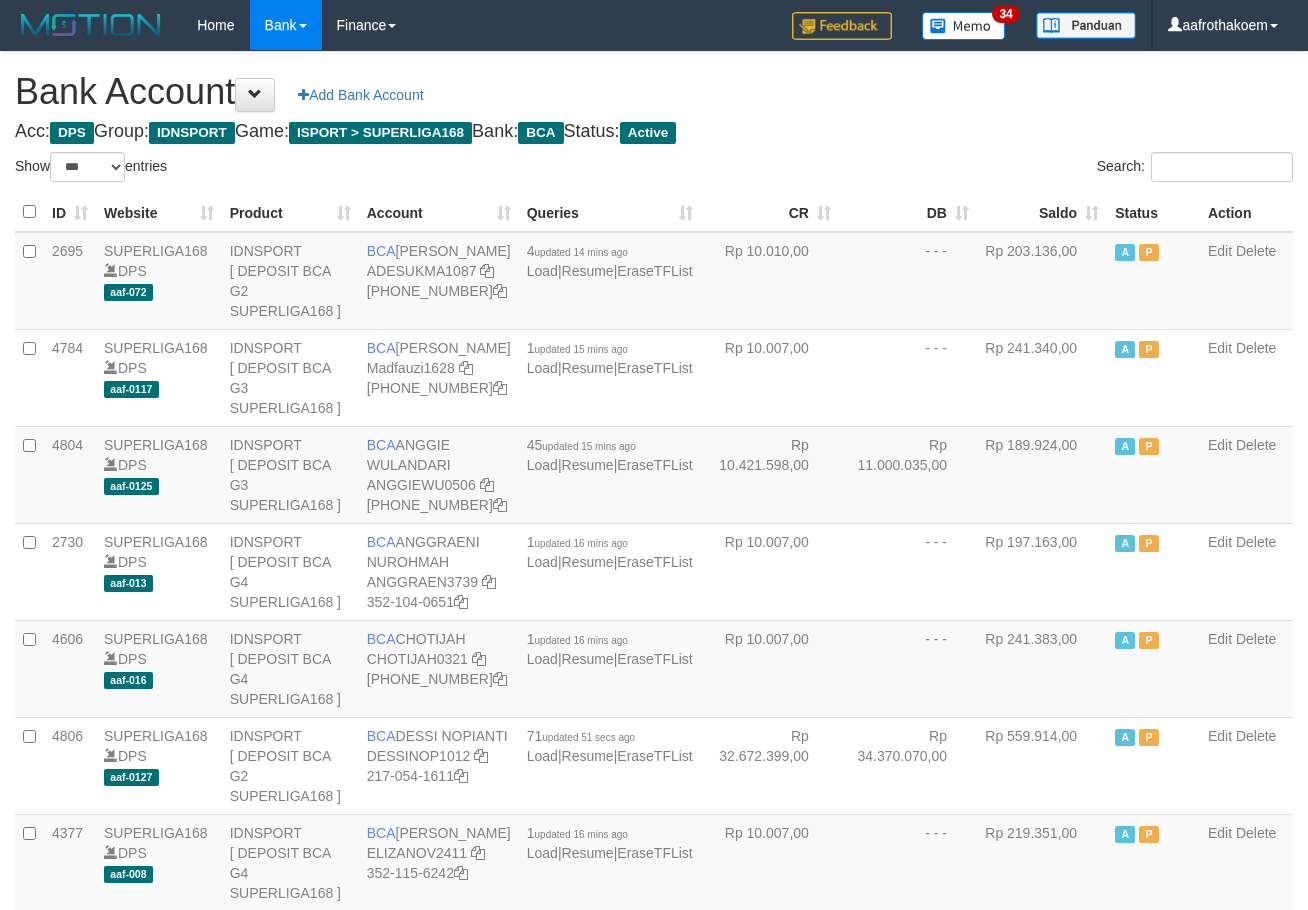 select on "***" 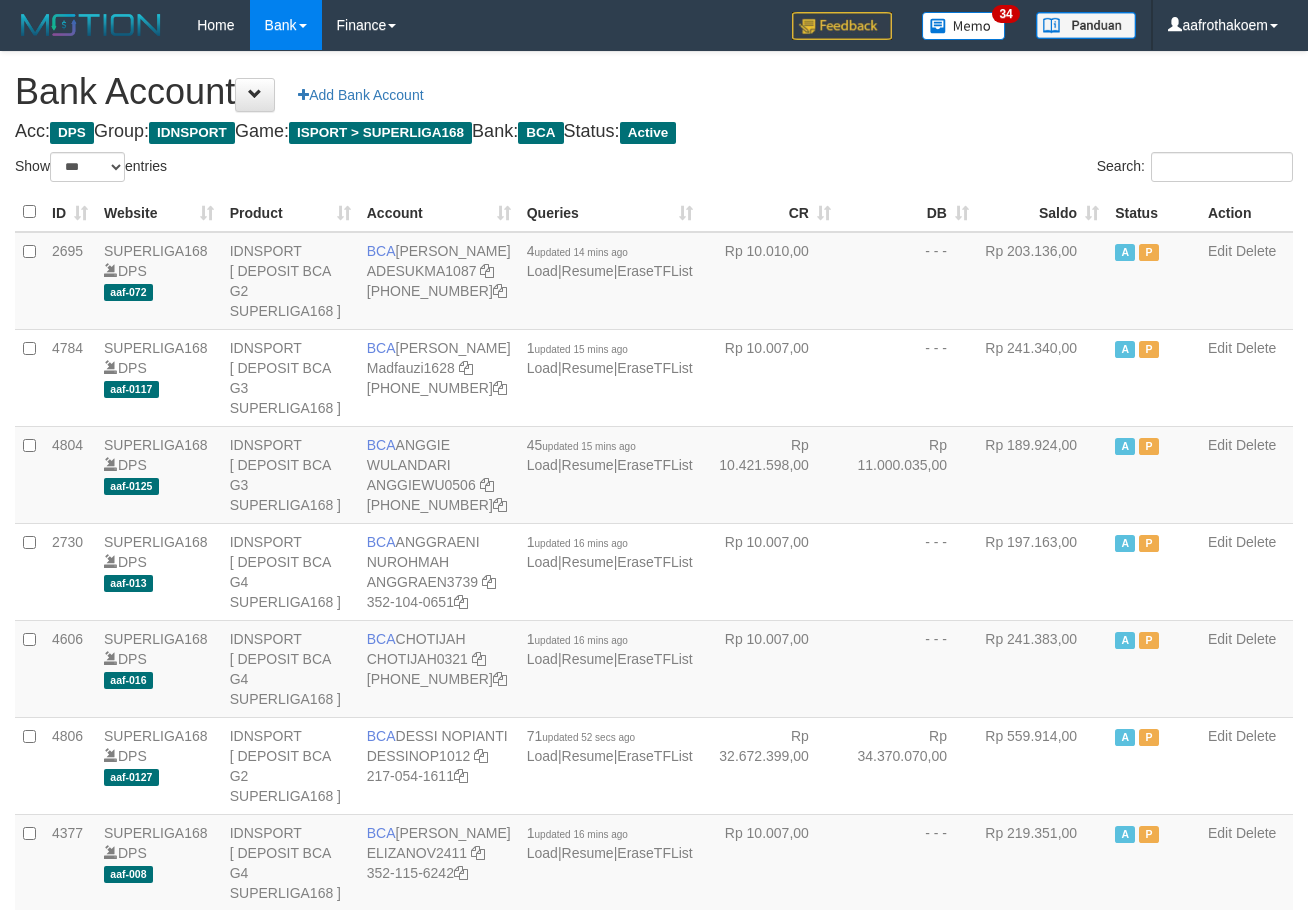 select on "***" 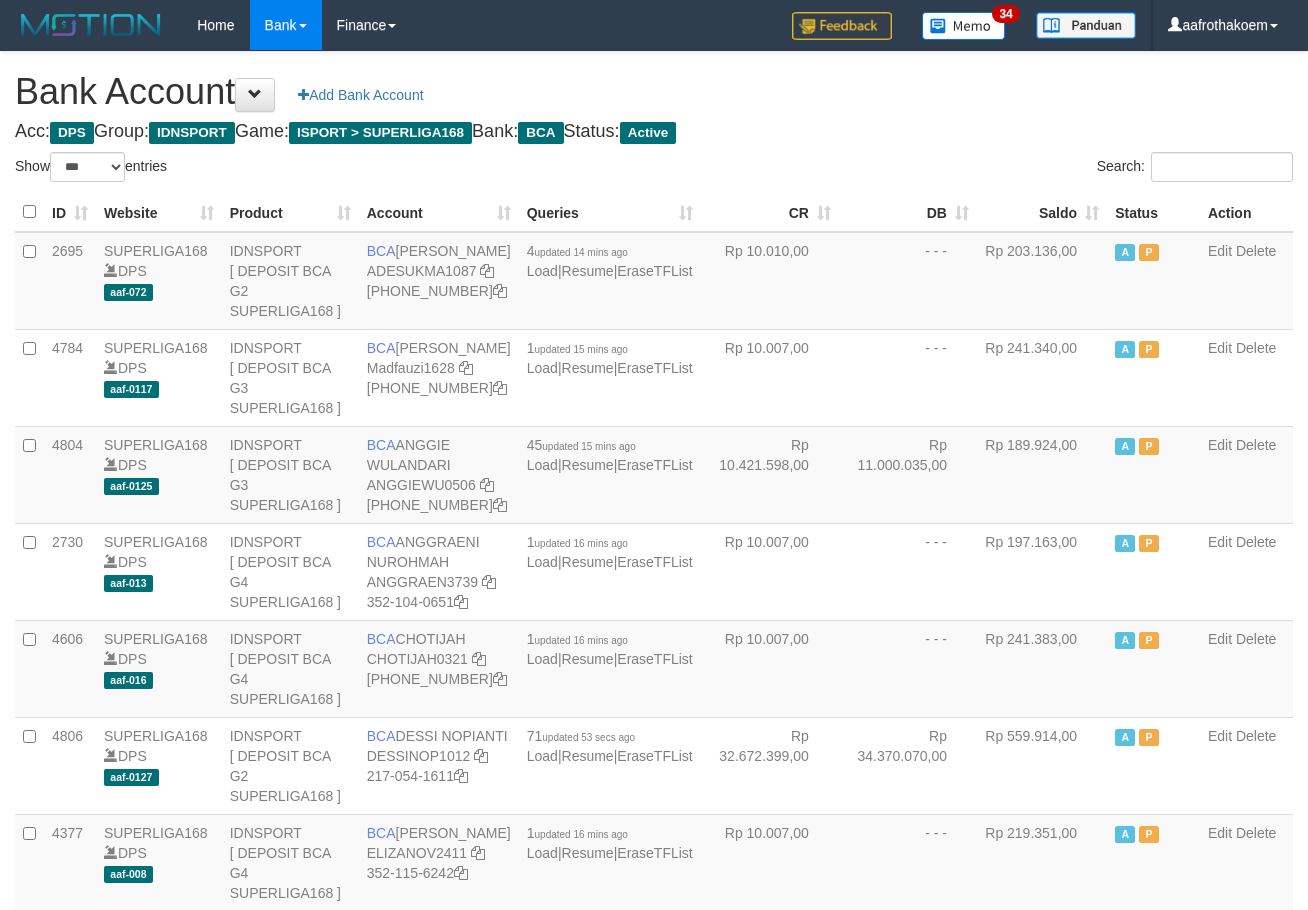 select on "***" 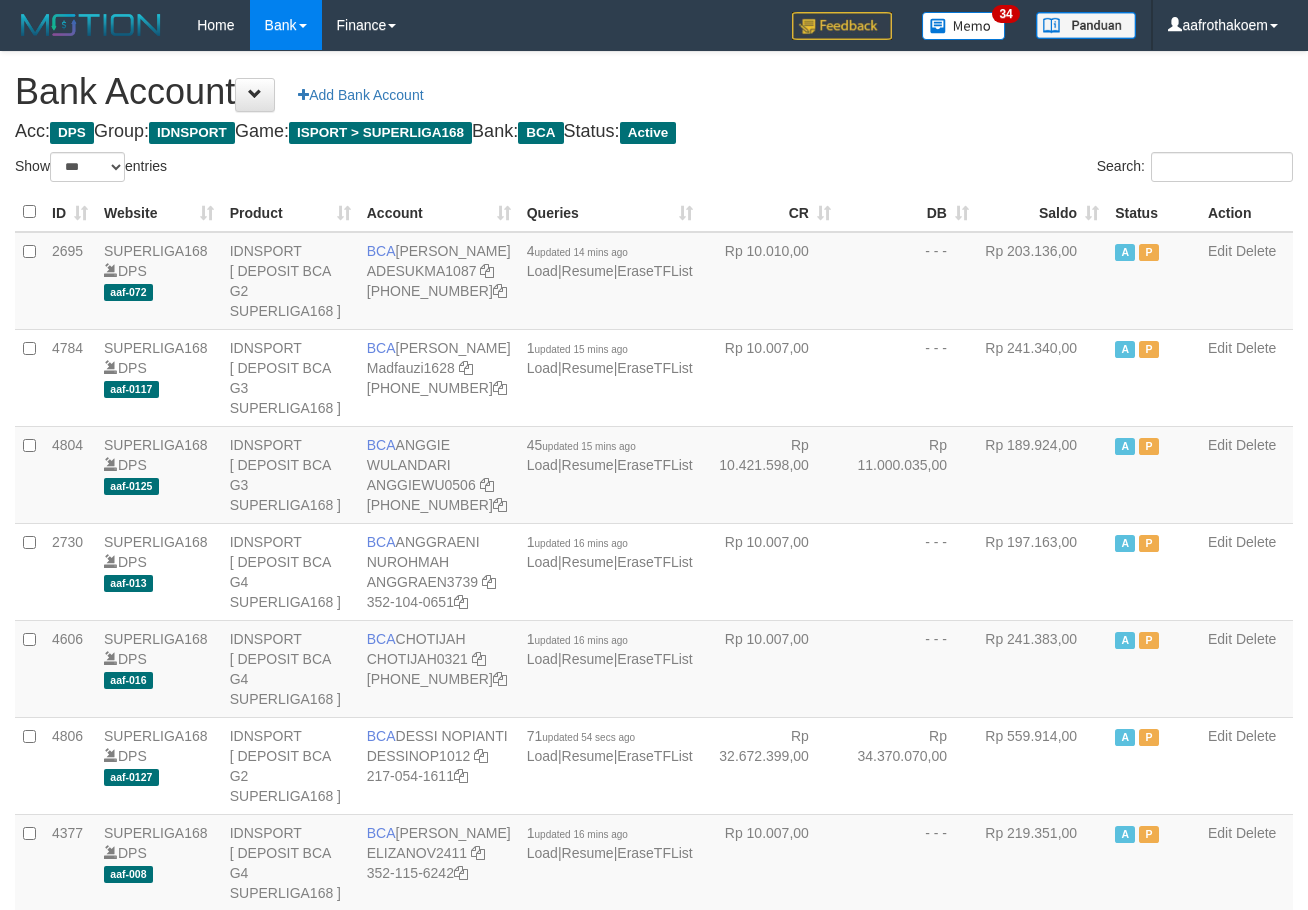select on "***" 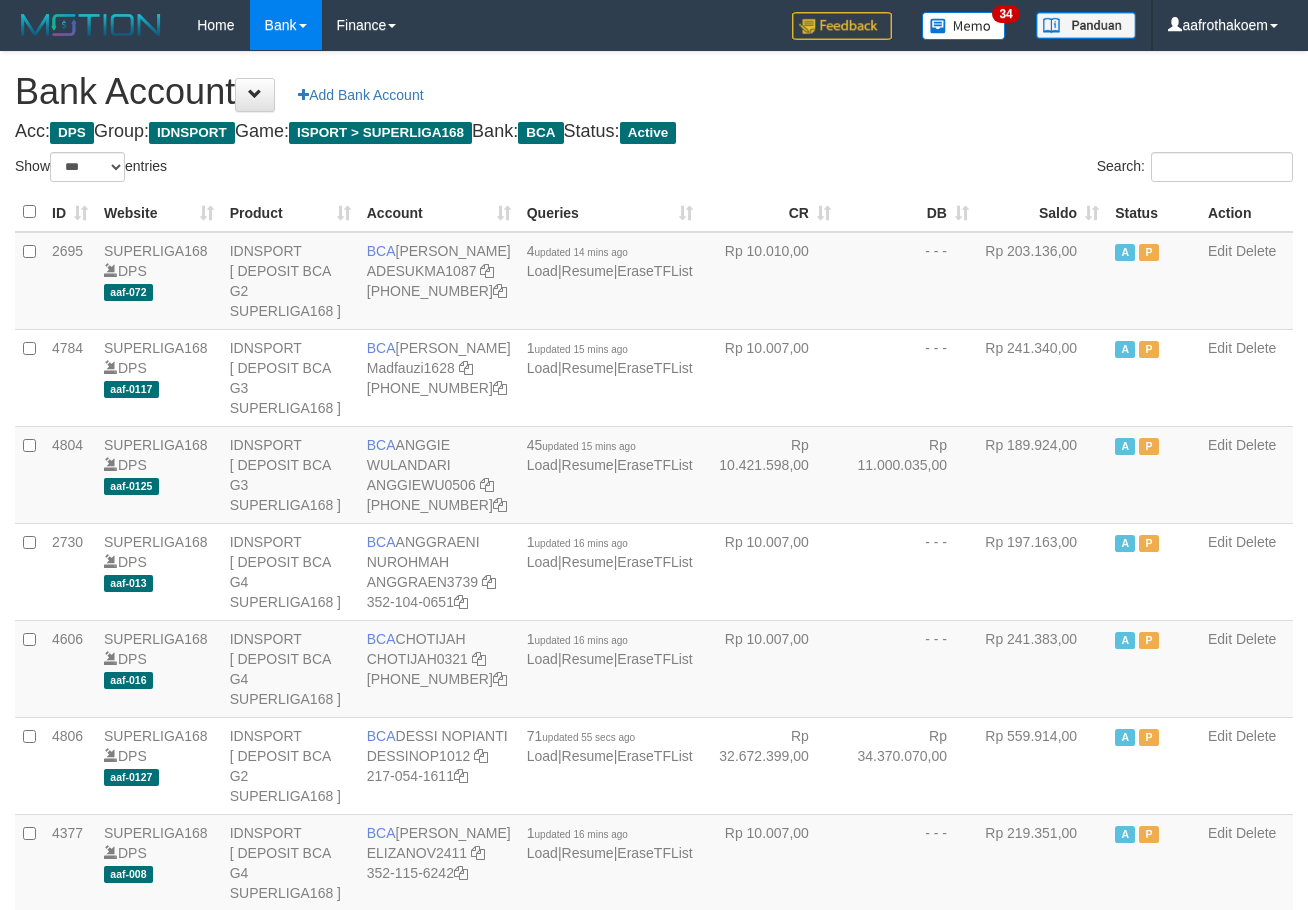 select on "***" 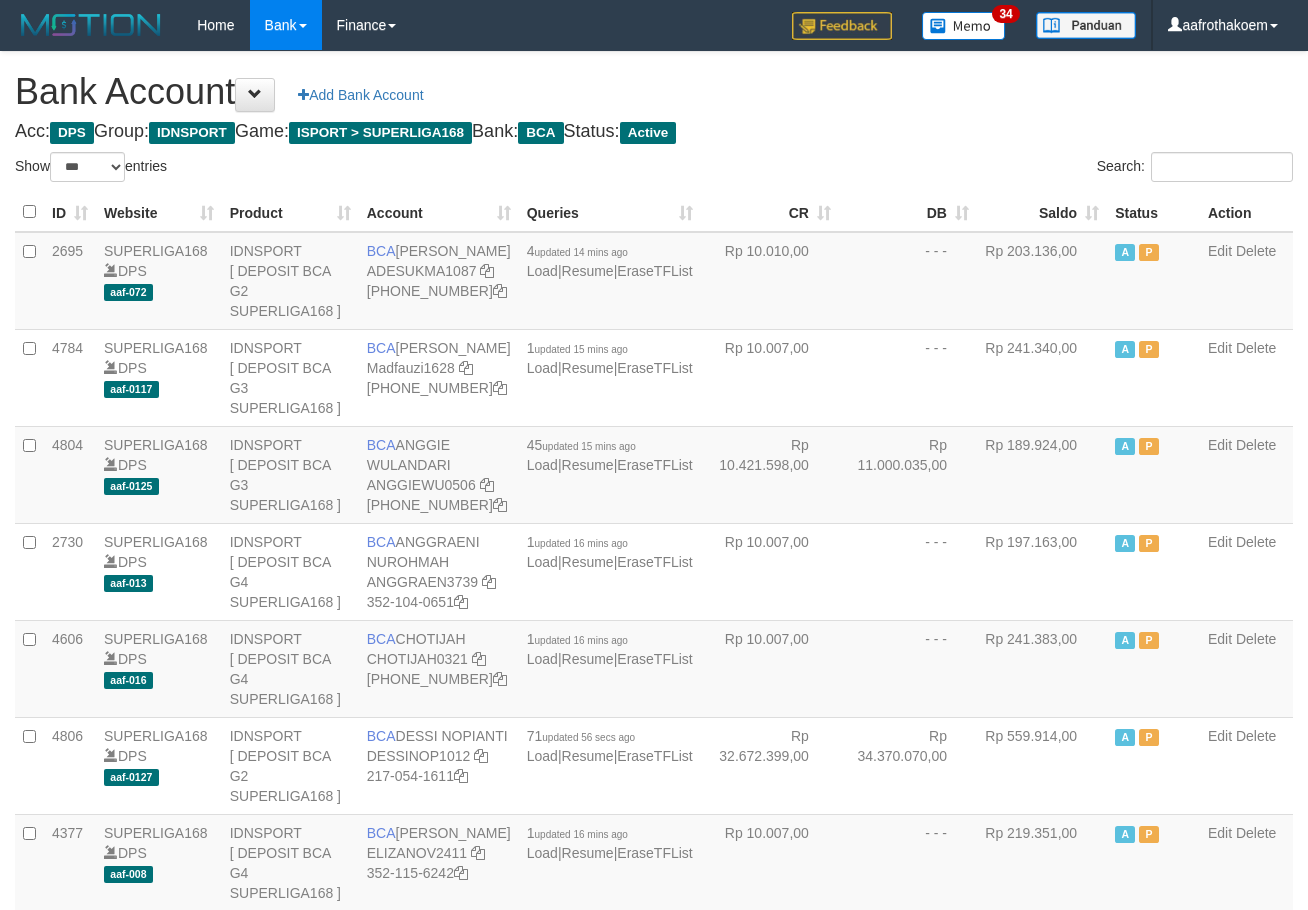 select on "***" 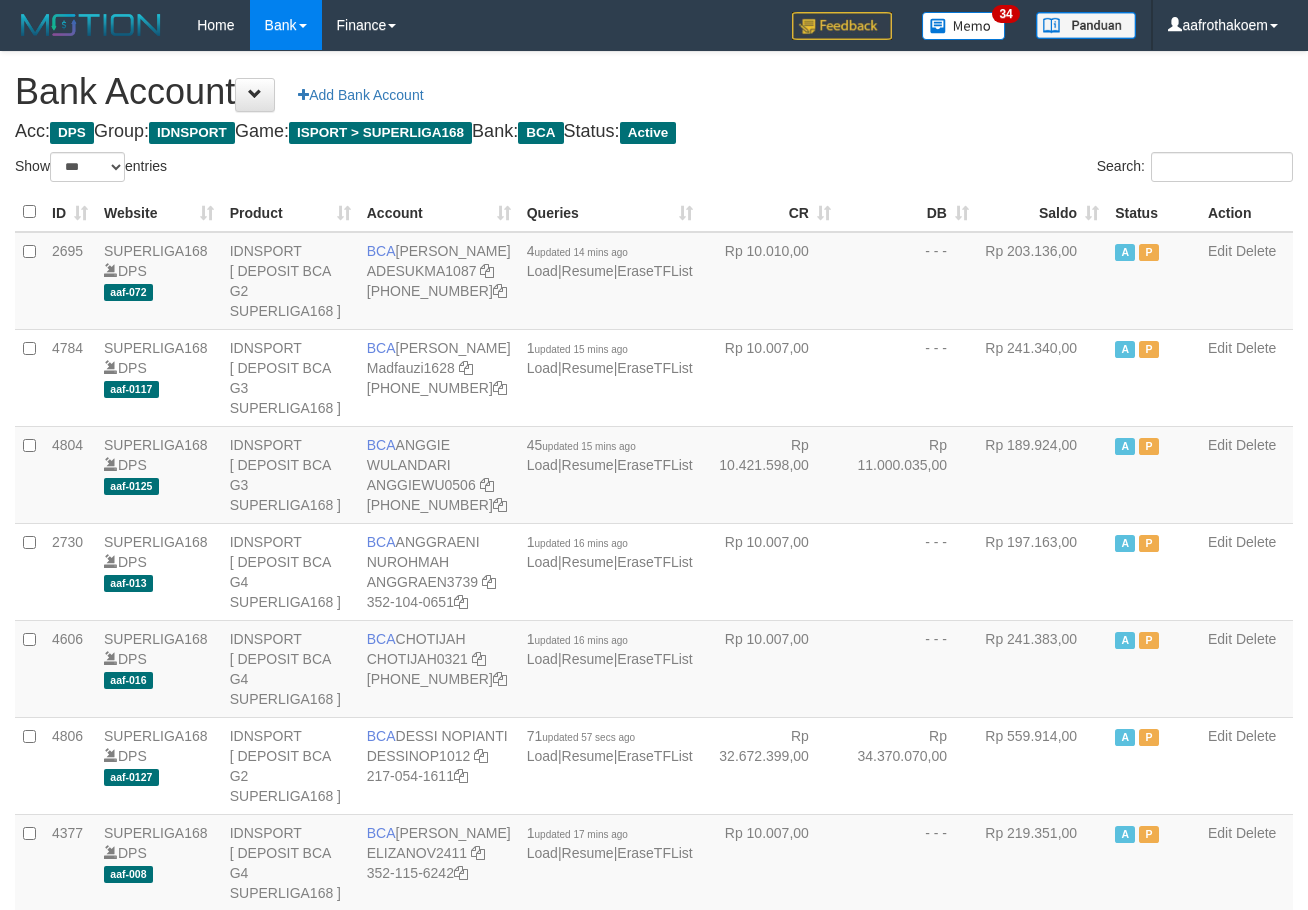select on "***" 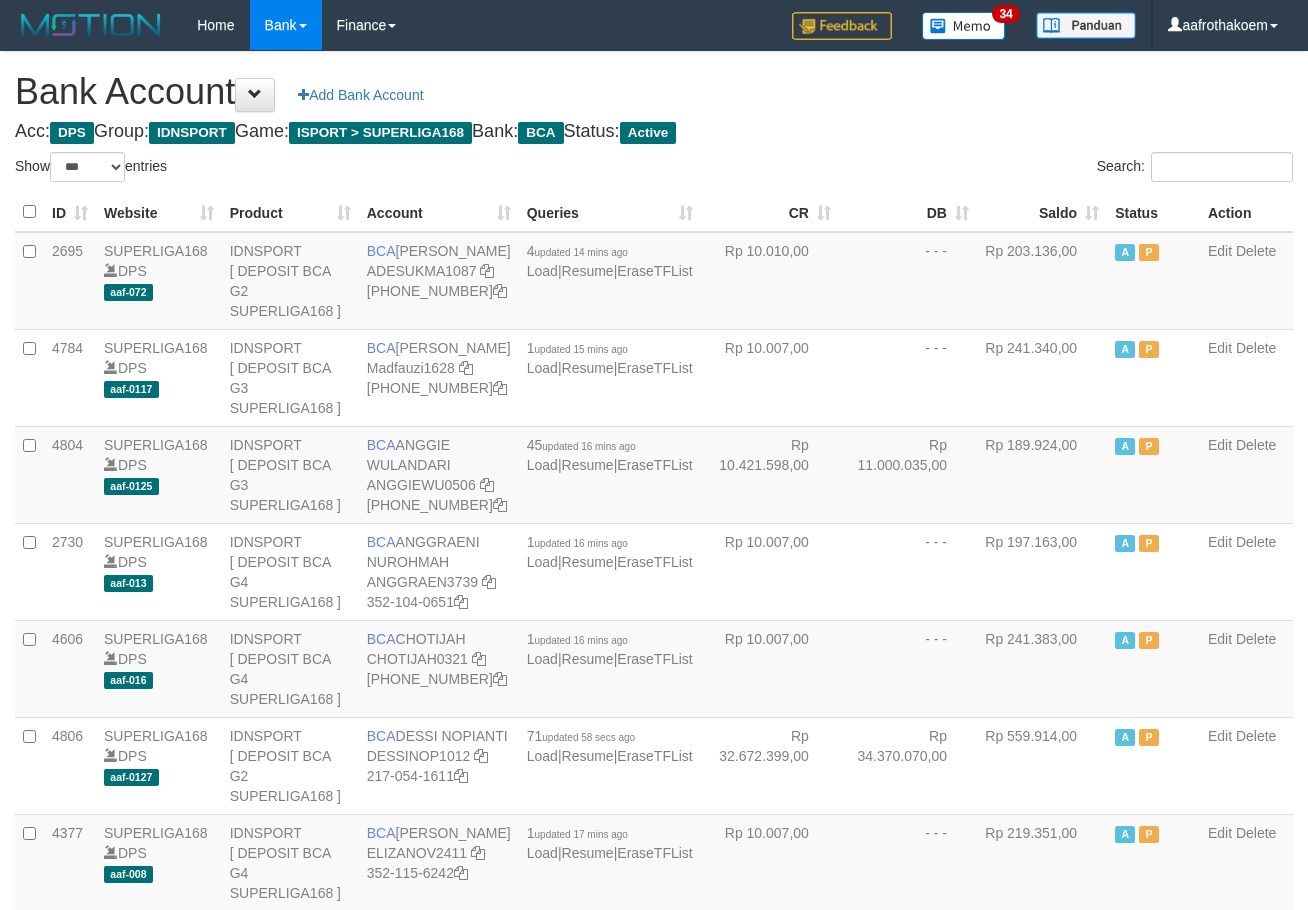 select on "***" 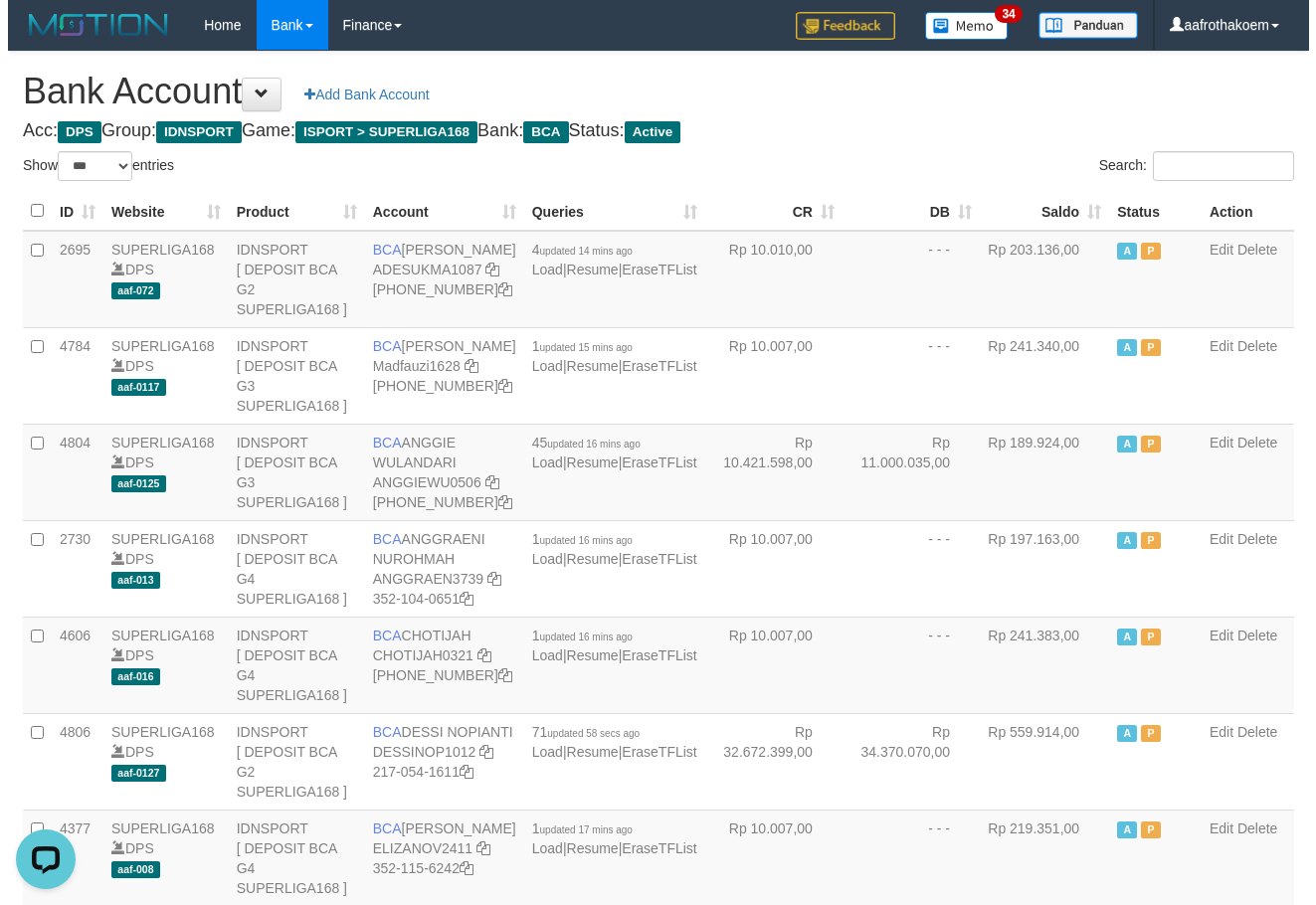 scroll, scrollTop: 0, scrollLeft: 0, axis: both 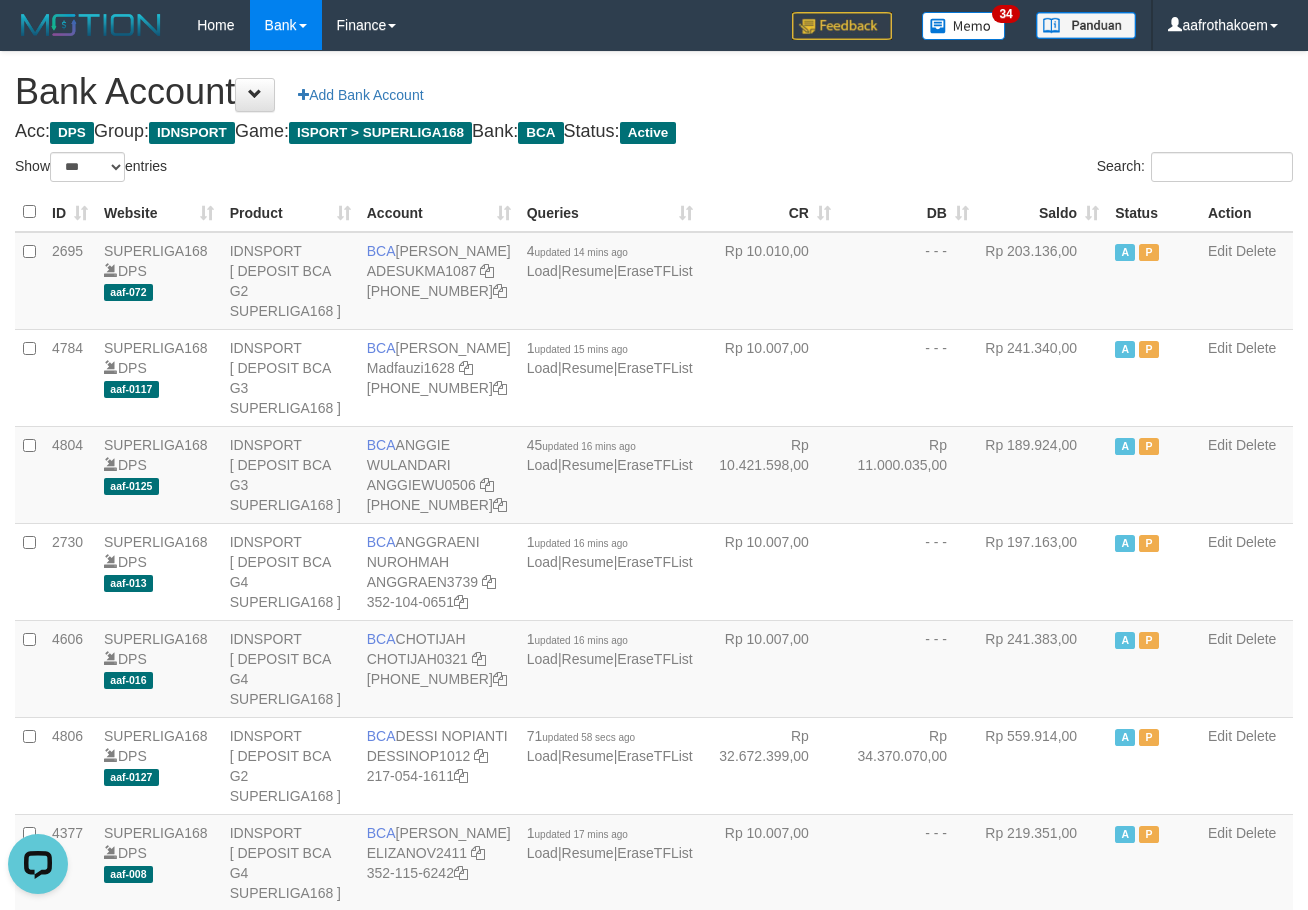 drag, startPoint x: 1025, startPoint y: 138, endPoint x: 1069, endPoint y: 148, distance: 45.122055 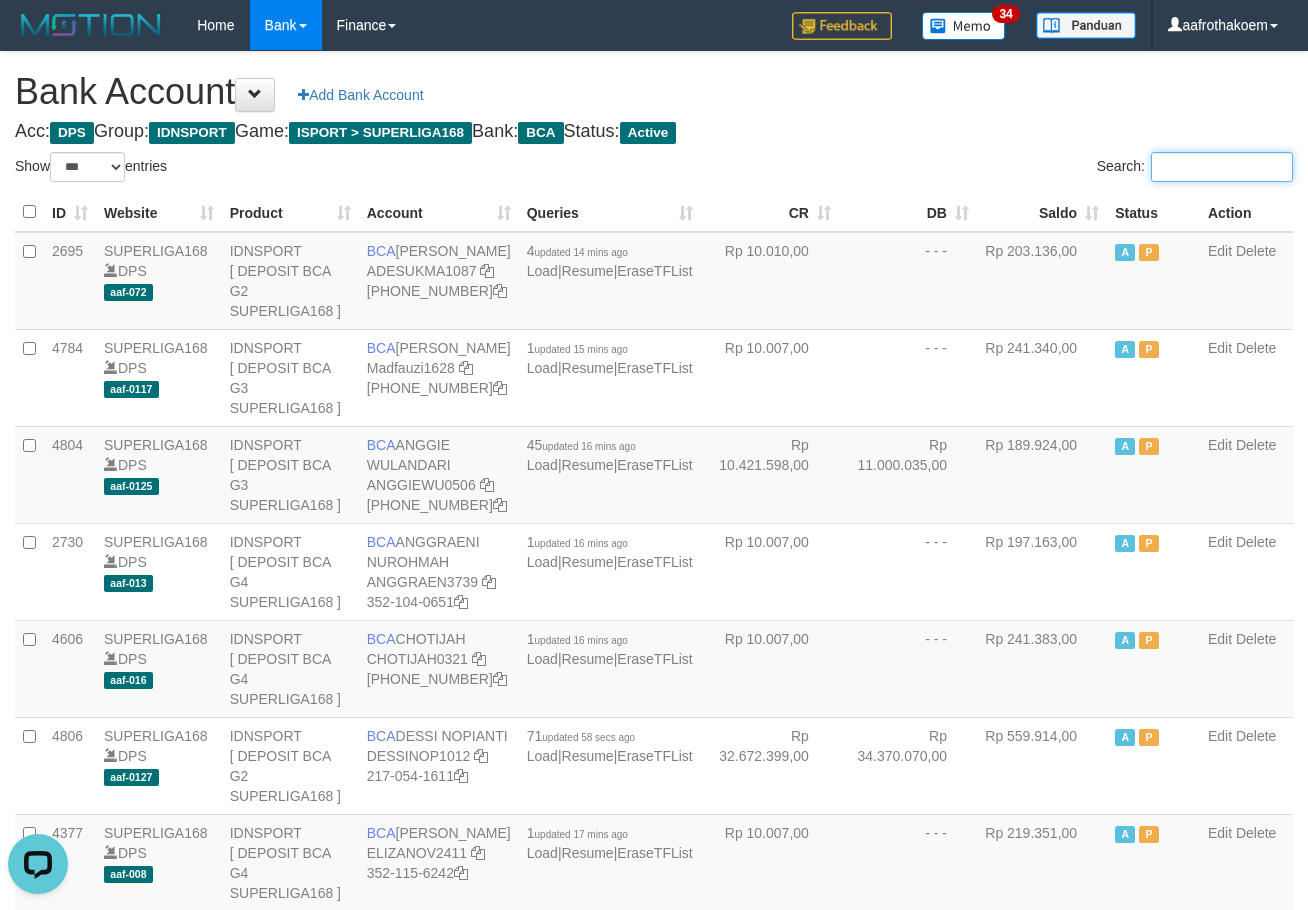 click on "Search:" at bounding box center [1222, 167] 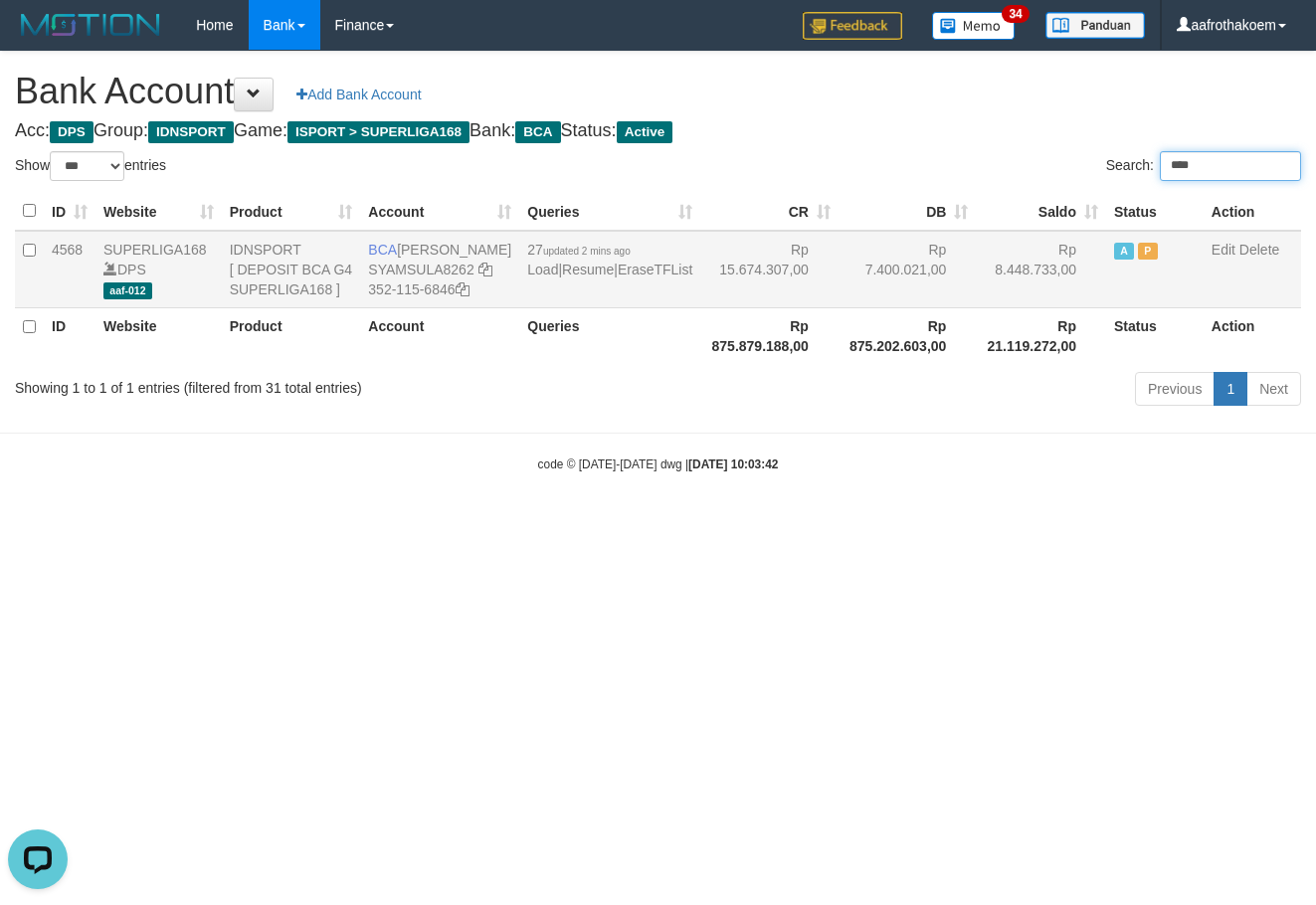 type on "****" 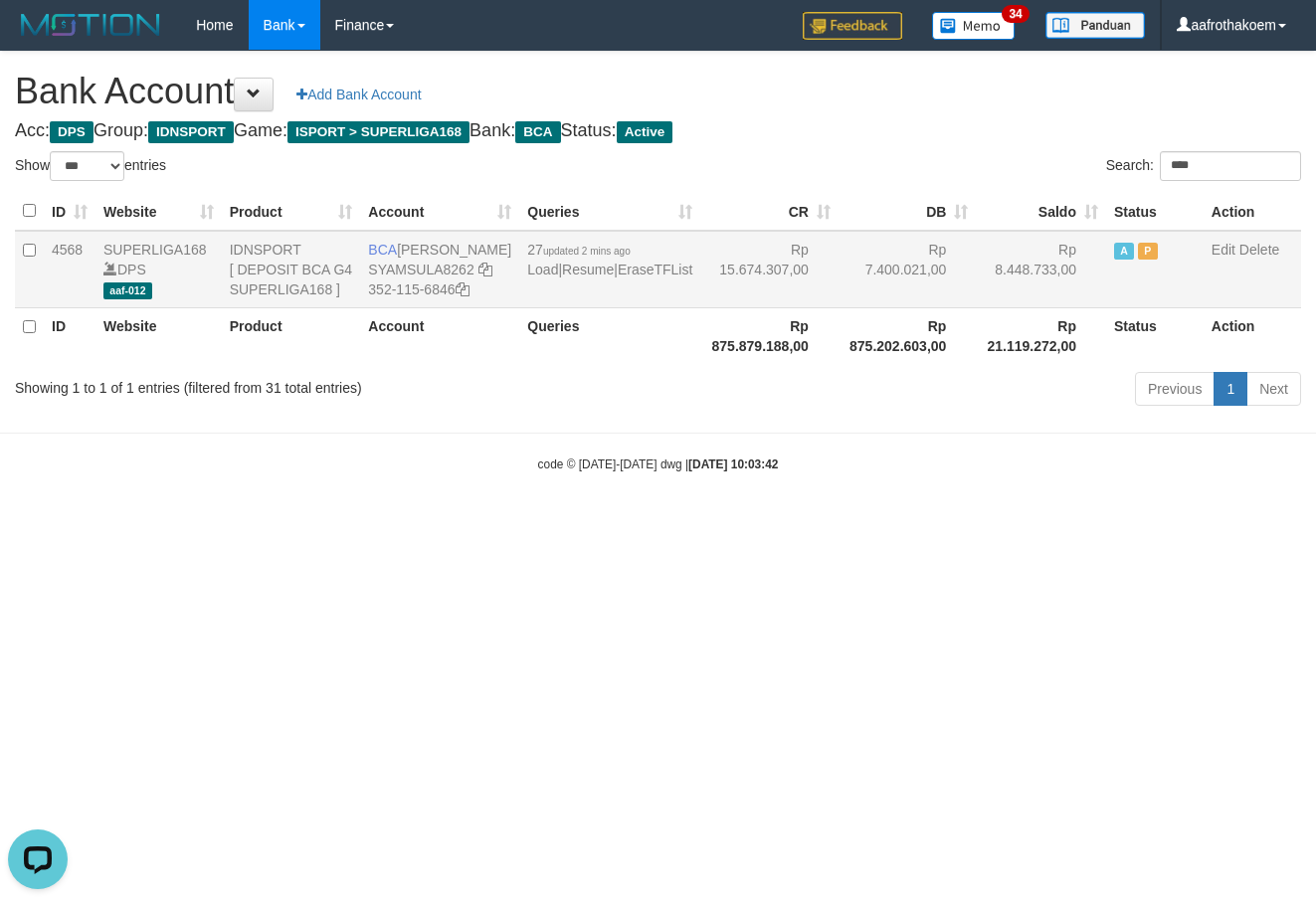 click on "Rp 7.400.021,00" at bounding box center [907, 270] 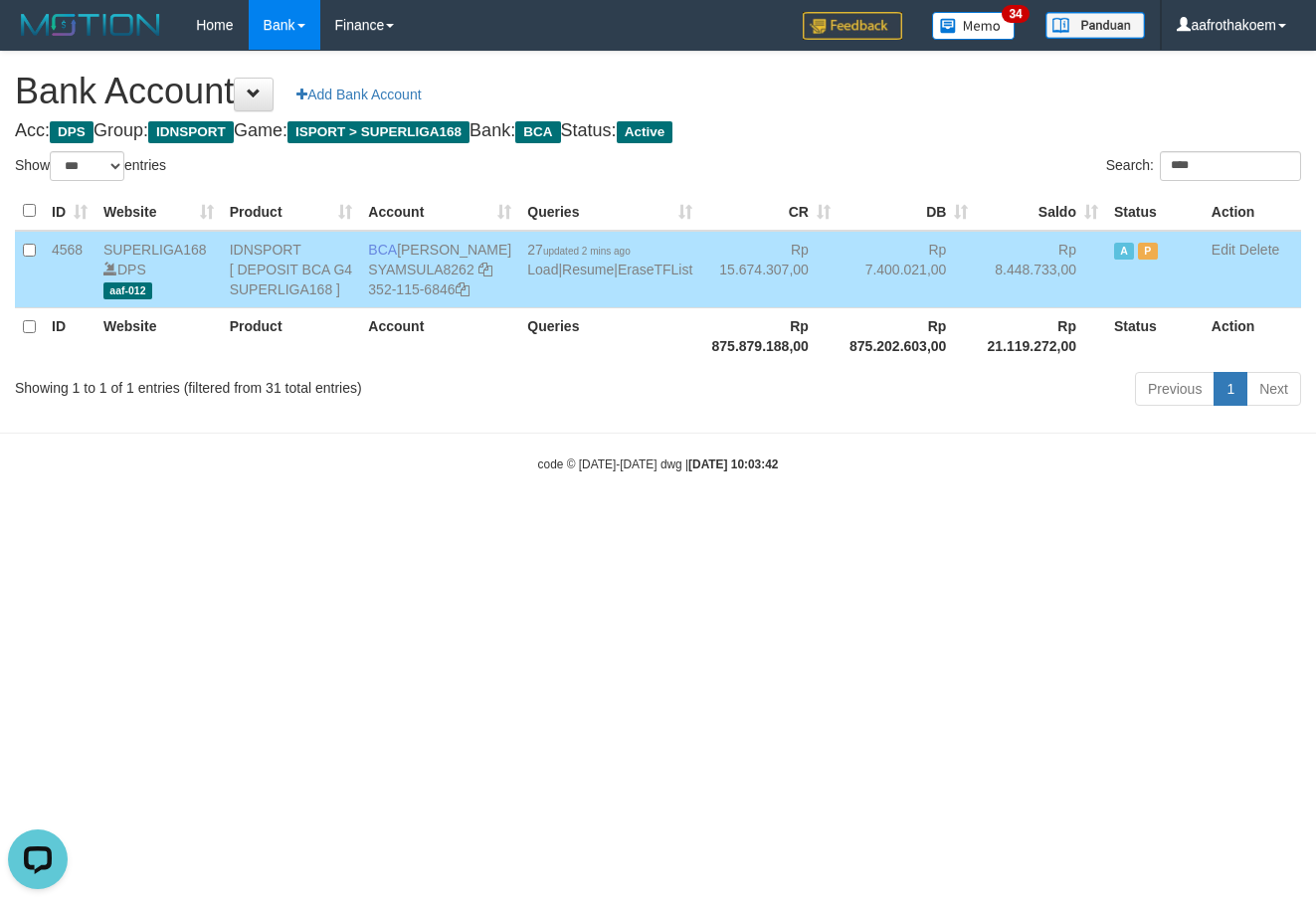 drag, startPoint x: 416, startPoint y: 251, endPoint x: 521, endPoint y: 246, distance: 105.11898 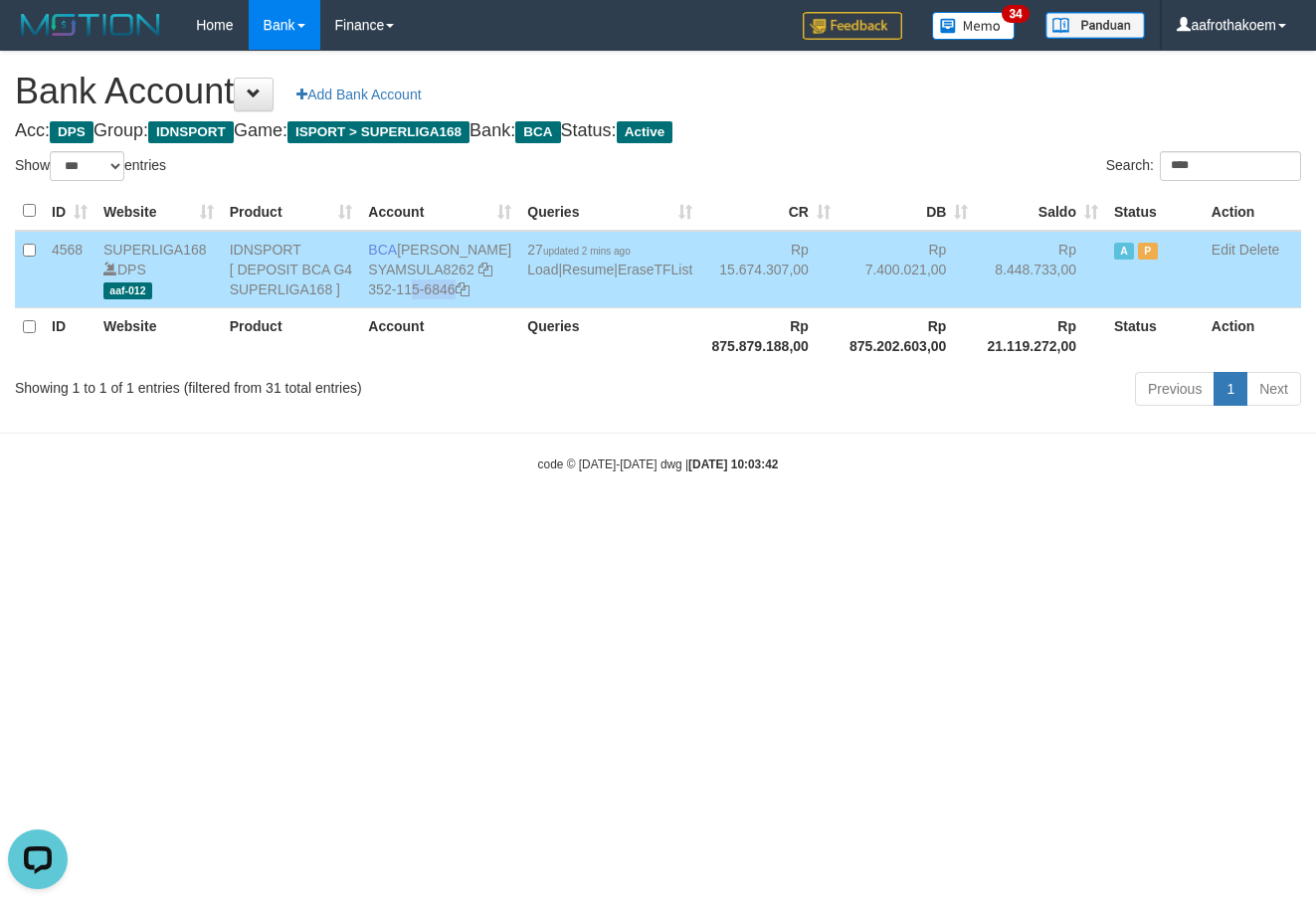 drag, startPoint x: 385, startPoint y: 289, endPoint x: 494, endPoint y: 300, distance: 109.55364 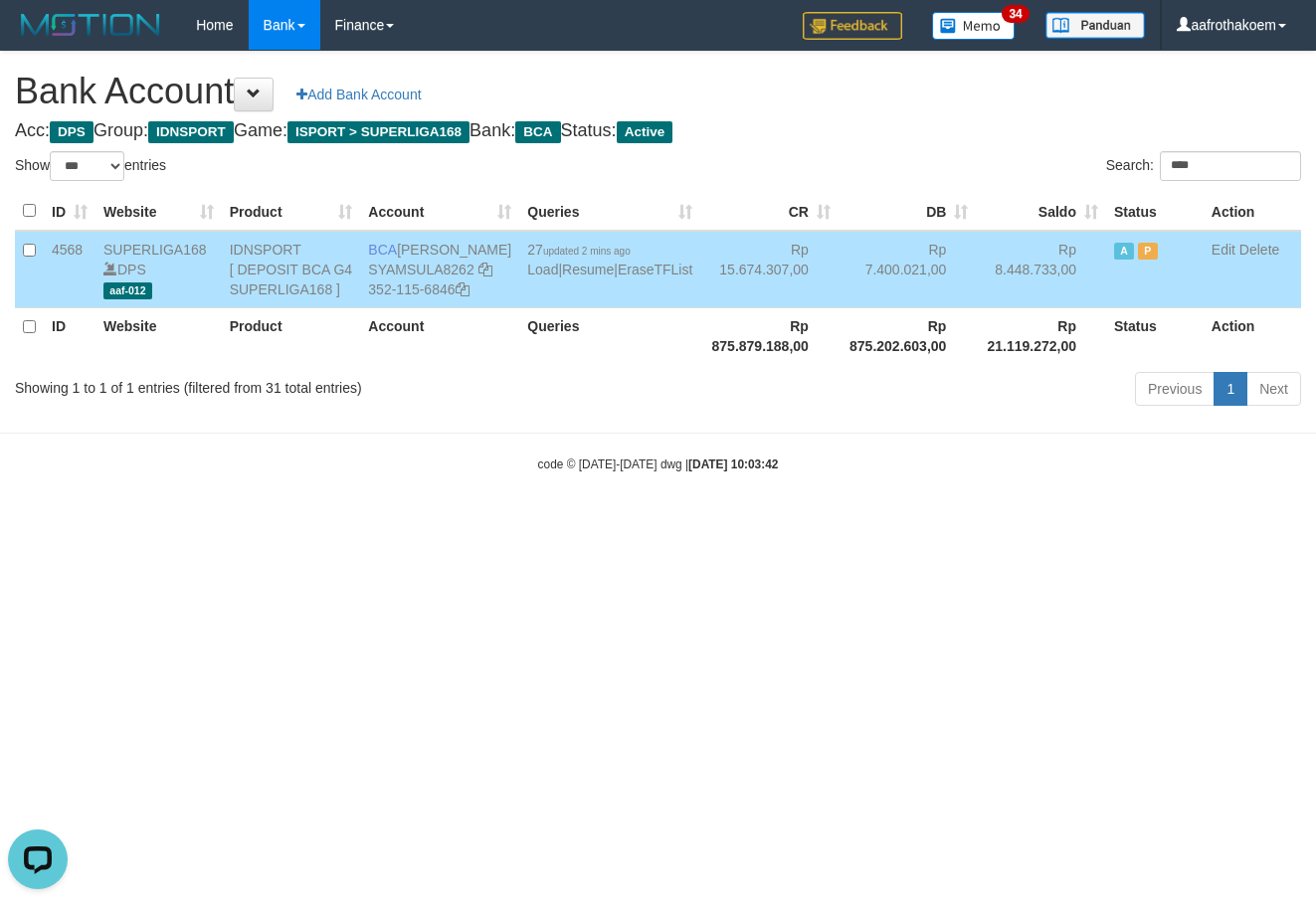 click on "Bank Account
Add Bank Account" at bounding box center (658, 91) 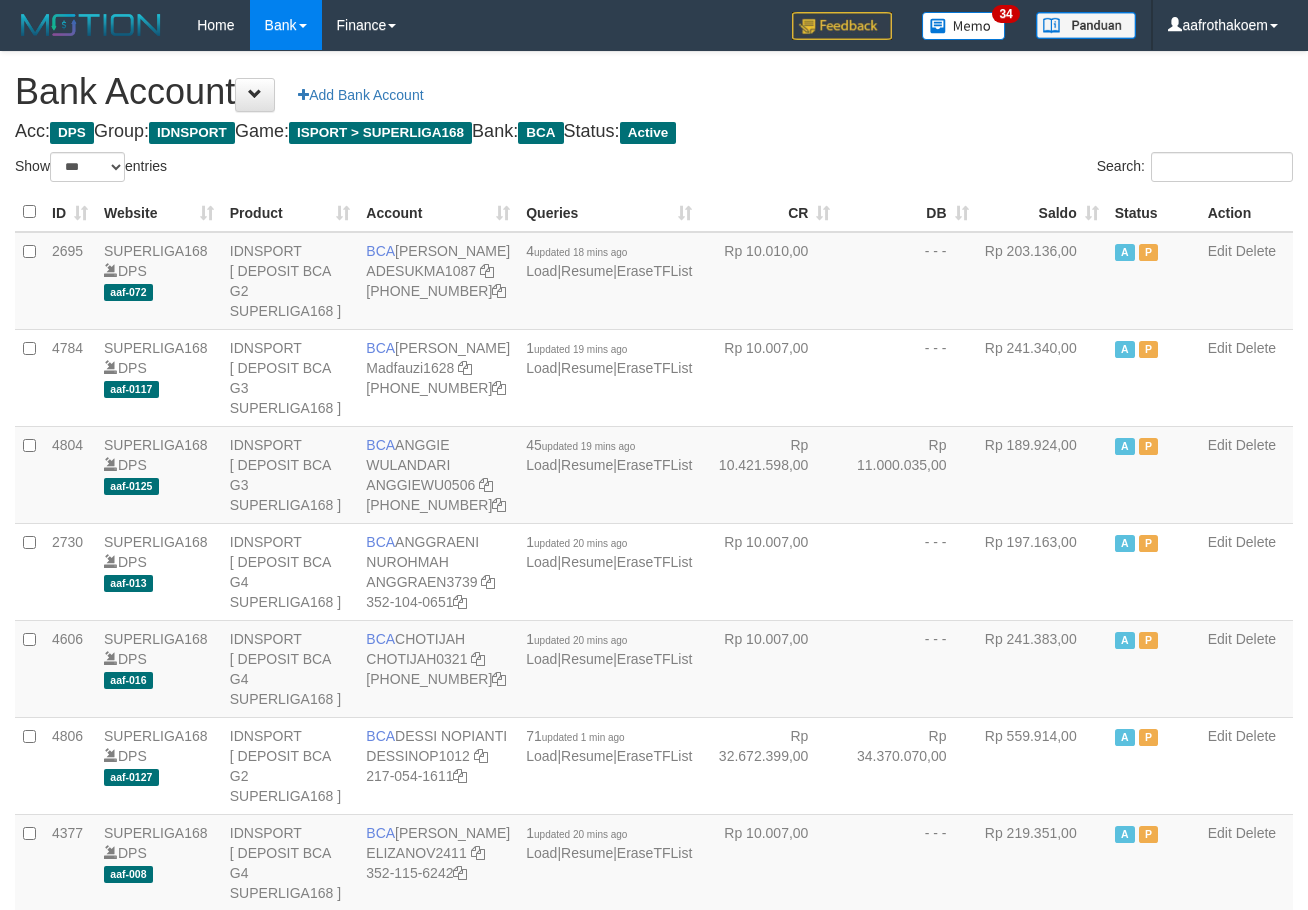 select on "***" 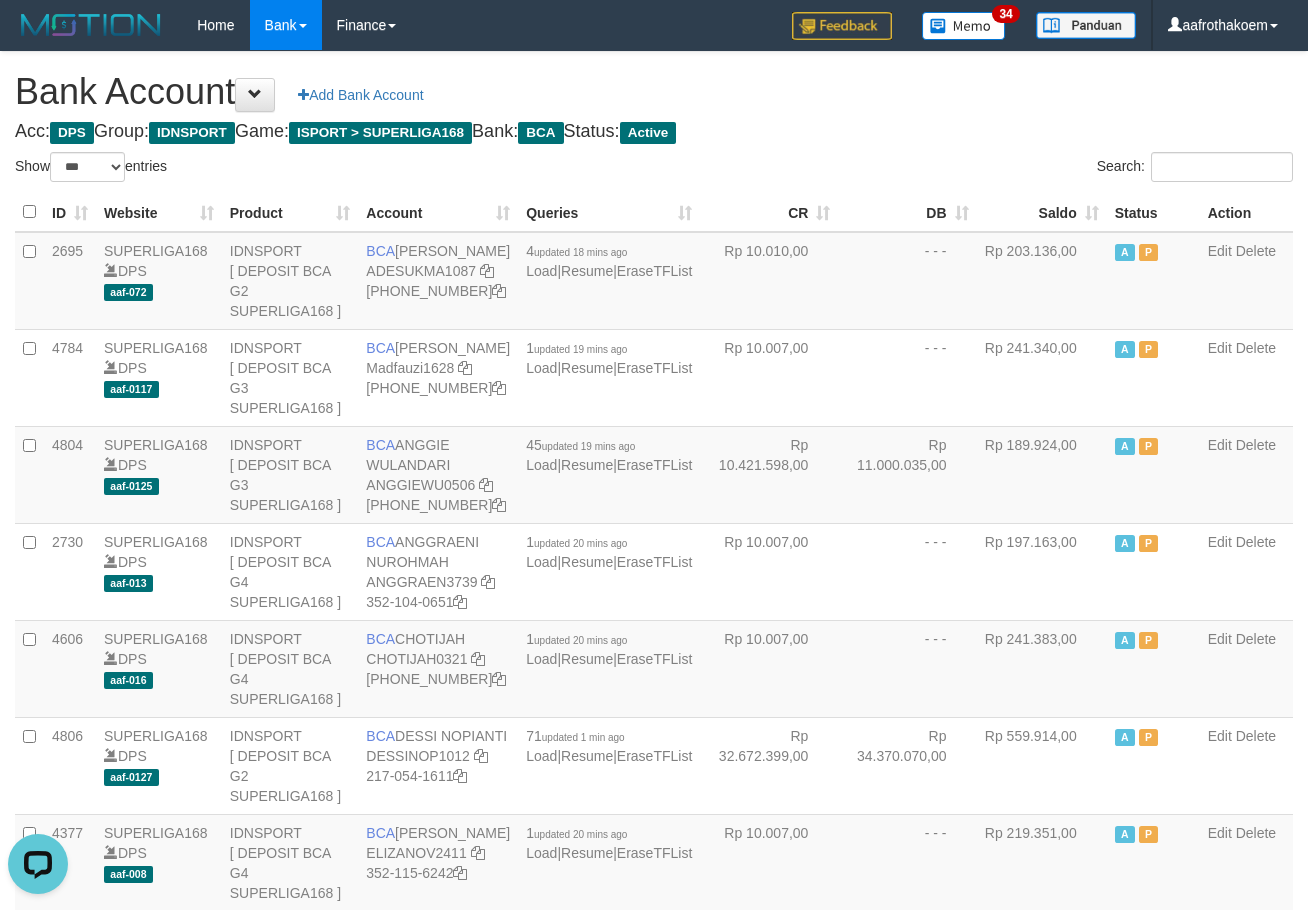 scroll, scrollTop: 0, scrollLeft: 0, axis: both 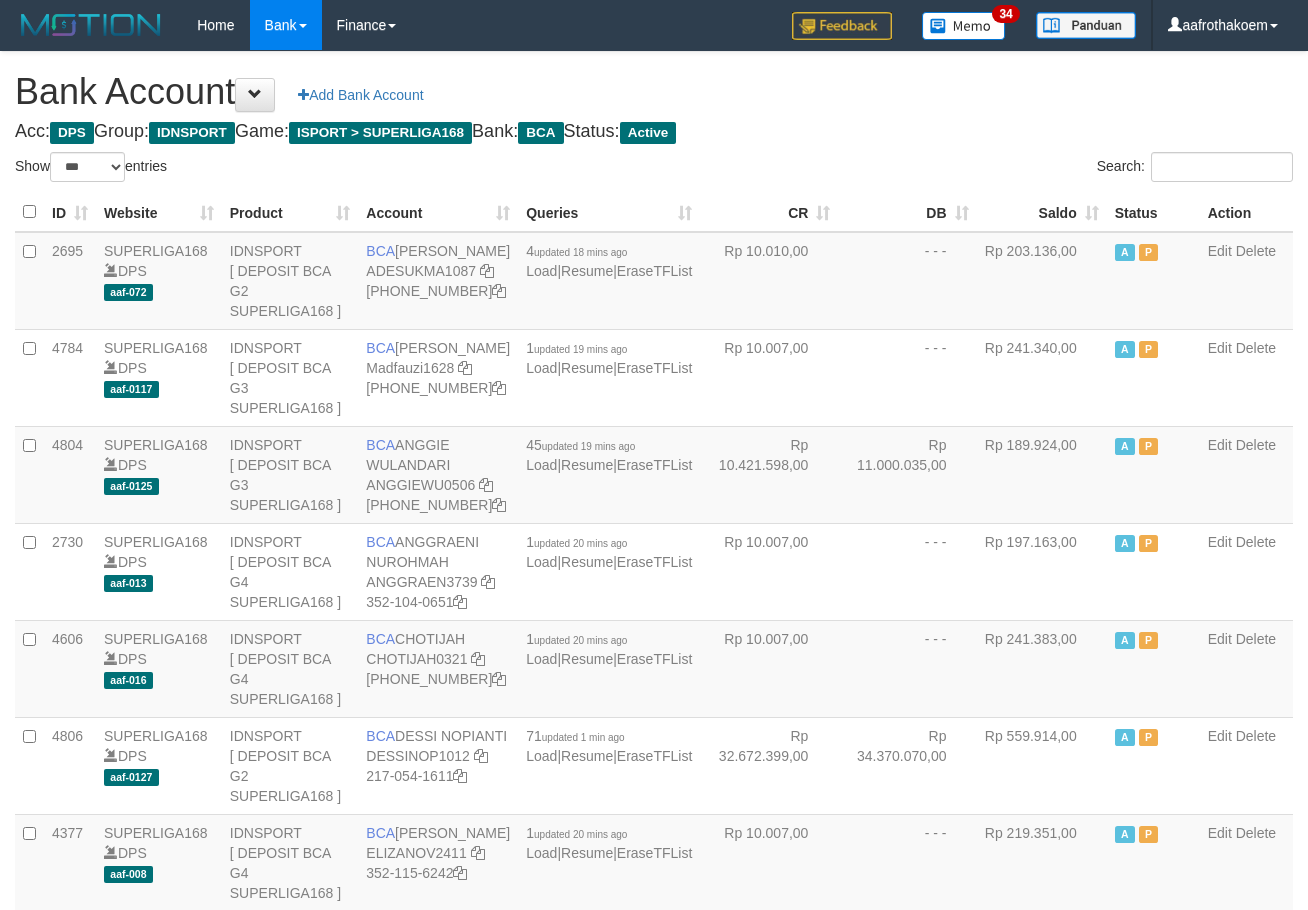 select on "***" 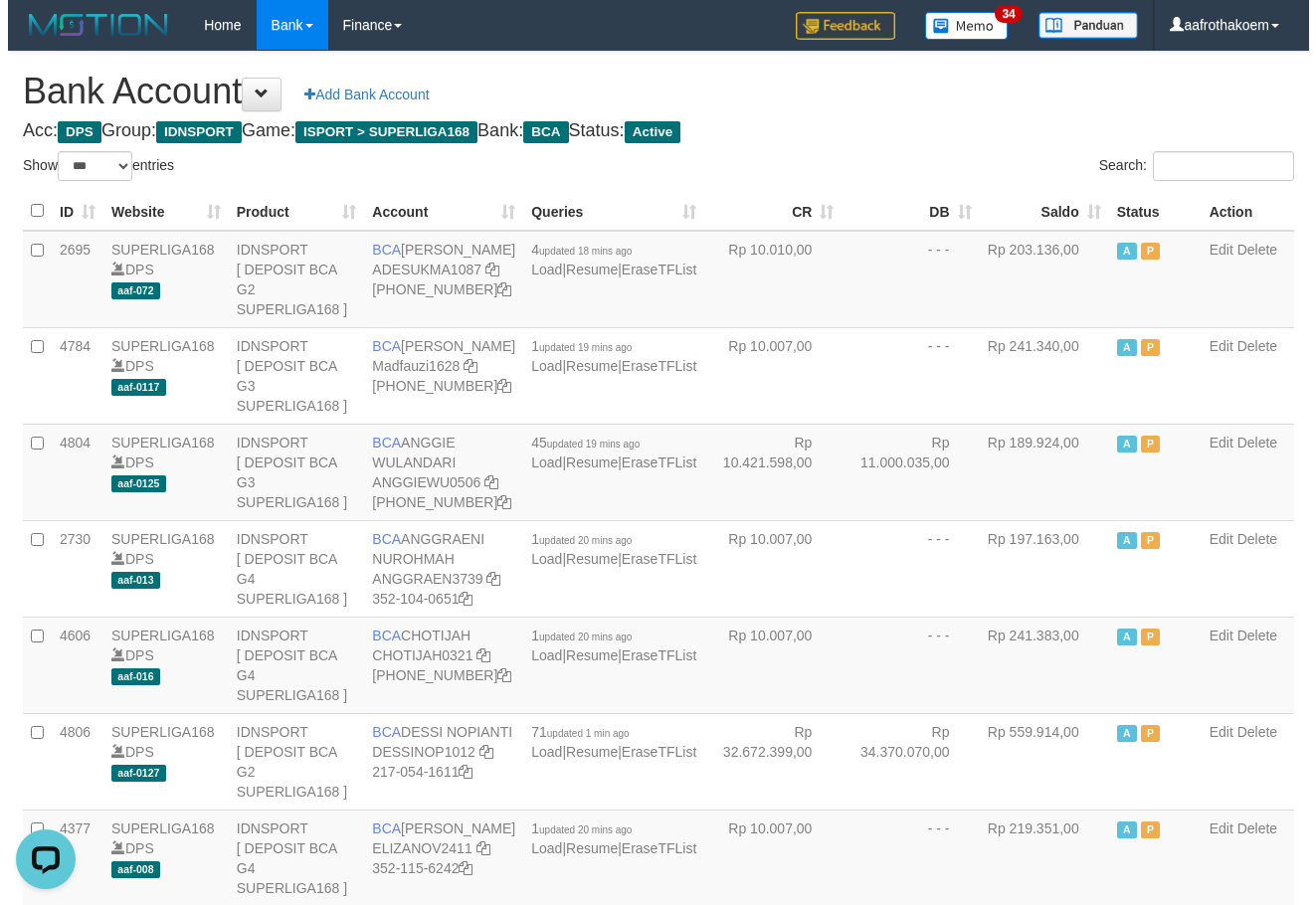 scroll, scrollTop: 0, scrollLeft: 0, axis: both 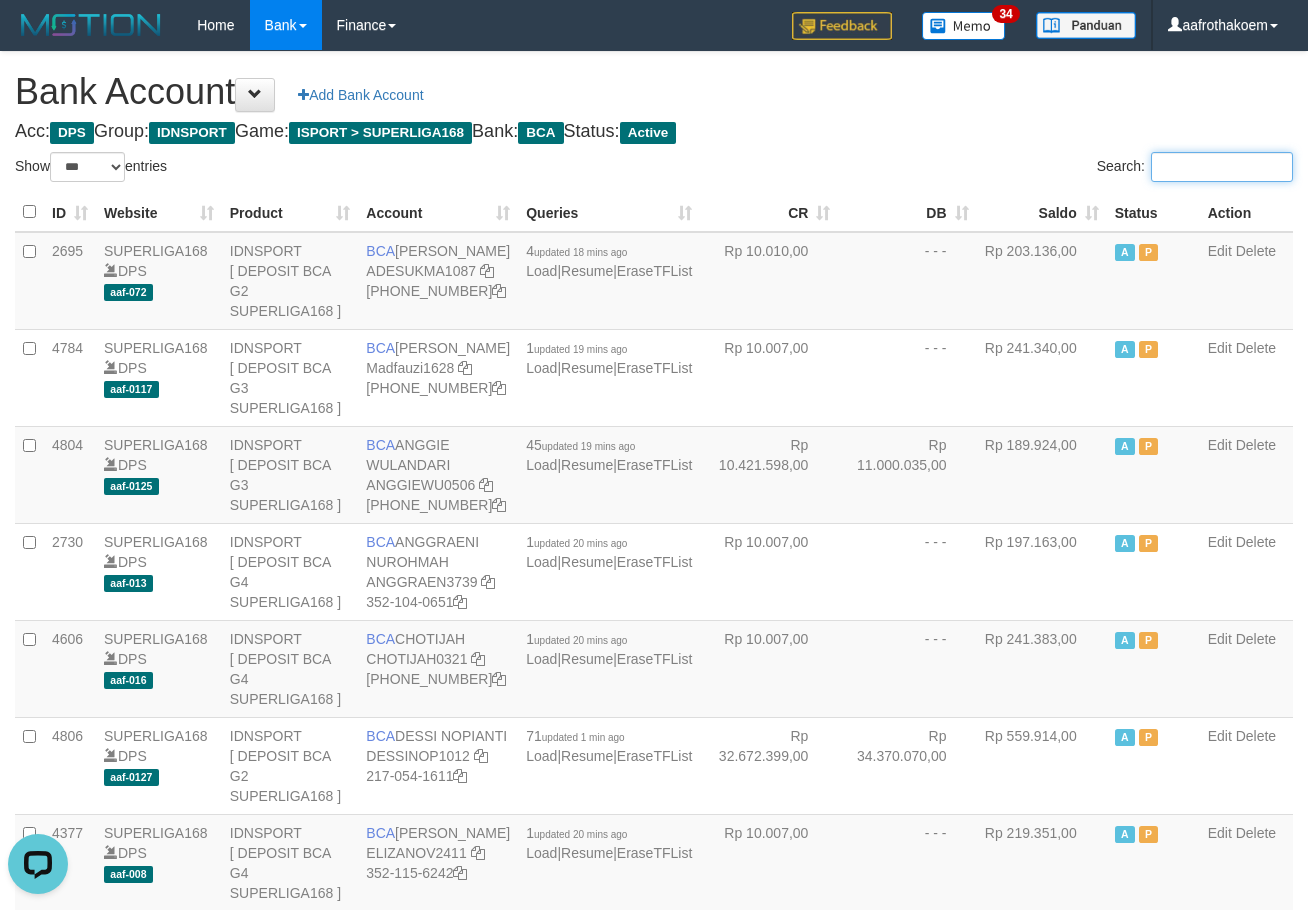 drag, startPoint x: 1175, startPoint y: 167, endPoint x: 1176, endPoint y: 157, distance: 10.049875 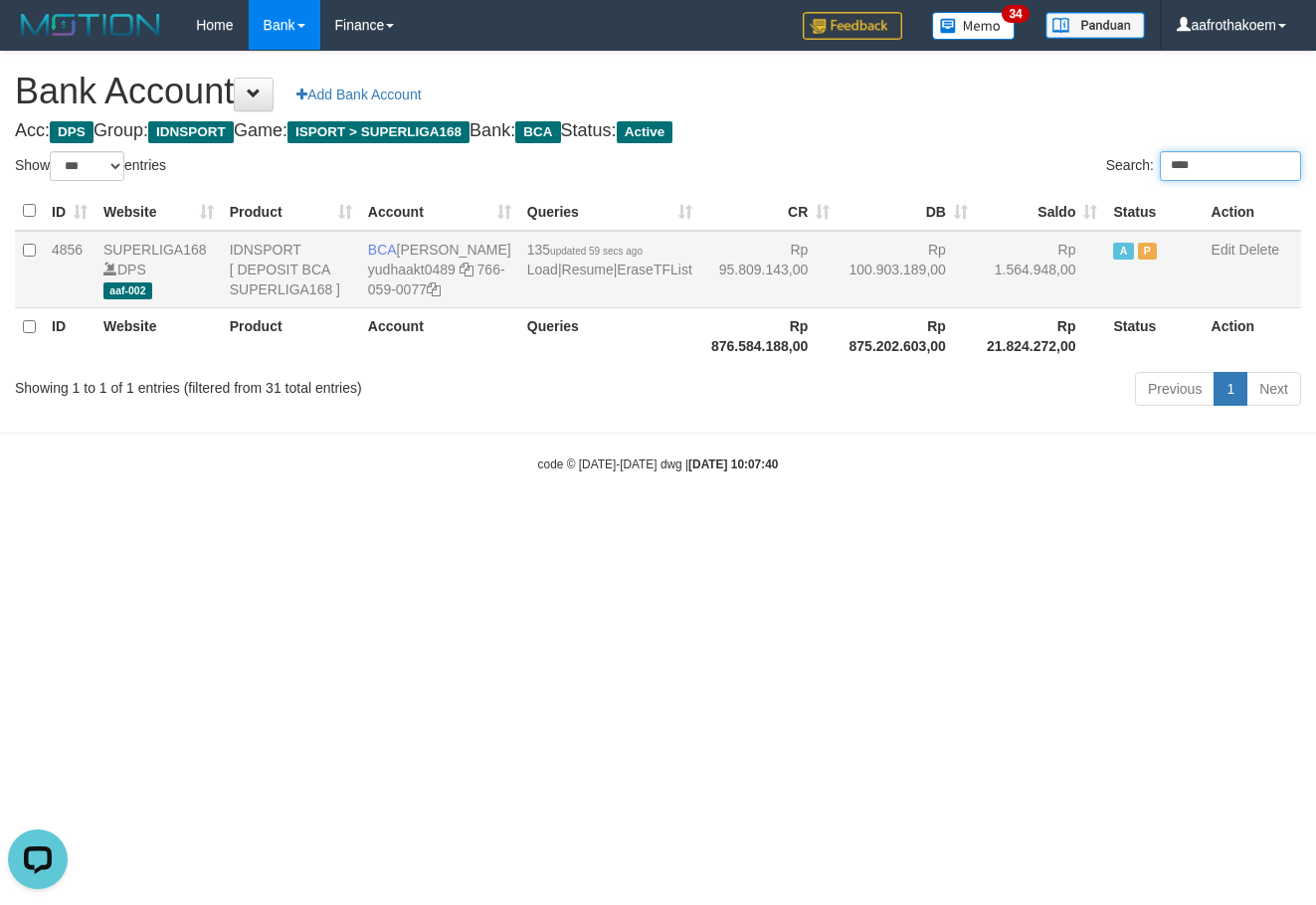 type on "****" 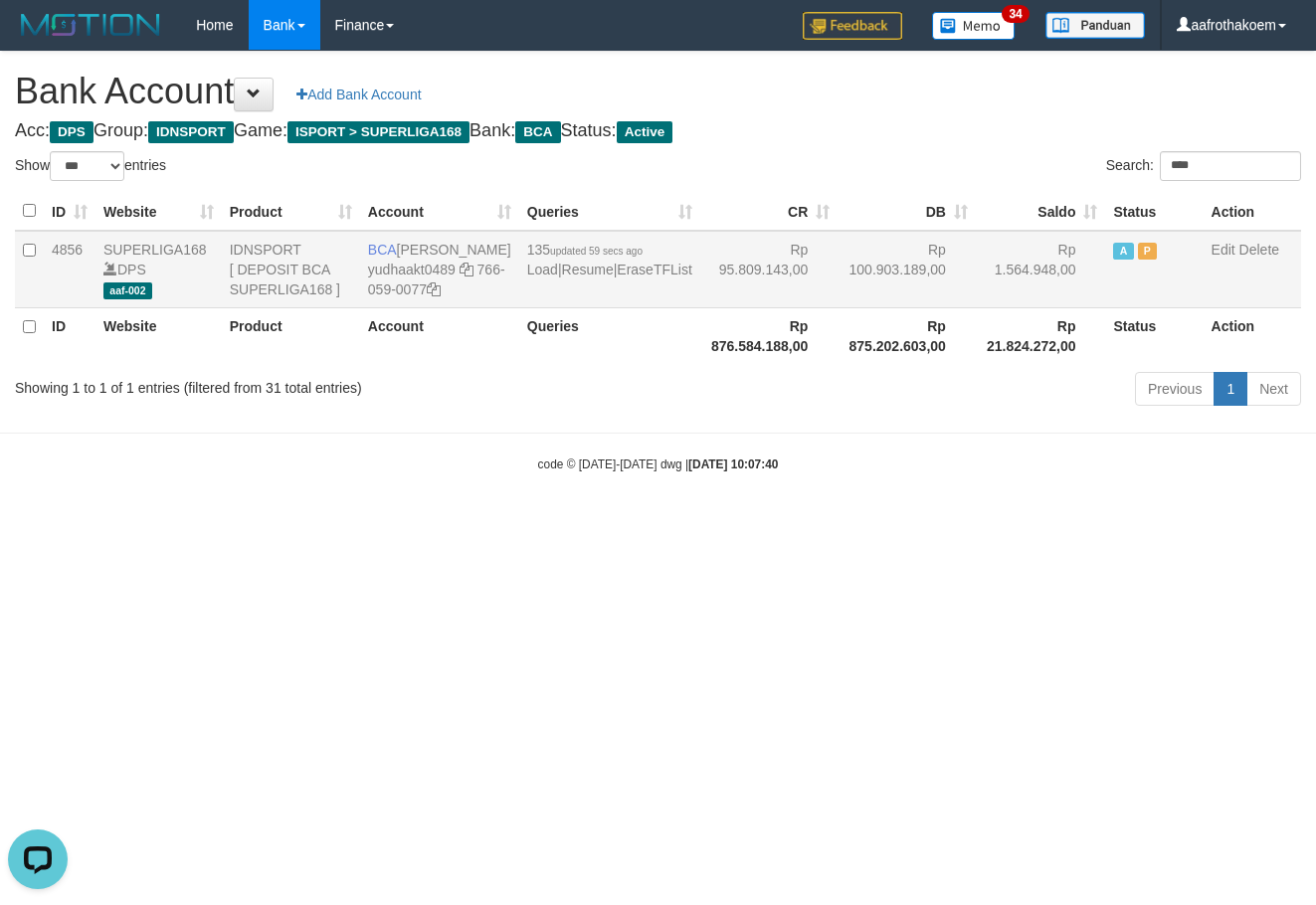 click on "Rp 100.903.189,00" at bounding box center [906, 270] 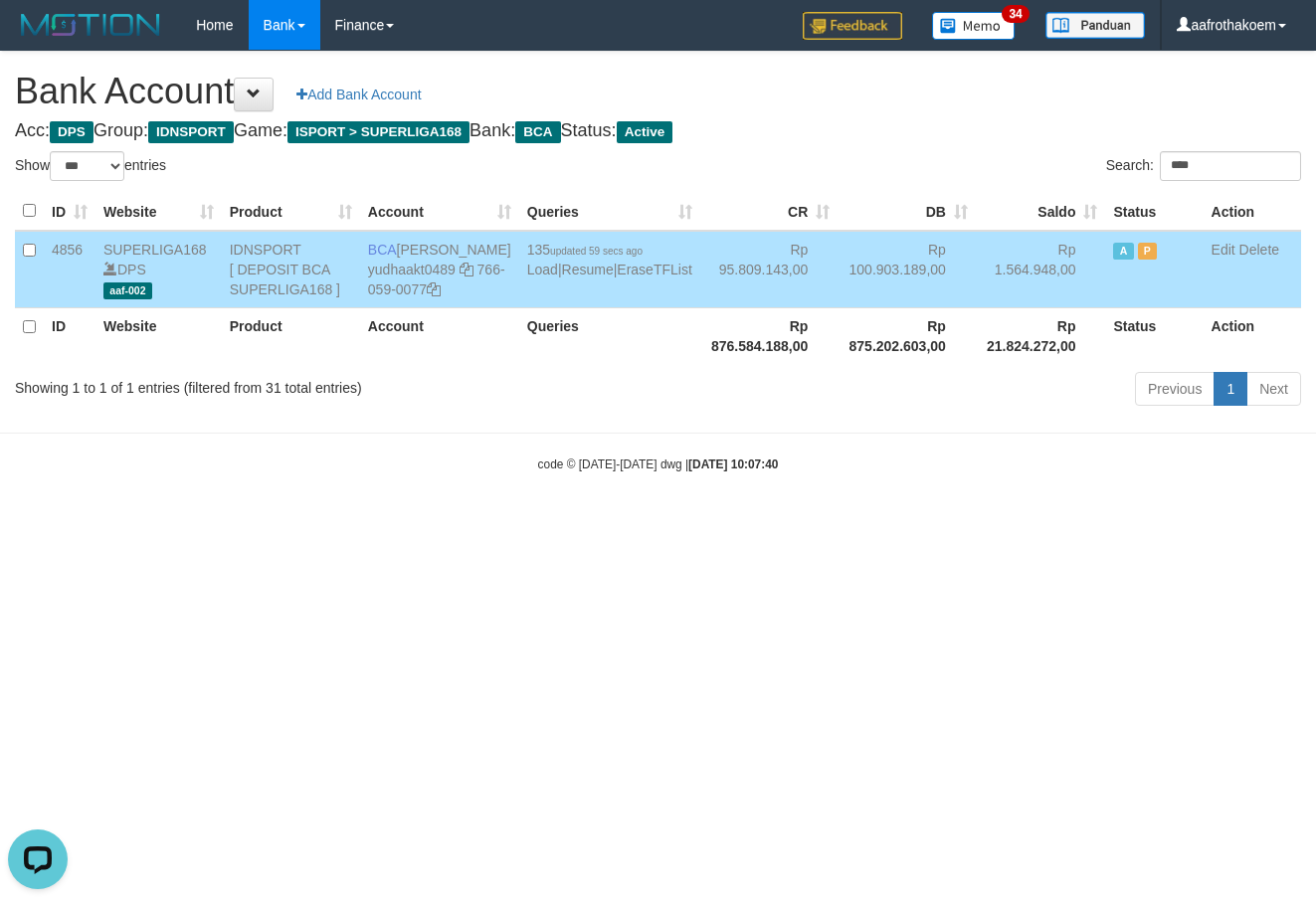 drag, startPoint x: 418, startPoint y: 252, endPoint x: 494, endPoint y: 273, distance: 78.84795 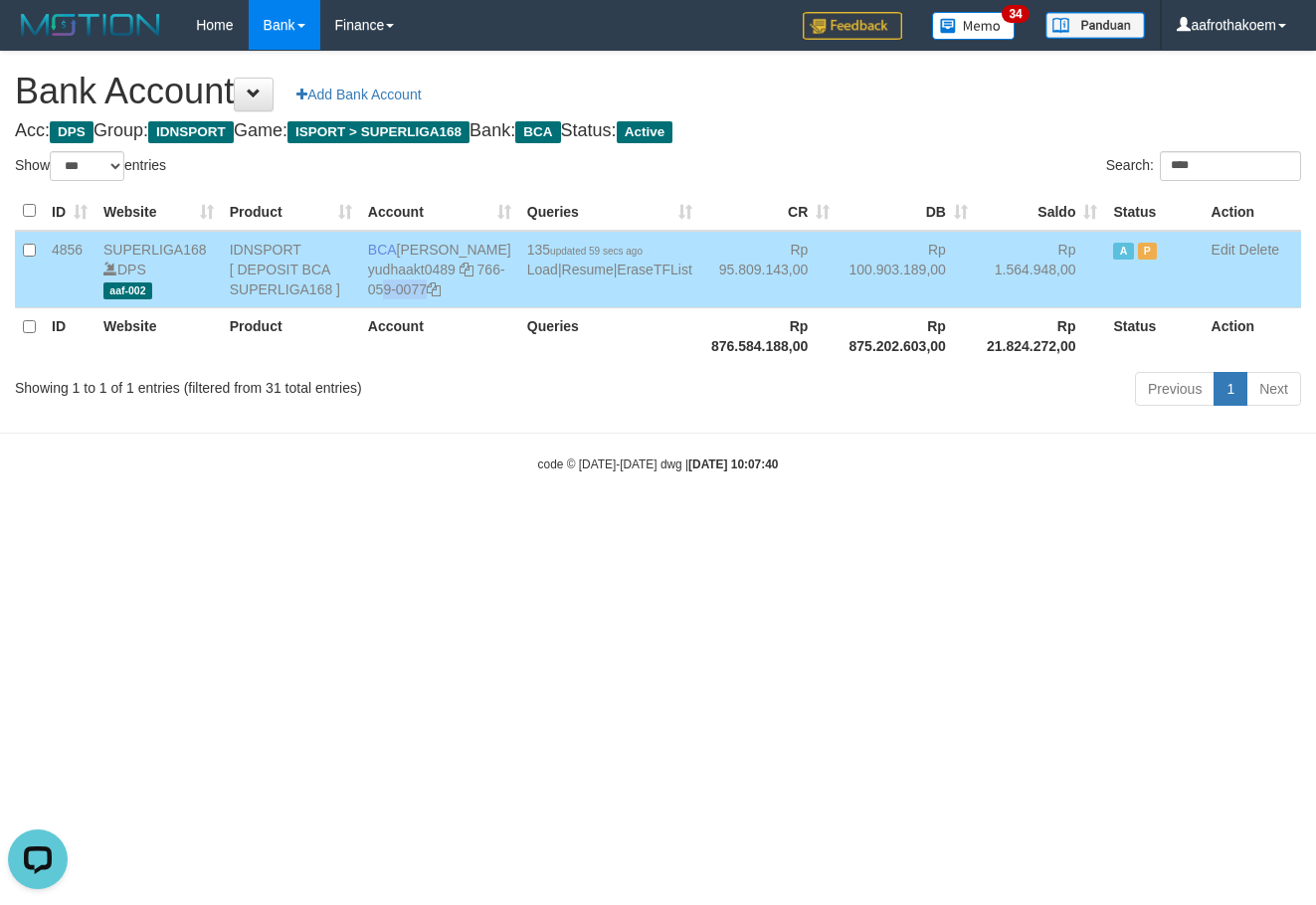drag, startPoint x: 495, startPoint y: 287, endPoint x: 499, endPoint y: 310, distance: 23.345235 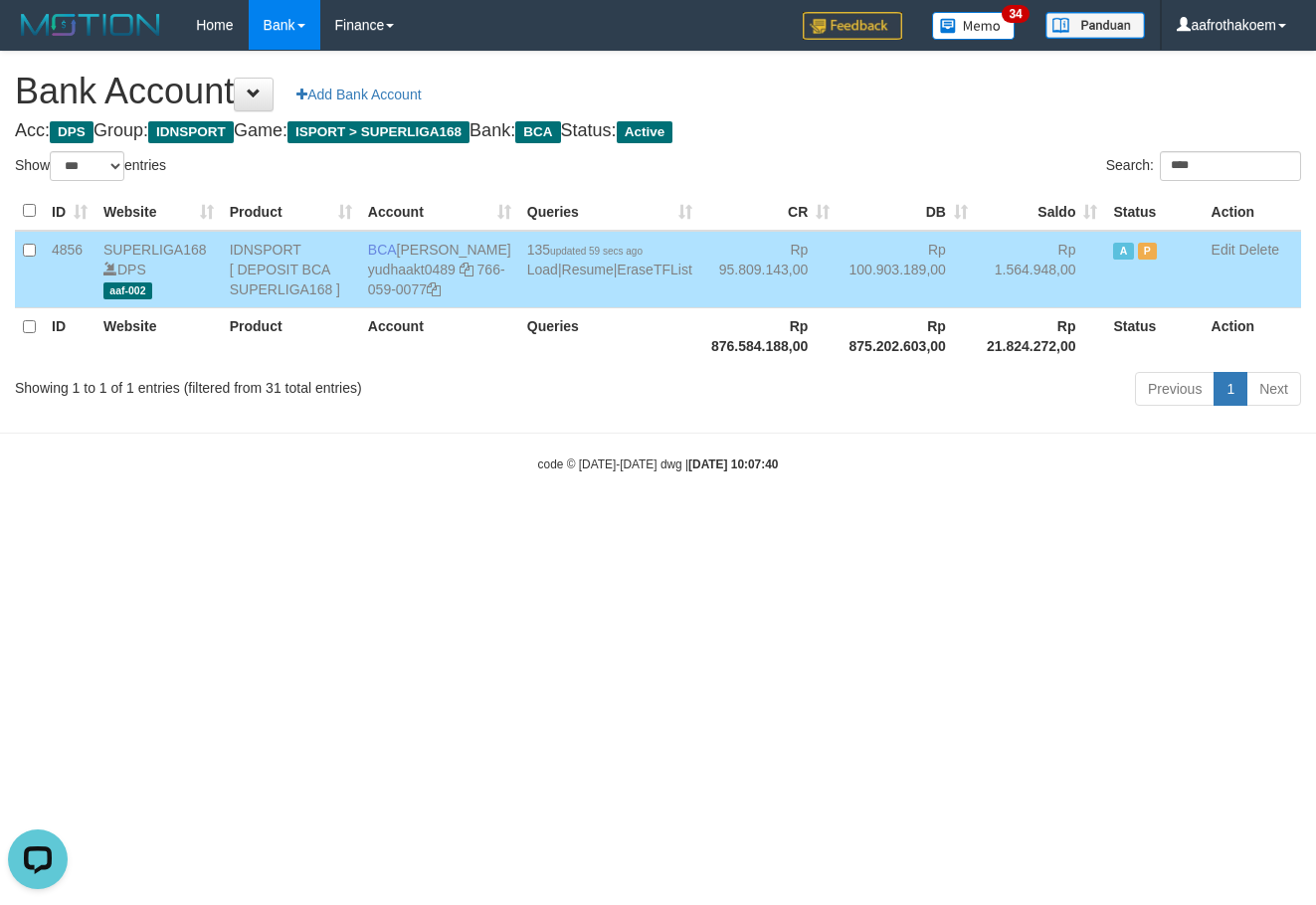 click on "Bank Account
Add Bank Account" at bounding box center [658, 91] 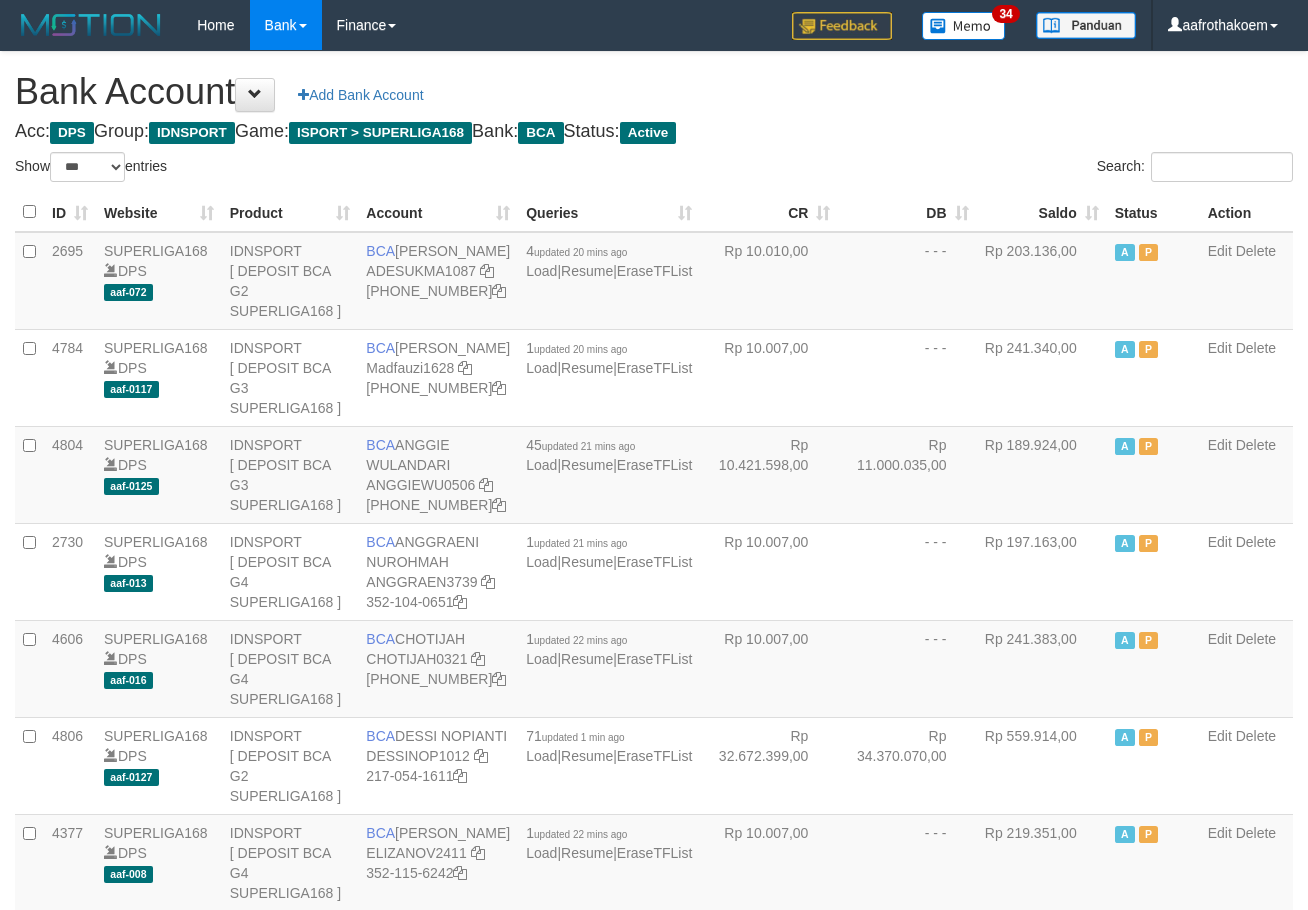 select on "***" 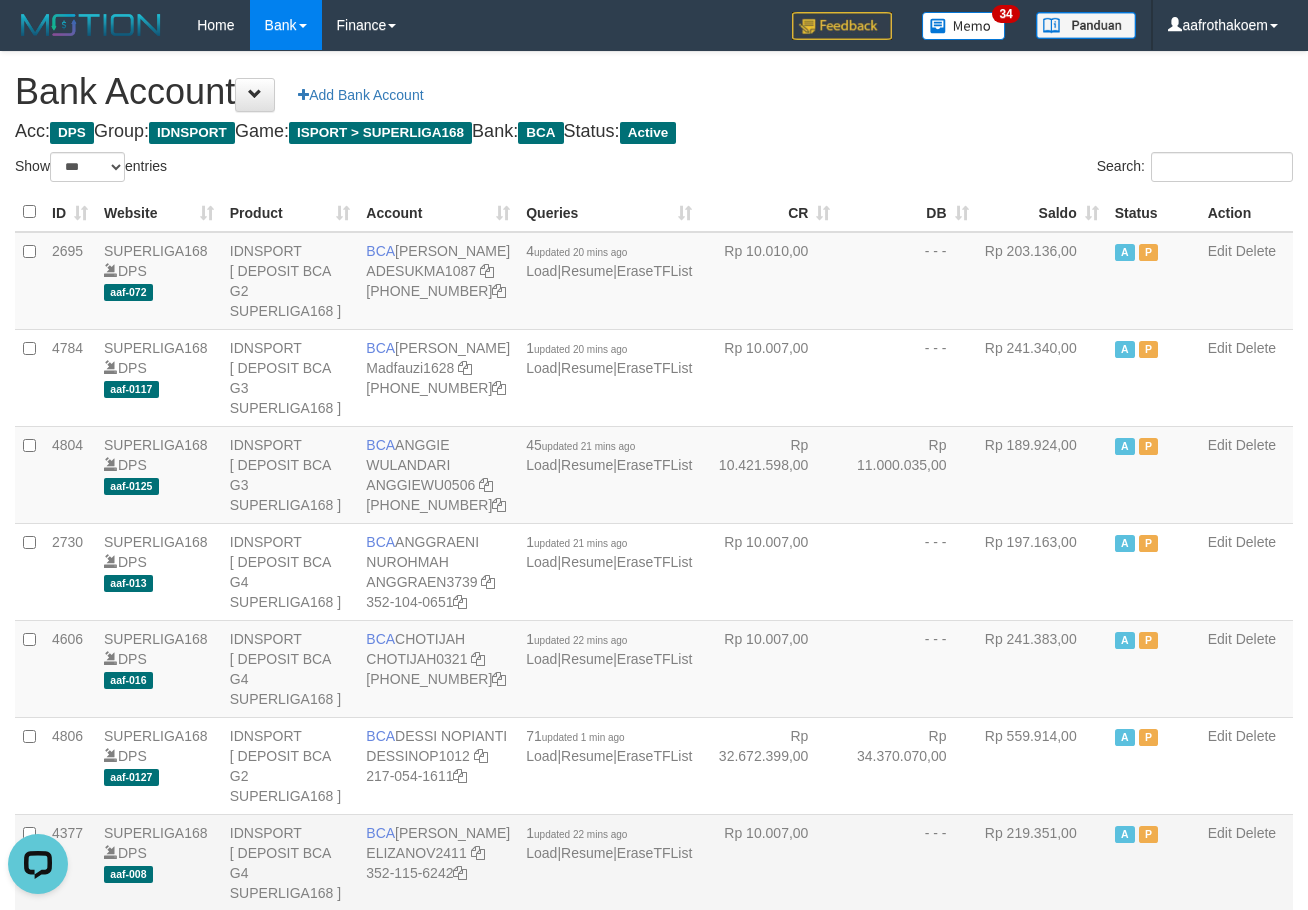 scroll, scrollTop: 0, scrollLeft: 0, axis: both 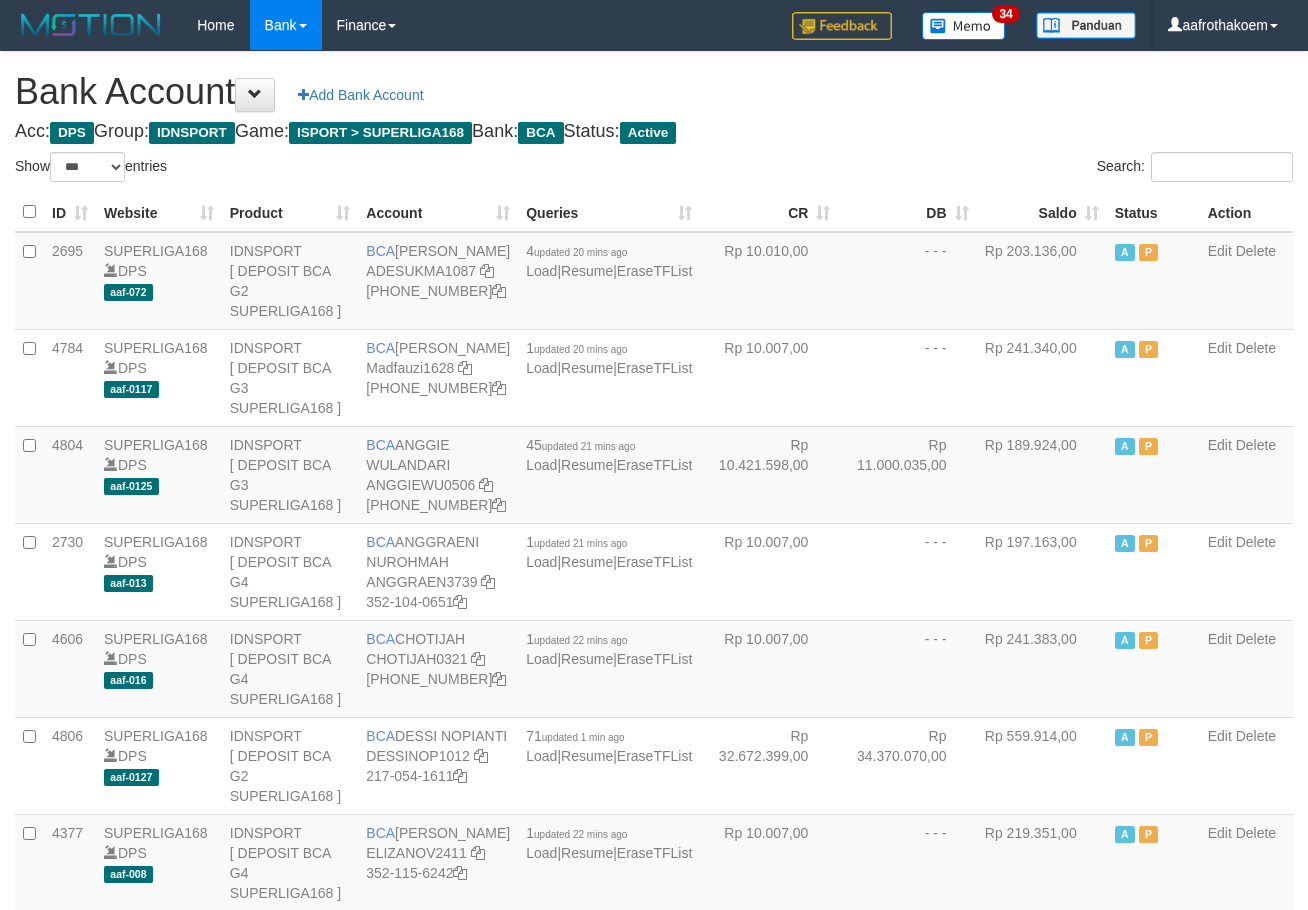 select on "***" 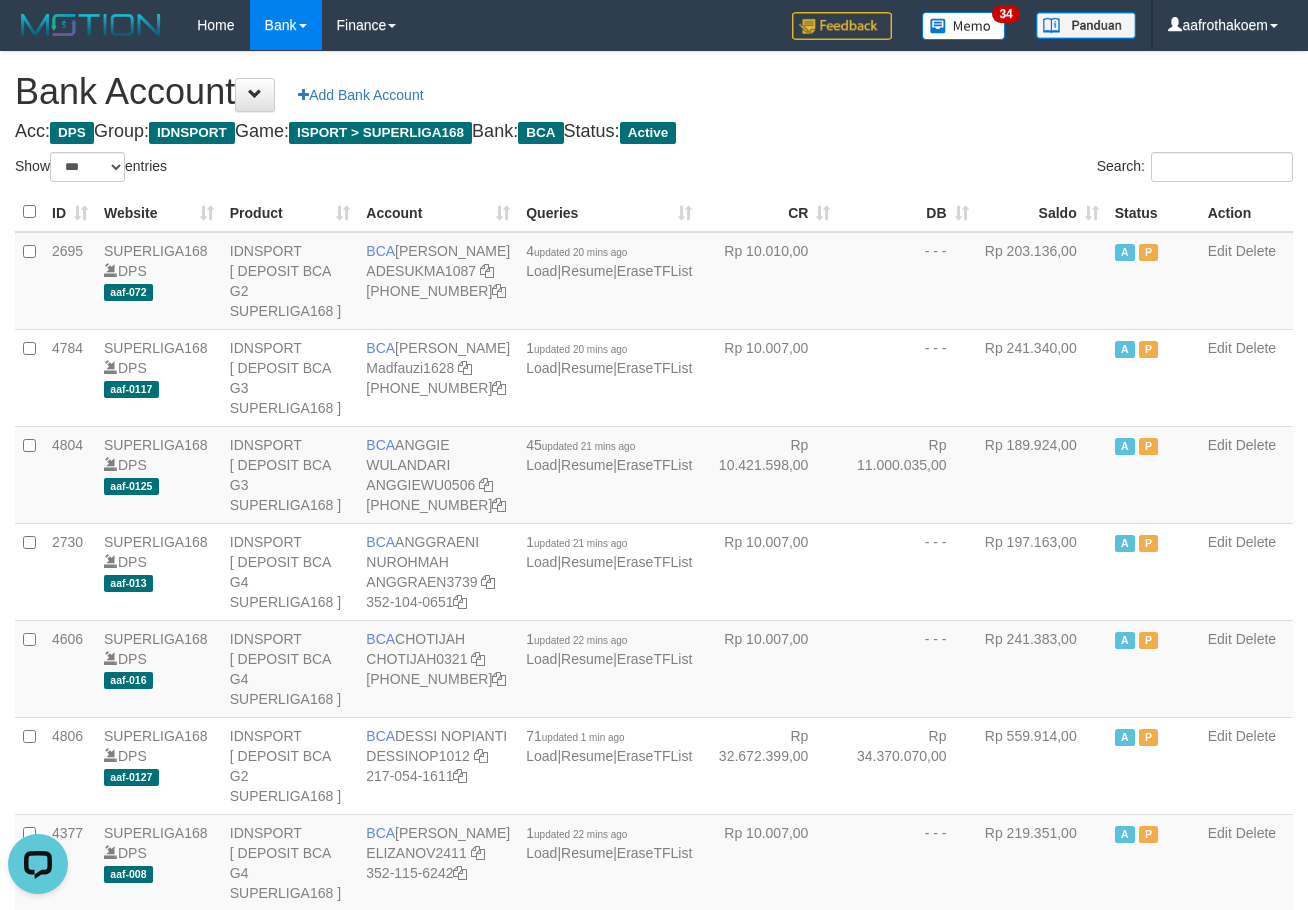 scroll, scrollTop: 0, scrollLeft: 0, axis: both 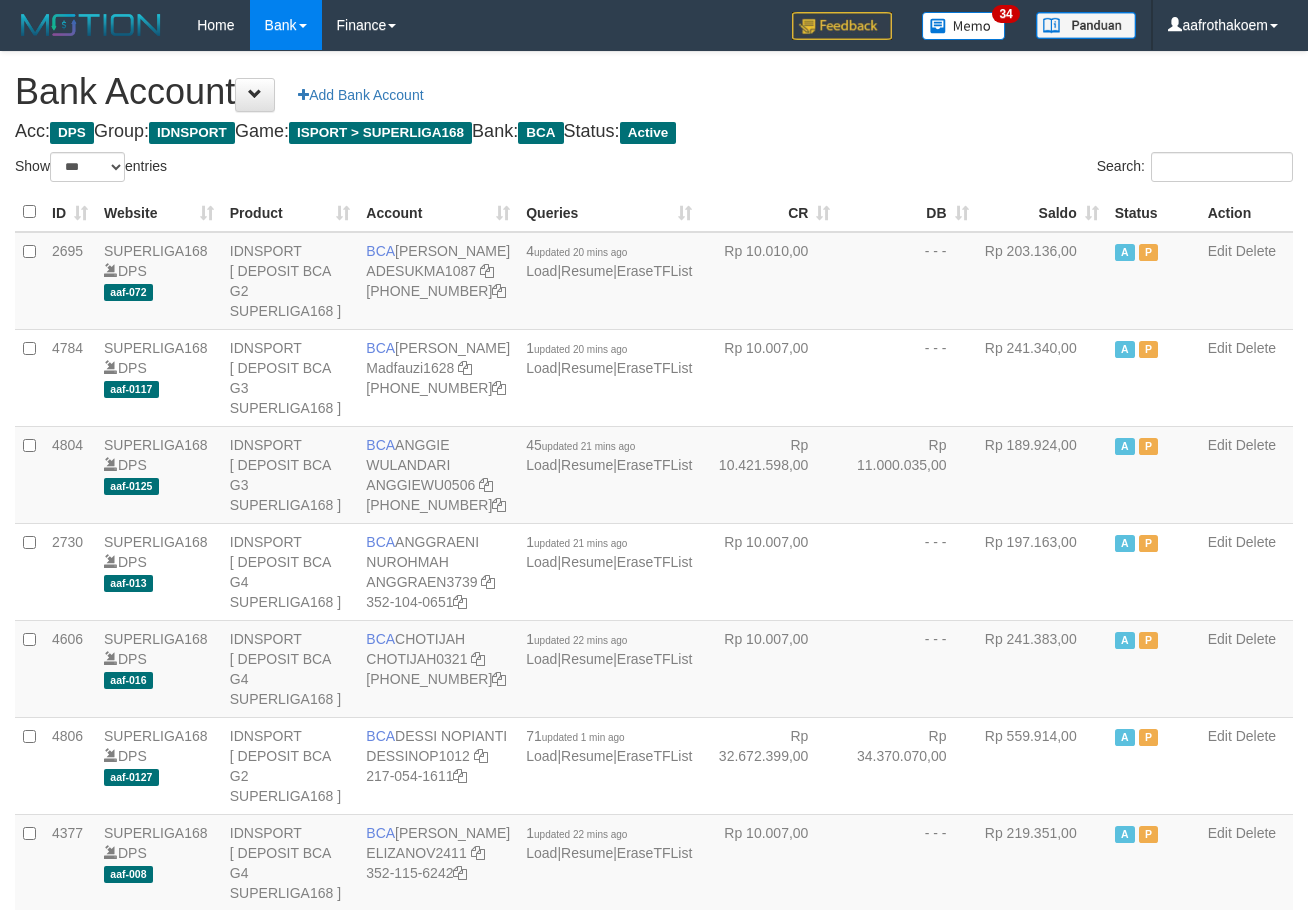 select on "***" 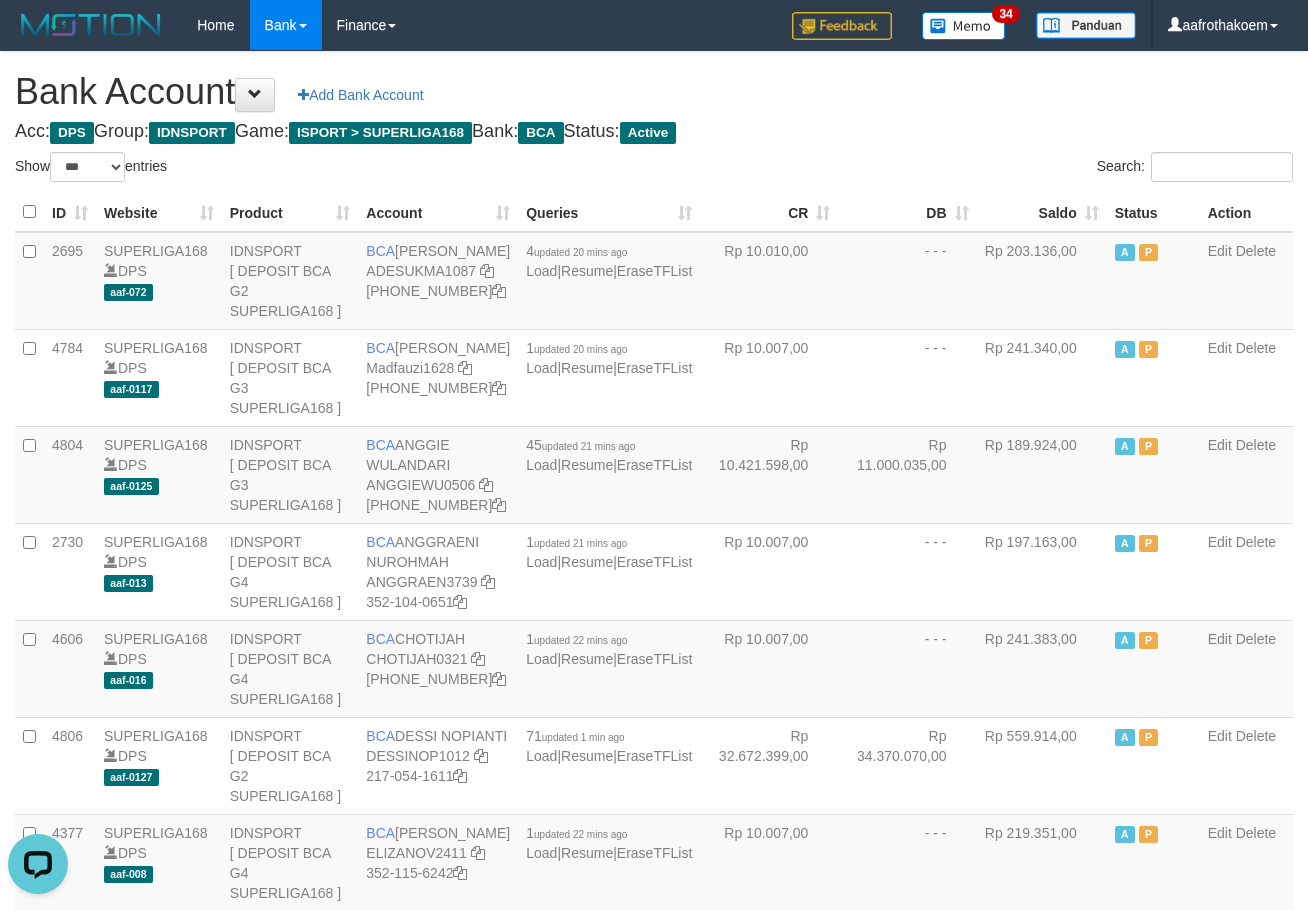 scroll, scrollTop: 0, scrollLeft: 0, axis: both 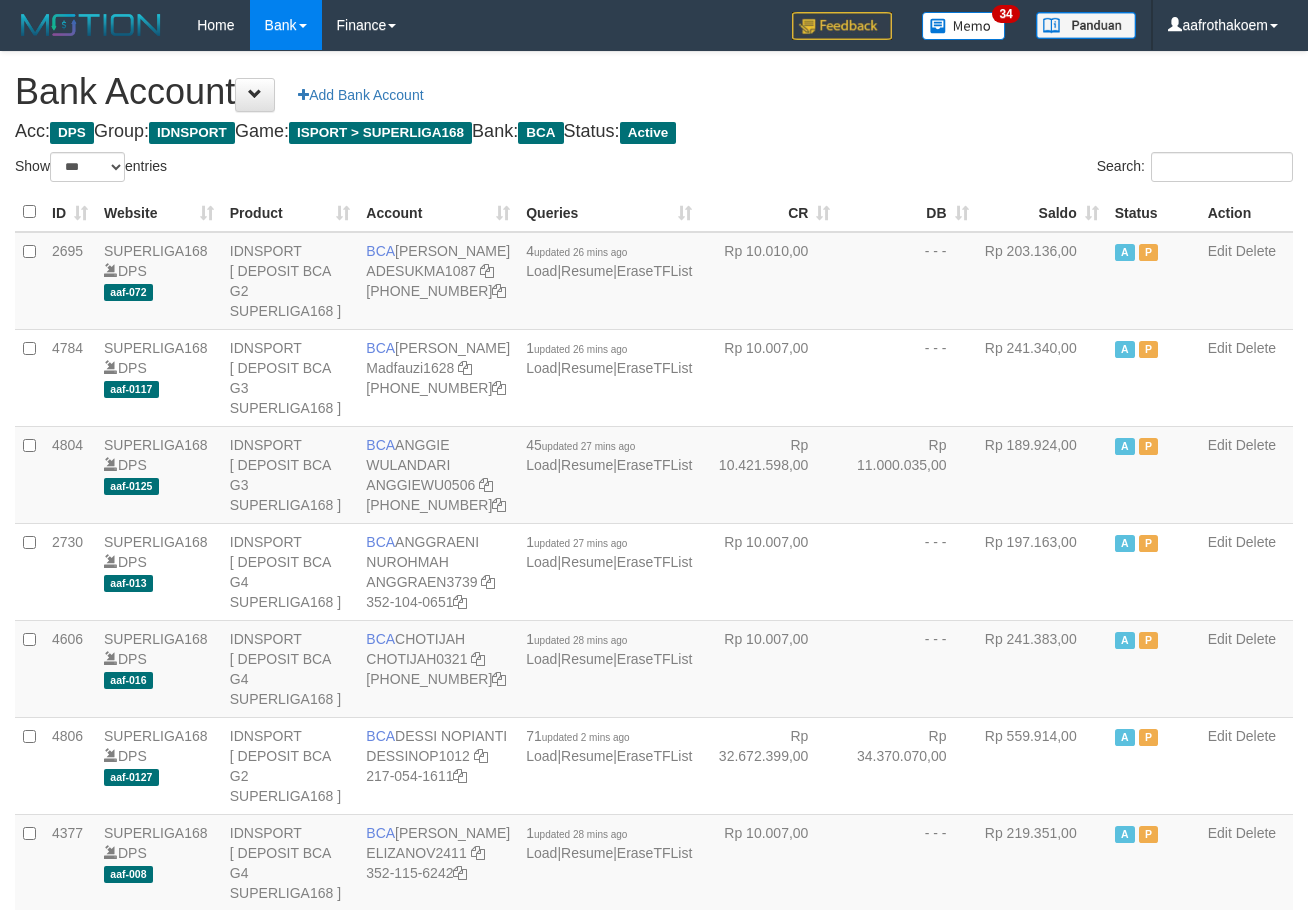 select on "***" 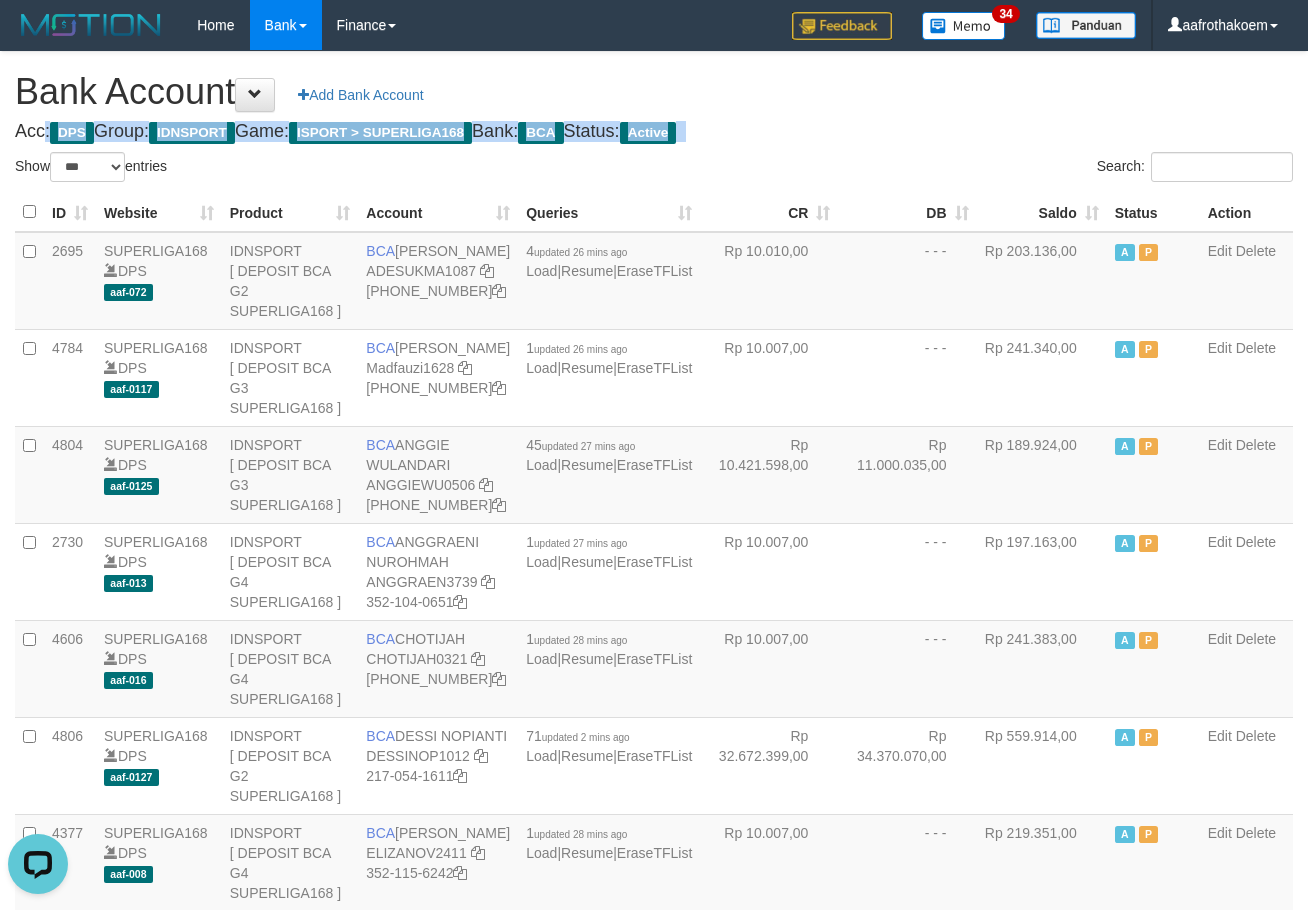 scroll, scrollTop: 0, scrollLeft: 0, axis: both 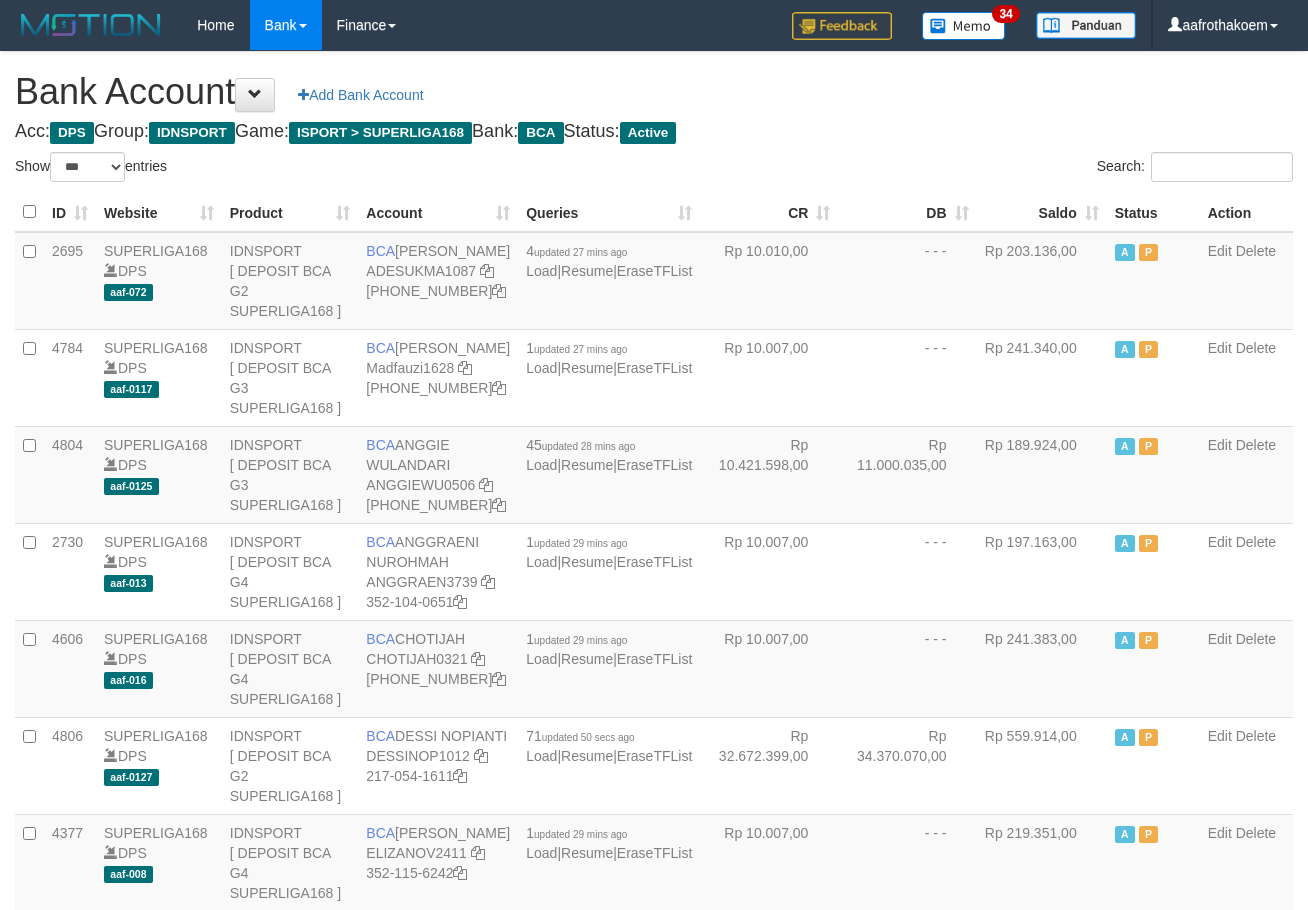 select on "***" 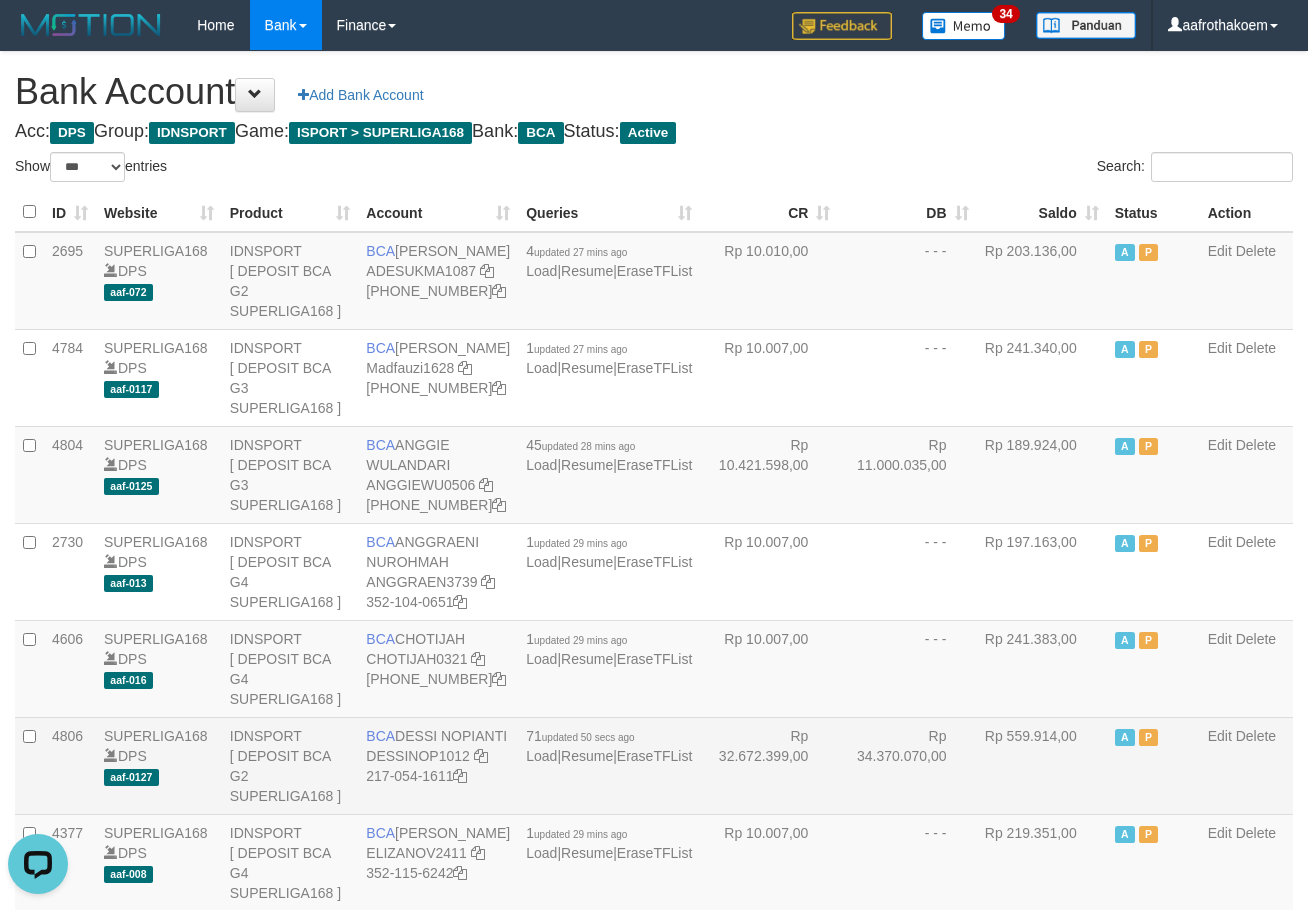 scroll, scrollTop: 0, scrollLeft: 0, axis: both 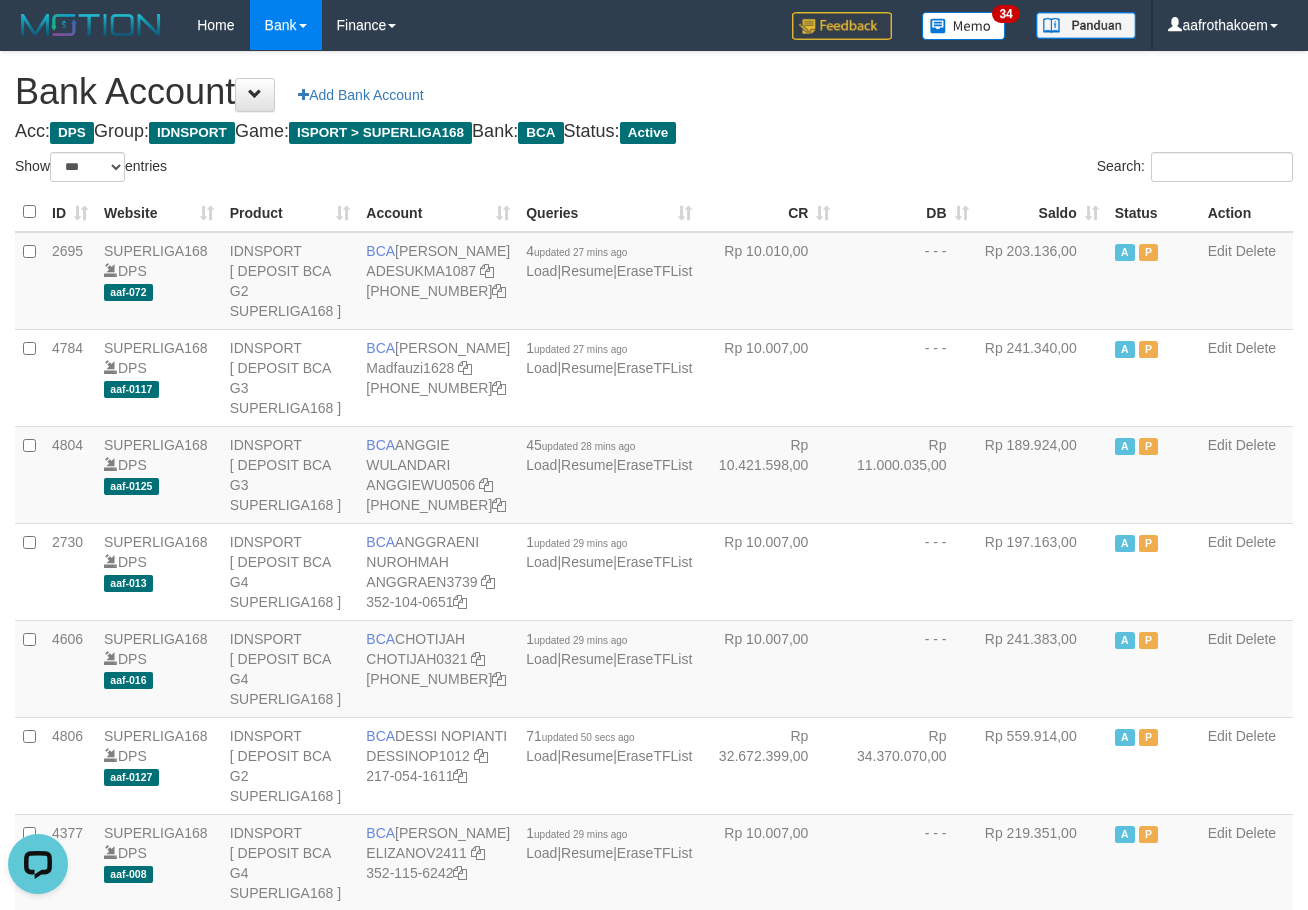 click on "Acc: 										 DPS
Group:   IDNSPORT    		Game:   ISPORT > SUPERLIGA168    		Bank:   BCA    		Status:  Active" at bounding box center (654, 132) 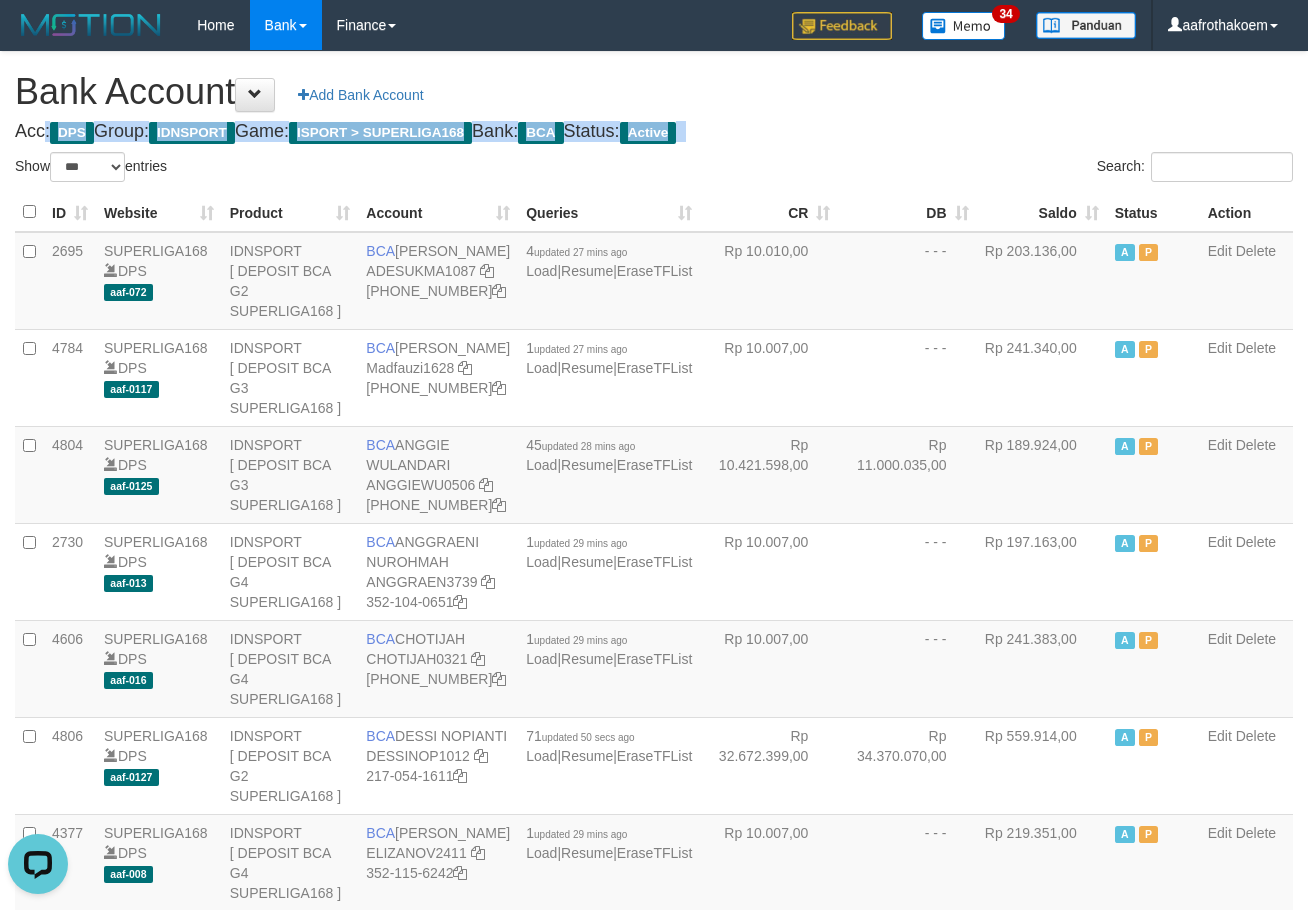 click on "Acc: 										 DPS
Group:   IDNSPORT    		Game:   ISPORT > SUPERLIGA168    		Bank:   BCA    		Status:  Active" at bounding box center [654, 132] 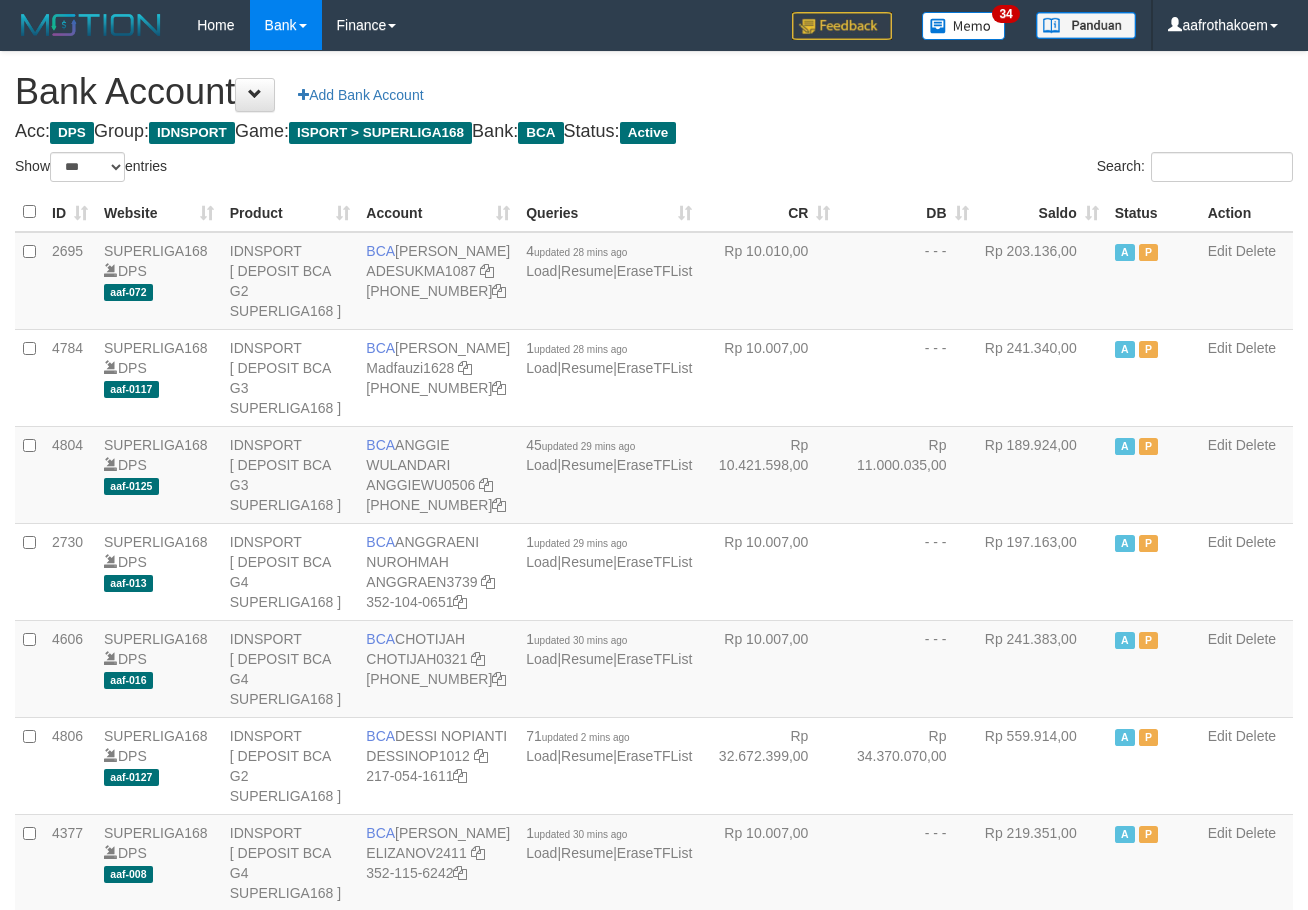 select on "***" 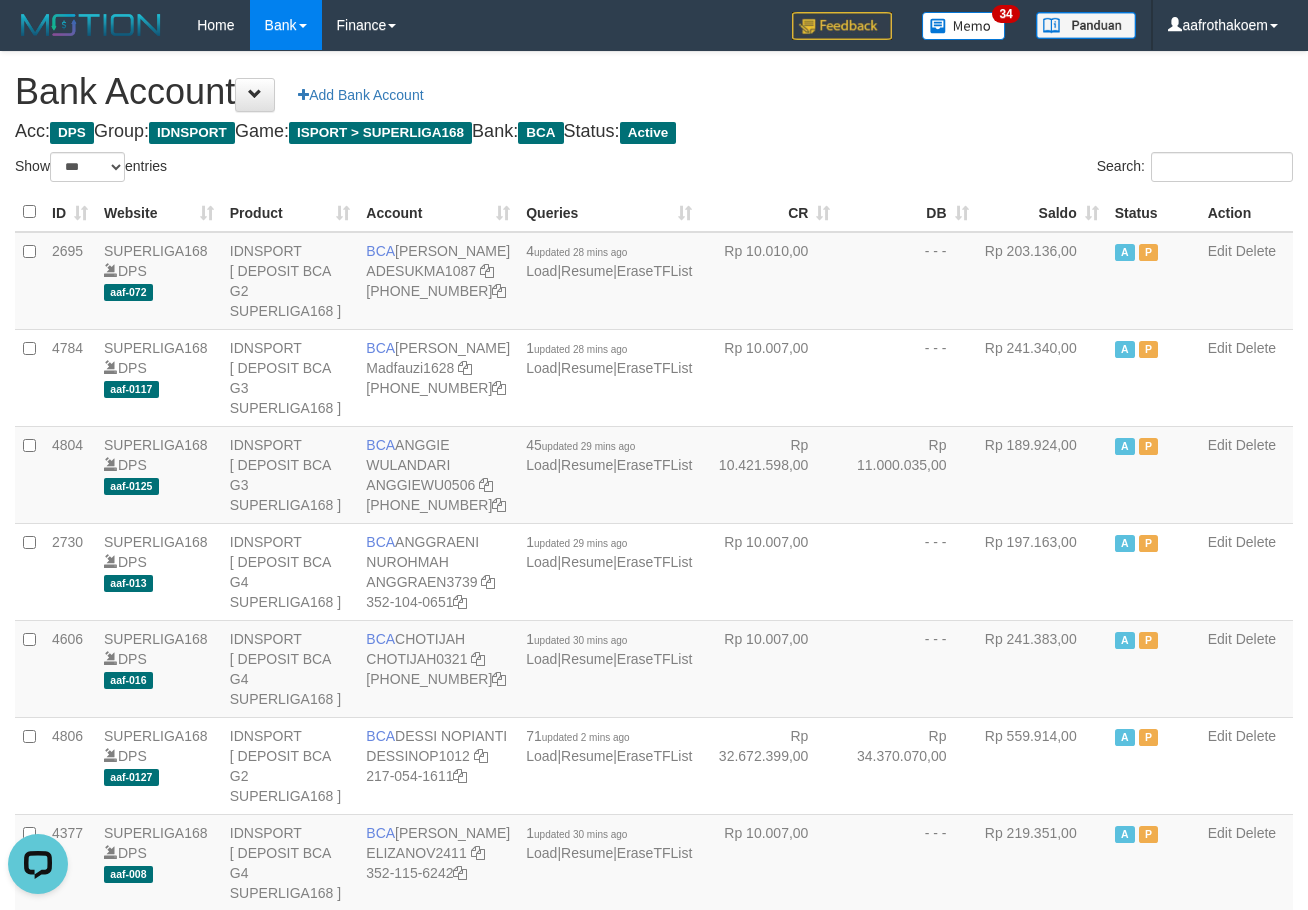 scroll, scrollTop: 0, scrollLeft: 0, axis: both 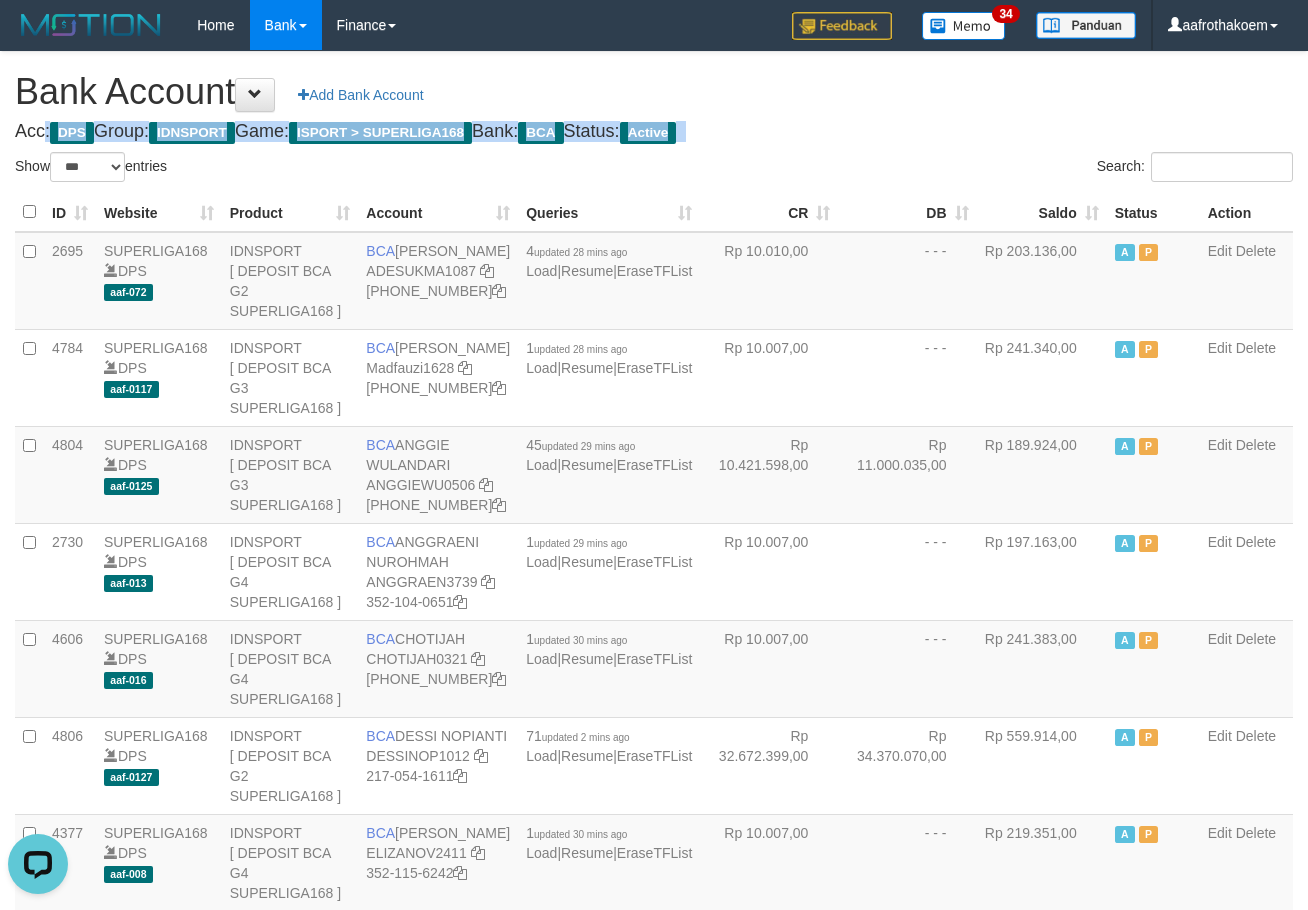 drag, startPoint x: 814, startPoint y: 100, endPoint x: 802, endPoint y: 60, distance: 41.761227 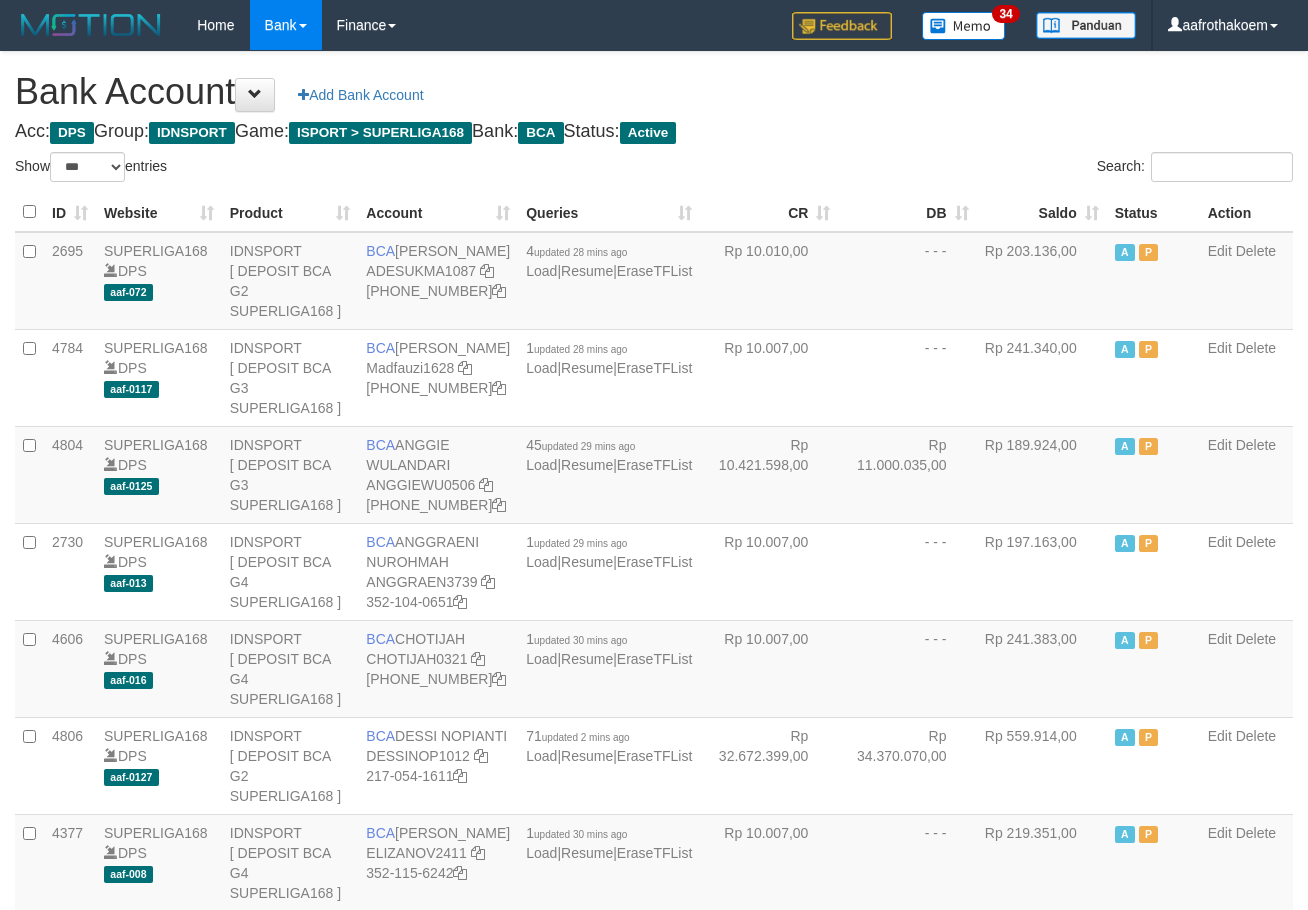 select on "***" 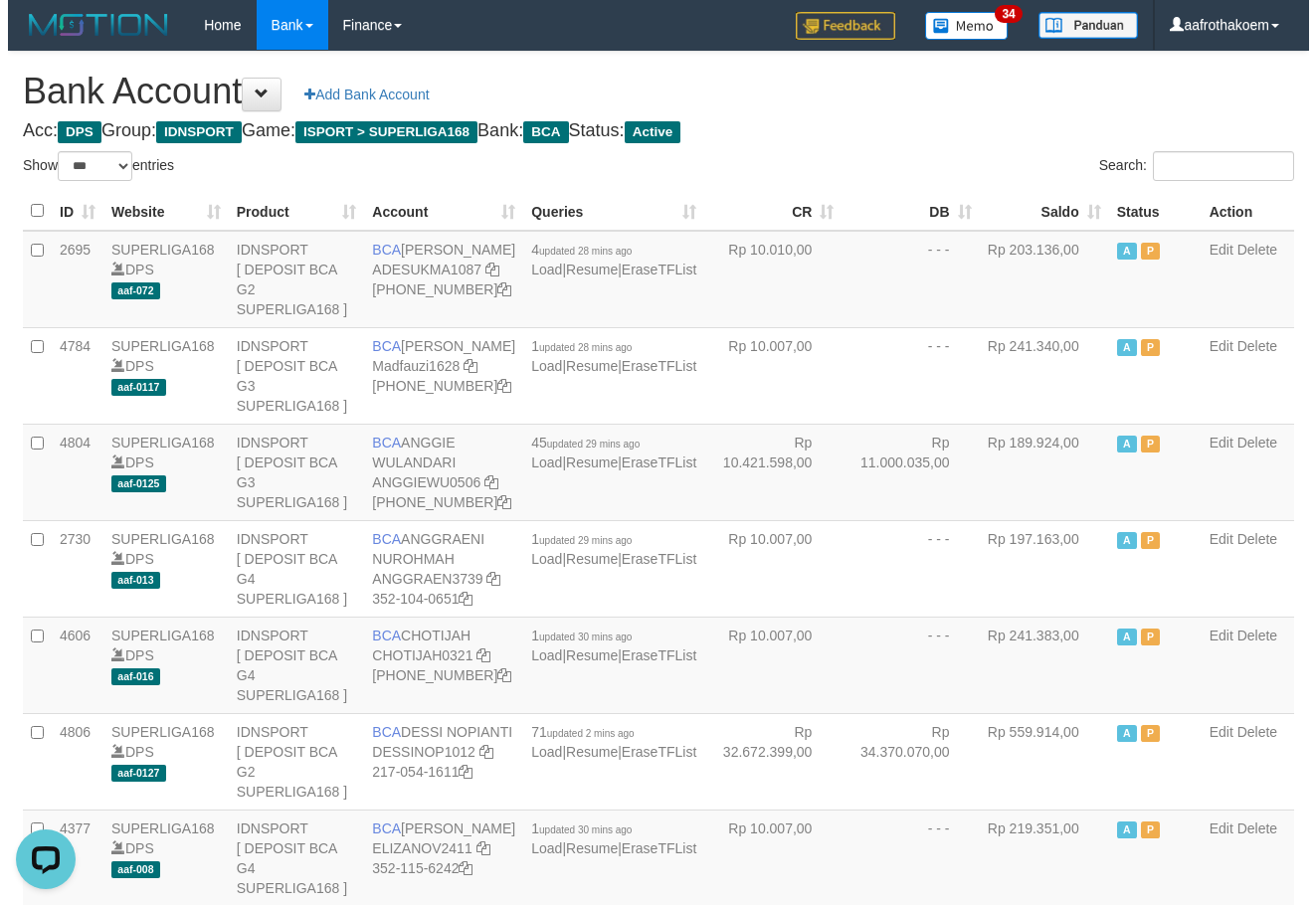 scroll, scrollTop: 0, scrollLeft: 0, axis: both 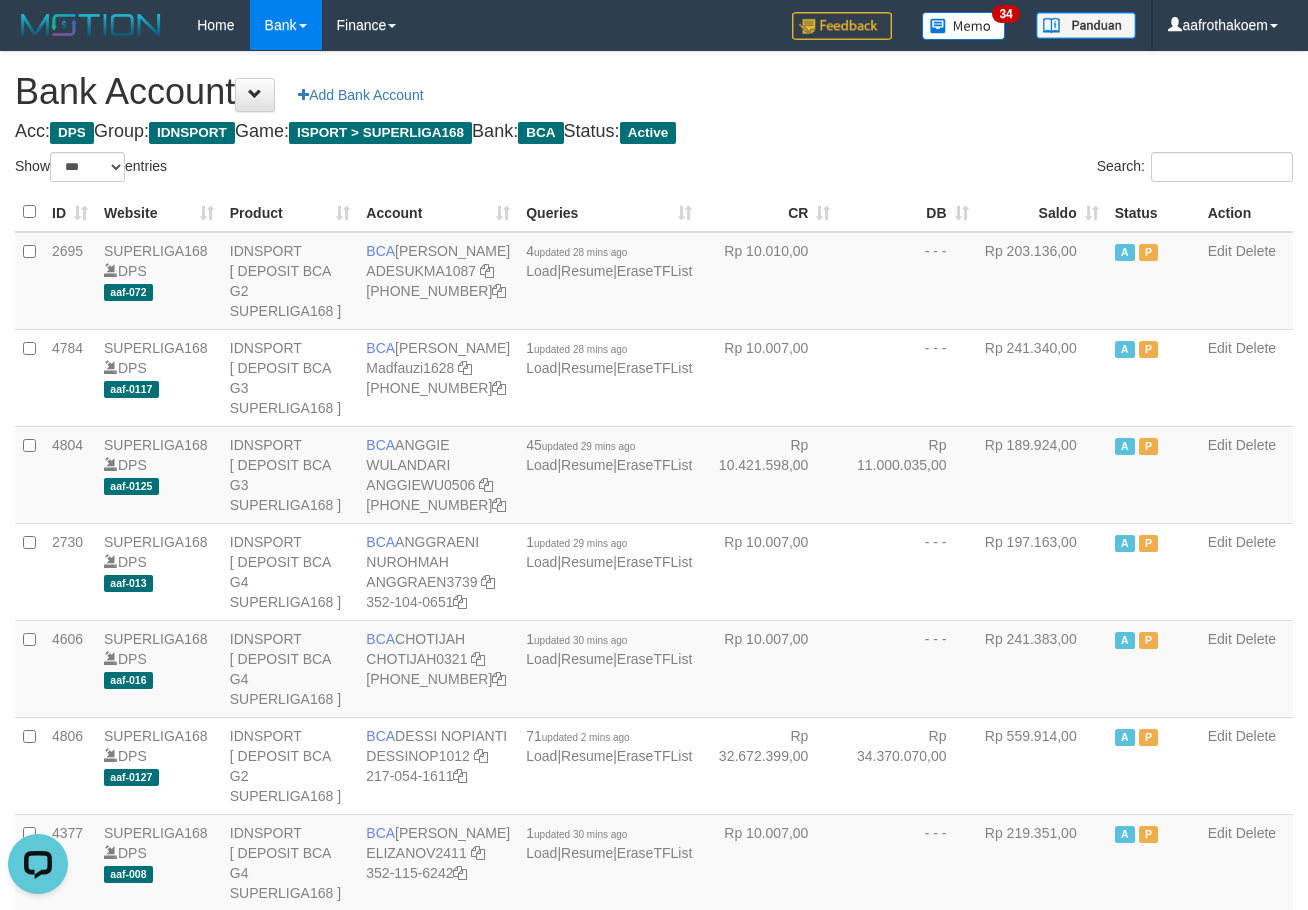 drag, startPoint x: 306, startPoint y: 177, endPoint x: 351, endPoint y: 175, distance: 45.044422 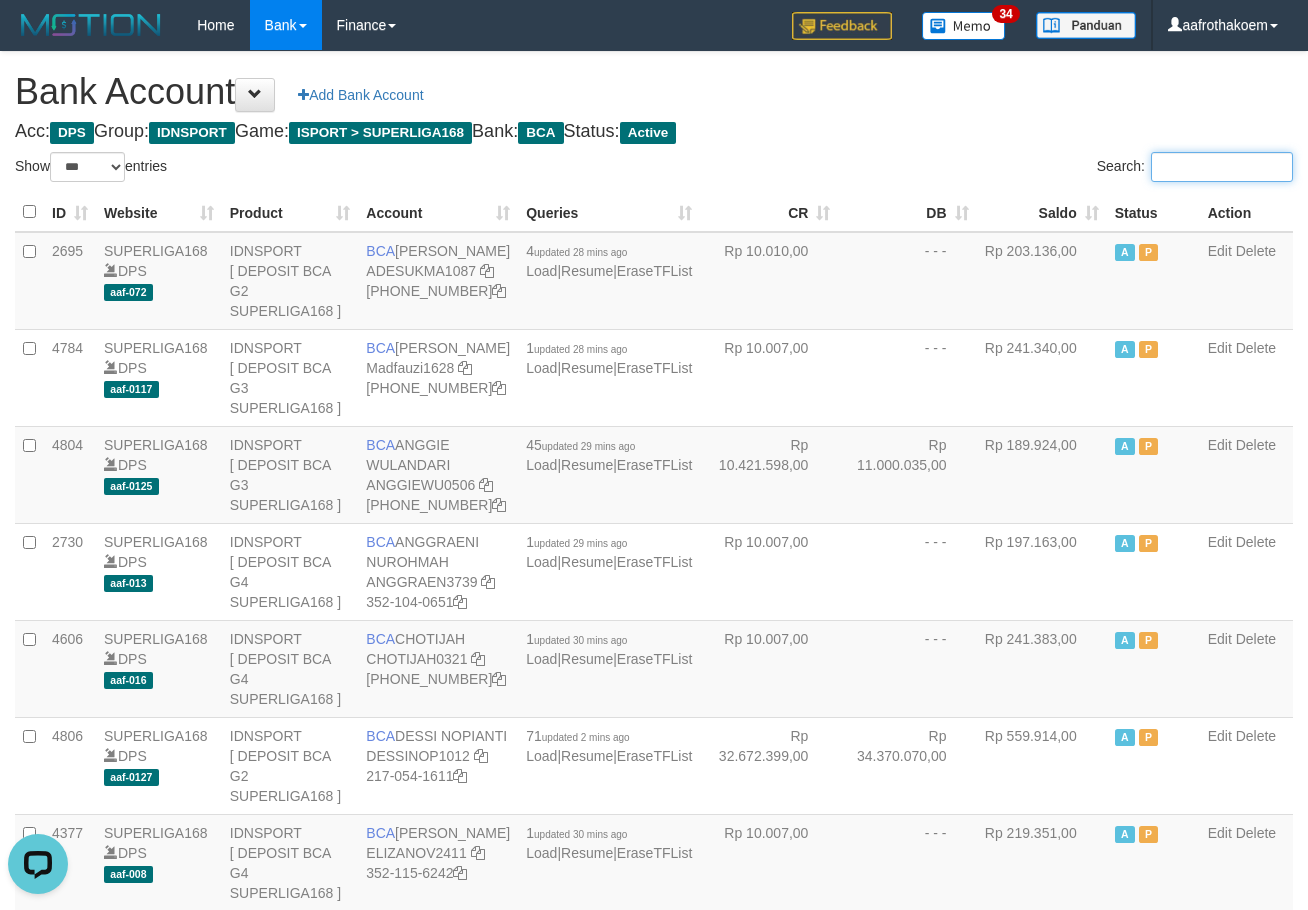 click on "Search:" at bounding box center [1222, 167] 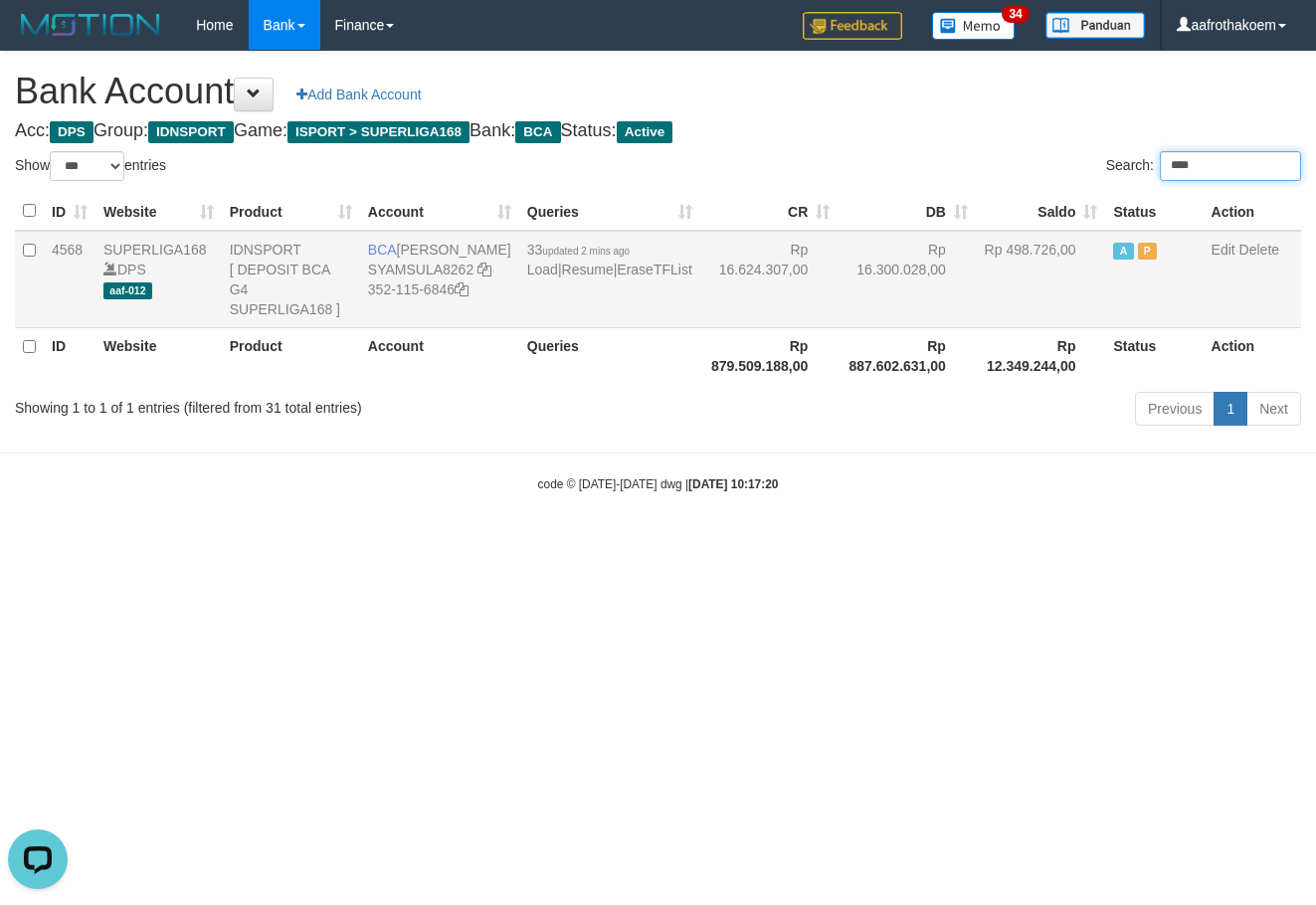 type on "****" 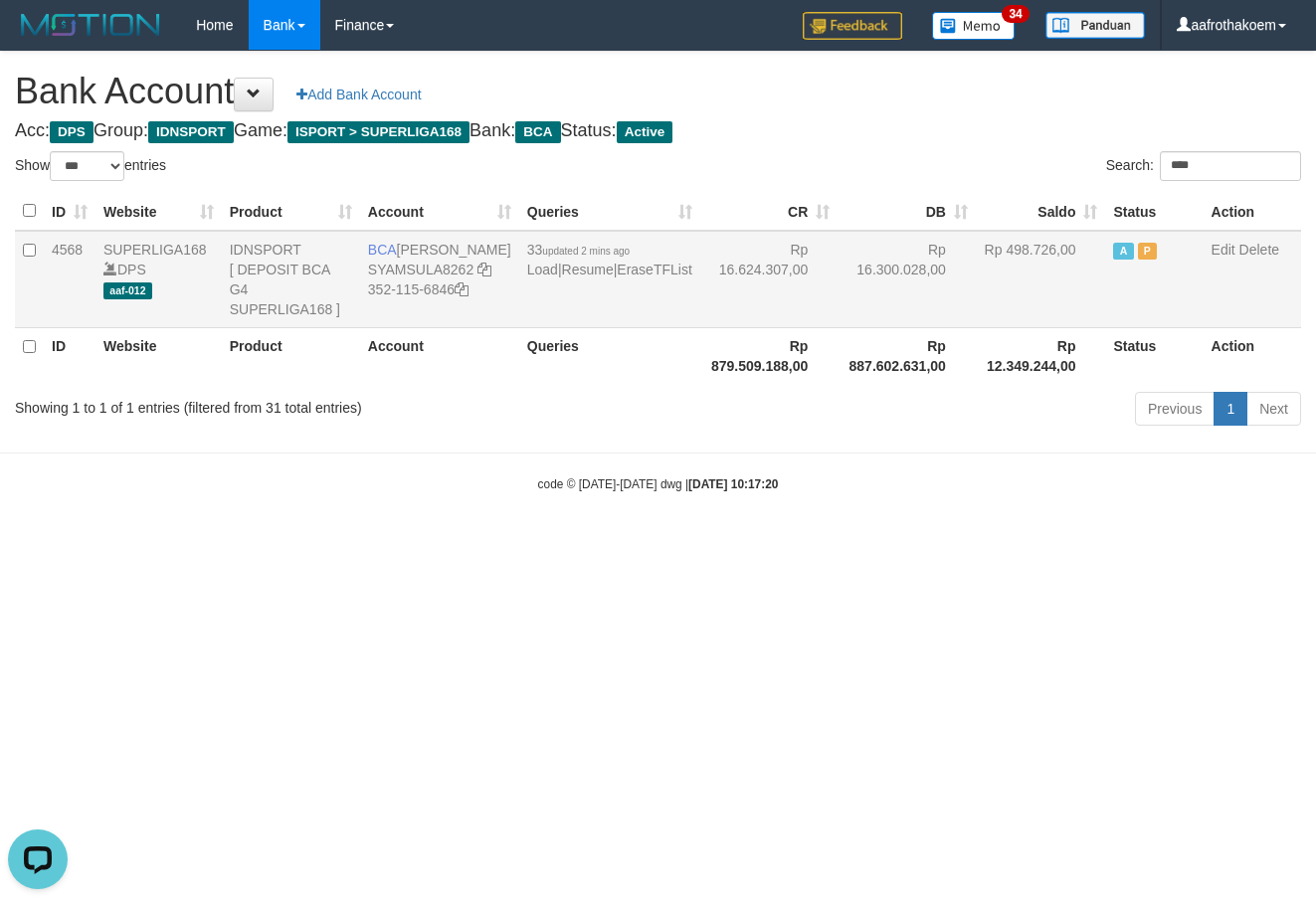 drag, startPoint x: 843, startPoint y: 275, endPoint x: 643, endPoint y: 298, distance: 201.31816 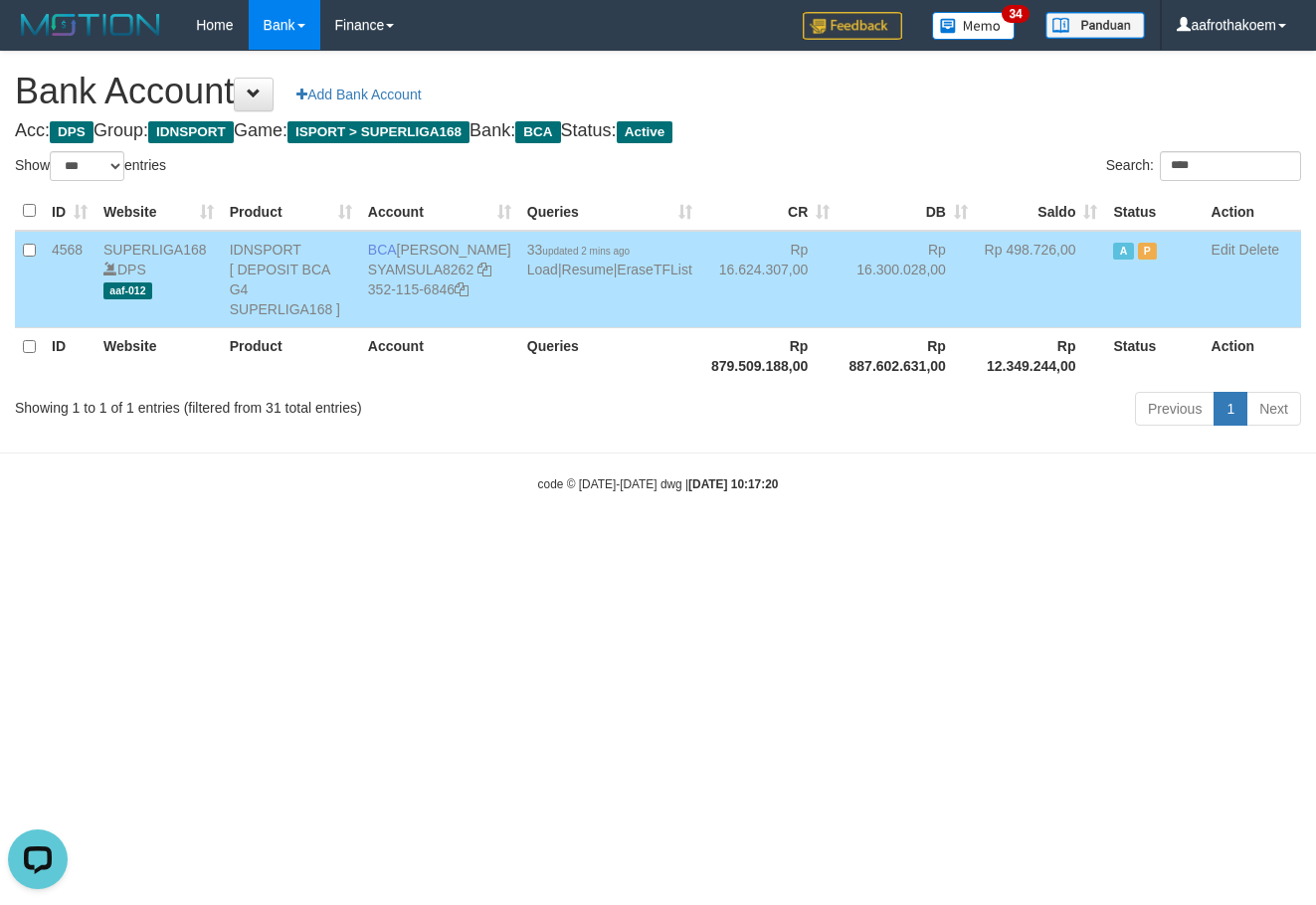 drag, startPoint x: 418, startPoint y: 248, endPoint x: 511, endPoint y: 252, distance: 93.08598 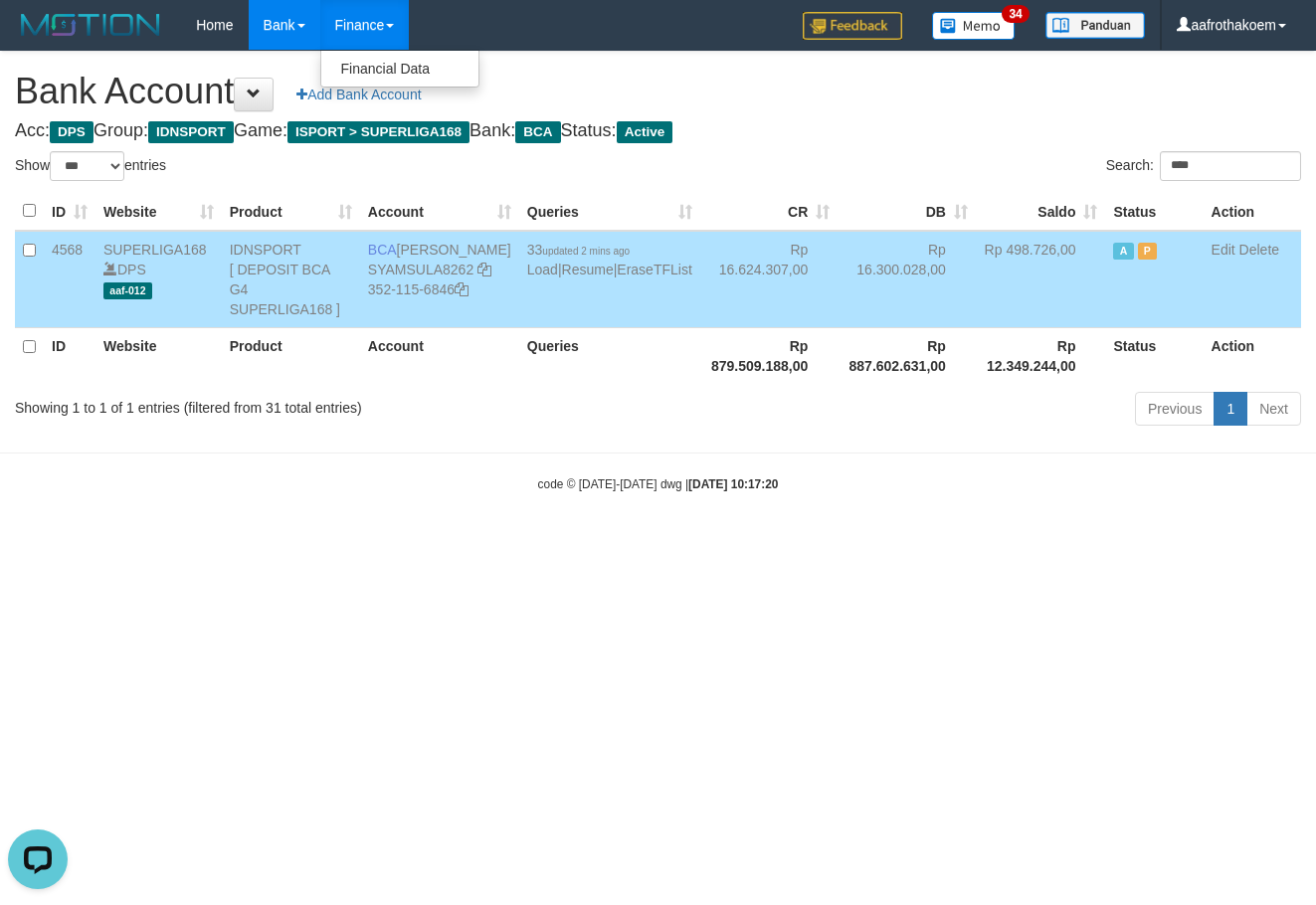 click on "Search: ****" at bounding box center [988, 168] 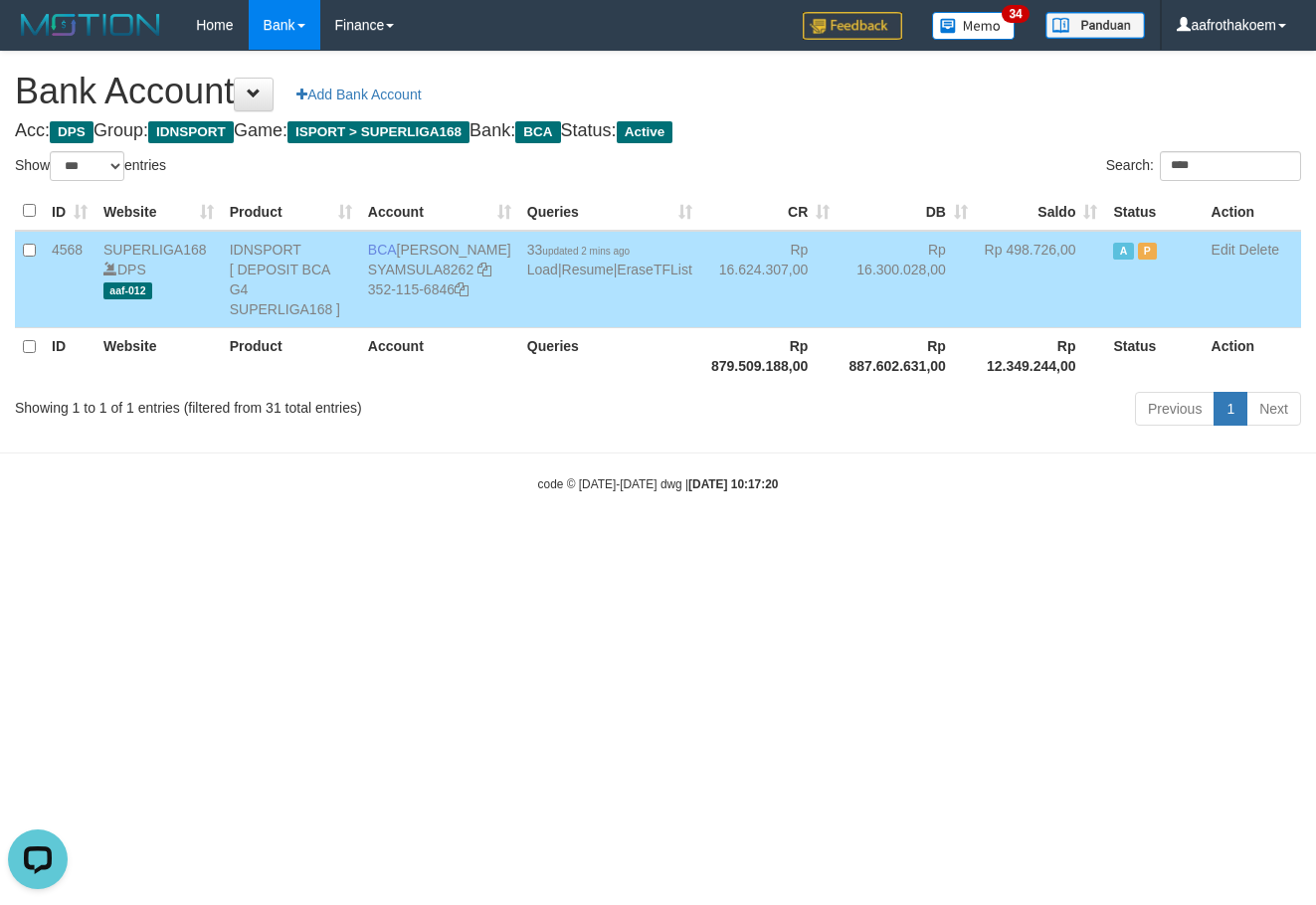 click on "Search: ****" at bounding box center [988, 168] 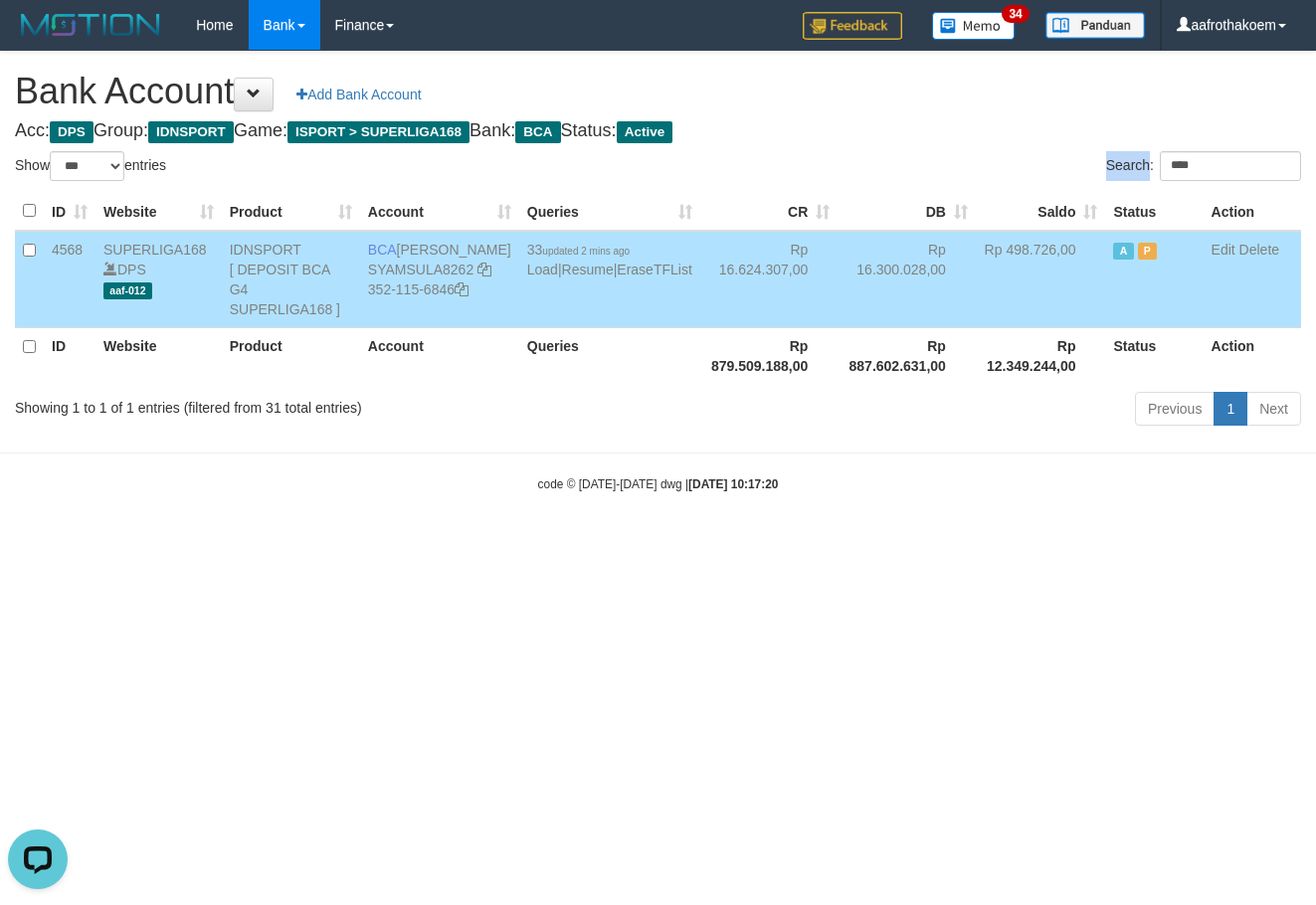 click on "Search: ****" at bounding box center (988, 168) 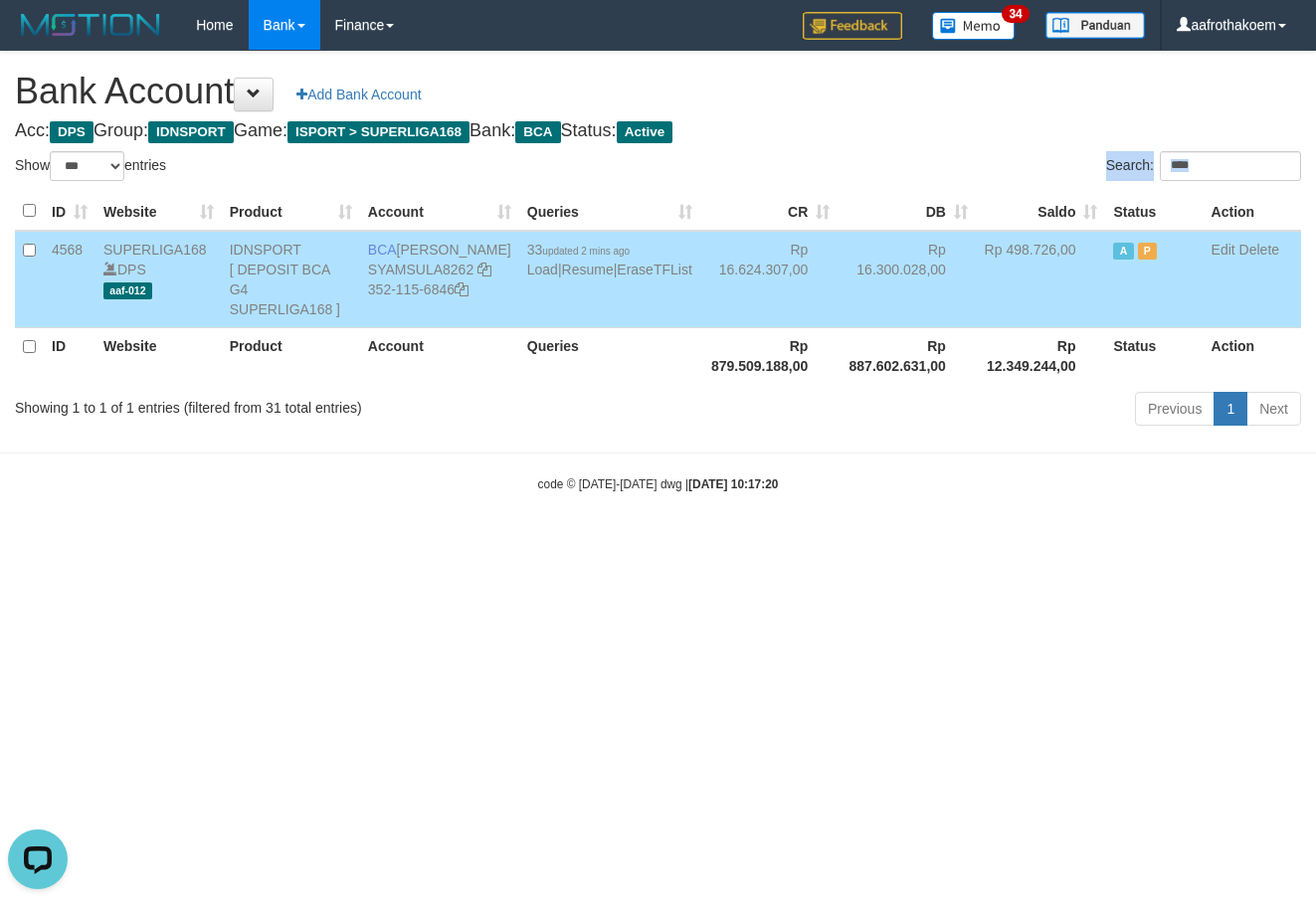 click on "Search: ****" at bounding box center [988, 168] 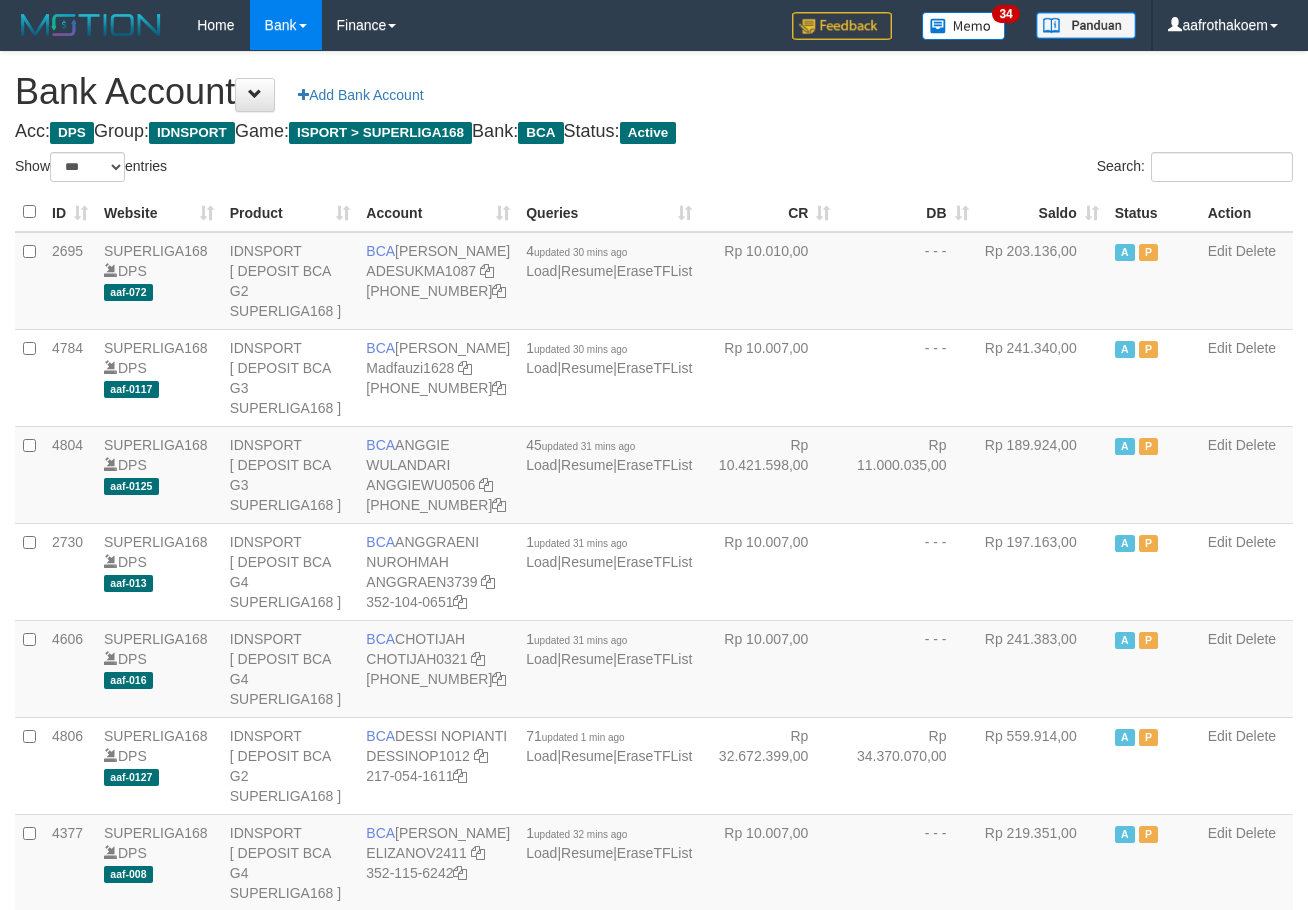 select on "***" 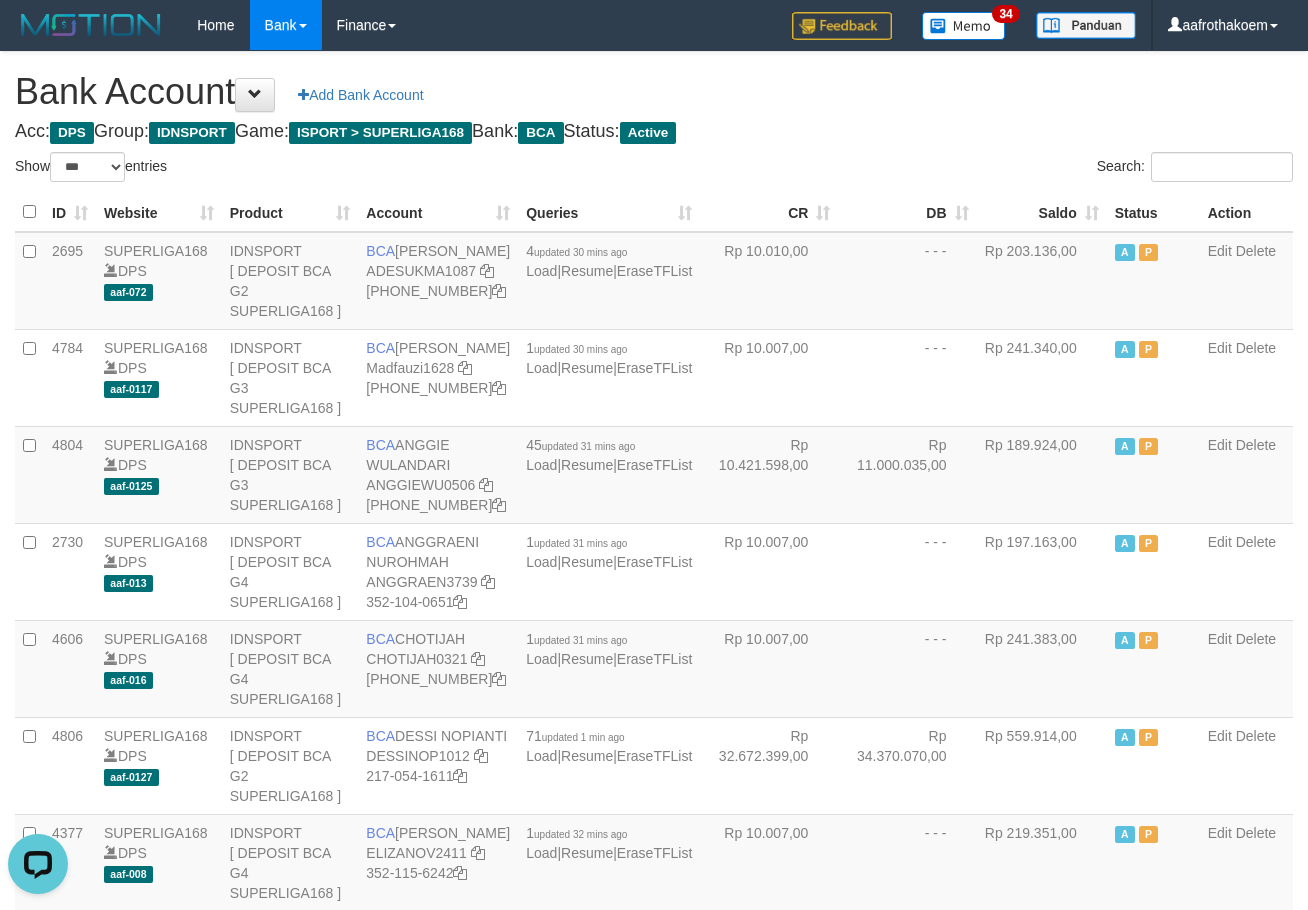 scroll, scrollTop: 0, scrollLeft: 0, axis: both 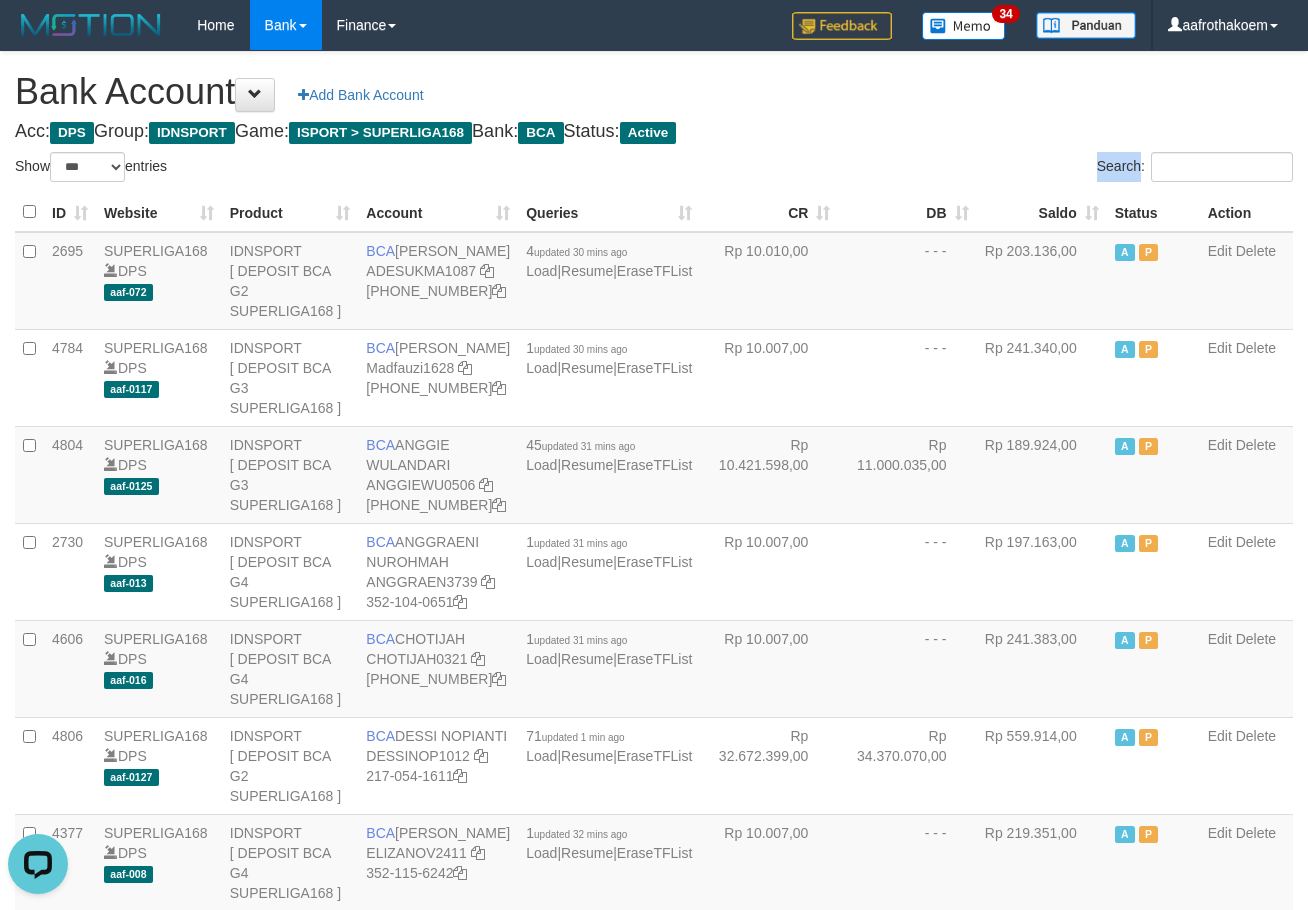 click on "Bank Account
Add Bank Account
Acc: 										 DPS
Group:   IDNSPORT    		Game:   ISPORT > SUPERLIGA168    		Bank:   BCA    		Status:  Active
Filter Account Type
*******
***
**
***
DPS
SELECT ALL  SELECT TYPE  - ALL -
DPS
WD
TMP
Filter Product
*******
******
********
********
*******
********
IDNSPORT
SELECT ALL  SELECT GROUP  - ALL -
BETHUB
IDNPOKER
[GEOGRAPHIC_DATA]
[GEOGRAPHIC_DATA]
LOADONLY
Filter Website
*******" at bounding box center [654, 1668] 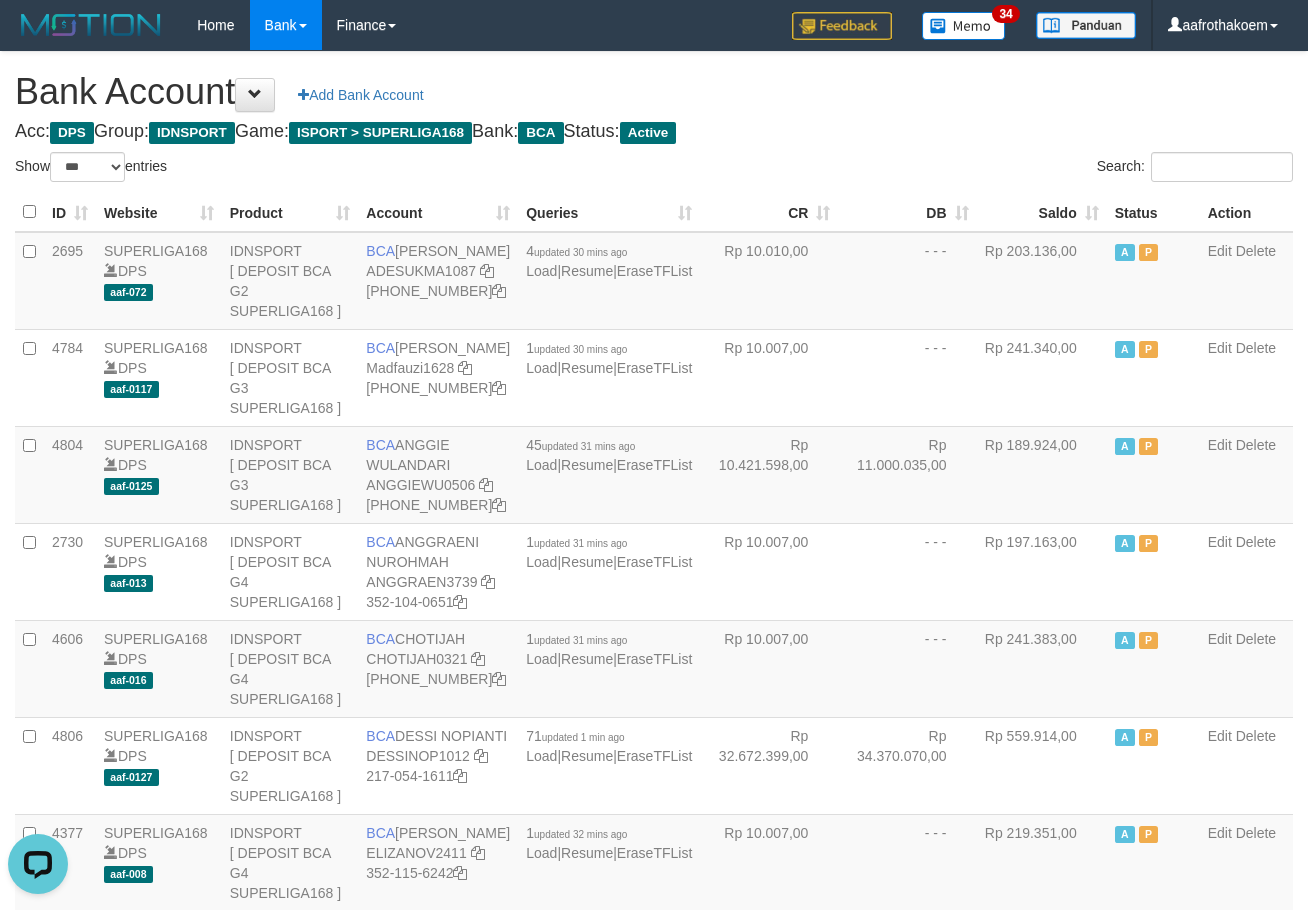 click on "Acc: 										 DPS
Group:   IDNSPORT    		Game:   ISPORT > SUPERLIGA168    		Bank:   BCA    		Status:  Active" at bounding box center [654, 132] 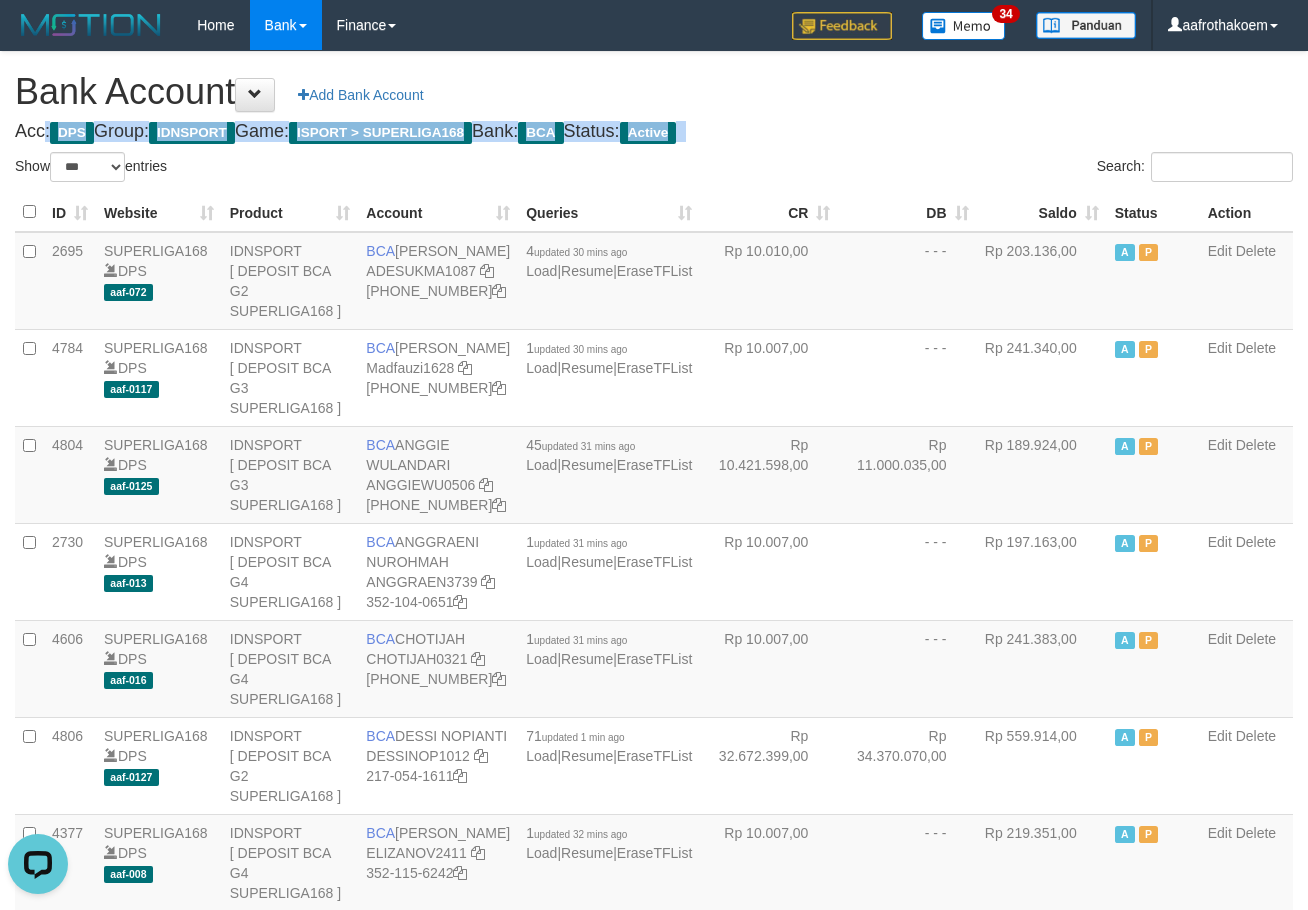 click on "Acc: 										 DPS
Group:   IDNSPORT    		Game:   ISPORT > SUPERLIGA168    		Bank:   BCA    		Status:  Active" at bounding box center [654, 132] 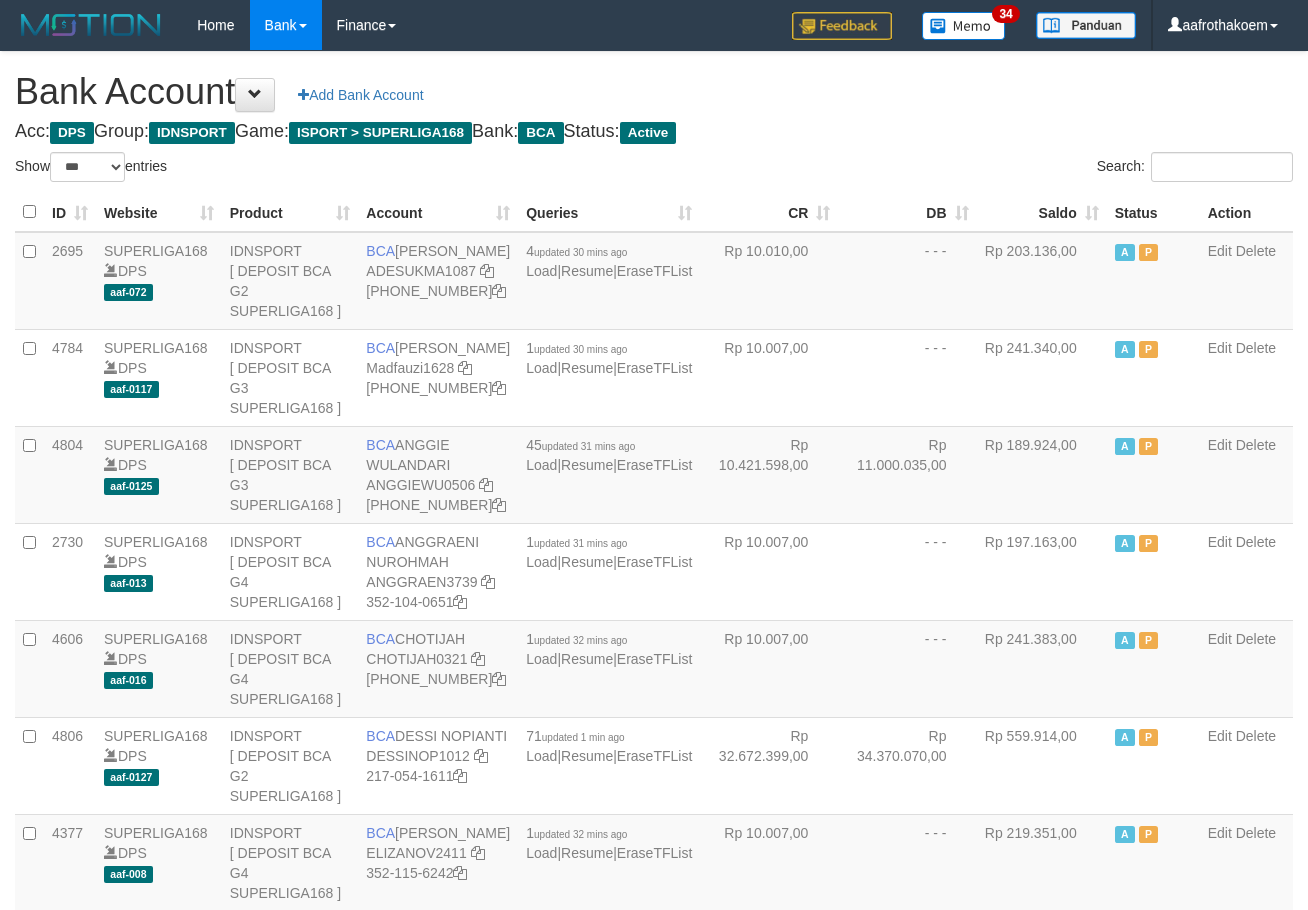 select on "***" 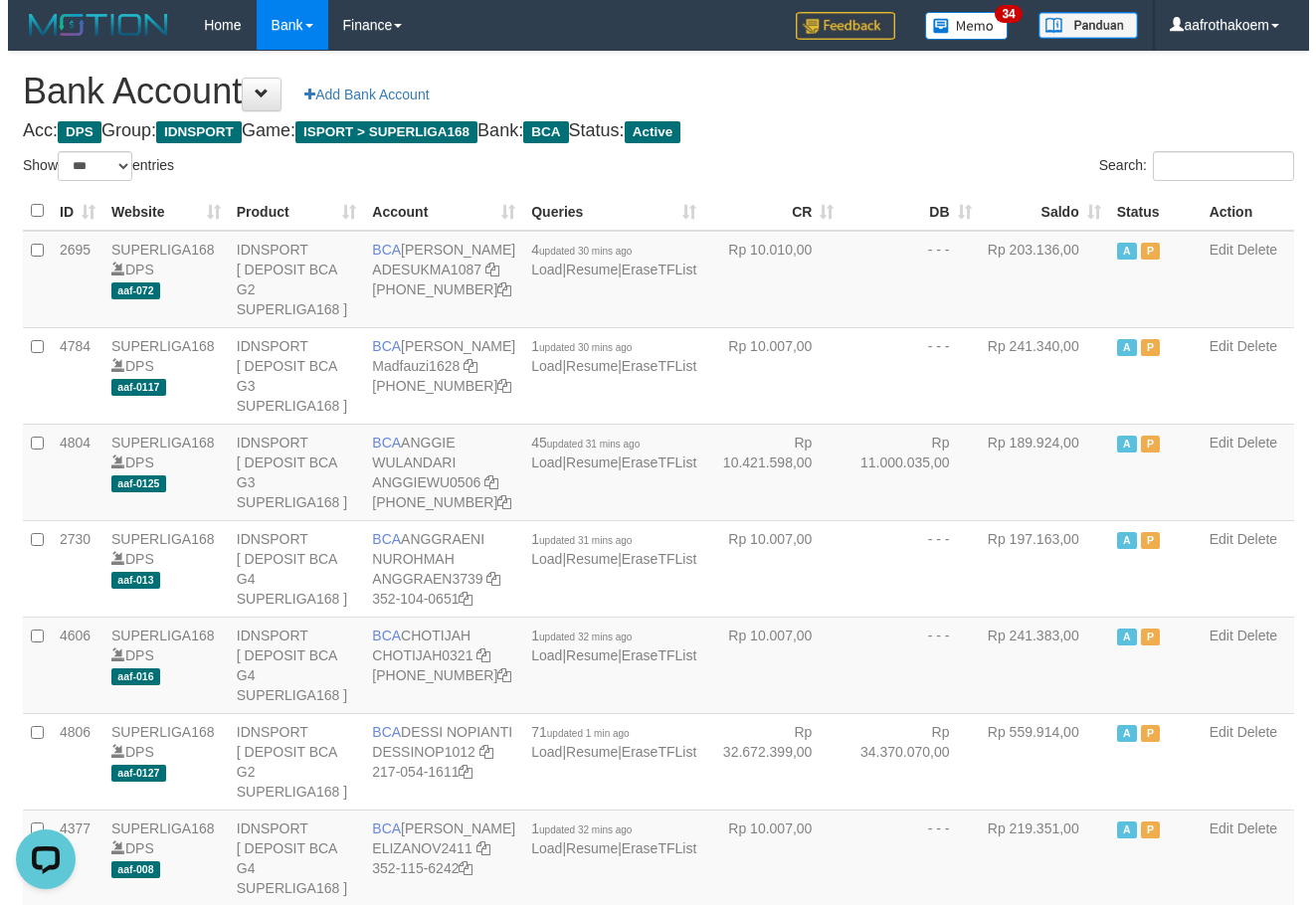 scroll, scrollTop: 0, scrollLeft: 0, axis: both 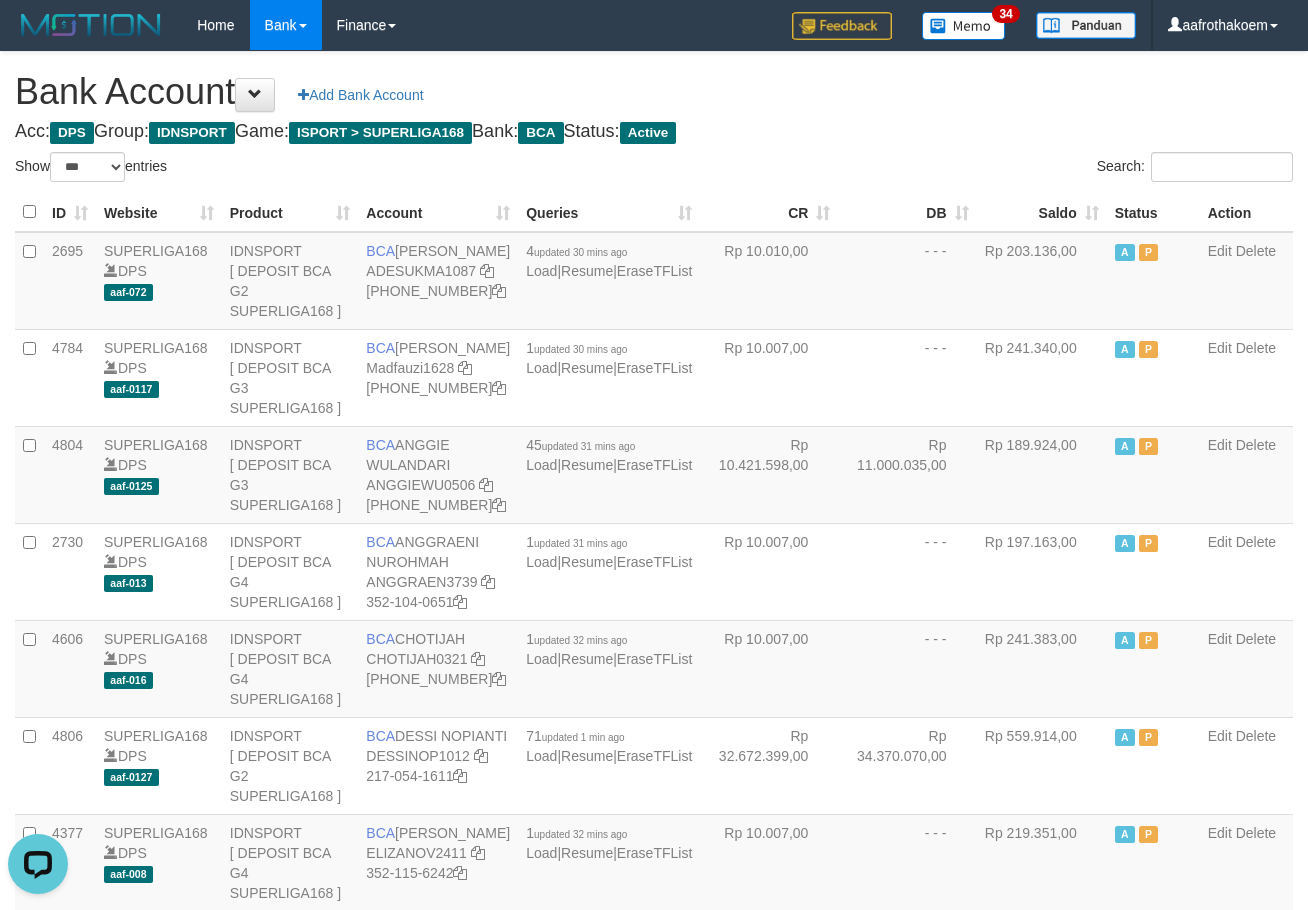 drag, startPoint x: 961, startPoint y: 146, endPoint x: 974, endPoint y: 158, distance: 17.691807 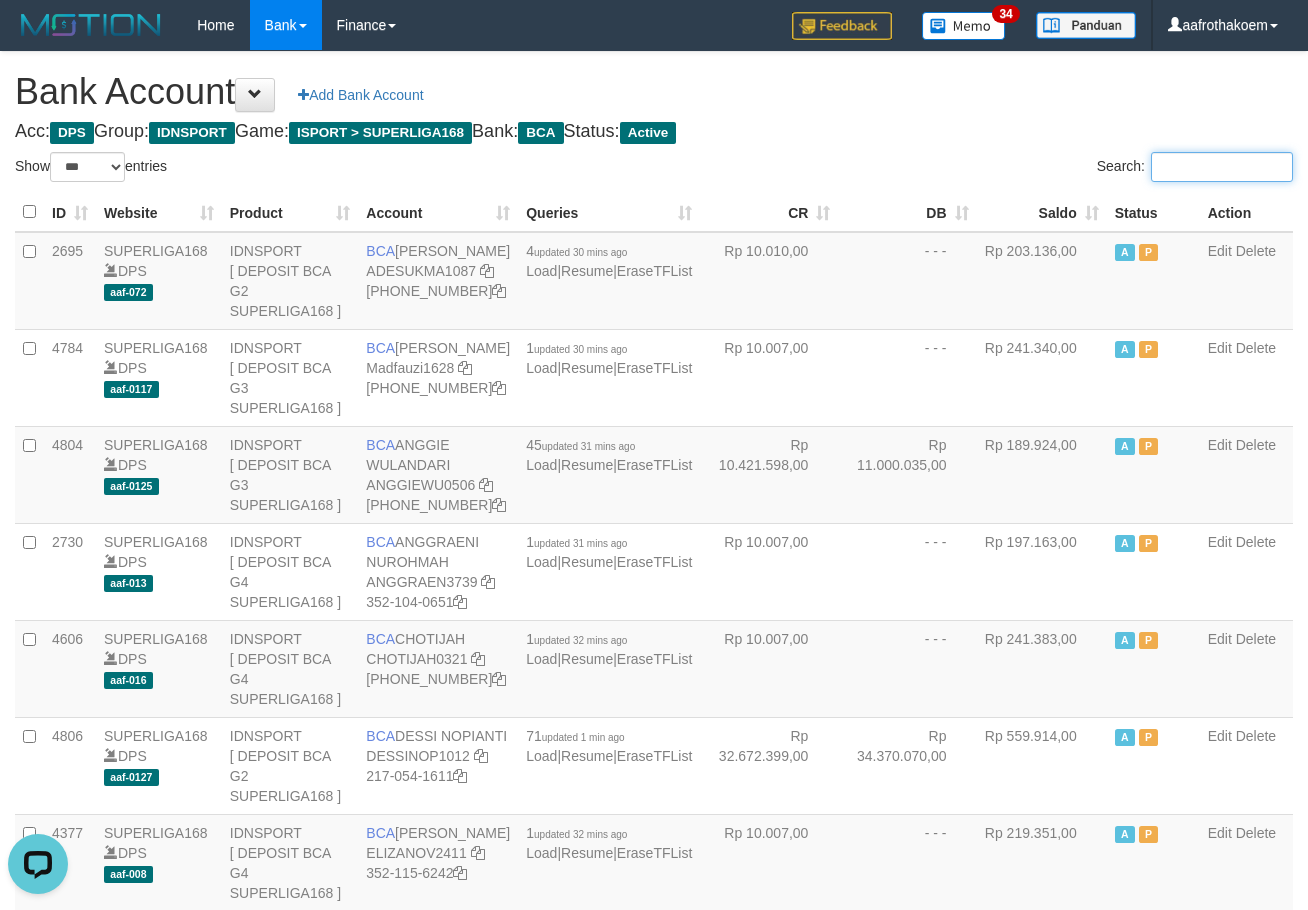 click on "Search:" at bounding box center (1222, 167) 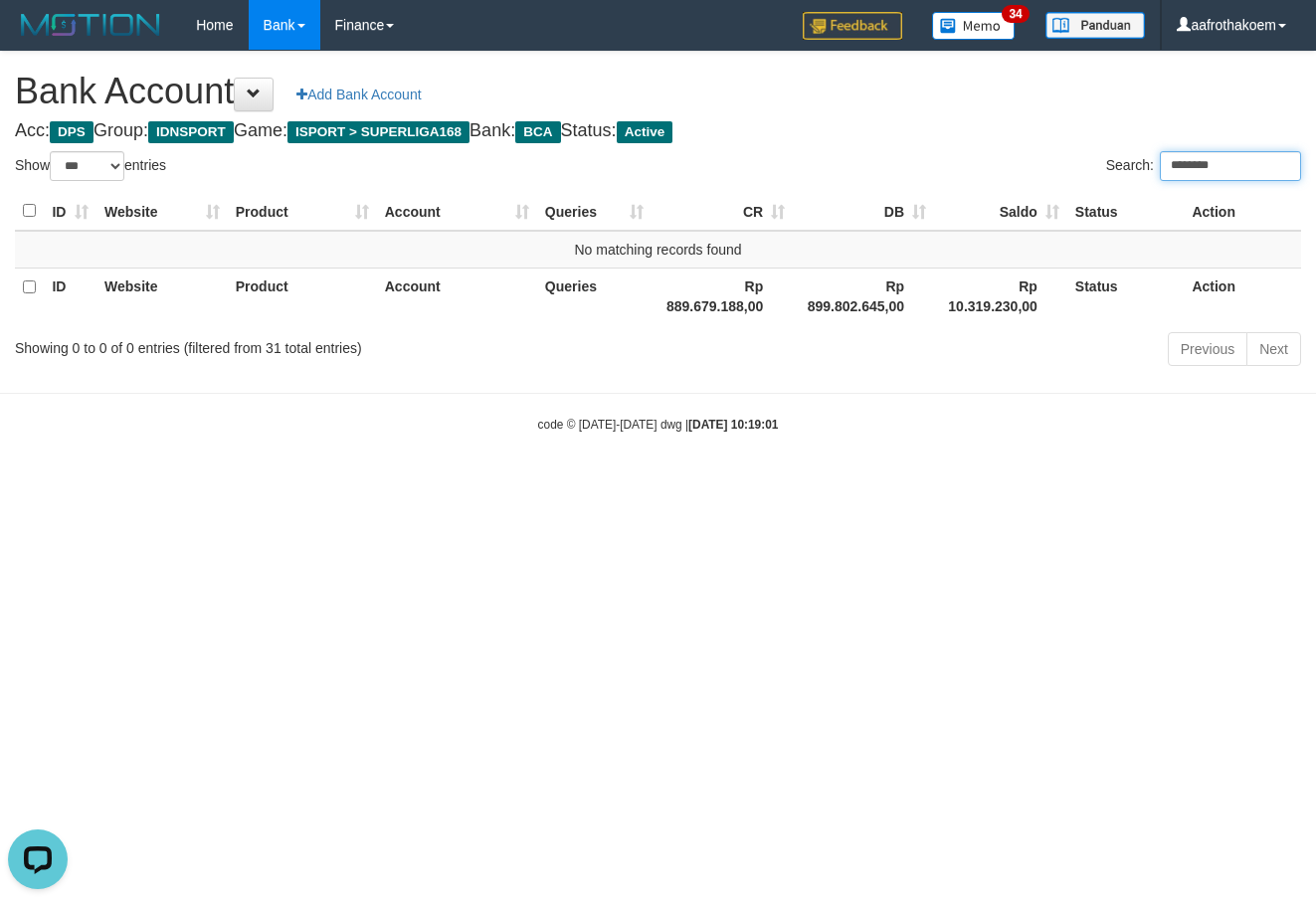type on "********" 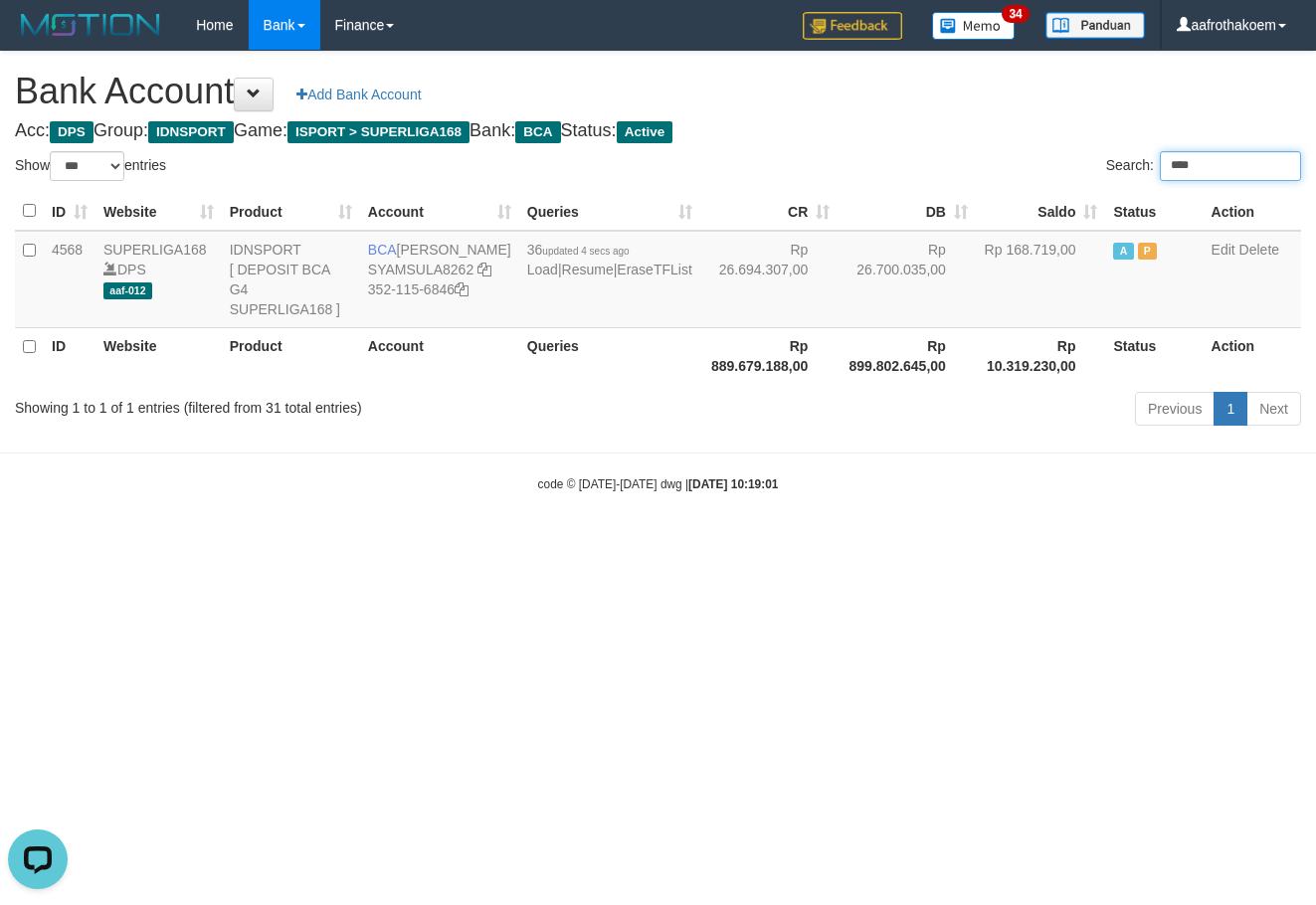 type on "****" 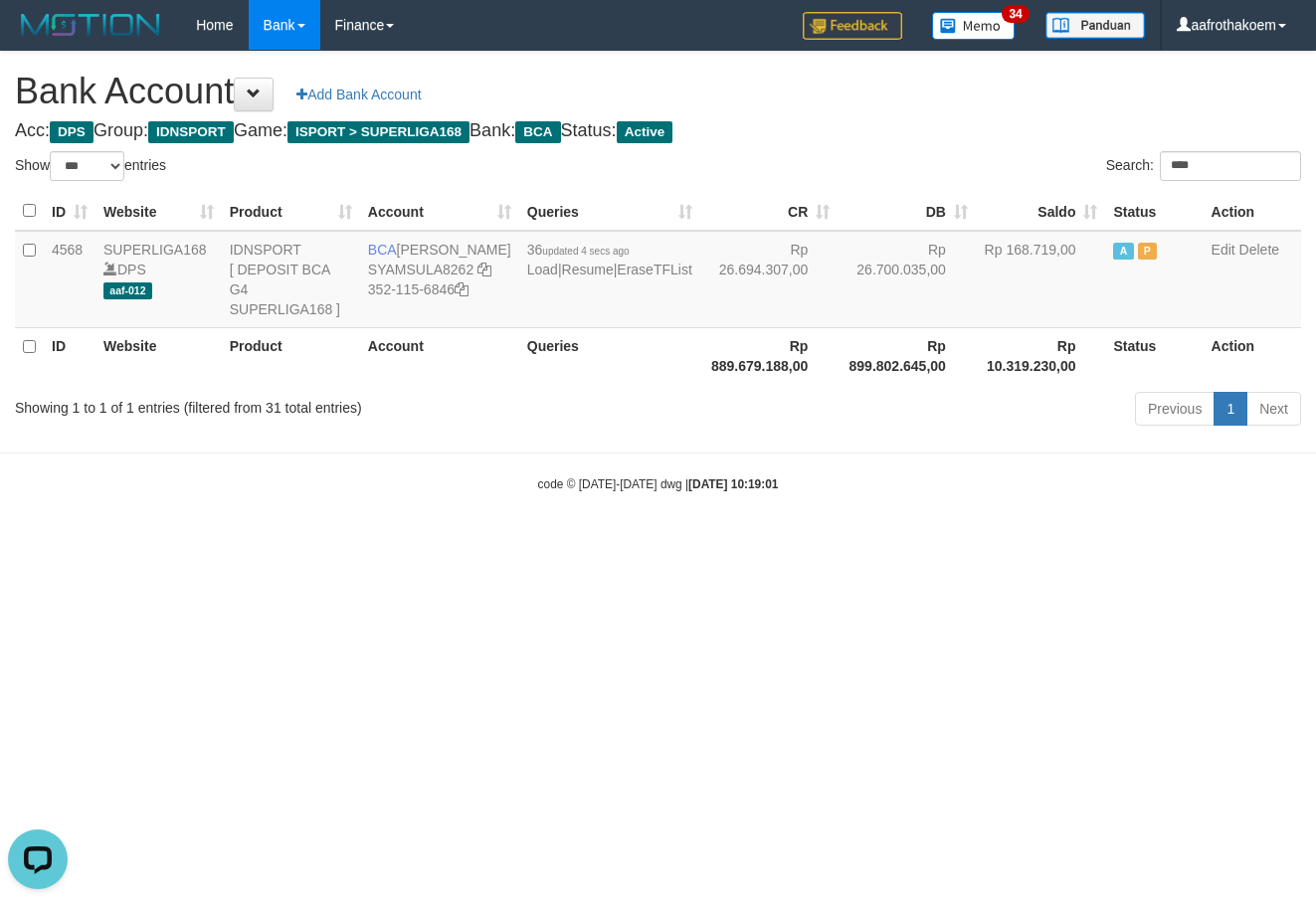 click on "Show  ** ** ** *** ***  entries Search: ****
ID Website Product Account Queries CR DB Saldo Status Action
4568
SUPERLIGA168
DPS
aaf-012
IDNSPORT
[ DEPOSIT BCA G4 SUPERLIGA168 ]
BCA
SYAMSUL ALI
SYAMSULA8262
352-115-6846
36  updated 4 secs ago
Load
|
Resume
|
EraseTFList
Rp 26.694.307,00
Rp 26.700.035,00" at bounding box center [658, 291] 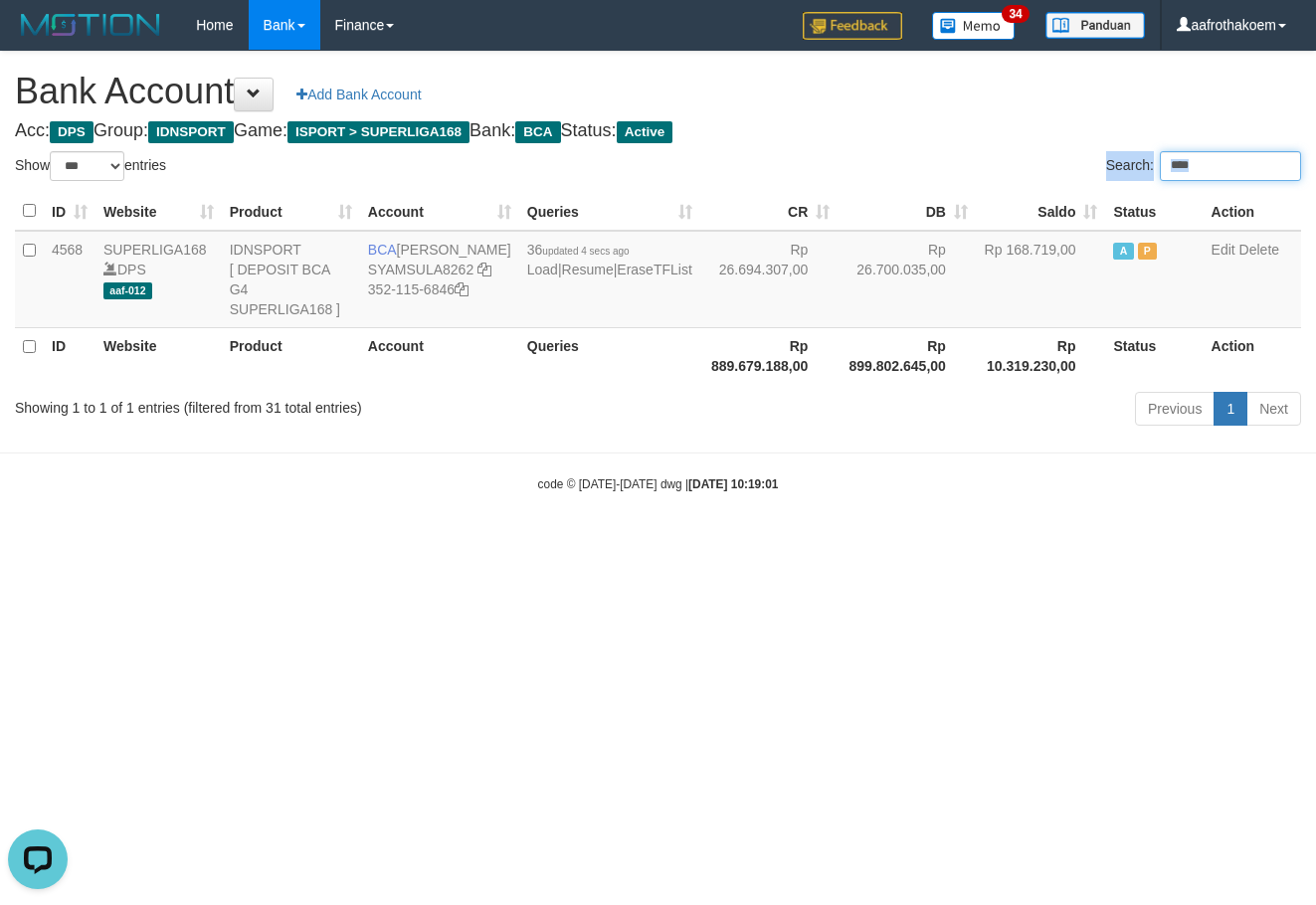 click on "****" at bounding box center (1230, 166) 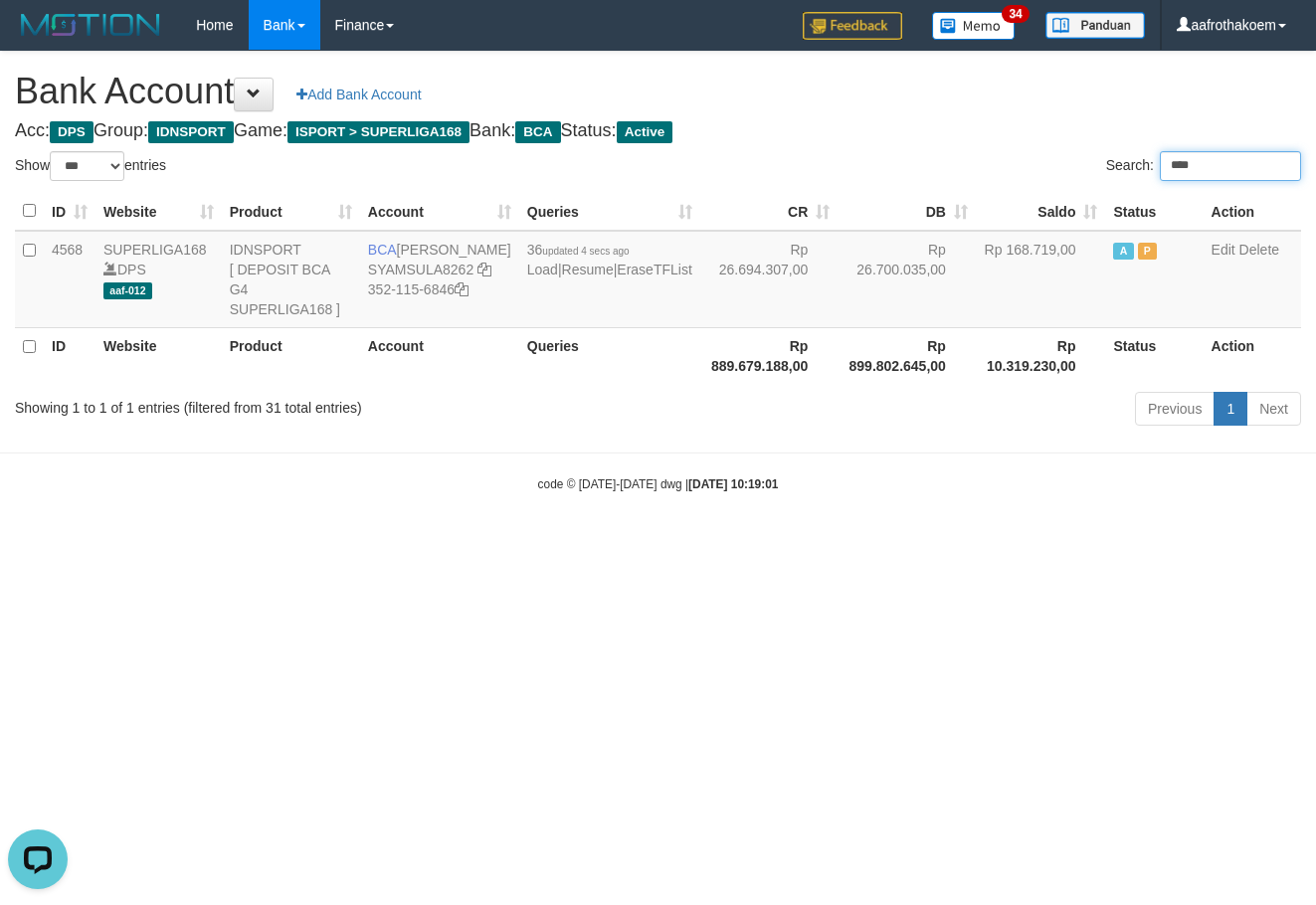 drag, startPoint x: 1182, startPoint y: 166, endPoint x: 1142, endPoint y: 160, distance: 40.4475 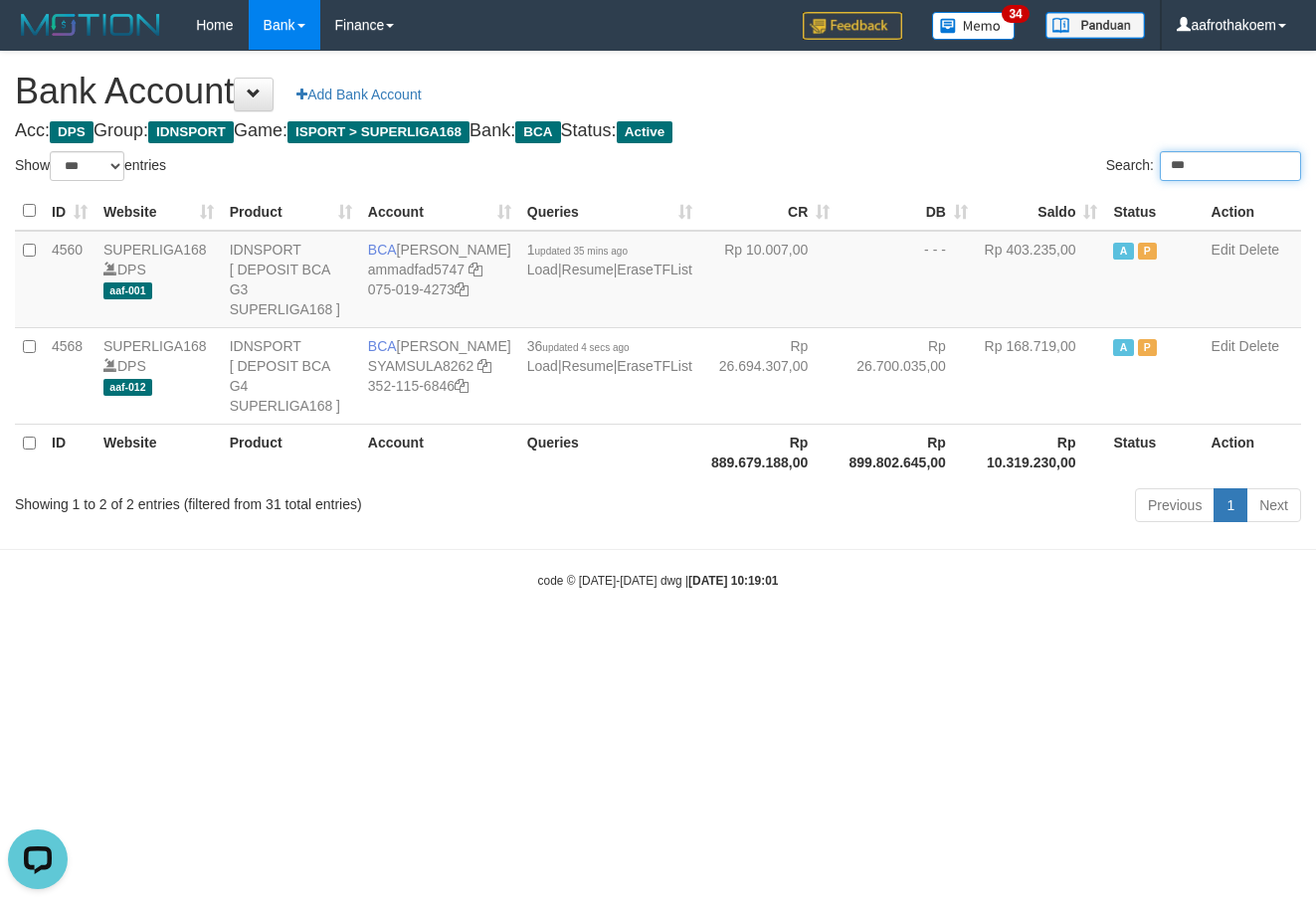 type on "****" 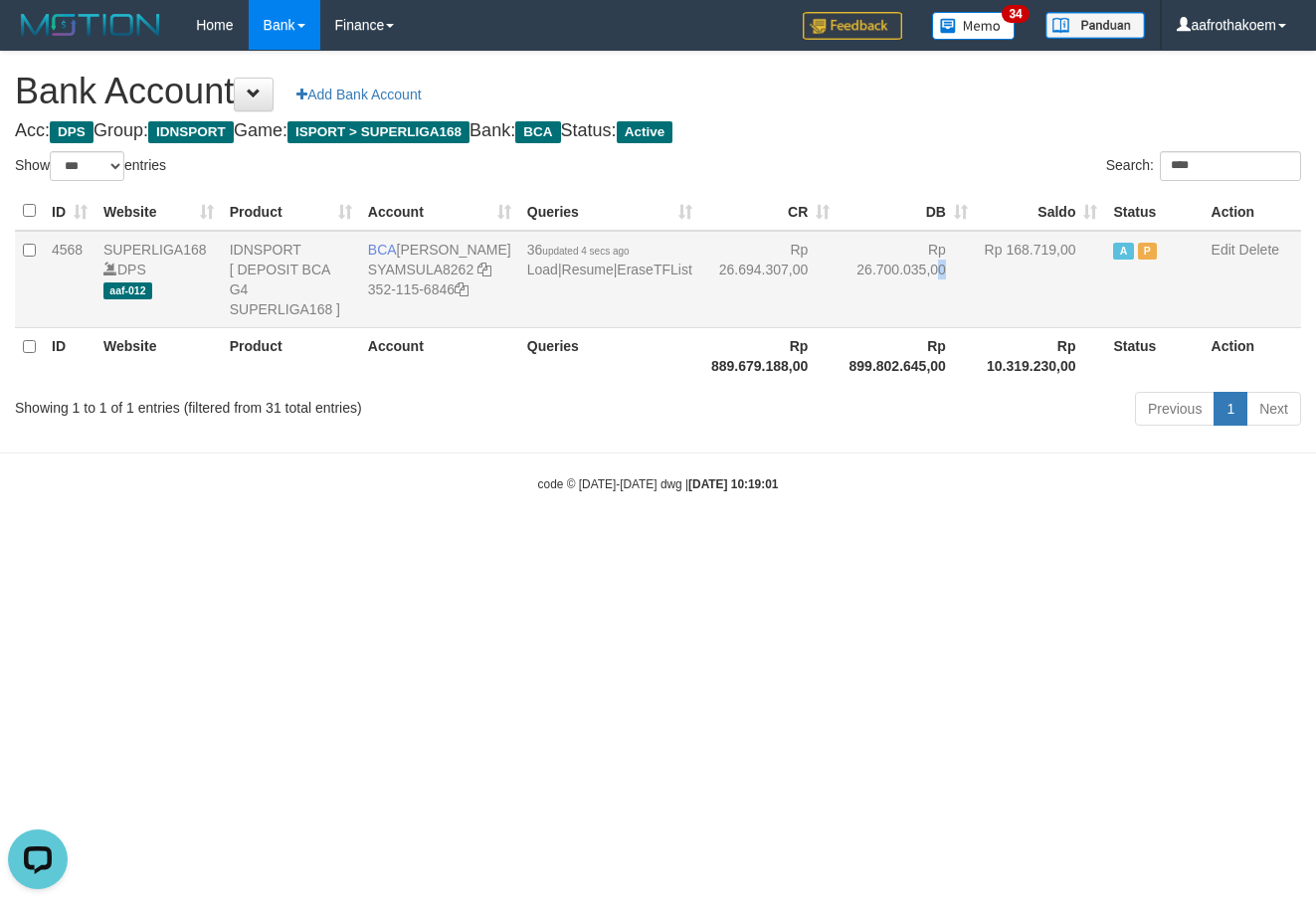 drag, startPoint x: 826, startPoint y: 302, endPoint x: 771, endPoint y: 300, distance: 55.03635 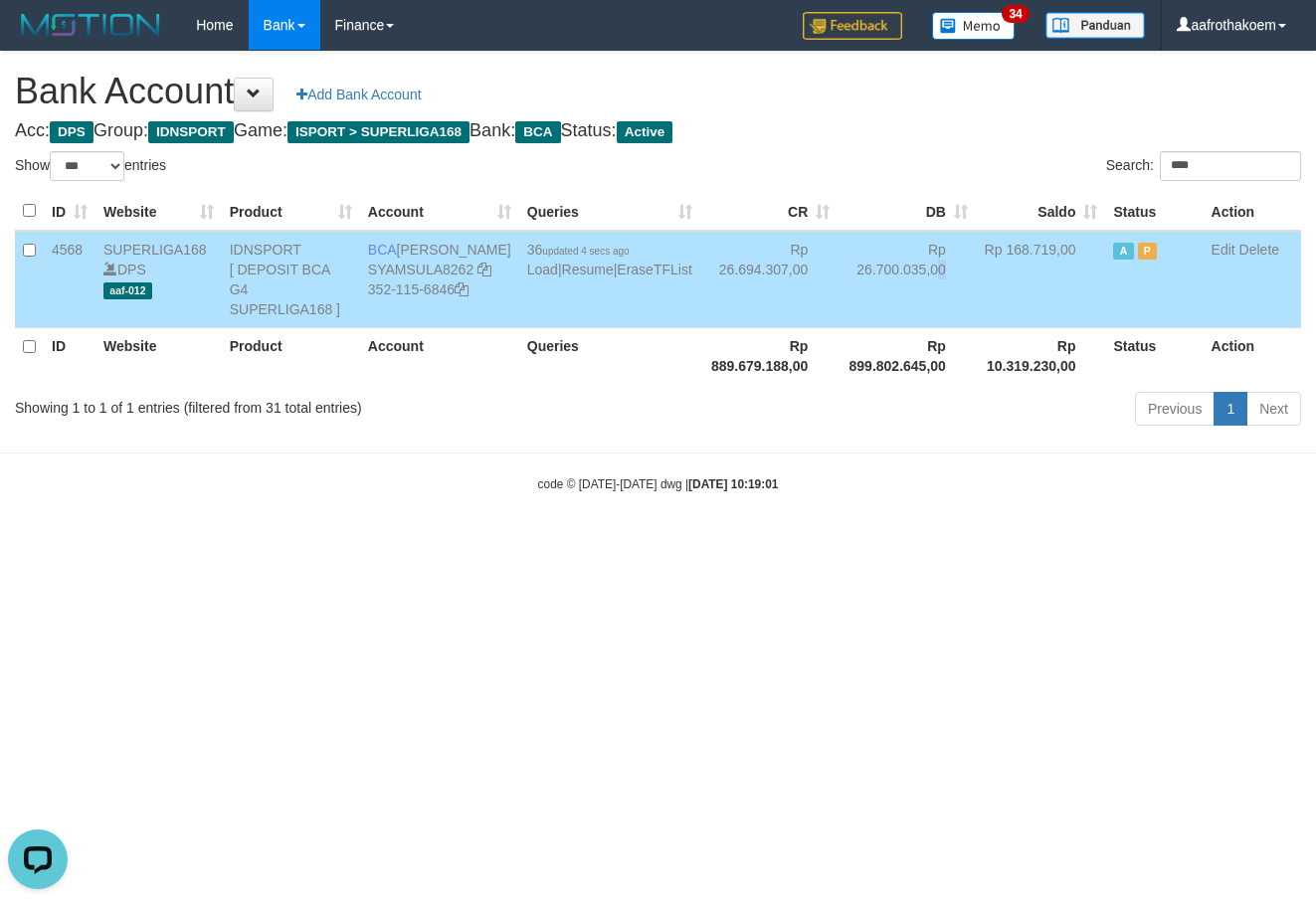 drag, startPoint x: 418, startPoint y: 248, endPoint x: 513, endPoint y: 246, distance: 95.02105 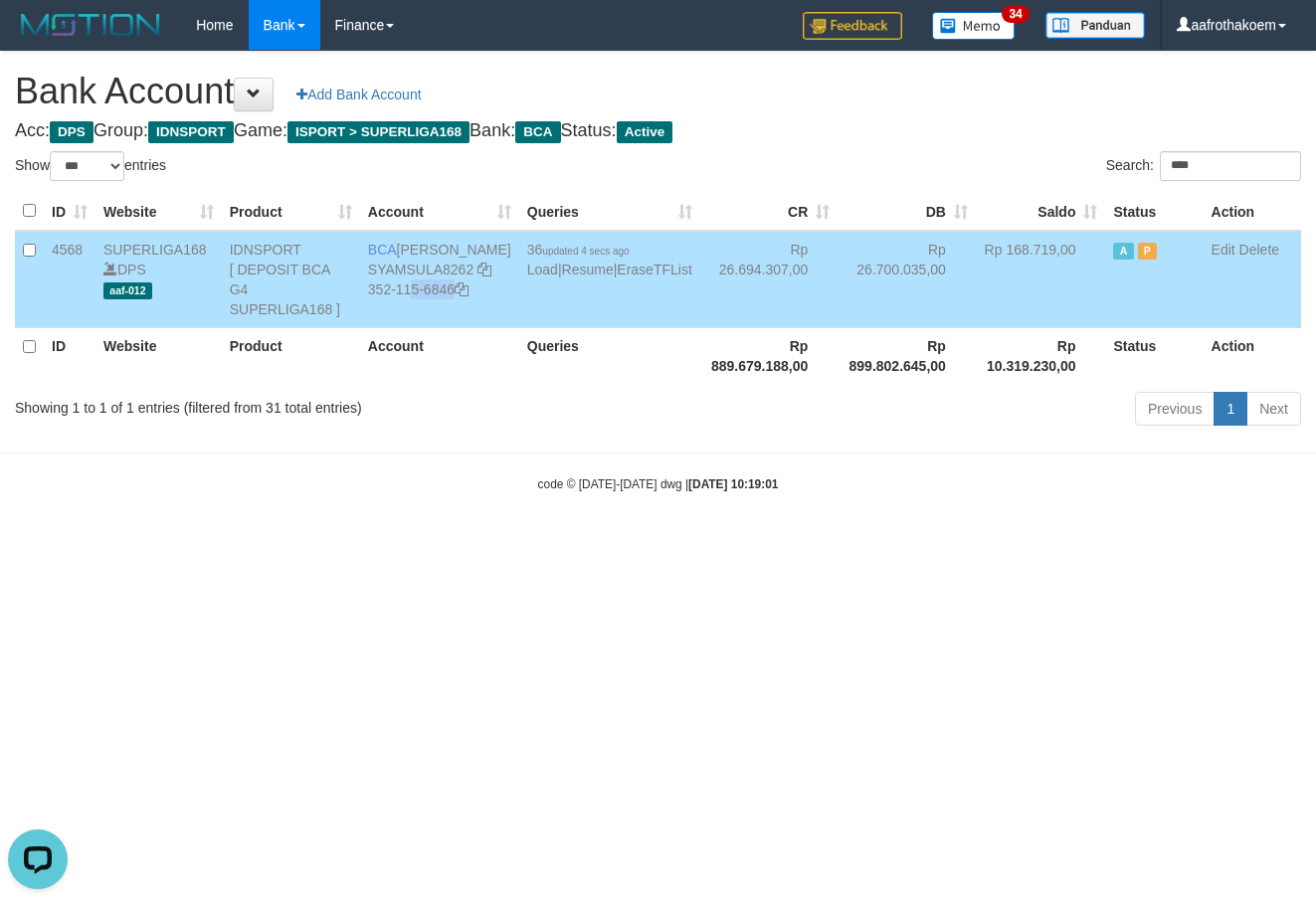 drag, startPoint x: 386, startPoint y: 282, endPoint x: 474, endPoint y: 289, distance: 88.27797 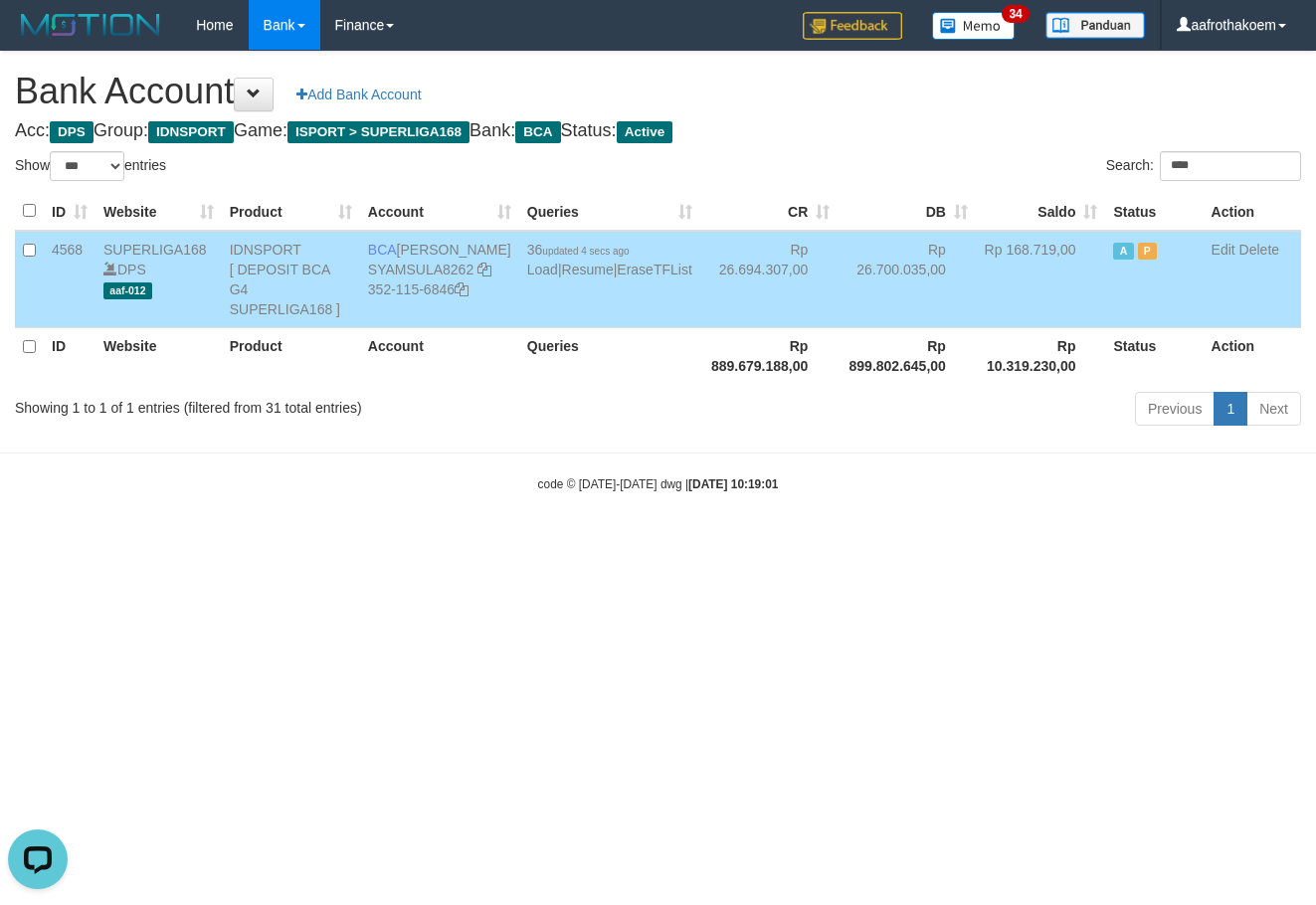 click on "Bank Account
Add Bank Account" at bounding box center [658, 91] 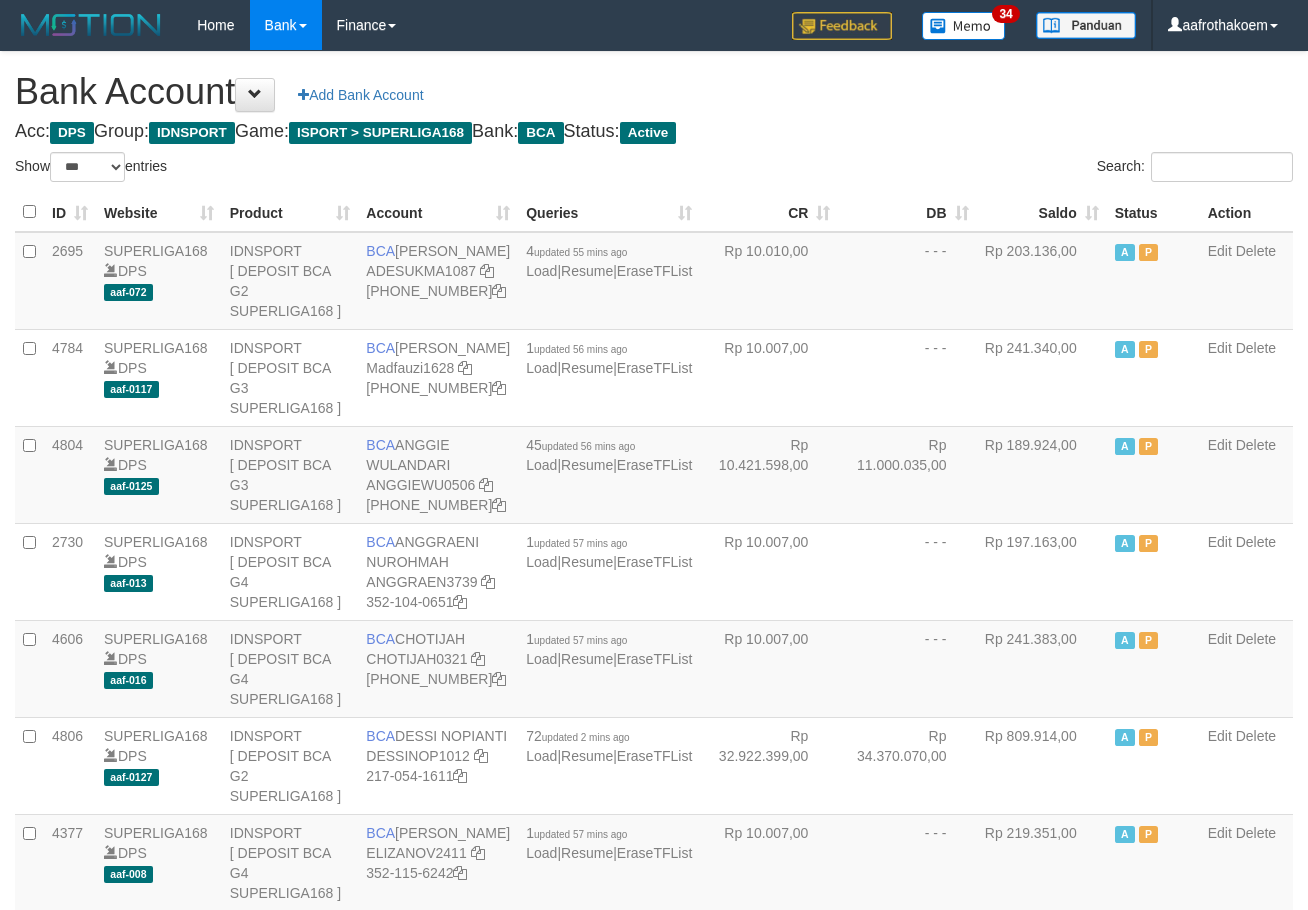select on "***" 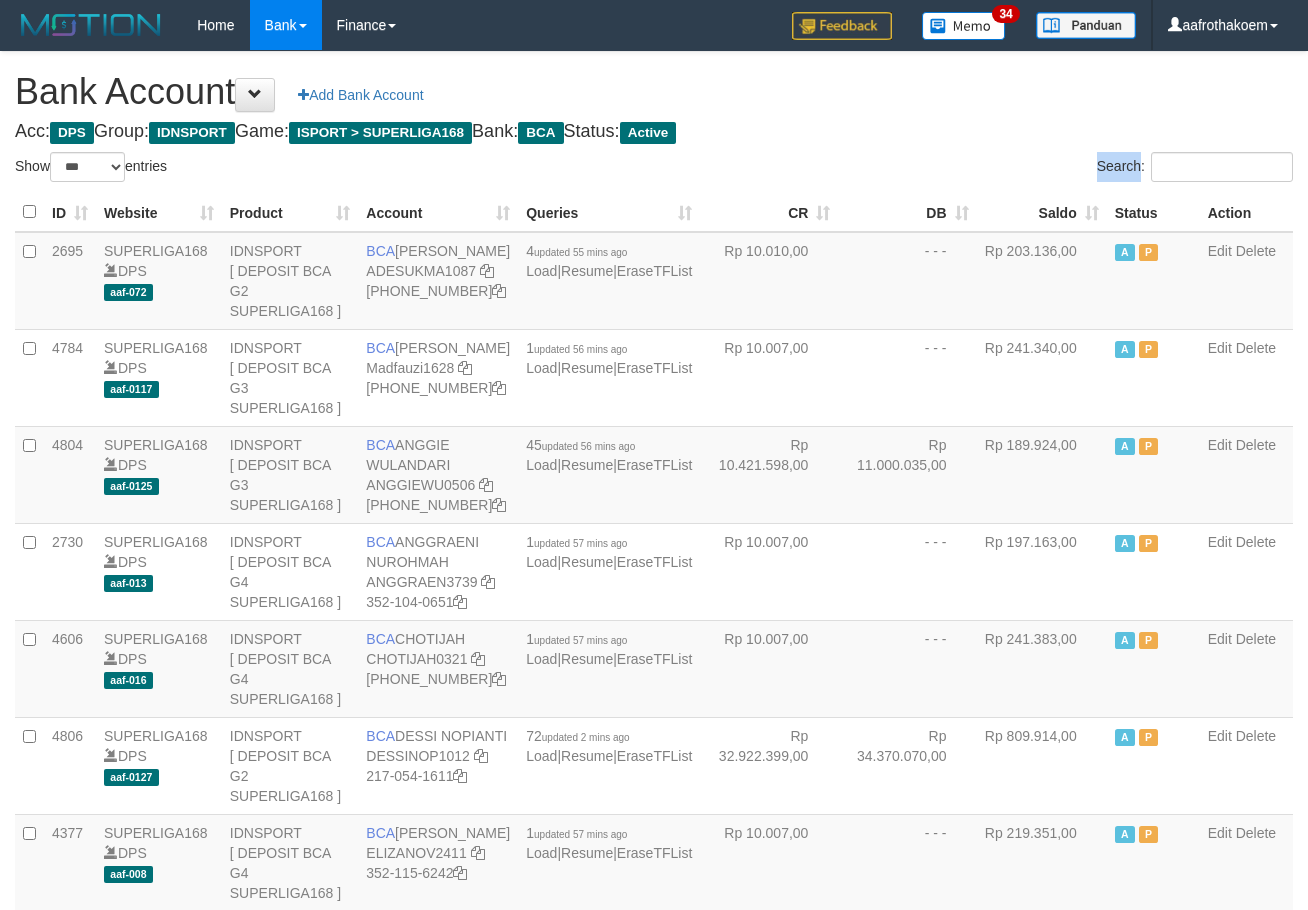 click on "Search:" at bounding box center [981, 169] 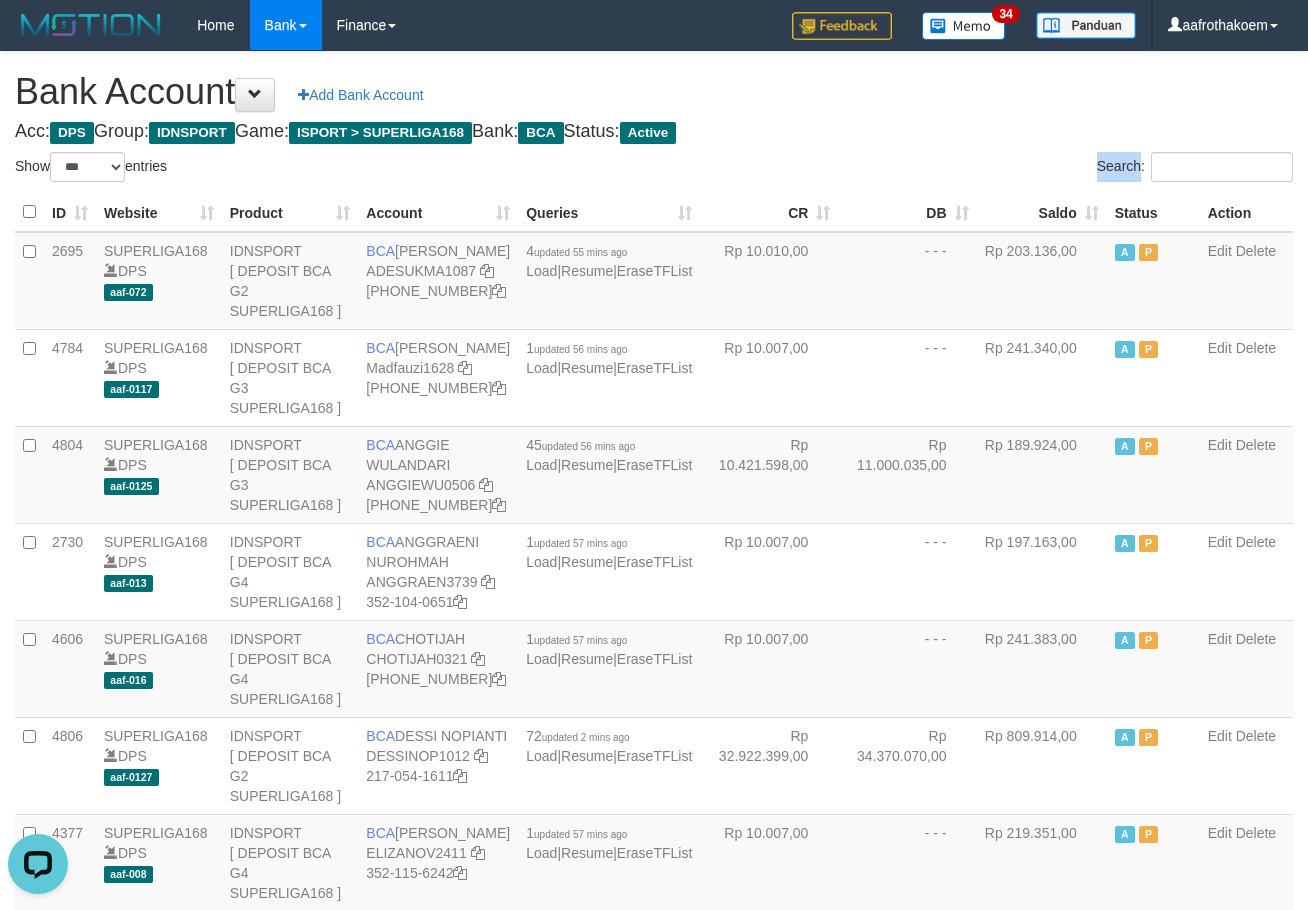 scroll, scrollTop: 0, scrollLeft: 0, axis: both 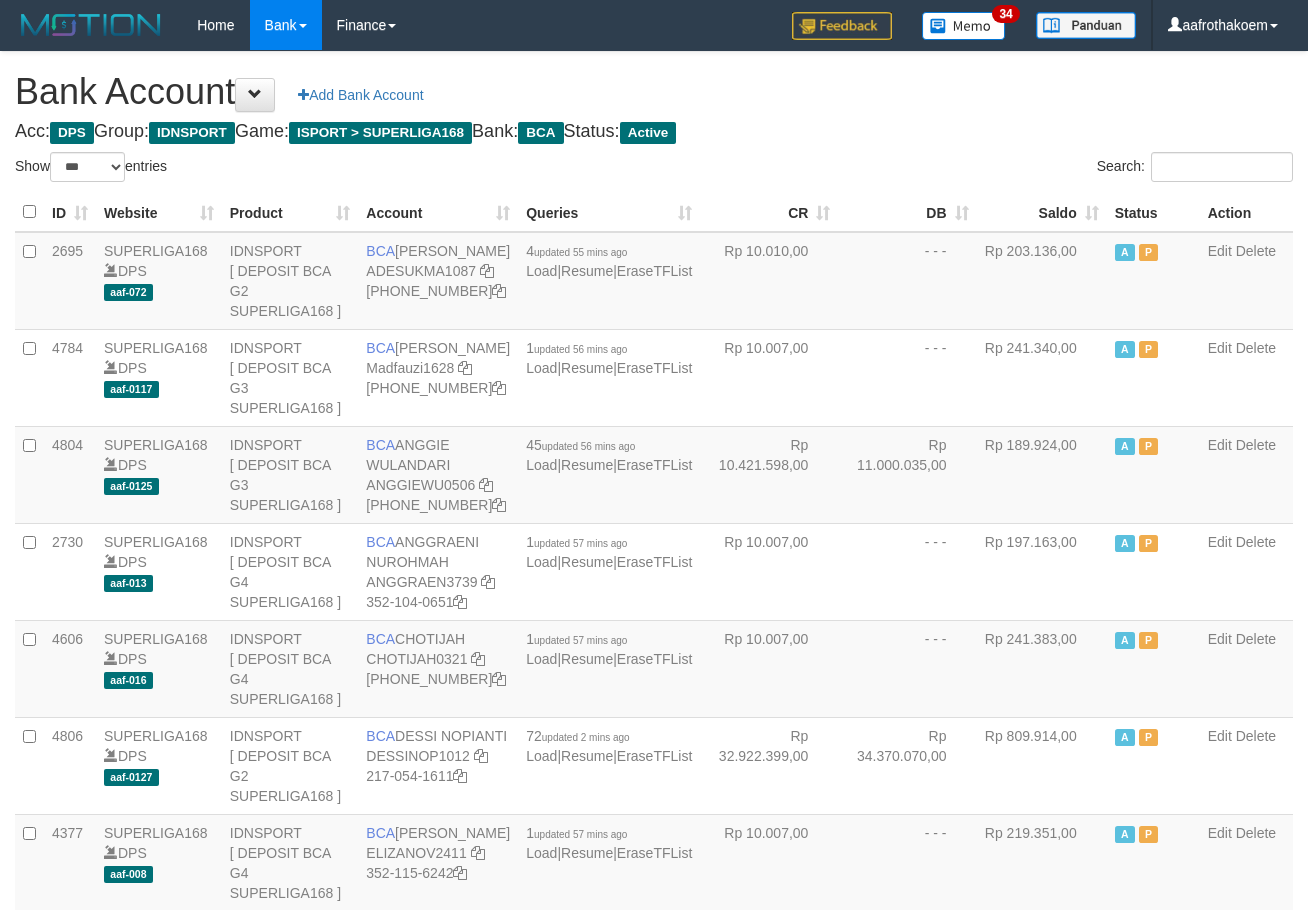 select on "***" 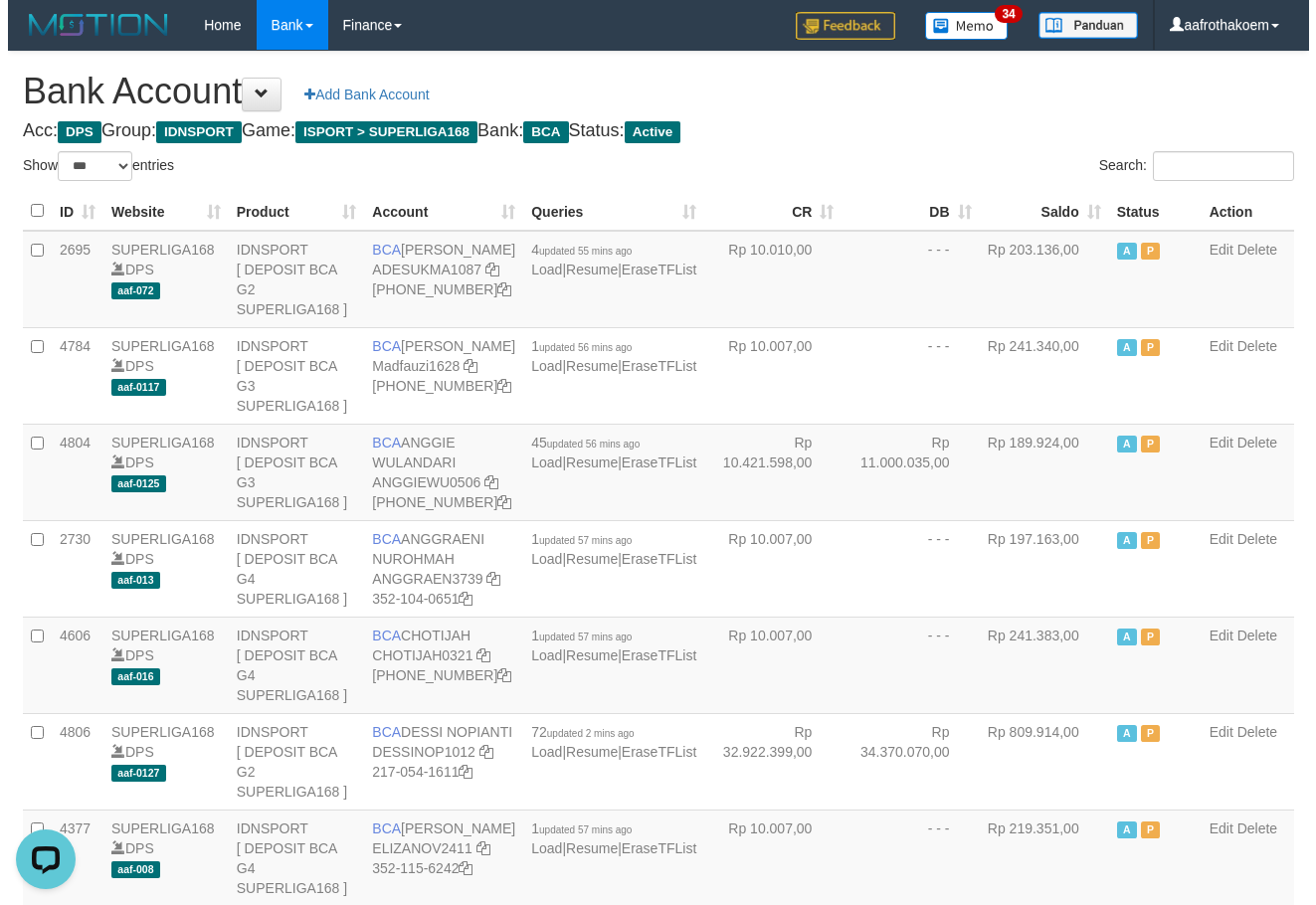 scroll, scrollTop: 0, scrollLeft: 0, axis: both 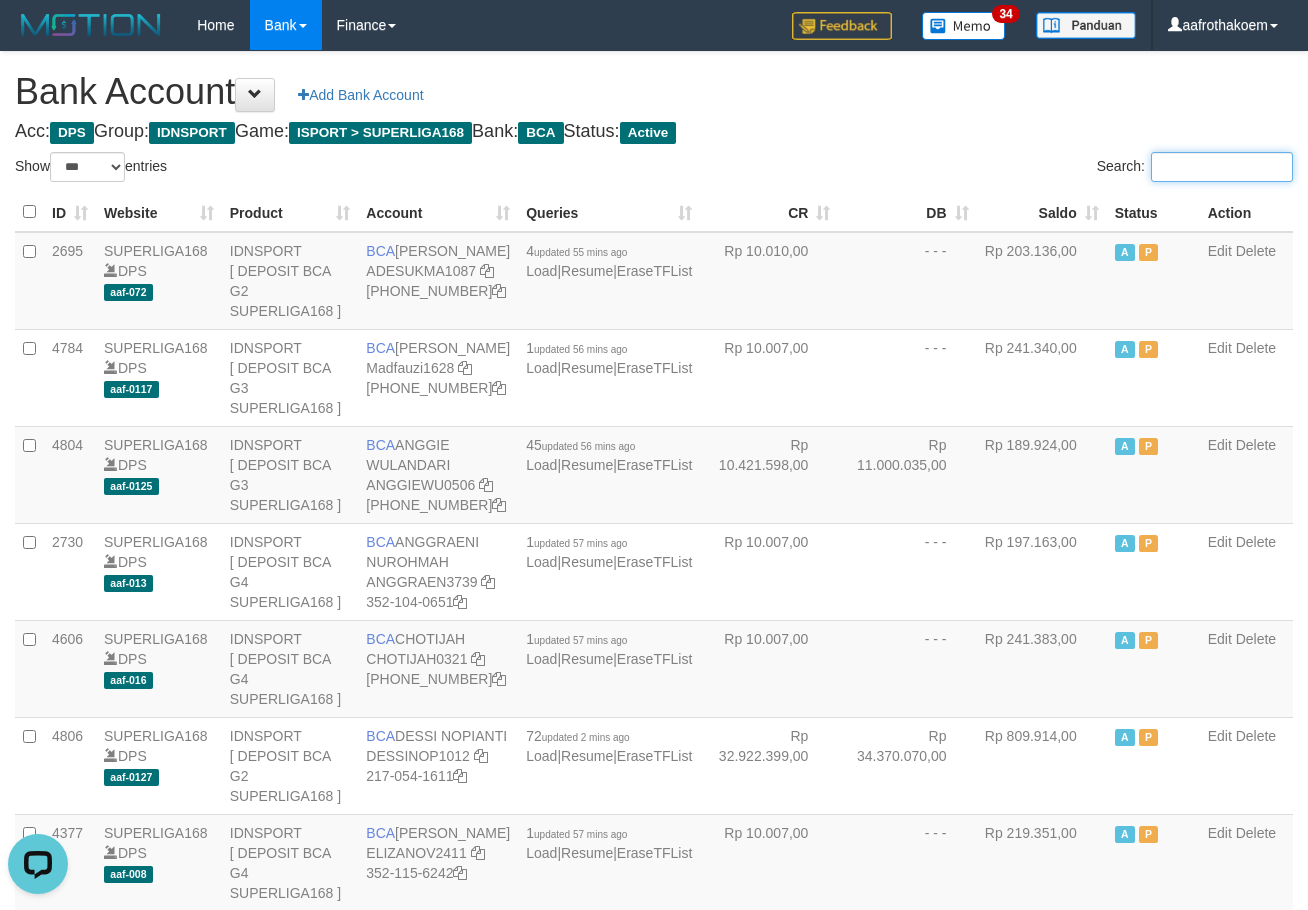 drag, startPoint x: 1239, startPoint y: 175, endPoint x: 1176, endPoint y: 175, distance: 63 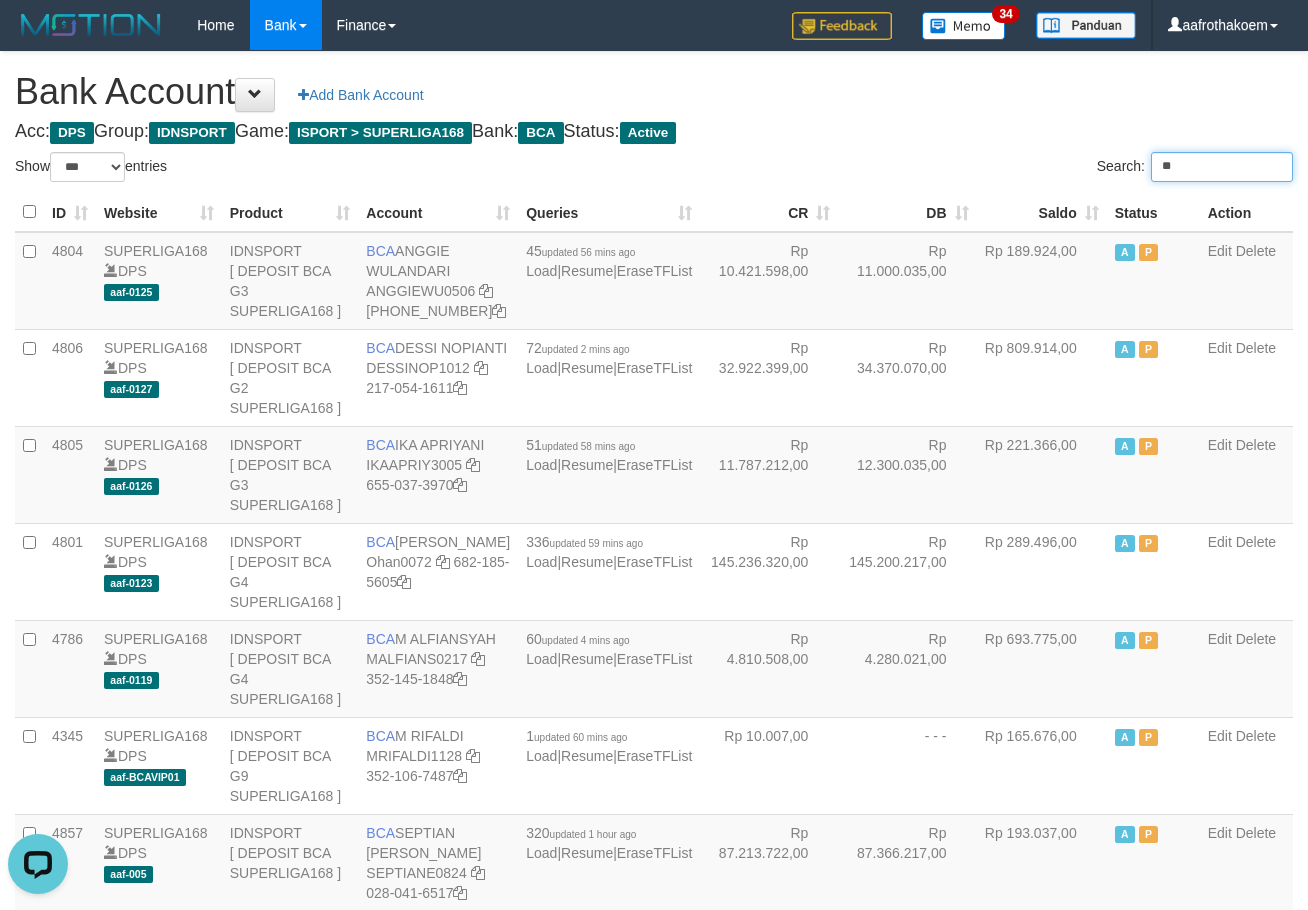 type on "*" 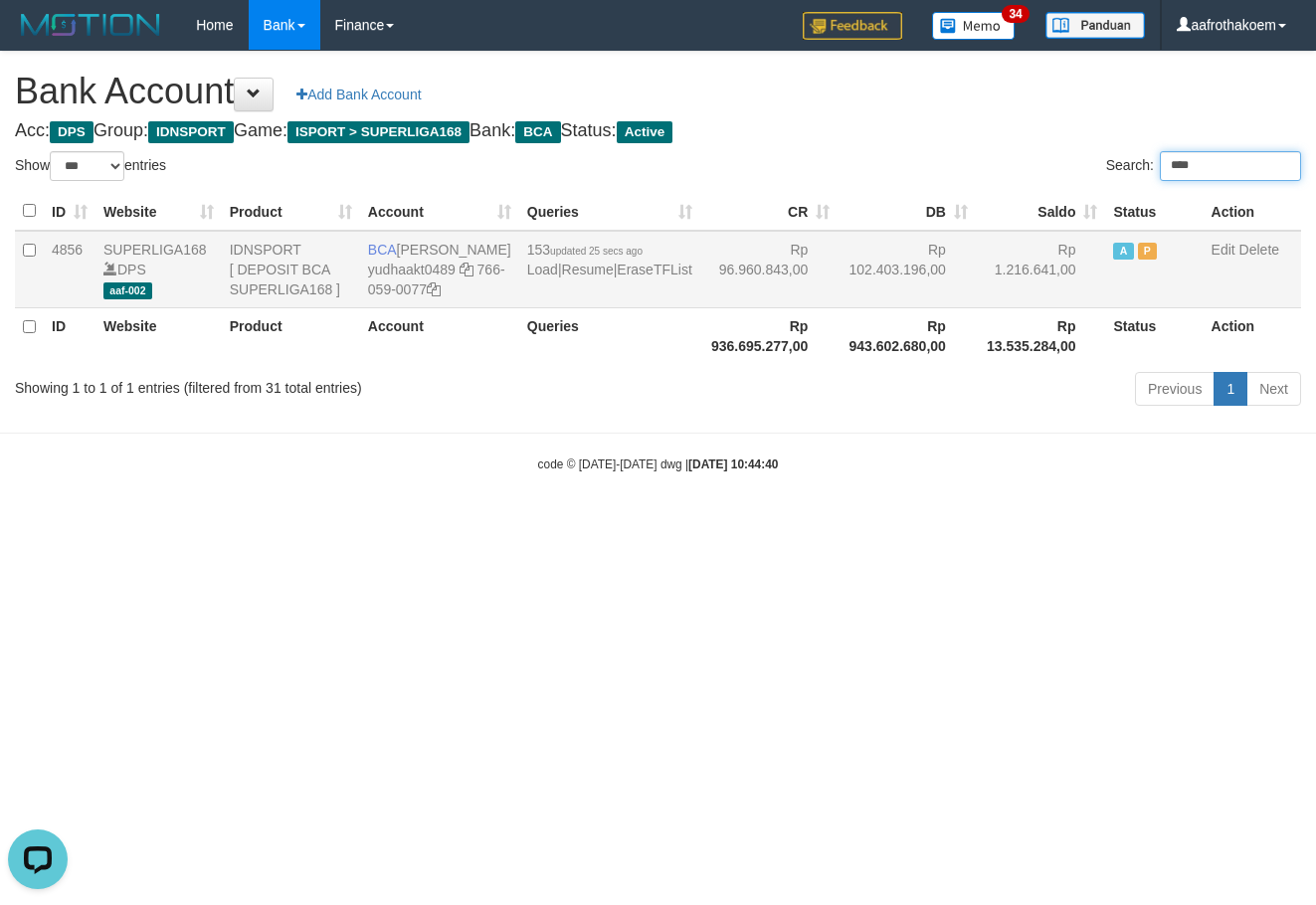 type on "****" 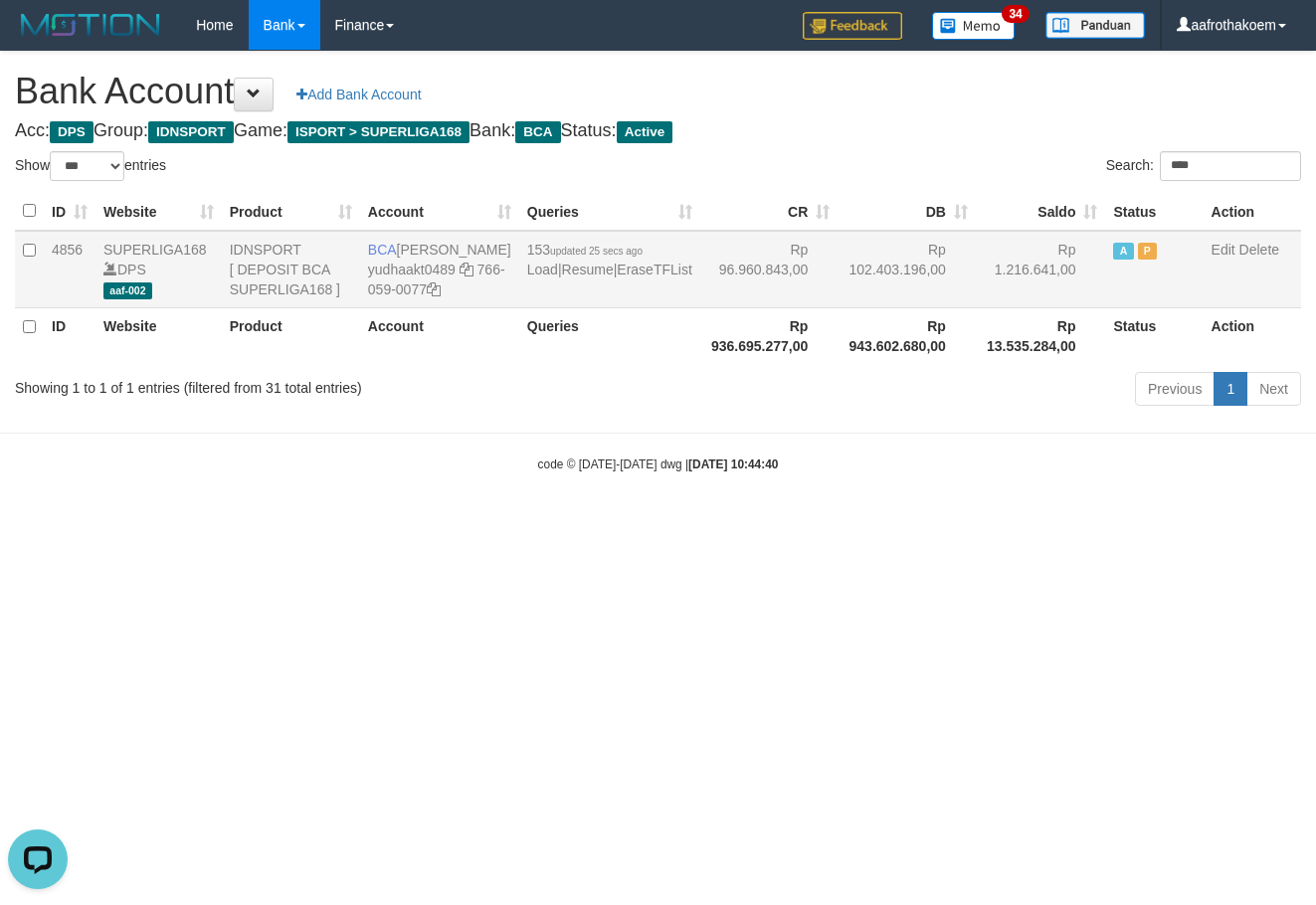 click on "Rp 102.403.196,00" at bounding box center (906, 270) 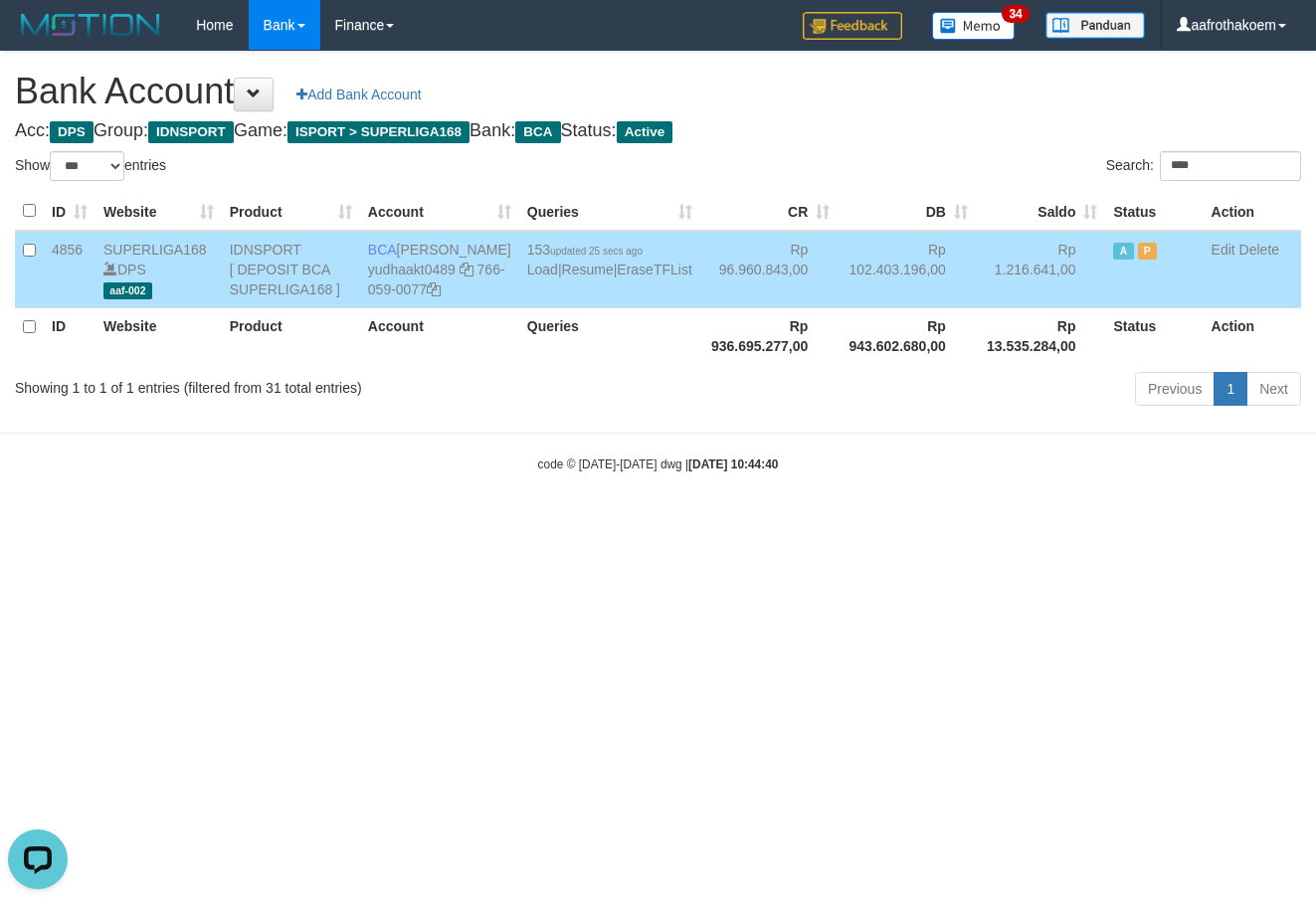 drag, startPoint x: 416, startPoint y: 250, endPoint x: 473, endPoint y: 265, distance: 58.940648 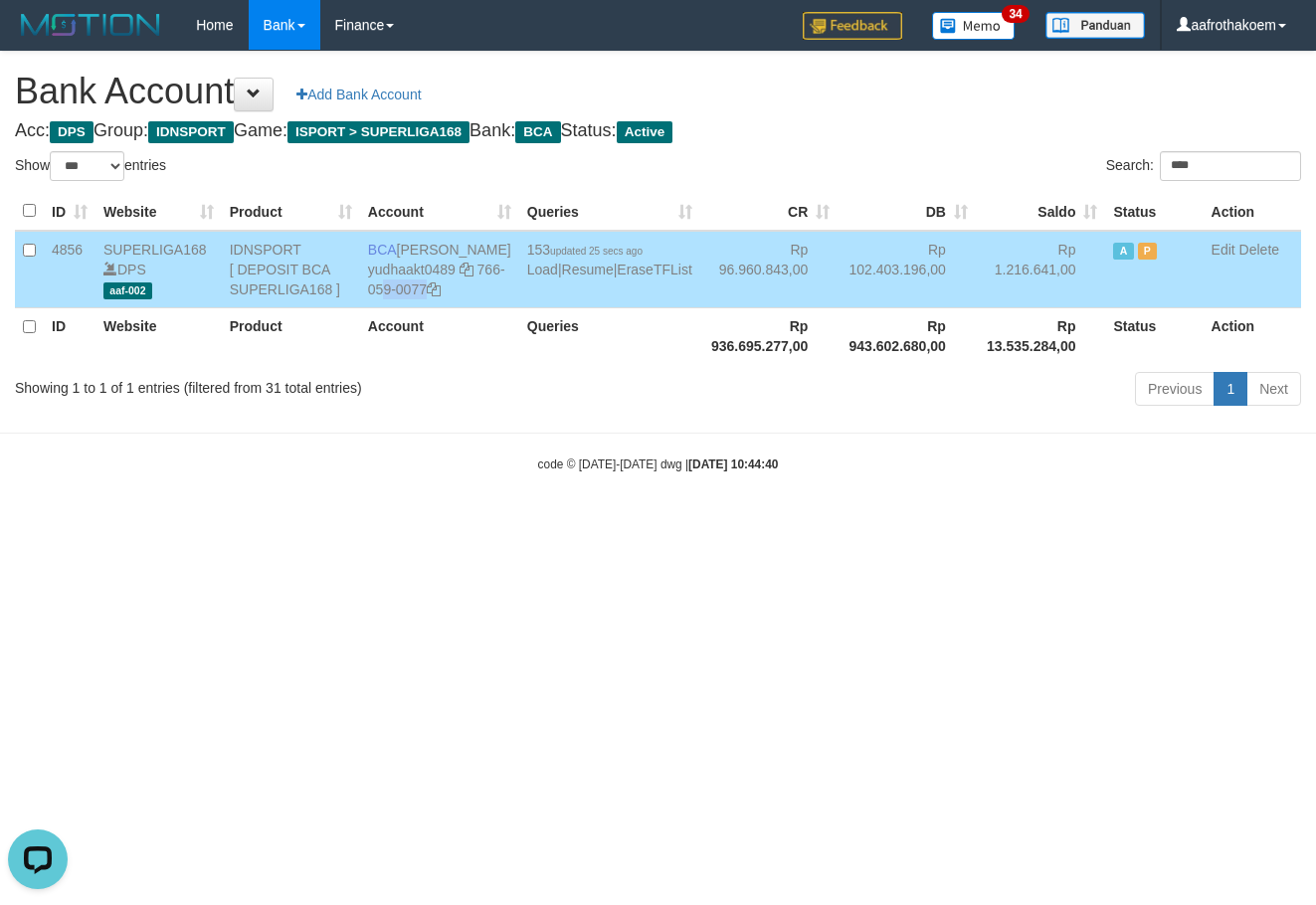 copy on "766-059-0077" 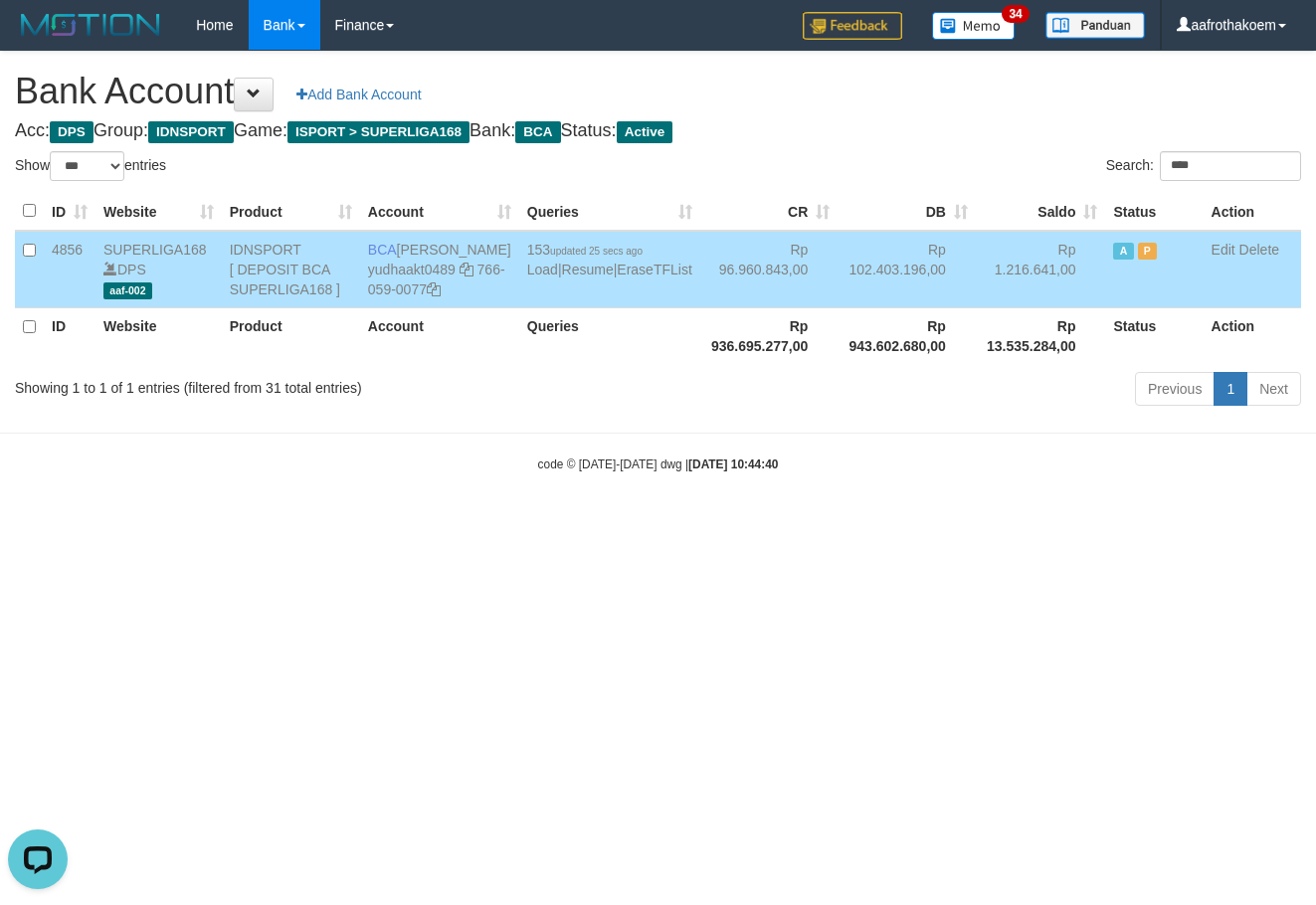 click on "Acc: 										 DPS
Group:   IDNSPORT    		Game:   ISPORT > SUPERLIGA168    		Bank:   BCA    		Status:  Active" at bounding box center [658, 131] 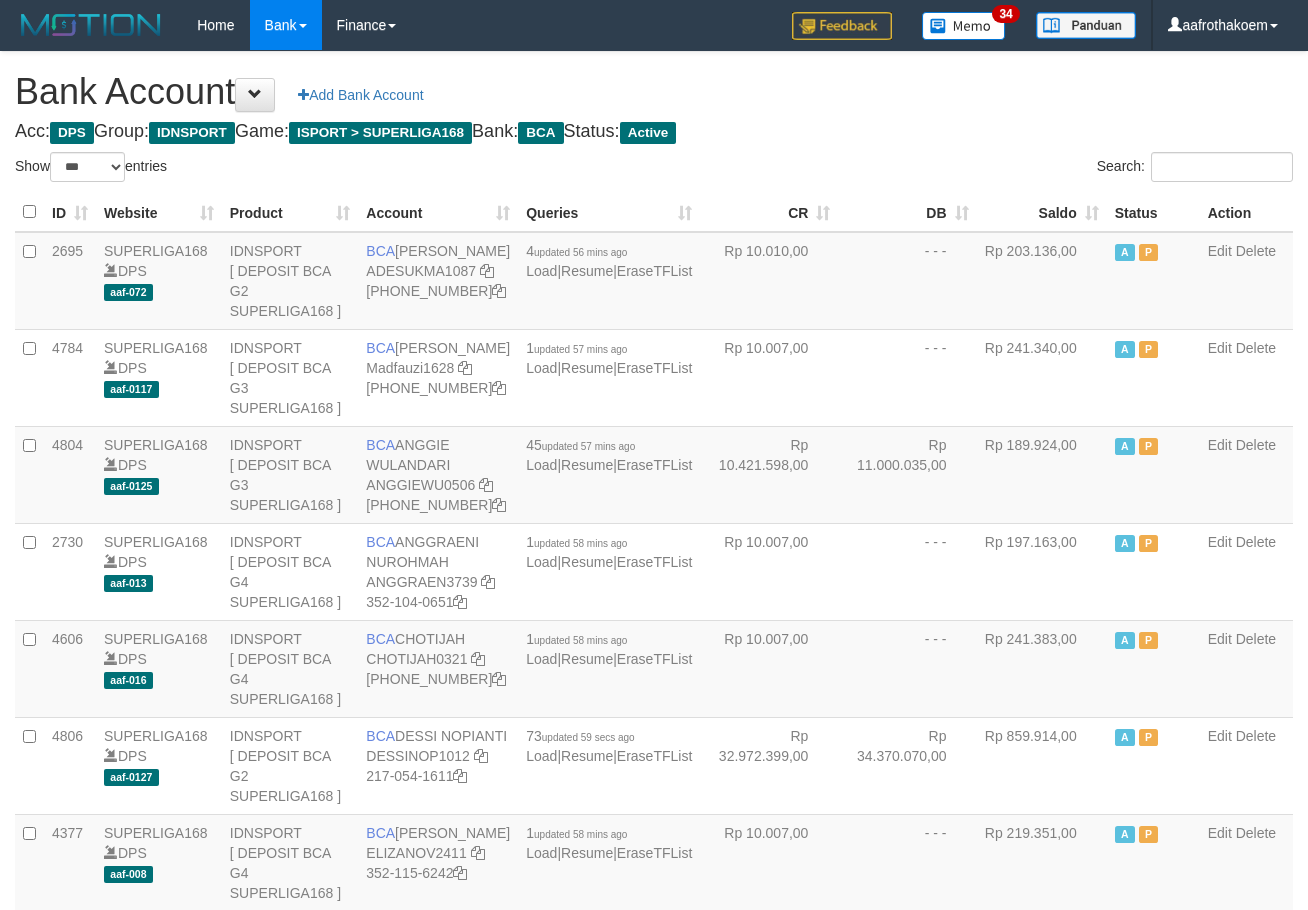 select on "***" 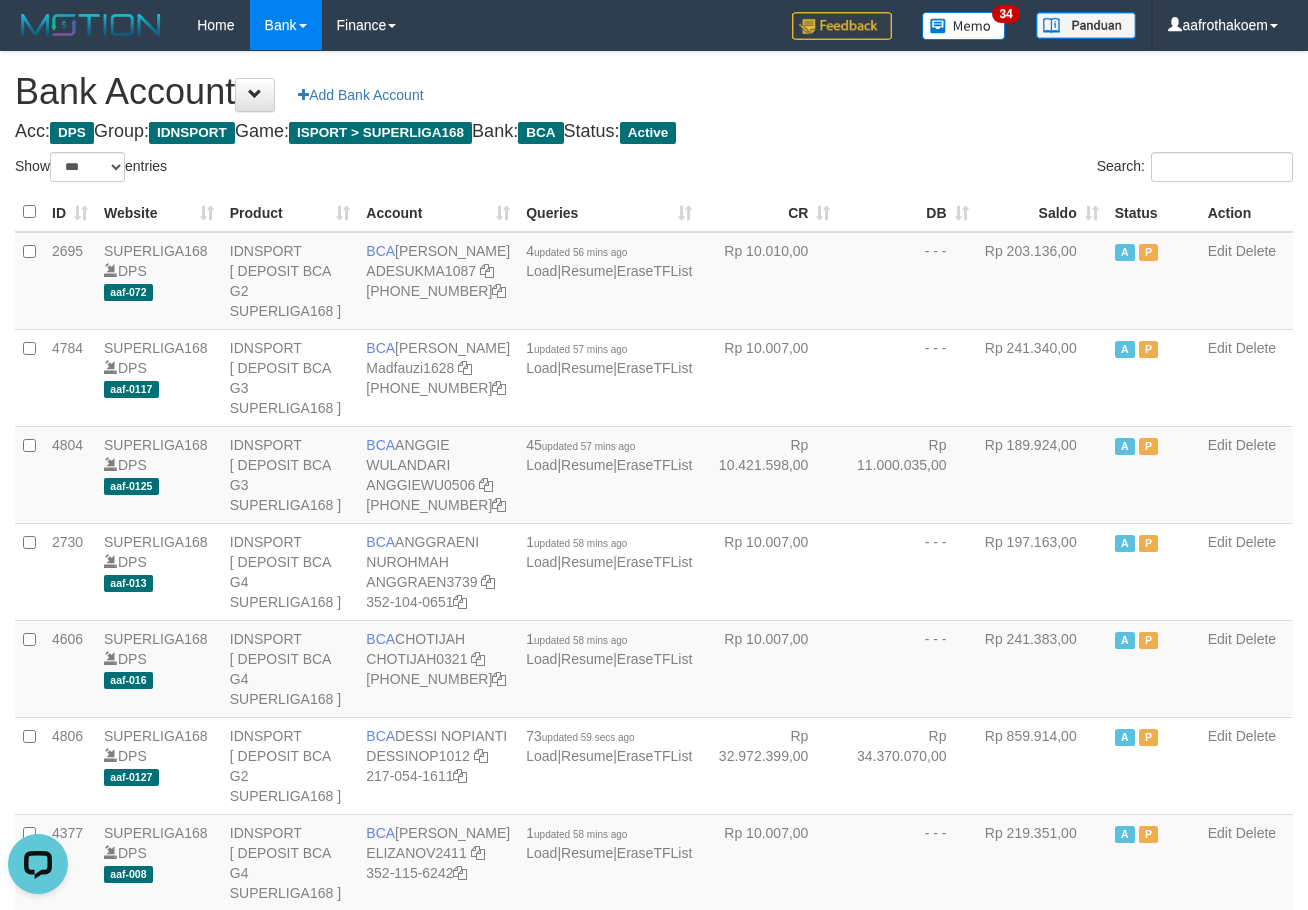 scroll, scrollTop: 0, scrollLeft: 0, axis: both 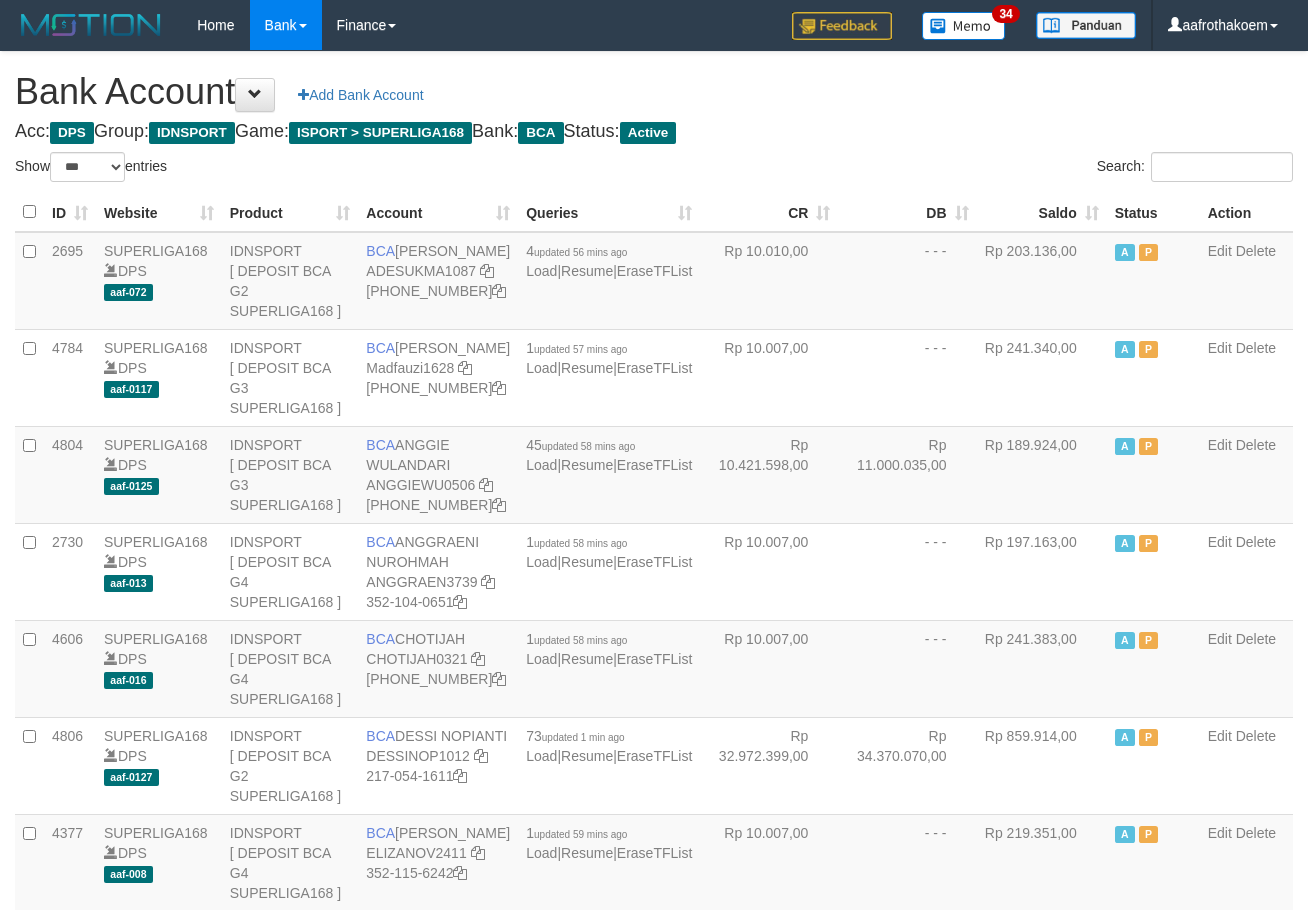 select on "***" 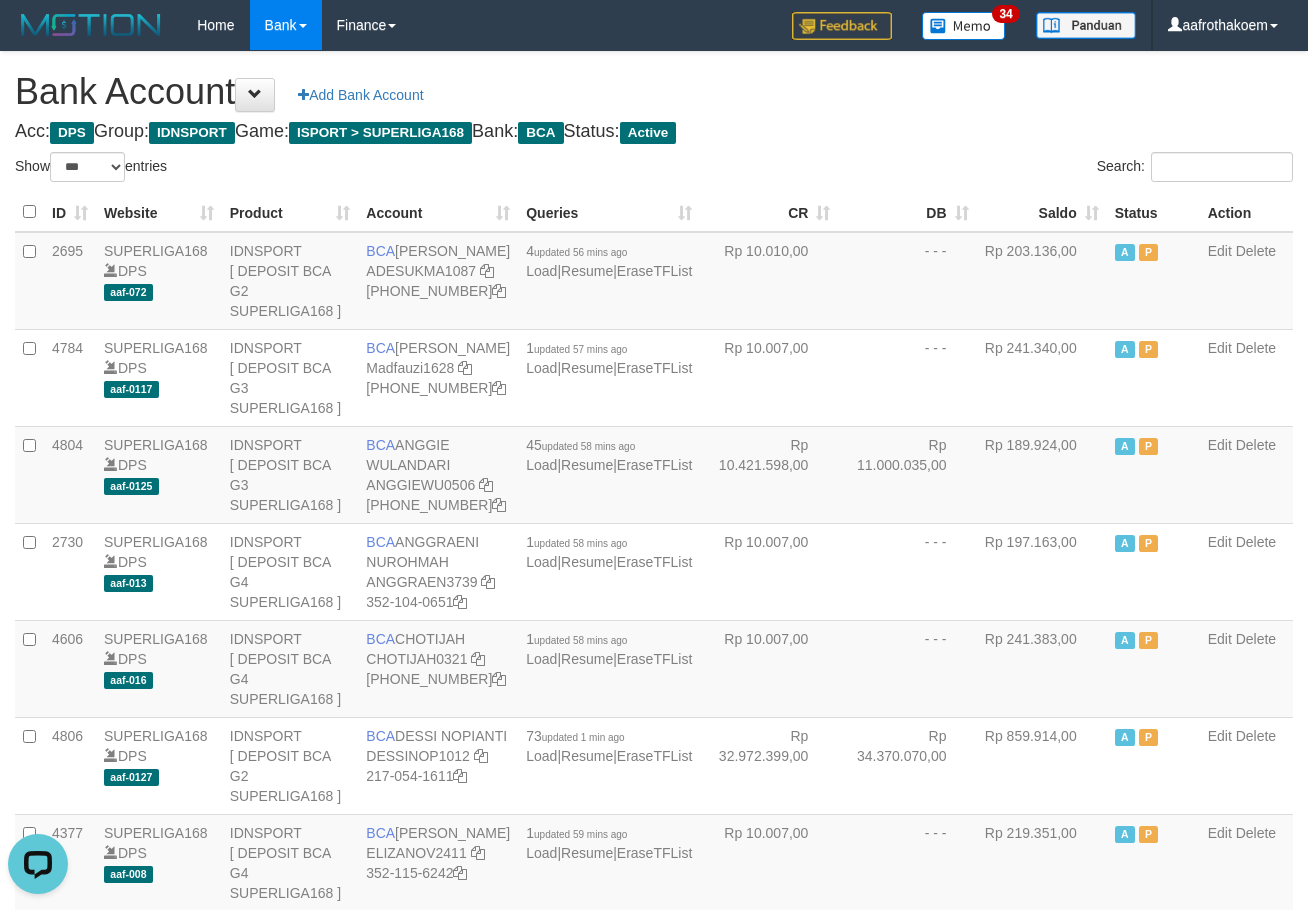 scroll, scrollTop: 0, scrollLeft: 0, axis: both 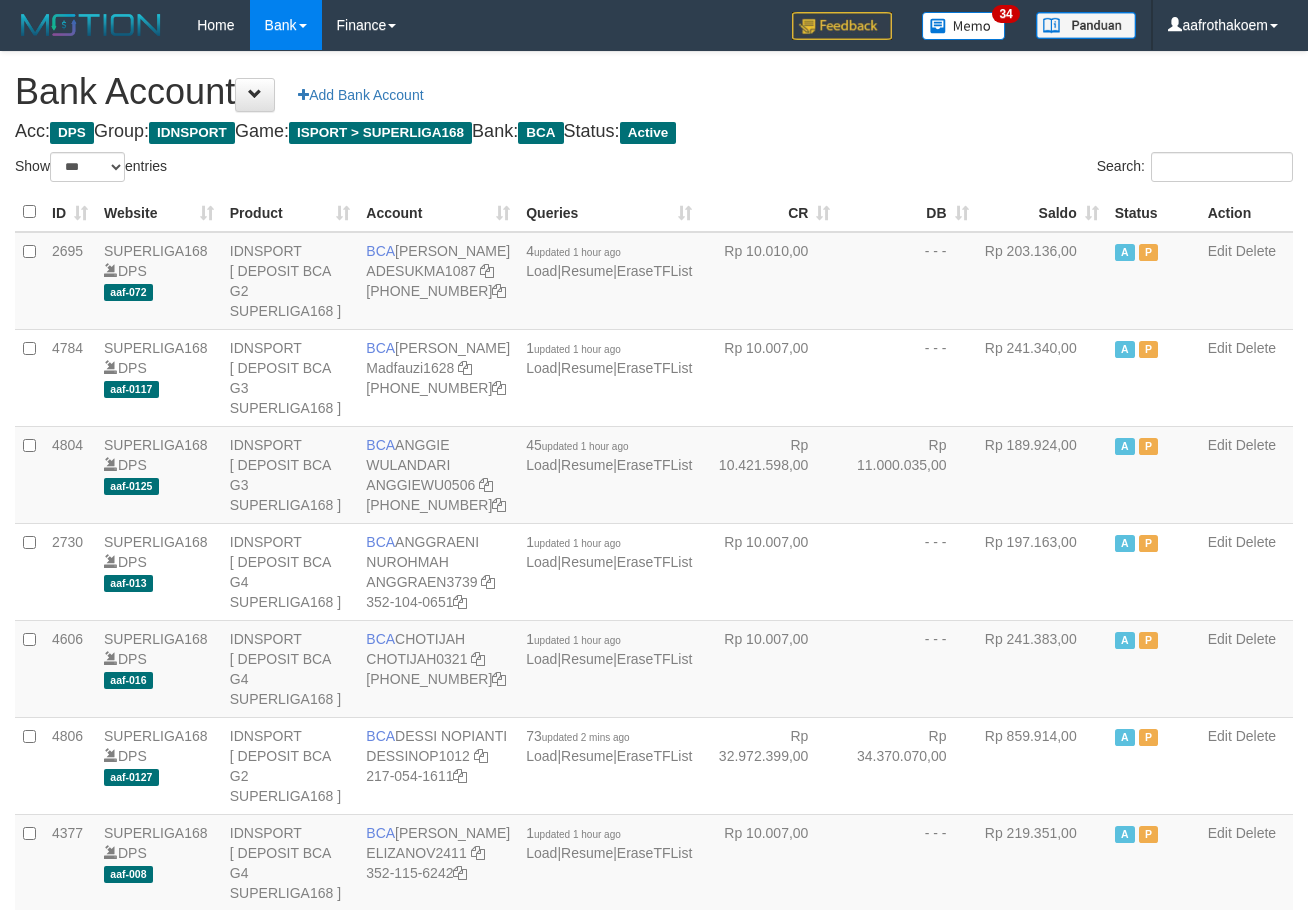 select on "***" 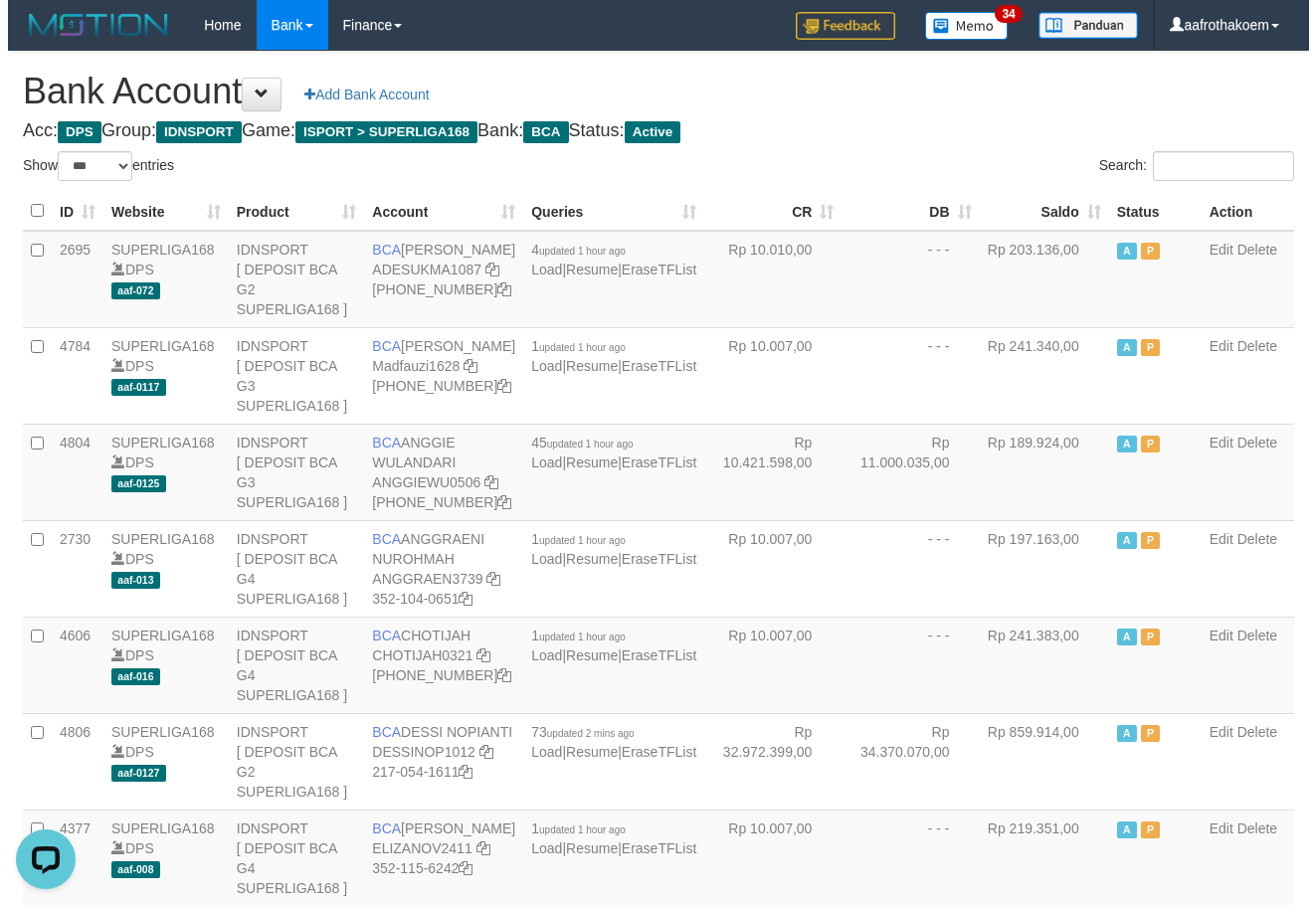 scroll, scrollTop: 0, scrollLeft: 0, axis: both 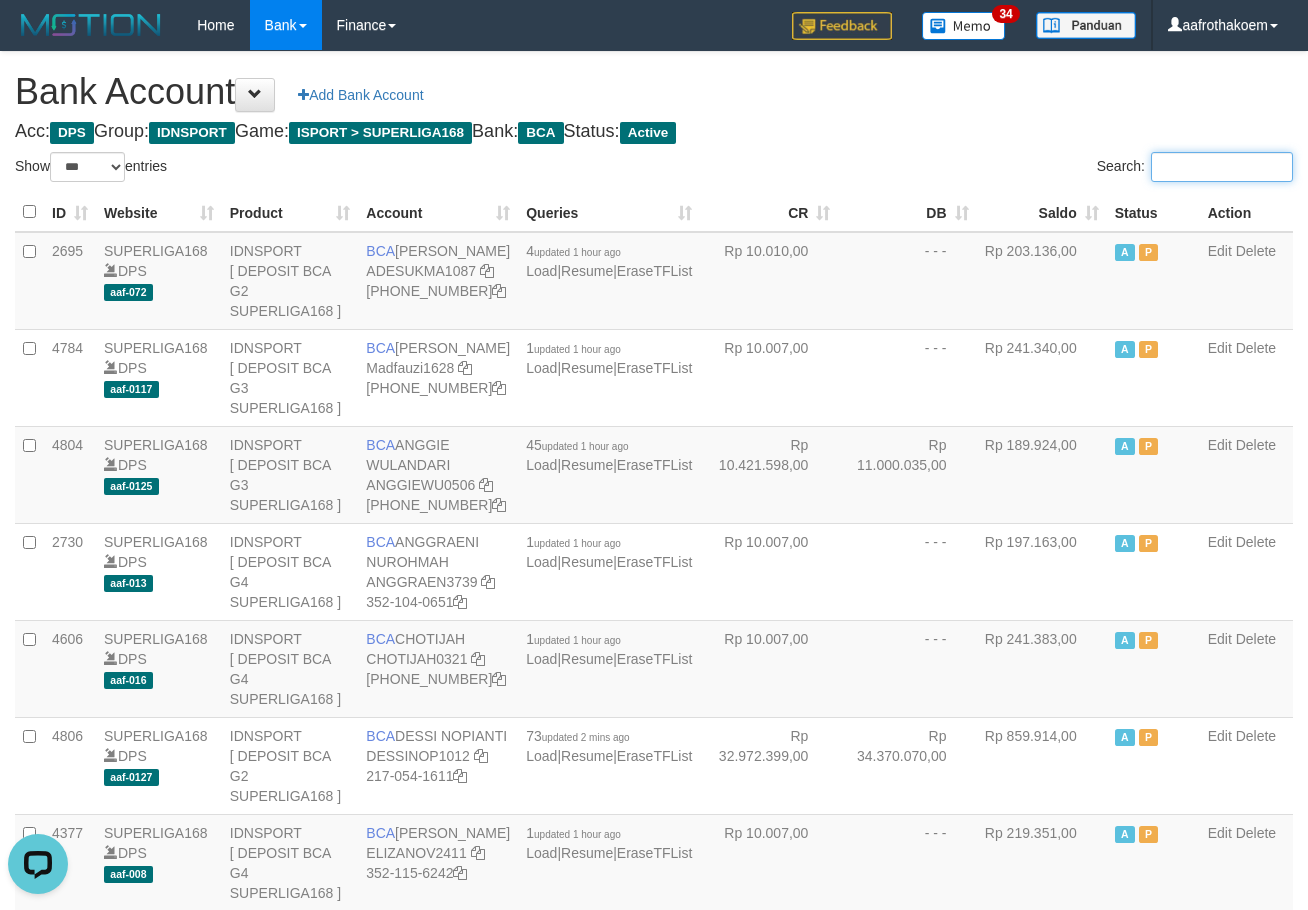 click on "Search:" at bounding box center [1222, 167] 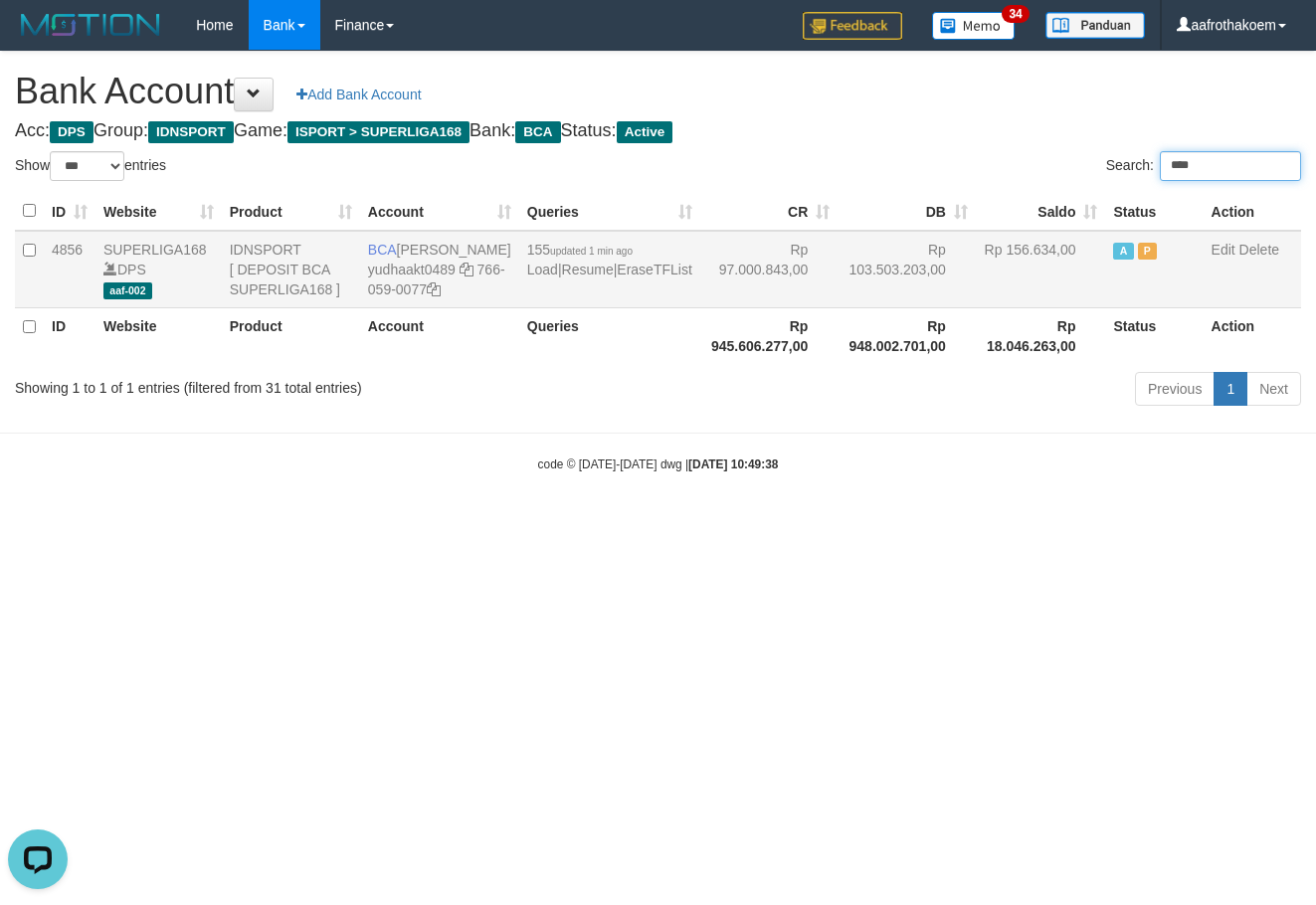 type on "****" 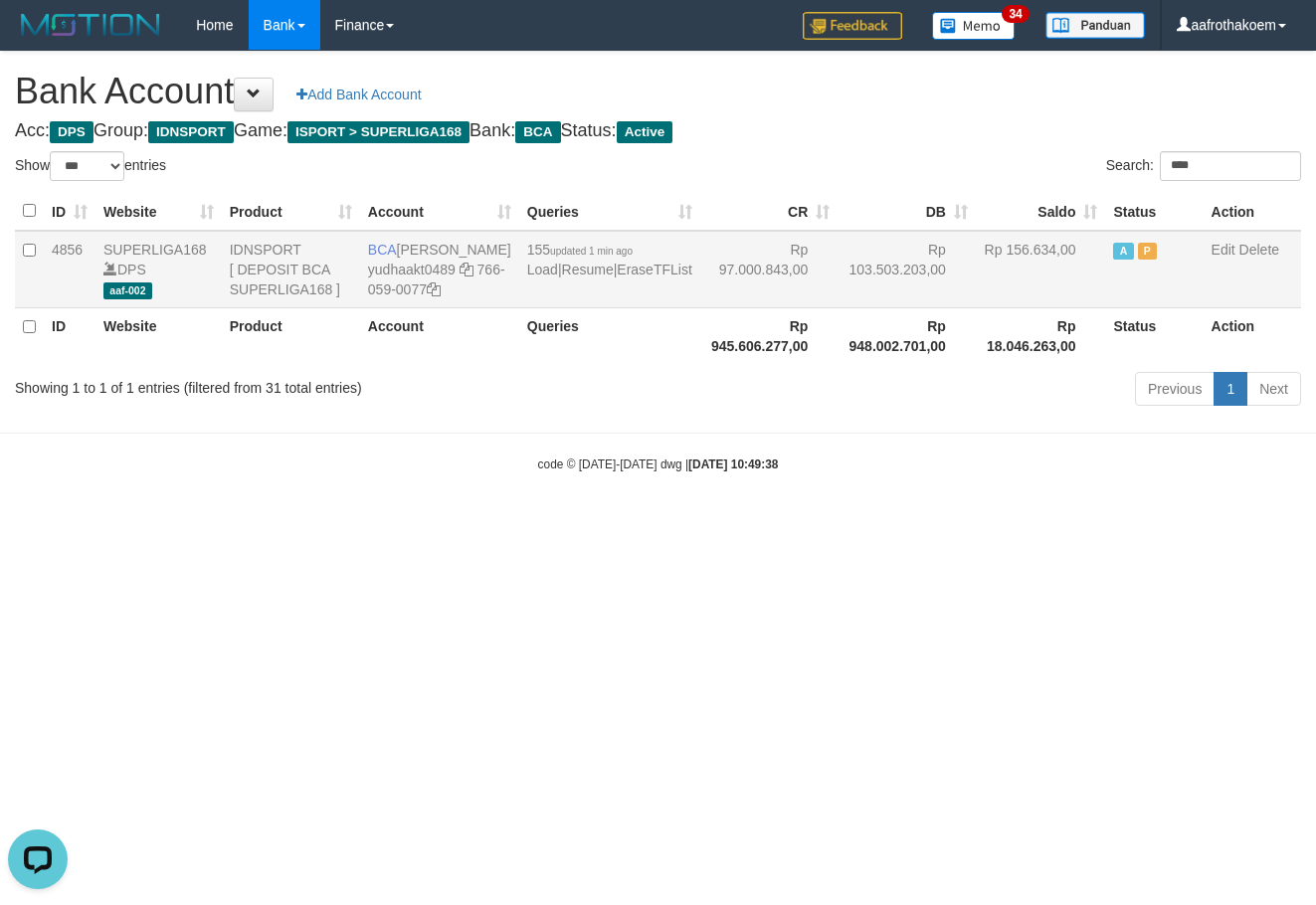 click on "4856
SUPERLIGA168
DPS
aaf-002
IDNSPORT
[ DEPOSIT BCA SUPERLIGA168 ]
BCA
YUDHA AKTARIANTO
yudhaakt0489
766-059-0077
155  updated 1 min ago
Load
|
Resume
|
EraseTFList
Rp 97.000.843,00
Rp 103.503.203,00
Rp 156.634,00
A
P
Edit
Delete" at bounding box center [658, 270] 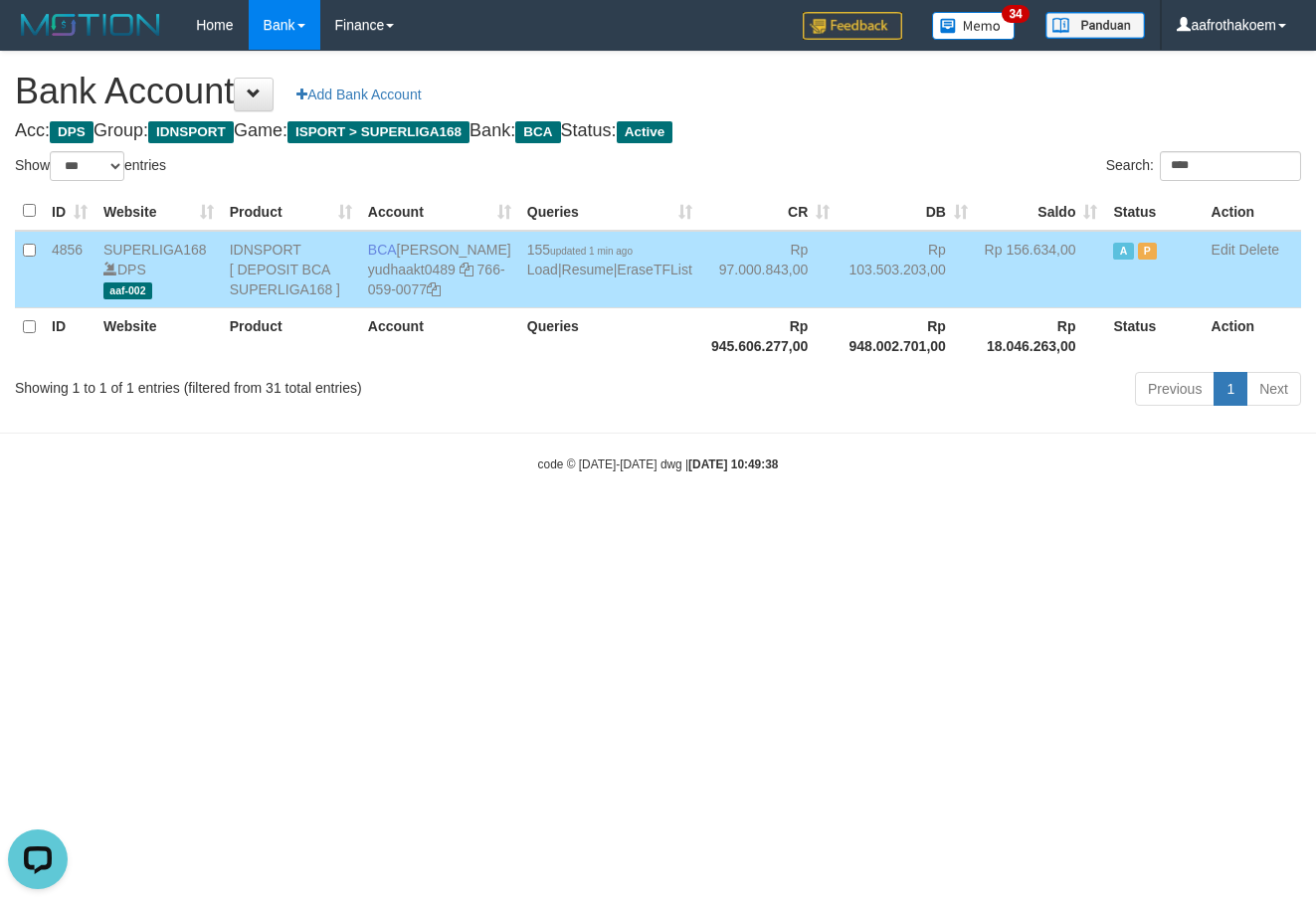 drag, startPoint x: 416, startPoint y: 248, endPoint x: 521, endPoint y: 274, distance: 108.17116 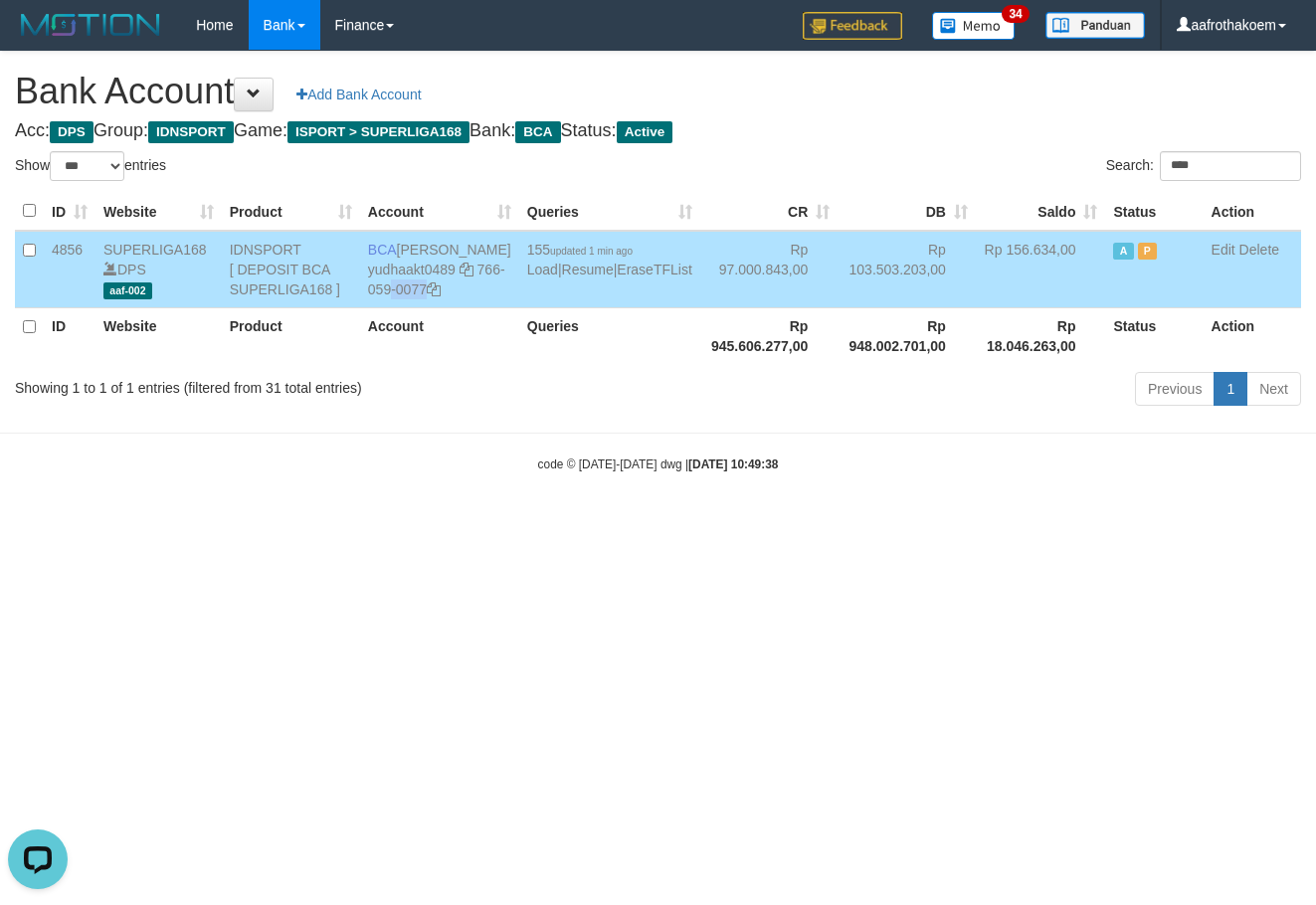 drag, startPoint x: 498, startPoint y: 284, endPoint x: 498, endPoint y: 307, distance: 23 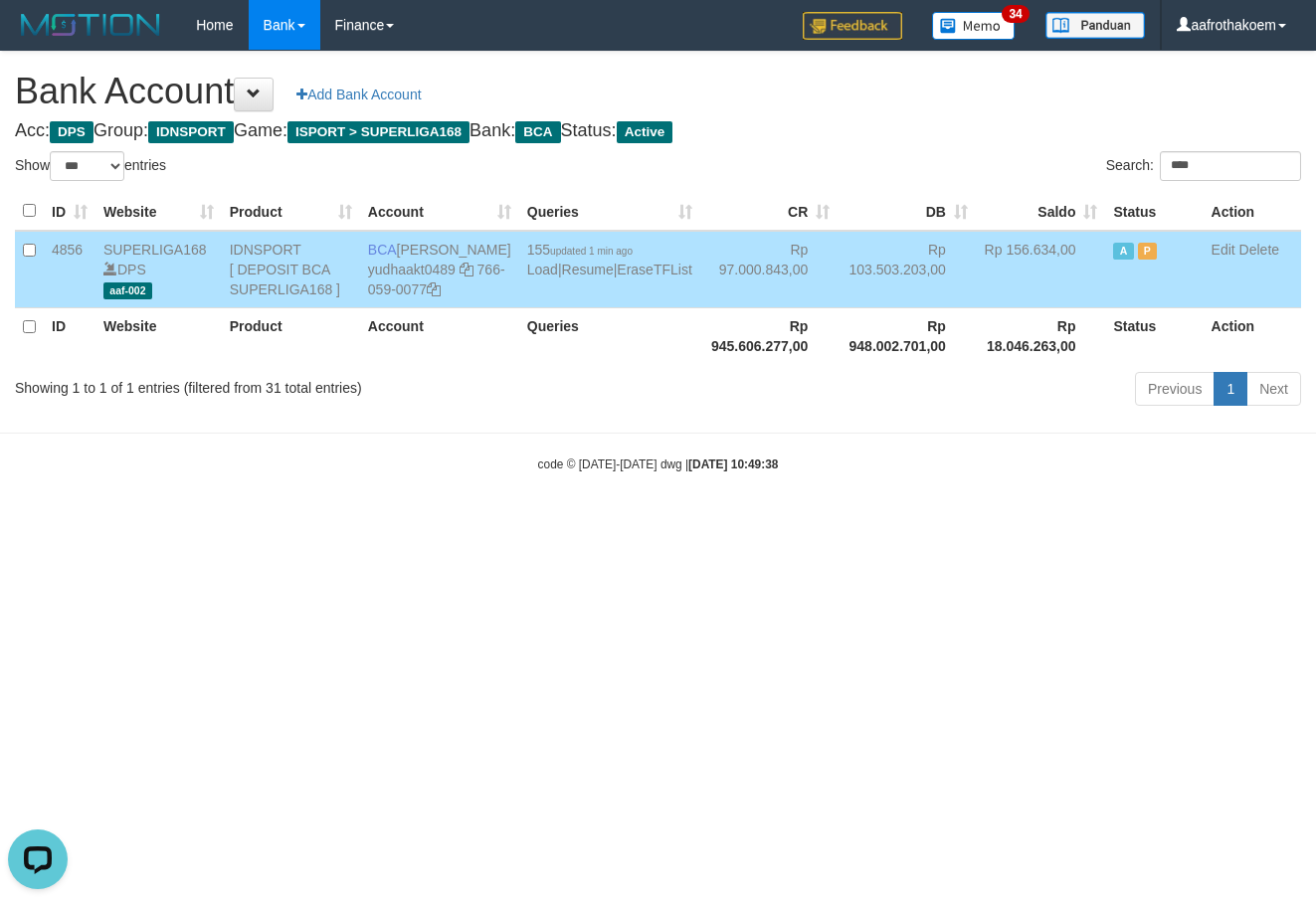 click on "BCA
YUDHA AKTARIANTO
yudhaakt0489
766-059-0077" at bounding box center (440, 270) 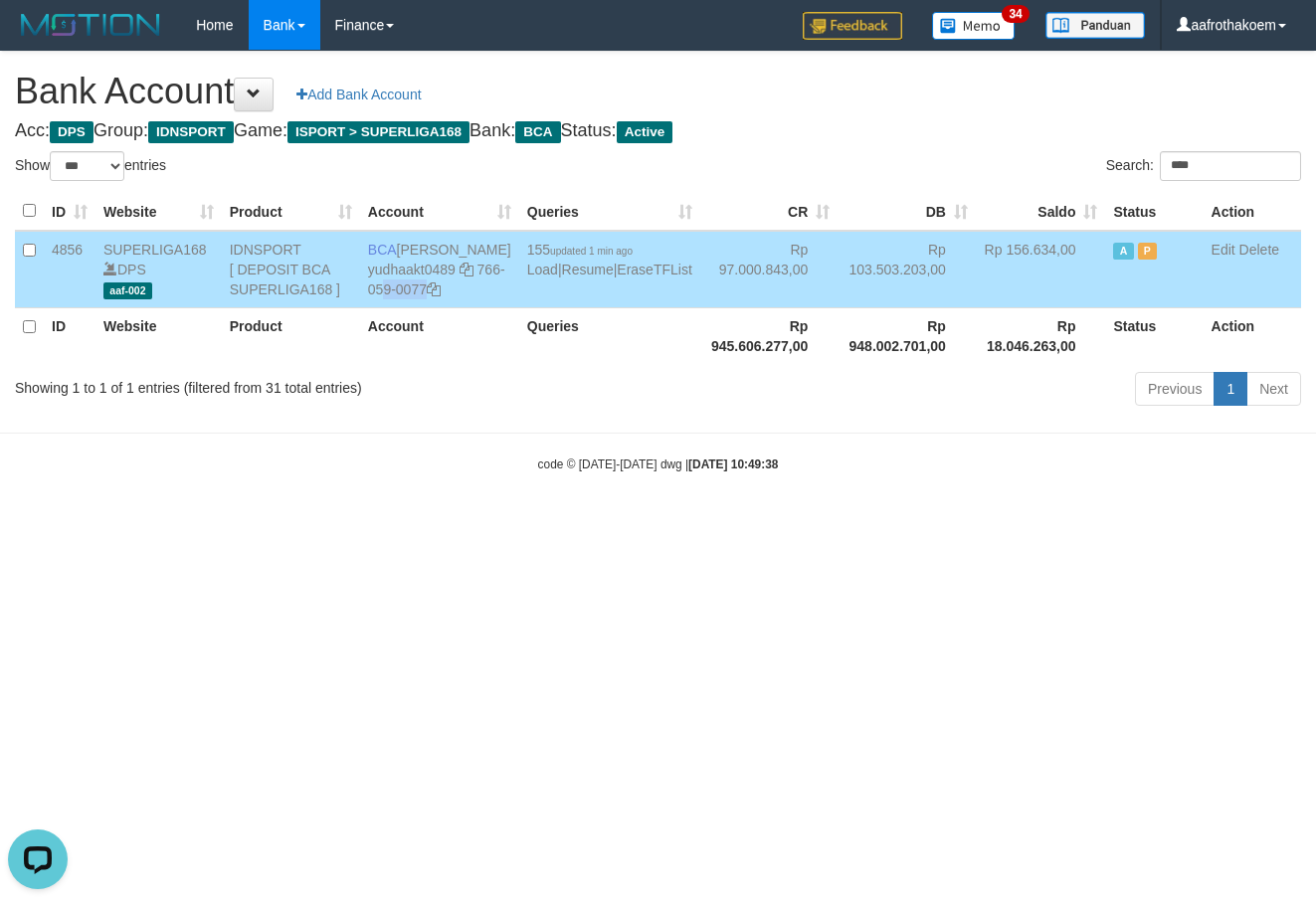 copy on "766-059-0077" 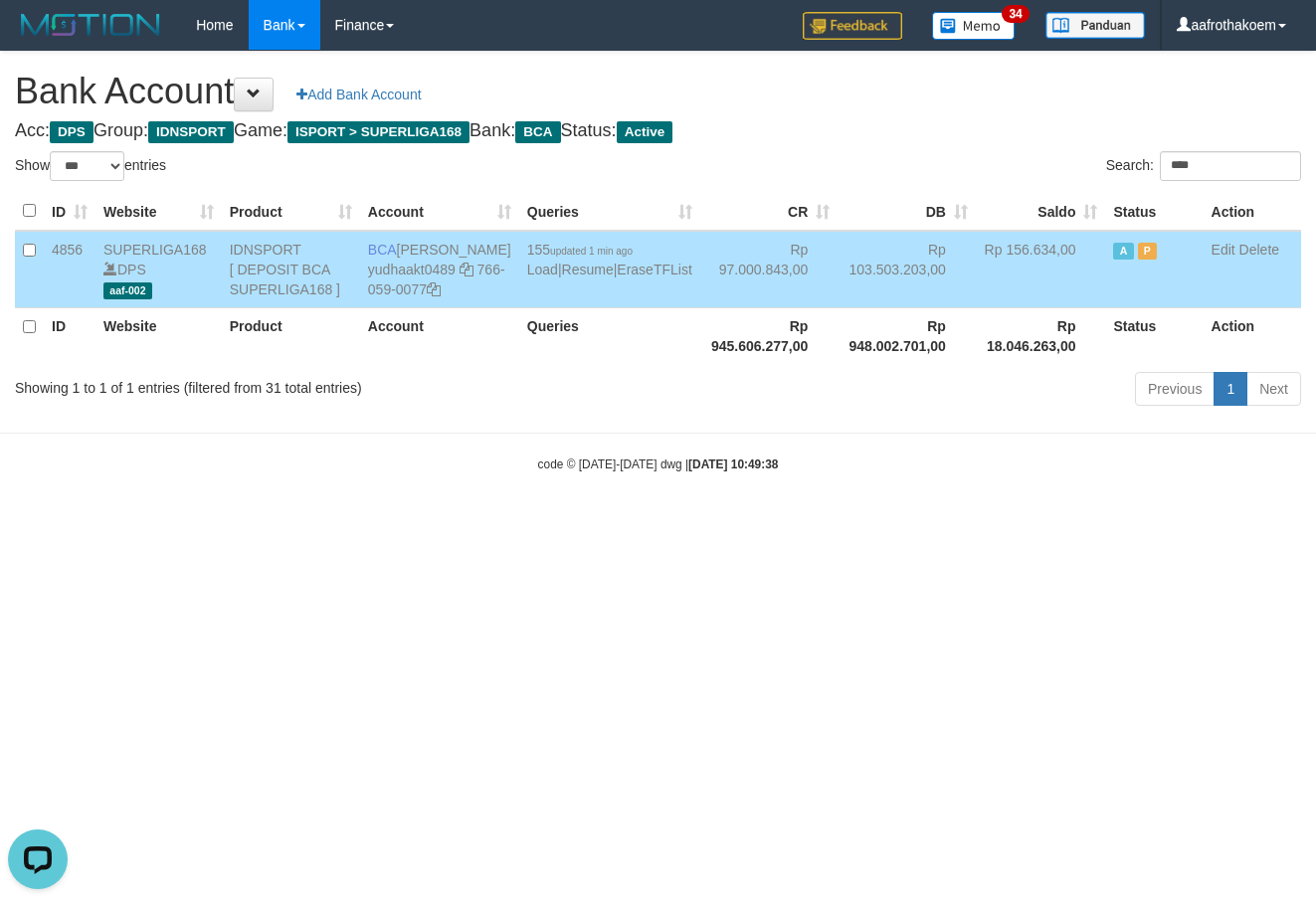 click on "Bank Account
Add Bank Account" at bounding box center (658, 91) 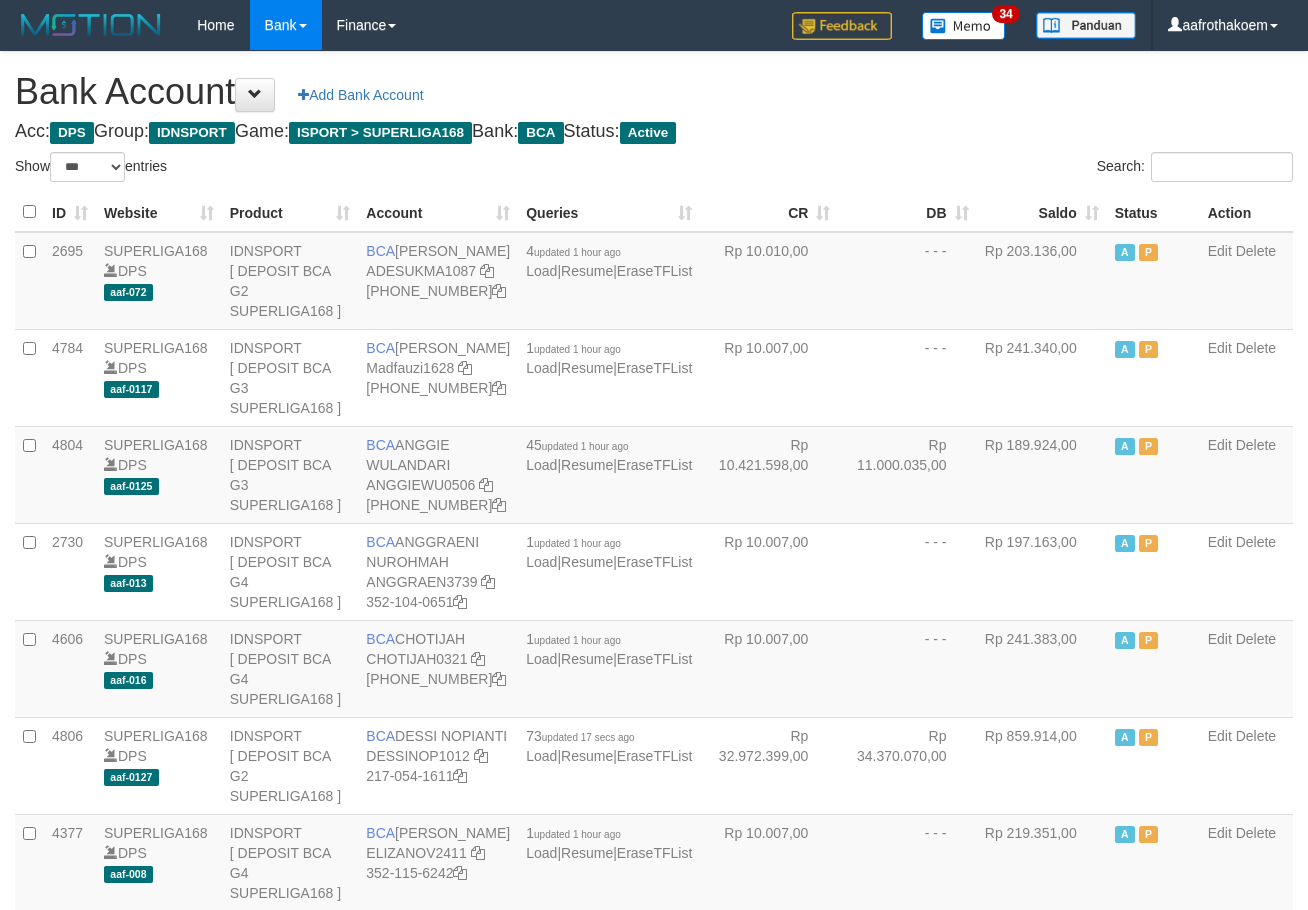 select on "***" 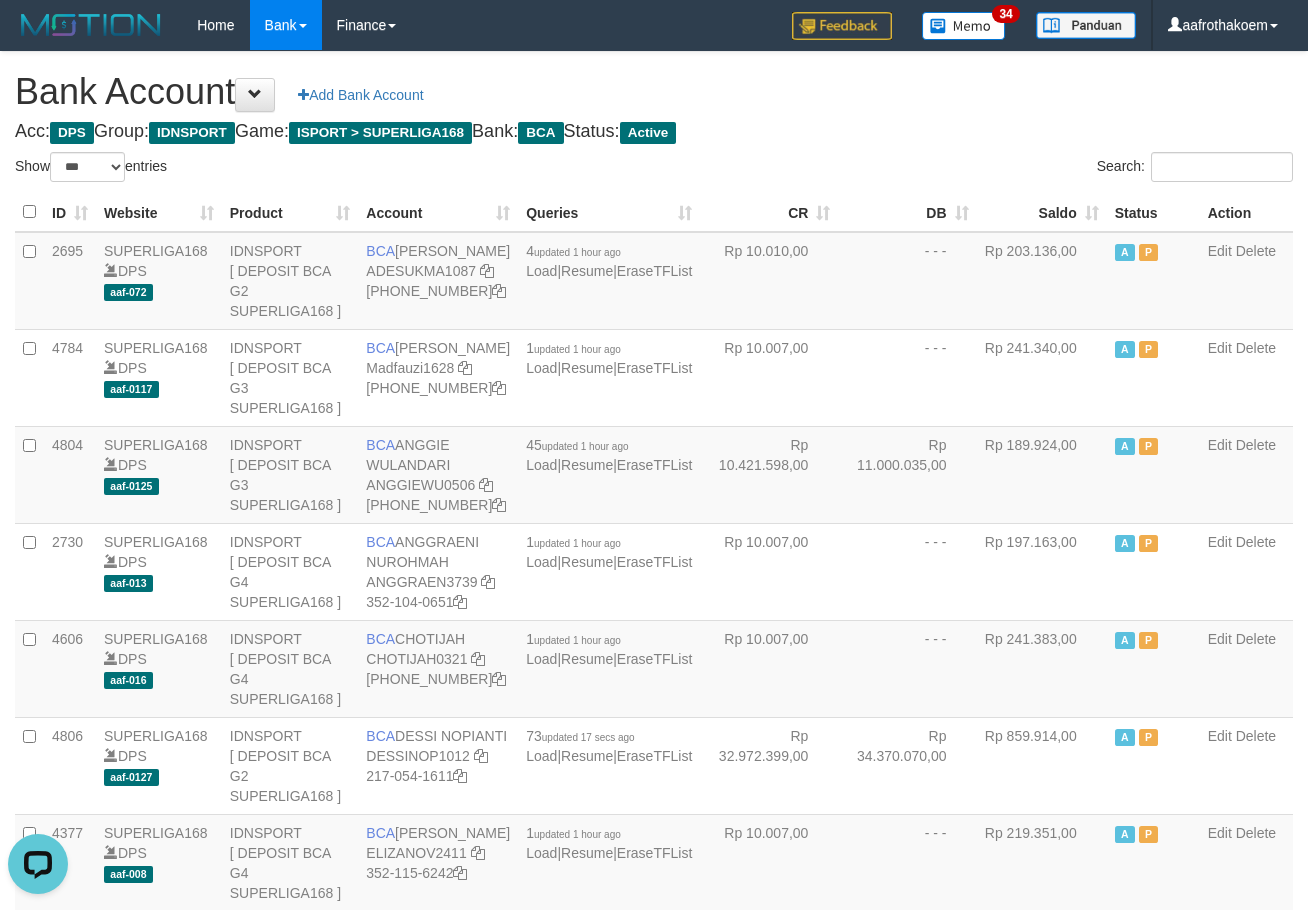 scroll, scrollTop: 0, scrollLeft: 0, axis: both 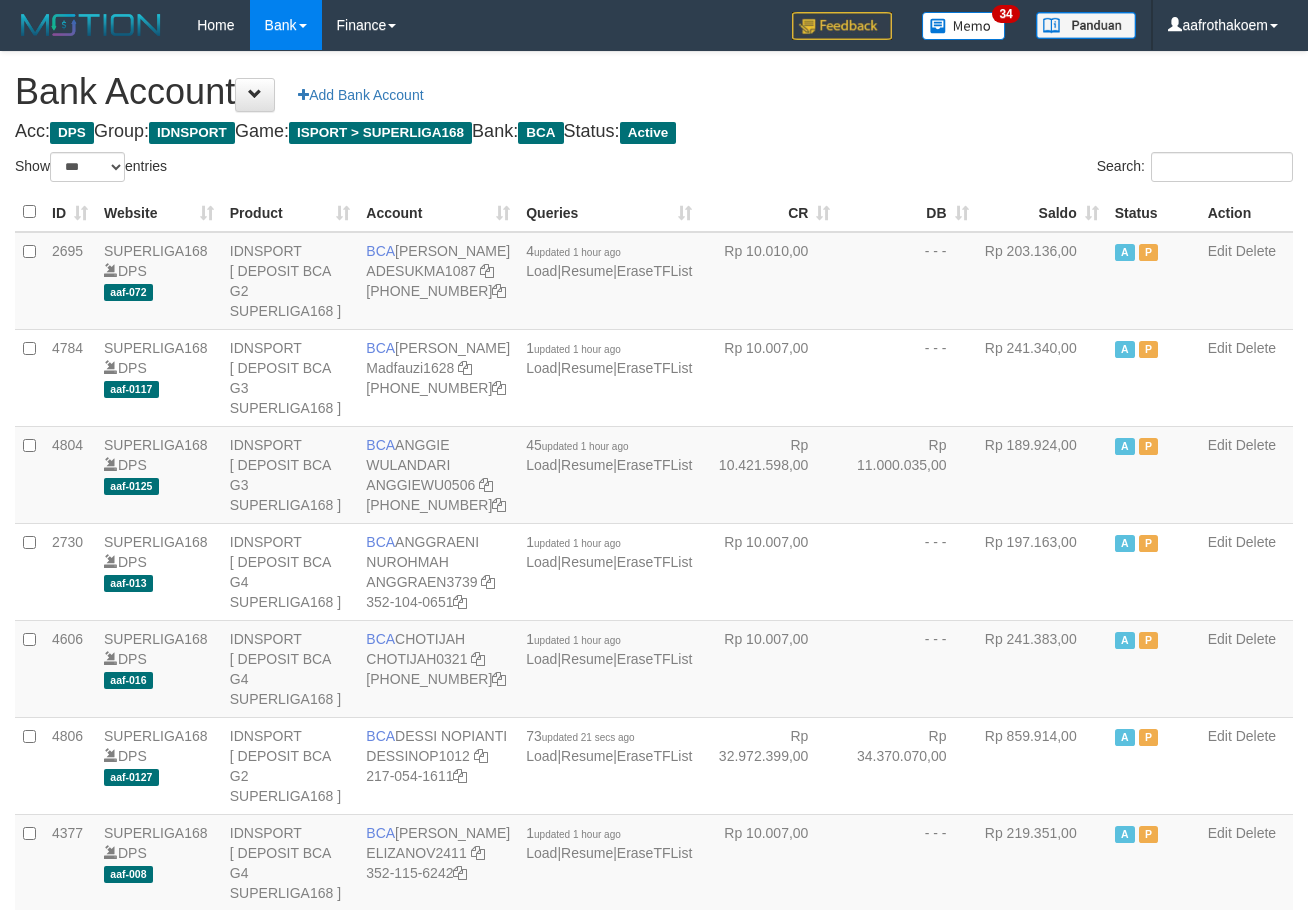 select on "***" 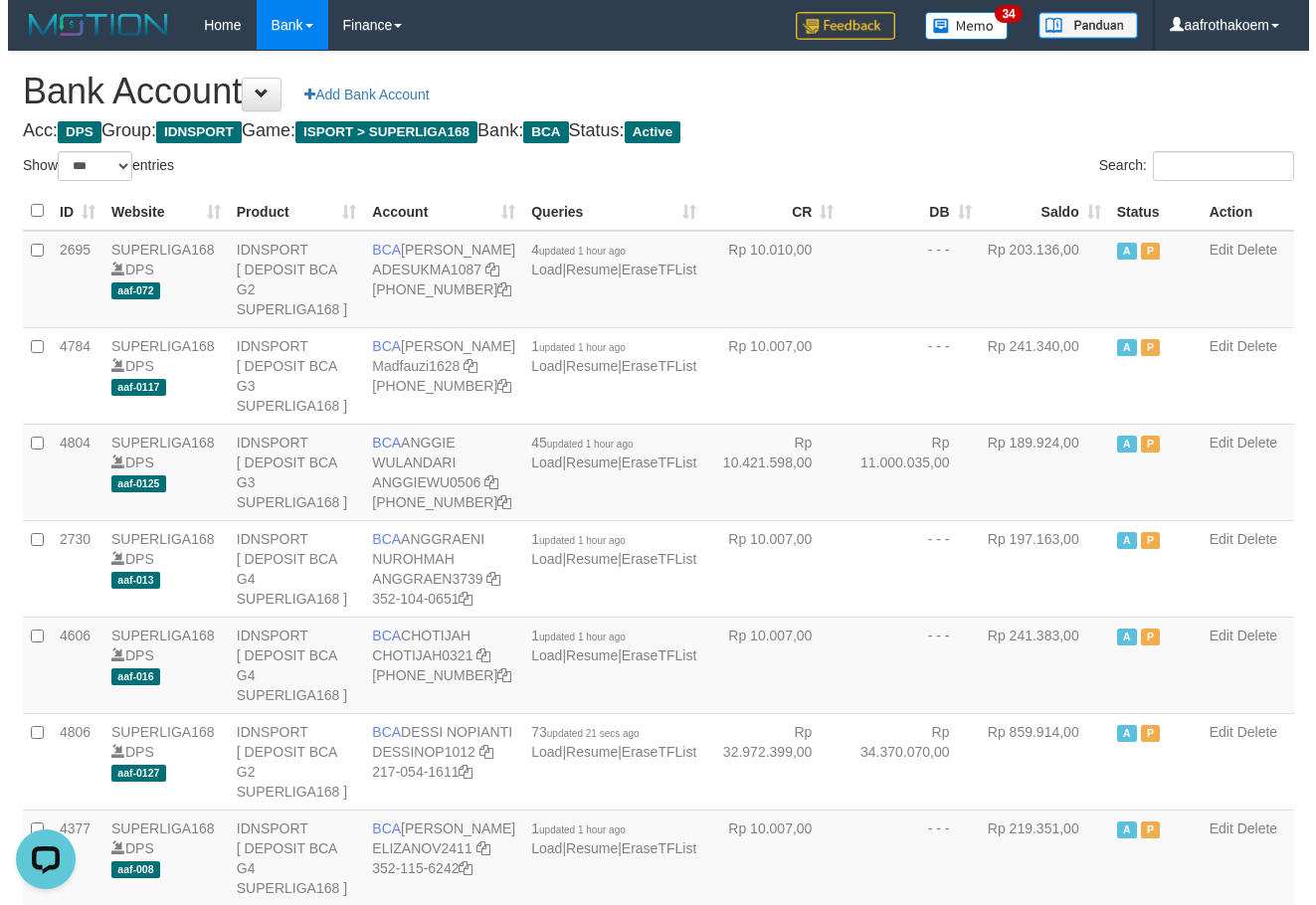 scroll, scrollTop: 0, scrollLeft: 0, axis: both 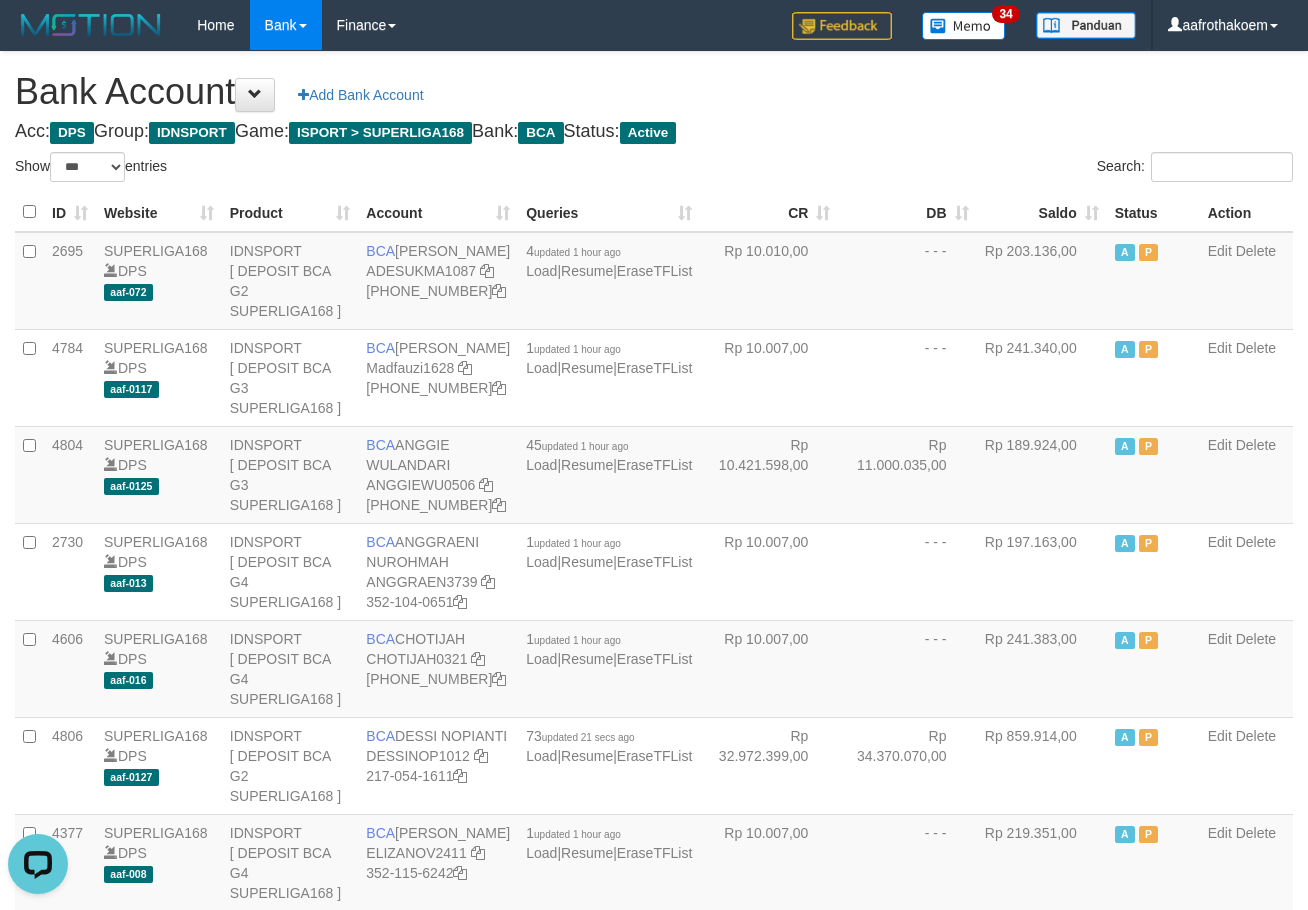 drag, startPoint x: 331, startPoint y: 215, endPoint x: 893, endPoint y: 229, distance: 562.1744 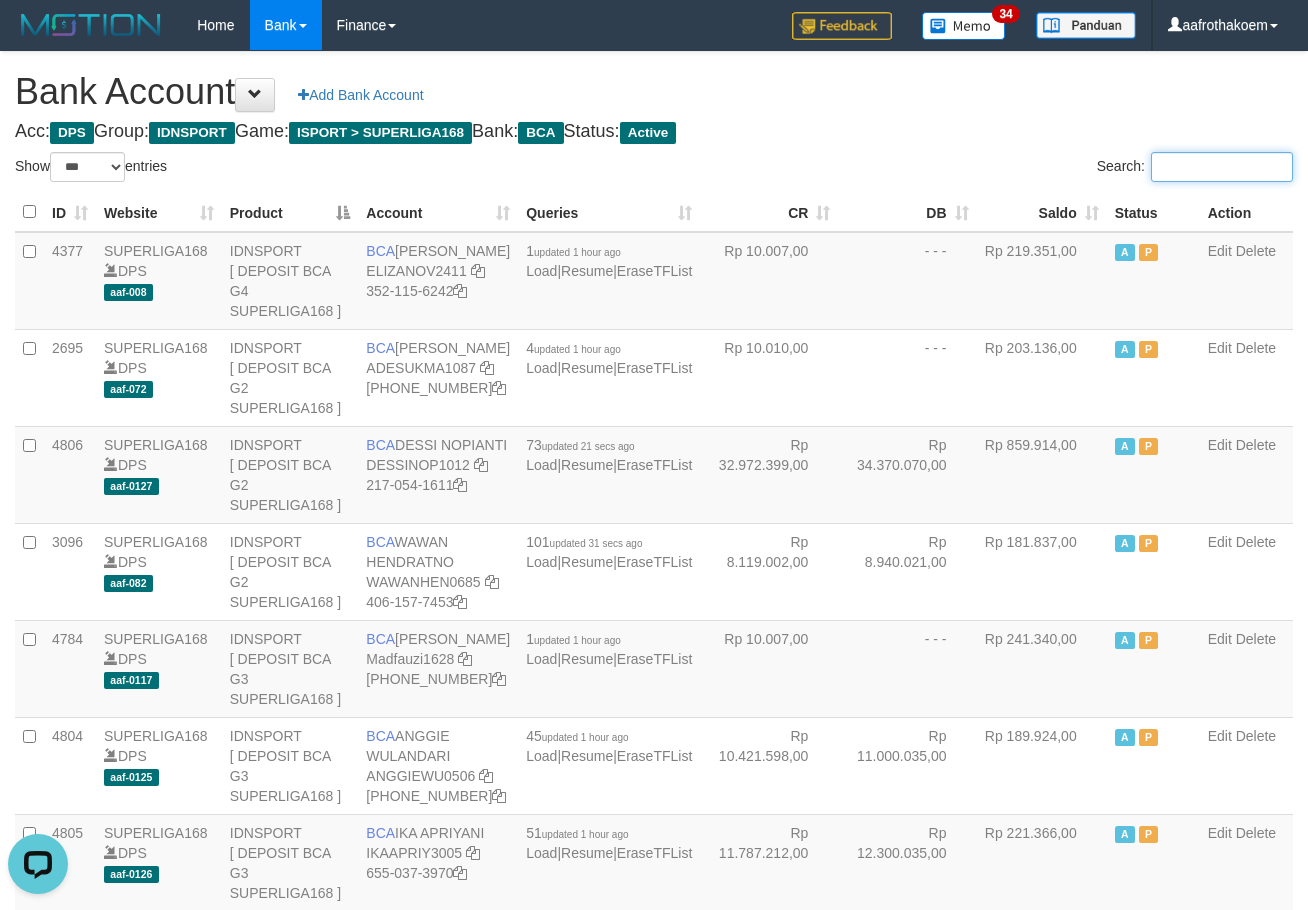 click on "Search:" at bounding box center [1222, 167] 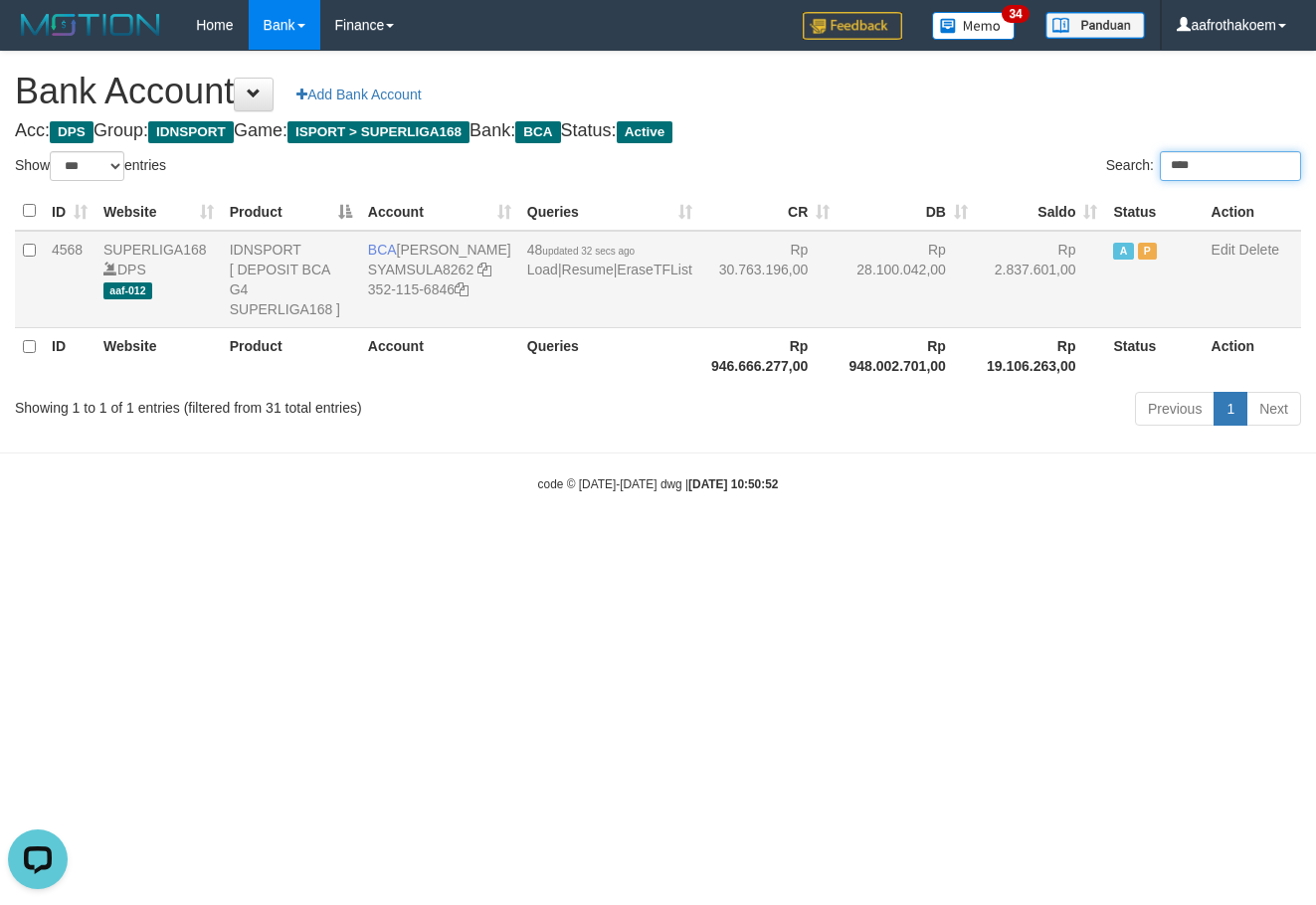 type on "****" 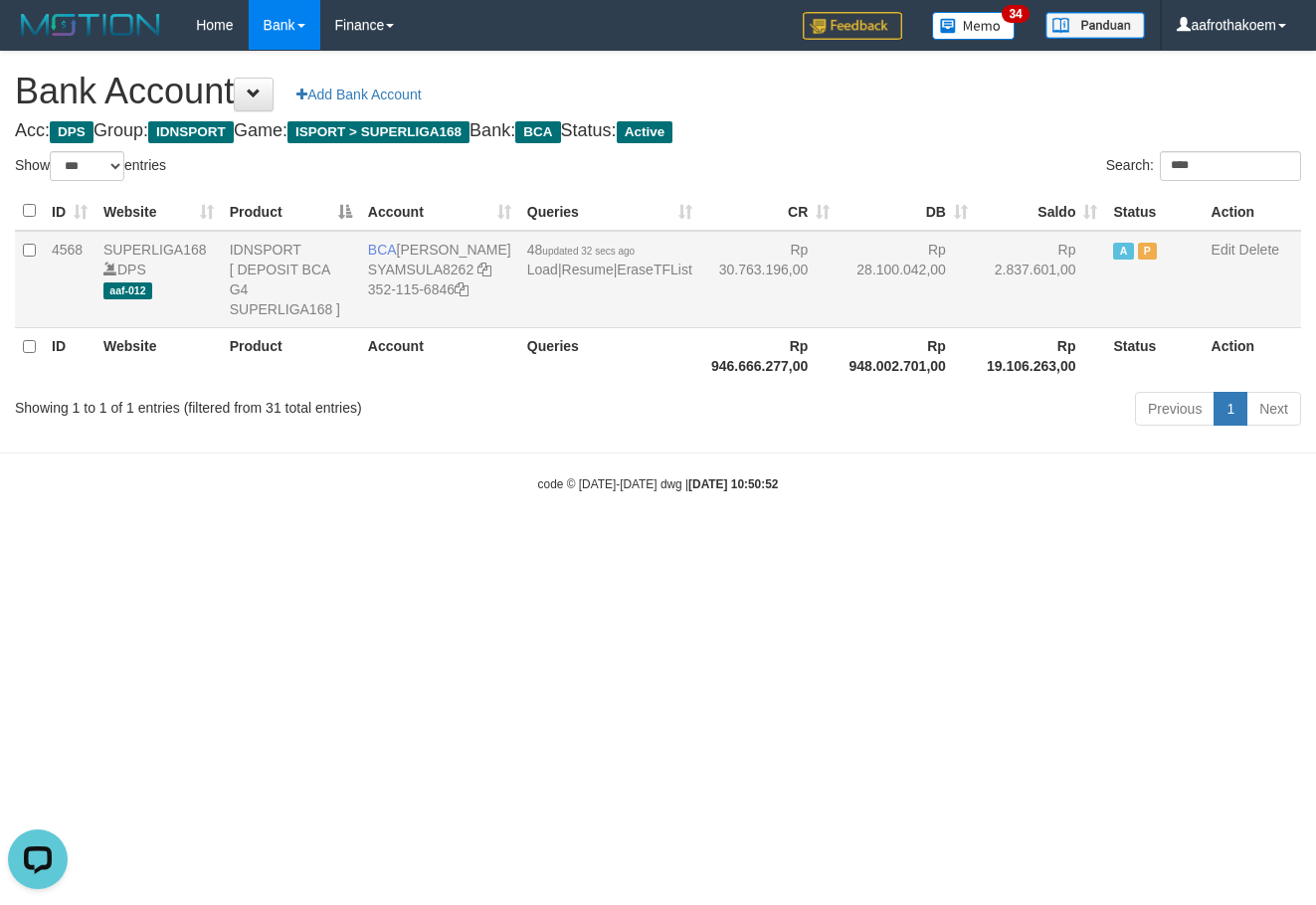 drag, startPoint x: 874, startPoint y: 304, endPoint x: 475, endPoint y: 290, distance: 399.24554 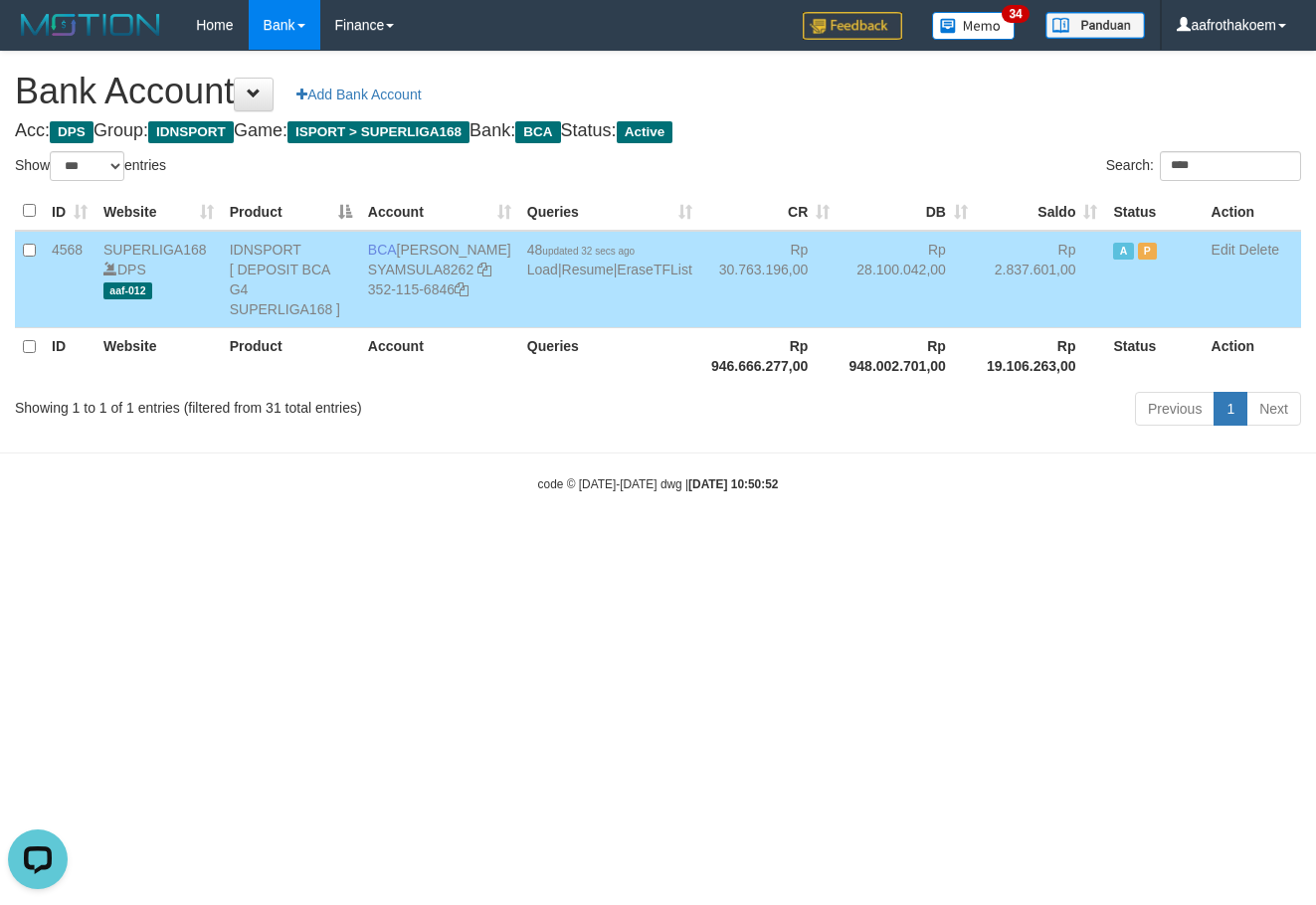 drag, startPoint x: 415, startPoint y: 248, endPoint x: 519, endPoint y: 248, distance: 104 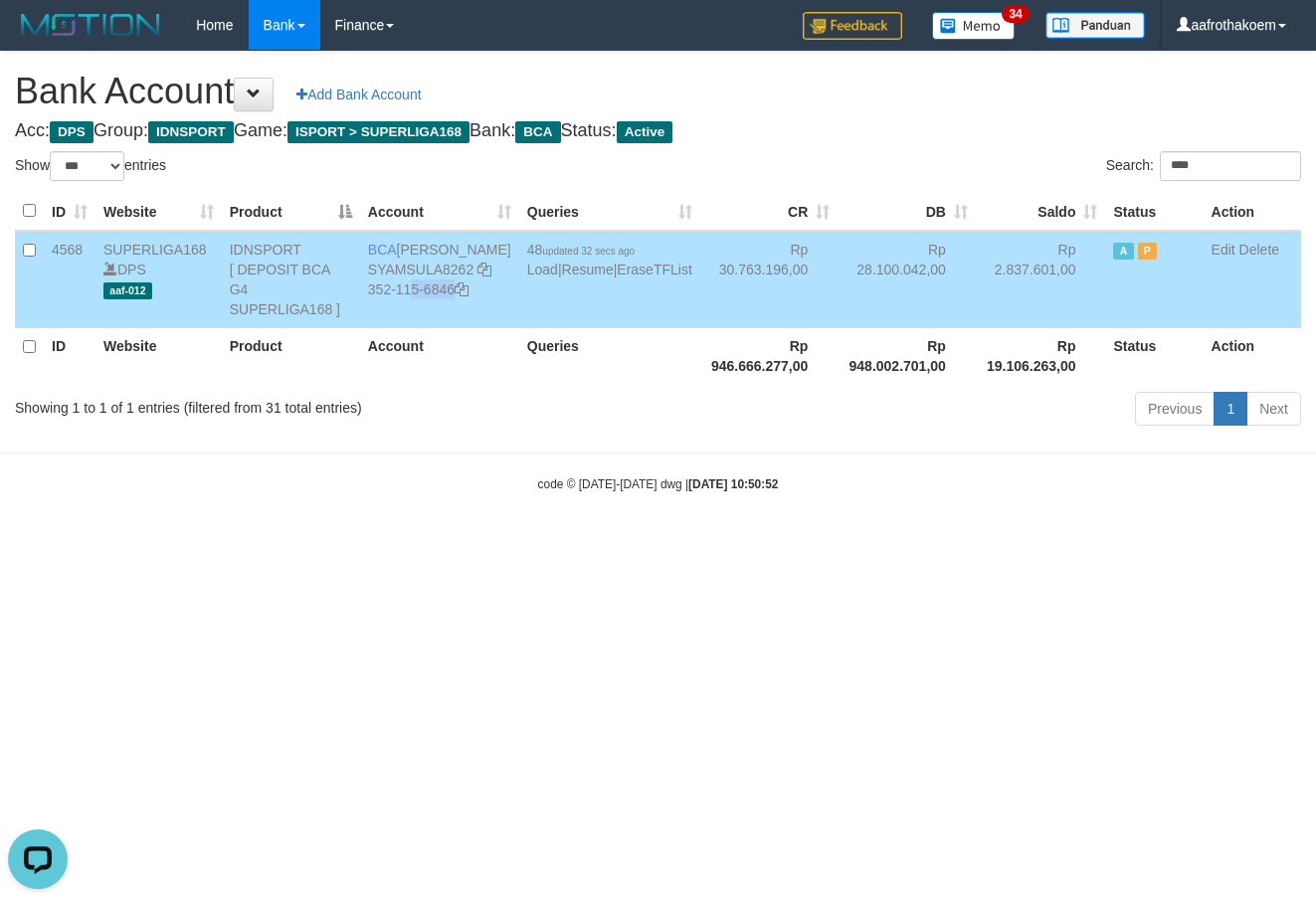 drag, startPoint x: 383, startPoint y: 287, endPoint x: 483, endPoint y: 295, distance: 100.31949 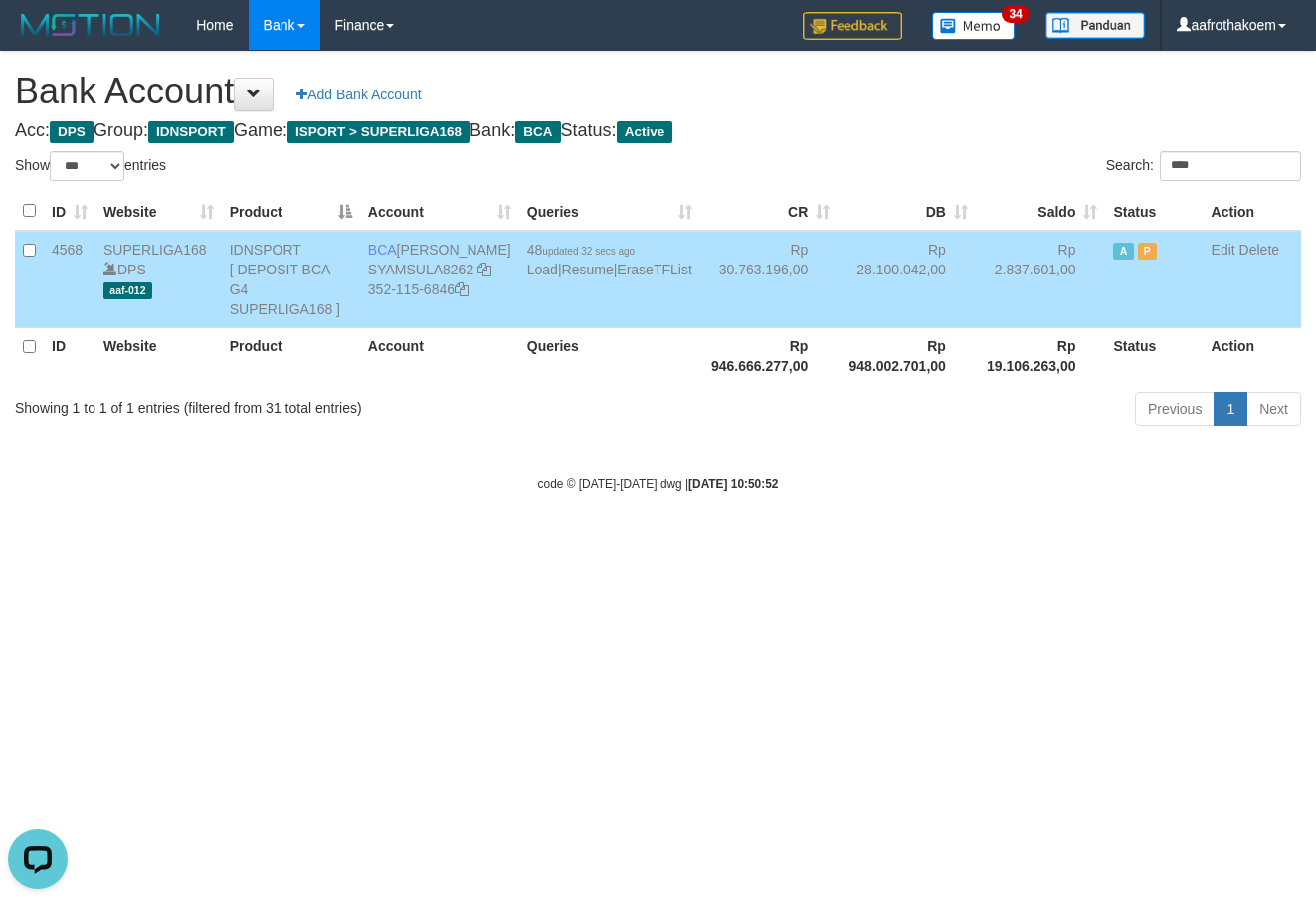 click on "Bank Account
Add Bank Account" at bounding box center [658, 91] 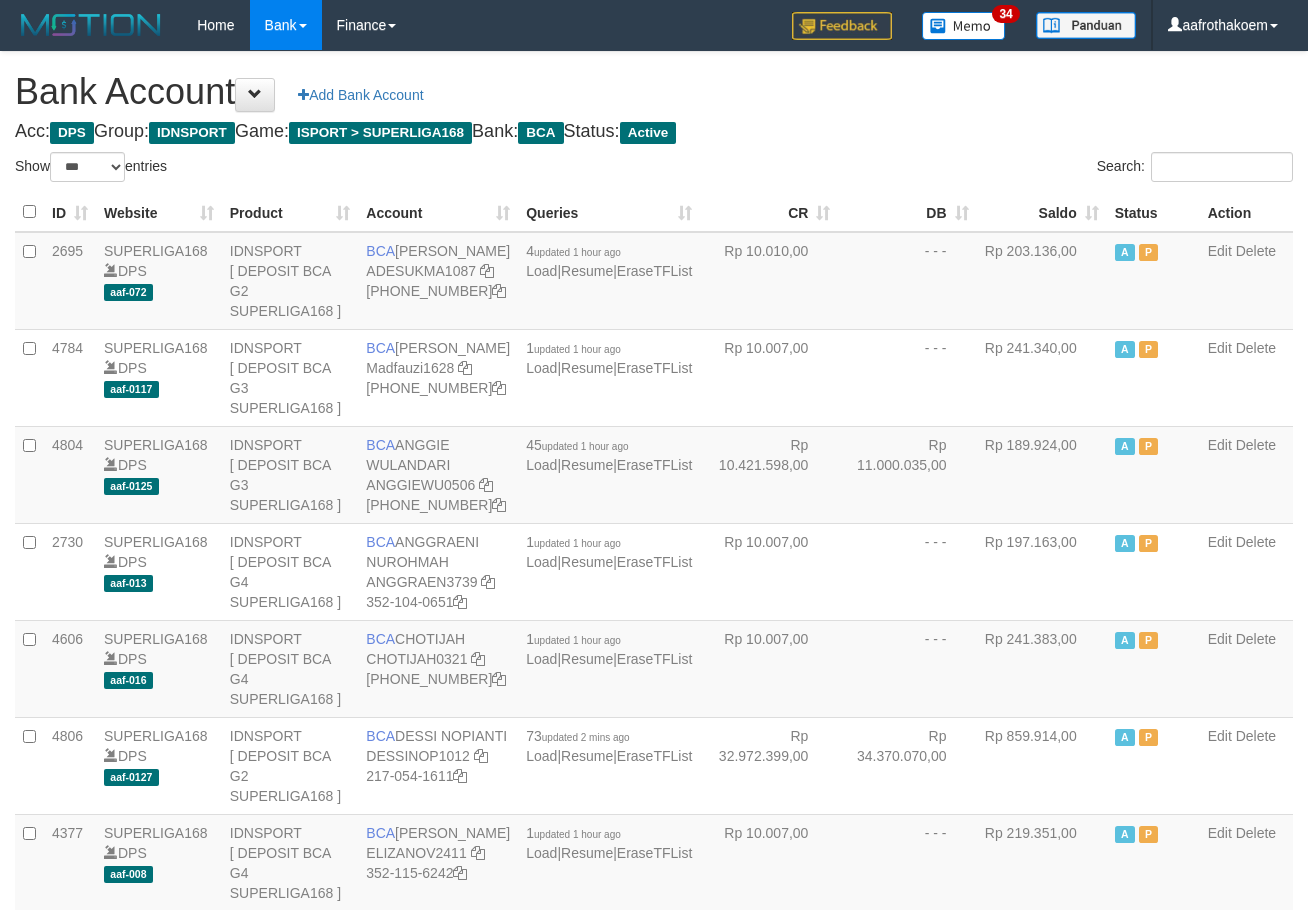 select on "***" 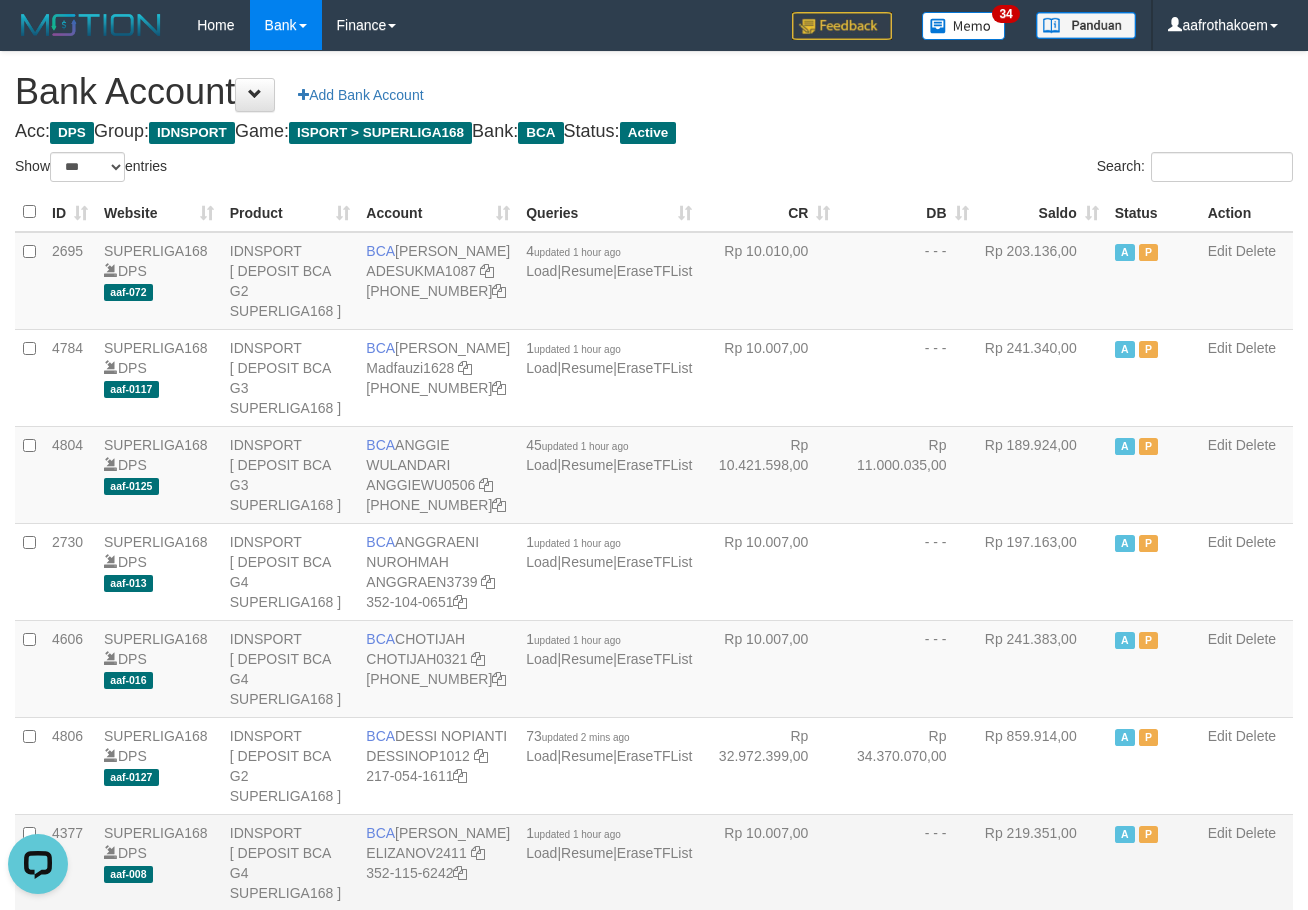 scroll, scrollTop: 0, scrollLeft: 0, axis: both 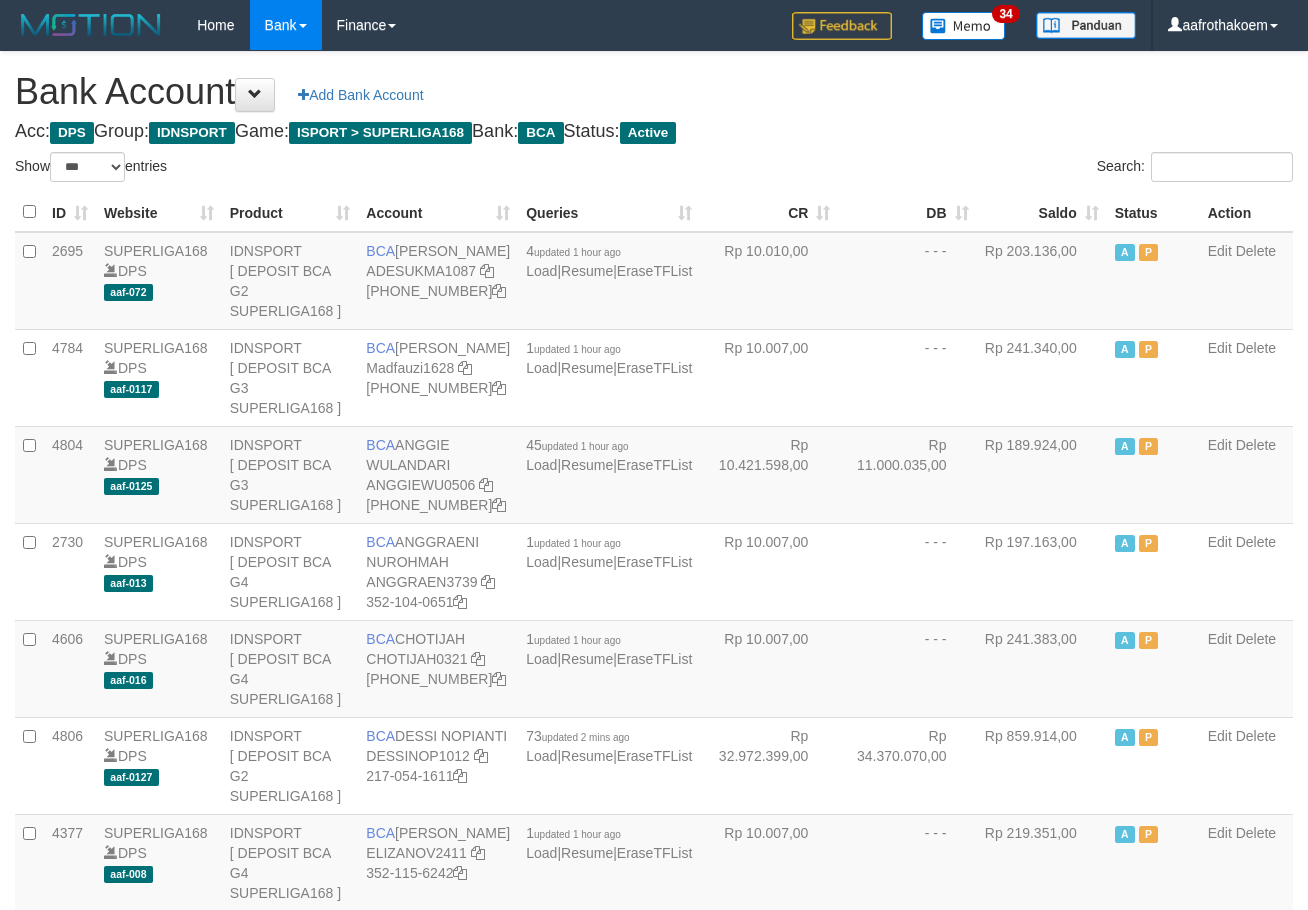 select on "***" 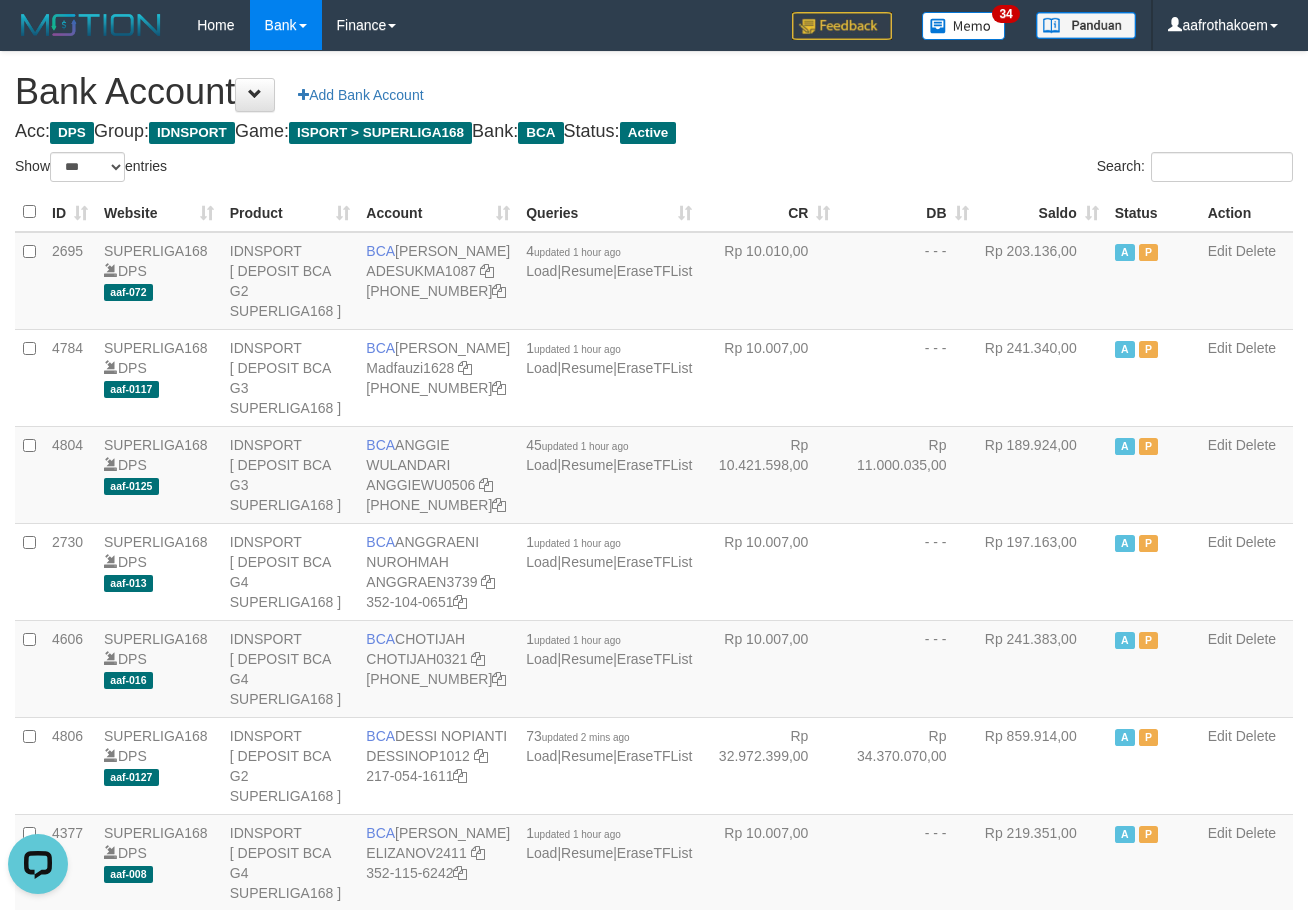 scroll, scrollTop: 0, scrollLeft: 0, axis: both 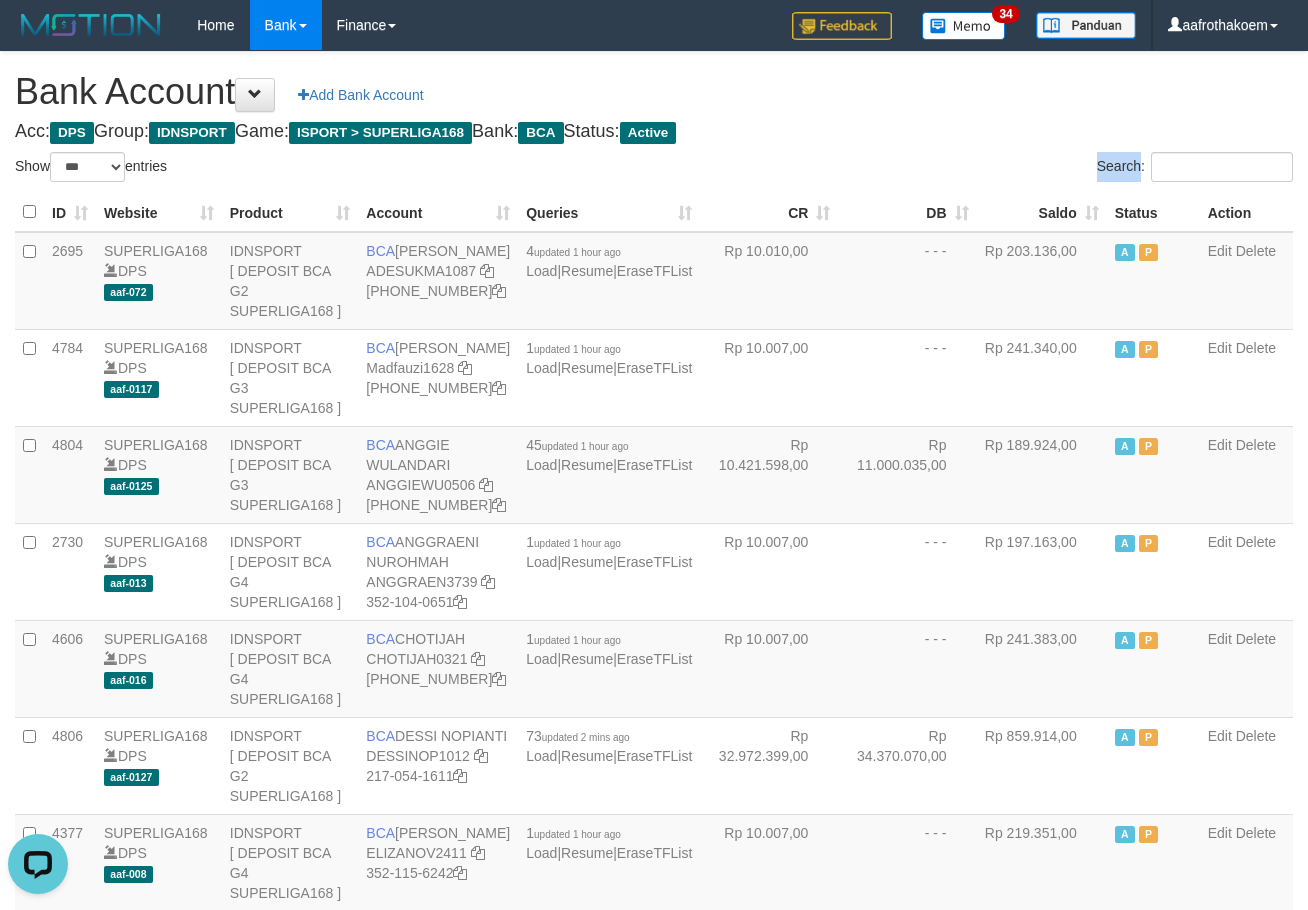 click on "Search:" at bounding box center [981, 169] 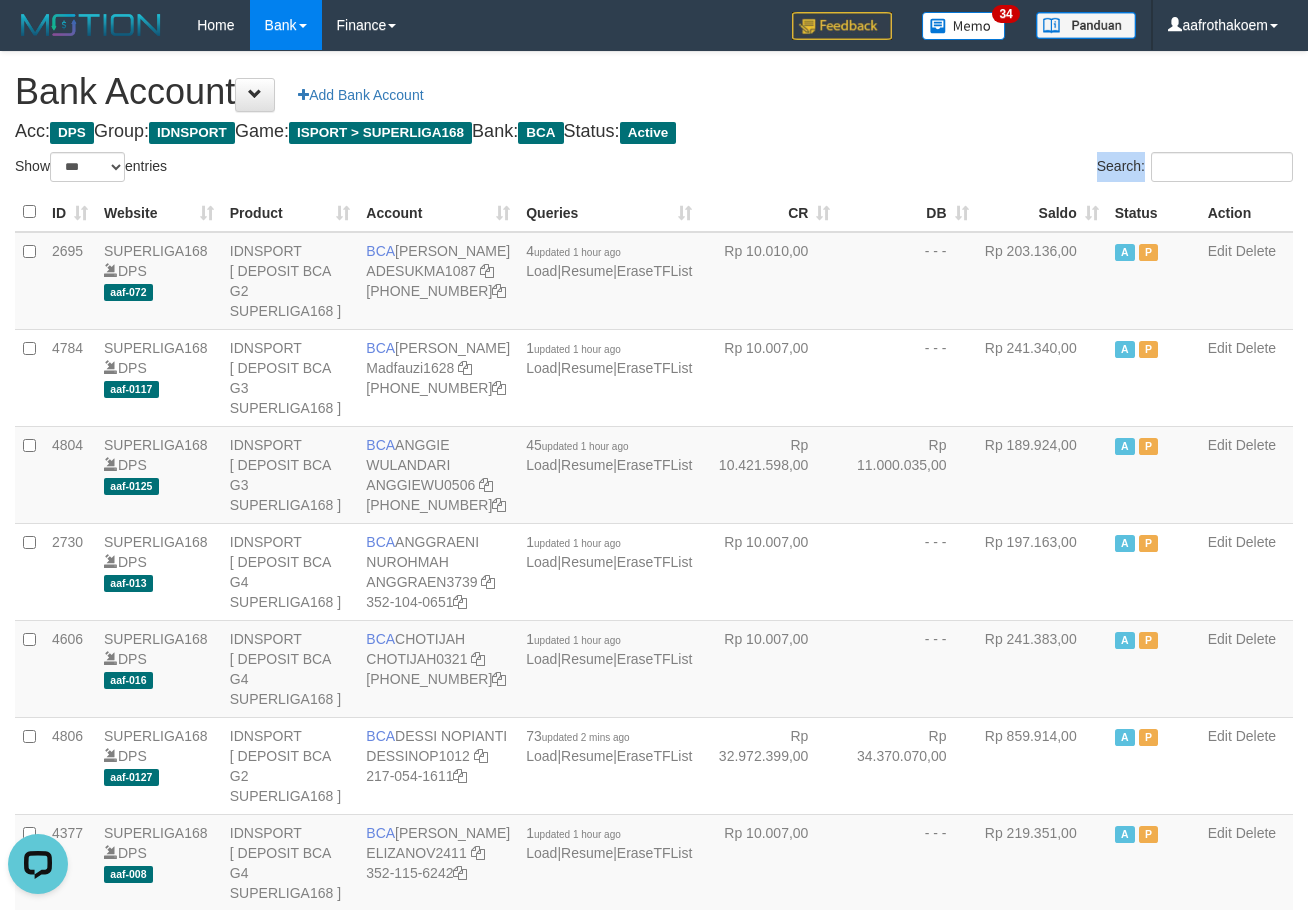 click on "Search:" at bounding box center [981, 169] 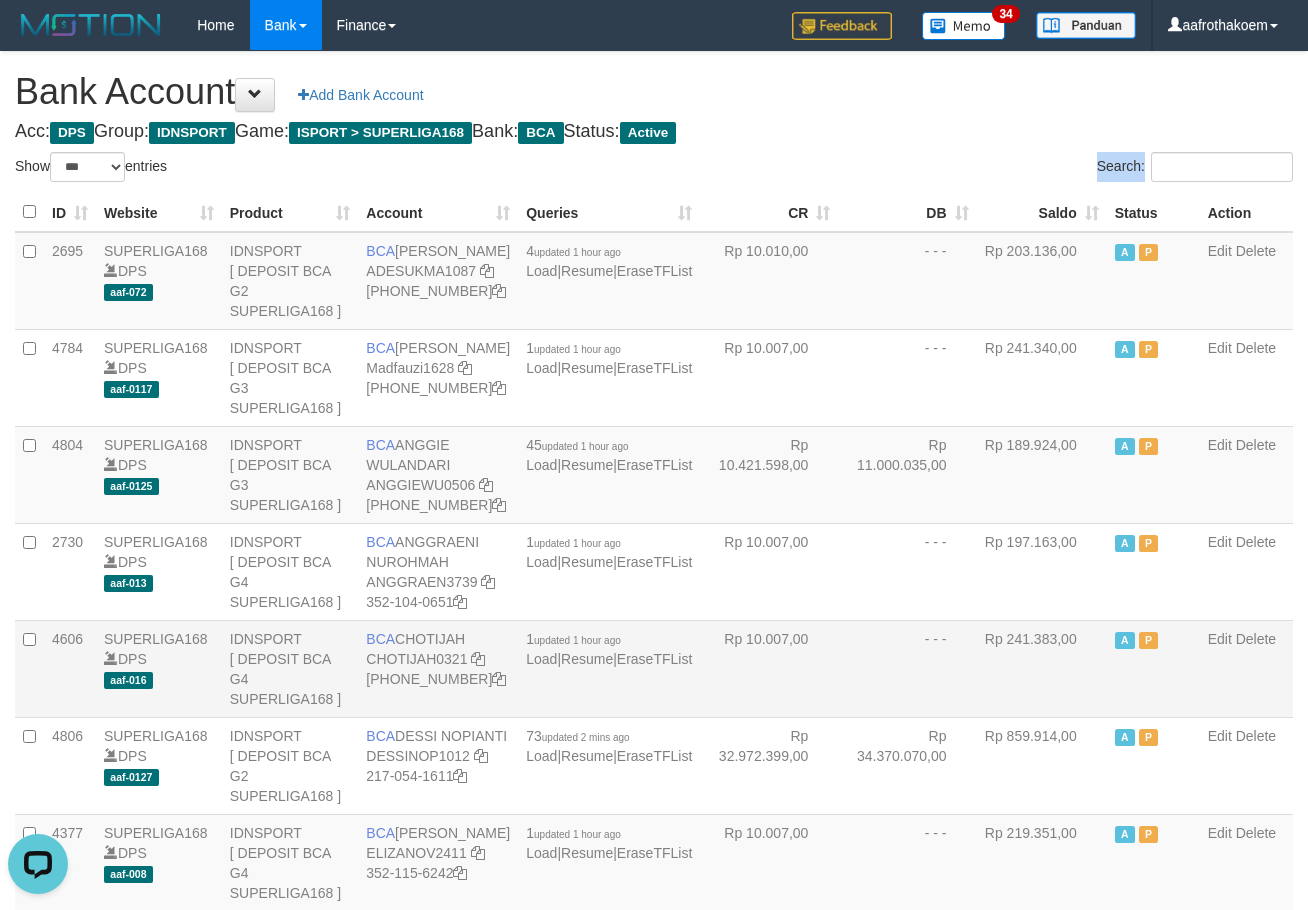 drag, startPoint x: 929, startPoint y: 152, endPoint x: 1222, endPoint y: 626, distance: 557.2477 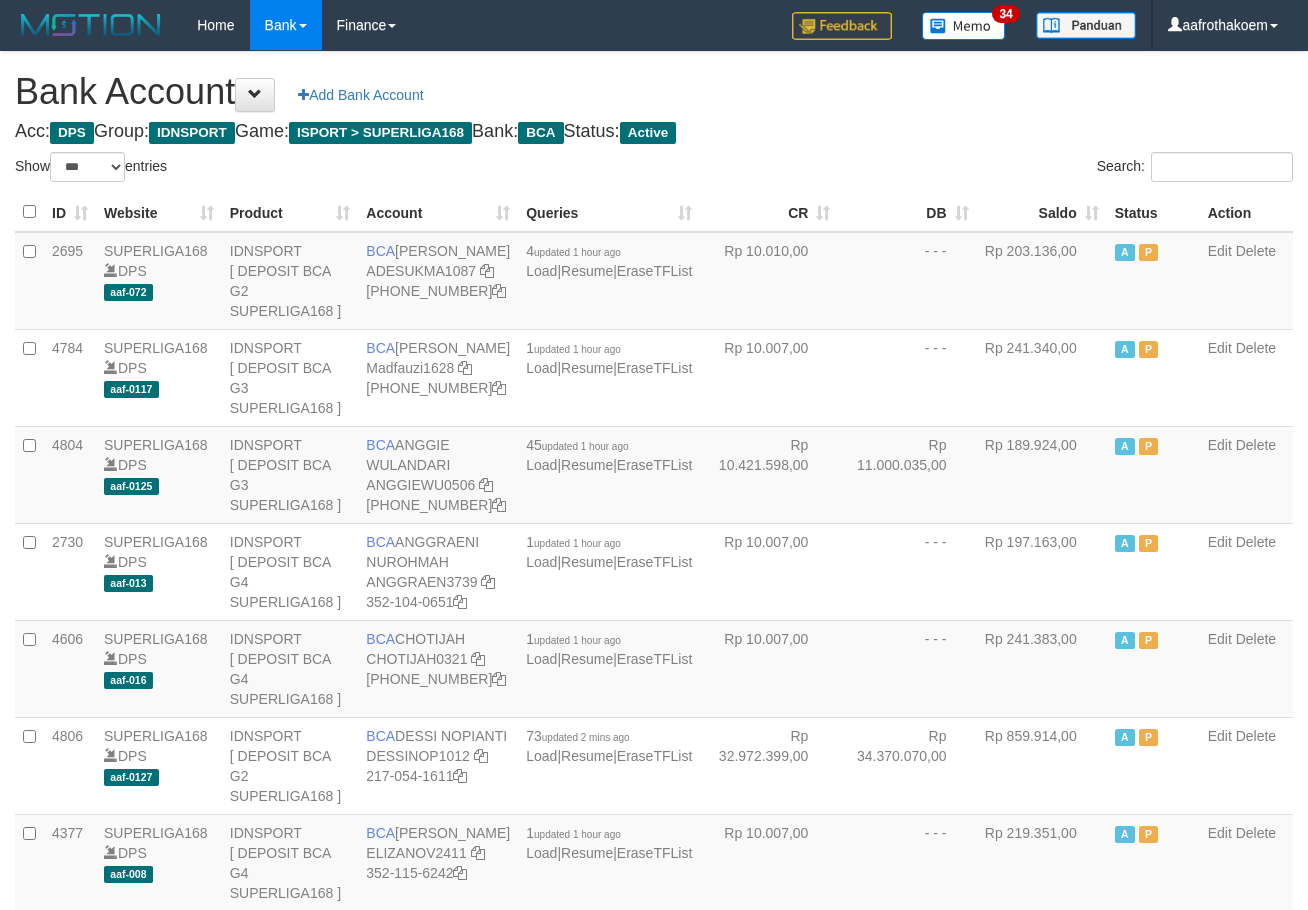select on "***" 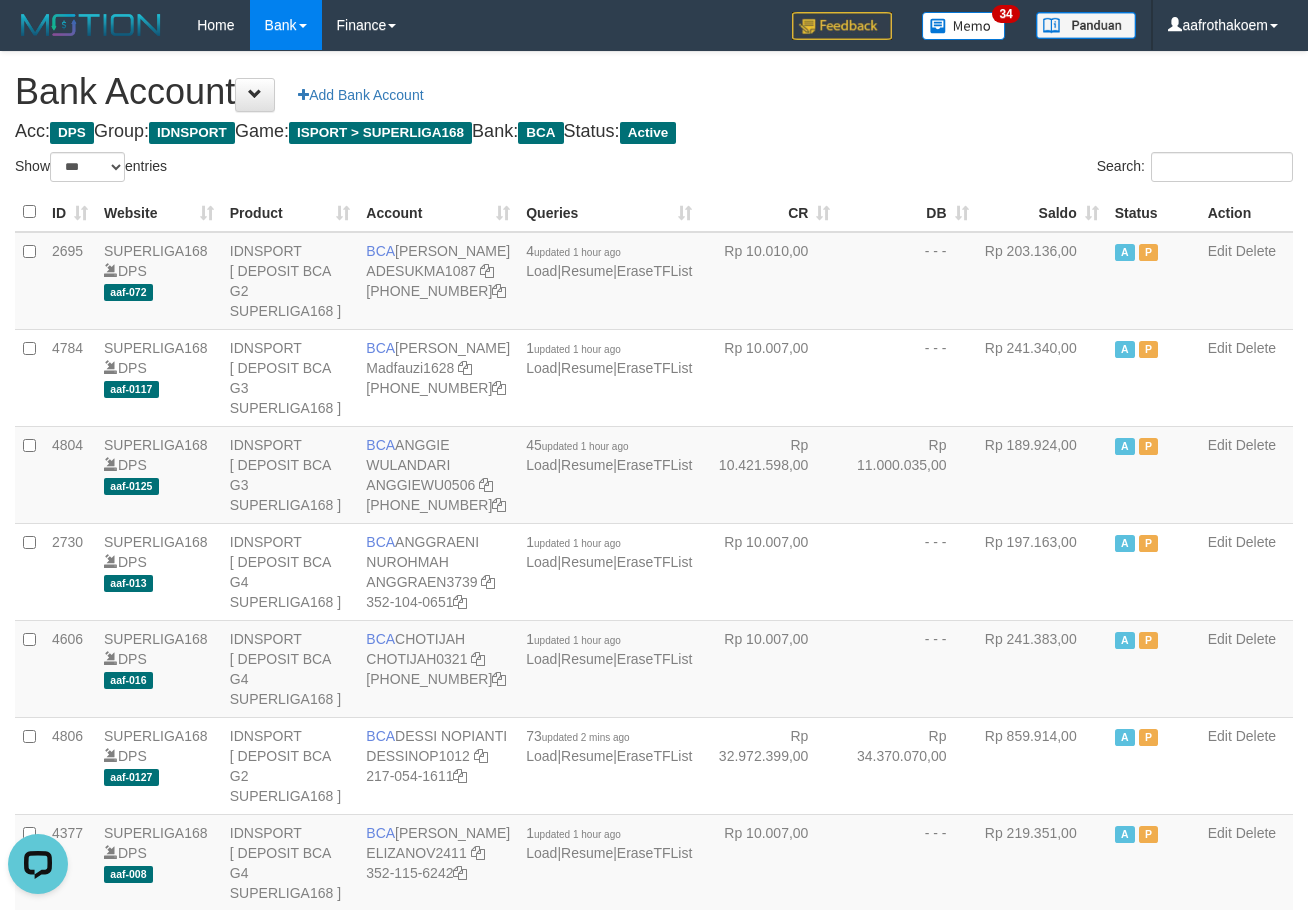 scroll, scrollTop: 0, scrollLeft: 0, axis: both 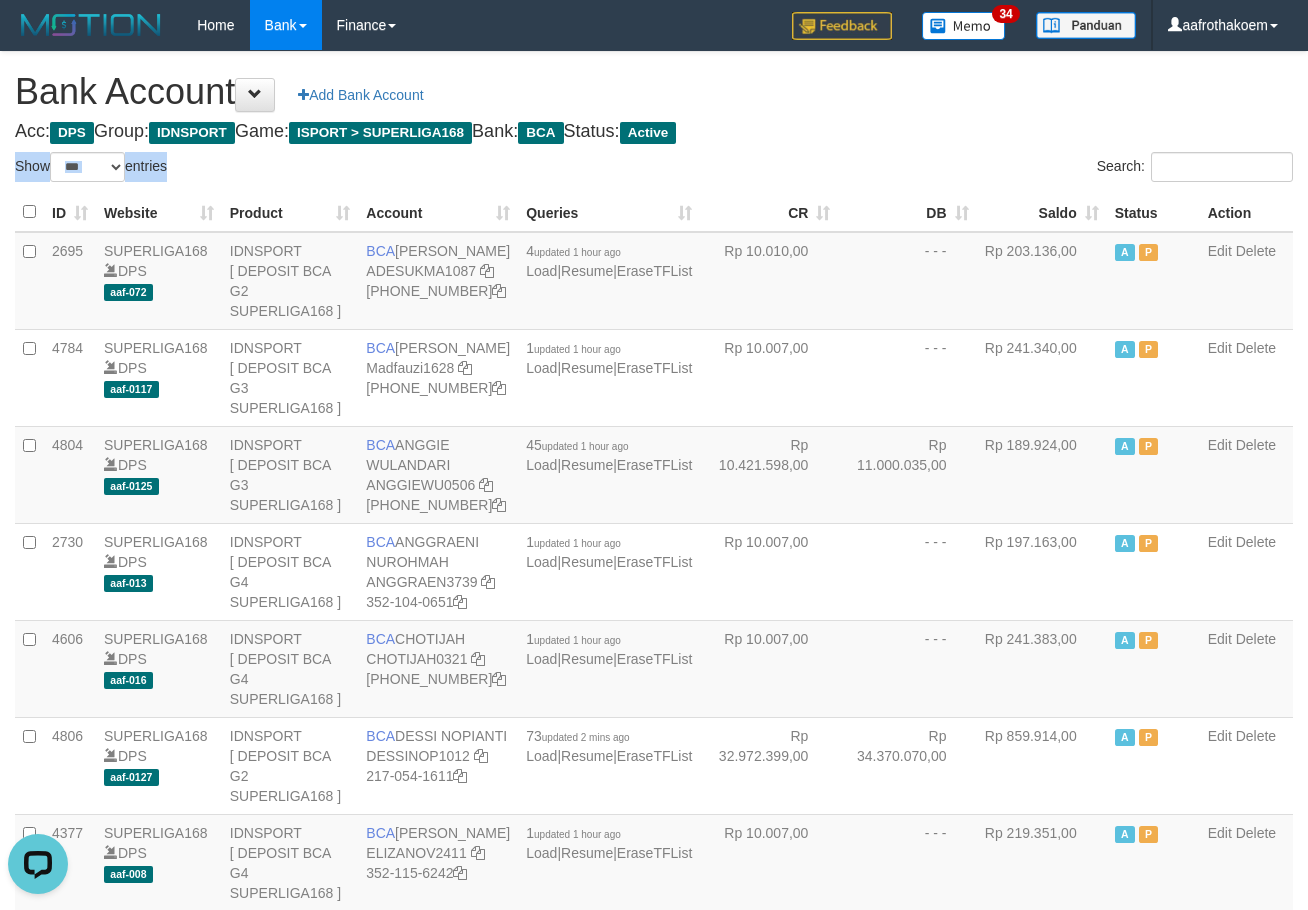 click on "Bank Account
Add Bank Account
Acc: 										 DPS
Group:   IDNSPORT    		Game:   ISPORT > SUPERLIGA168    		Bank:   BCA    		Status:  Active
Filter Account Type
*******
***
**
***
DPS
SELECT ALL  SELECT TYPE  - ALL -
DPS
WD
TMP
Filter Product
*******
******
********
********
*******
********
IDNSPORT
SELECT ALL  SELECT GROUP  - ALL -
BETHUB
IDNPOKER
IDNSPORT
IDNTOTO
LOADONLY
Filter Website
*******" at bounding box center [654, 1668] 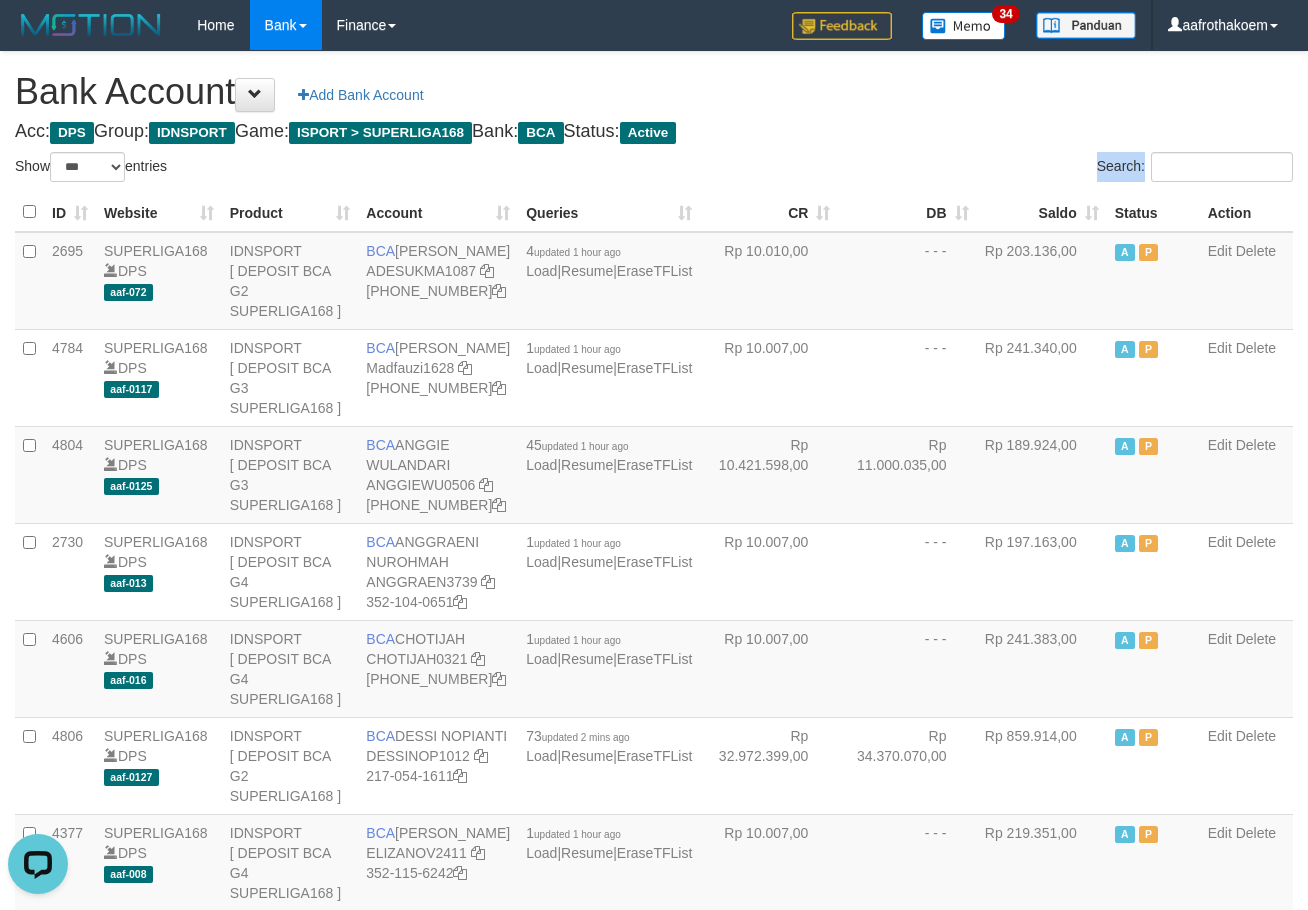 click on "Bank Account
Add Bank Account
Acc: 										 DPS
Group:   IDNSPORT    		Game:   ISPORT > SUPERLIGA168    		Bank:   BCA    		Status:  Active
Filter Account Type
*******
***
**
***
DPS
SELECT ALL  SELECT TYPE  - ALL -
DPS
WD
TMP
Filter Product
*******
******
********
********
*******
********
IDNSPORT
SELECT ALL  SELECT GROUP  - ALL -
BETHUB
IDNPOKER
IDNSPORT
IDNTOTO
LOADONLY
Filter Website
*******" at bounding box center (654, 1668) 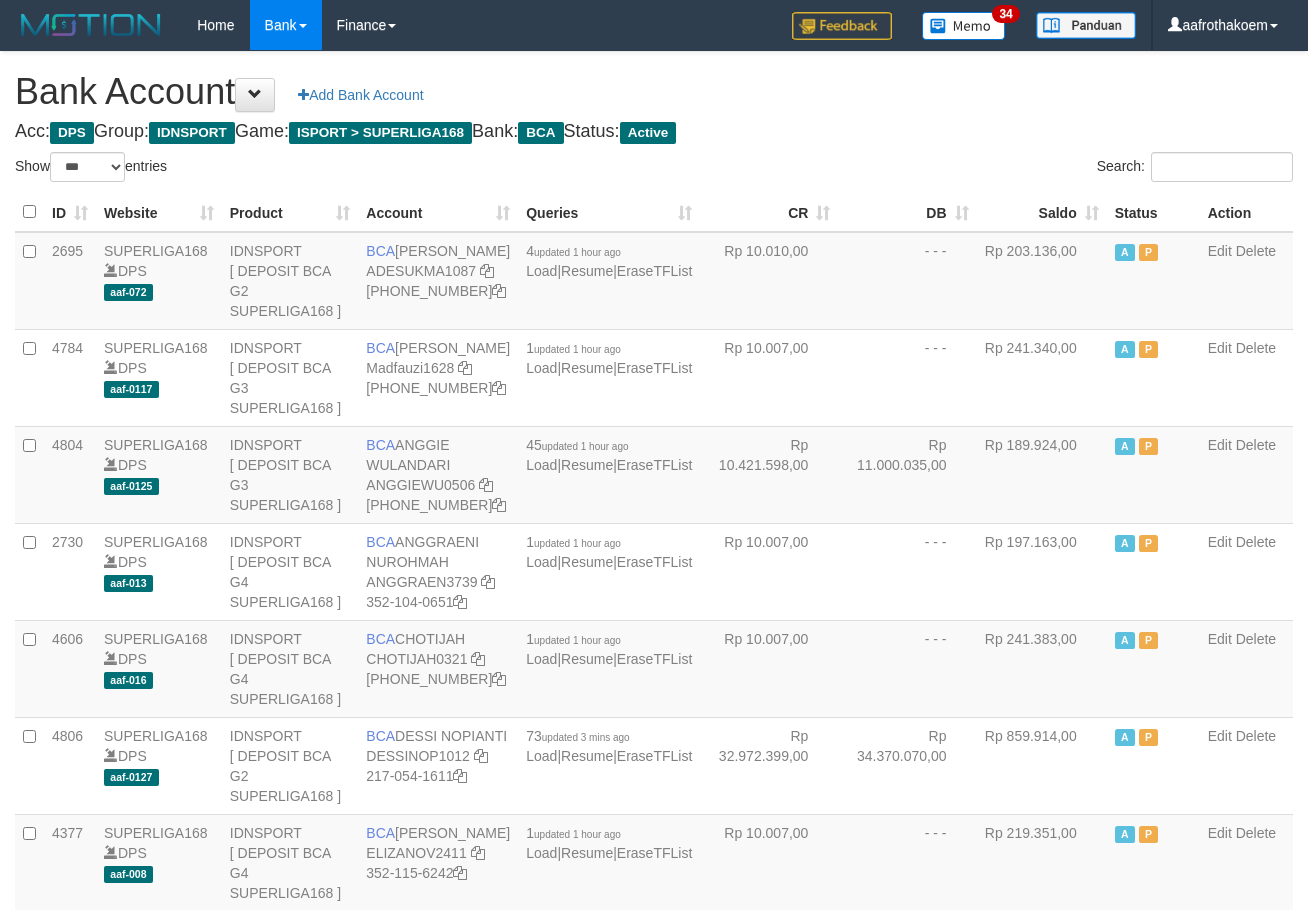 select on "***" 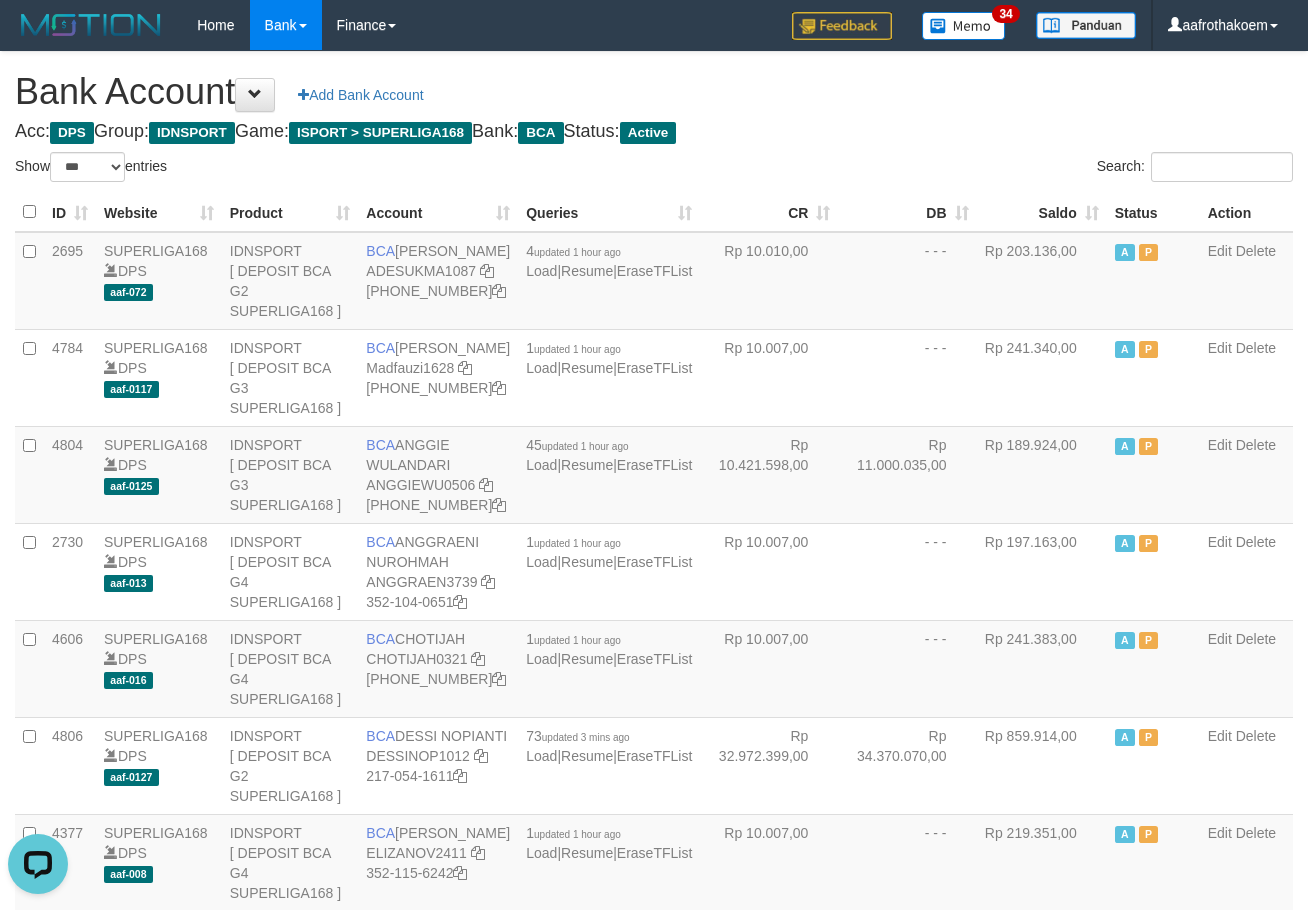 scroll, scrollTop: 0, scrollLeft: 0, axis: both 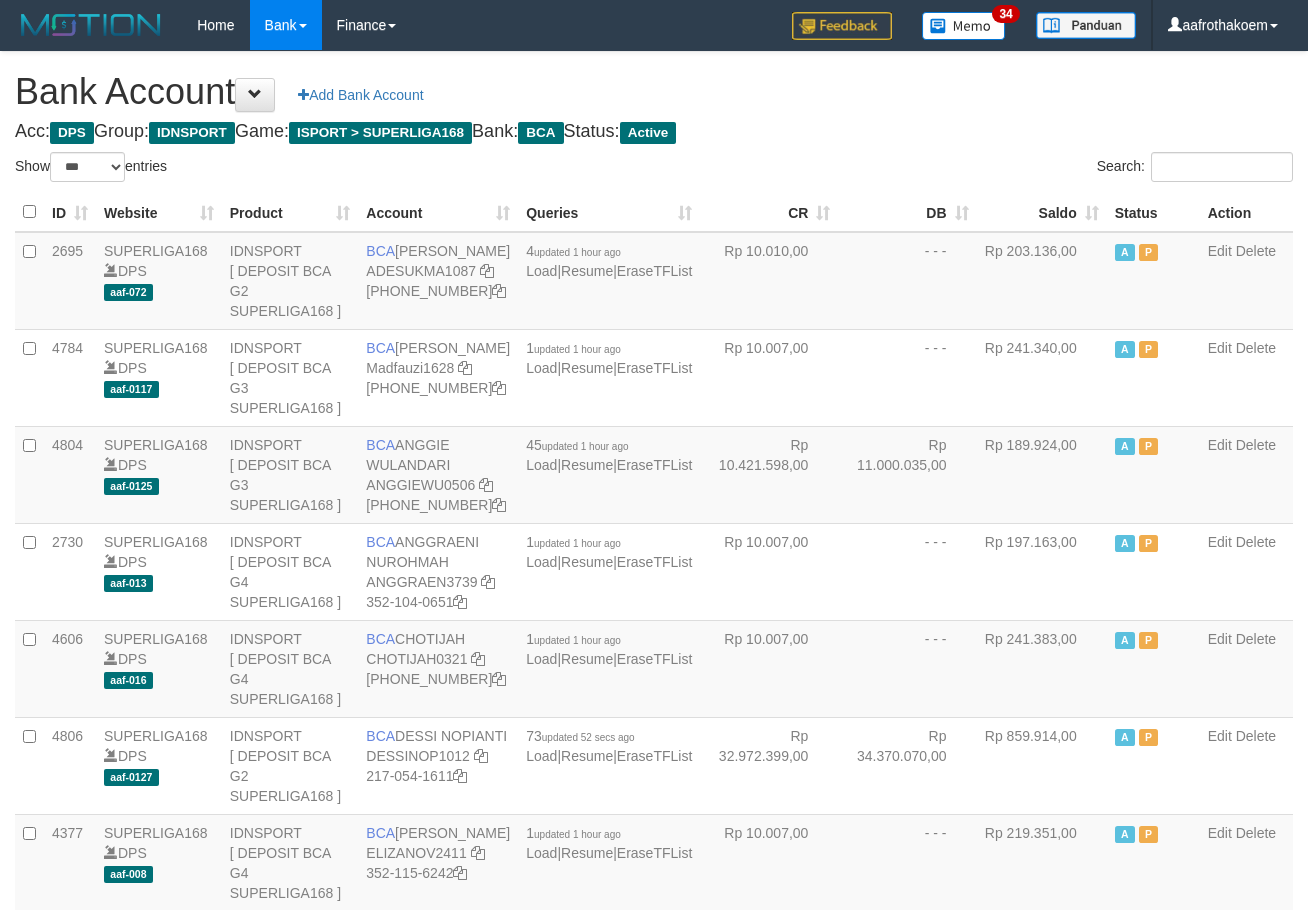 select on "***" 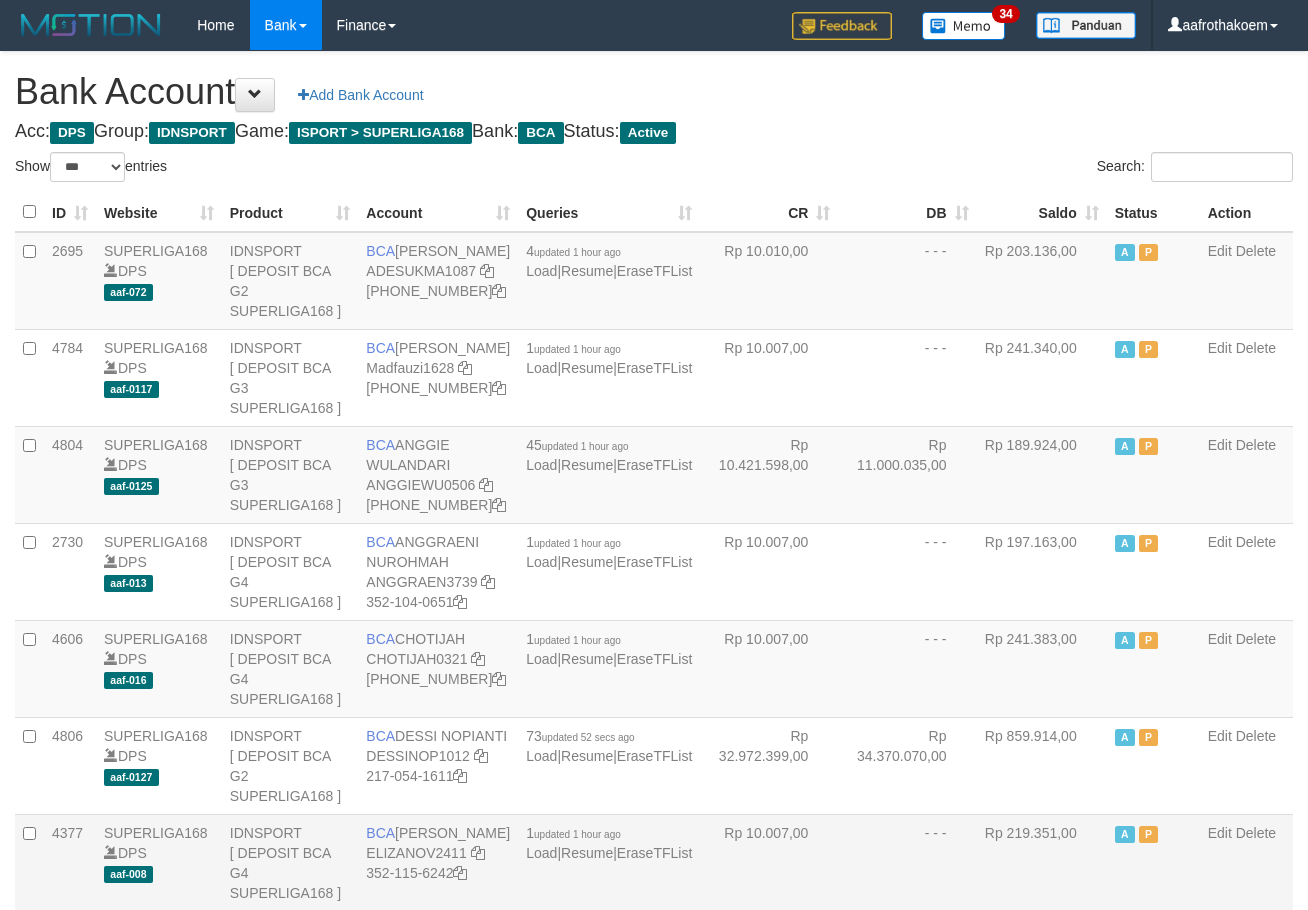scroll, scrollTop: 0, scrollLeft: 0, axis: both 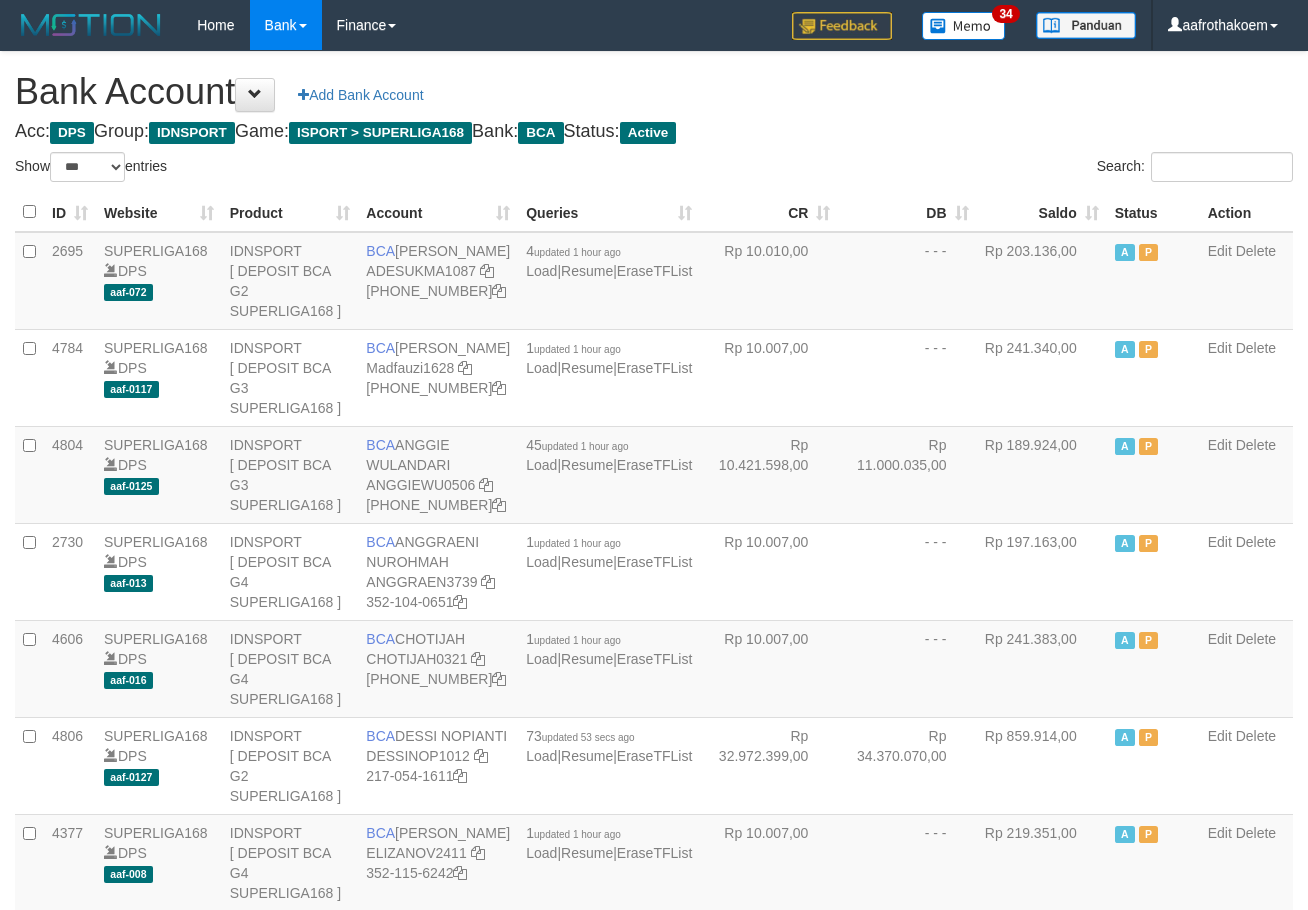 select on "***" 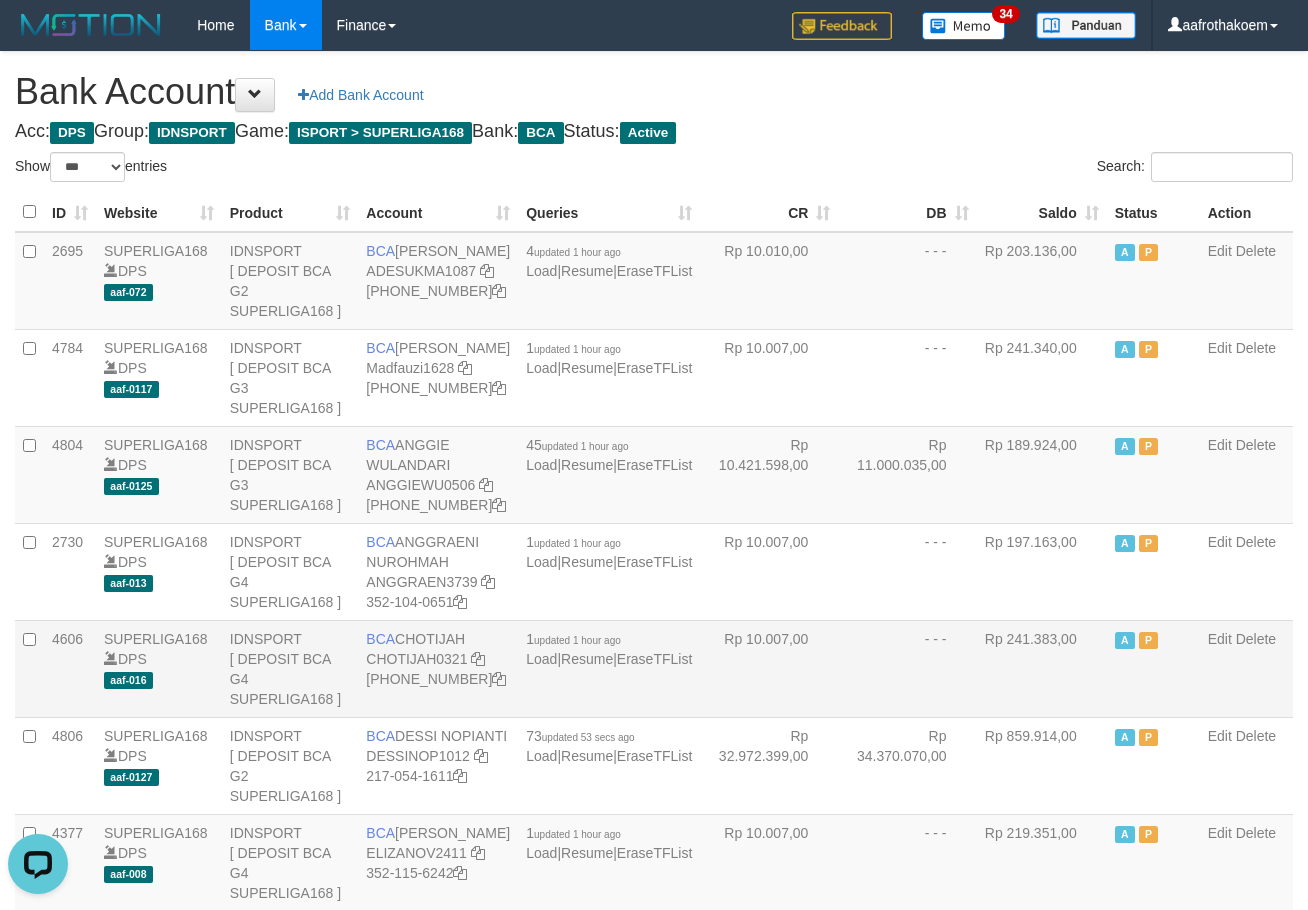 scroll, scrollTop: 0, scrollLeft: 0, axis: both 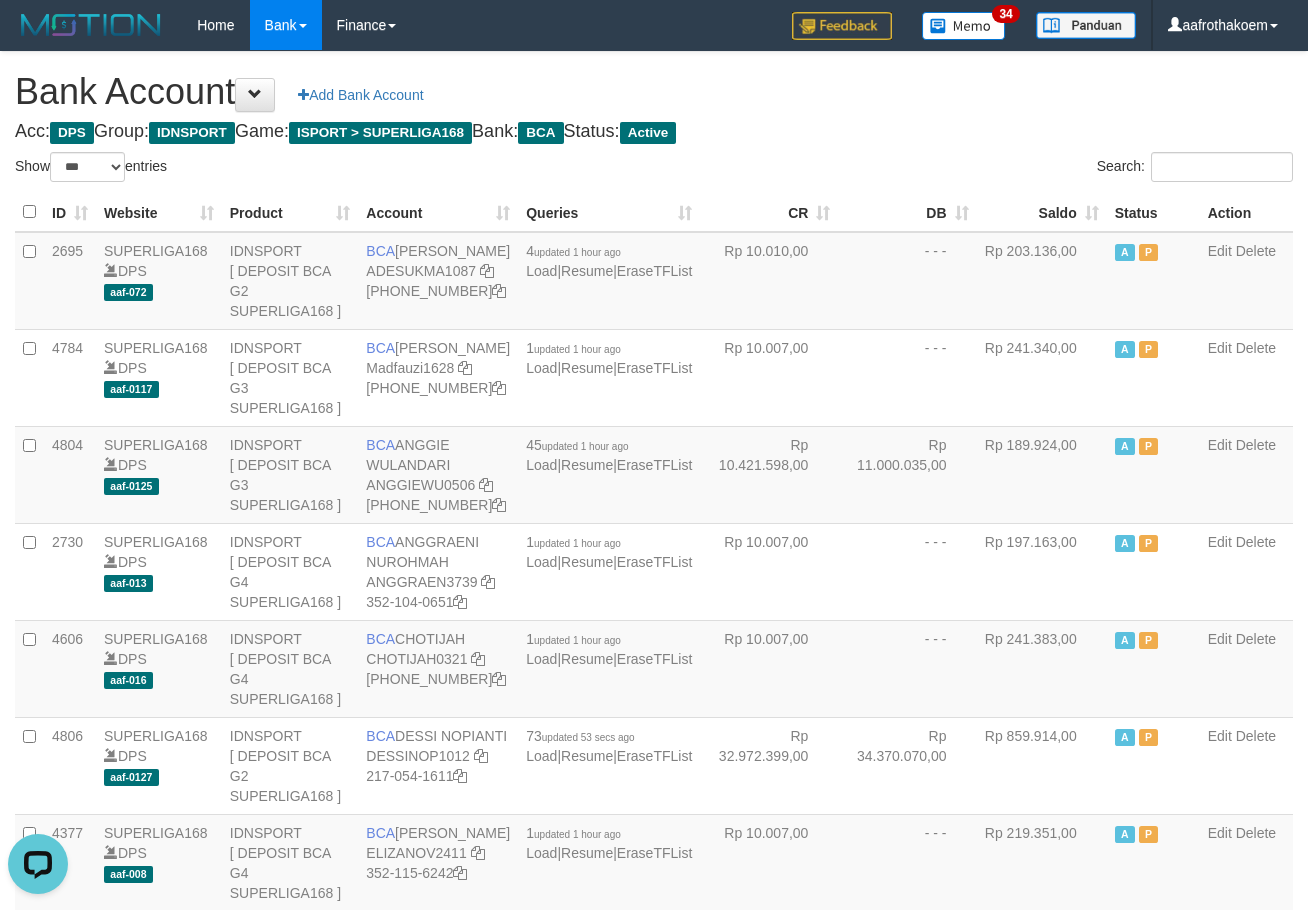 click on "Bank Account
Add Bank Account" at bounding box center (654, 92) 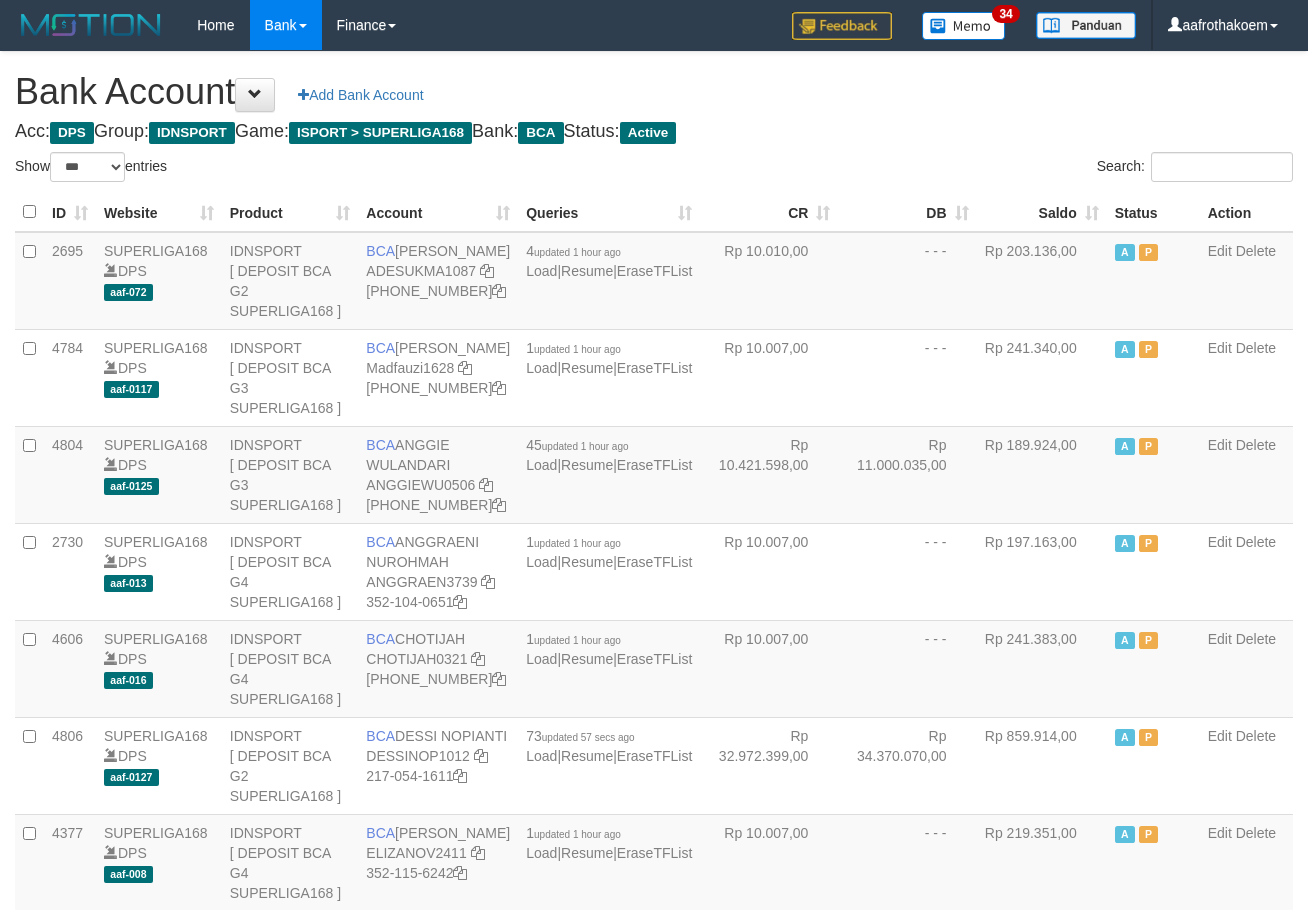 select on "***" 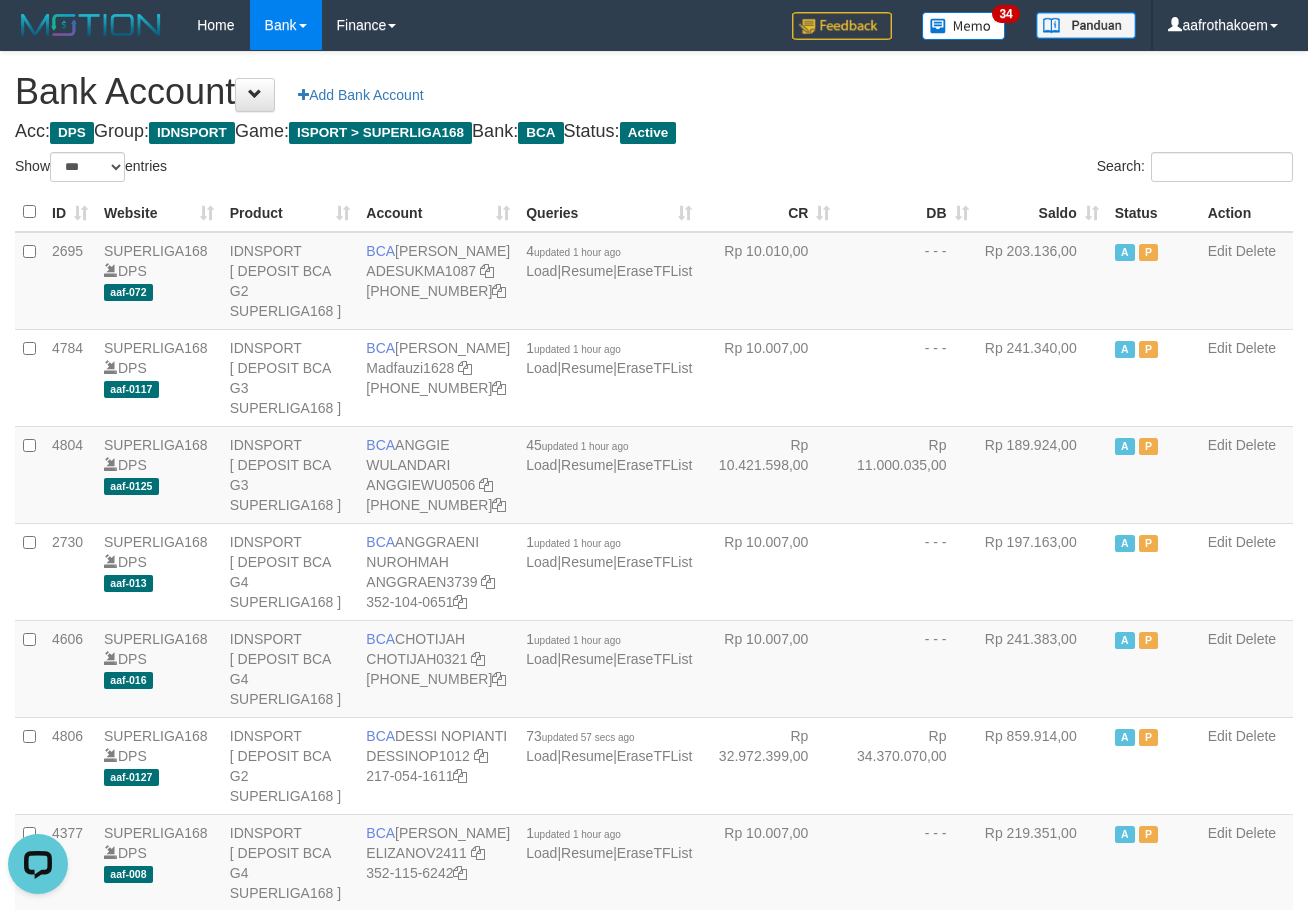 scroll, scrollTop: 0, scrollLeft: 0, axis: both 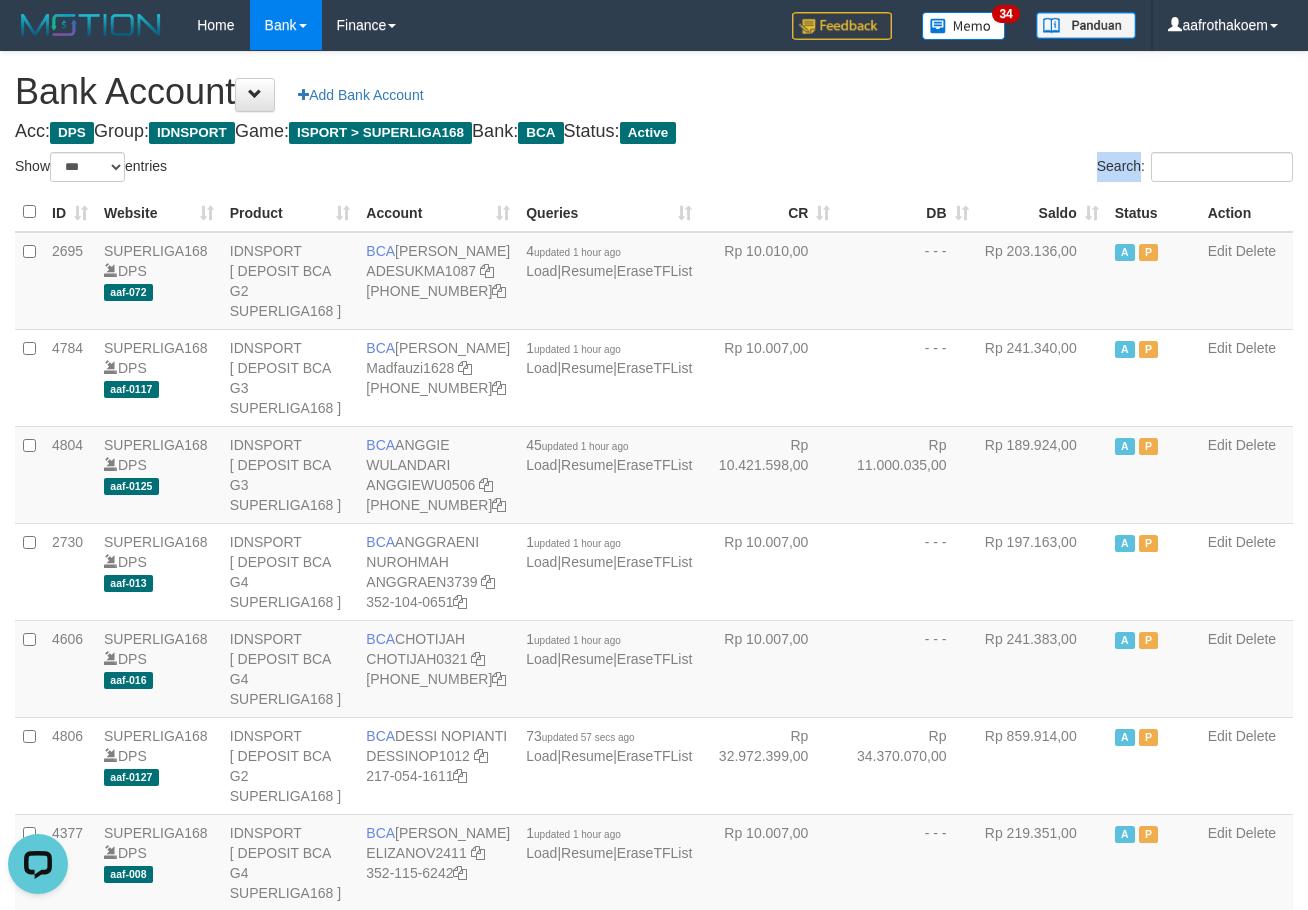 click on "Search:" at bounding box center [981, 169] 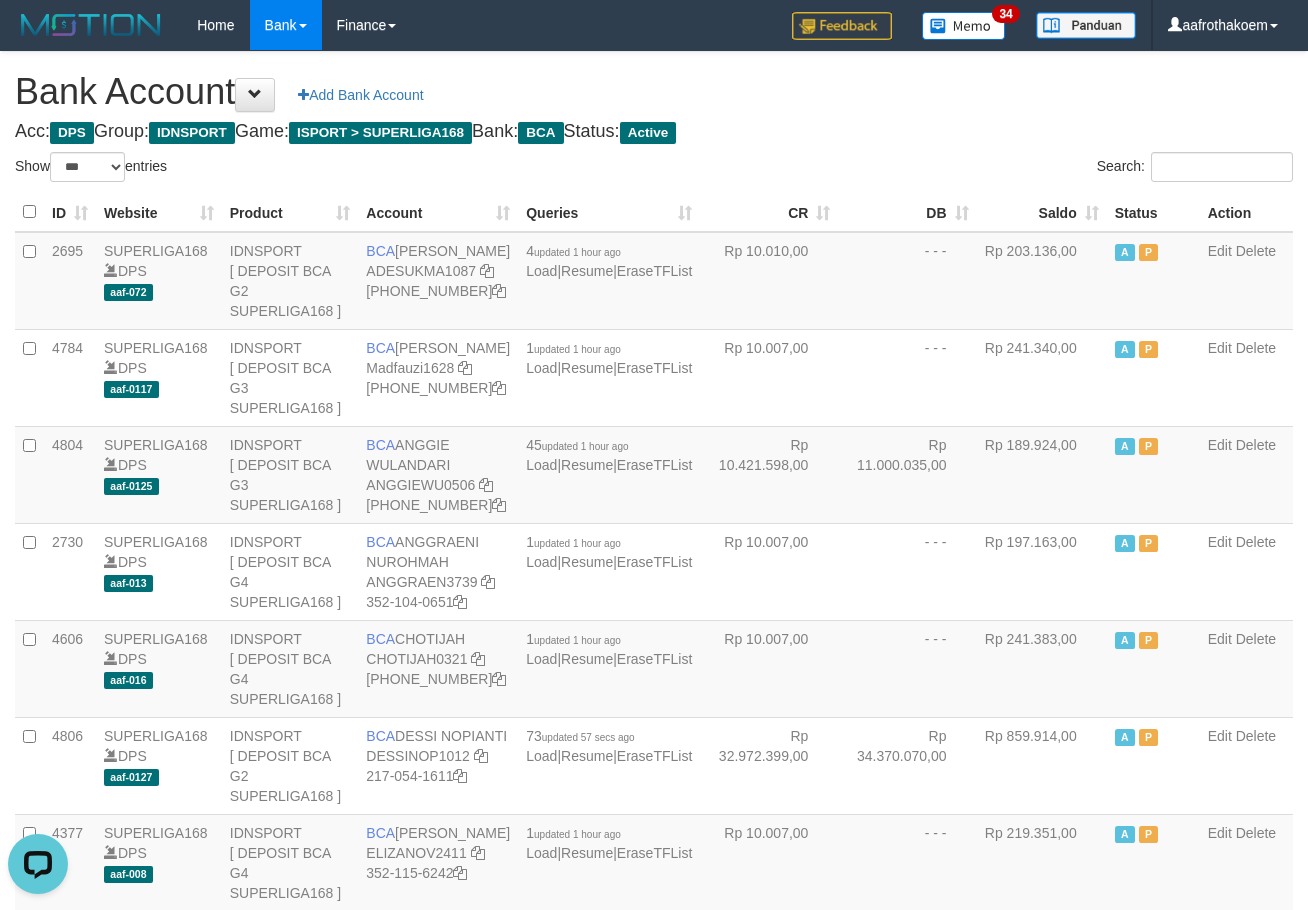 click on "Search:" at bounding box center [981, 169] 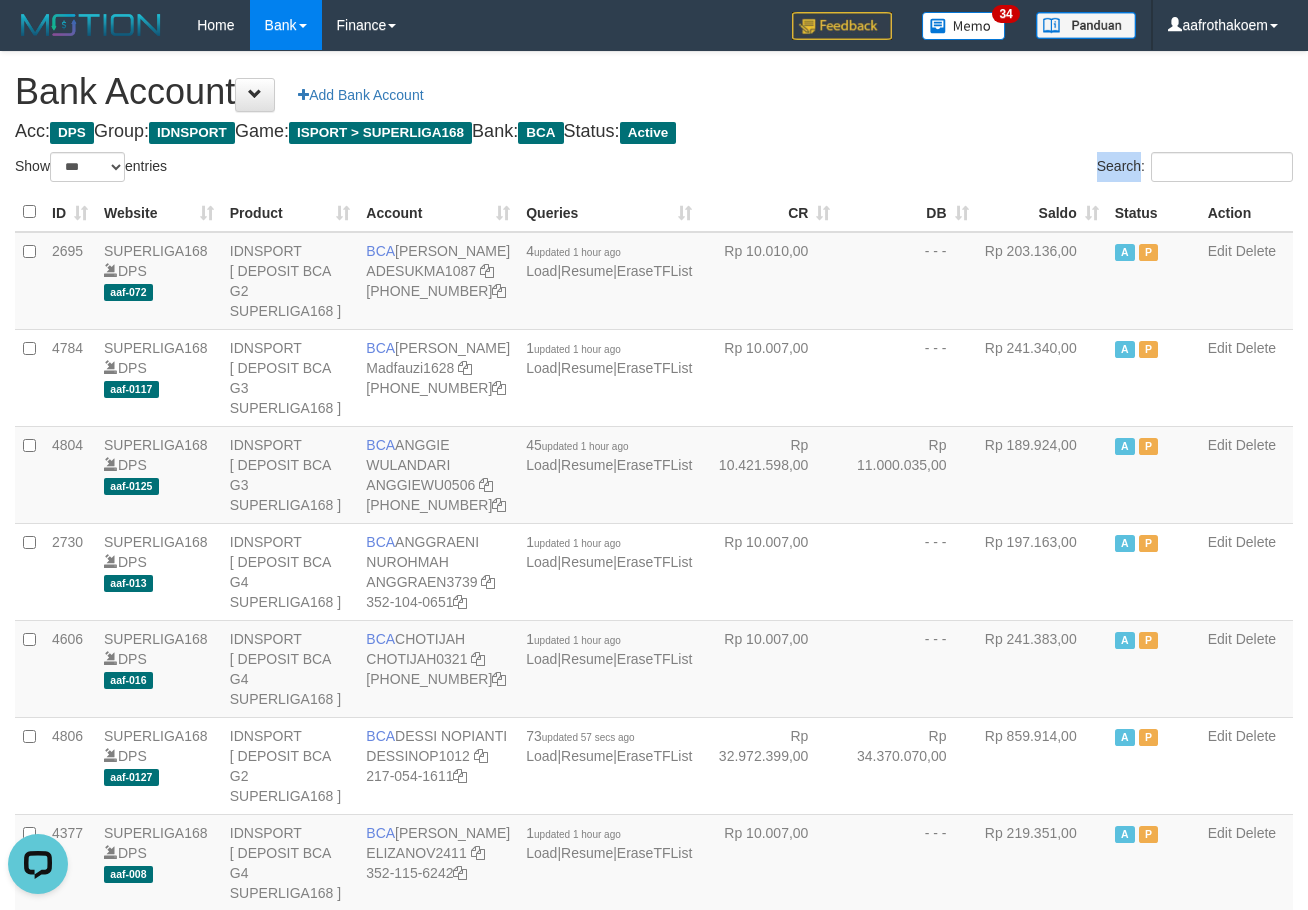 click on "Search:" at bounding box center [981, 169] 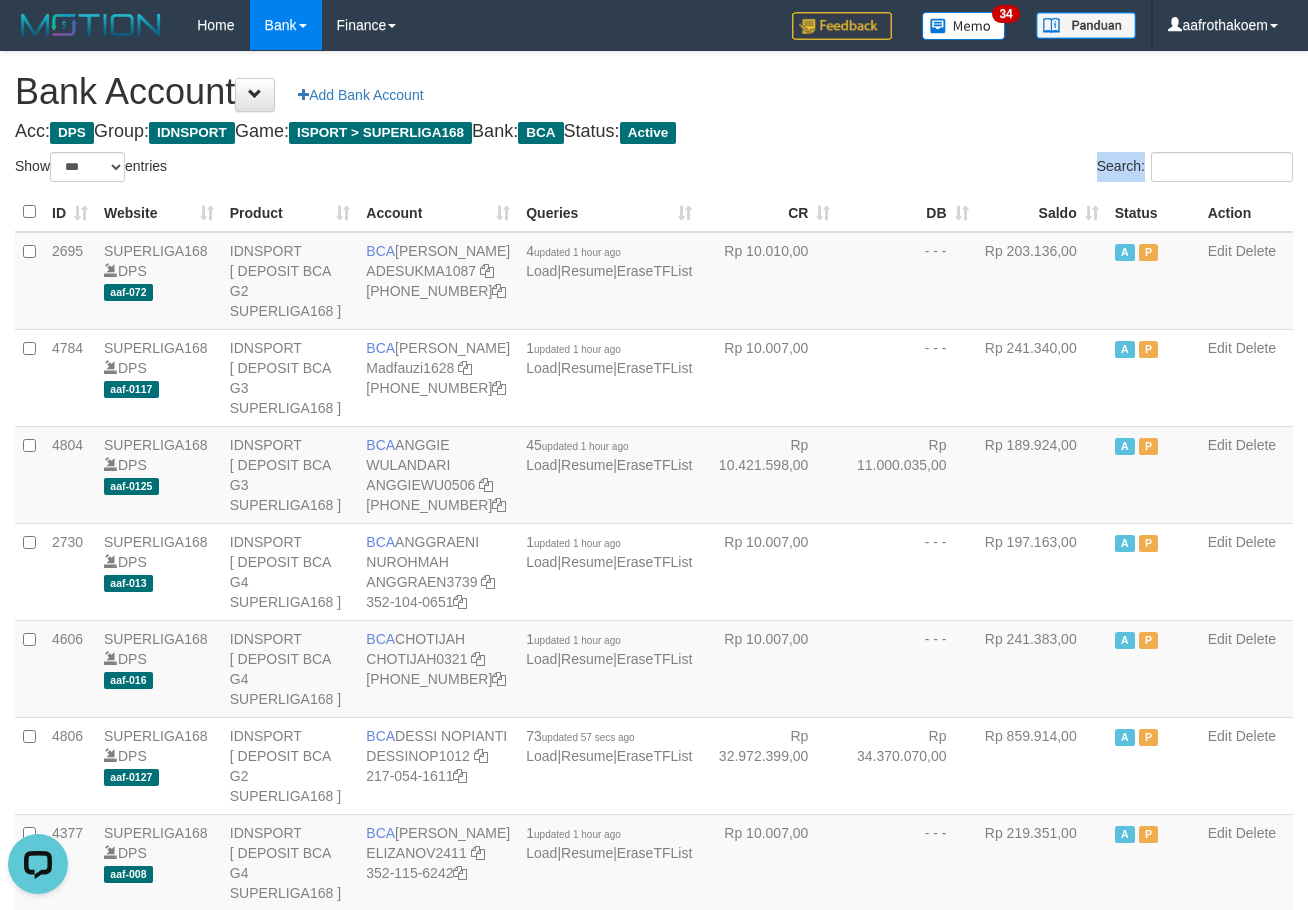 click on "Search:" at bounding box center (981, 169) 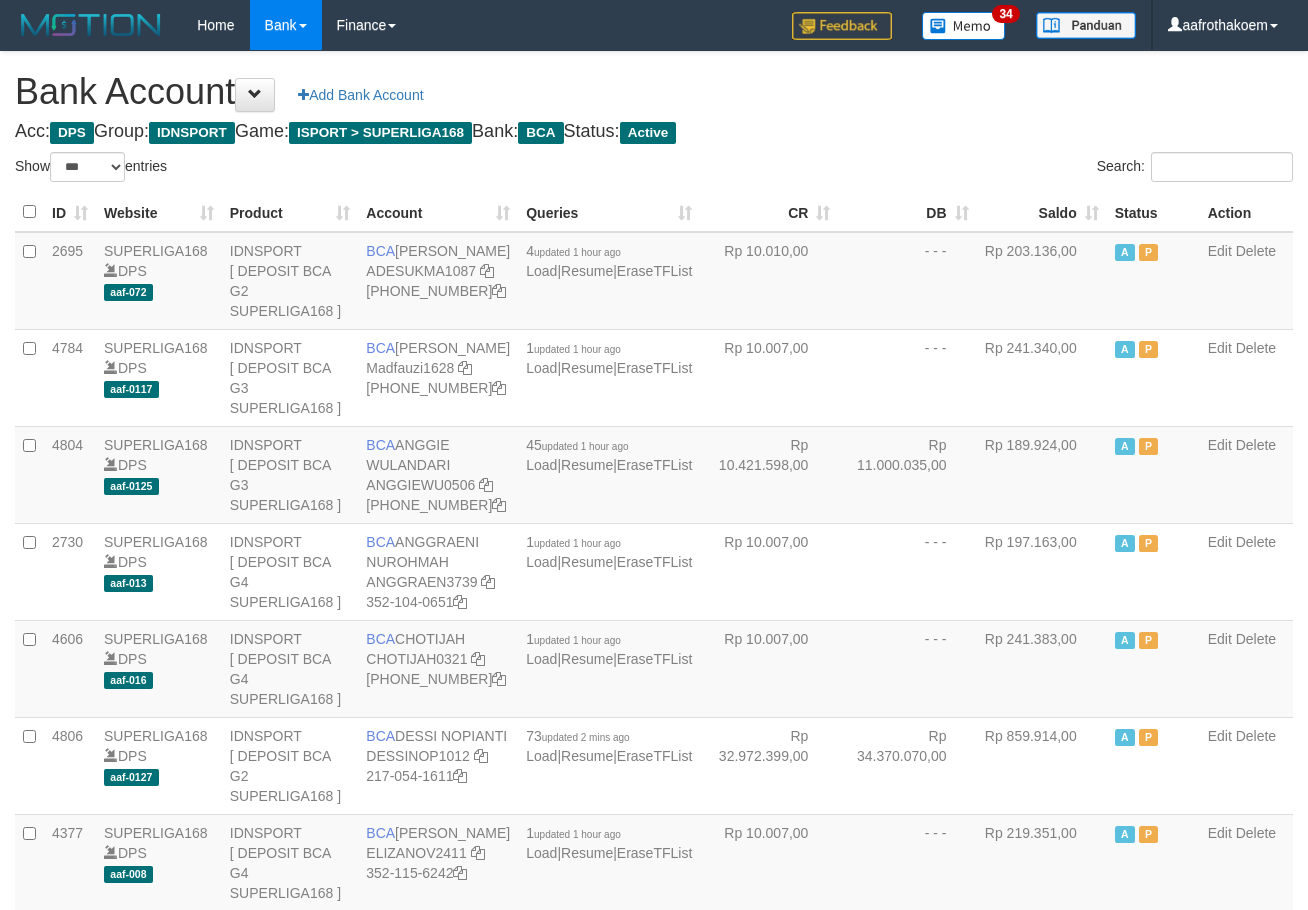 select on "***" 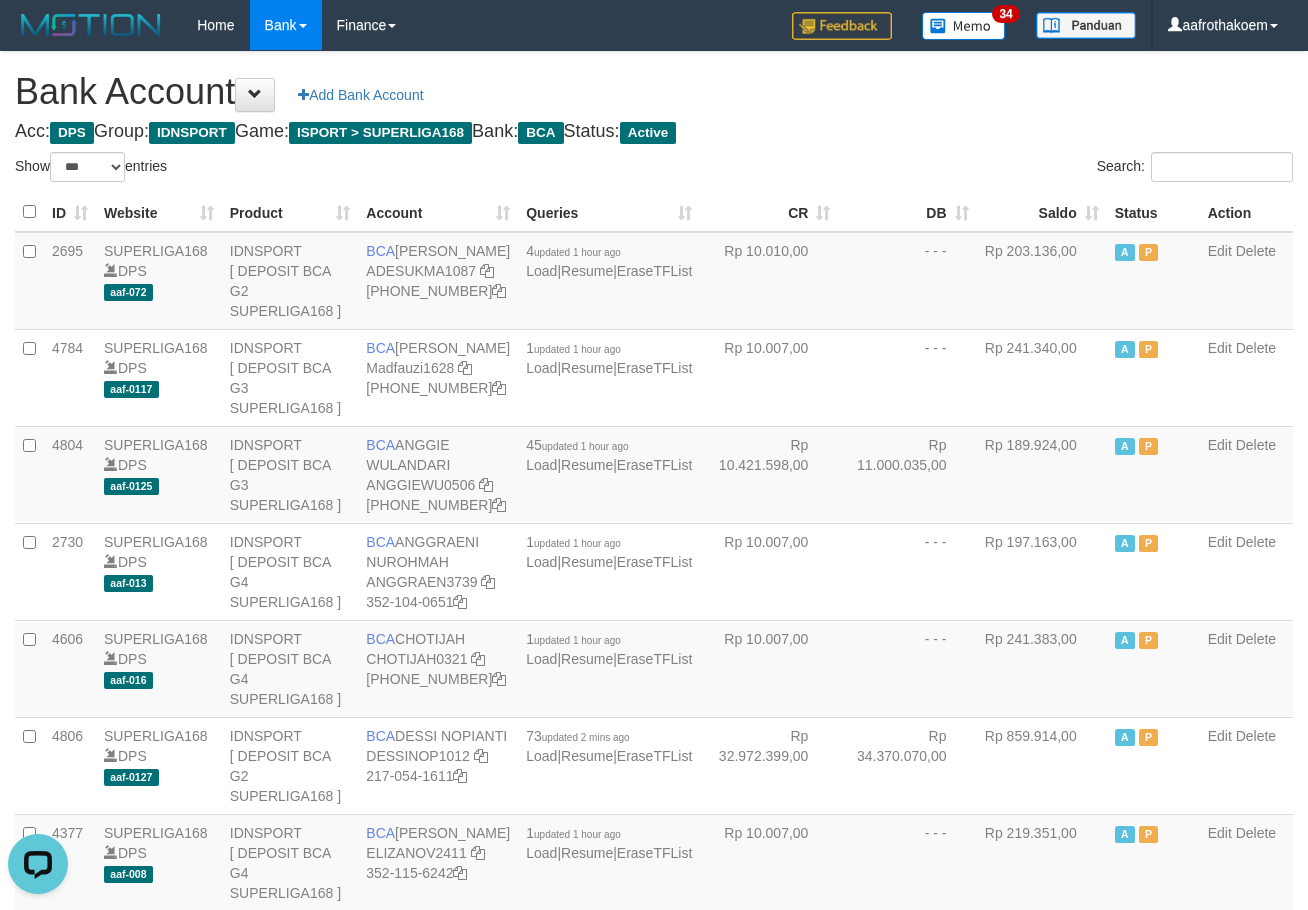 scroll, scrollTop: 0, scrollLeft: 0, axis: both 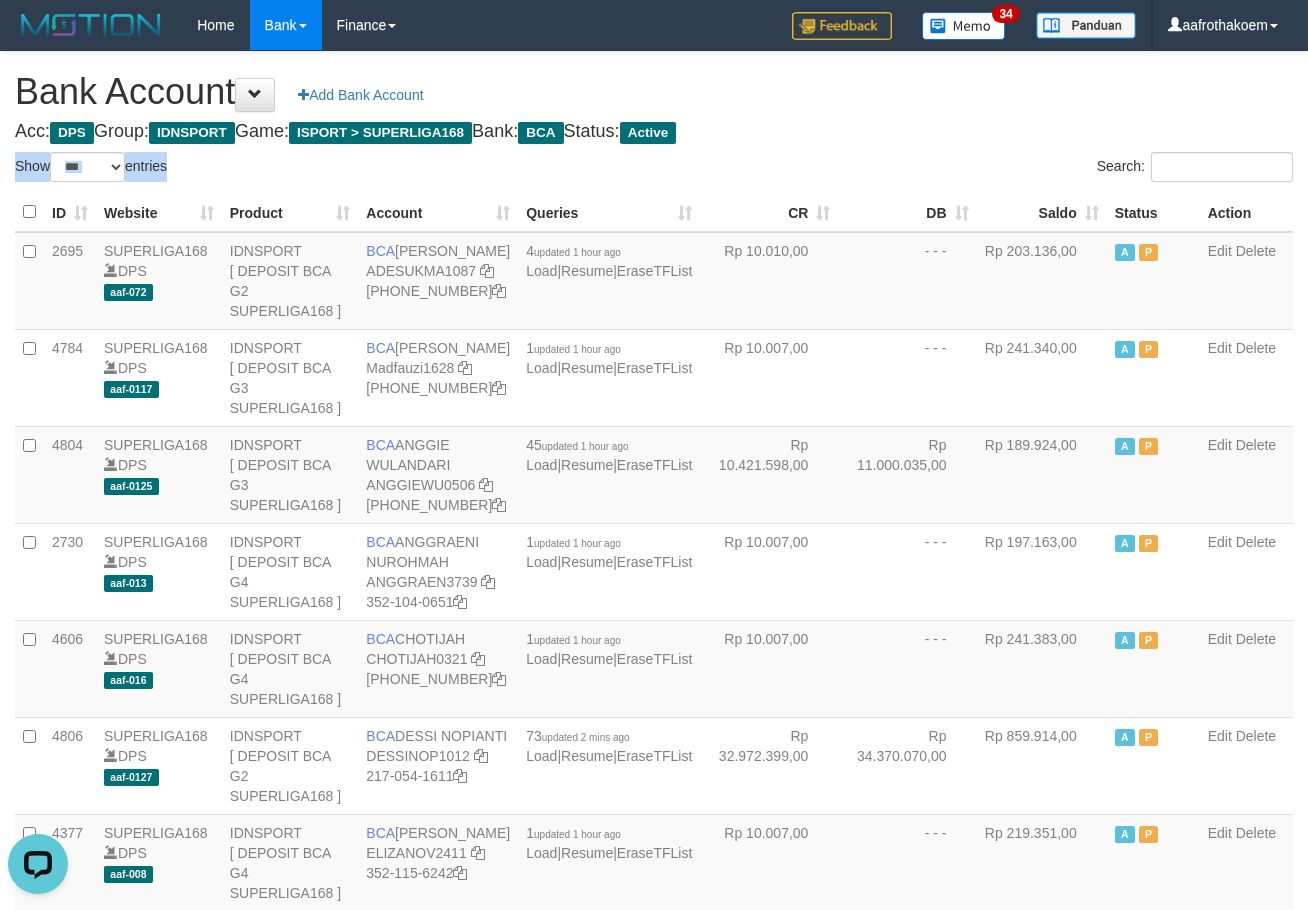 click on "Bank Account
Add Bank Account
Acc: 										 DPS
Group:   IDNSPORT    		Game:   ISPORT > SUPERLIGA168    		Bank:   BCA    		Status:  Active
Filter Account Type
*******
***
**
***
DPS
SELECT ALL  SELECT TYPE  - ALL -
DPS
WD
TMP
Filter Product
*******
******
********
********
*******
********
IDNSPORT
SELECT ALL  SELECT GROUP  - ALL -
BETHUB
IDNPOKER
[GEOGRAPHIC_DATA]
[GEOGRAPHIC_DATA]
LOADONLY
Filter Website
*******" at bounding box center (654, 1668) 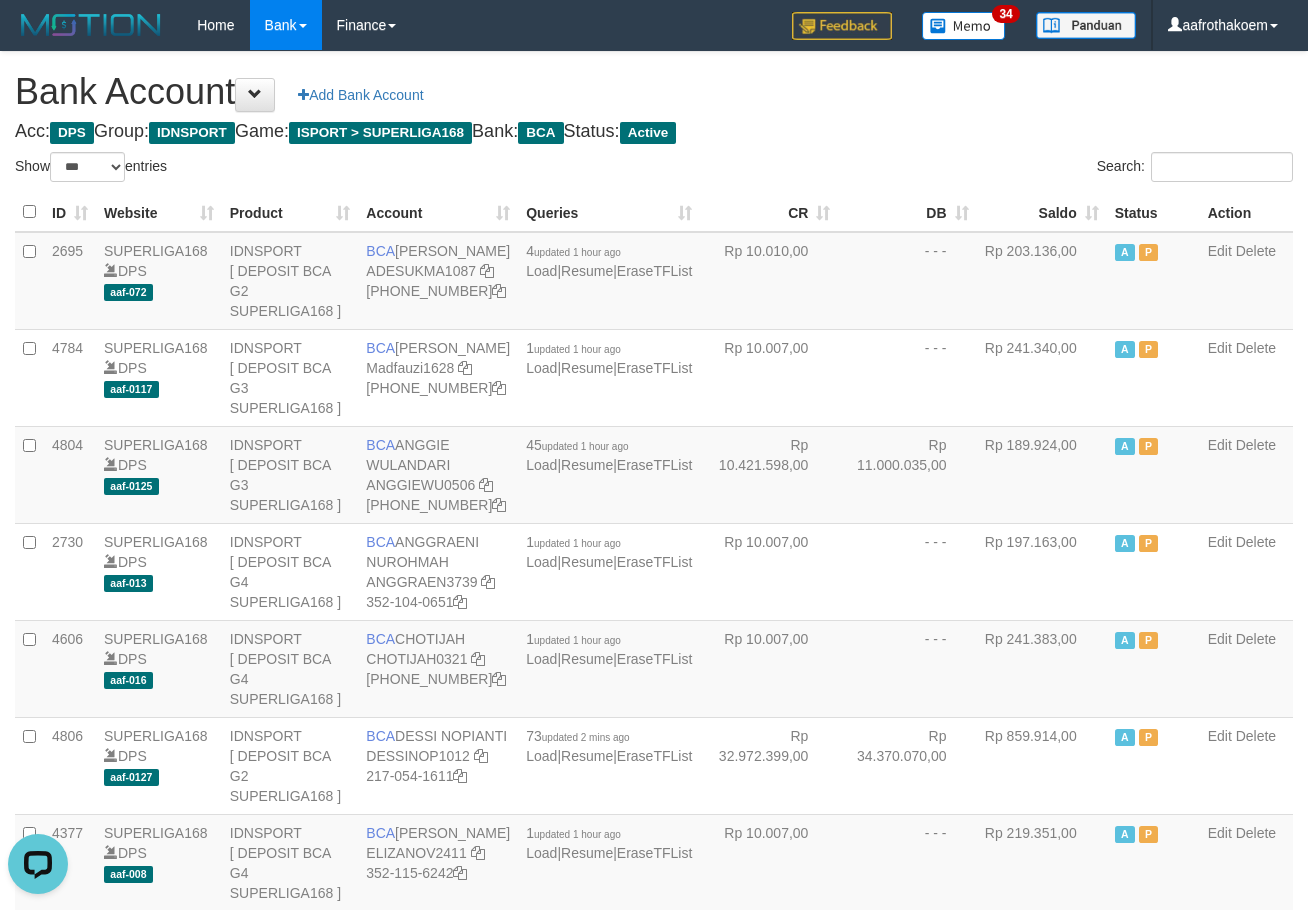 click on "Acc: 										 DPS
Group:   IDNSPORT    		Game:   ISPORT > SUPERLIGA168    		Bank:   BCA    		Status:  Active" at bounding box center (654, 132) 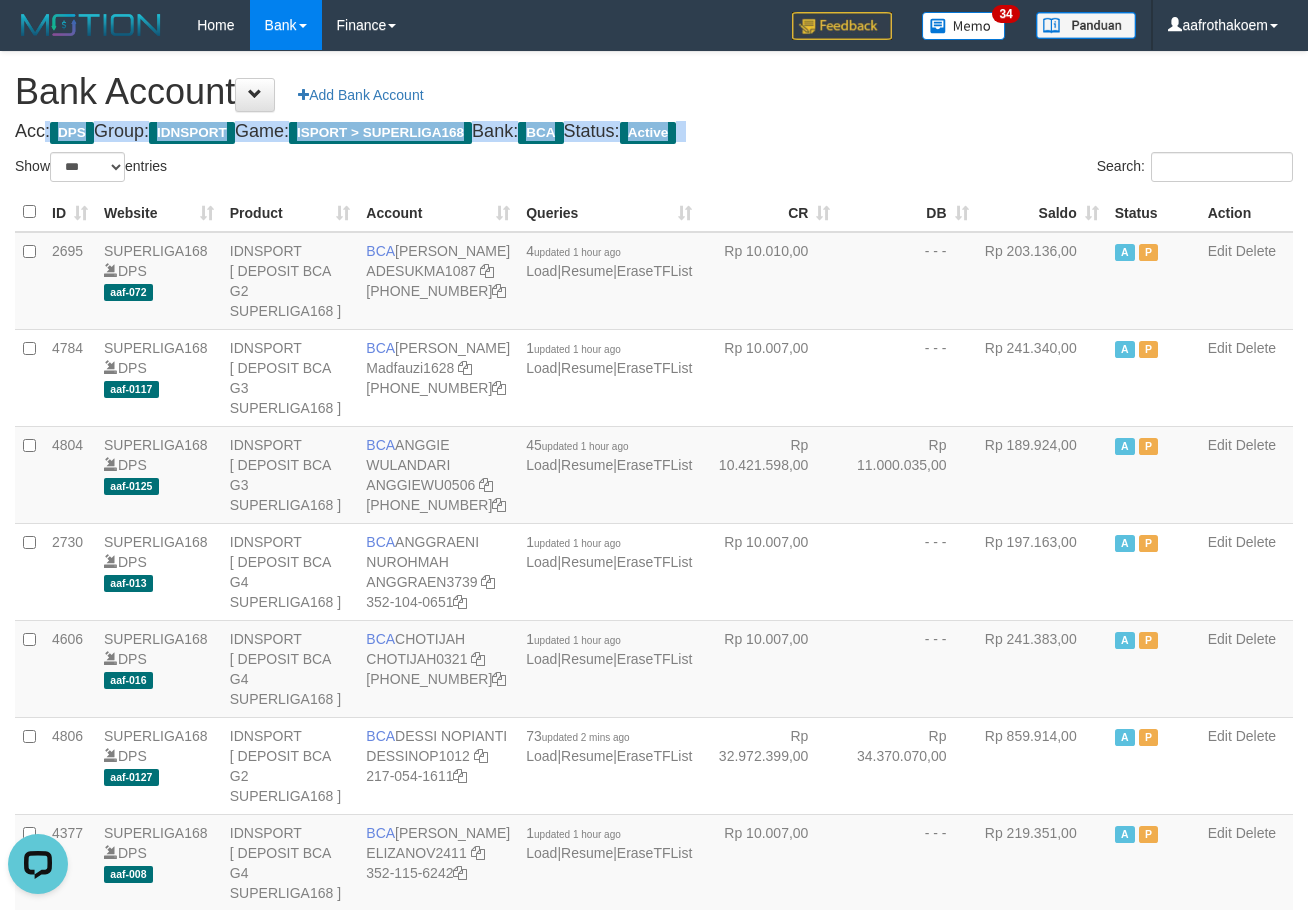 click on "Acc: 										 DPS
Group:   IDNSPORT    		Game:   ISPORT > SUPERLIGA168    		Bank:   BCA    		Status:  Active" at bounding box center (654, 132) 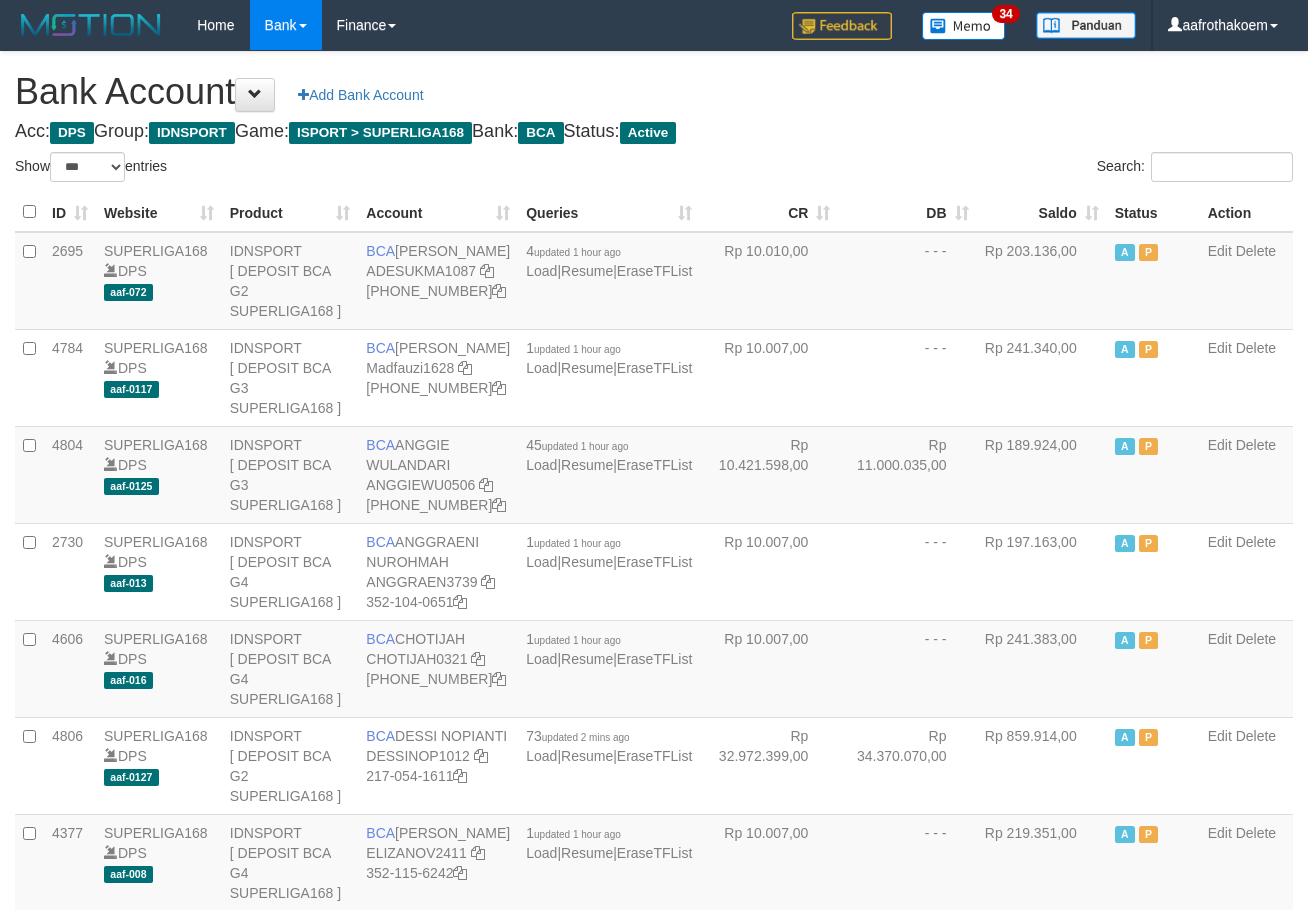 select on "***" 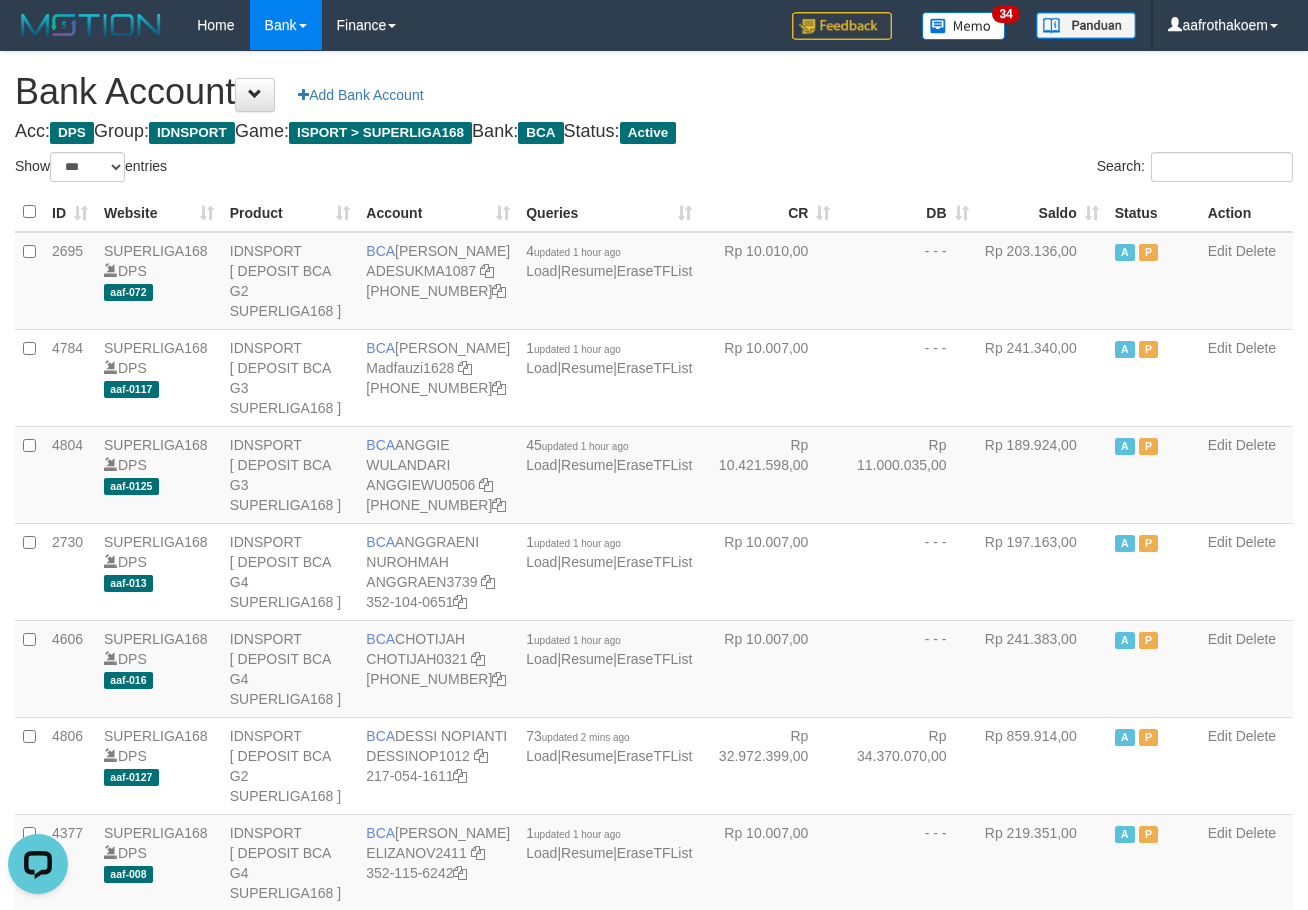 scroll, scrollTop: 0, scrollLeft: 0, axis: both 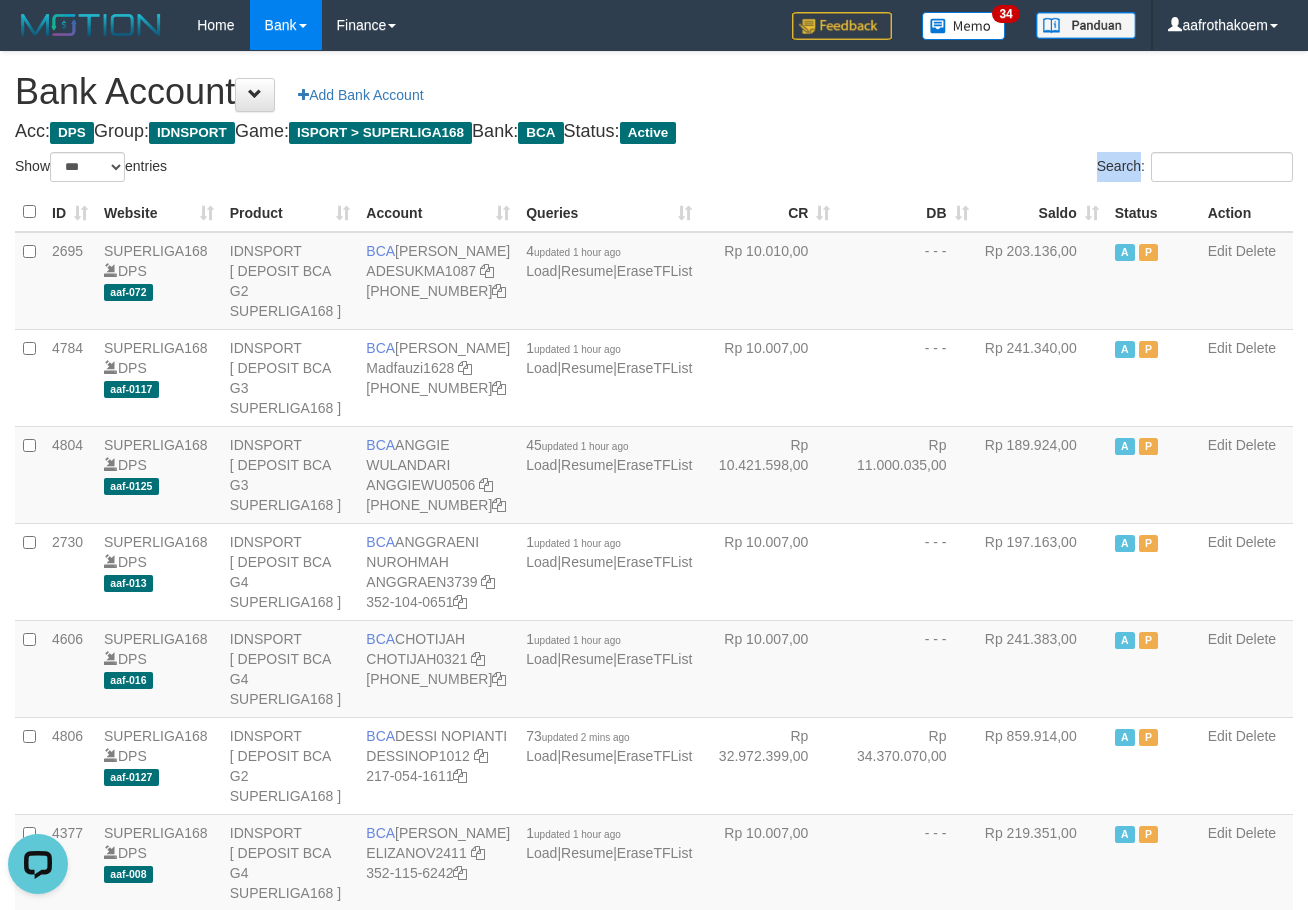 click on "Search:" at bounding box center [981, 169] 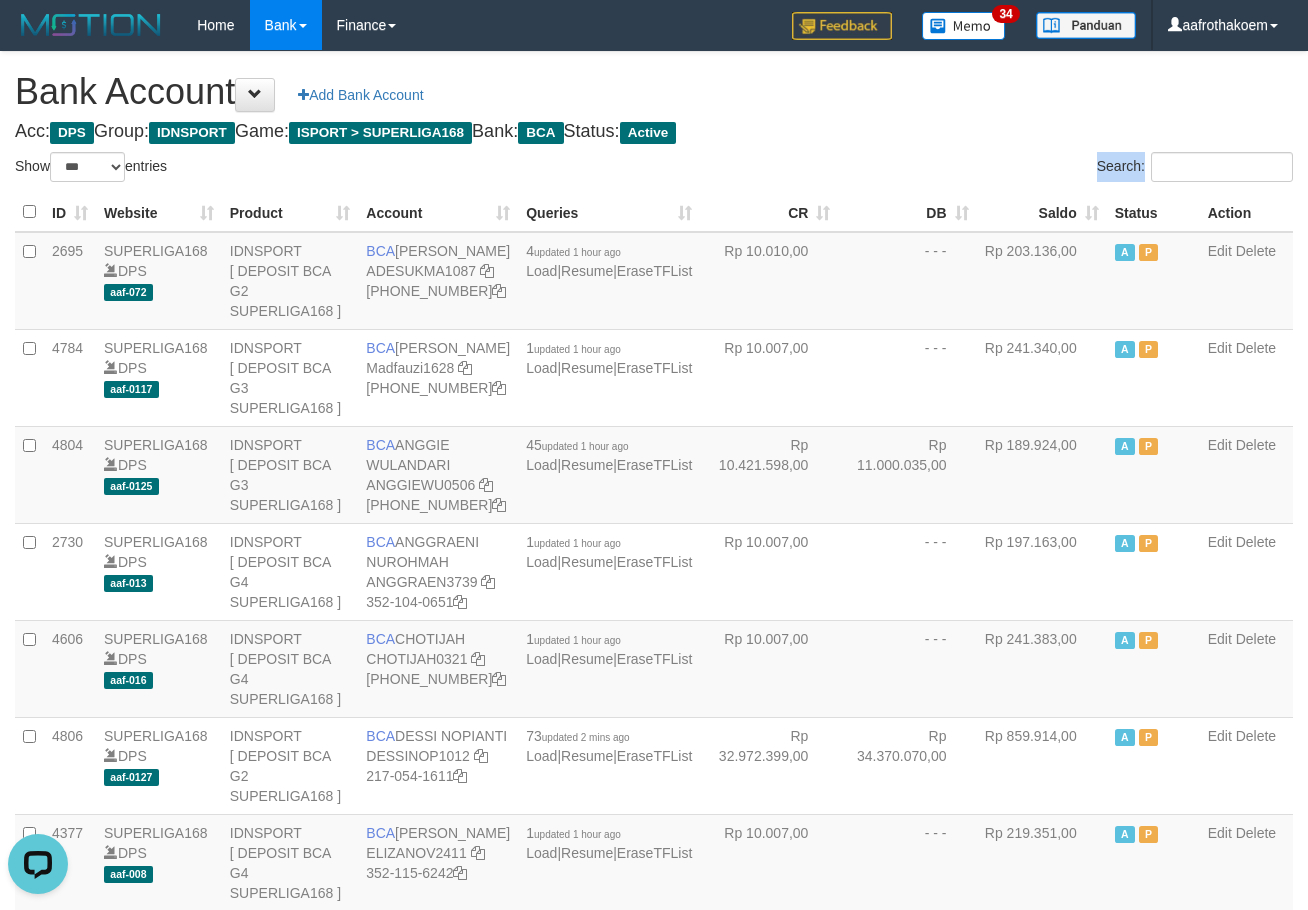 click on "Search:" at bounding box center (981, 169) 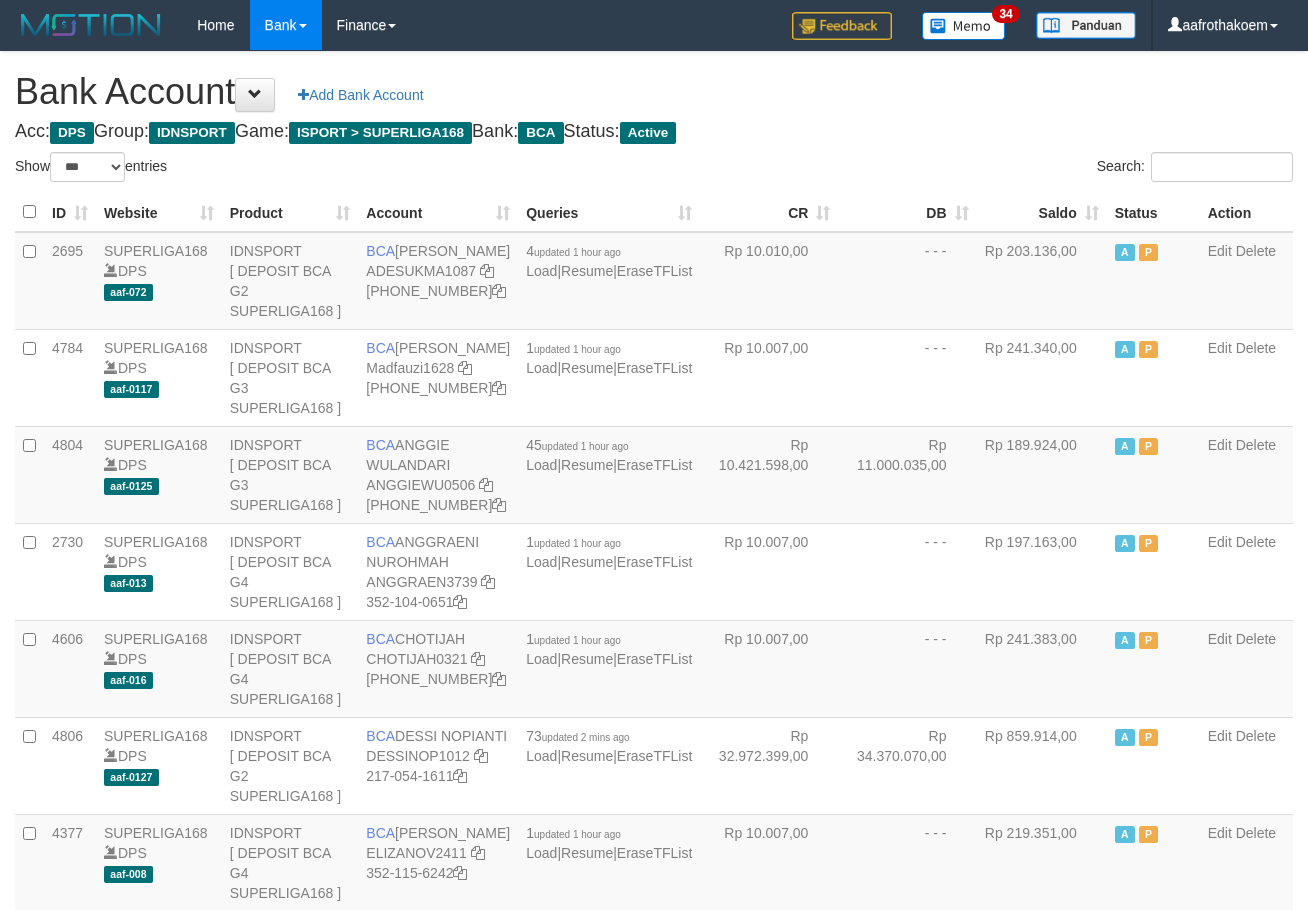 select on "***" 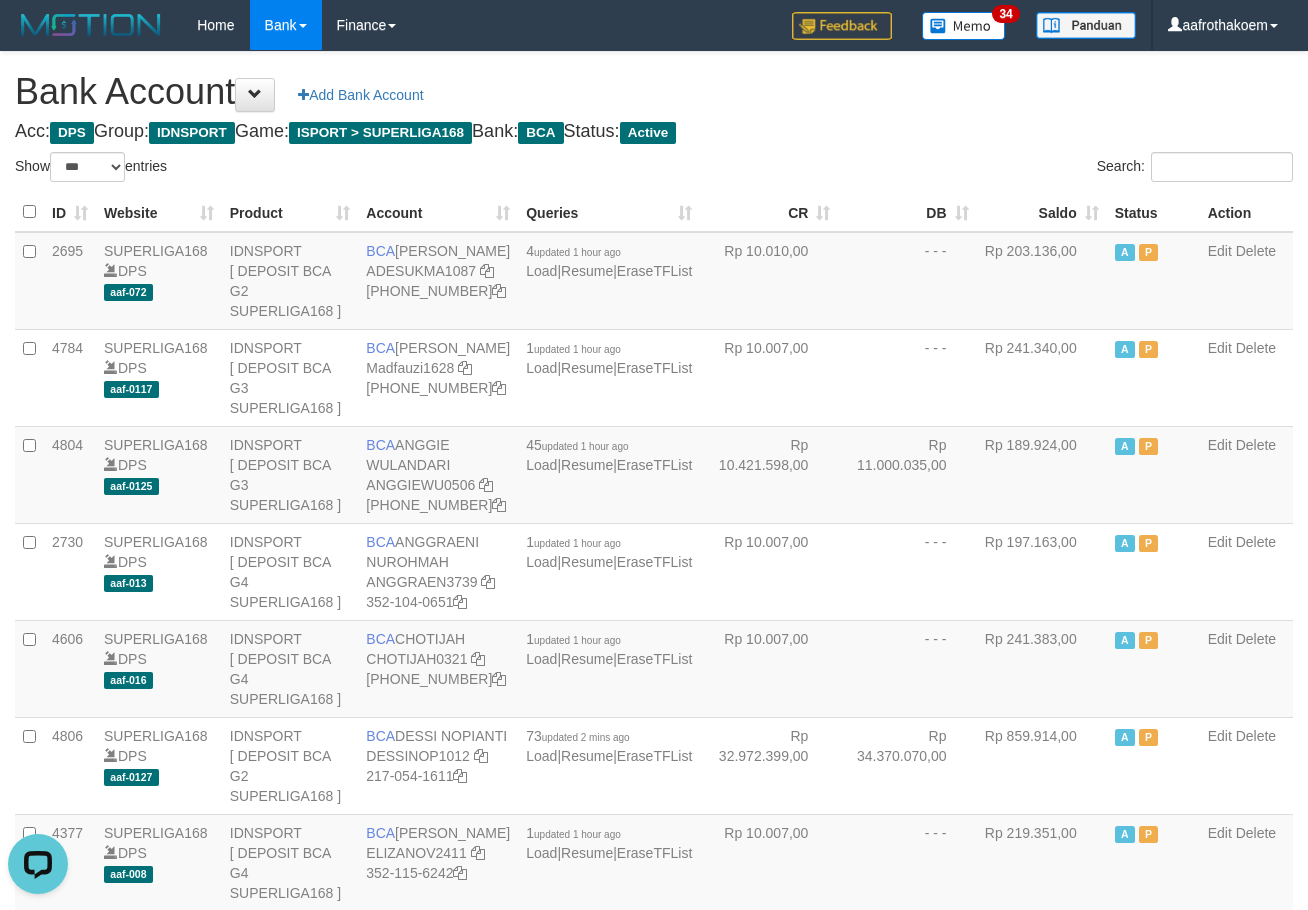 scroll, scrollTop: 0, scrollLeft: 0, axis: both 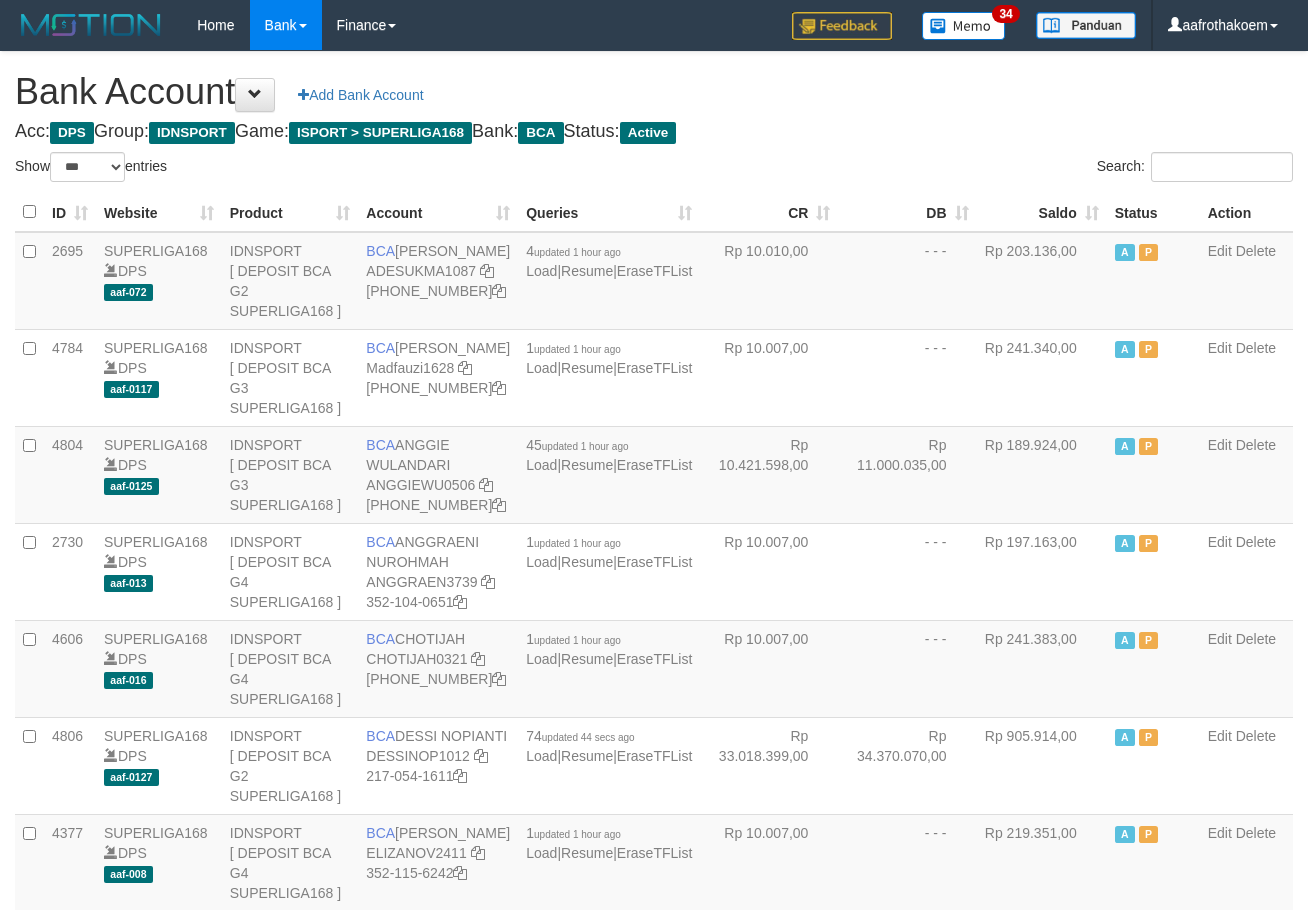 select on "***" 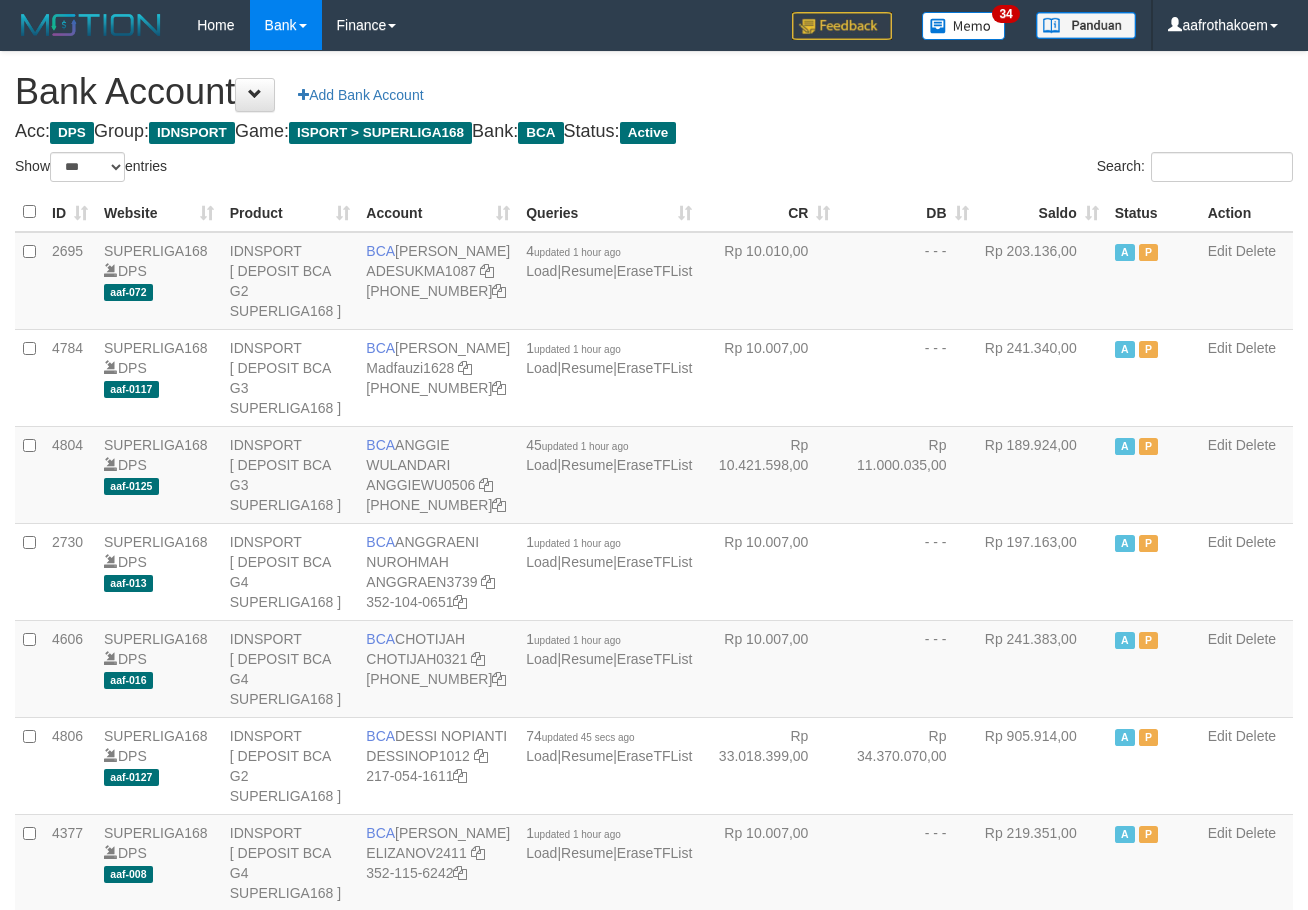select on "***" 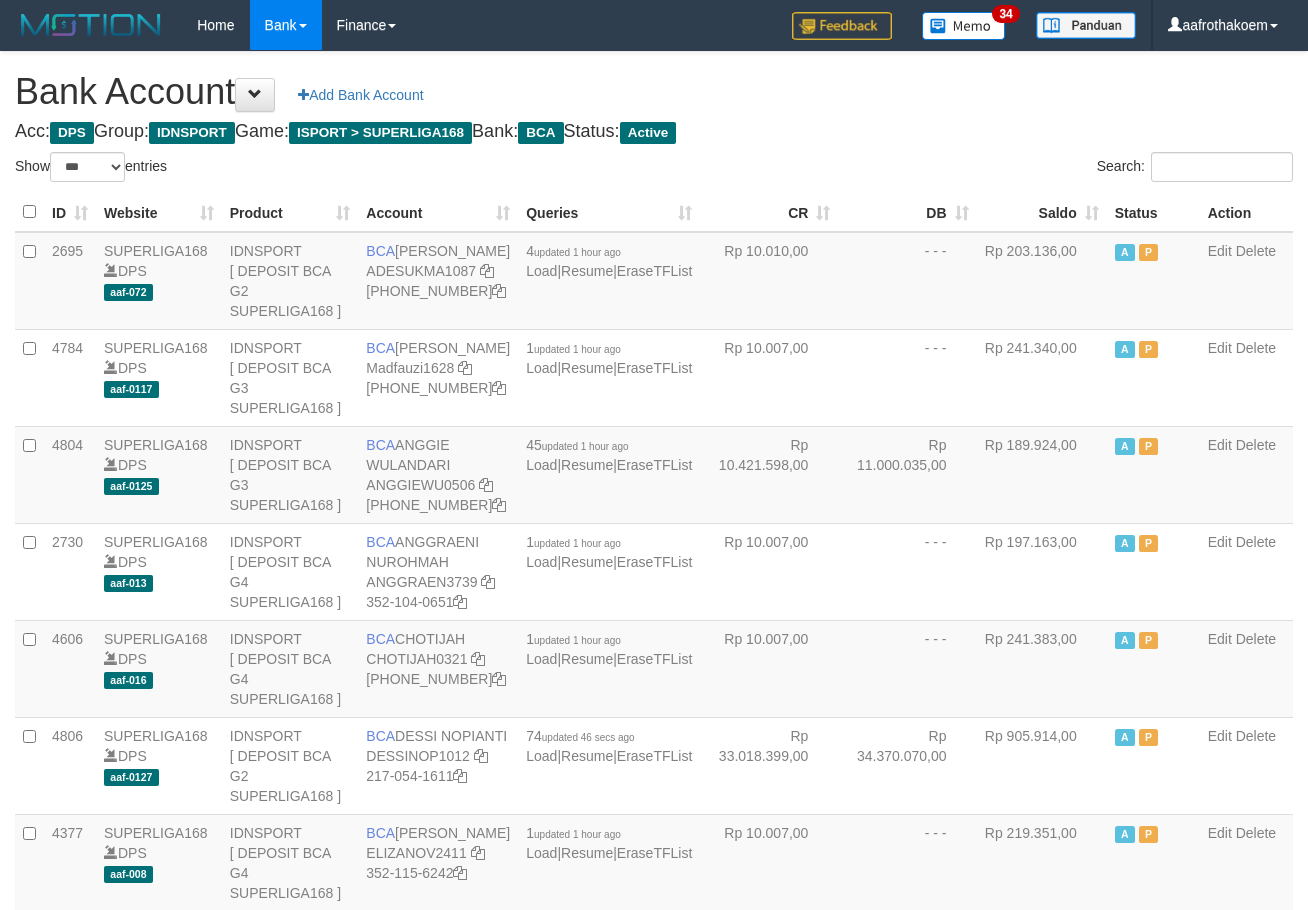select on "***" 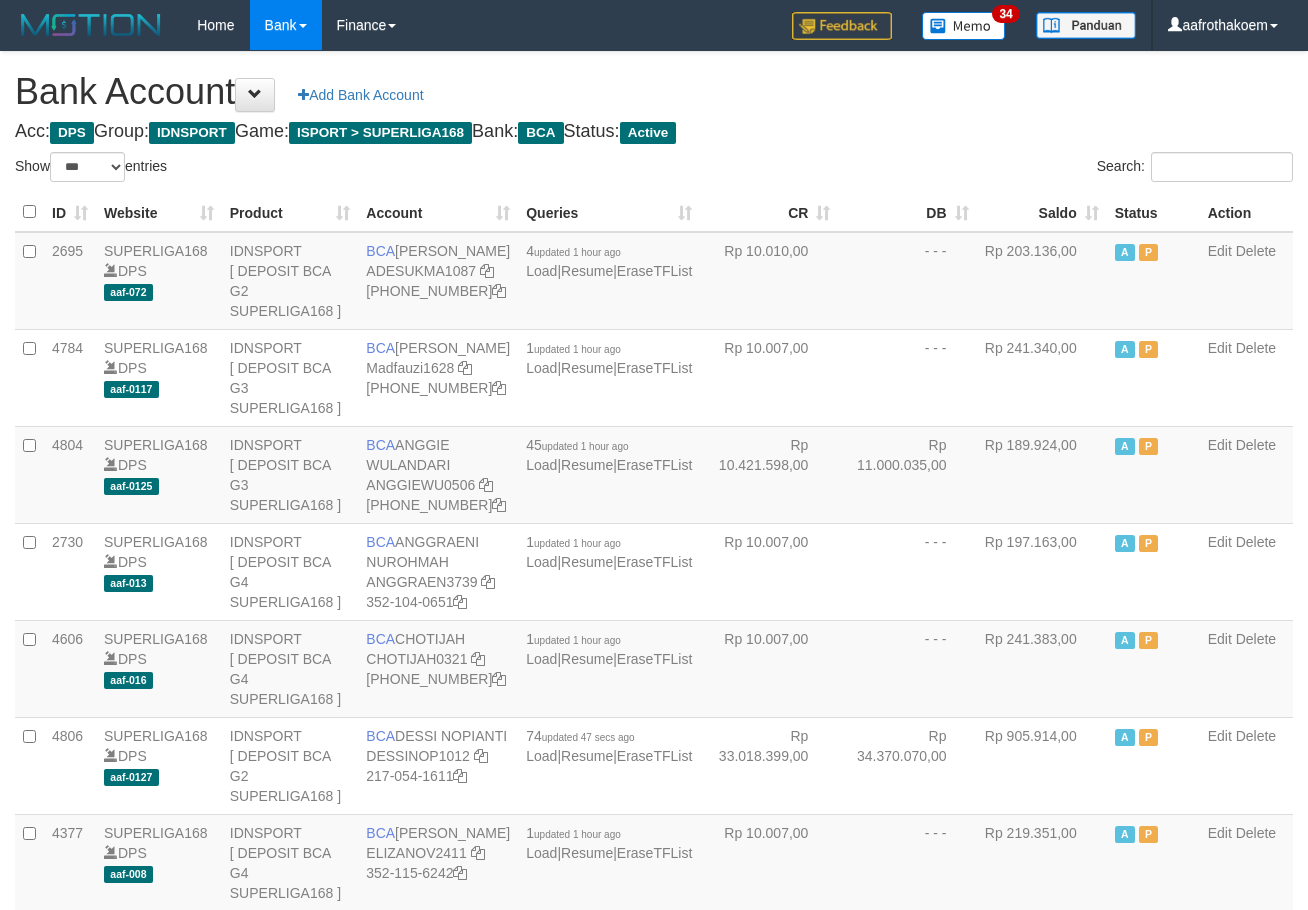 select on "***" 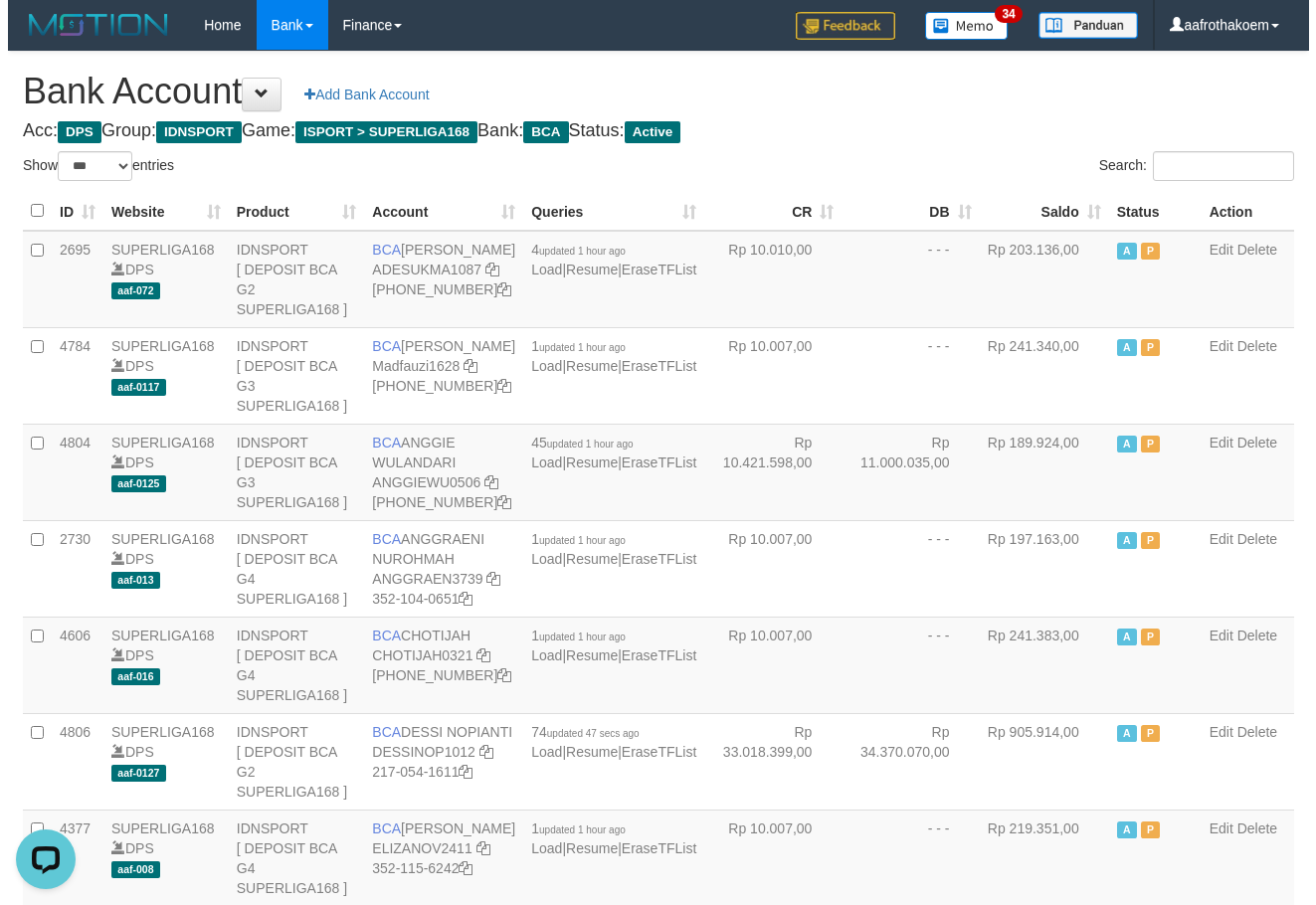 scroll, scrollTop: 0, scrollLeft: 0, axis: both 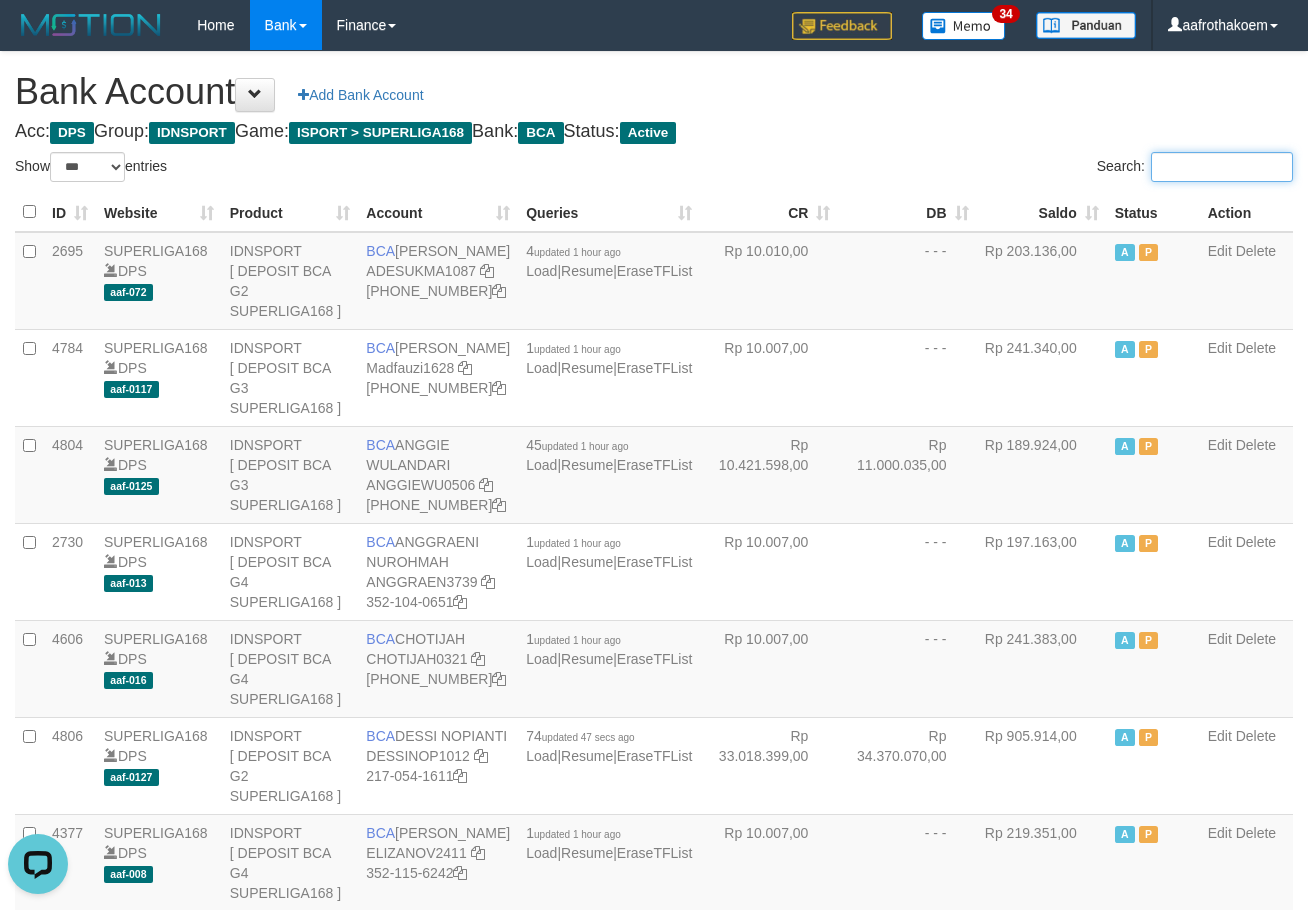click on "Search:" at bounding box center [1222, 167] 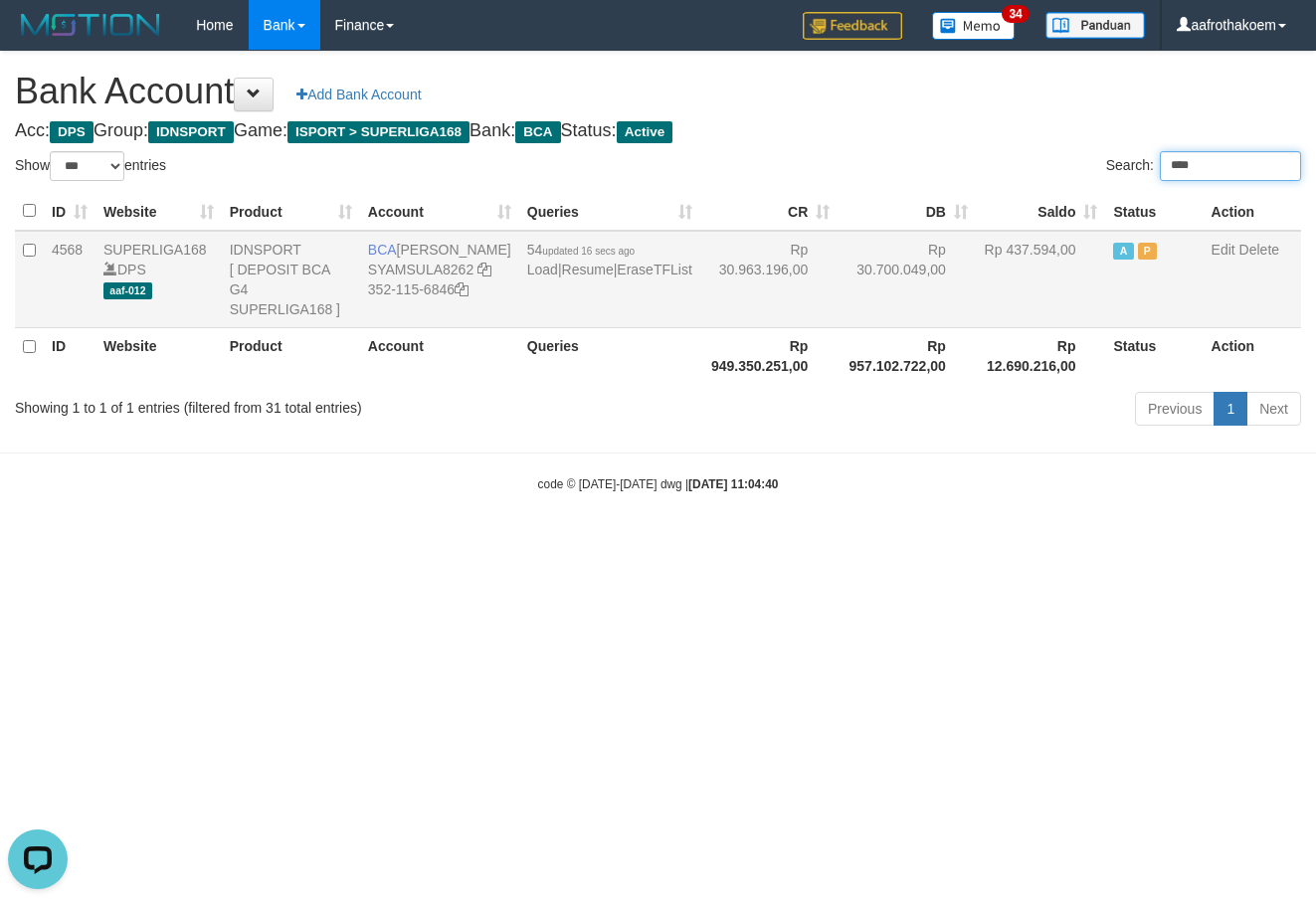 type on "****" 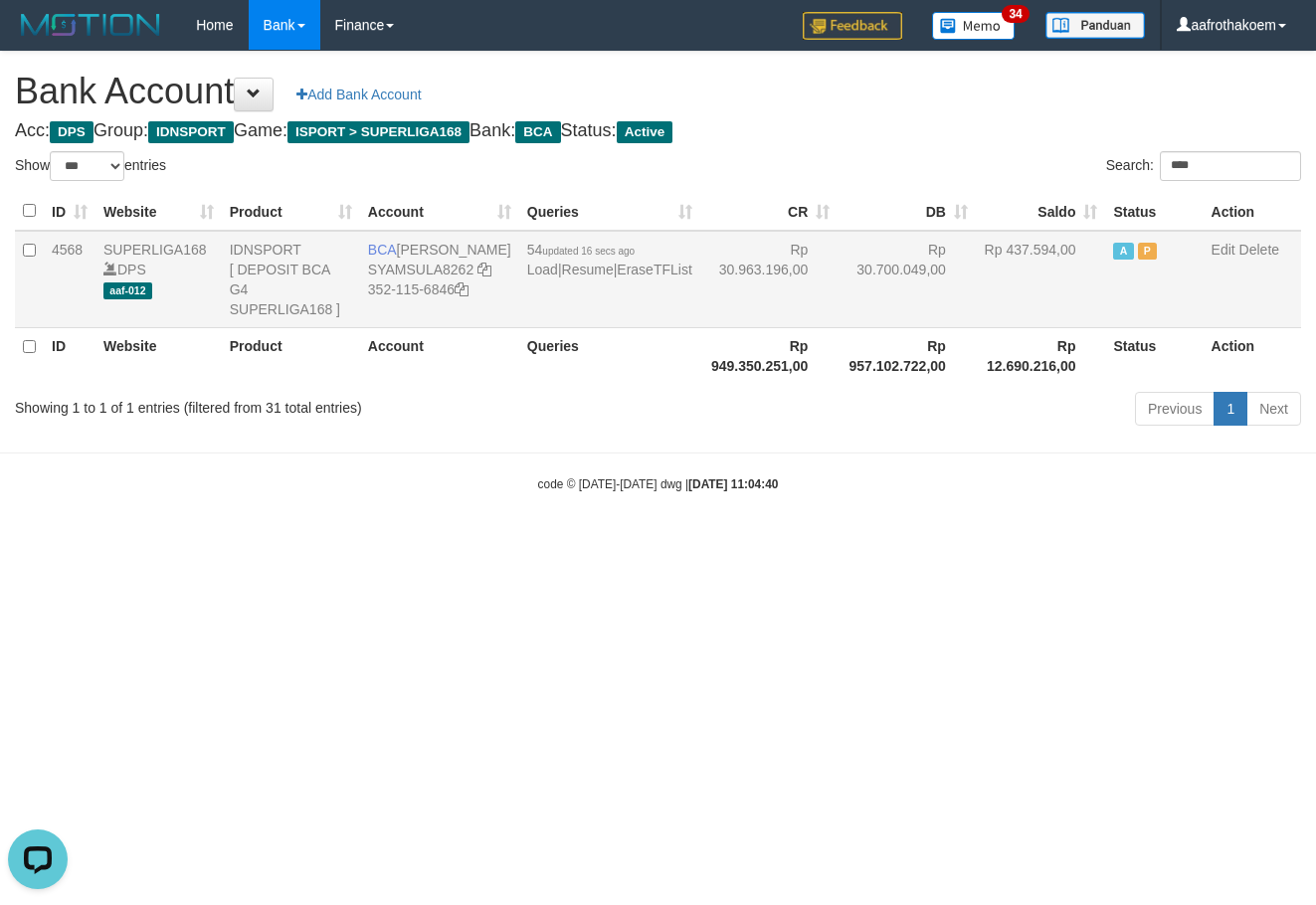 click on "Rp 30.700.049,00" at bounding box center [906, 279] 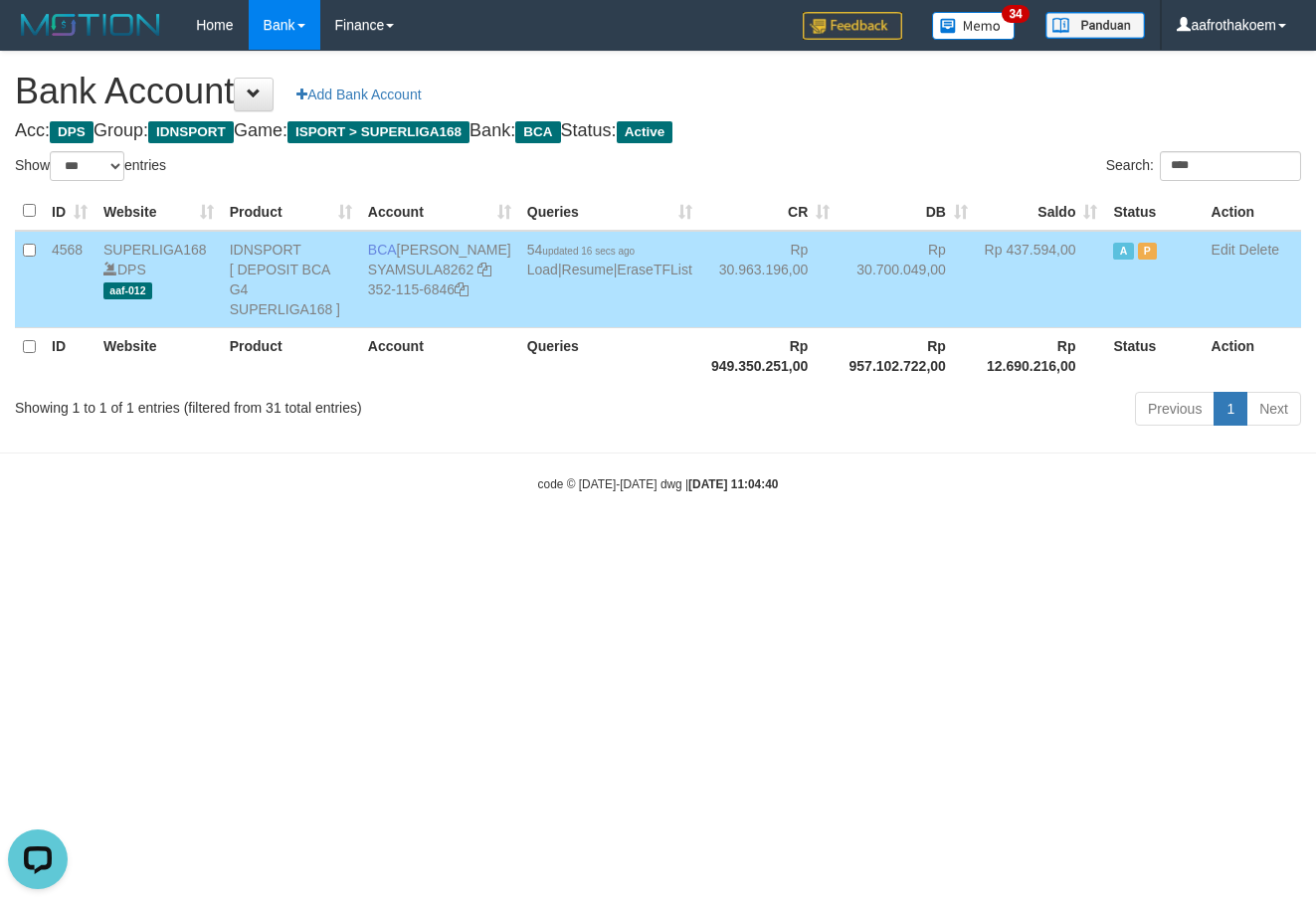 drag, startPoint x: 416, startPoint y: 242, endPoint x: 515, endPoint y: 252, distance: 99.50377 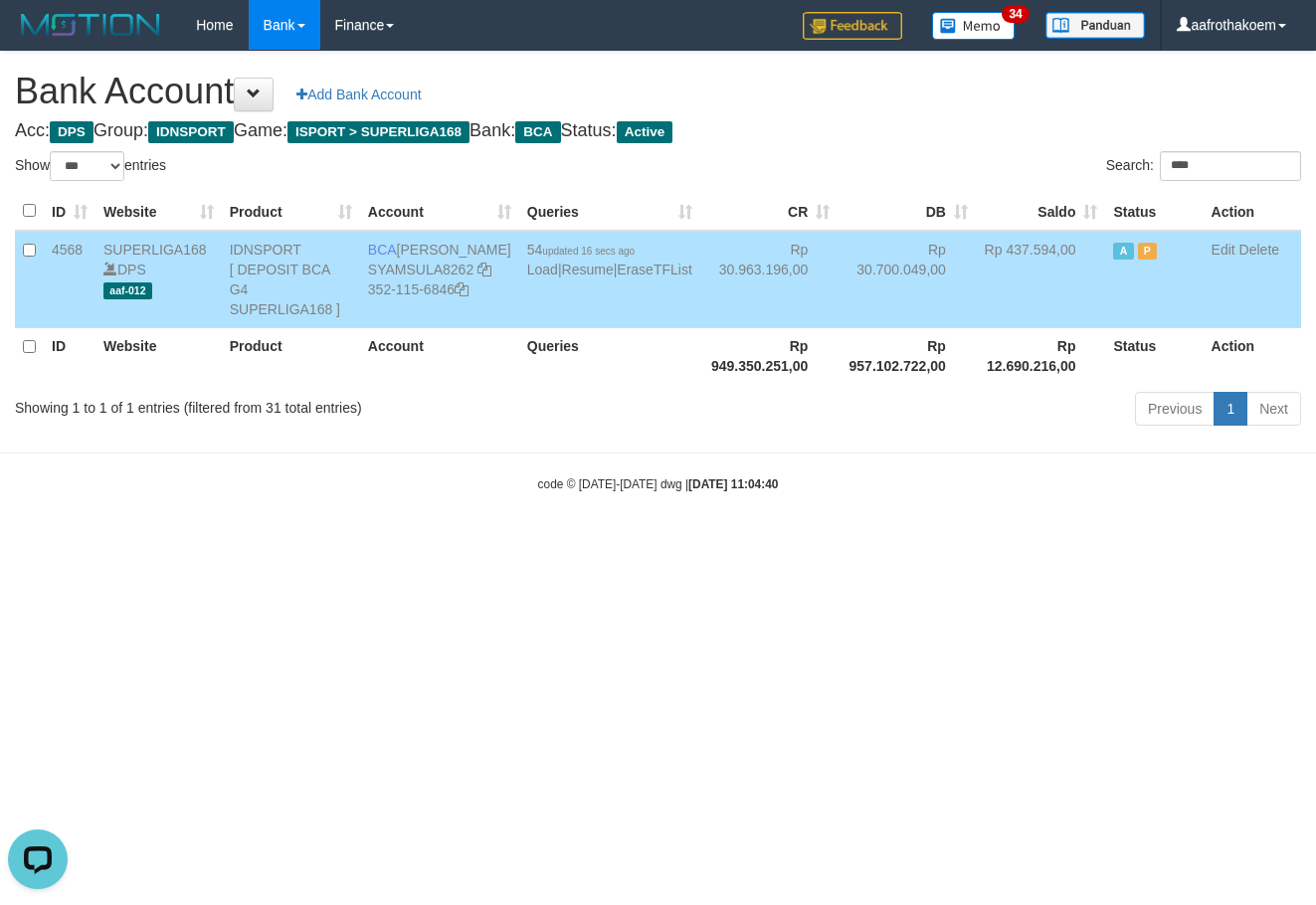 drag, startPoint x: 420, startPoint y: 293, endPoint x: 471, endPoint y: 301, distance: 51.623638 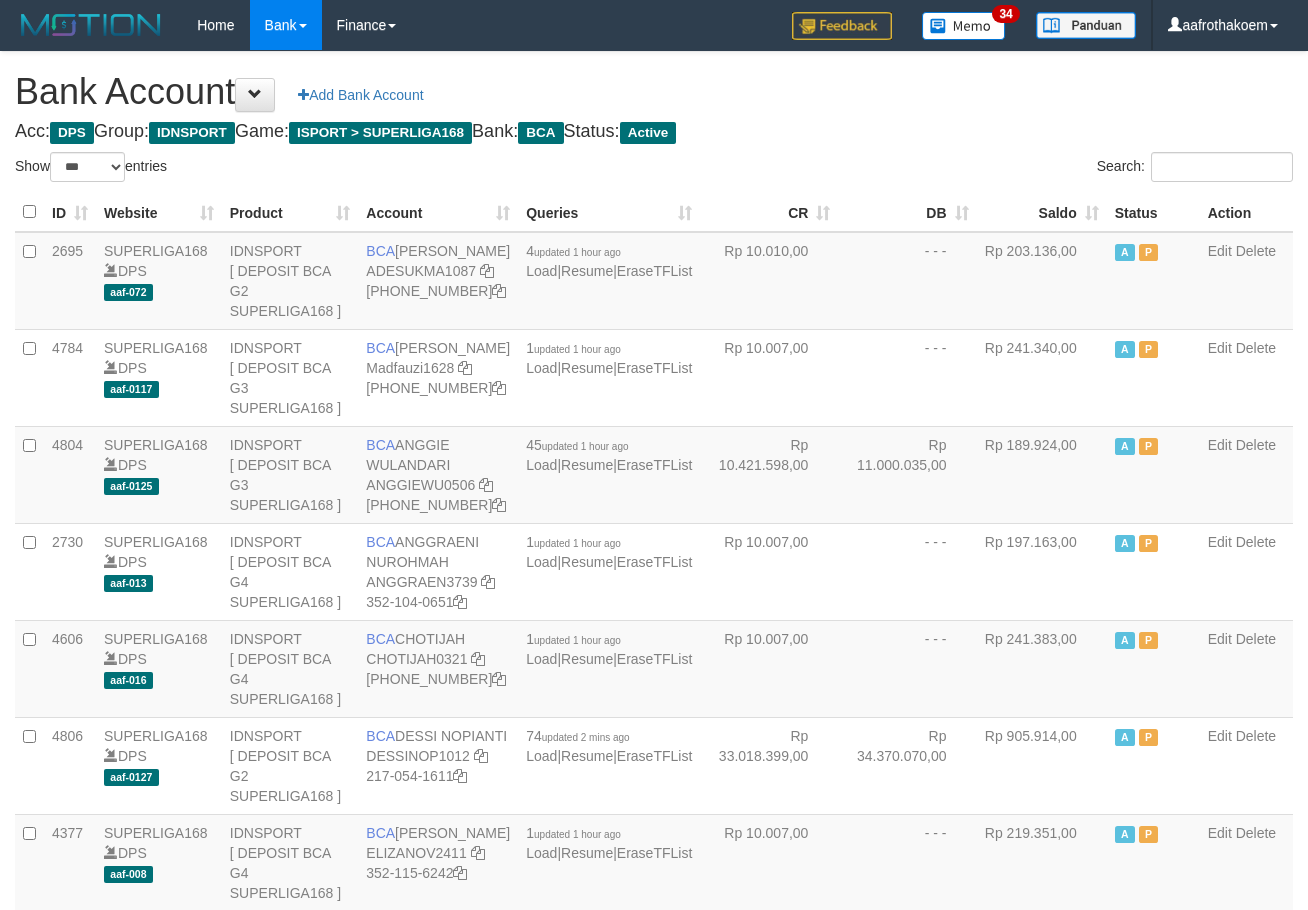 select on "***" 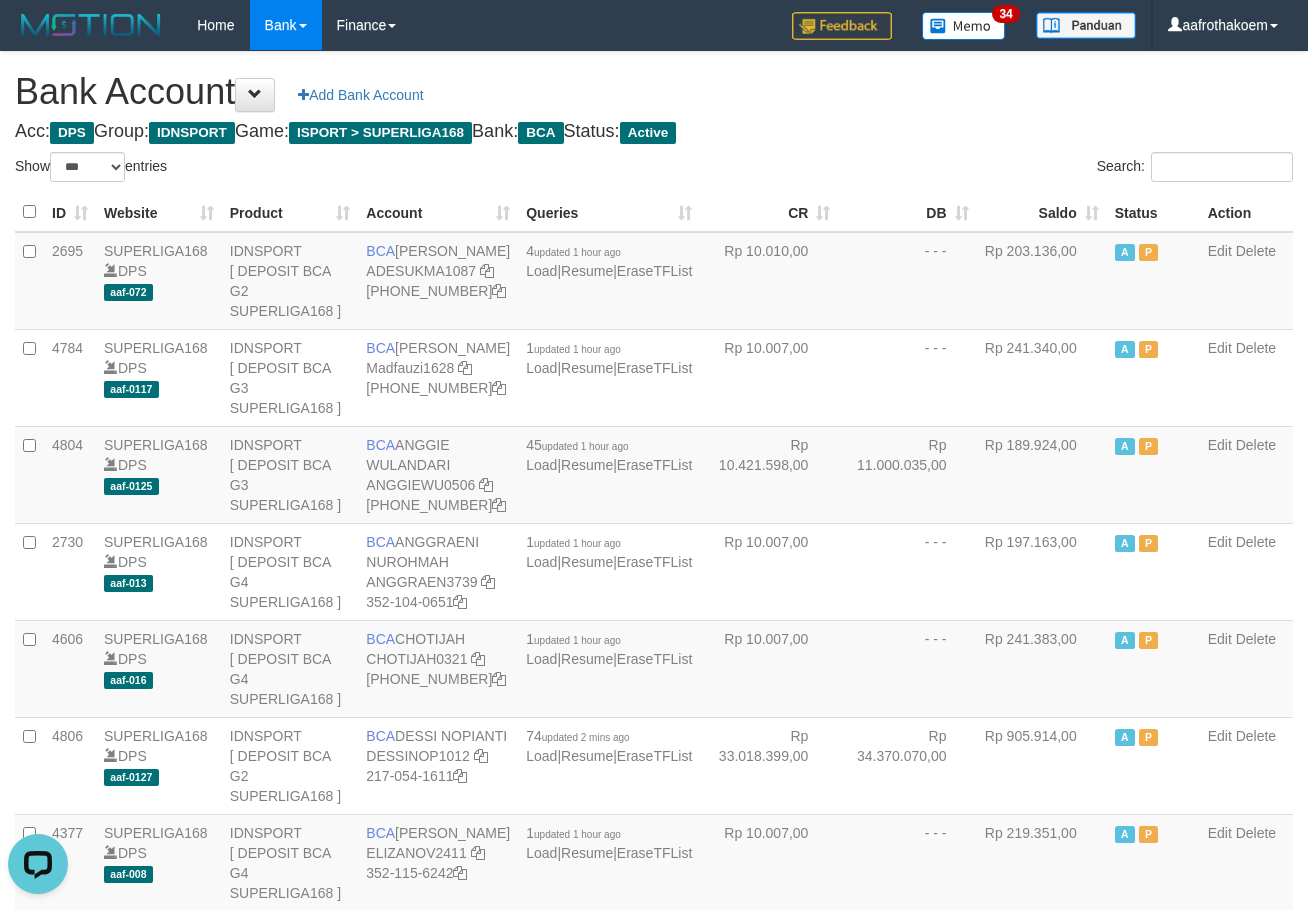 scroll, scrollTop: 0, scrollLeft: 0, axis: both 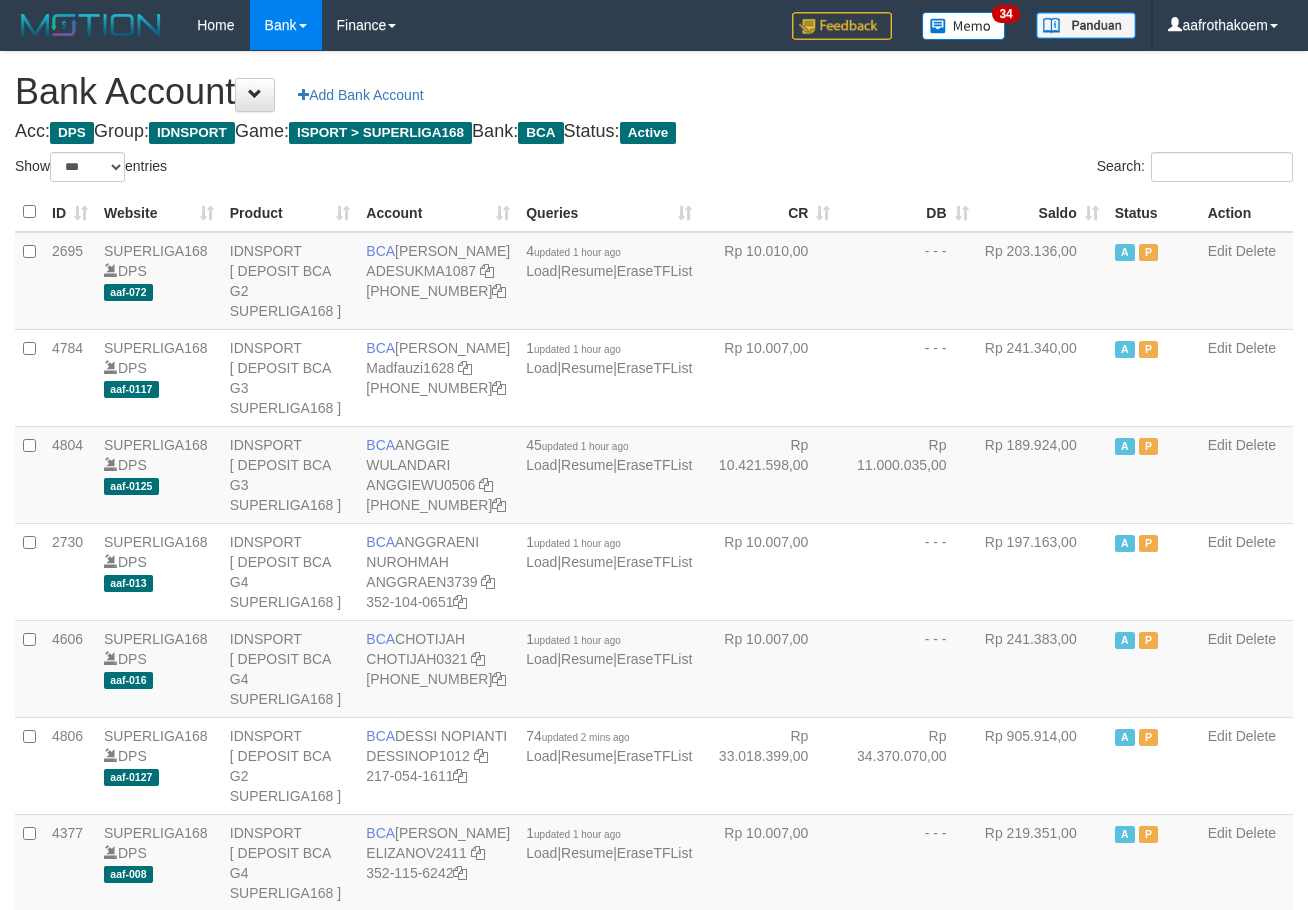 select on "***" 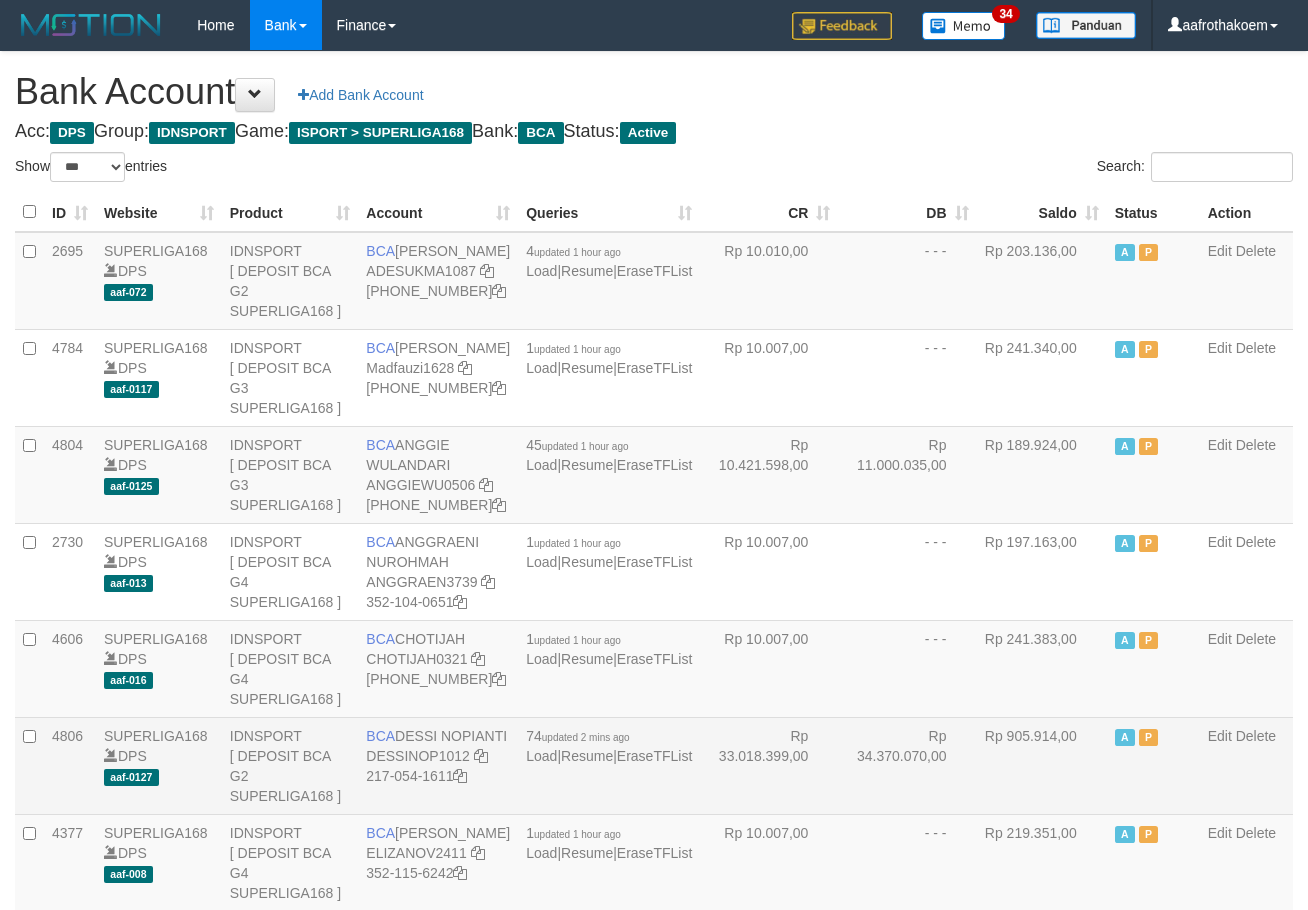 scroll, scrollTop: 0, scrollLeft: 0, axis: both 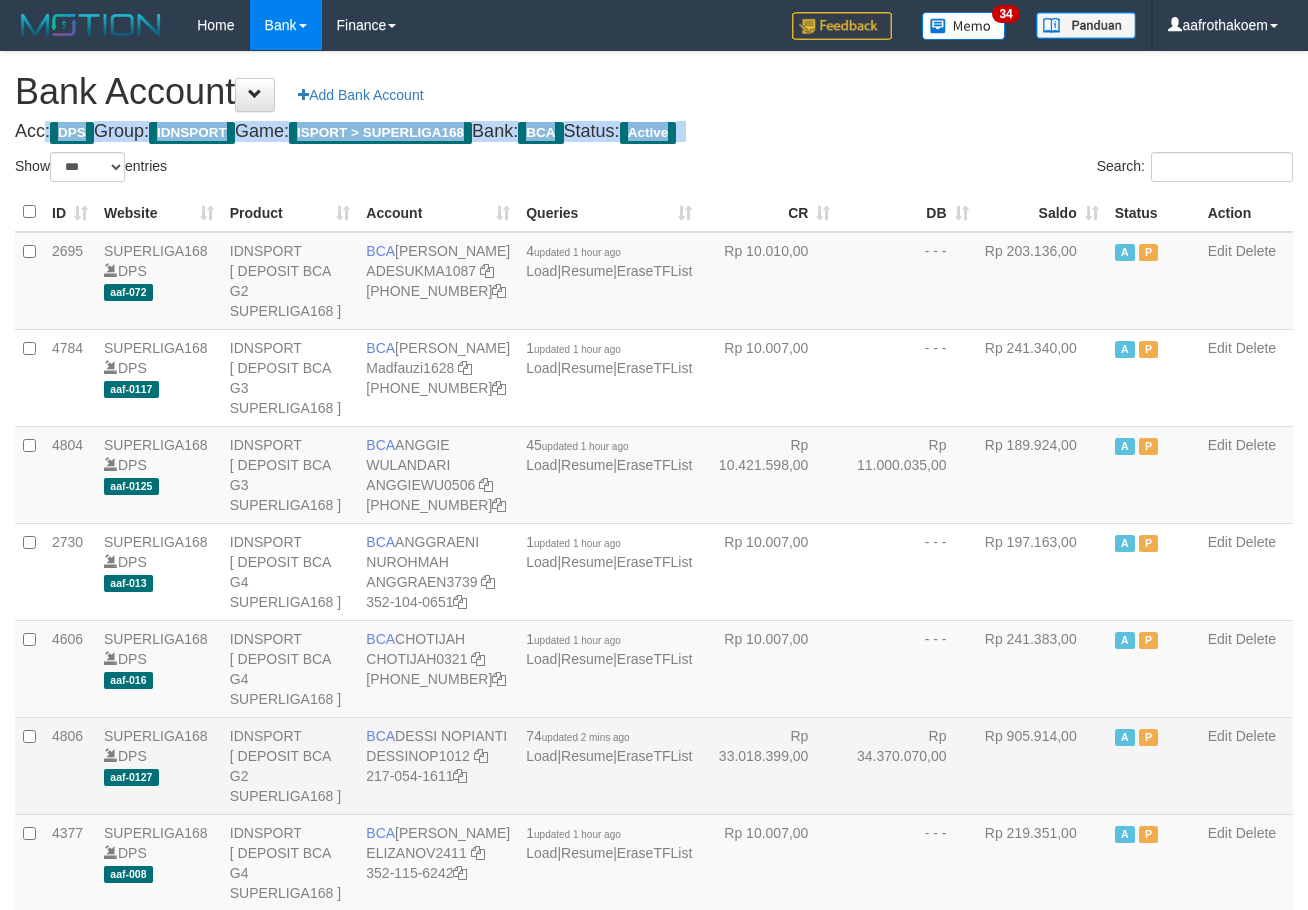click on "Bank Account
Add Bank Account
Acc: 										 DPS
Group:   IDNSPORT    		Game:   ISPORT > SUPERLIGA168    		Bank:   BCA    		Status:  Active
Filter Account Type
*******
***
**
***
DPS
SELECT ALL  SELECT TYPE  - ALL -
DPS
WD
TMP
Filter Product
*******
******
********
********
*******
********
IDNSPORT
SELECT ALL  SELECT GROUP  - ALL -
BETHUB
IDNPOKER
[GEOGRAPHIC_DATA]
[GEOGRAPHIC_DATA]
LOADONLY
Filter Website
*******" at bounding box center [654, 1668] 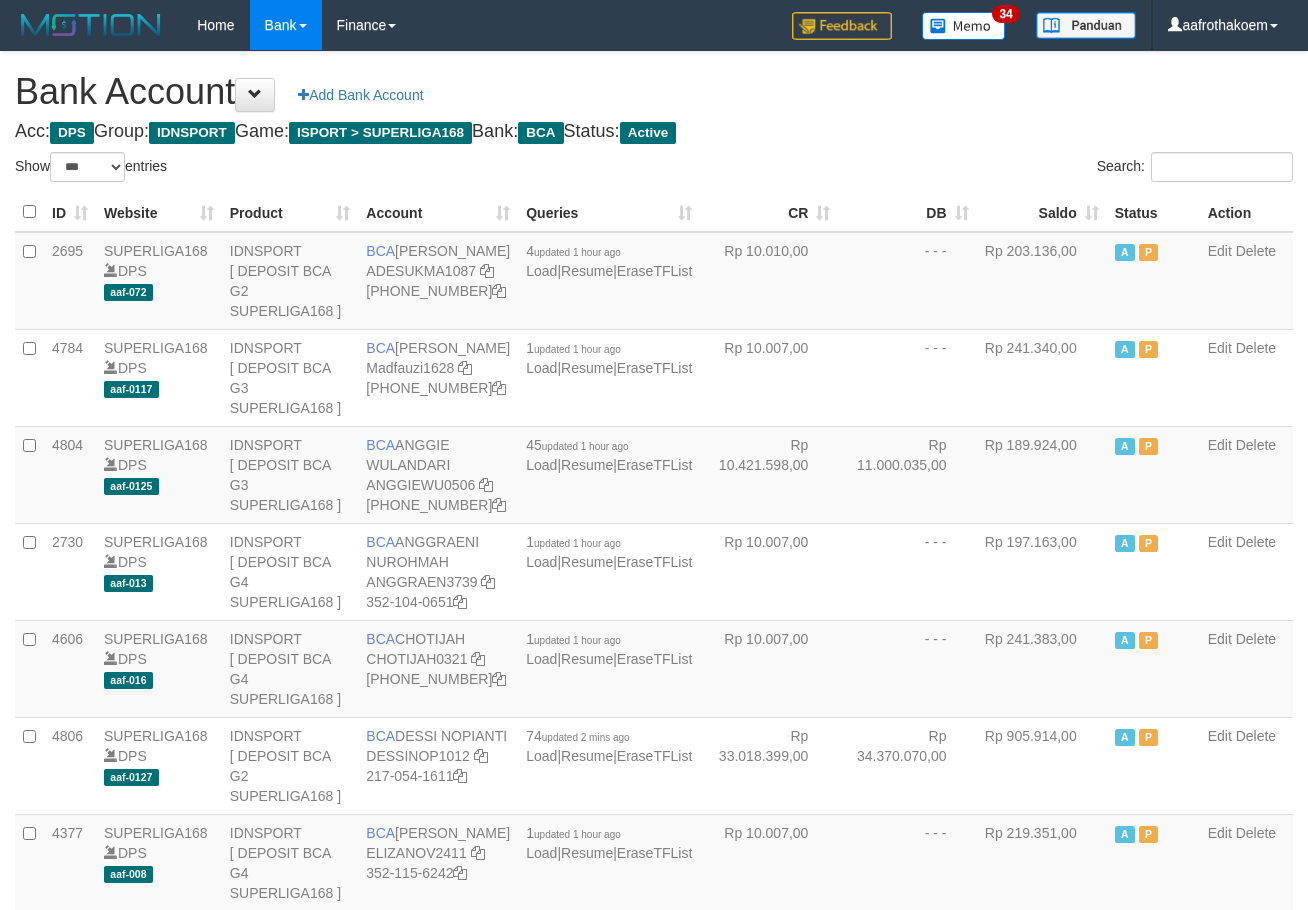 select on "***" 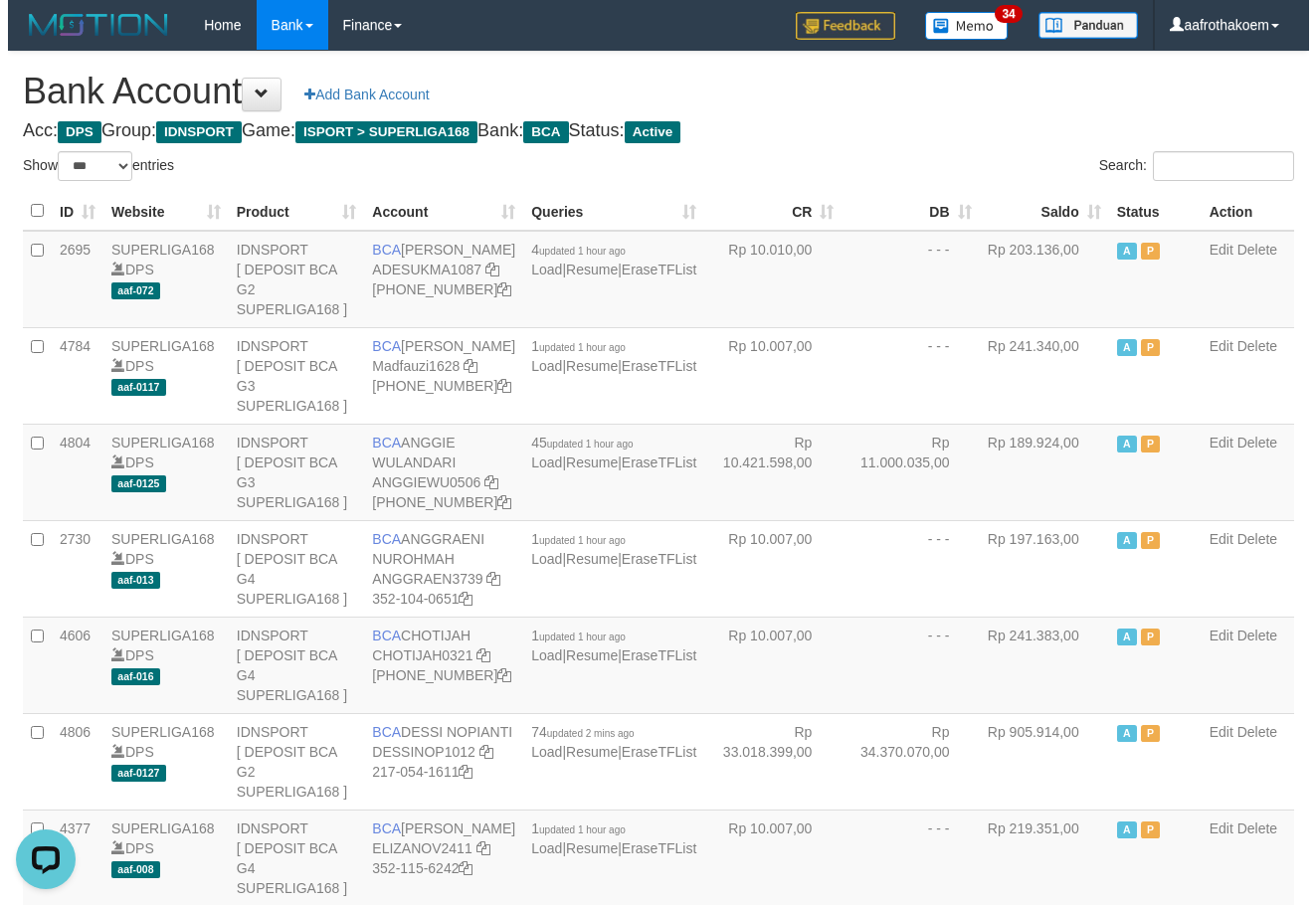 scroll, scrollTop: 0, scrollLeft: 0, axis: both 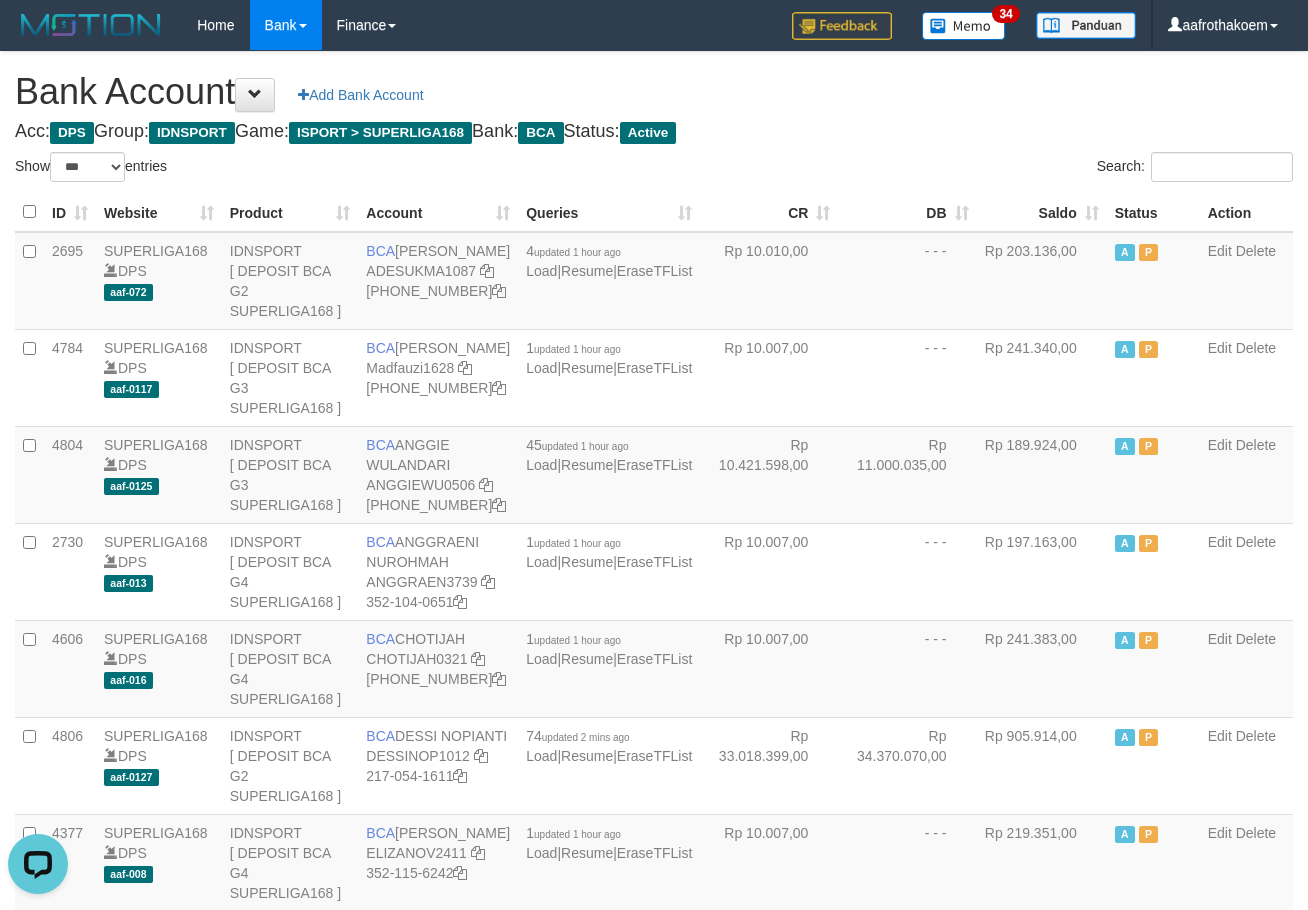 drag, startPoint x: 400, startPoint y: 178, endPoint x: 432, endPoint y: 180, distance: 32.06244 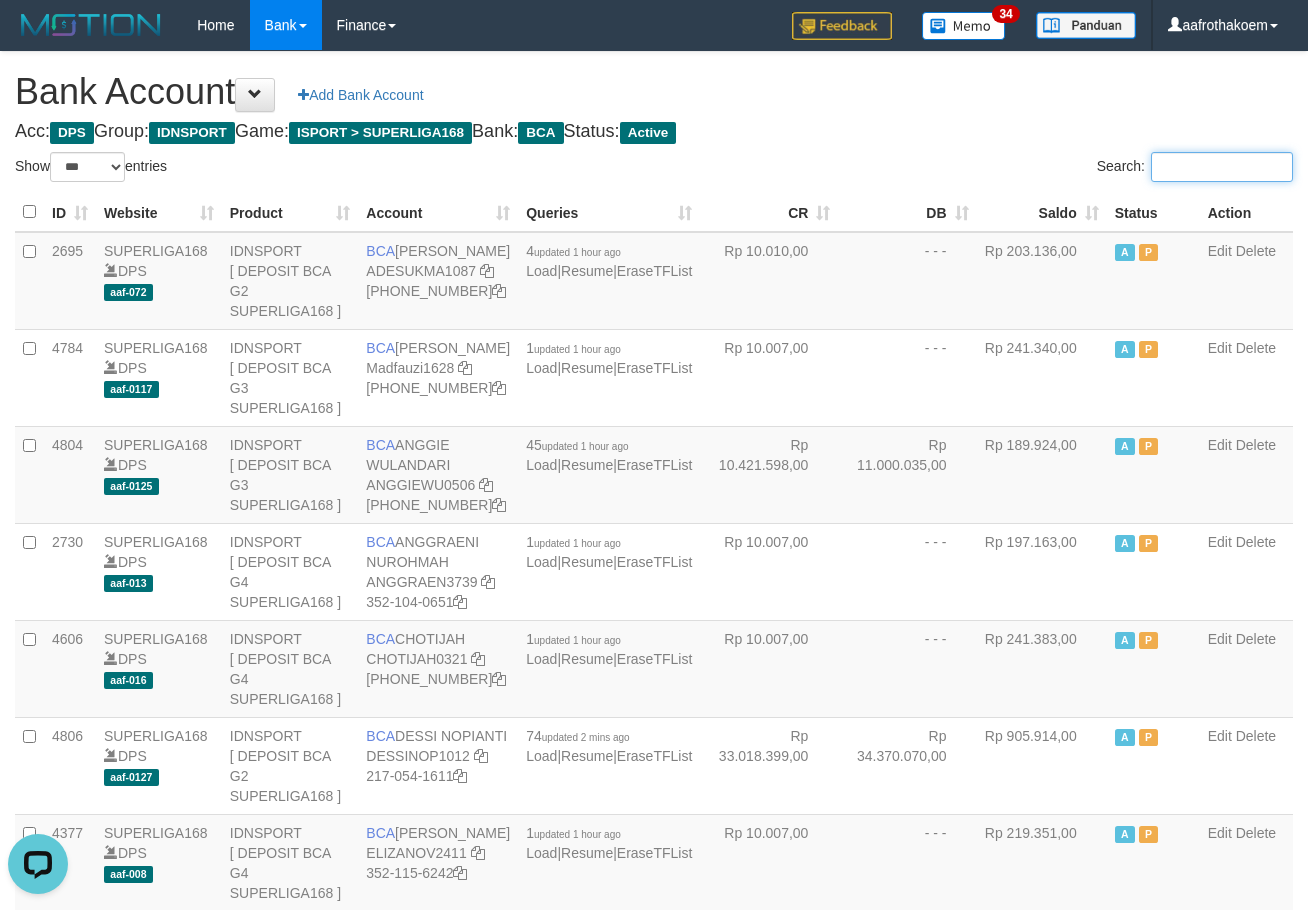 click on "Search:" at bounding box center [1222, 167] 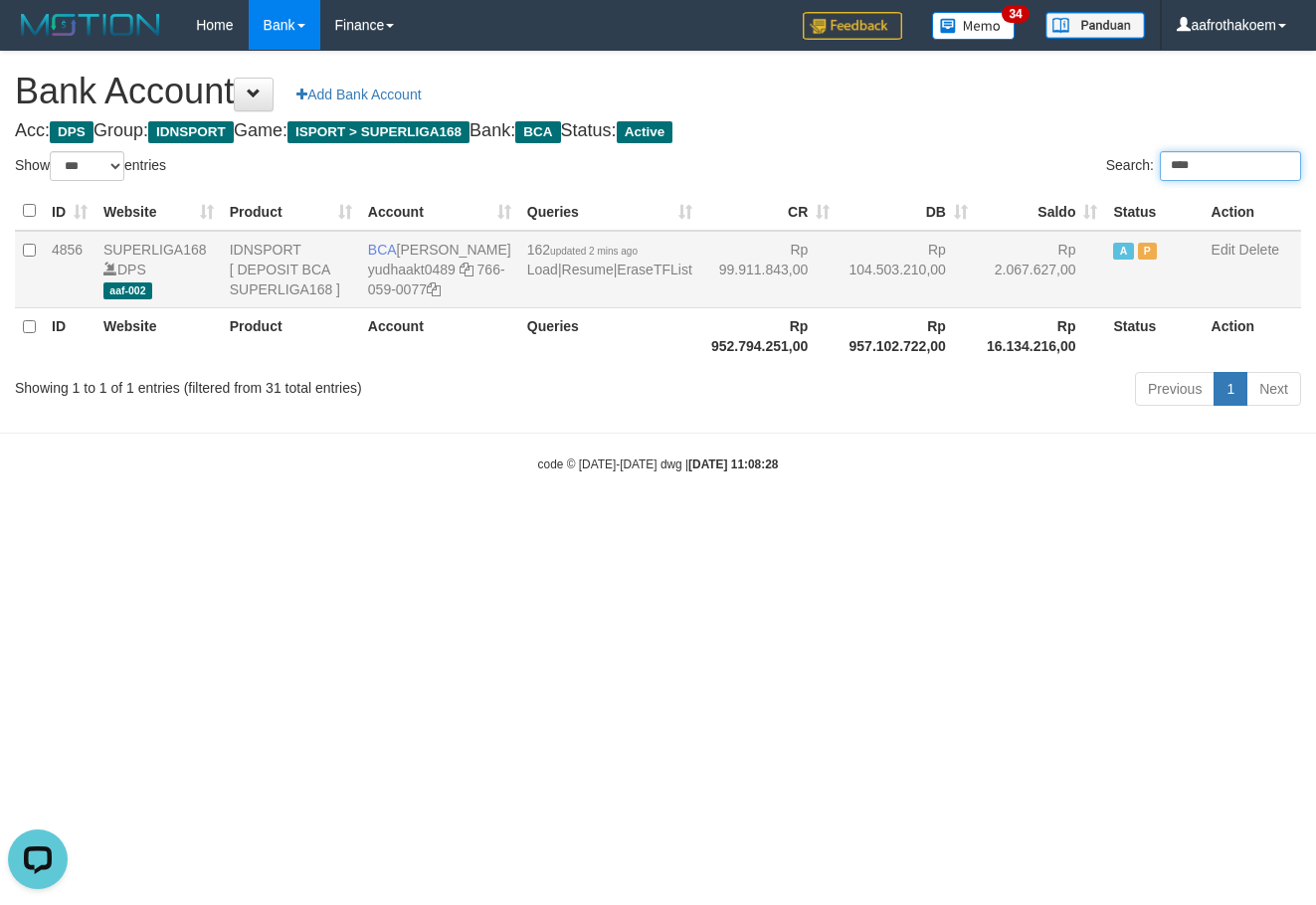 type on "****" 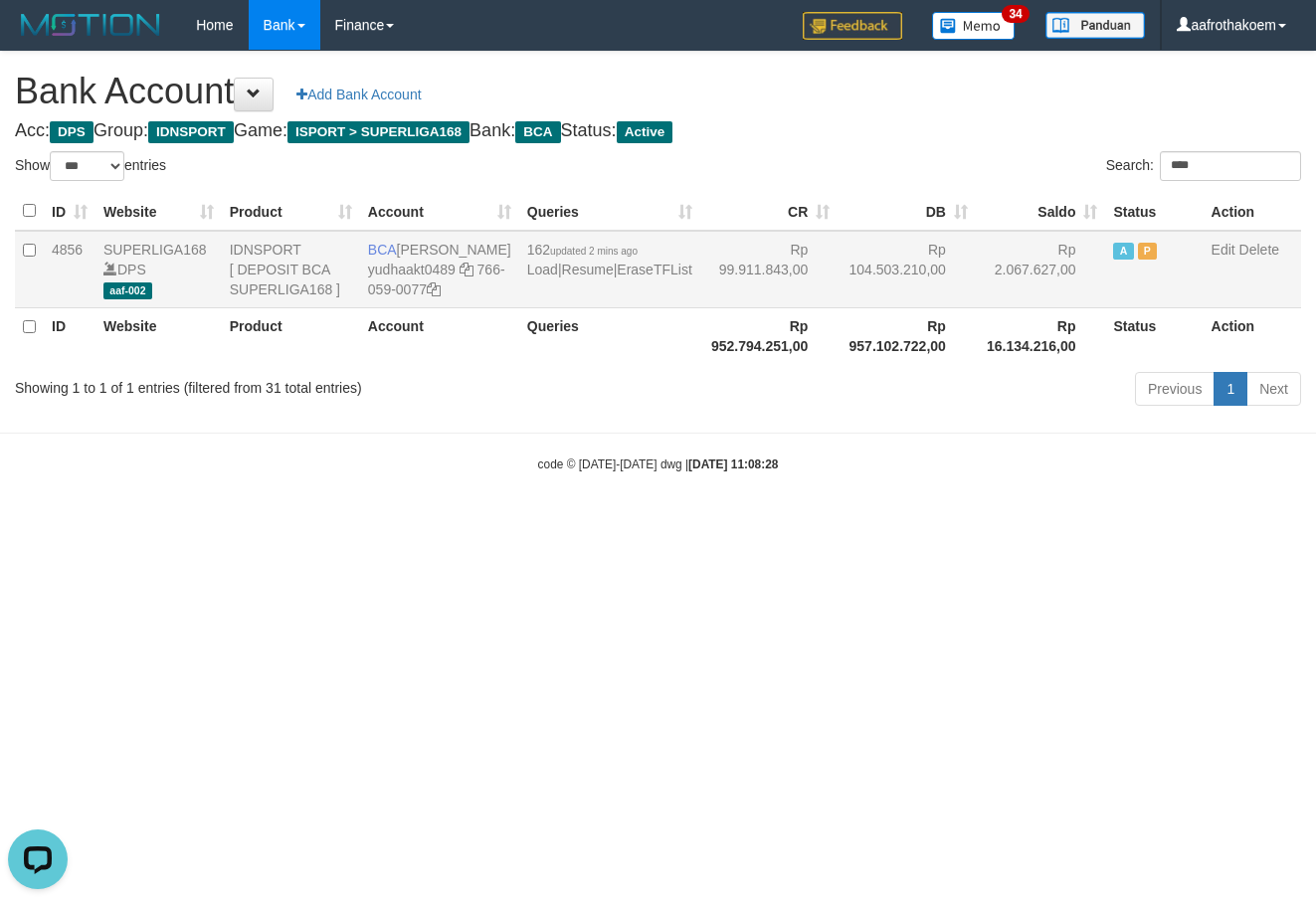 click on "Rp 104.503.210,00" at bounding box center (906, 270) 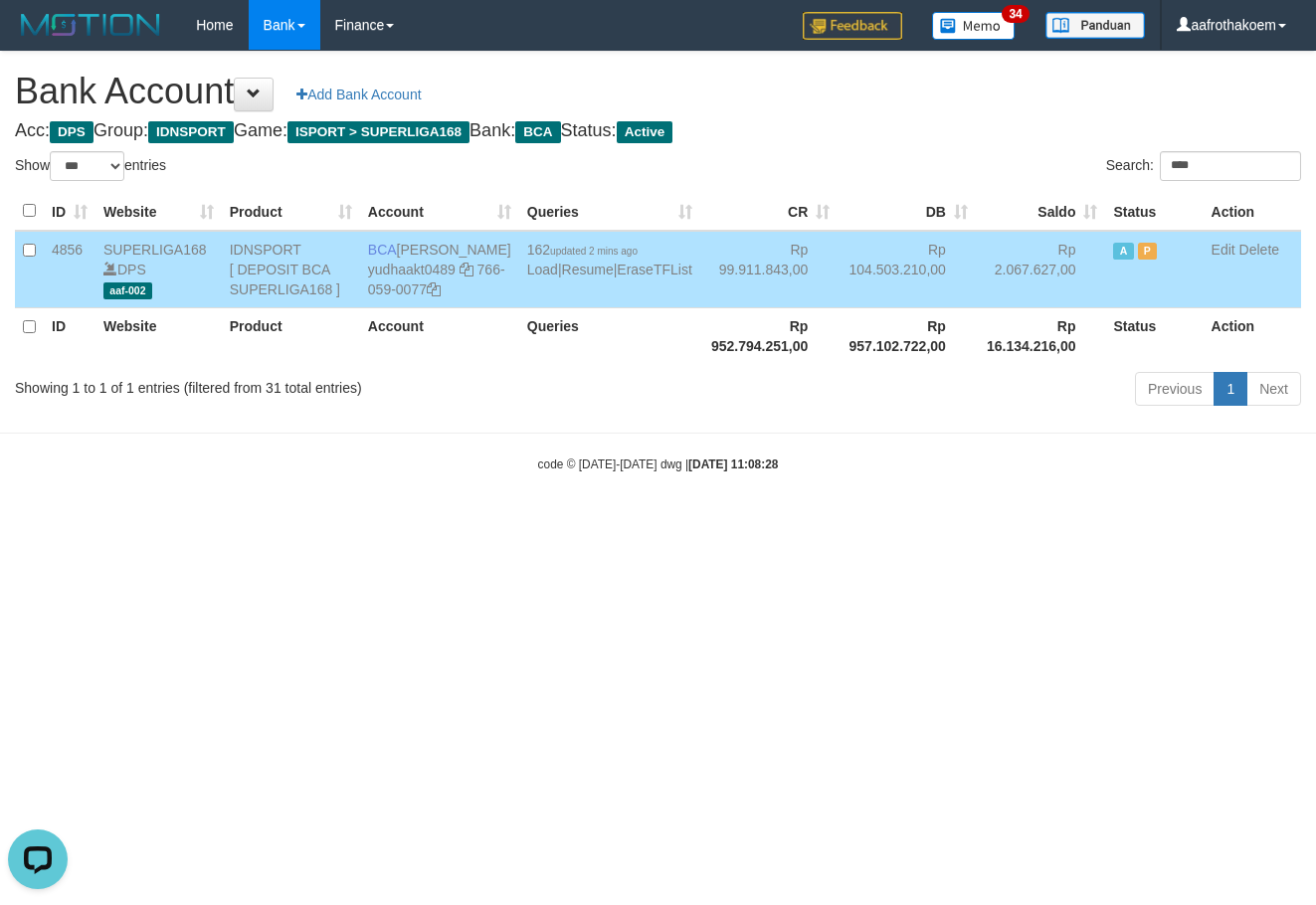 drag, startPoint x: 417, startPoint y: 253, endPoint x: 487, endPoint y: 266, distance: 71.19691 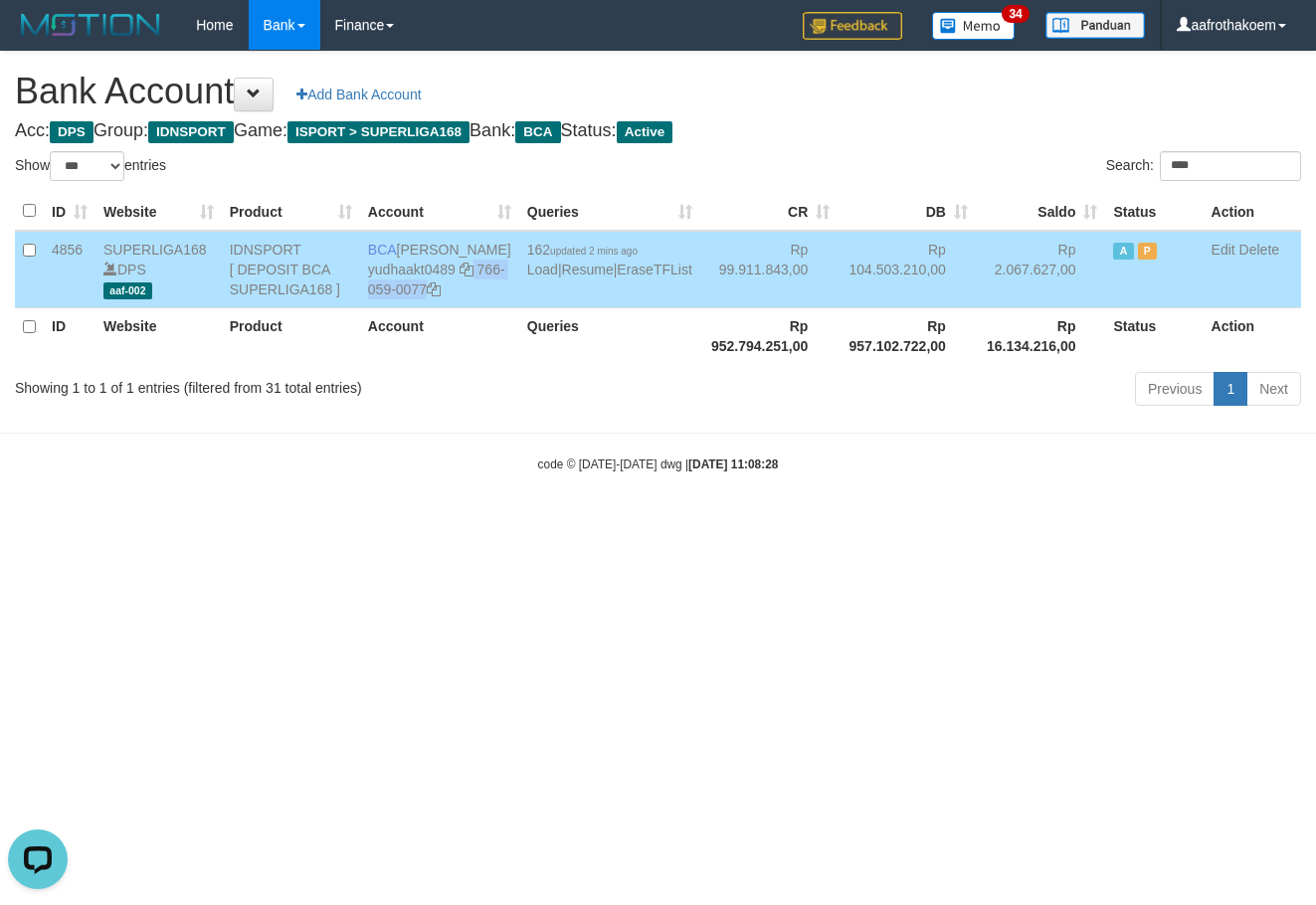 copy on "766-059-0077" 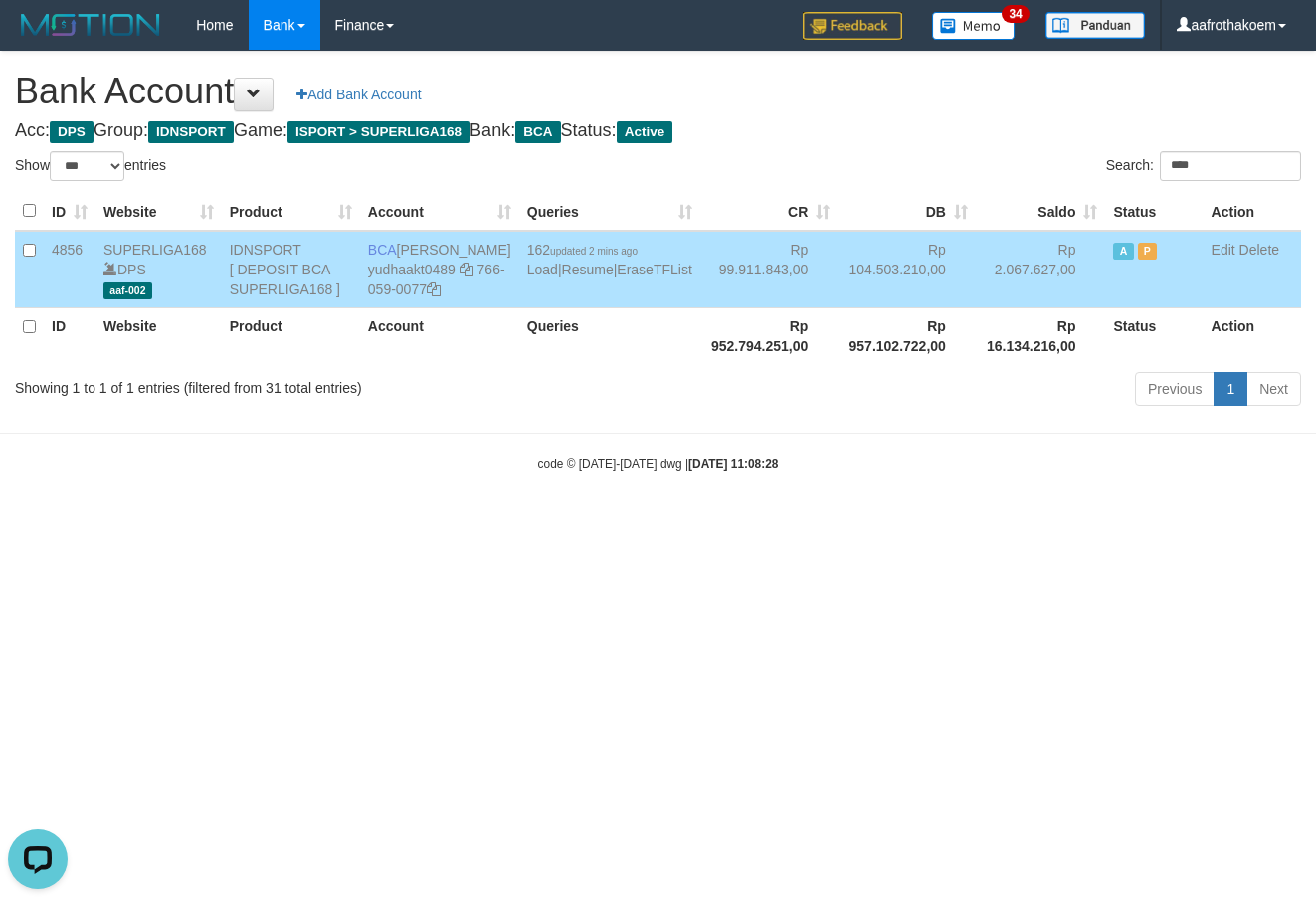 click on "Bank Account
Add Bank Account
Acc: 										 DPS
Group:   IDNSPORT    		Game:   ISPORT > SUPERLIGA168    		Bank:   BCA    		Status:  Active
Filter Account Type
*******
***
**
***
DPS
SELECT ALL  SELECT TYPE  - ALL -
DPS
WD
TMP
Filter Product
*******
******
********
********
*******
********
IDNSPORT
SELECT ALL  SELECT GROUP  - ALL -
BETHUB
IDNPOKER
[GEOGRAPHIC_DATA]
[GEOGRAPHIC_DATA]
LOADONLY
Filter Website
*******" at bounding box center (658, 232) 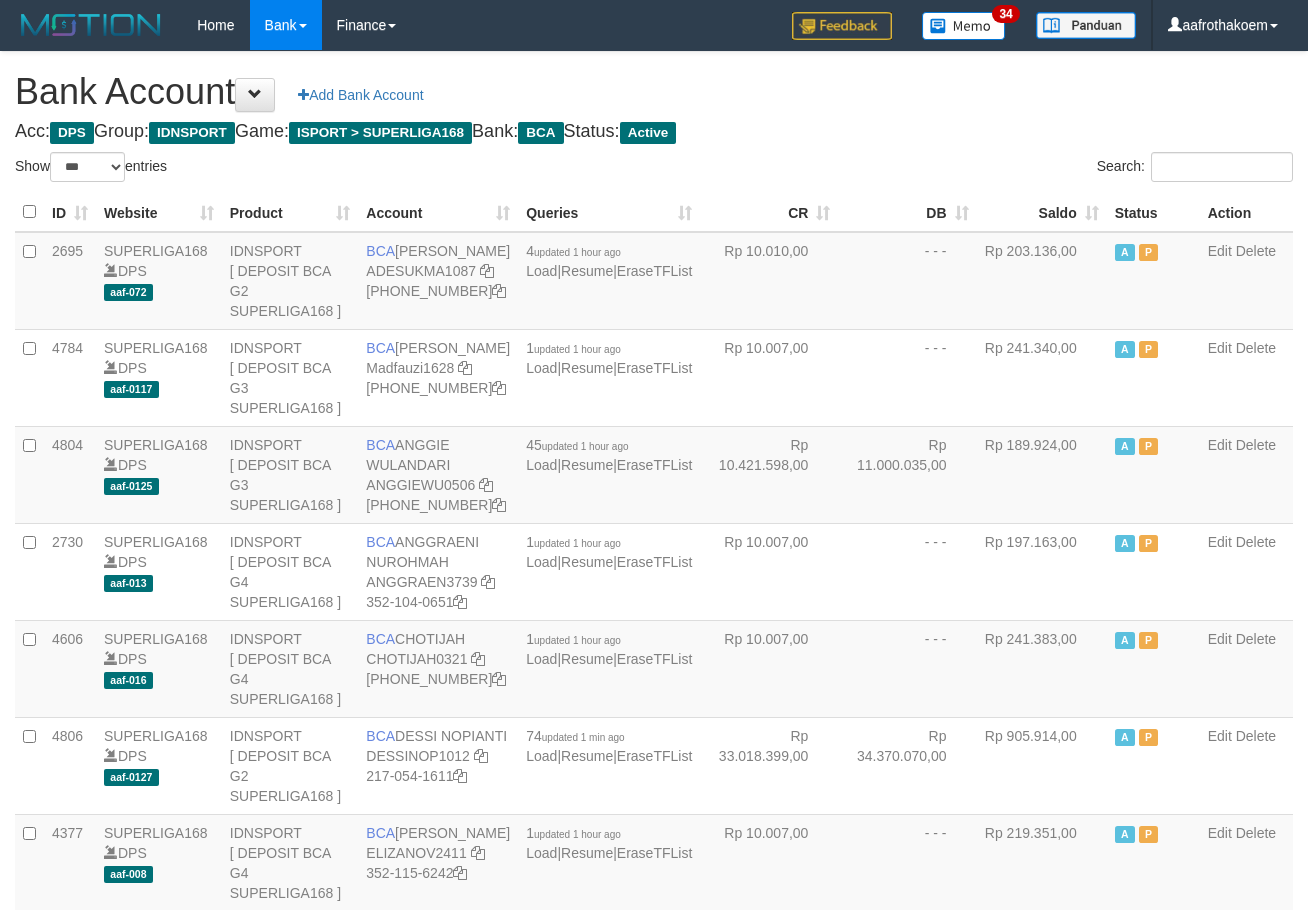 select on "***" 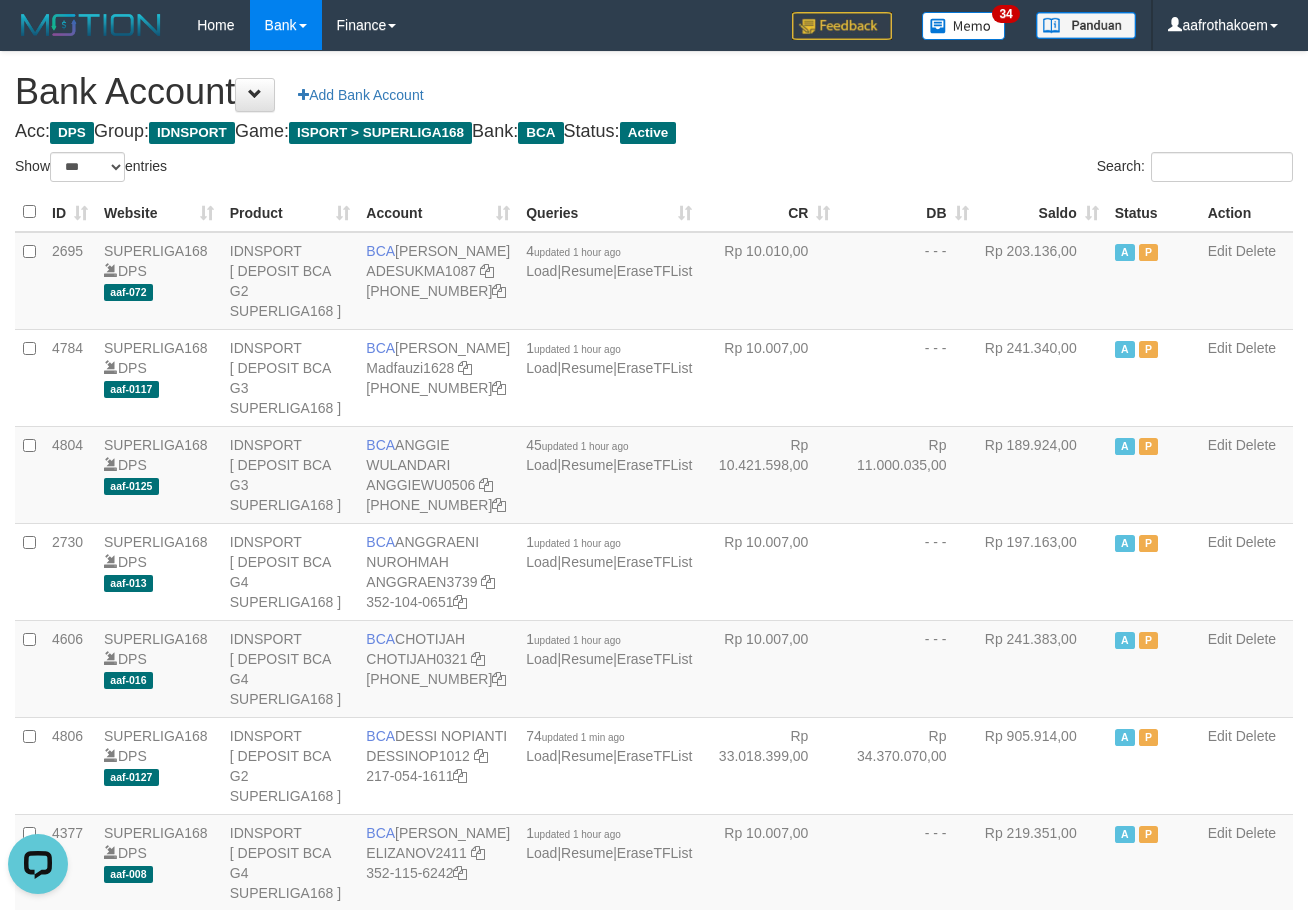 scroll, scrollTop: 0, scrollLeft: 0, axis: both 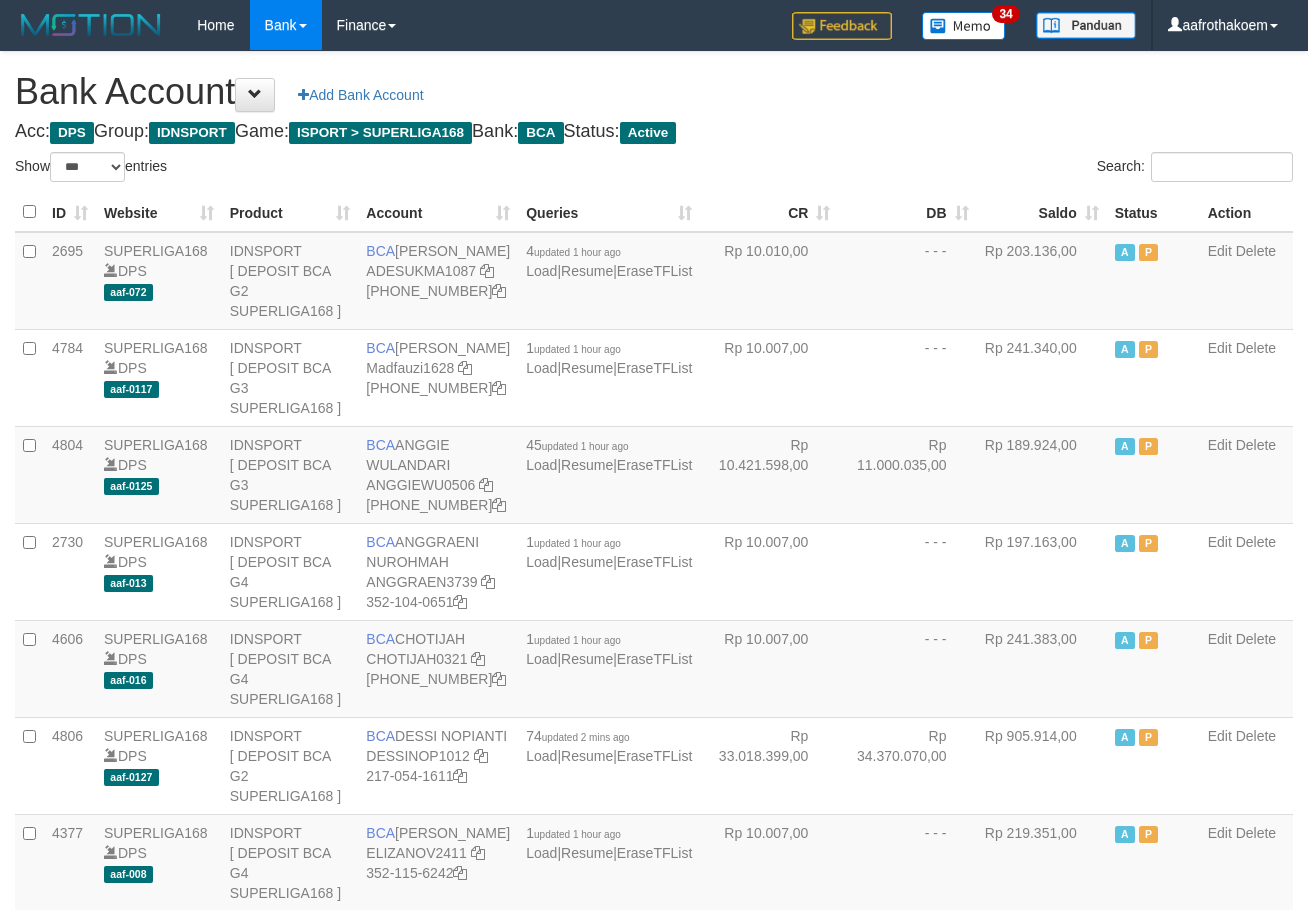 select on "***" 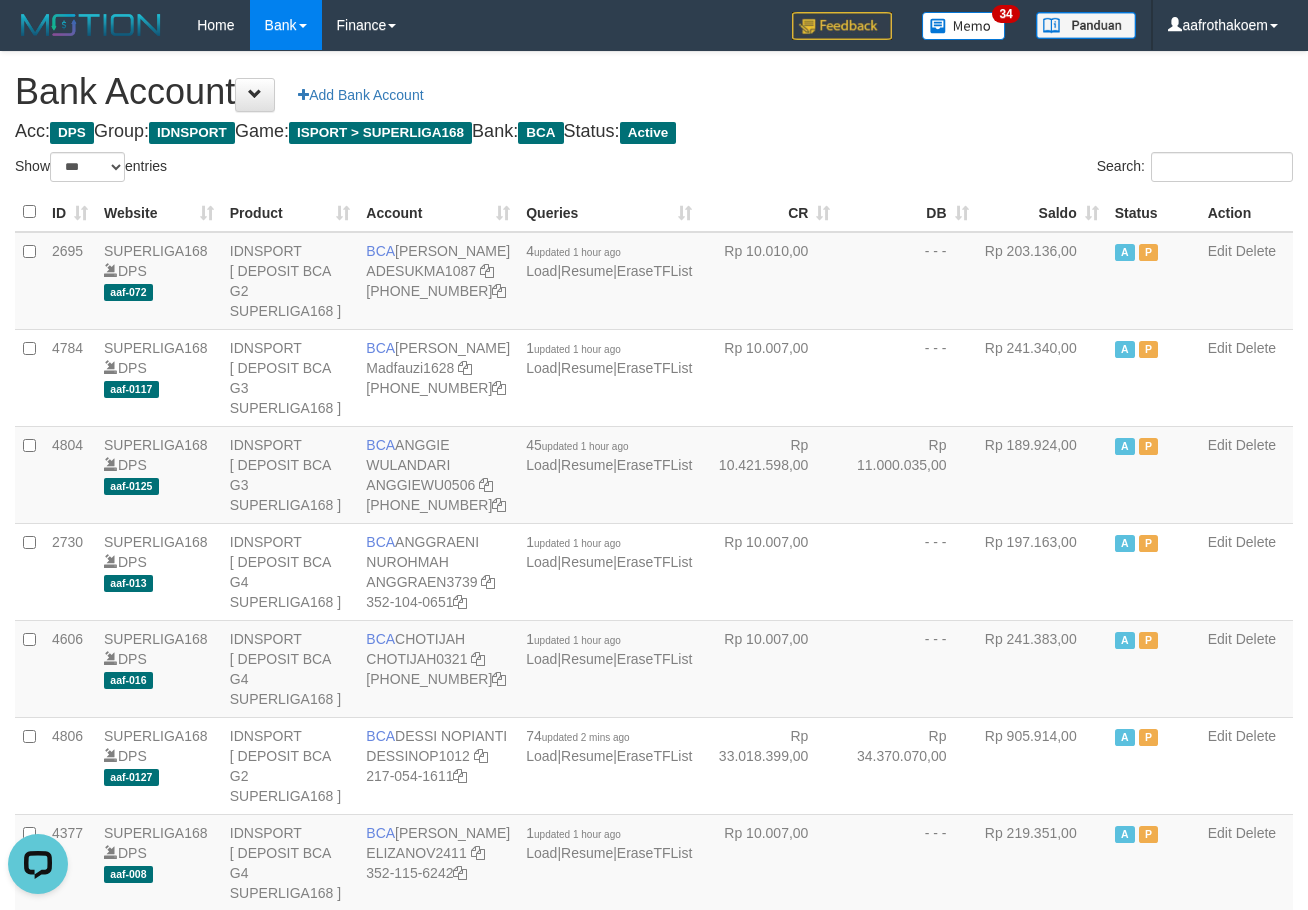 scroll, scrollTop: 0, scrollLeft: 0, axis: both 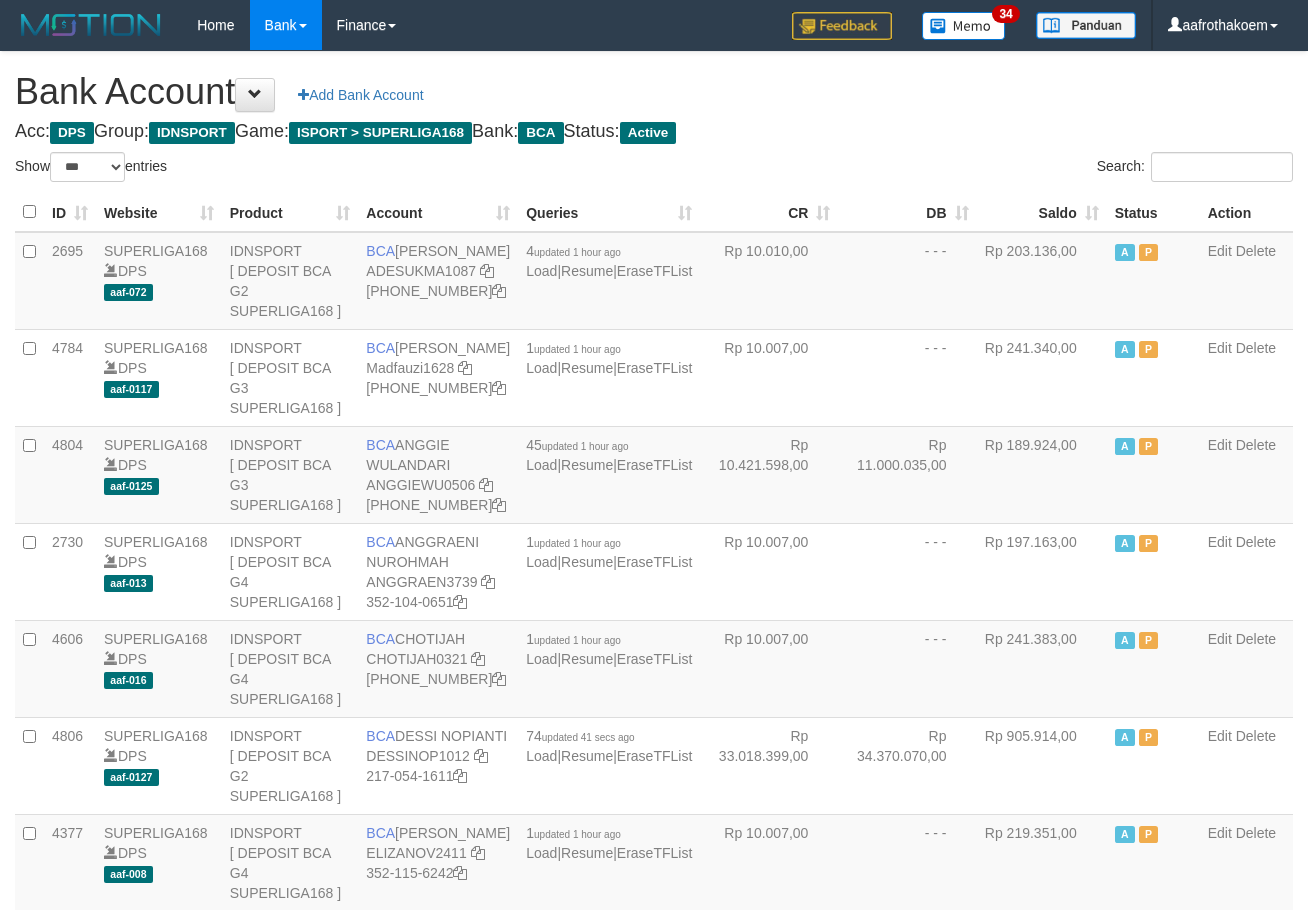 select on "***" 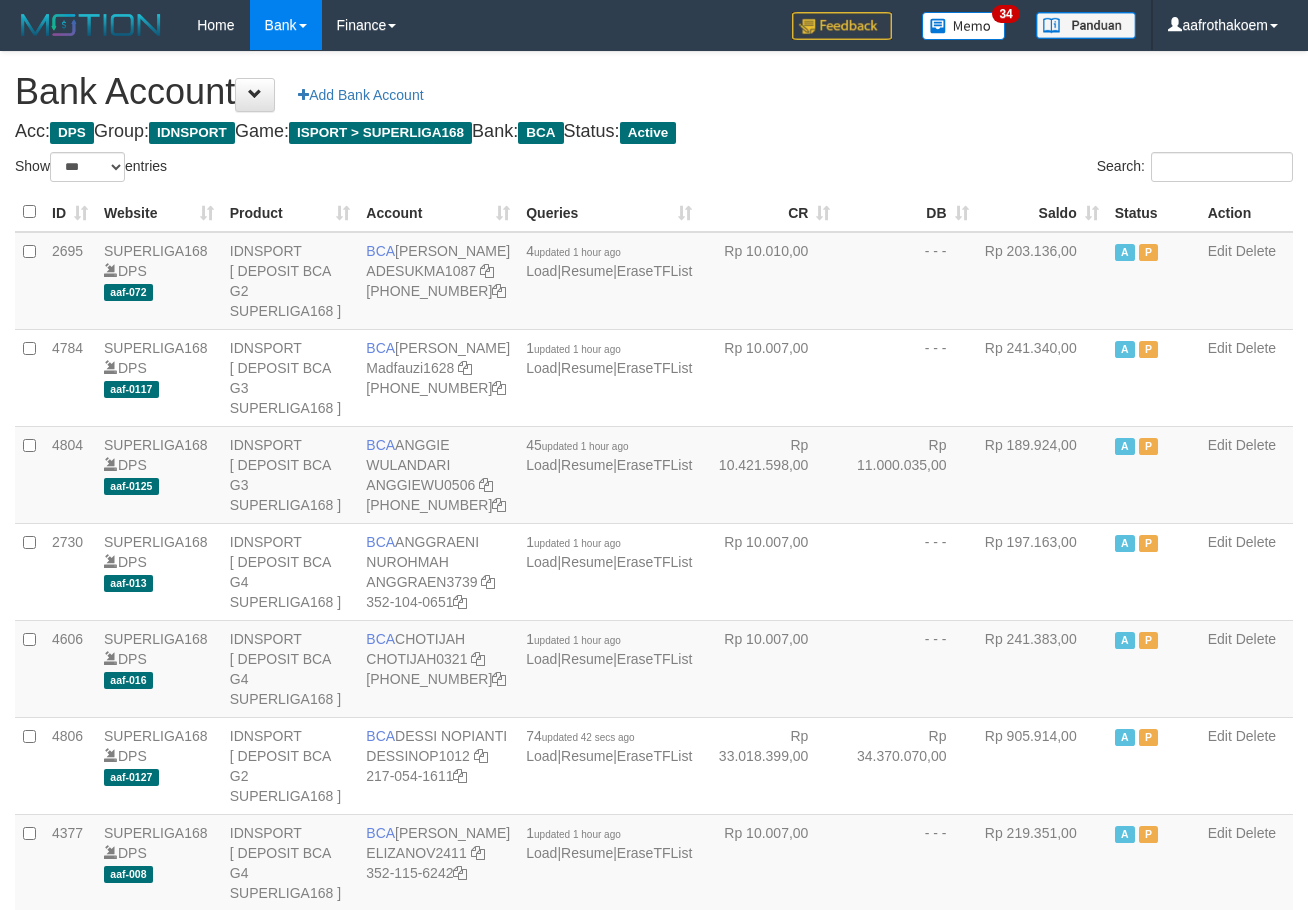 select on "***" 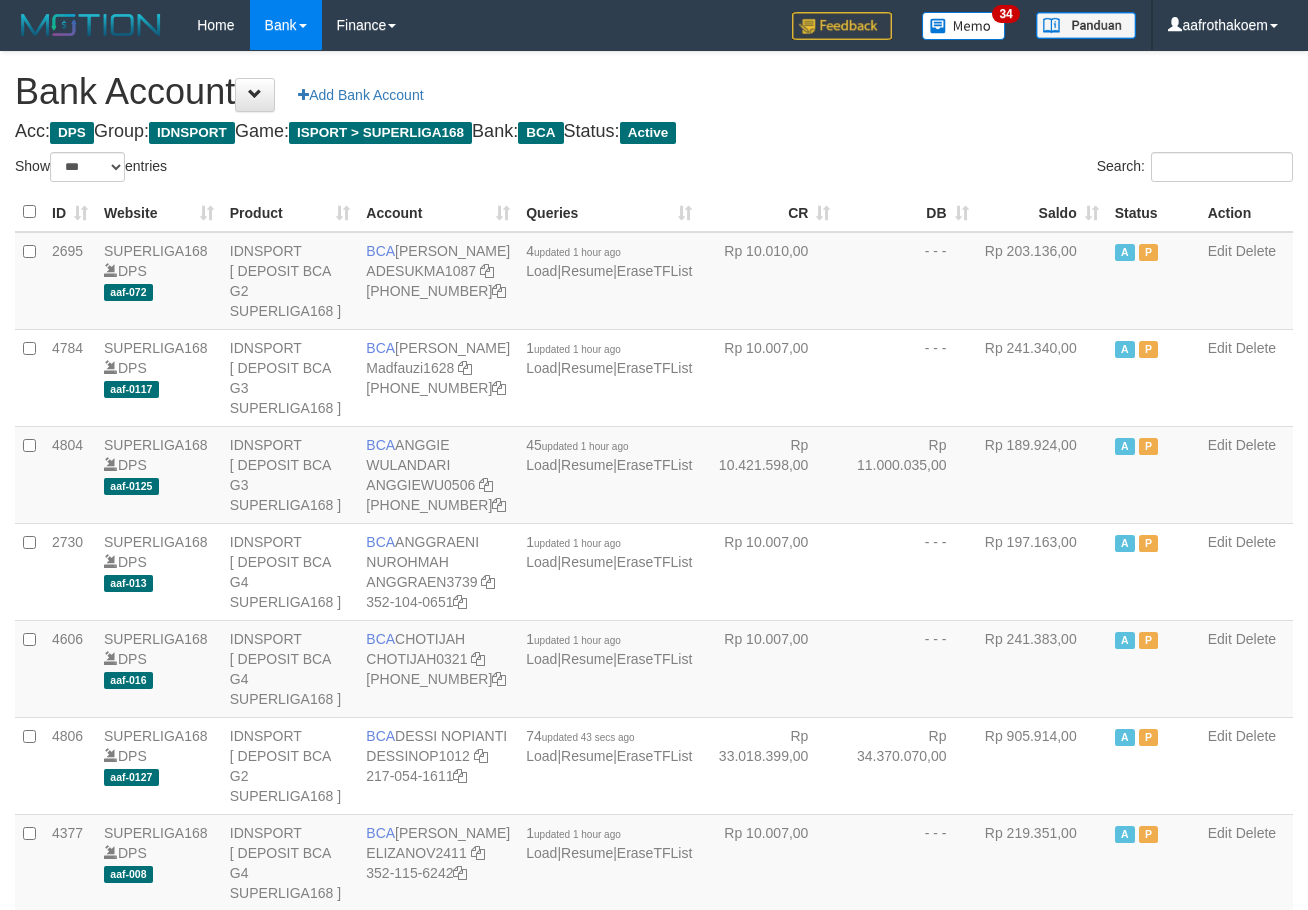 select on "***" 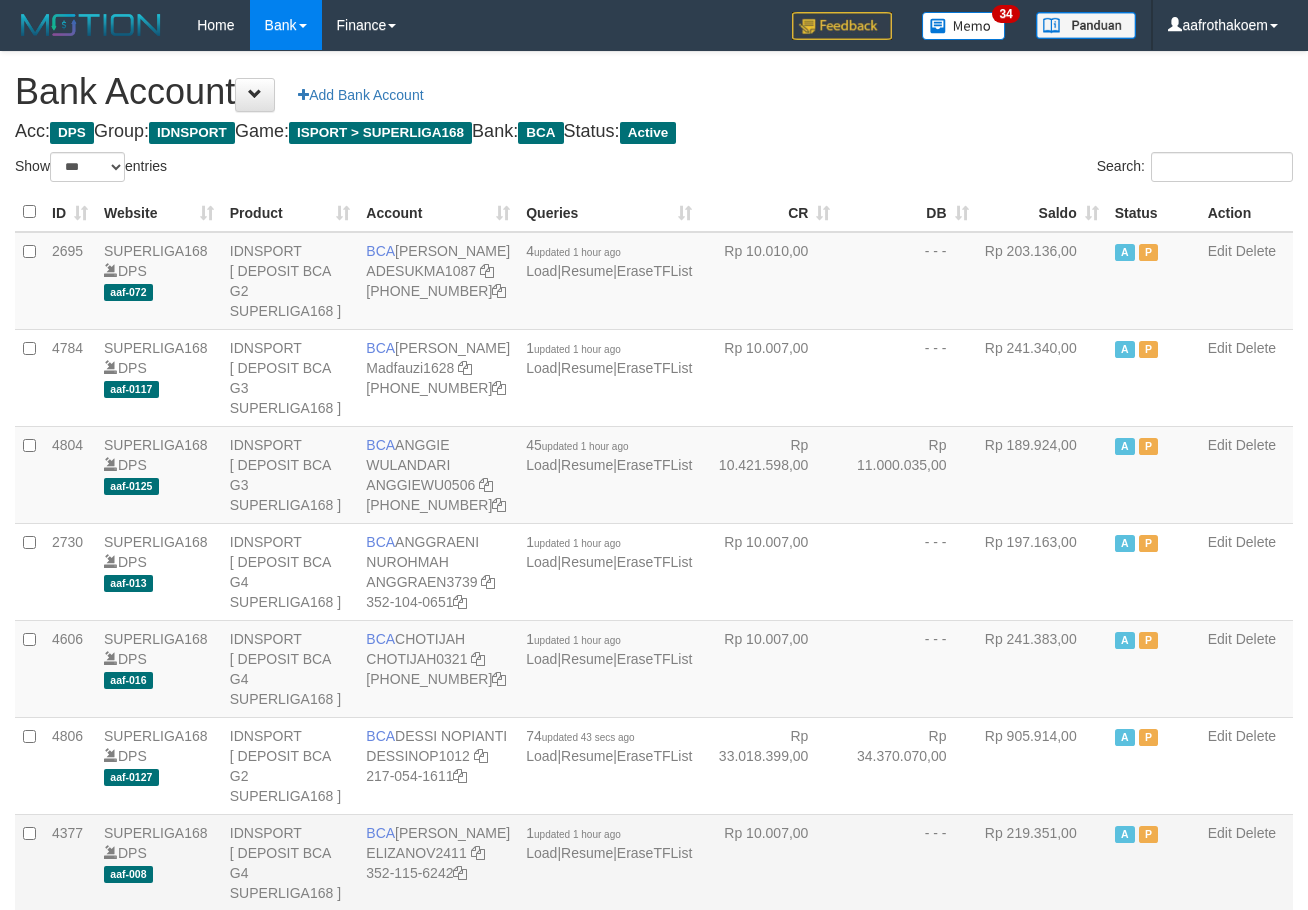 scroll, scrollTop: 0, scrollLeft: 0, axis: both 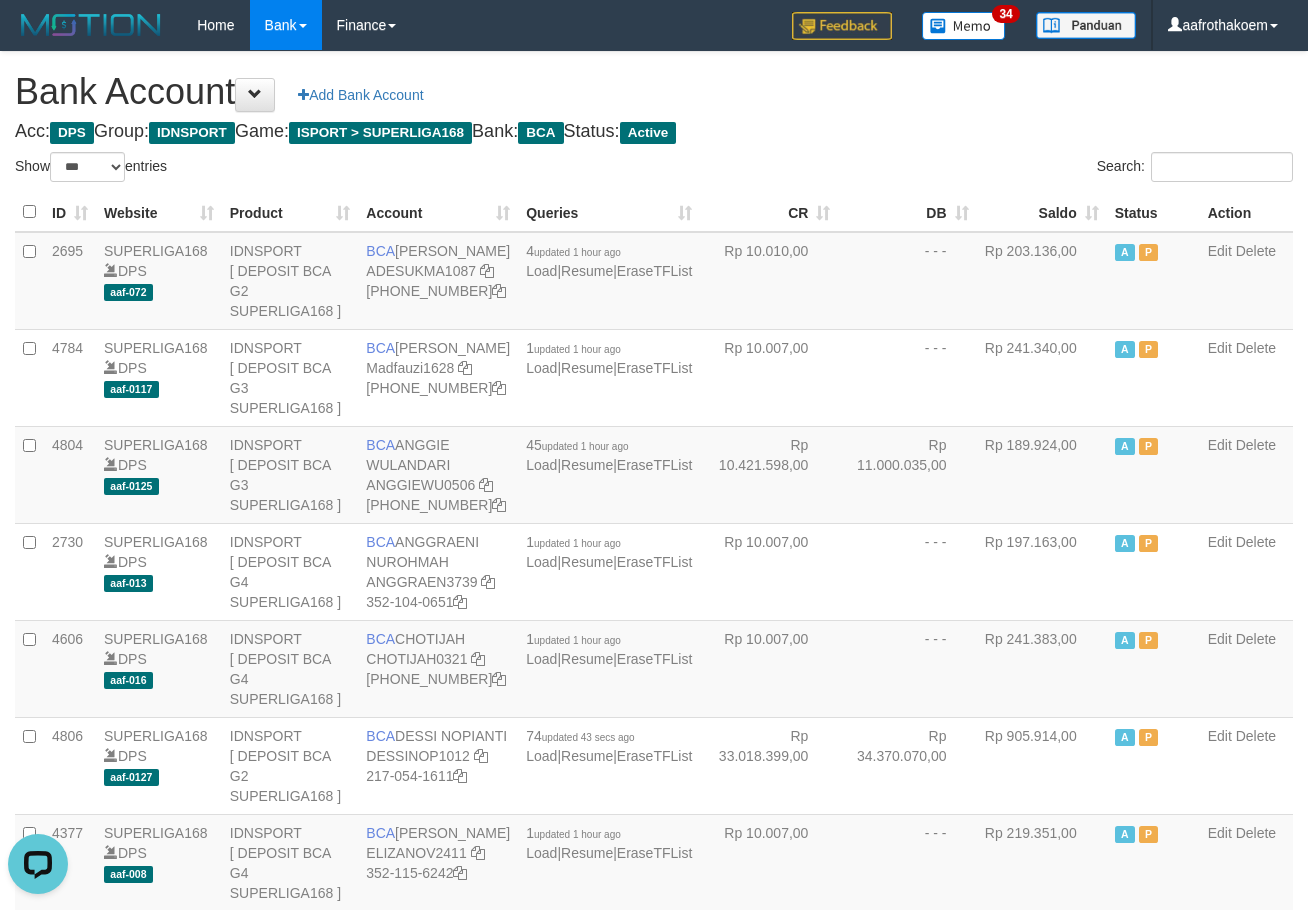 click on "Toggle navigation
Home
Bank
Account List
Note Mutasi
Finance
Financial Data
aafrothakoem
My Profile
Log Out
34" at bounding box center (654, 26) 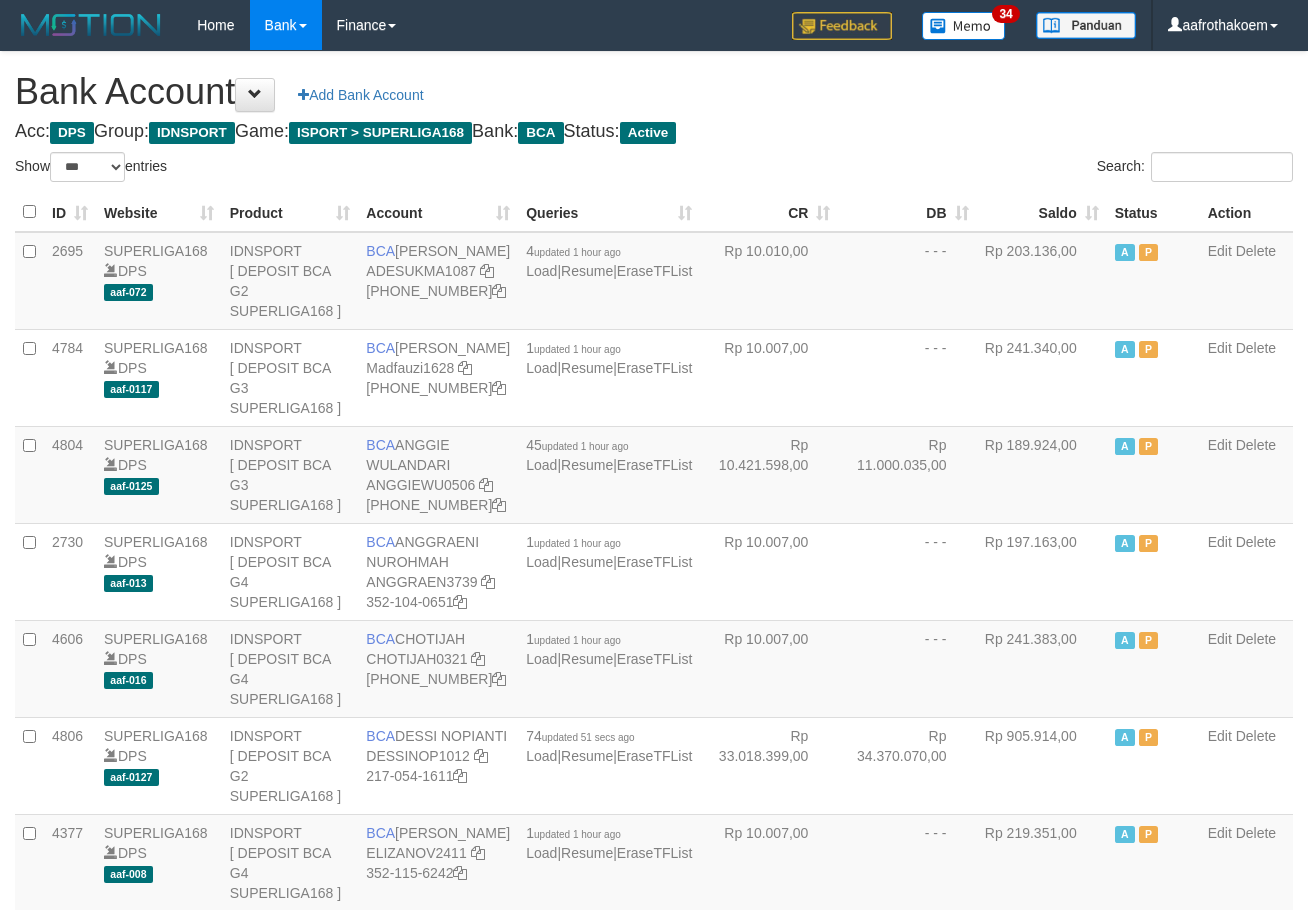 select on "***" 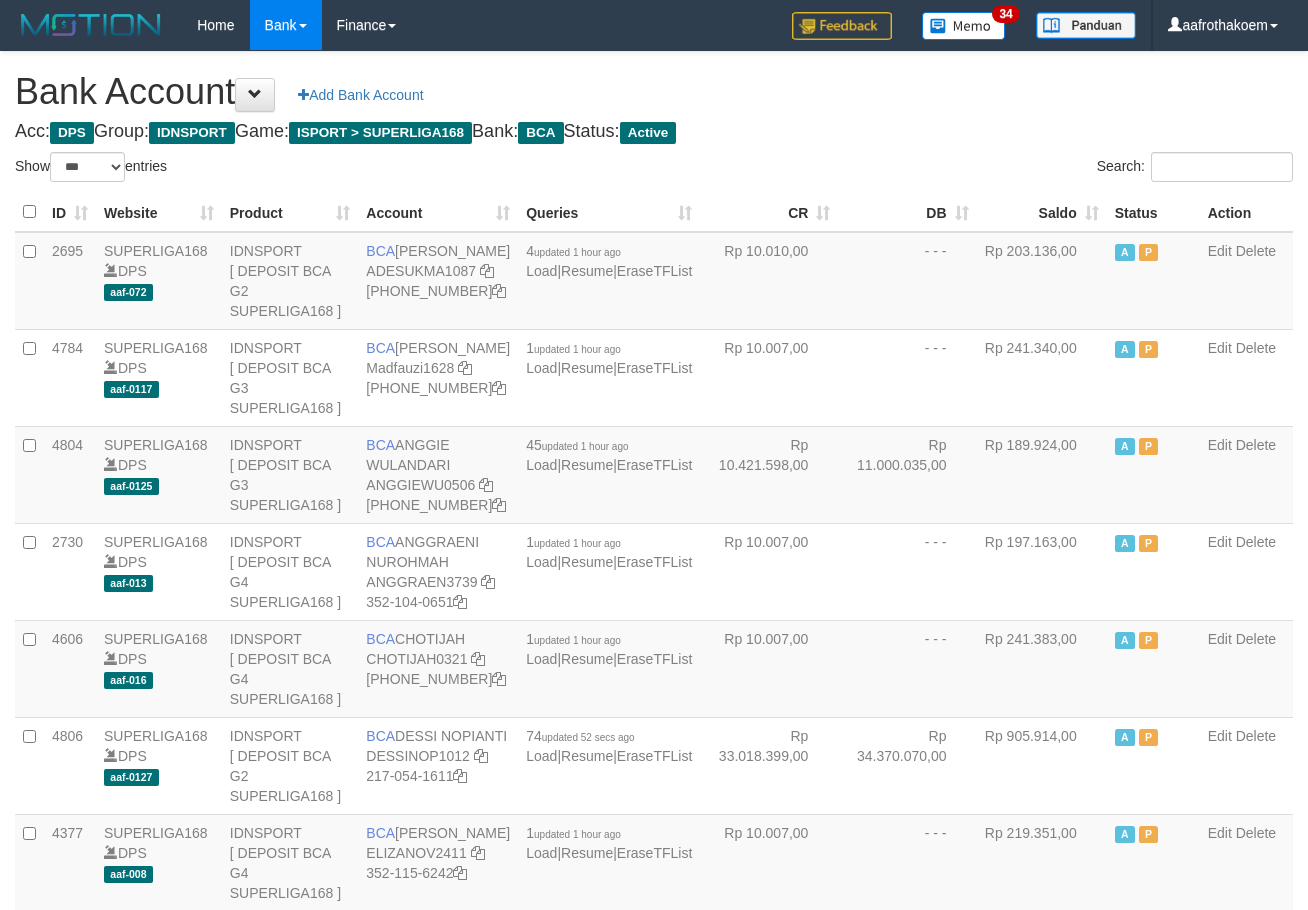 select on "***" 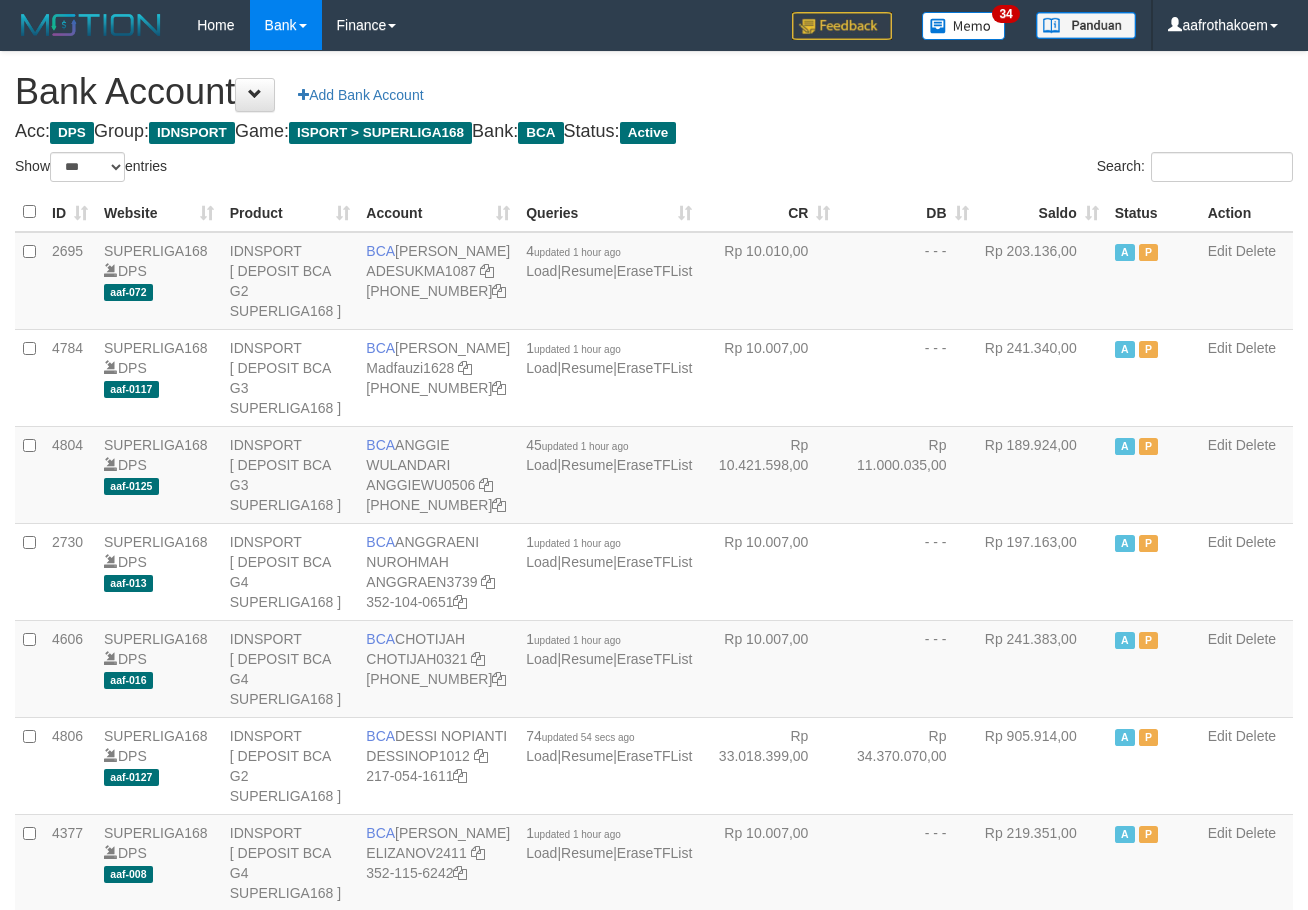 select on "***" 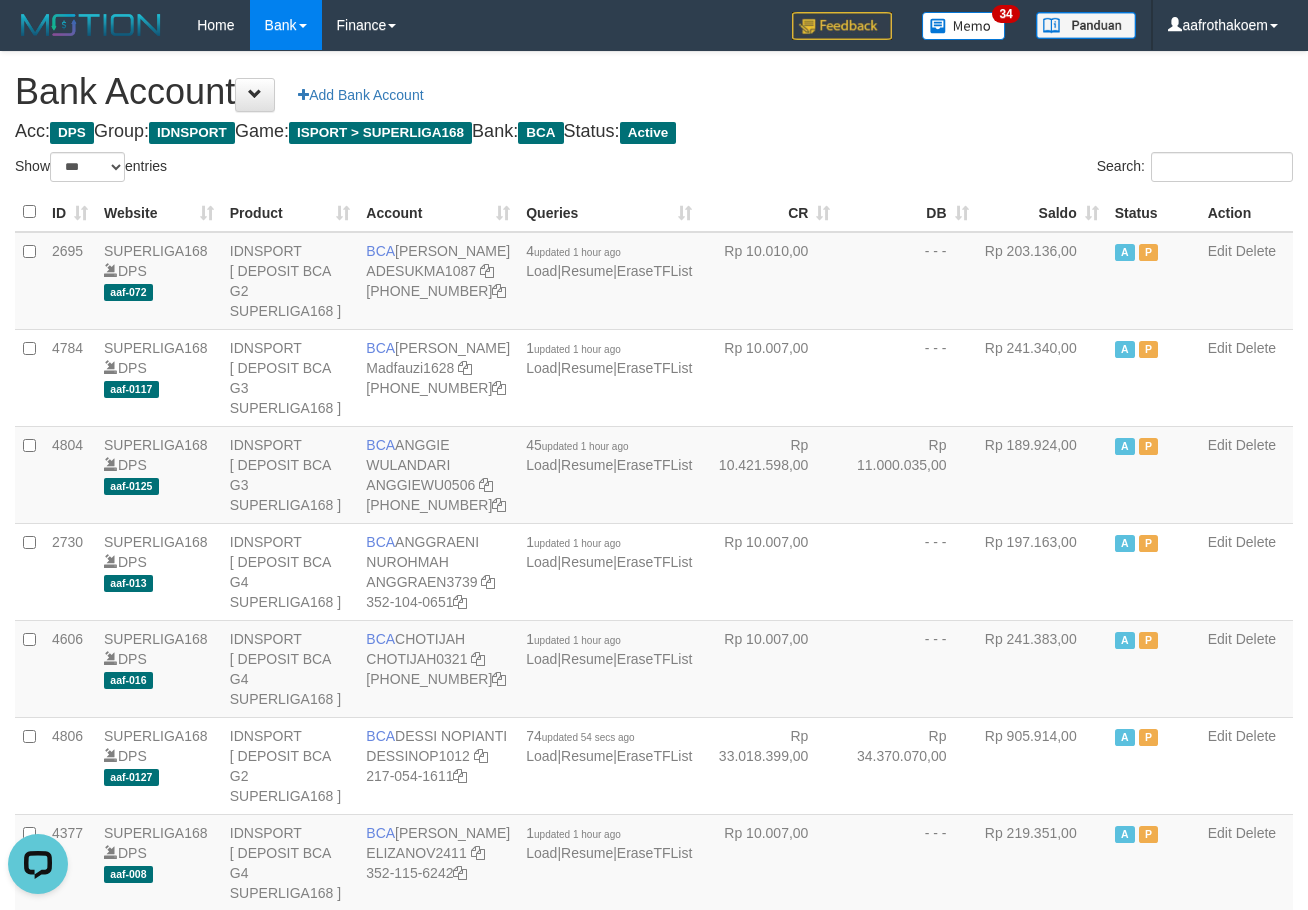 scroll, scrollTop: 0, scrollLeft: 0, axis: both 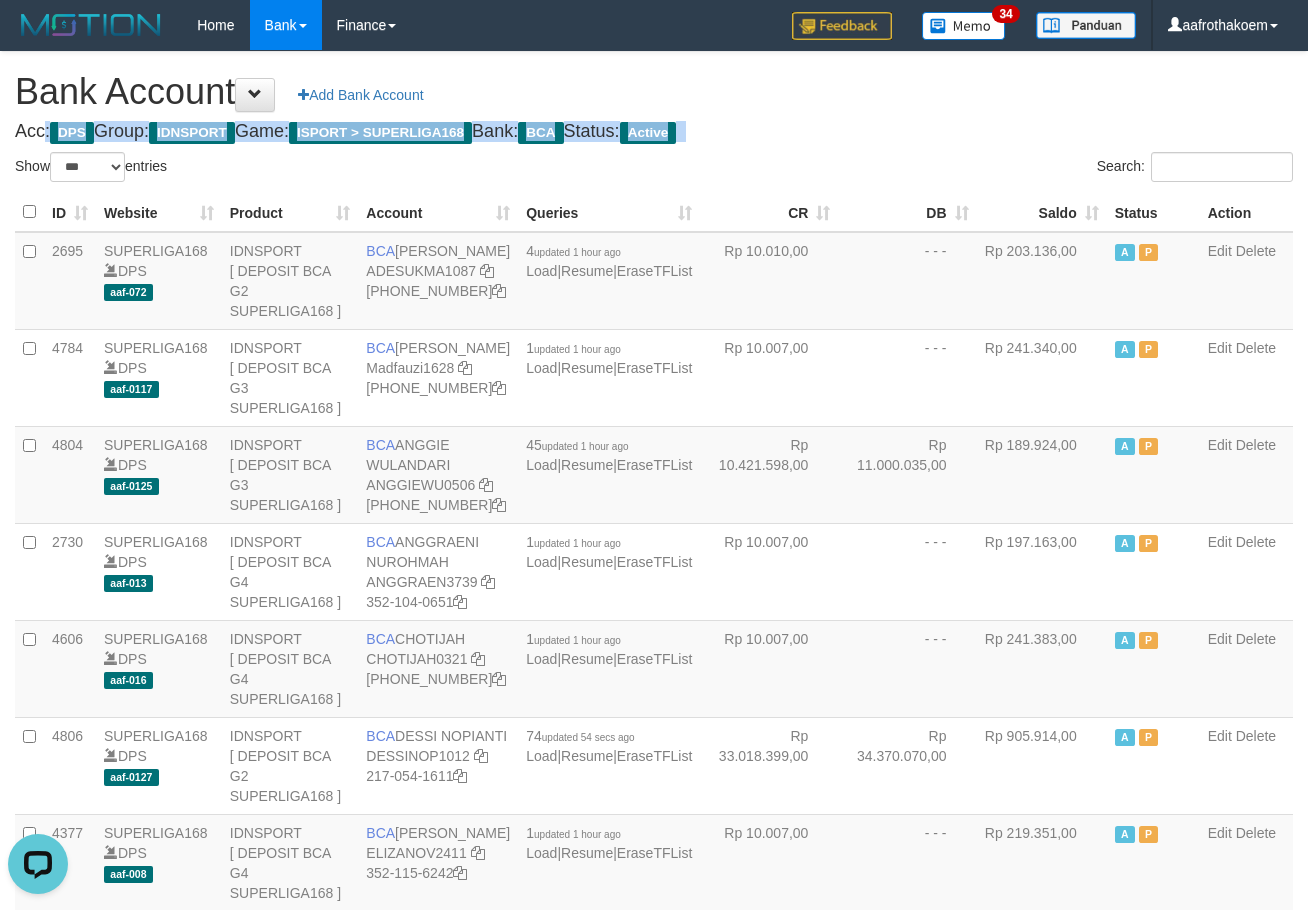 drag, startPoint x: 815, startPoint y: 98, endPoint x: 1321, endPoint y: 266, distance: 533.1604 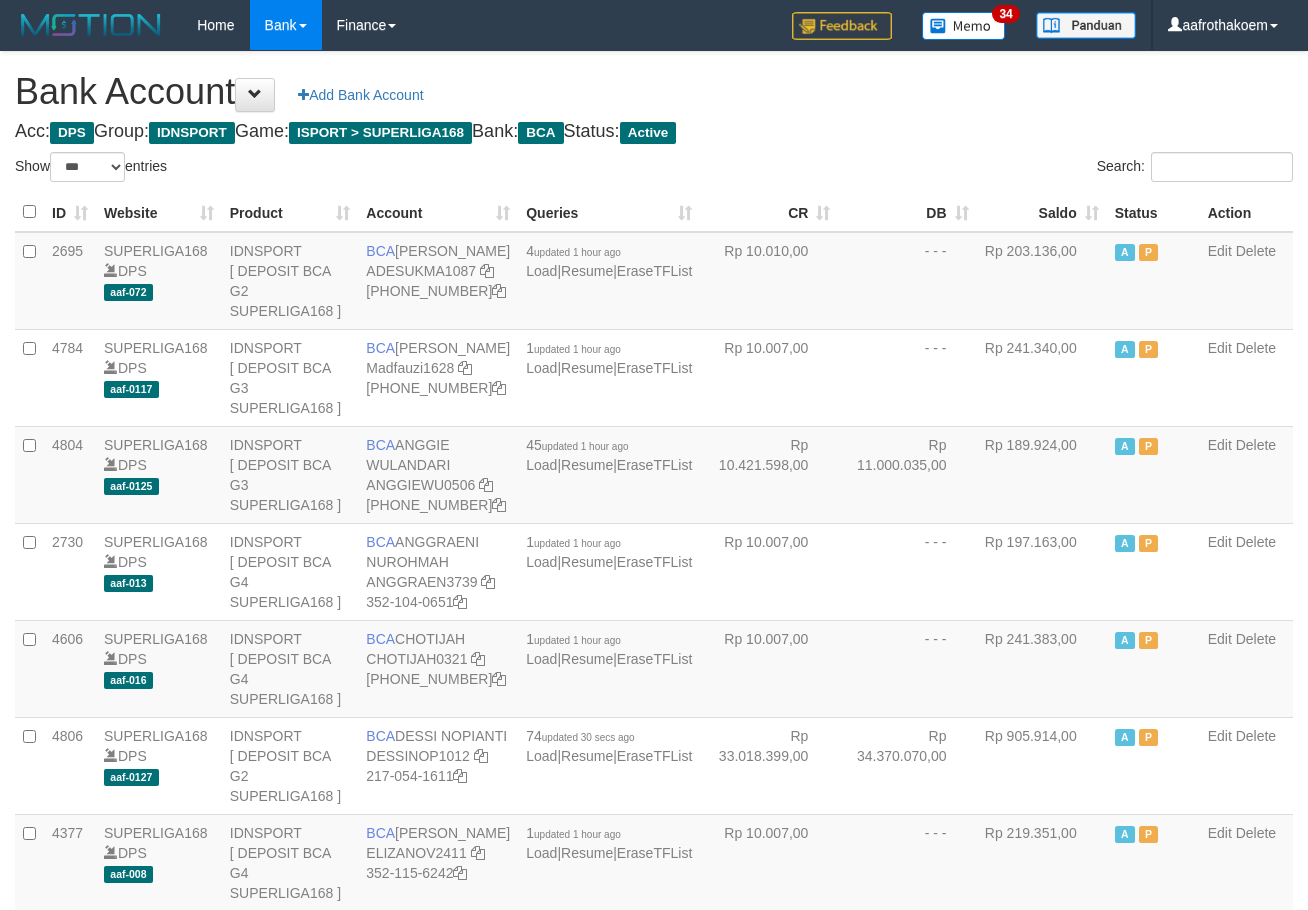 select on "***" 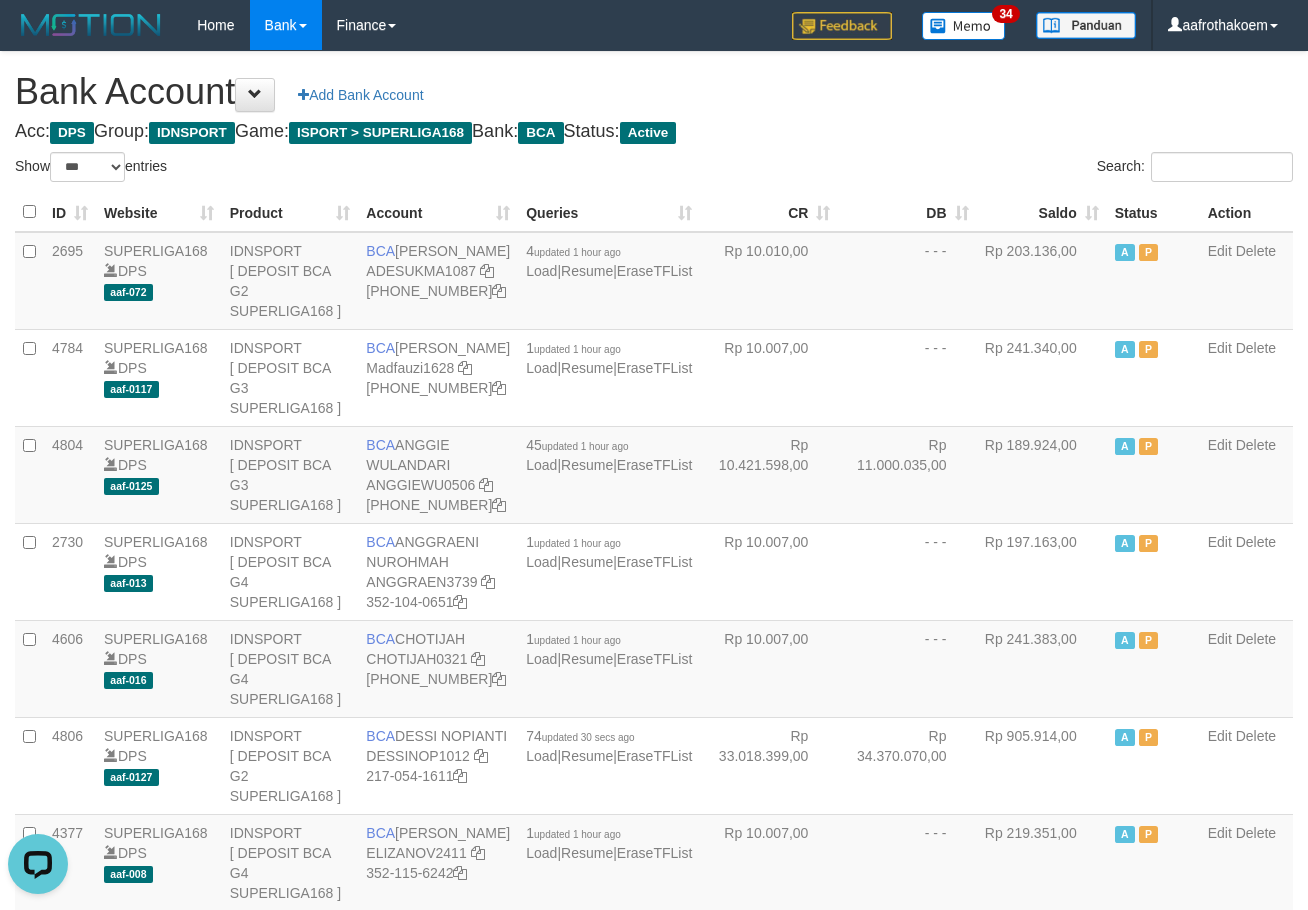 scroll, scrollTop: 0, scrollLeft: 0, axis: both 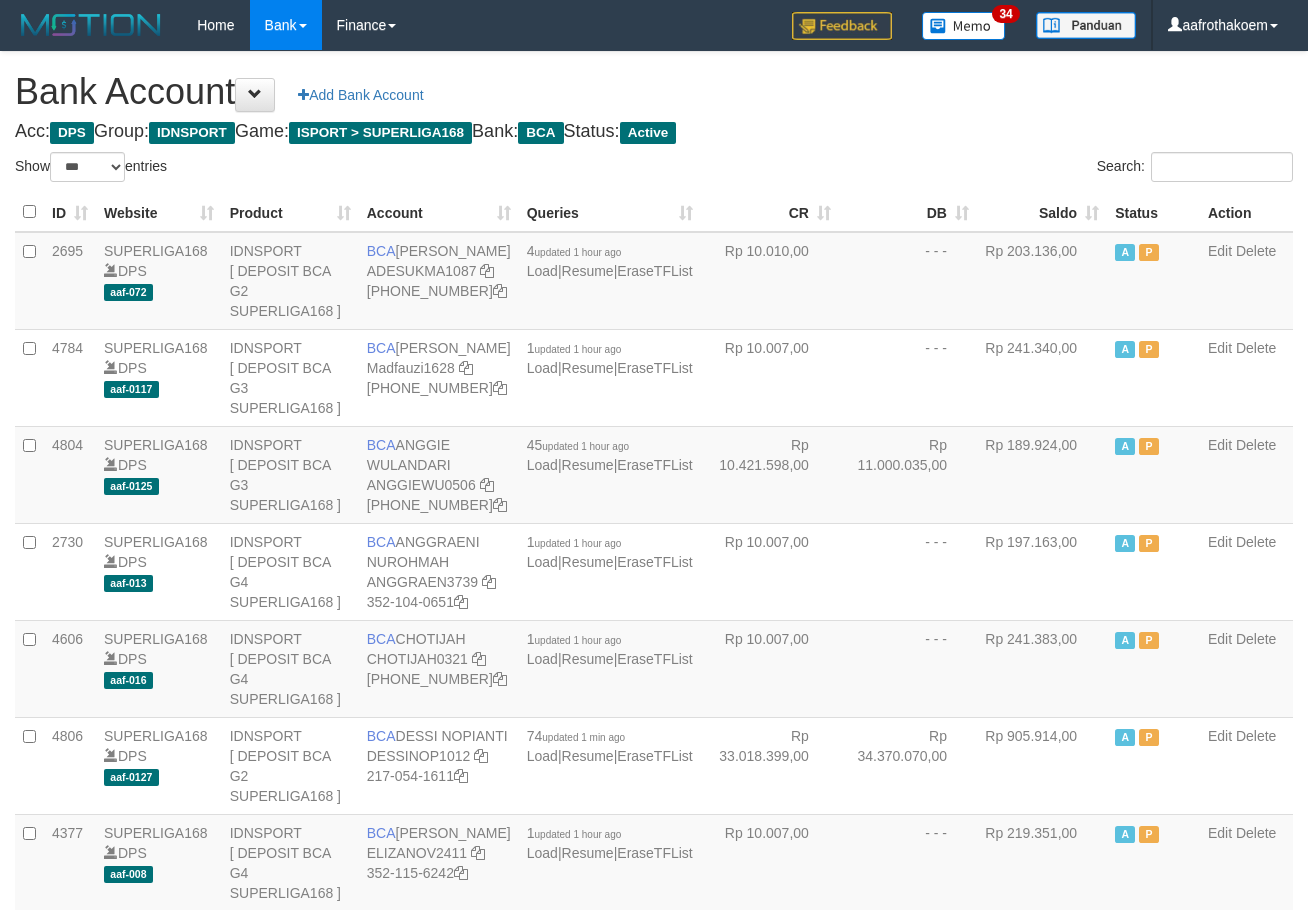 select on "***" 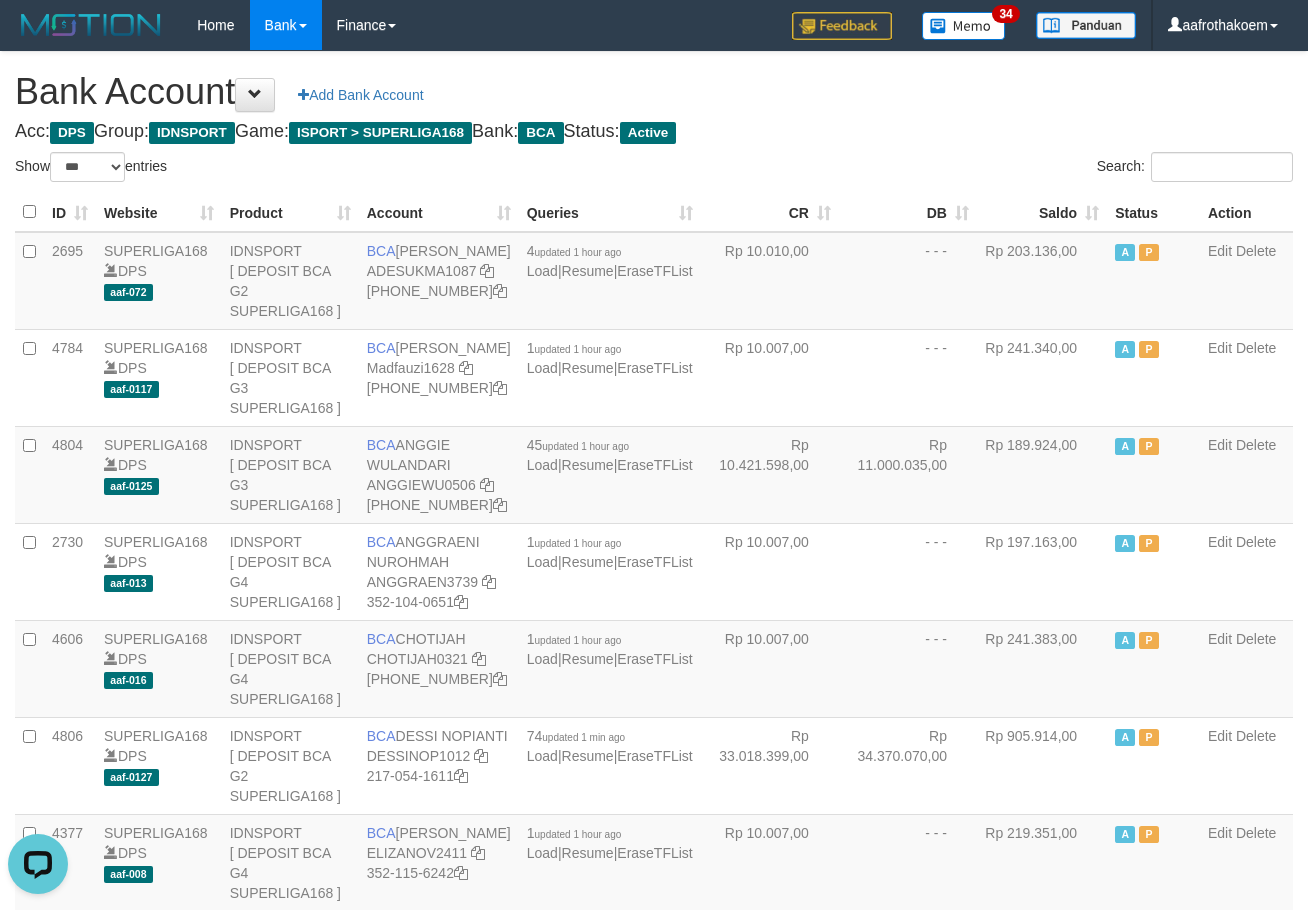 scroll, scrollTop: 0, scrollLeft: 0, axis: both 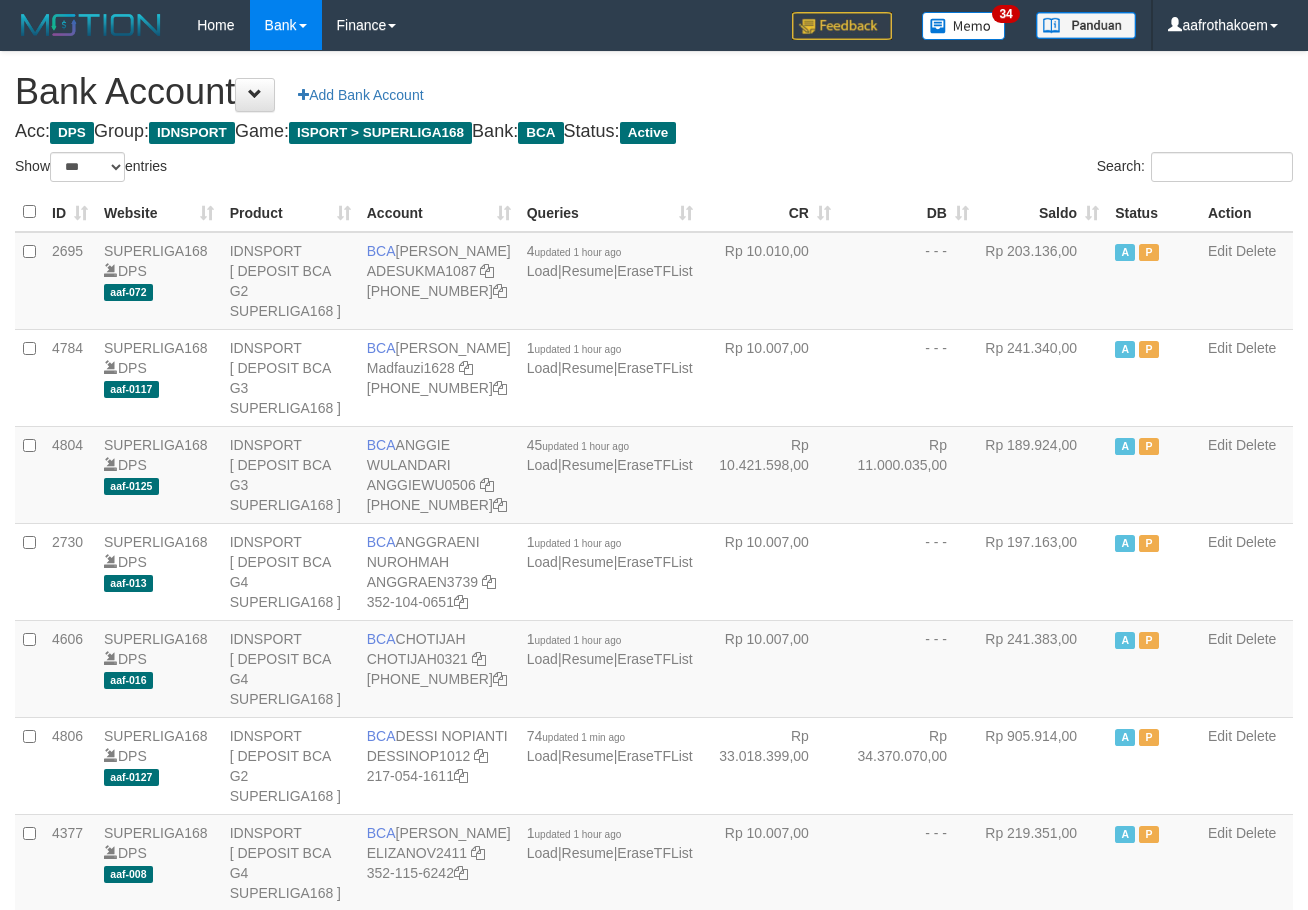 select on "***" 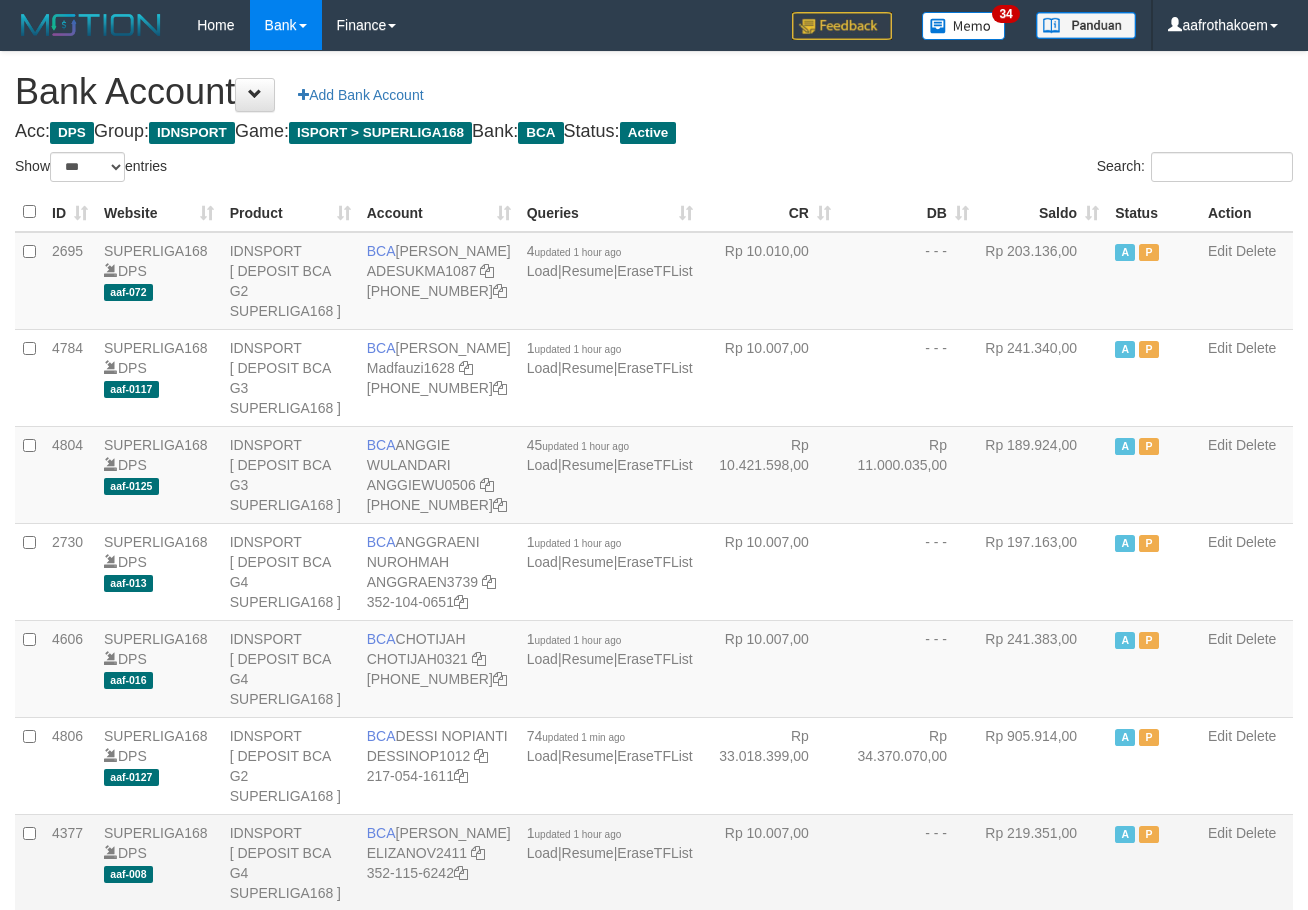 scroll, scrollTop: 0, scrollLeft: 0, axis: both 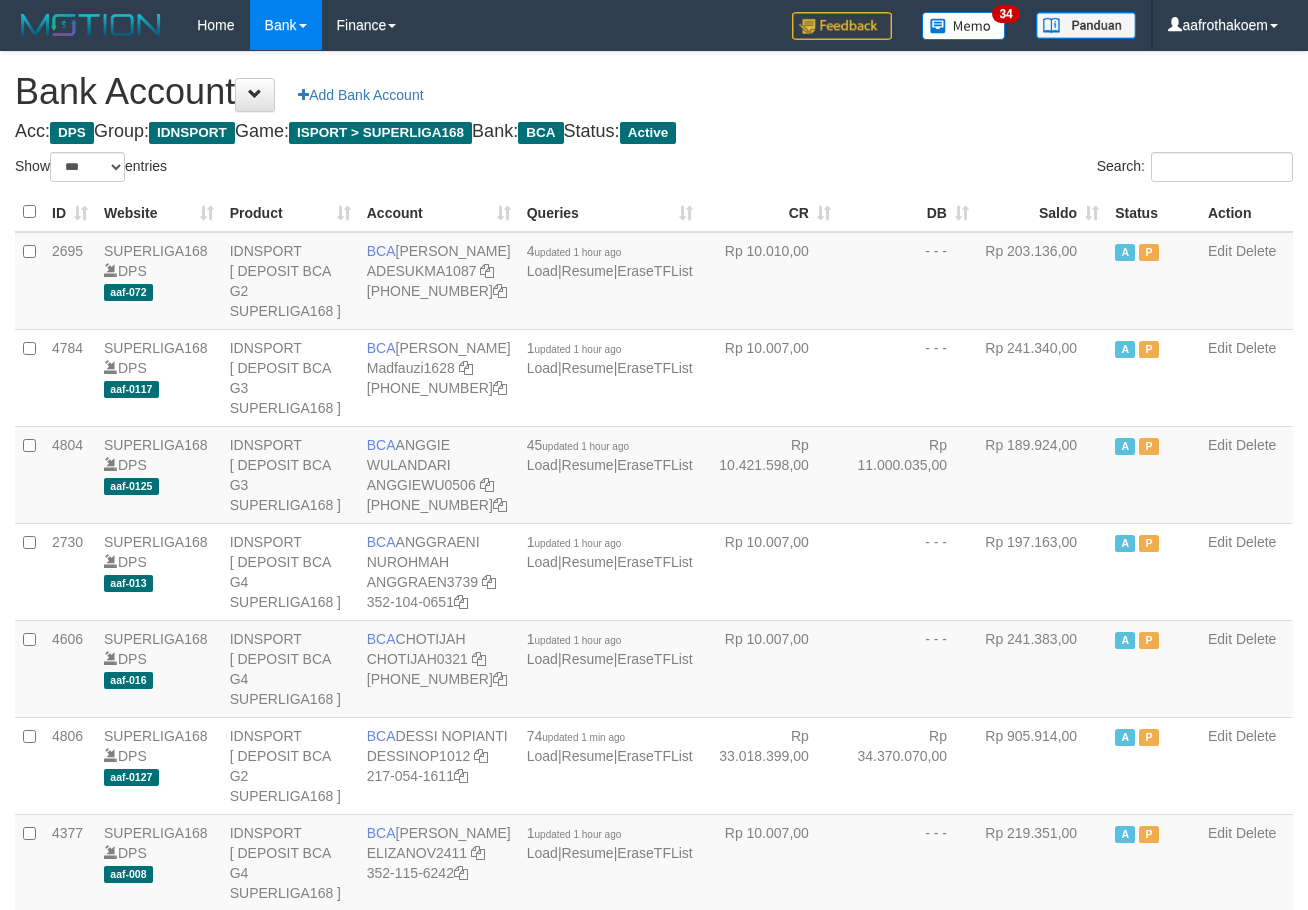 select on "***" 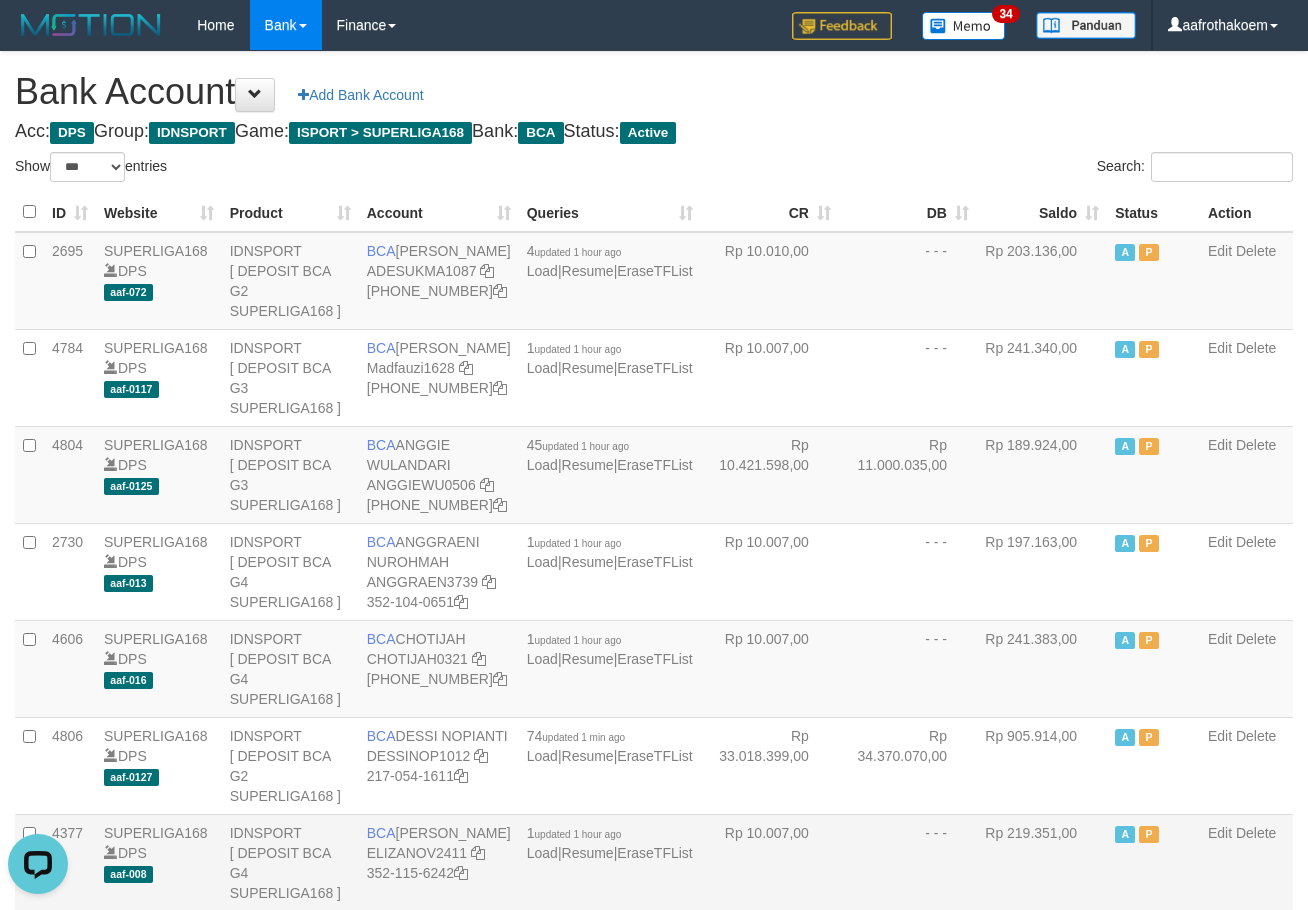 scroll, scrollTop: 0, scrollLeft: 0, axis: both 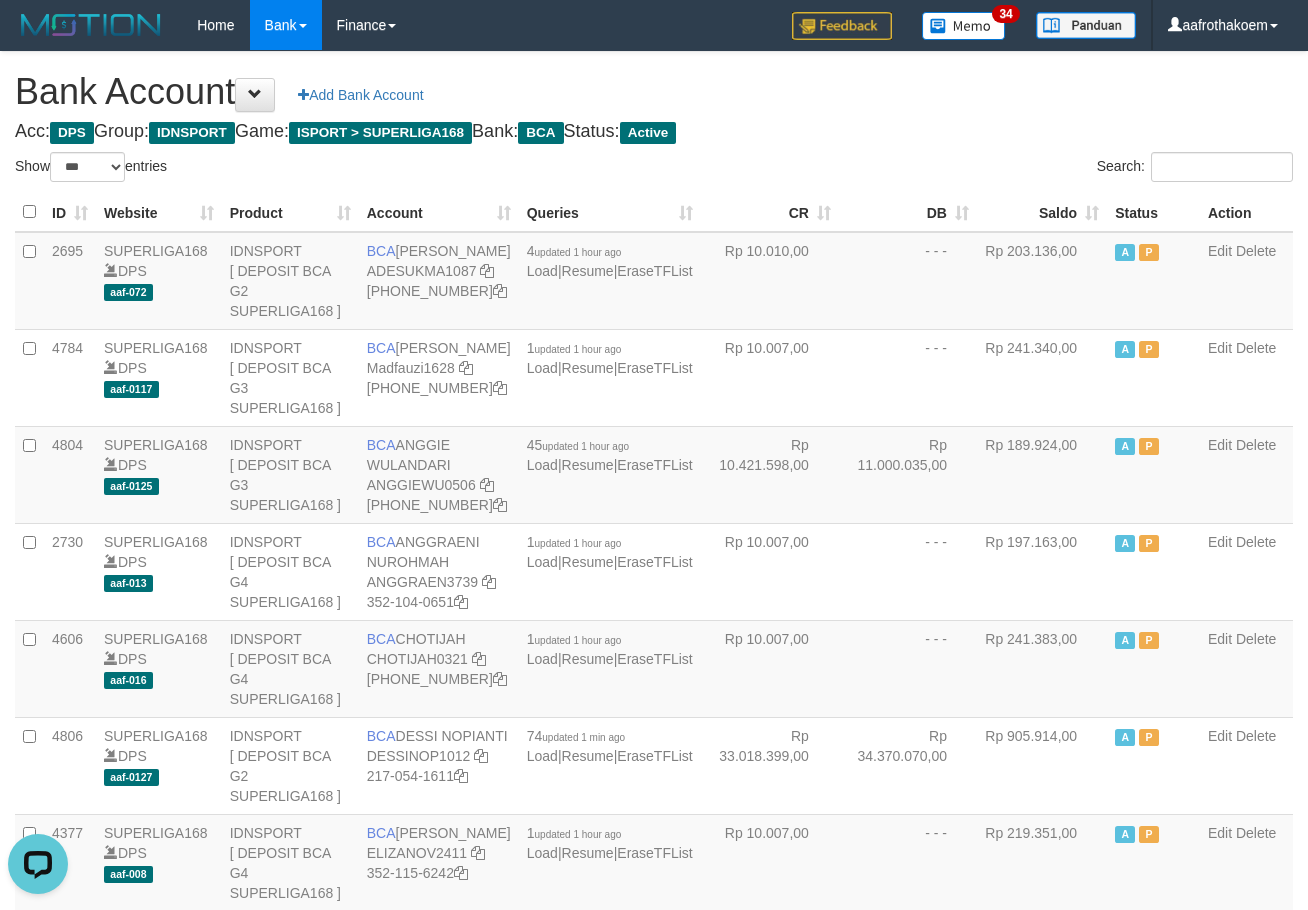 drag, startPoint x: 845, startPoint y: 33, endPoint x: 790, endPoint y: 71, distance: 66.85058 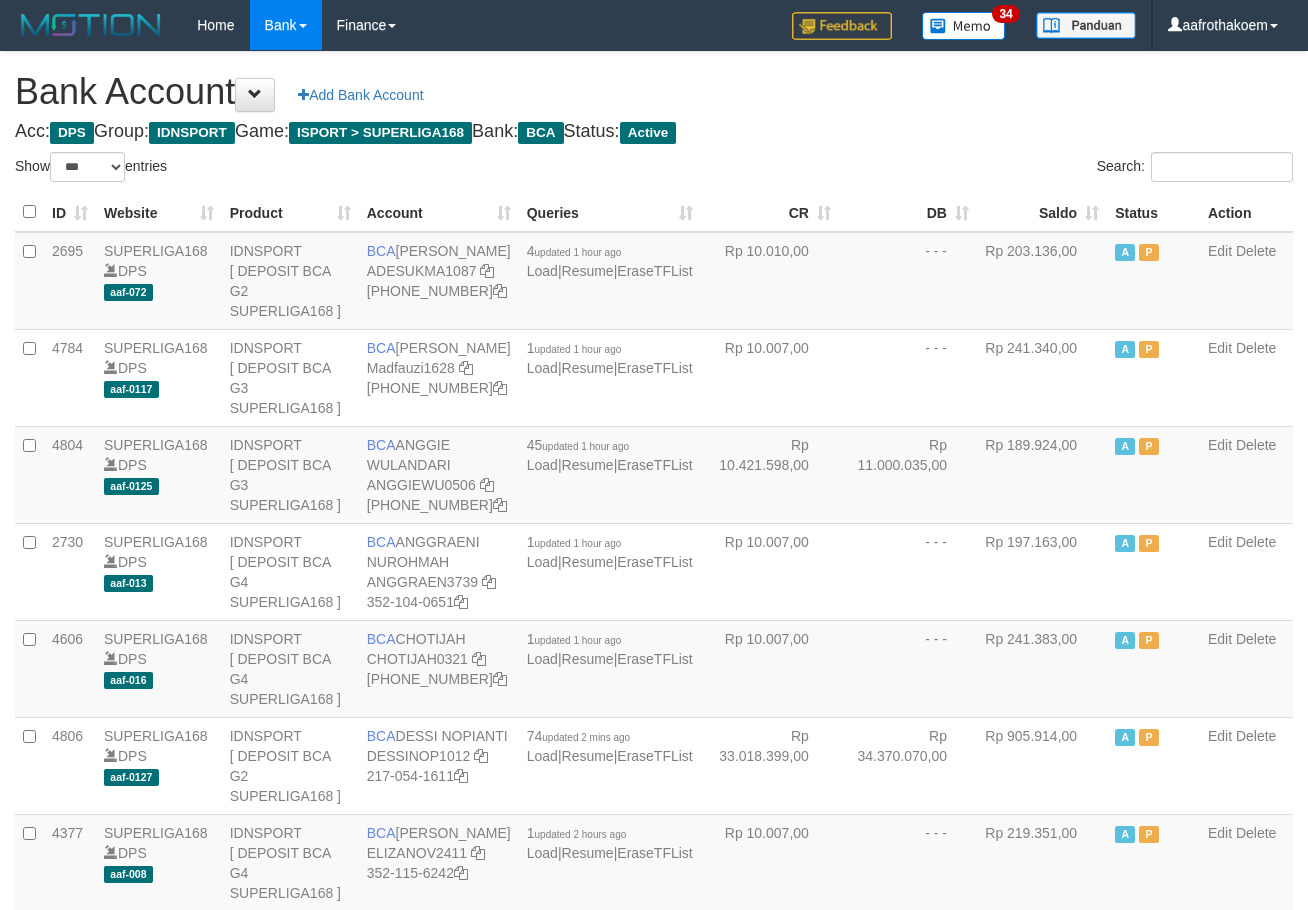 select on "***" 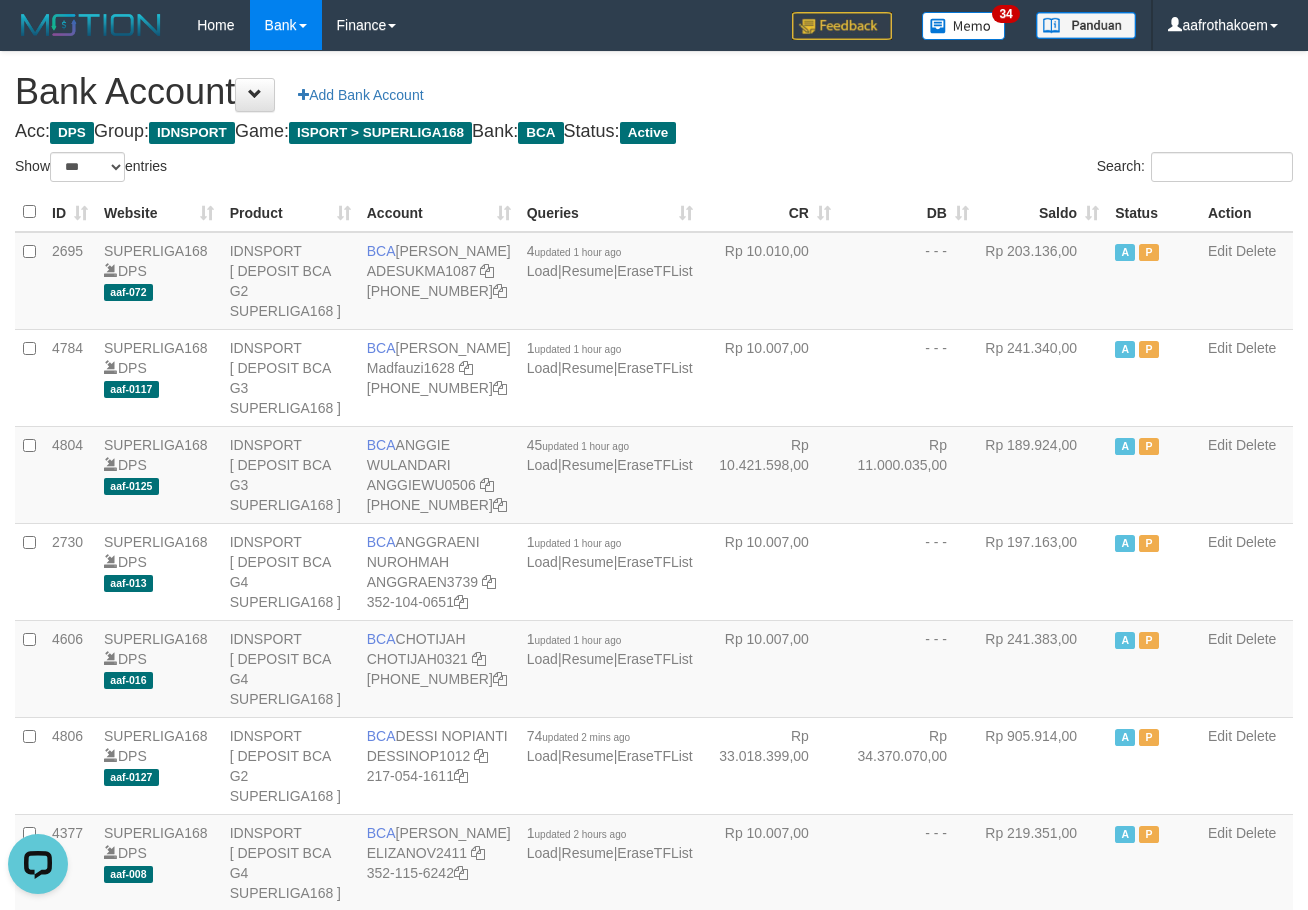 scroll, scrollTop: 0, scrollLeft: 0, axis: both 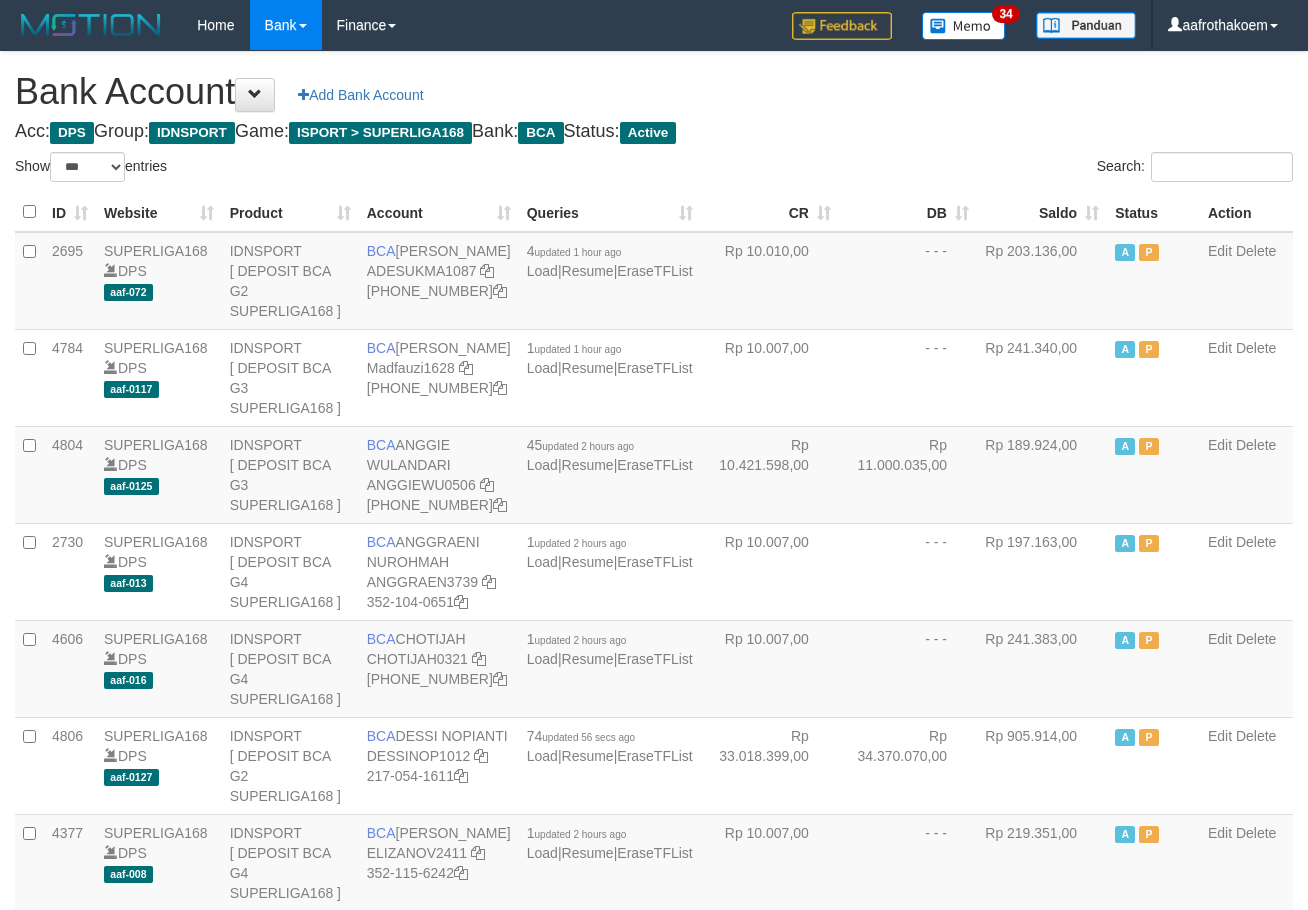 select on "***" 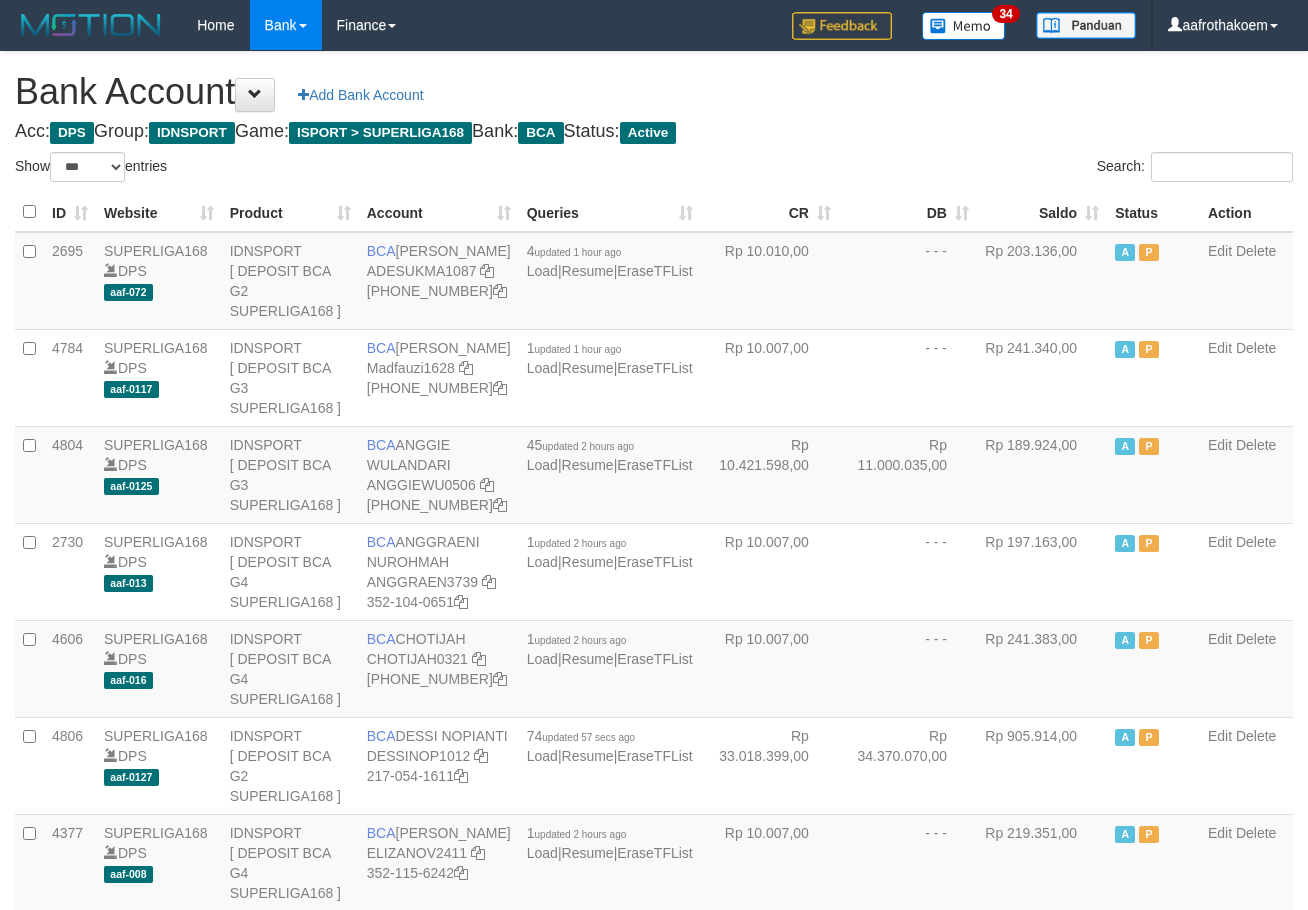 select on "***" 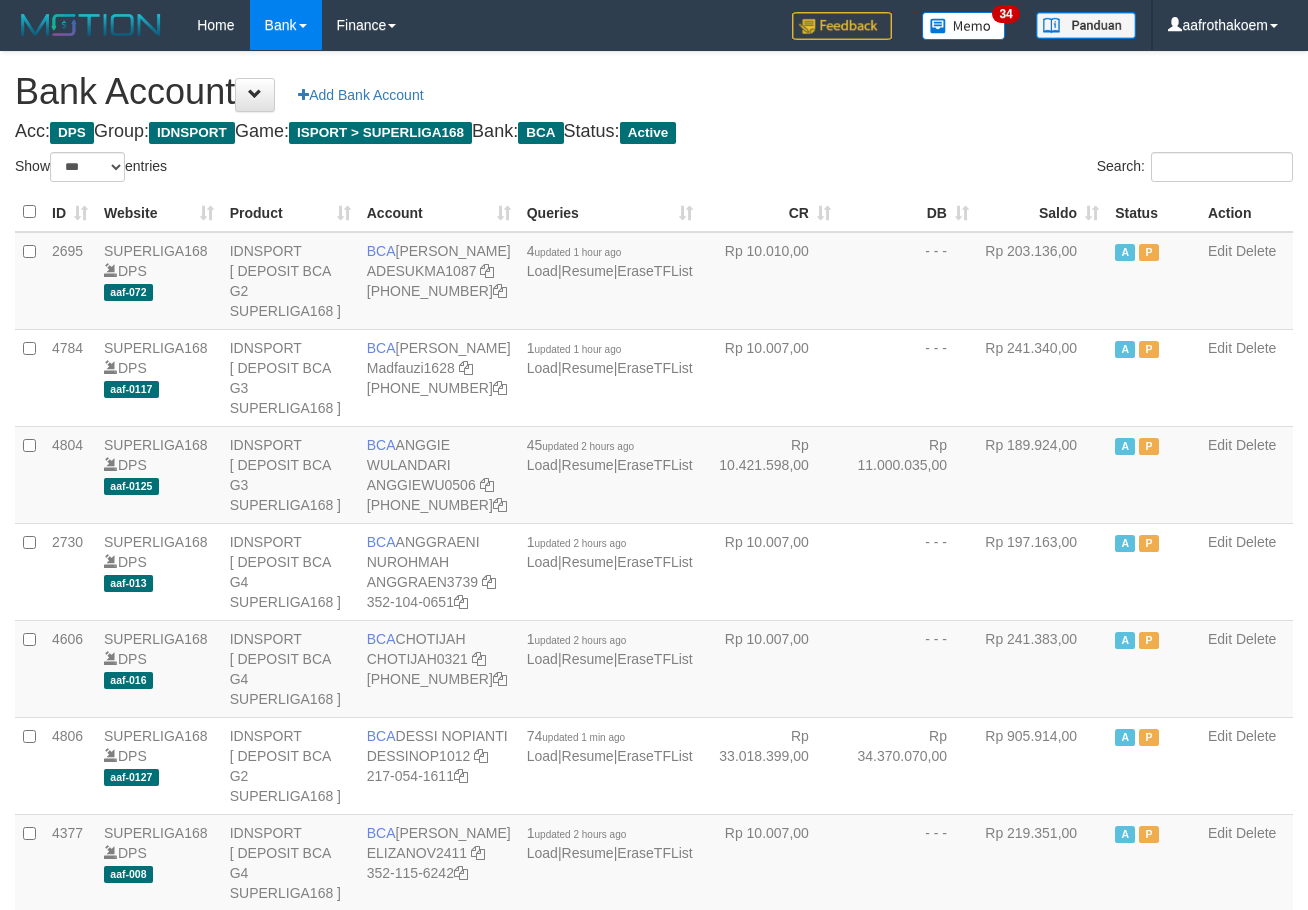 select on "***" 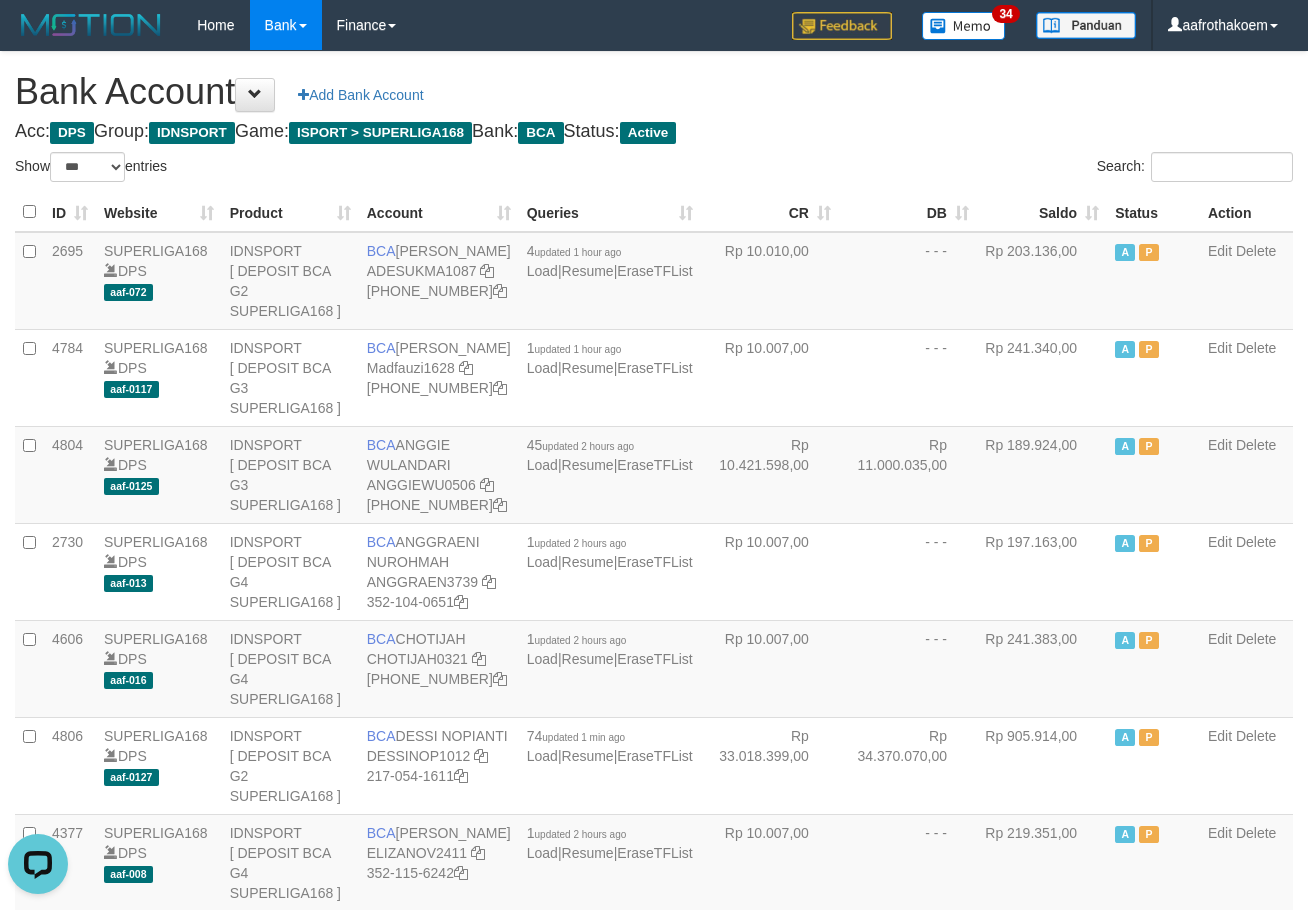 scroll, scrollTop: 0, scrollLeft: 0, axis: both 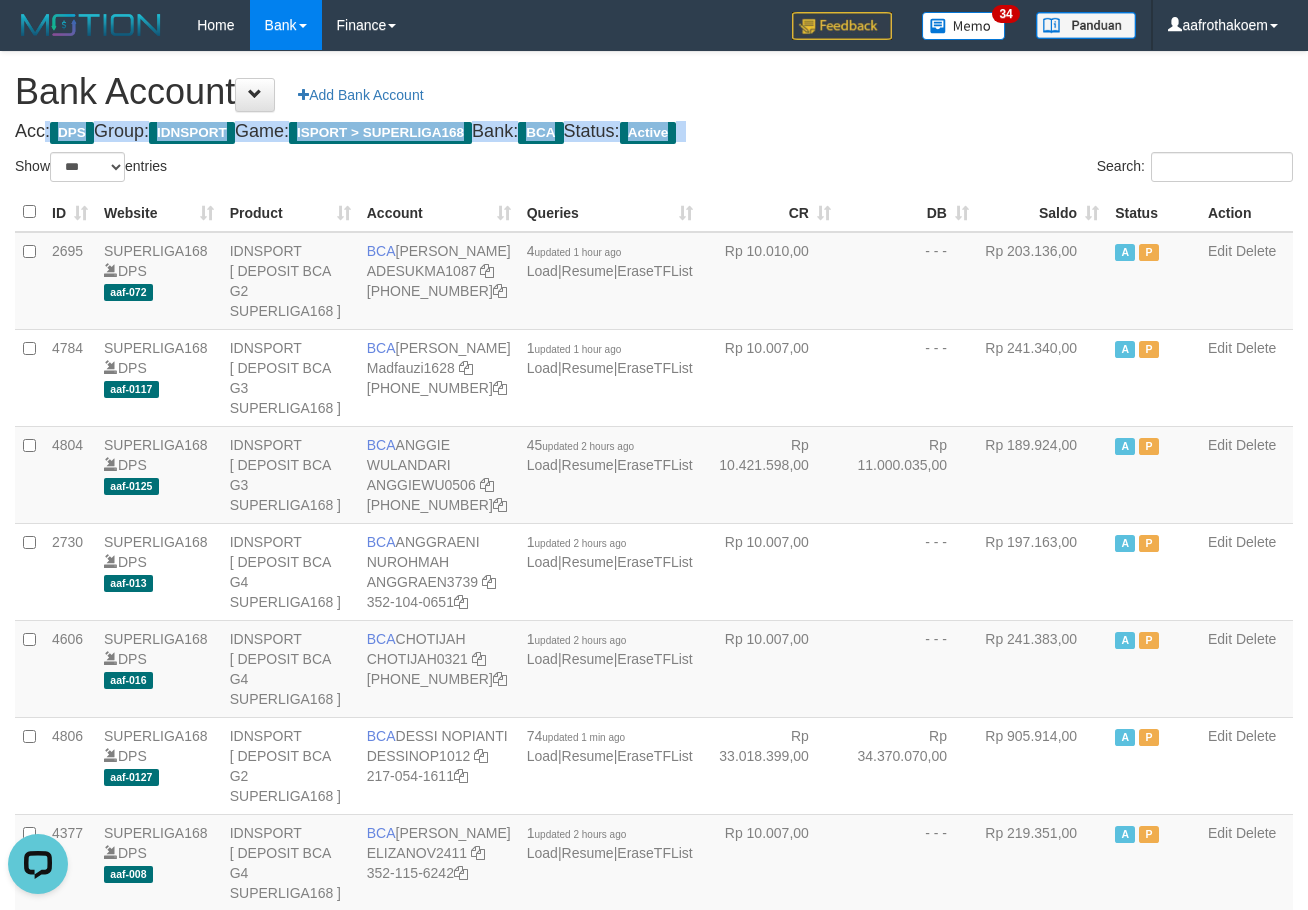 click on "Bank Account
Add Bank Account" at bounding box center (654, 92) 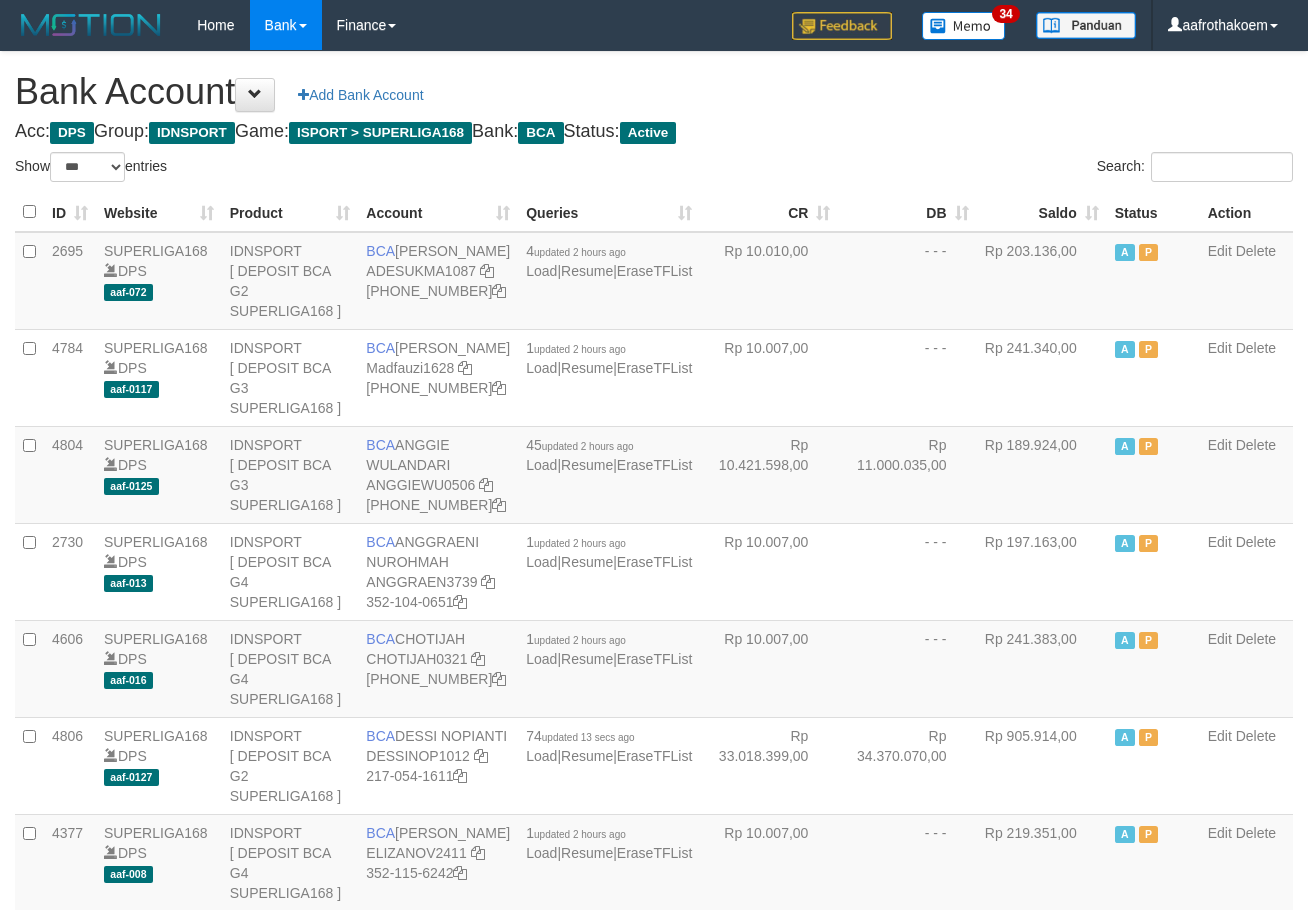 select on "***" 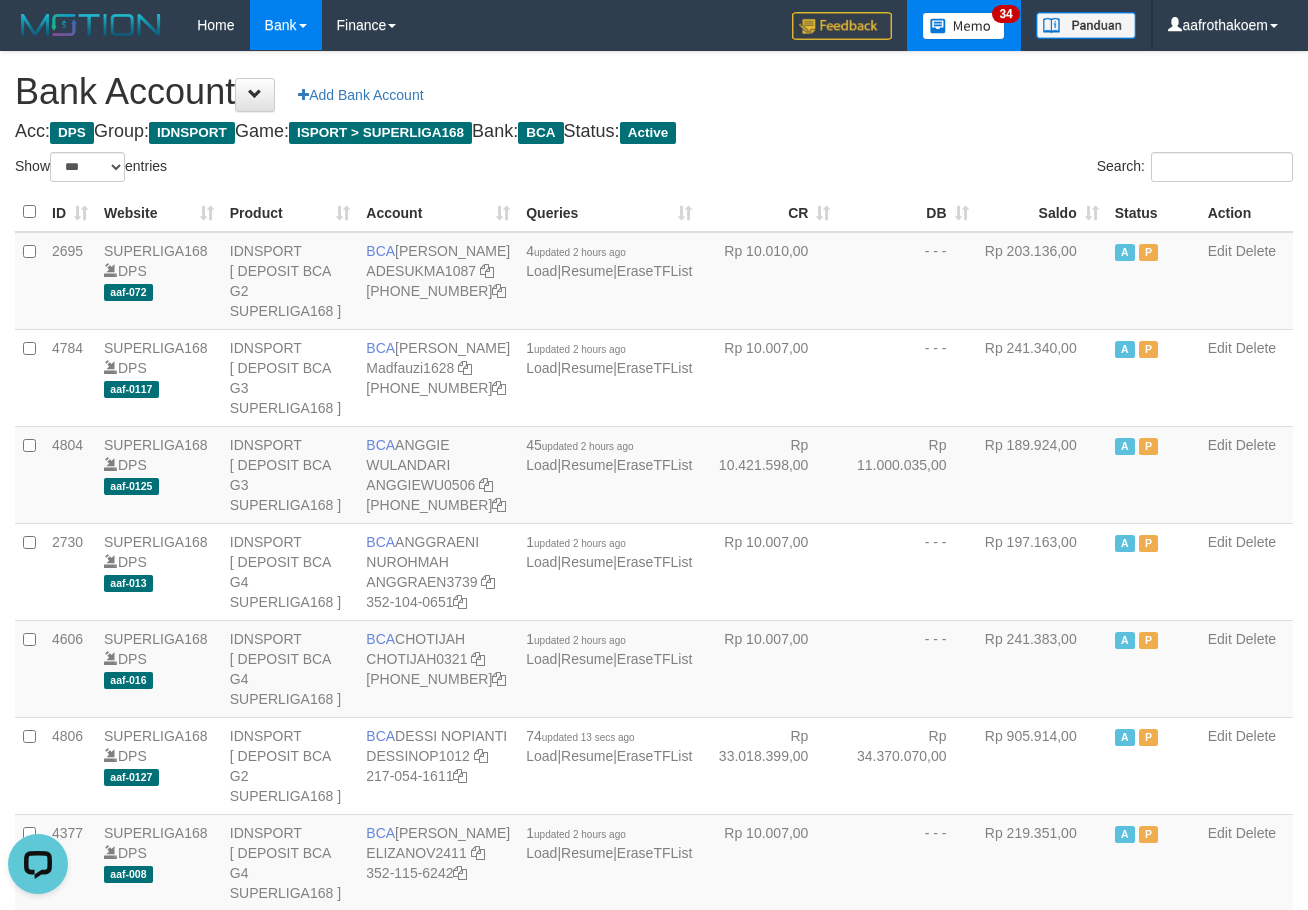 scroll, scrollTop: 0, scrollLeft: 0, axis: both 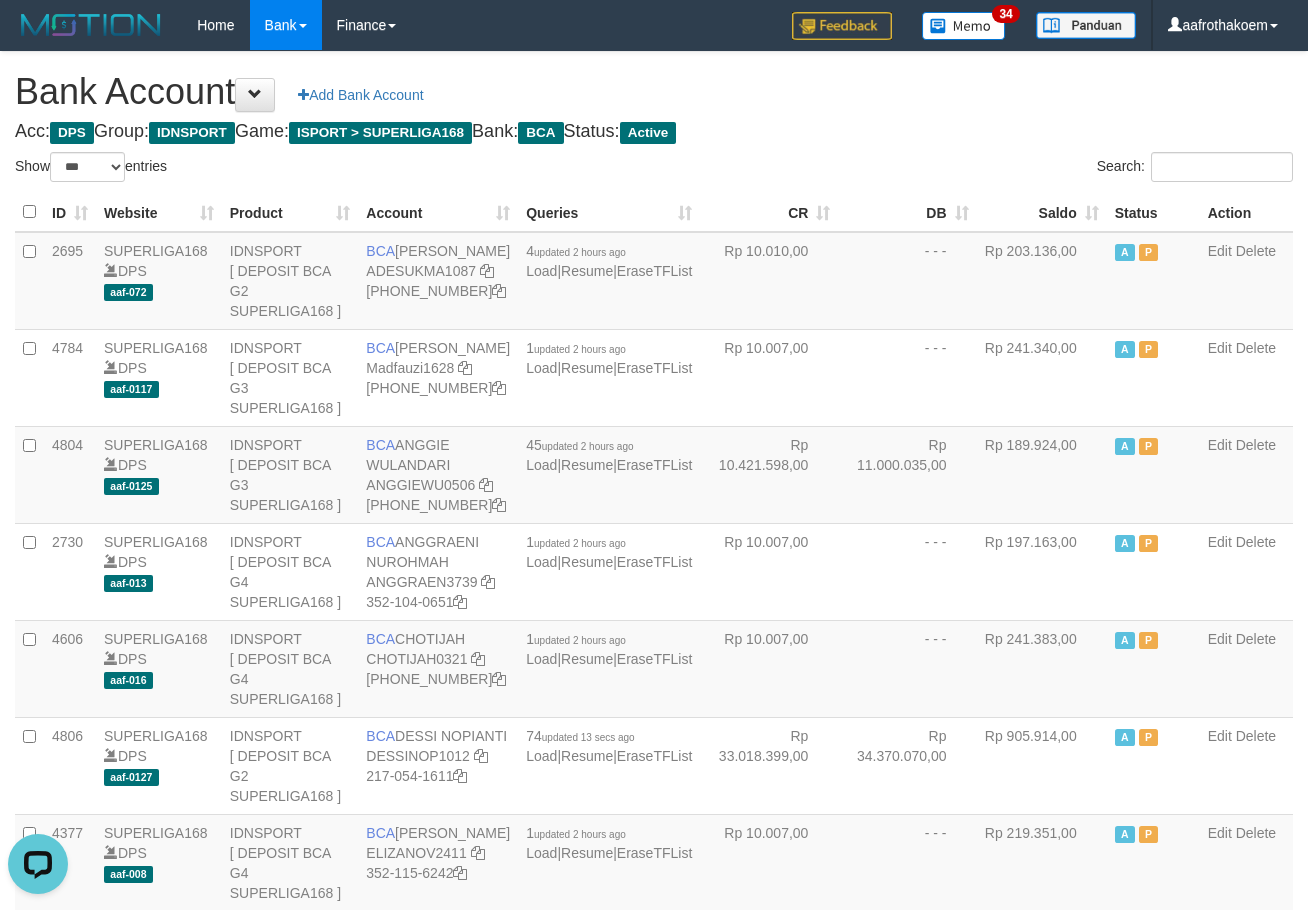 click on "Bank Account
Add Bank Account" at bounding box center [654, 92] 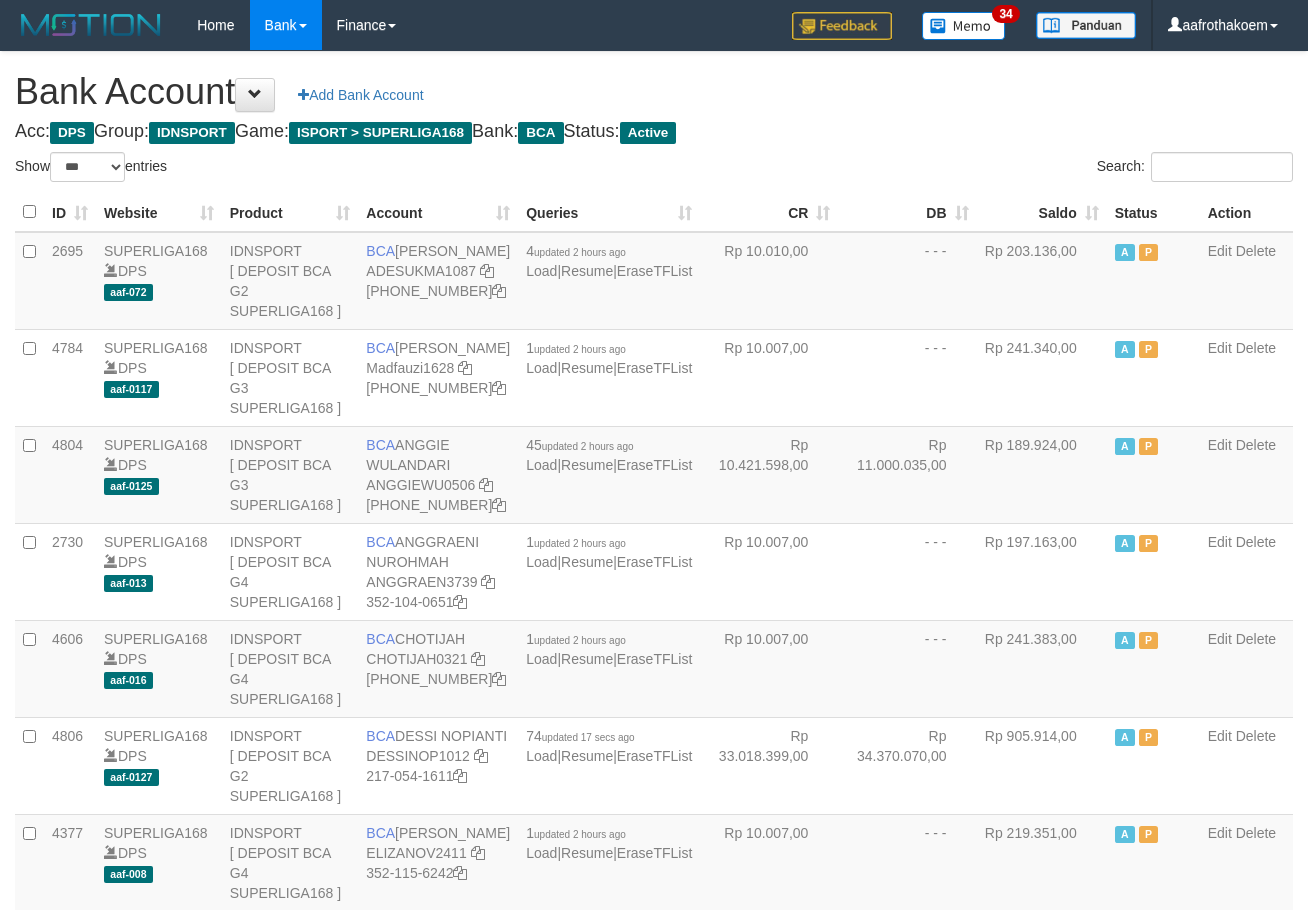 select on "***" 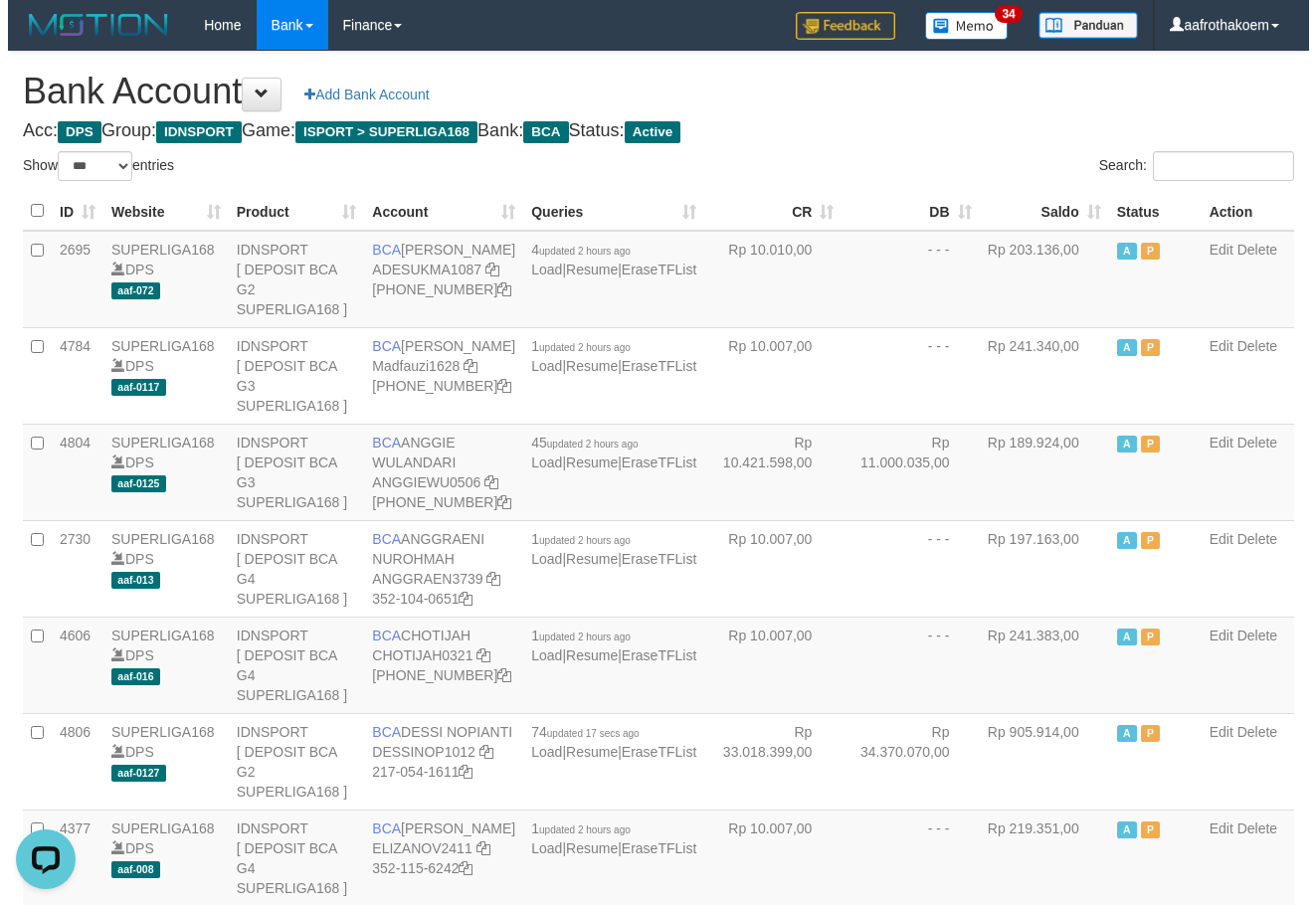 scroll, scrollTop: 0, scrollLeft: 0, axis: both 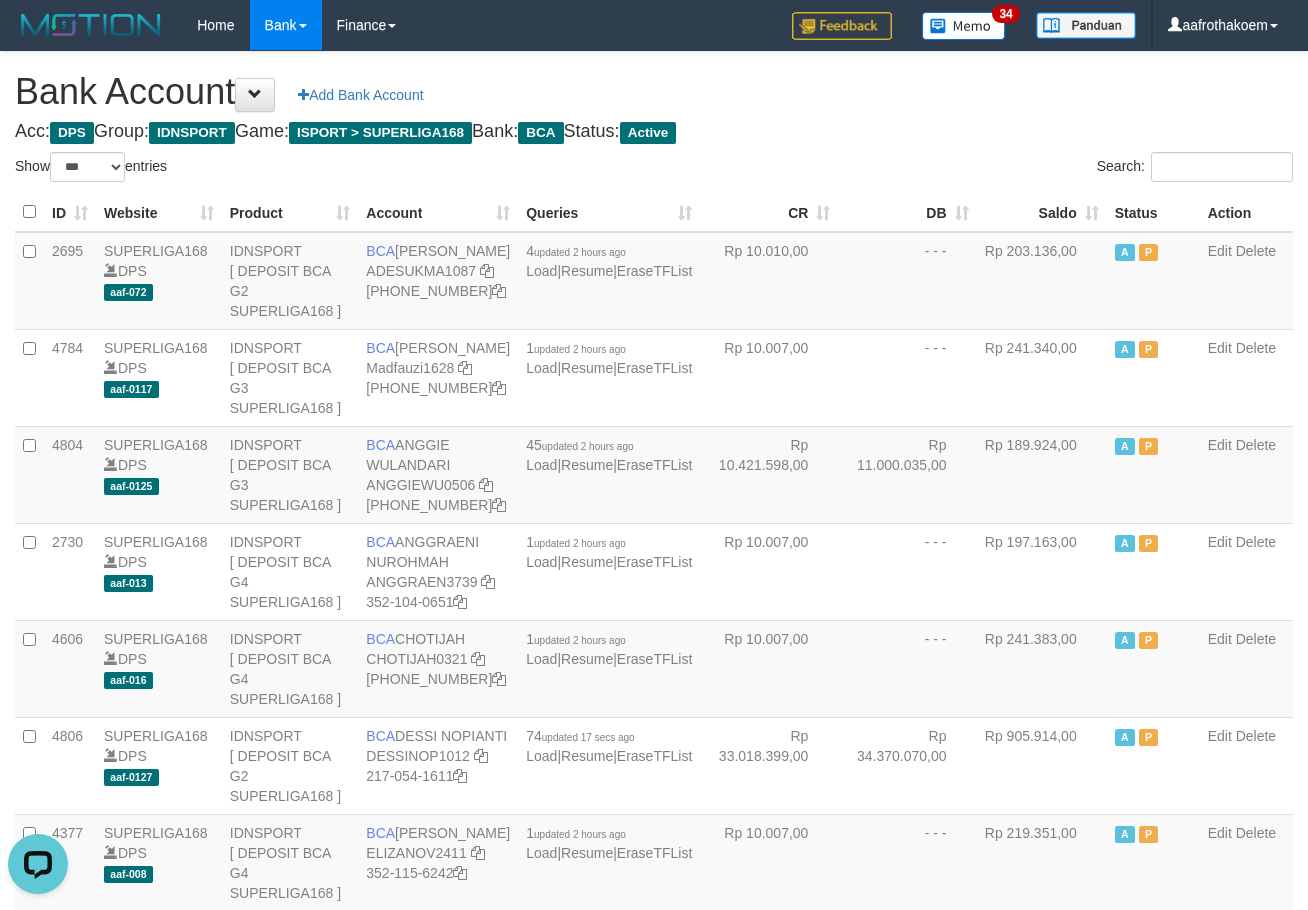 click on "Search:" at bounding box center [981, 169] 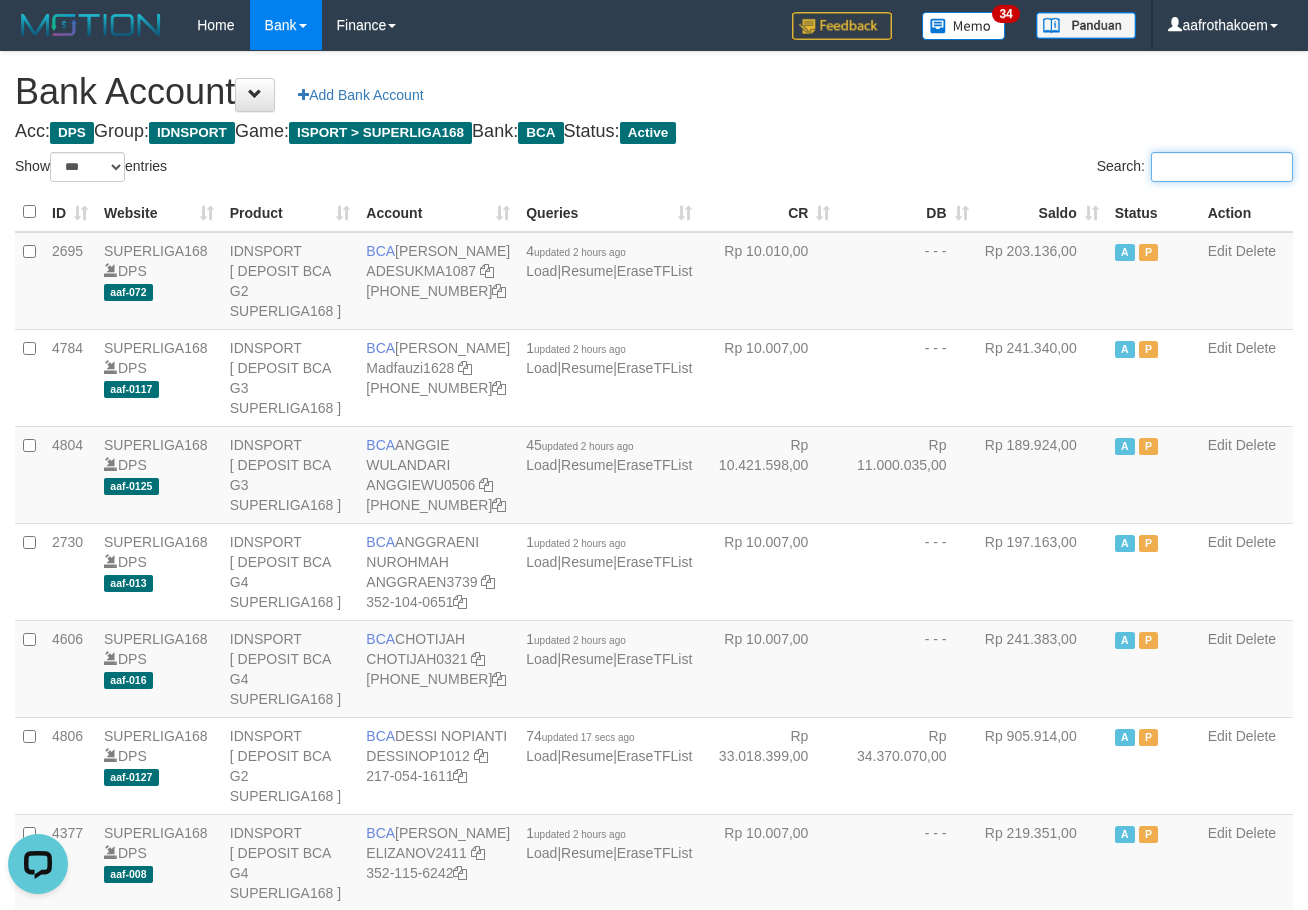 click on "Search:" at bounding box center [1222, 167] 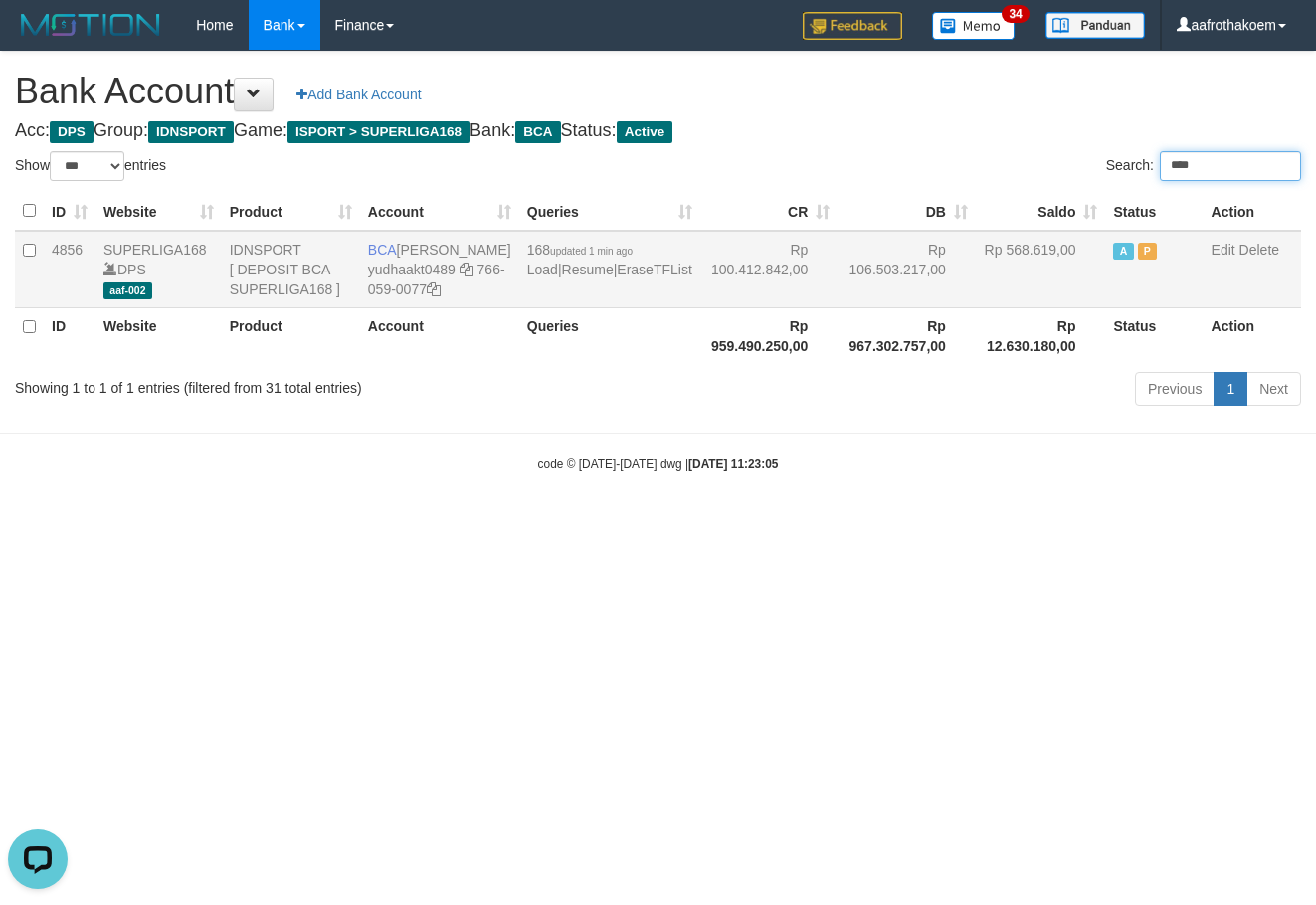 type on "****" 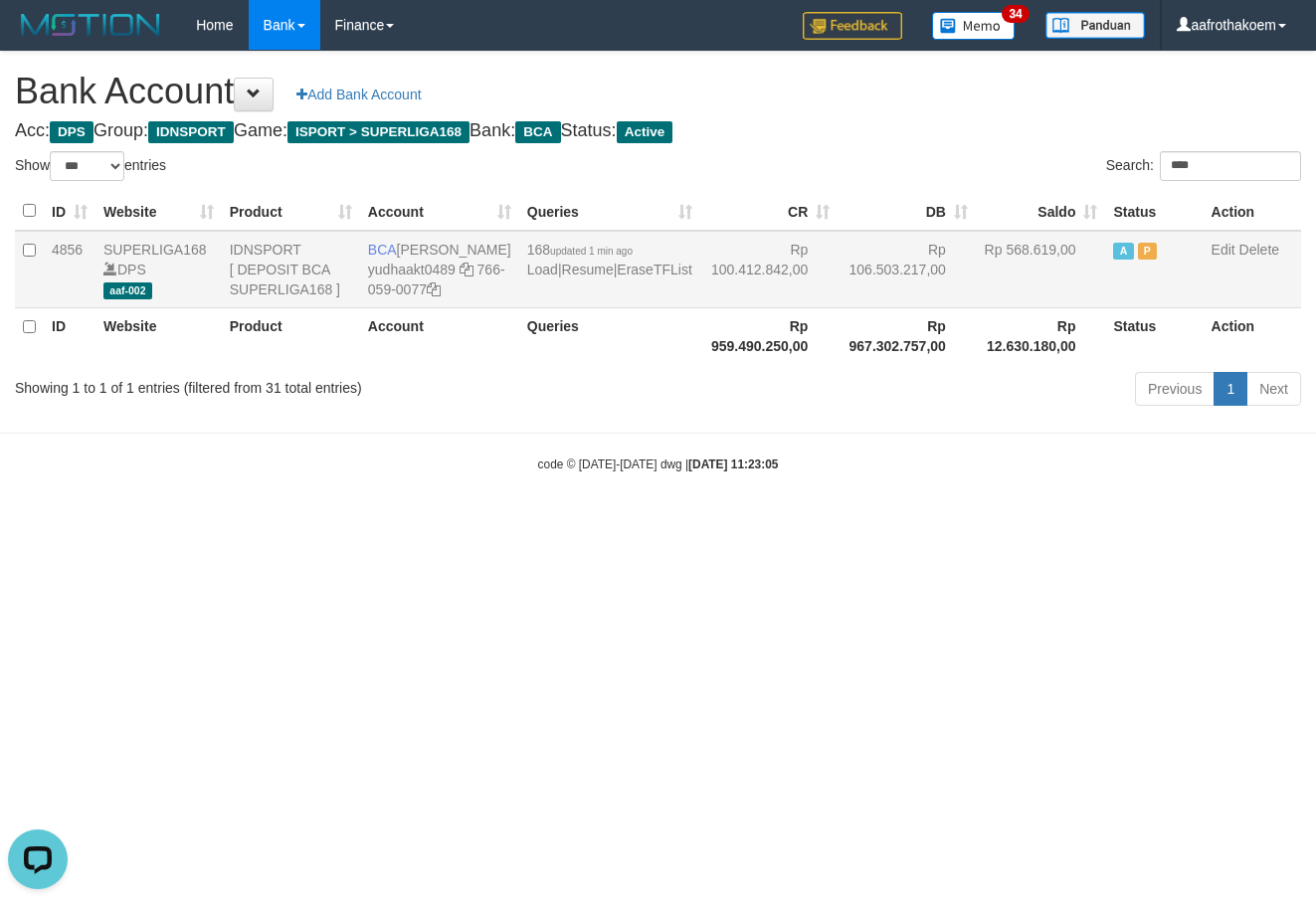 click on "Rp 100.412.842,00" at bounding box center (769, 270) 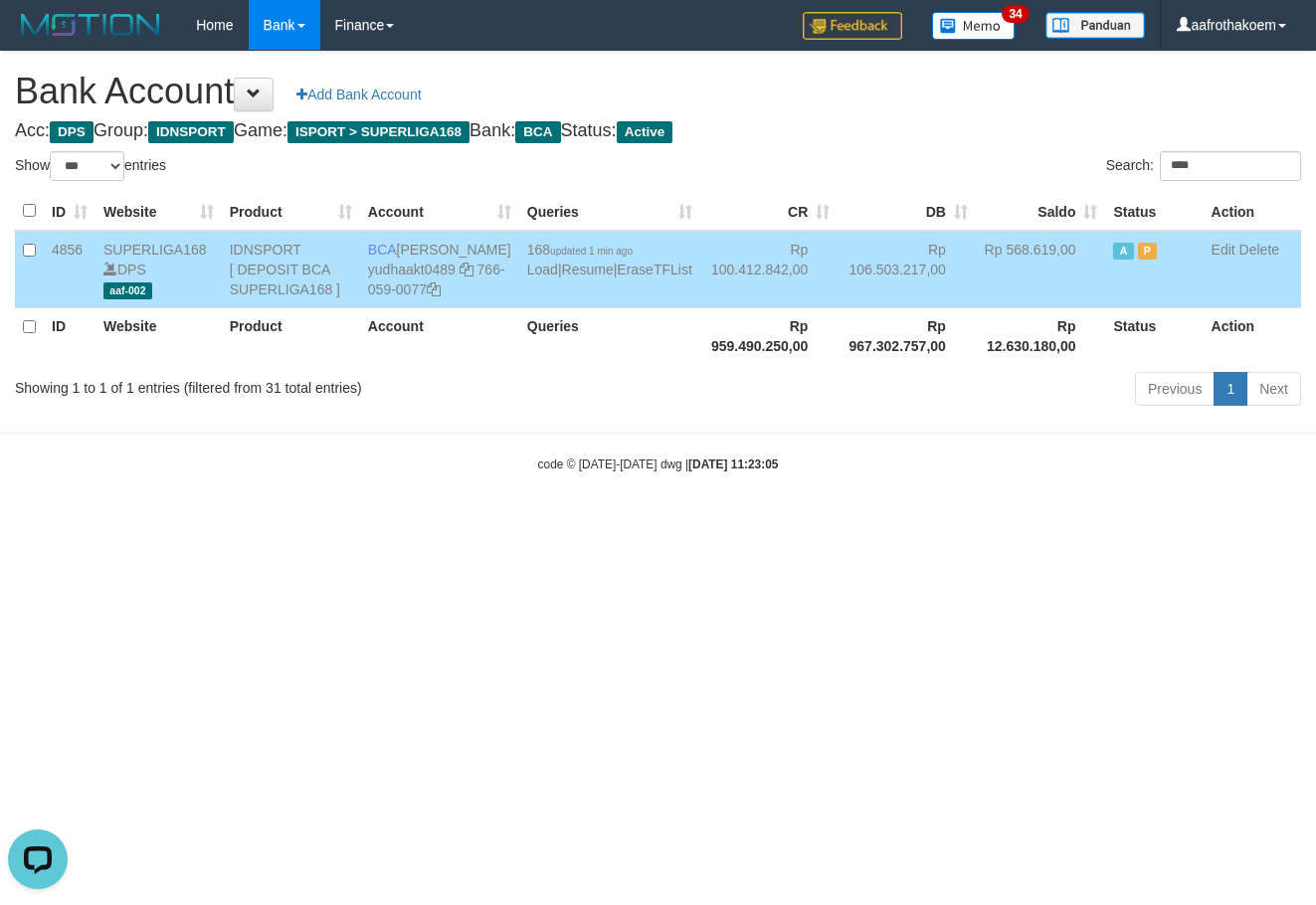 drag, startPoint x: 414, startPoint y: 245, endPoint x: 1299, endPoint y: 341, distance: 890.1916 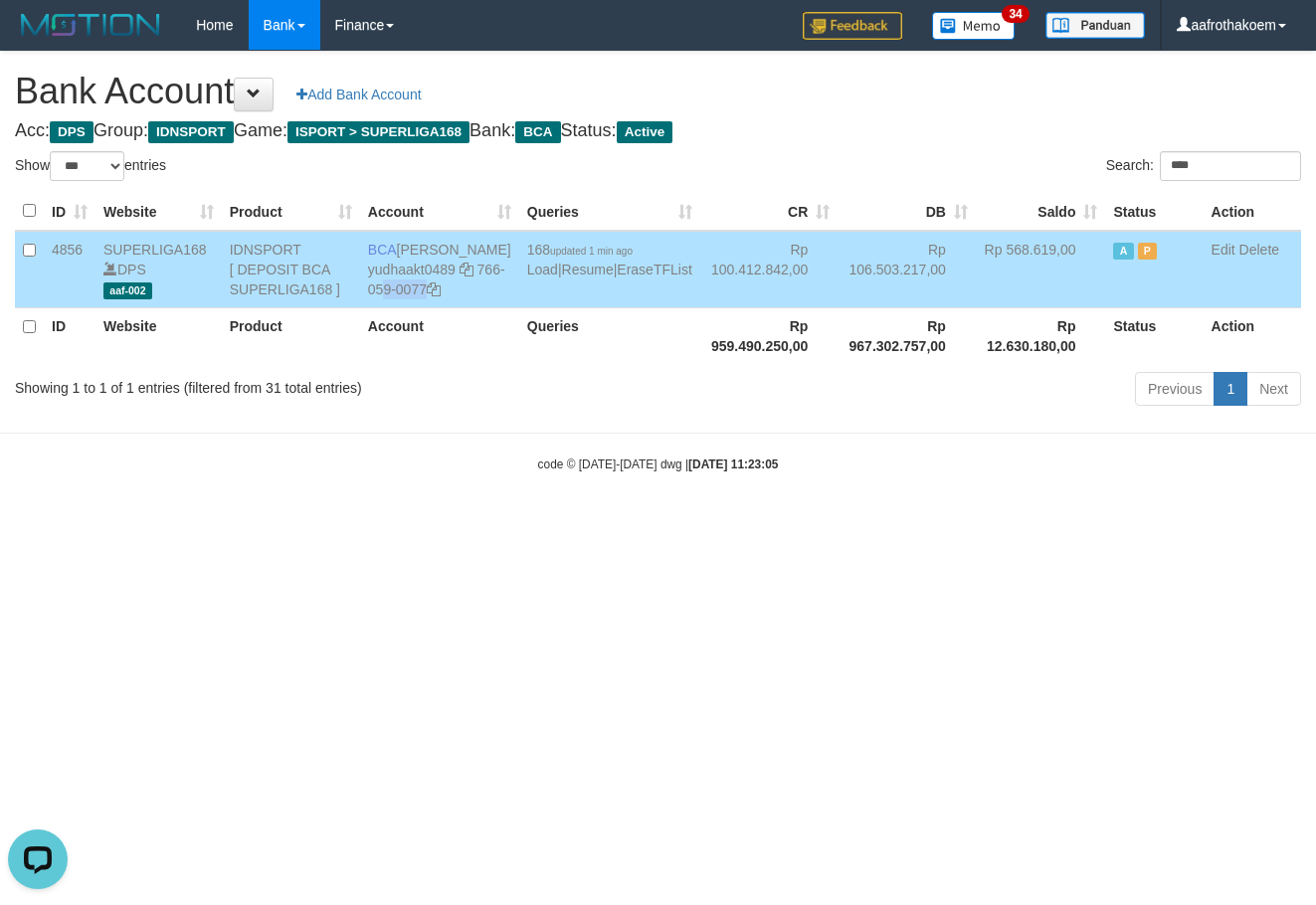 copy on "766-059-0077" 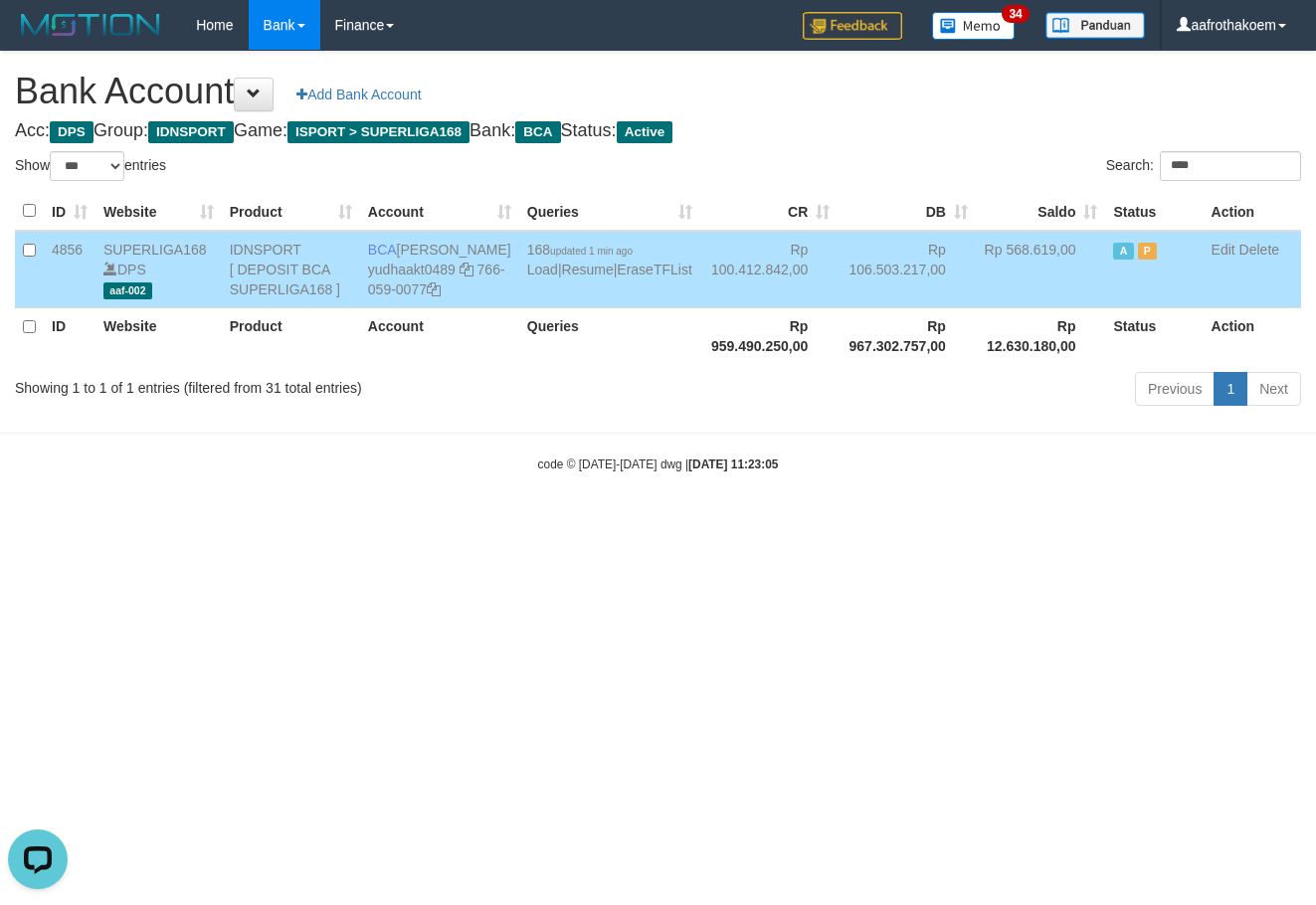 click on "Bank Account
Add Bank Account" at bounding box center [658, 91] 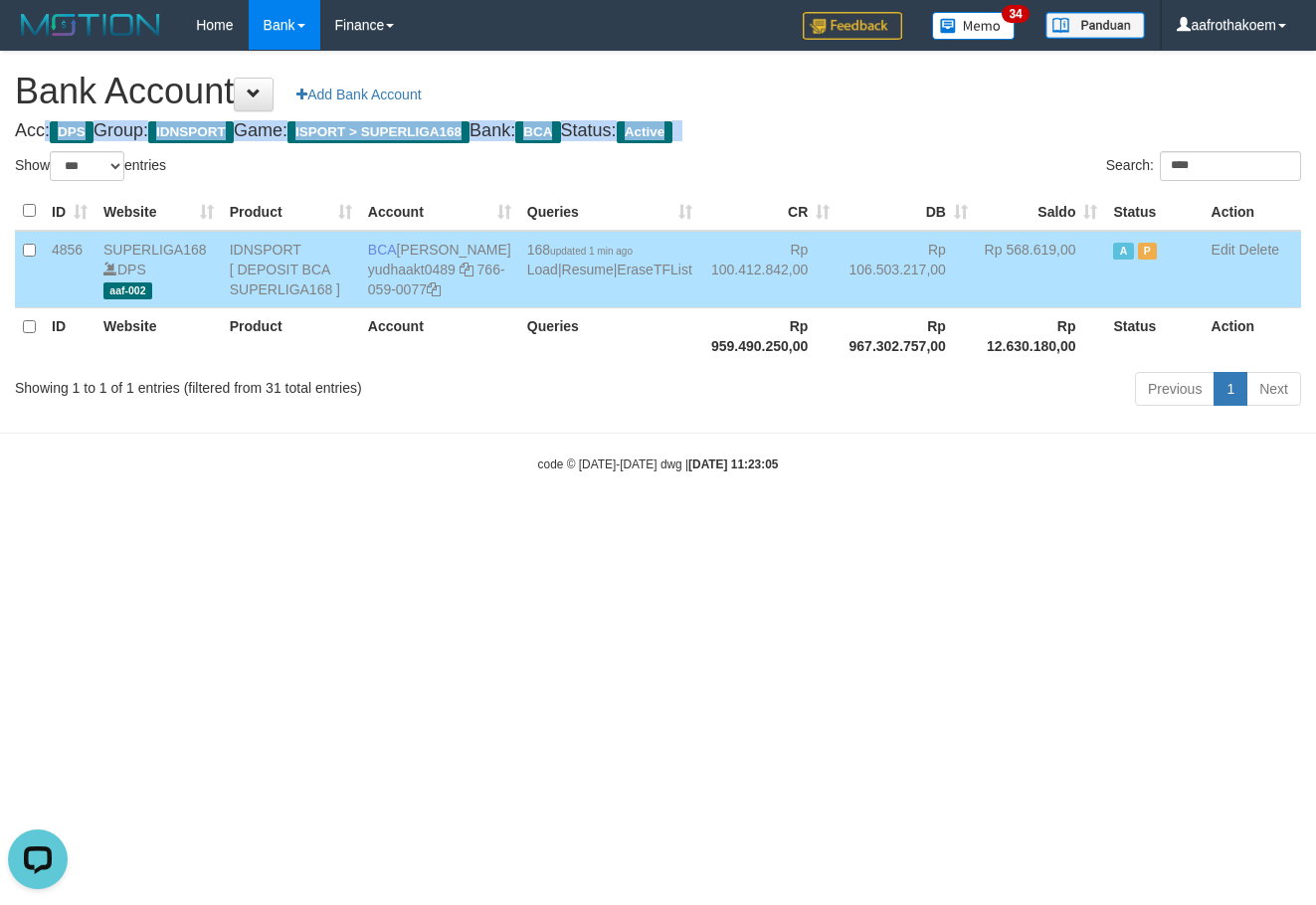 click on "Bank Account
Add Bank Account" at bounding box center [658, 91] 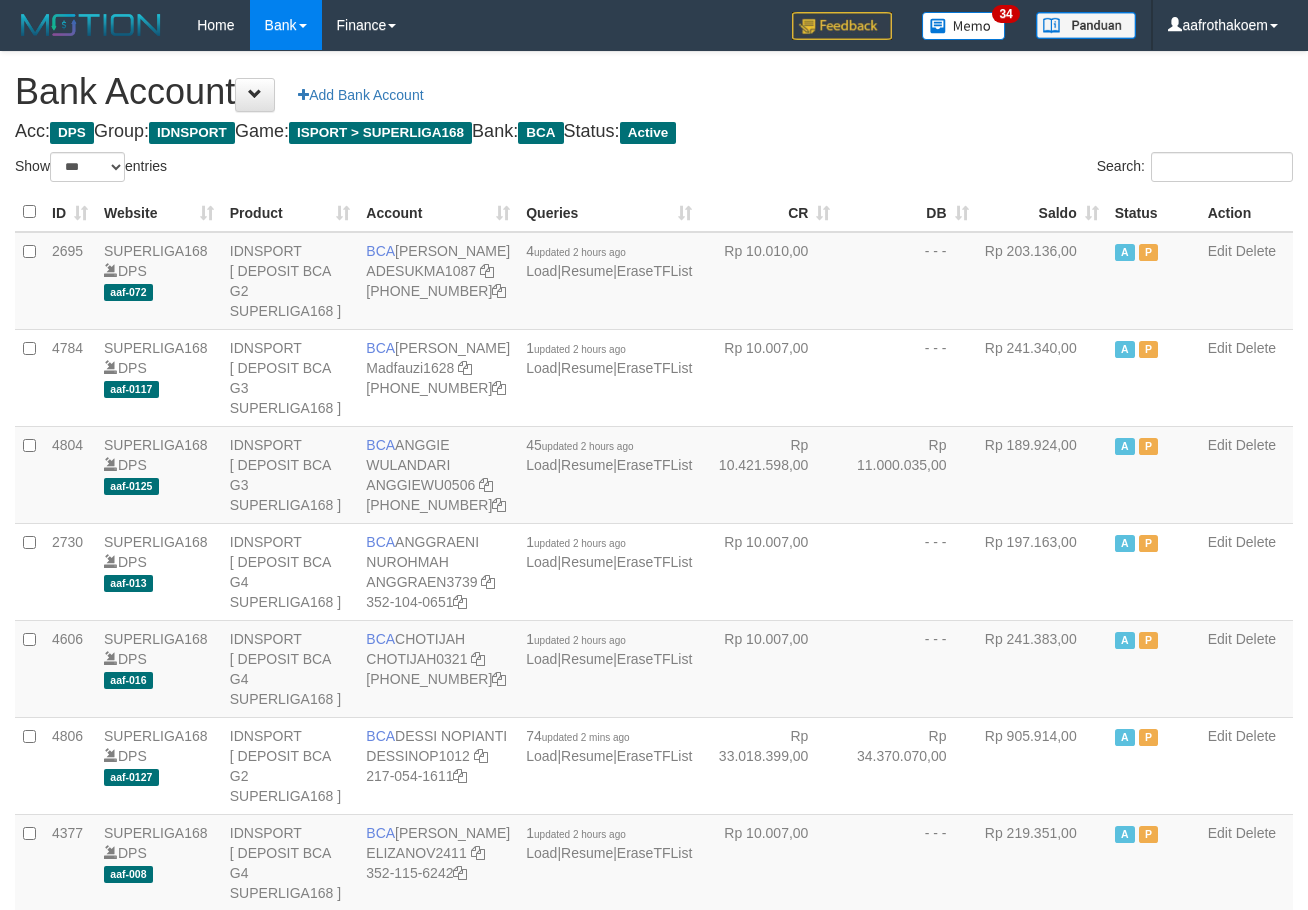 select on "***" 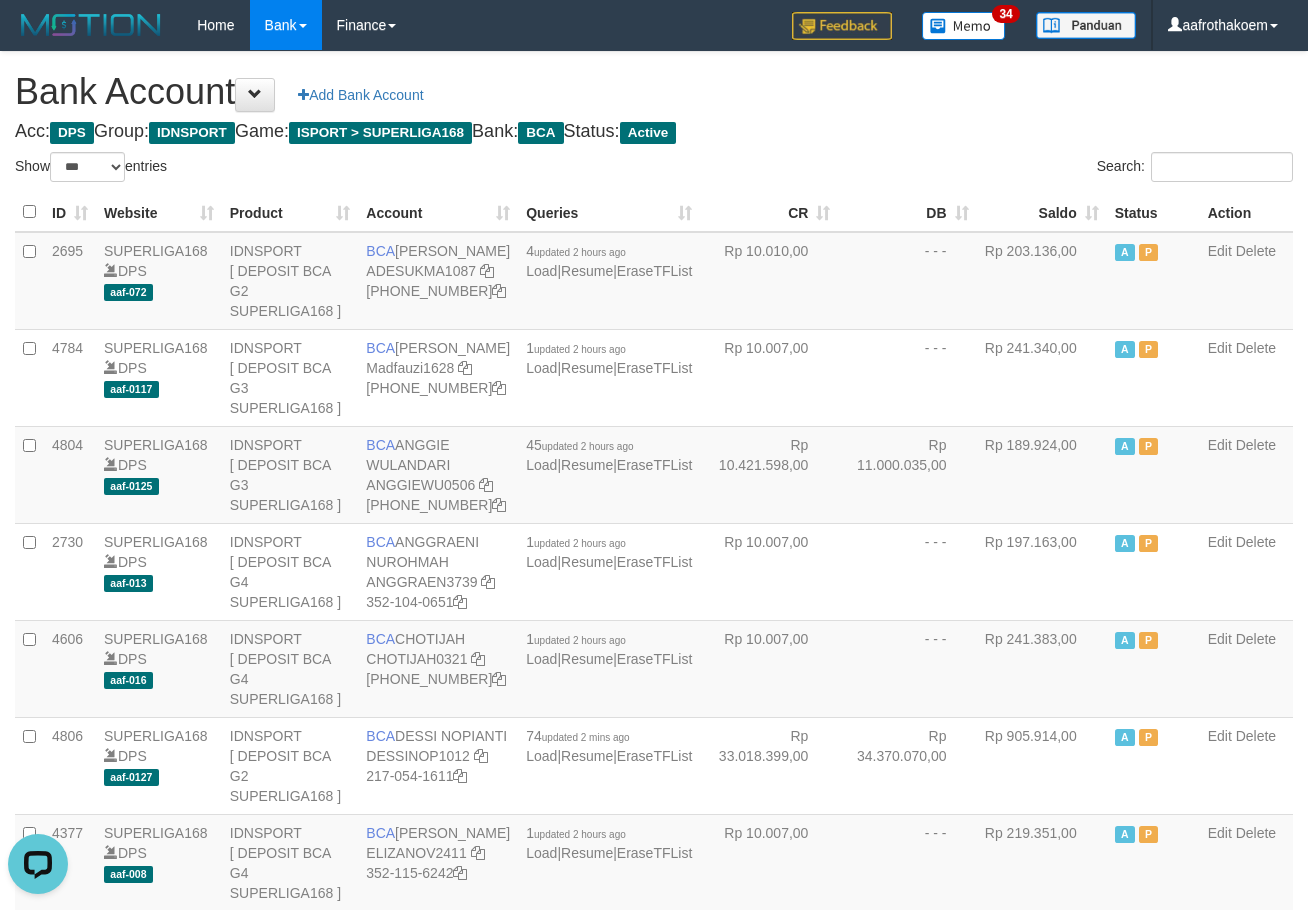 scroll, scrollTop: 0, scrollLeft: 0, axis: both 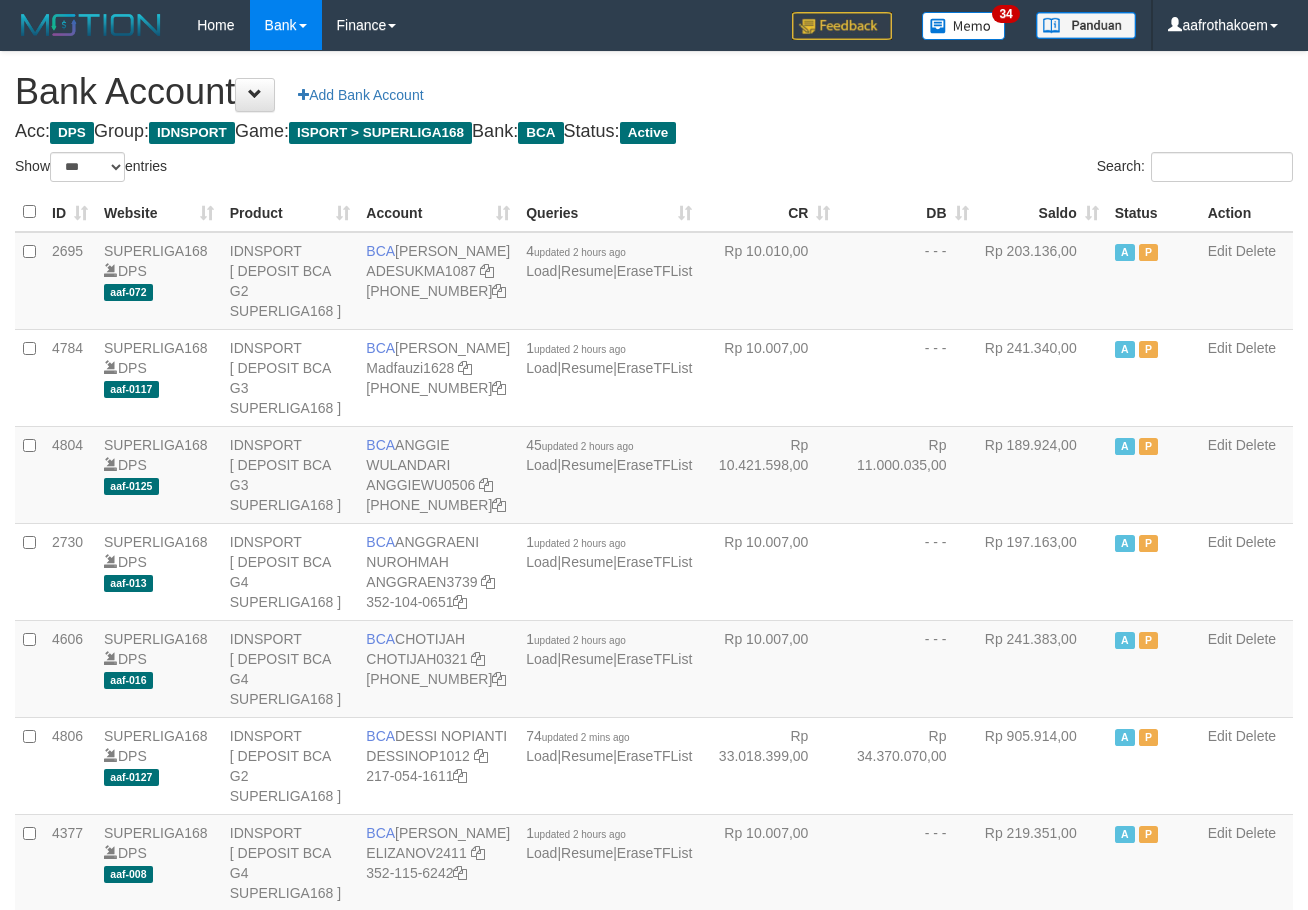 select on "***" 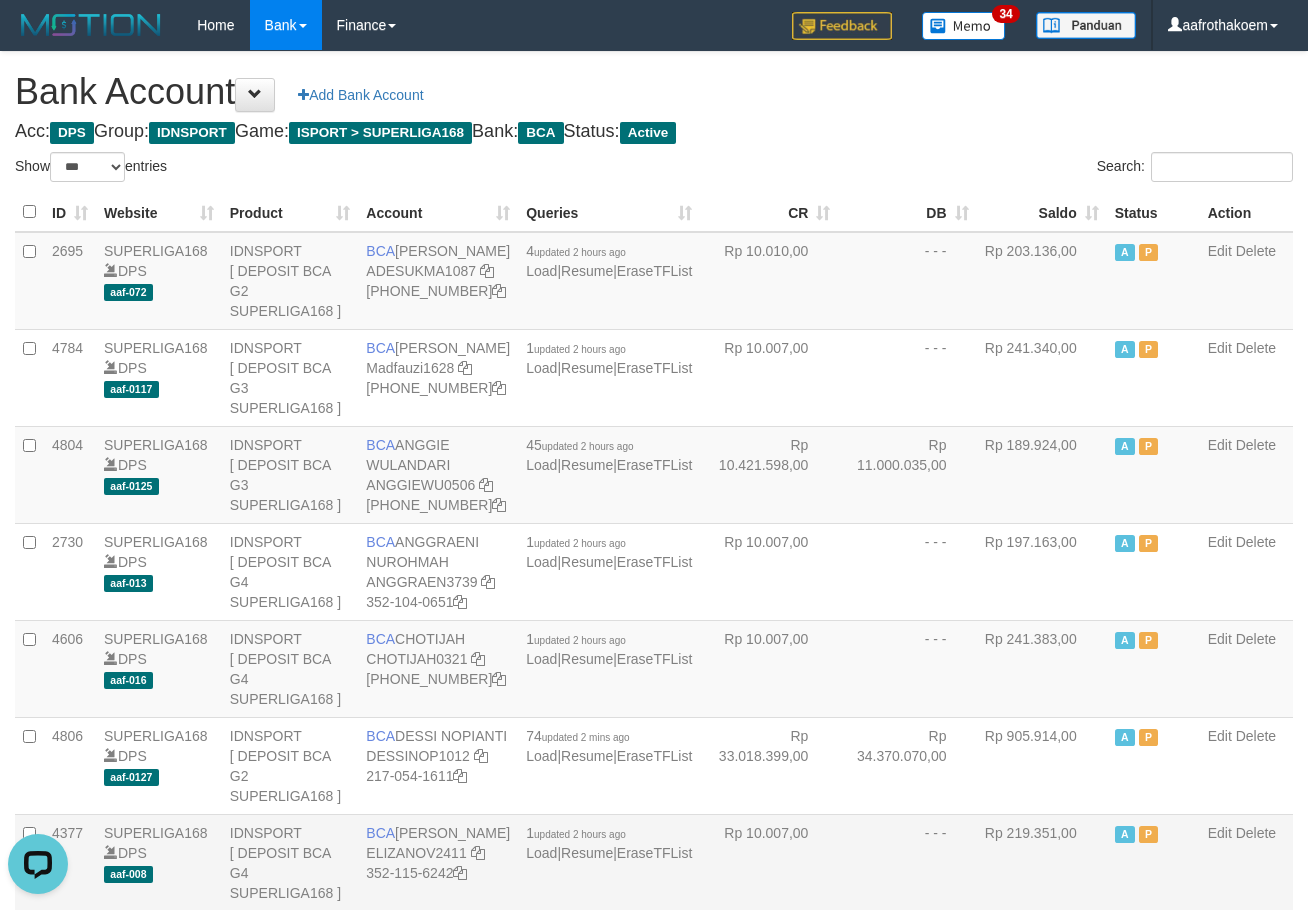 scroll, scrollTop: 0, scrollLeft: 0, axis: both 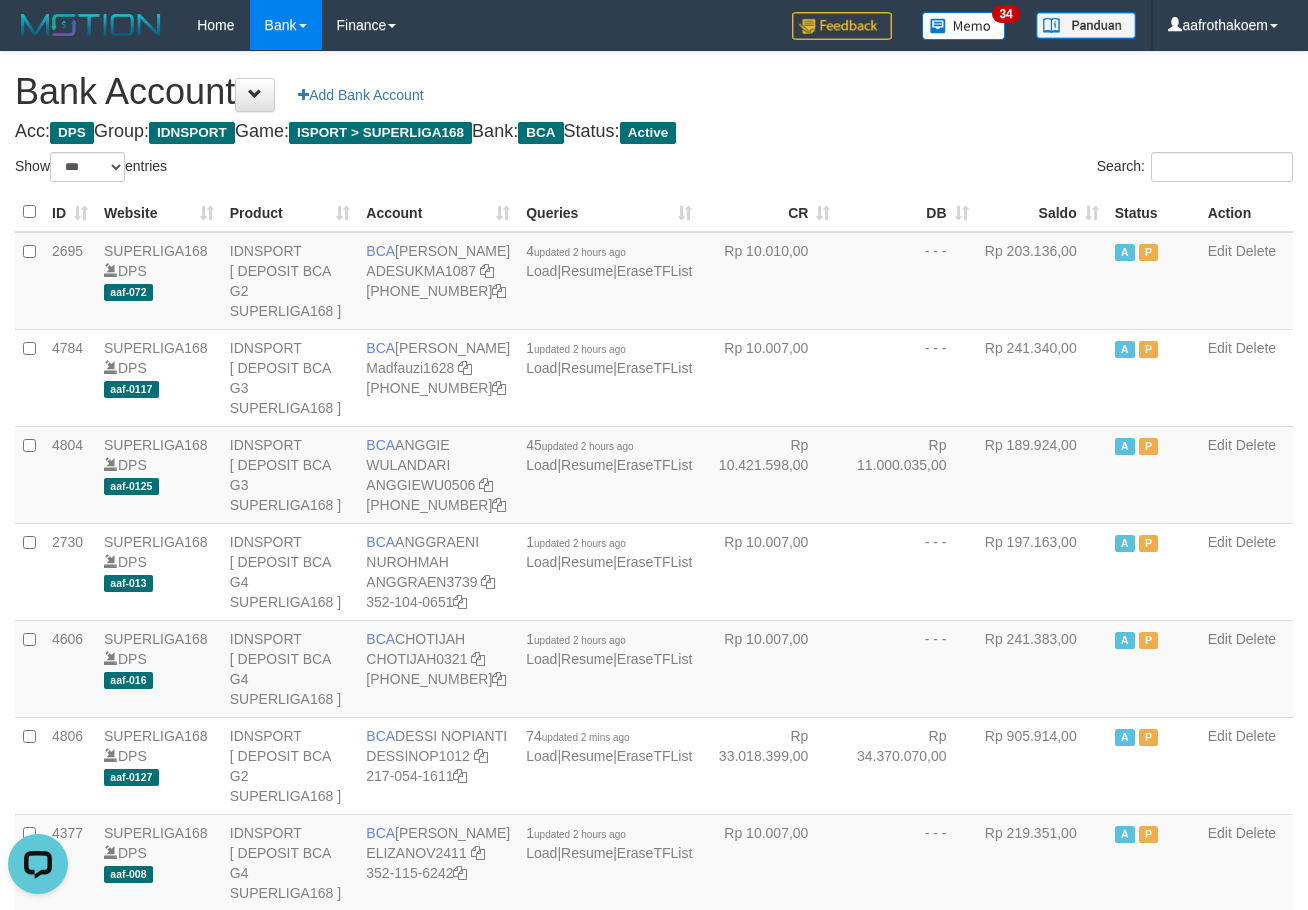 click on "Bank Account
Add Bank Account" at bounding box center [654, 92] 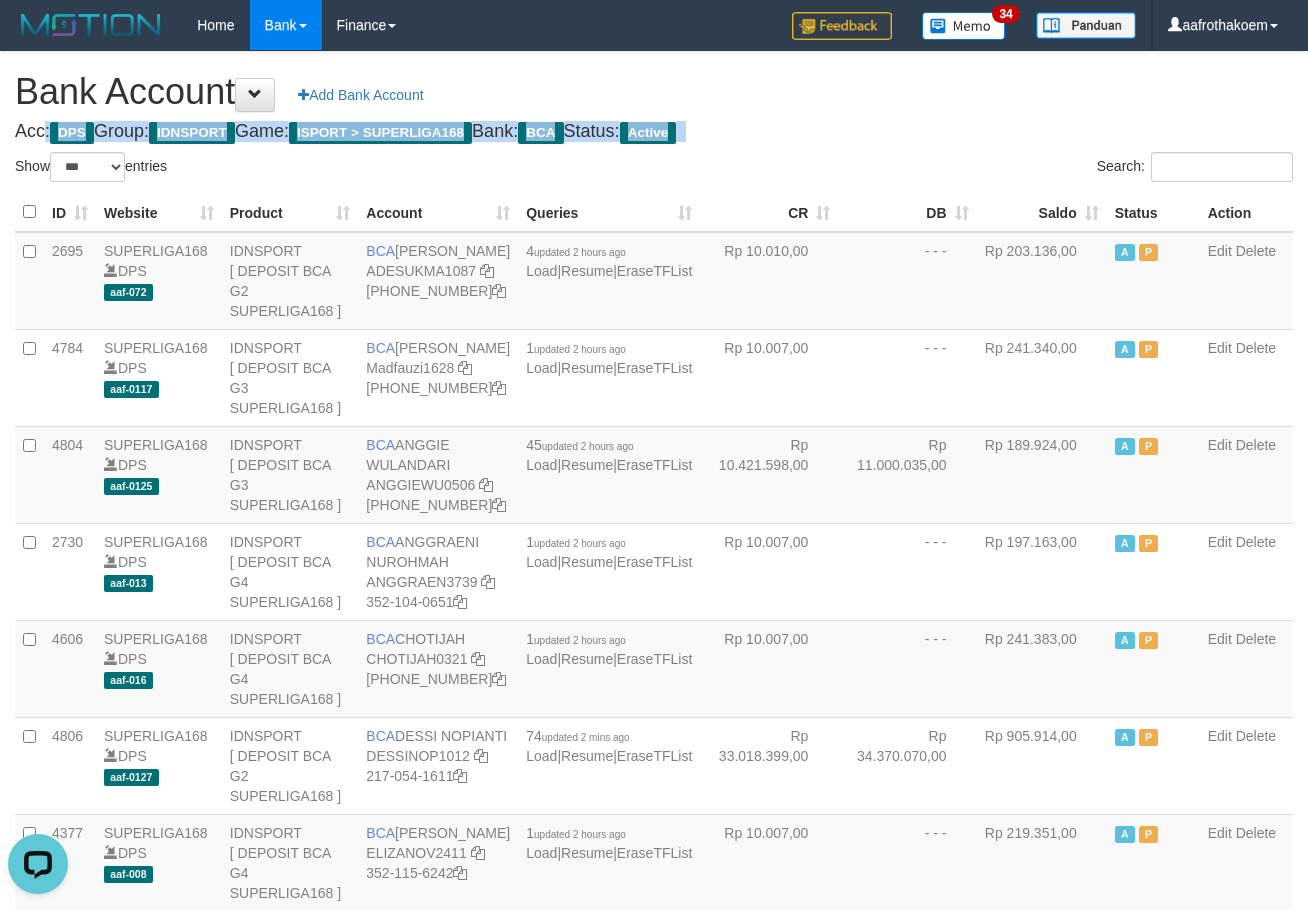 click on "Bank Account
Add Bank Account" at bounding box center [654, 92] 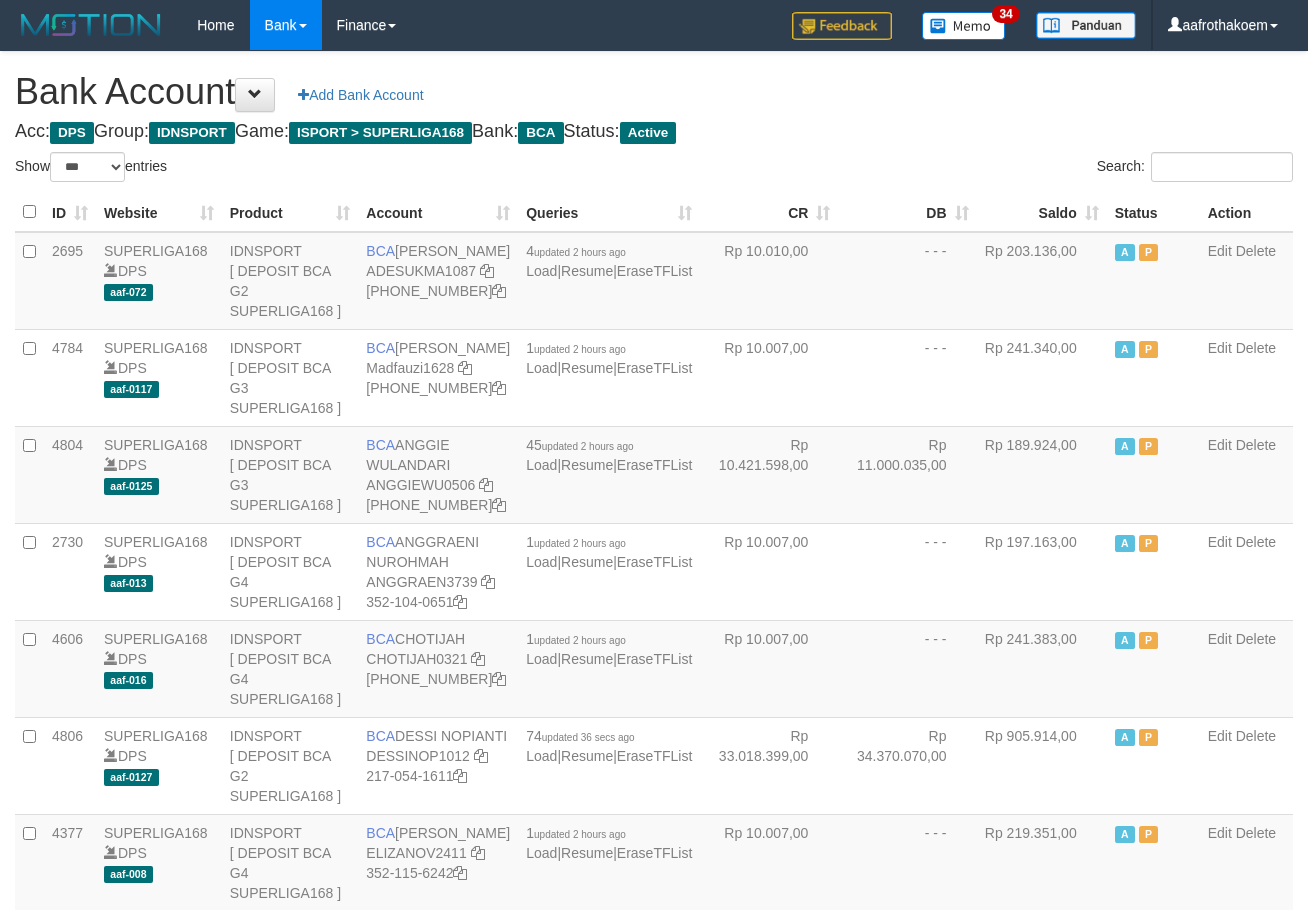 select on "***" 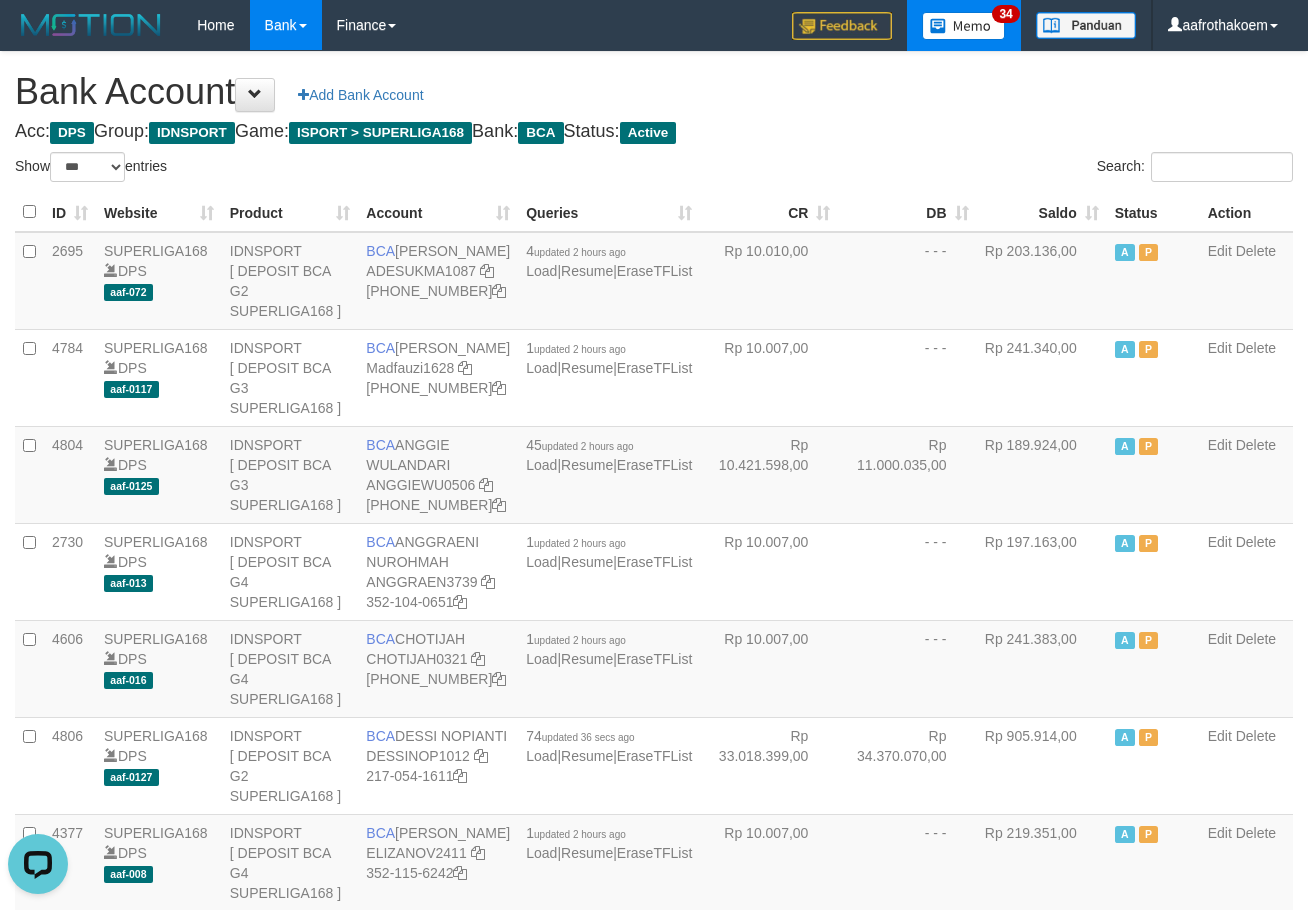 scroll, scrollTop: 0, scrollLeft: 0, axis: both 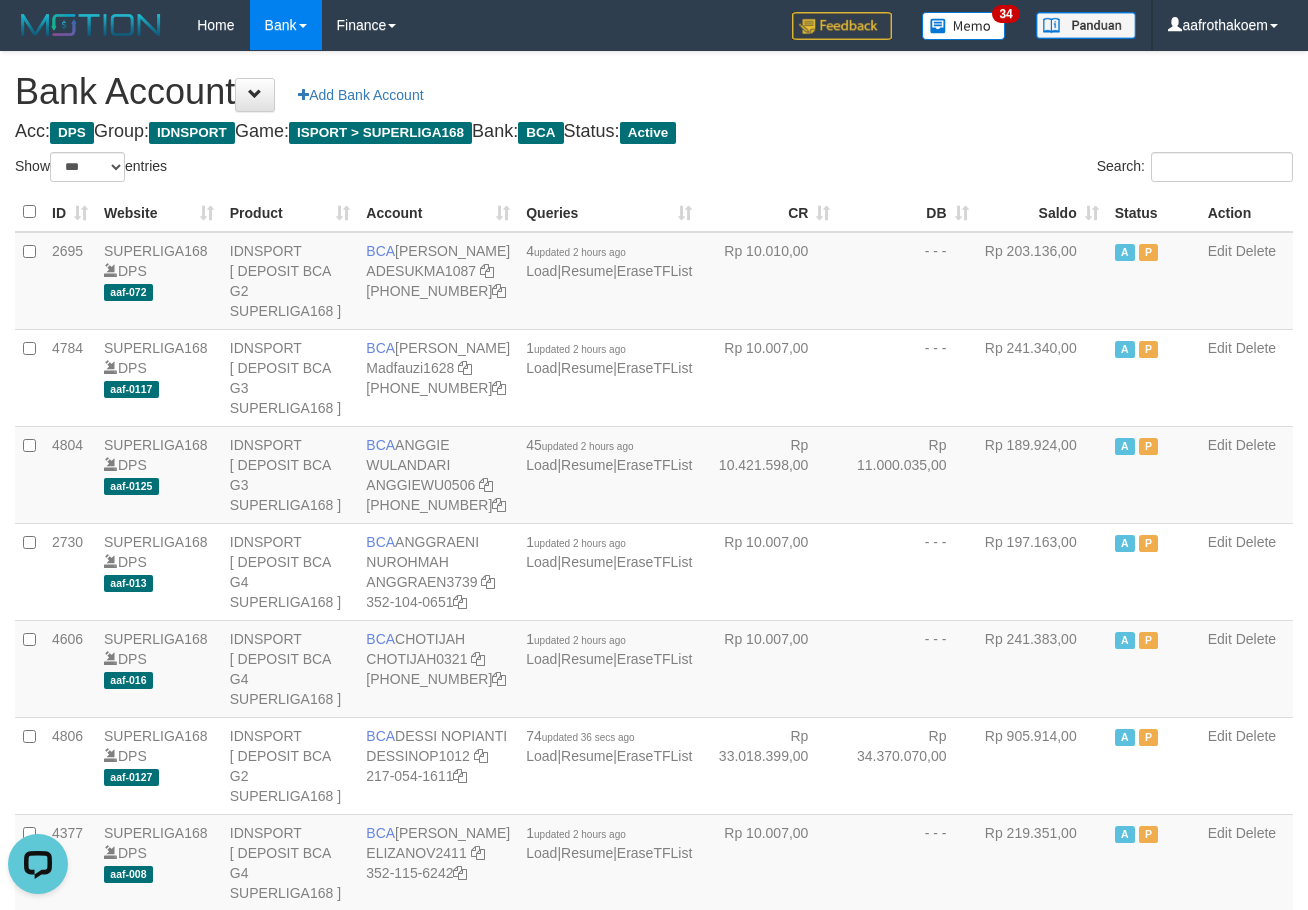 click on "Search:" at bounding box center (981, 169) 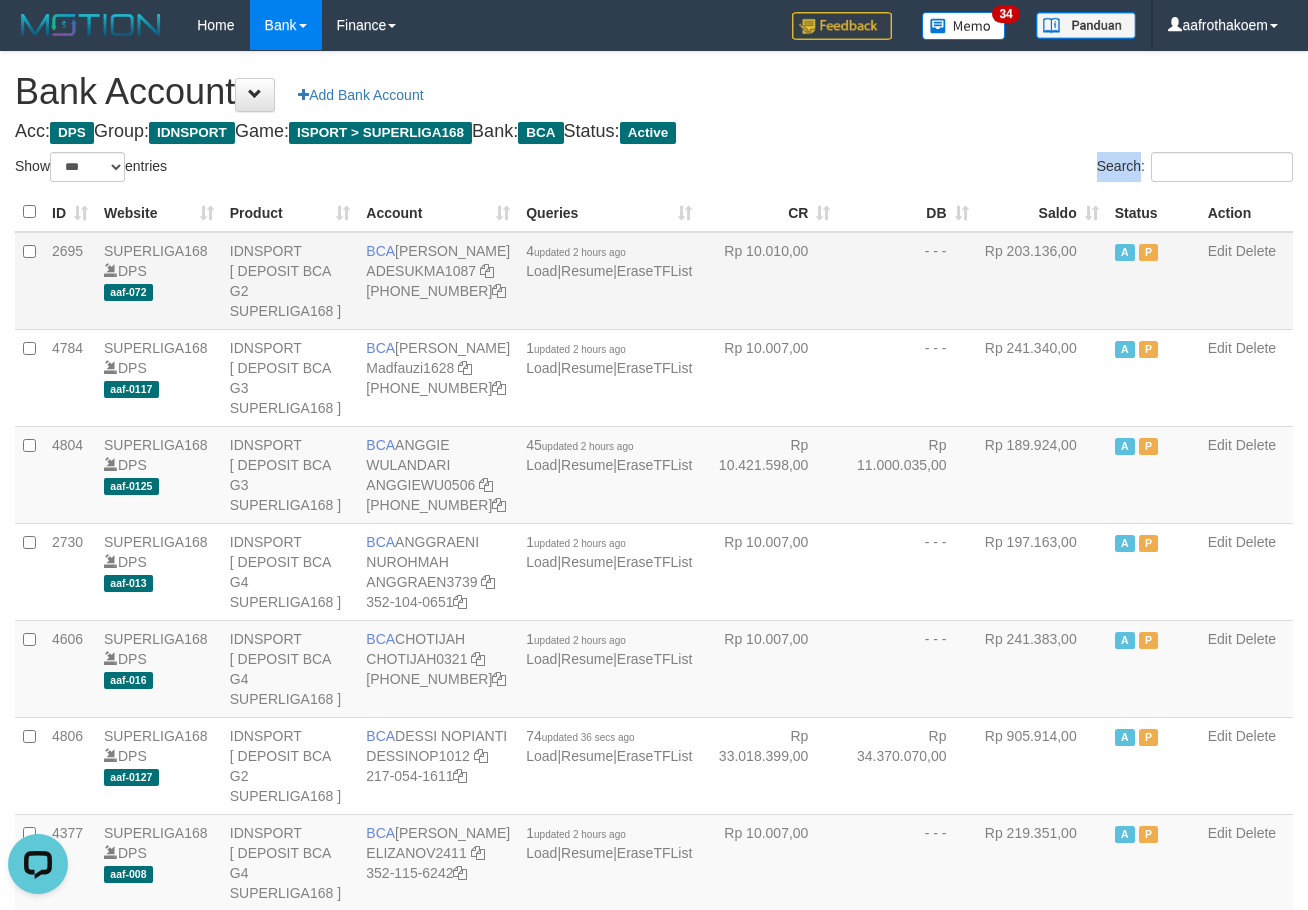drag, startPoint x: 907, startPoint y: 155, endPoint x: 955, endPoint y: 277, distance: 131.10301 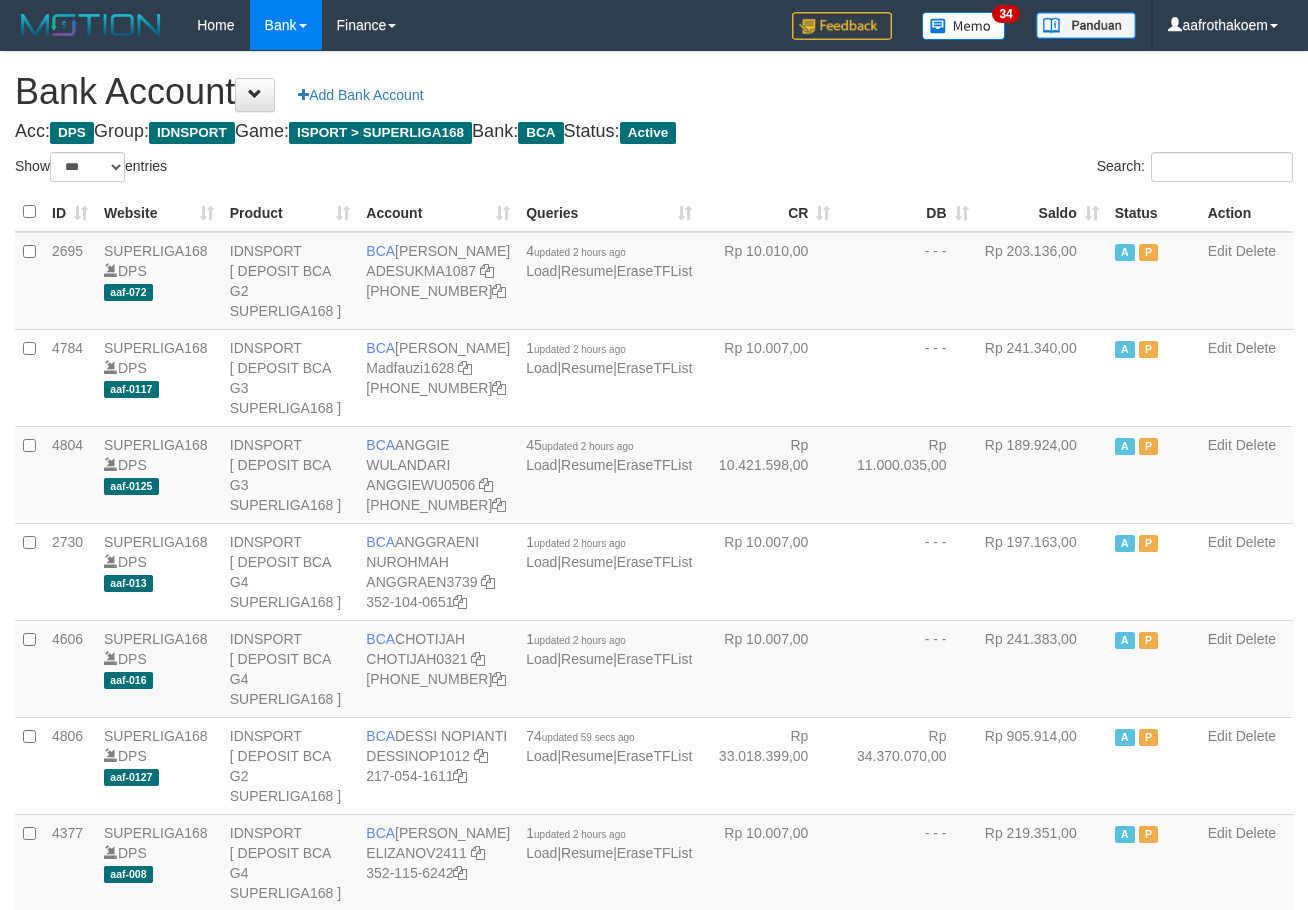 select on "***" 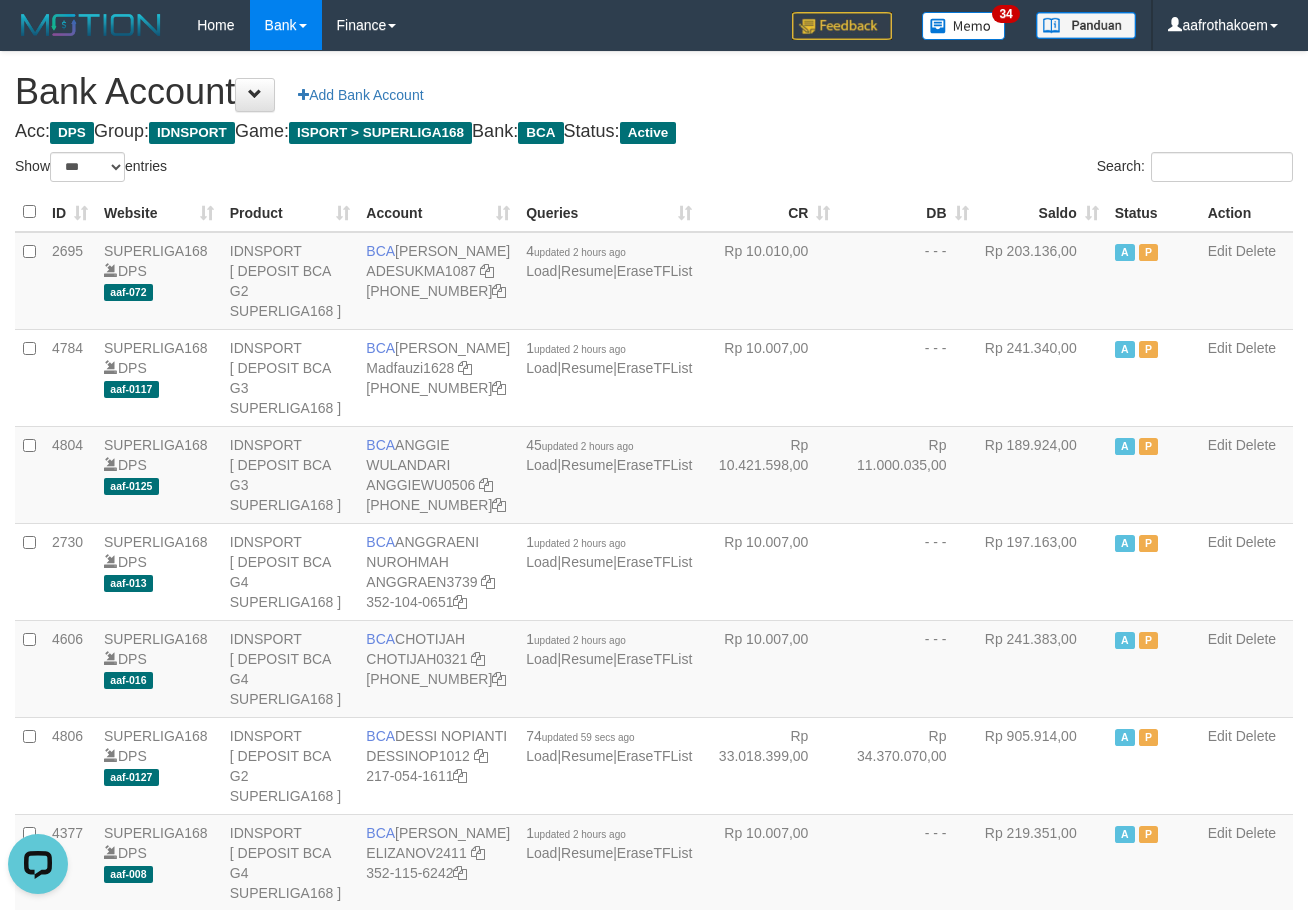 scroll, scrollTop: 0, scrollLeft: 0, axis: both 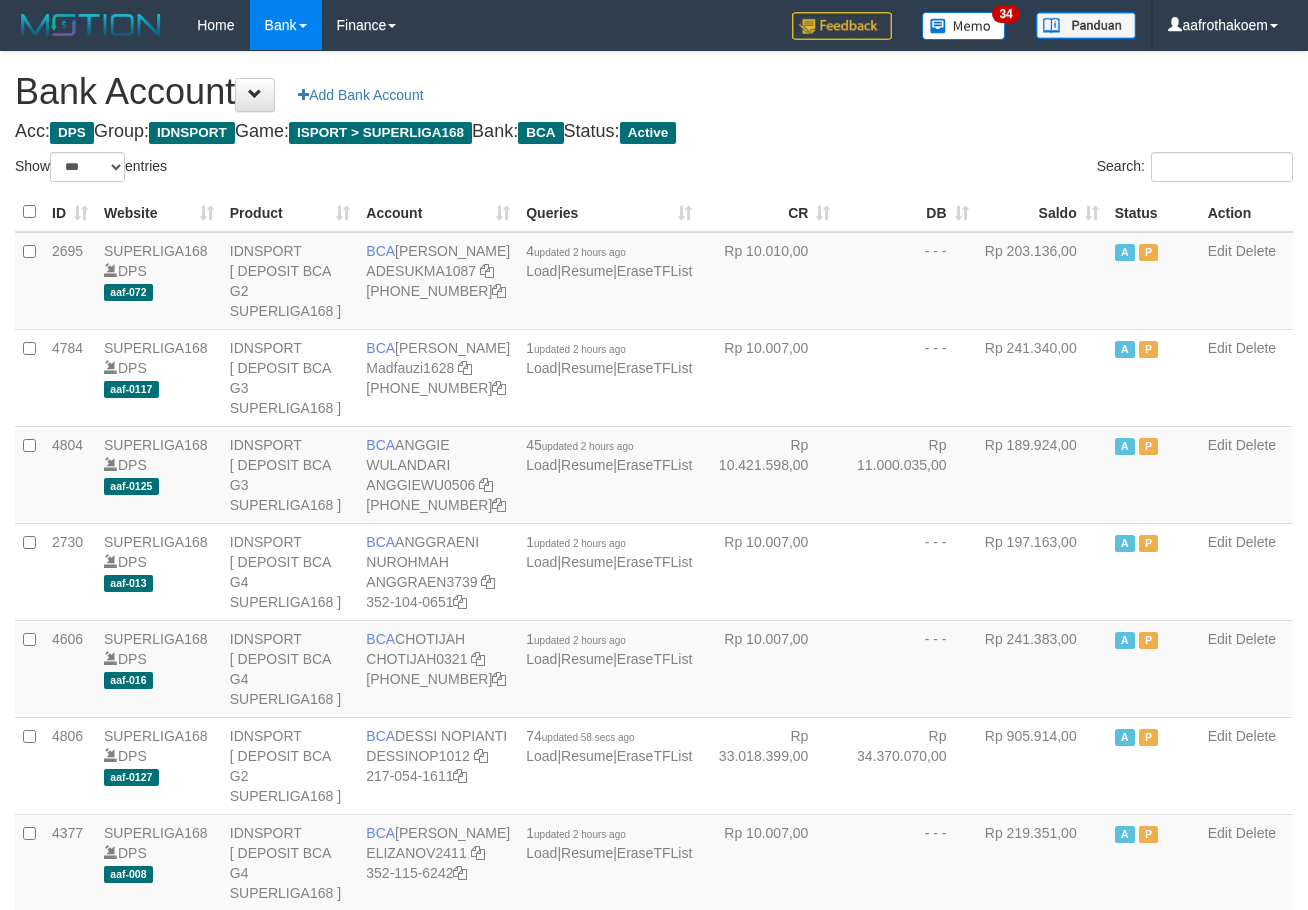 select on "***" 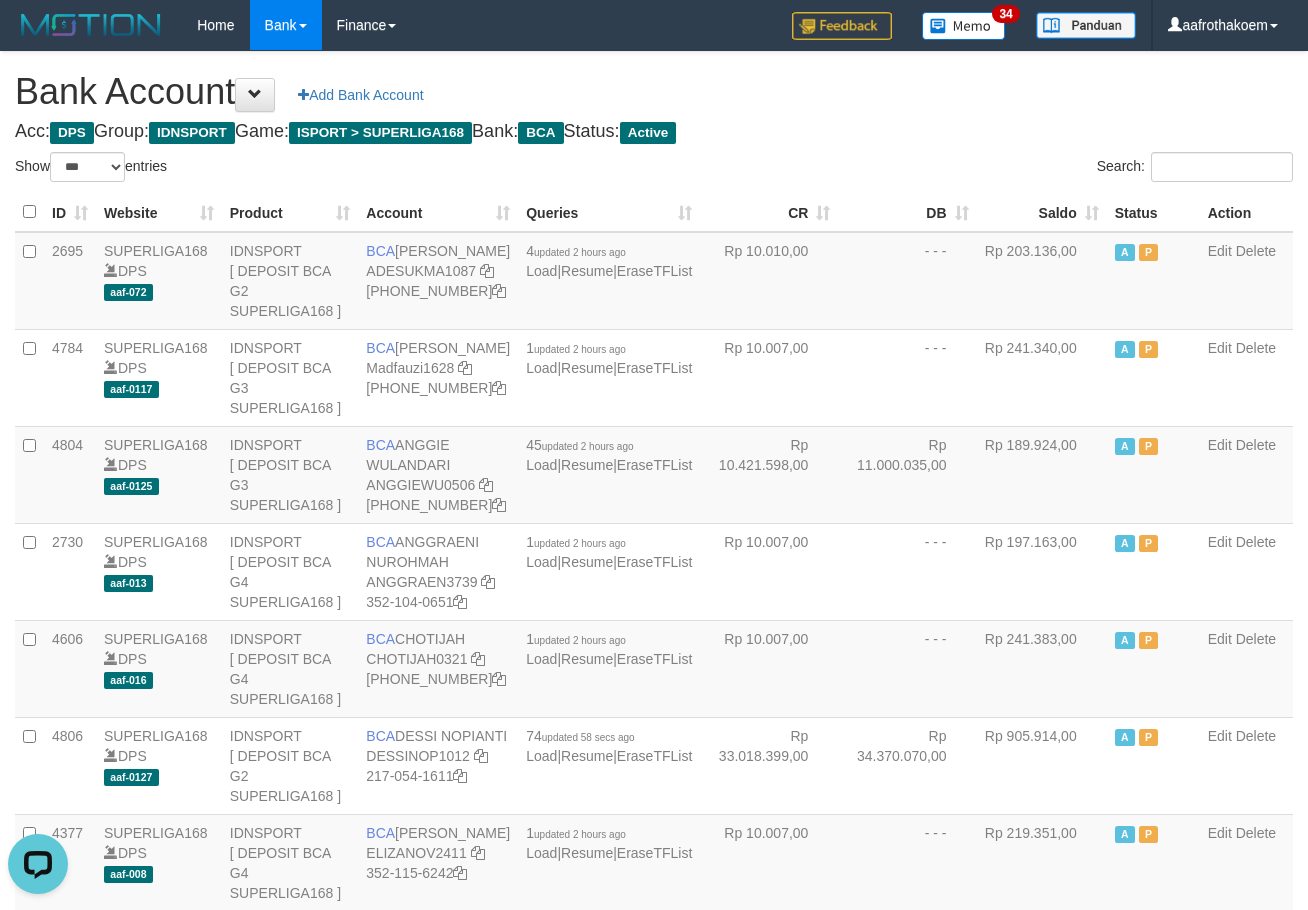 scroll, scrollTop: 0, scrollLeft: 0, axis: both 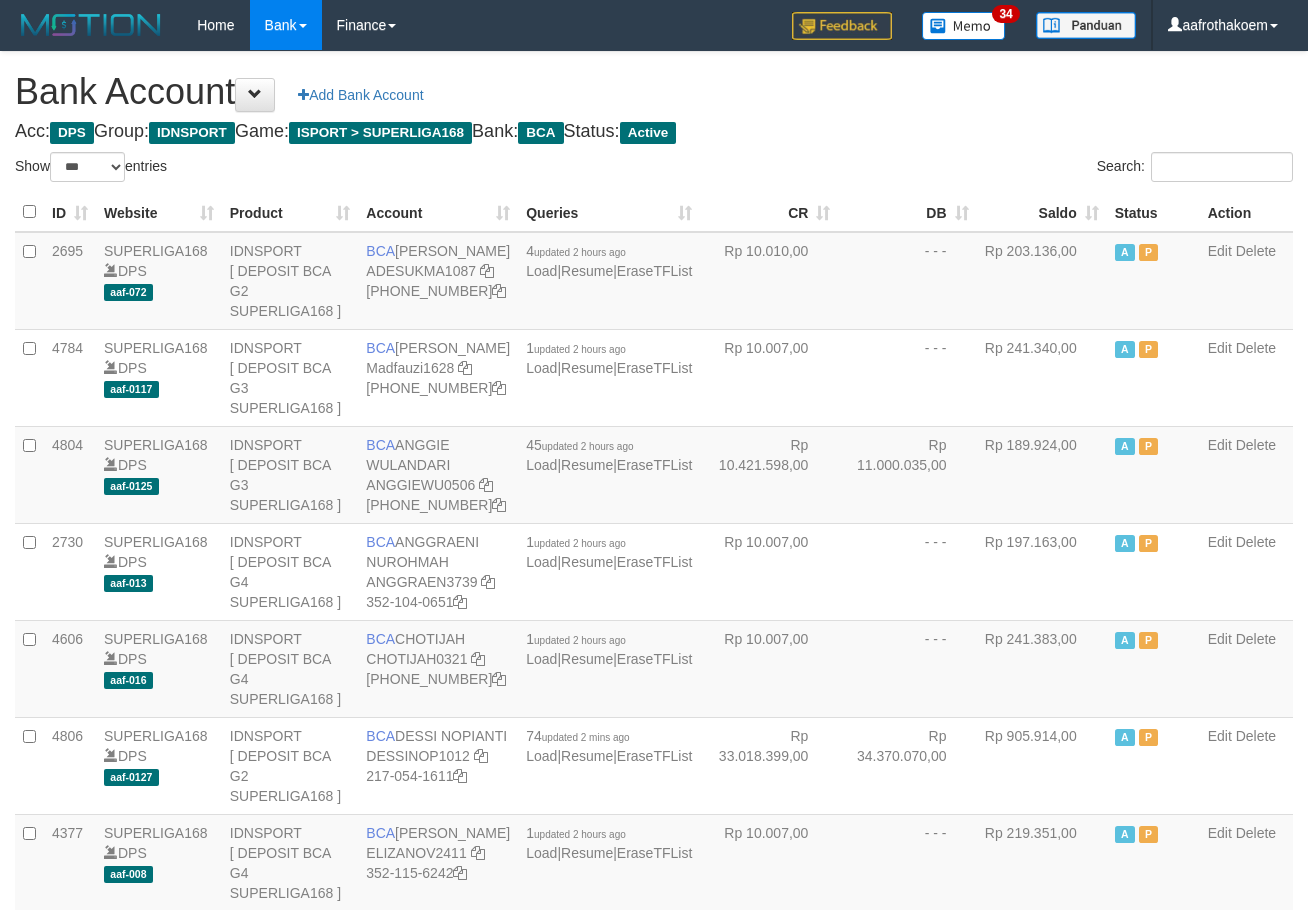 select on "***" 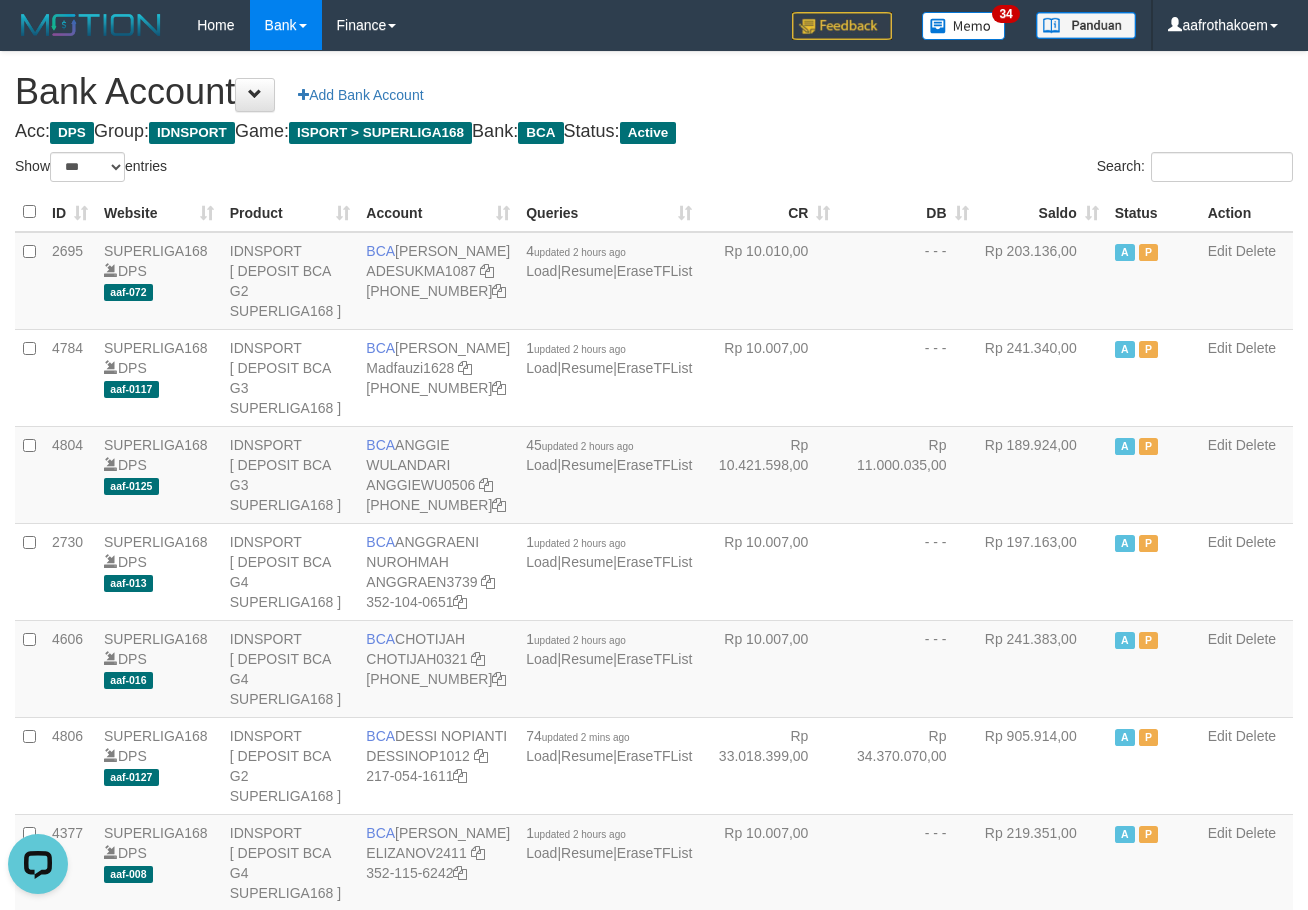scroll, scrollTop: 0, scrollLeft: 0, axis: both 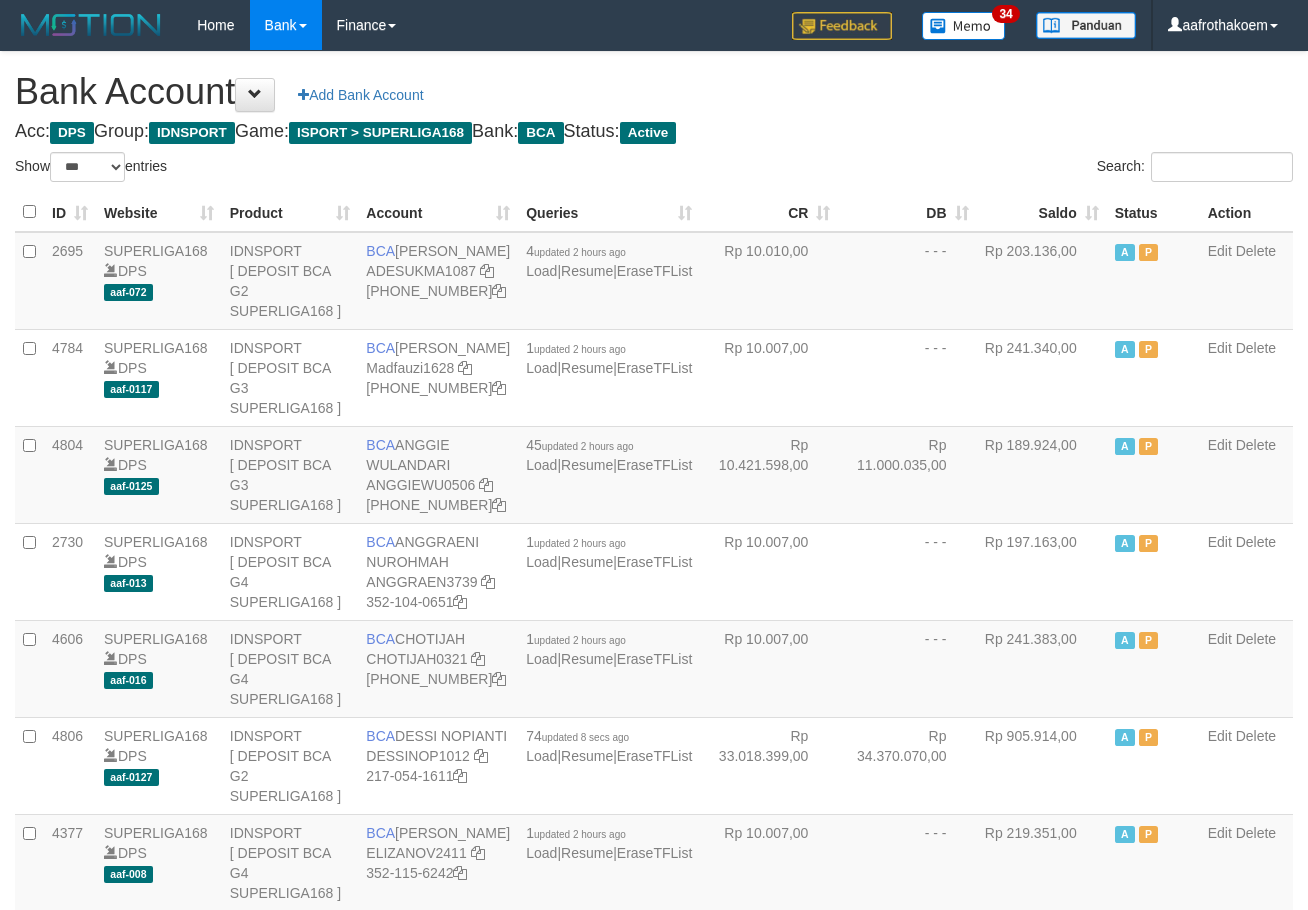 select on "***" 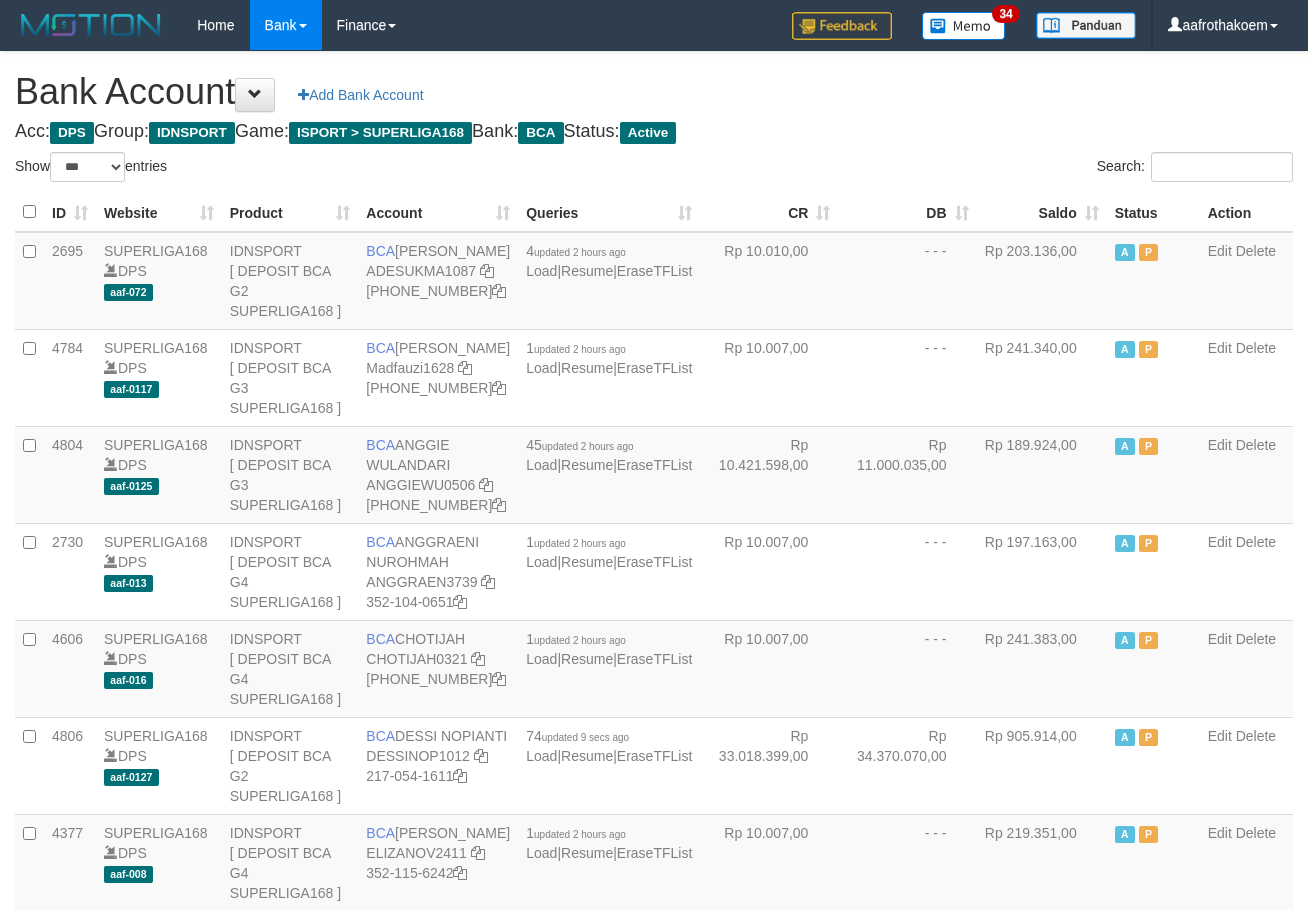 select on "***" 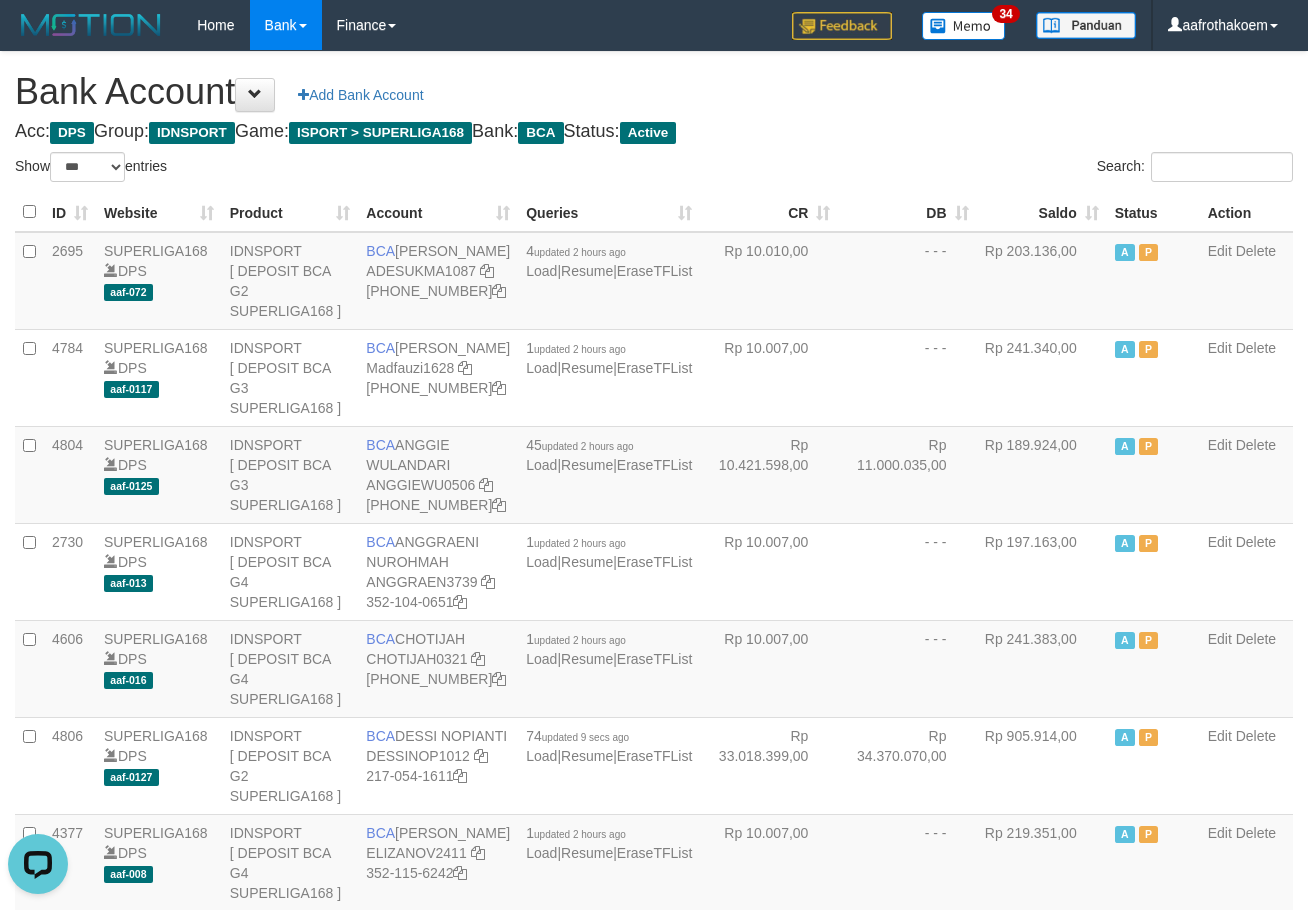scroll, scrollTop: 0, scrollLeft: 0, axis: both 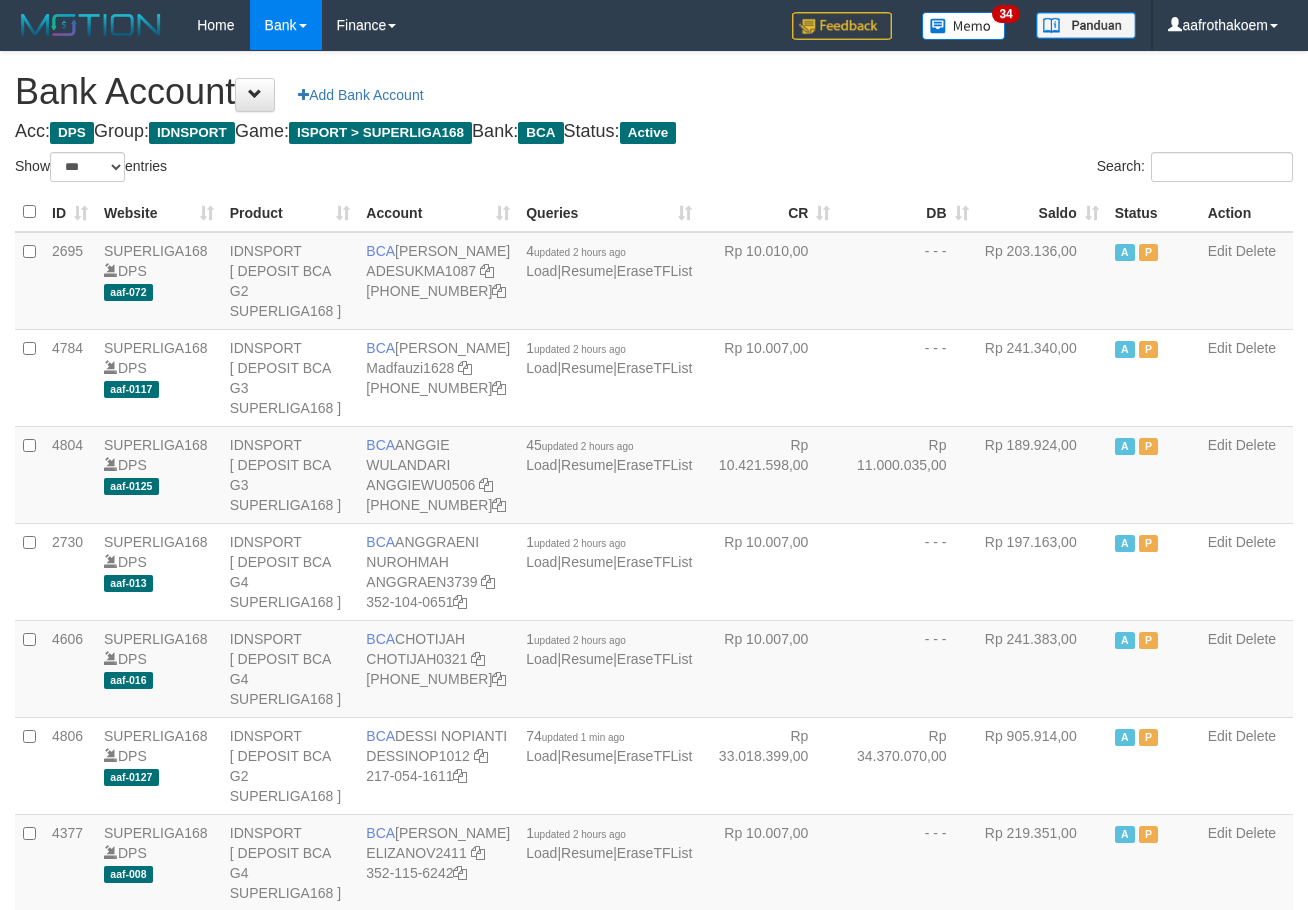 select on "***" 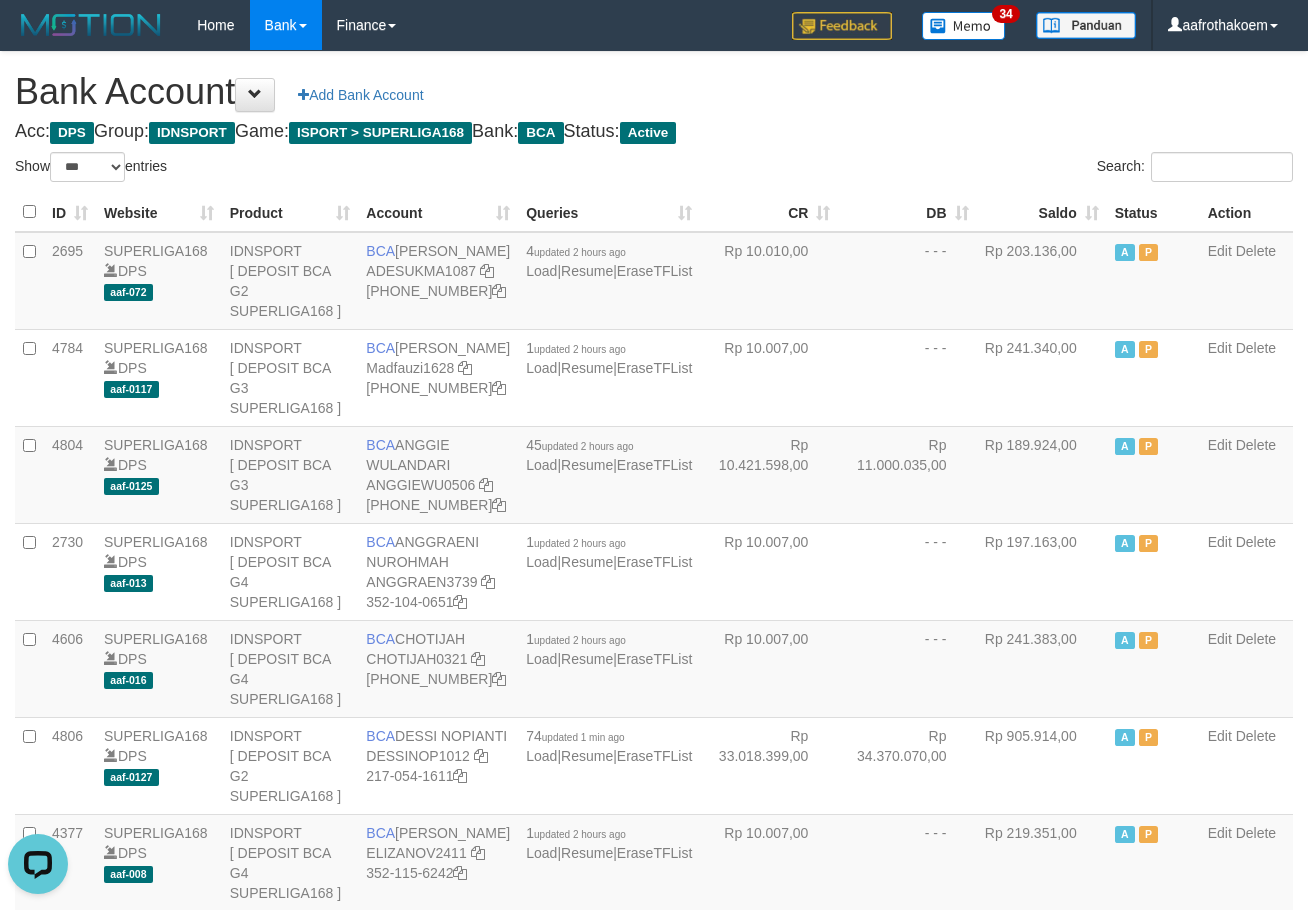 scroll, scrollTop: 0, scrollLeft: 0, axis: both 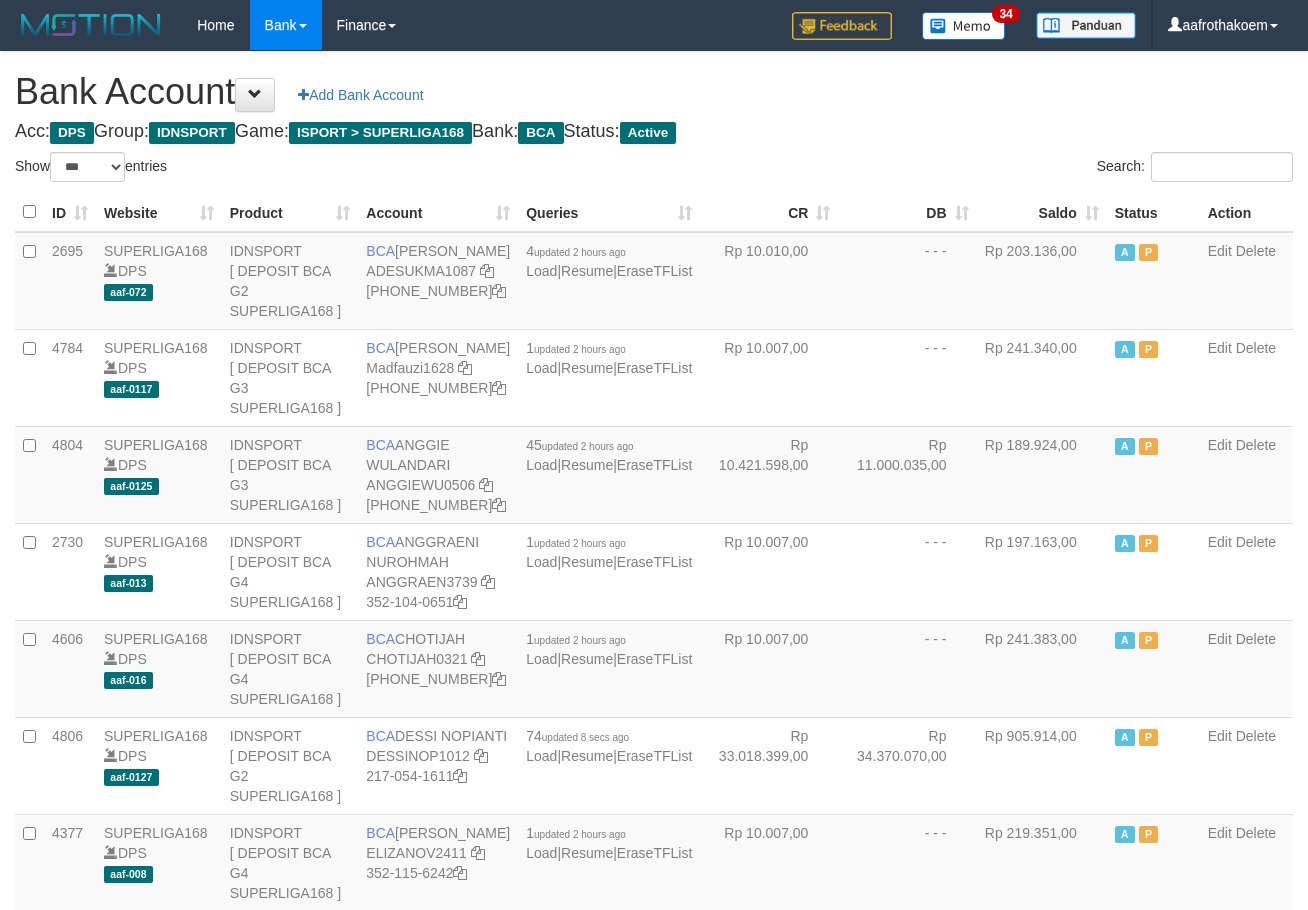 select on "***" 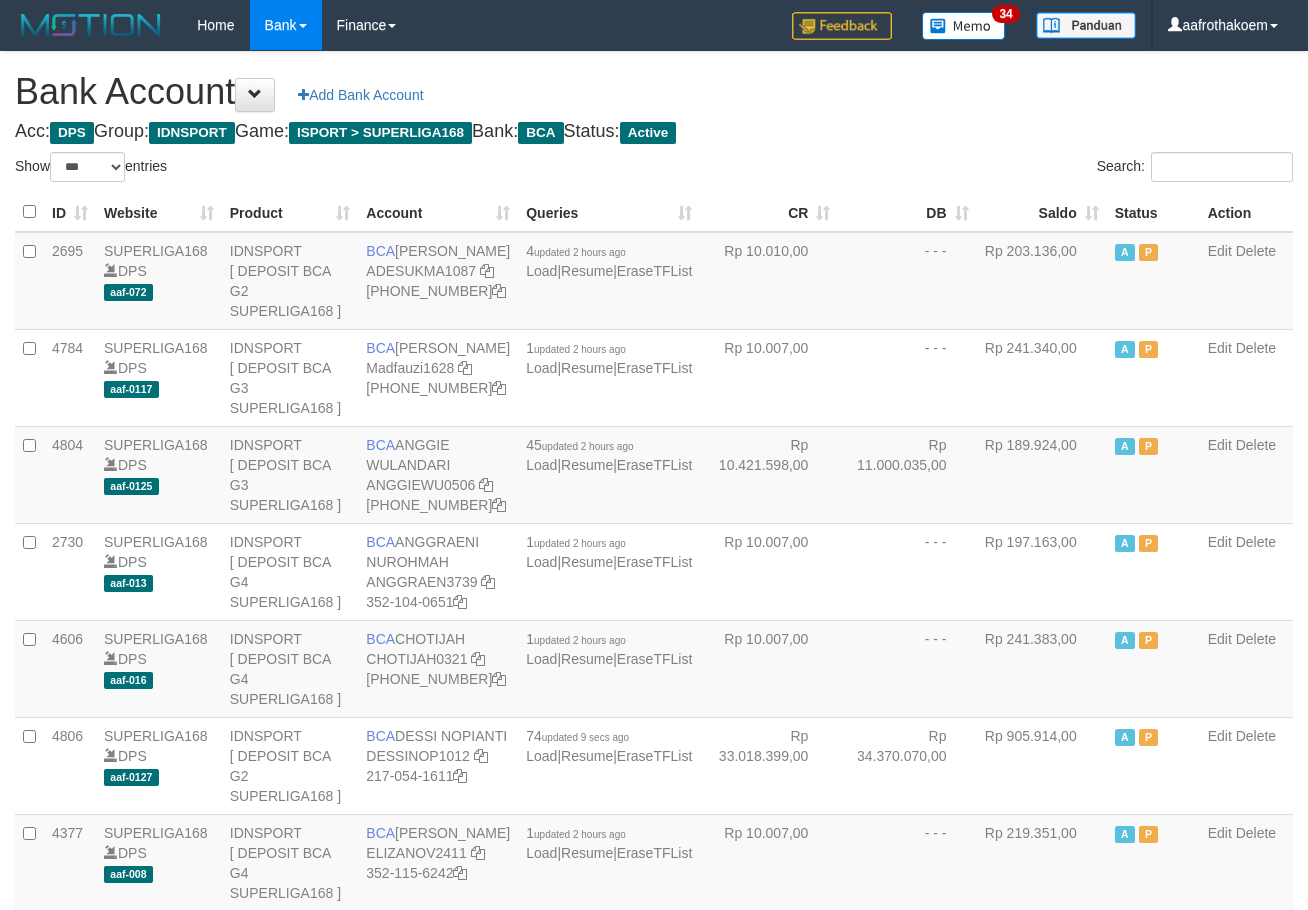 select on "***" 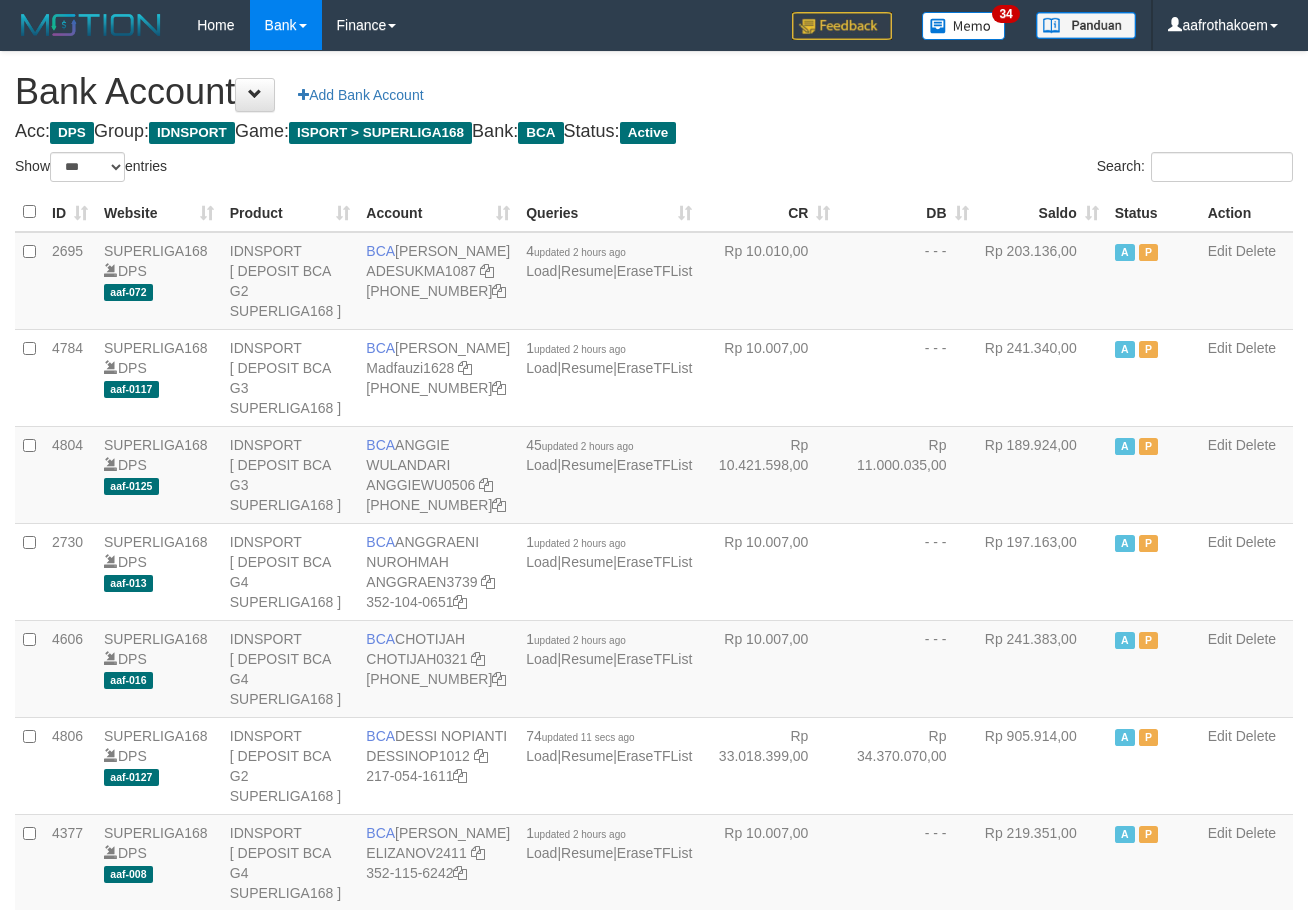 select on "***" 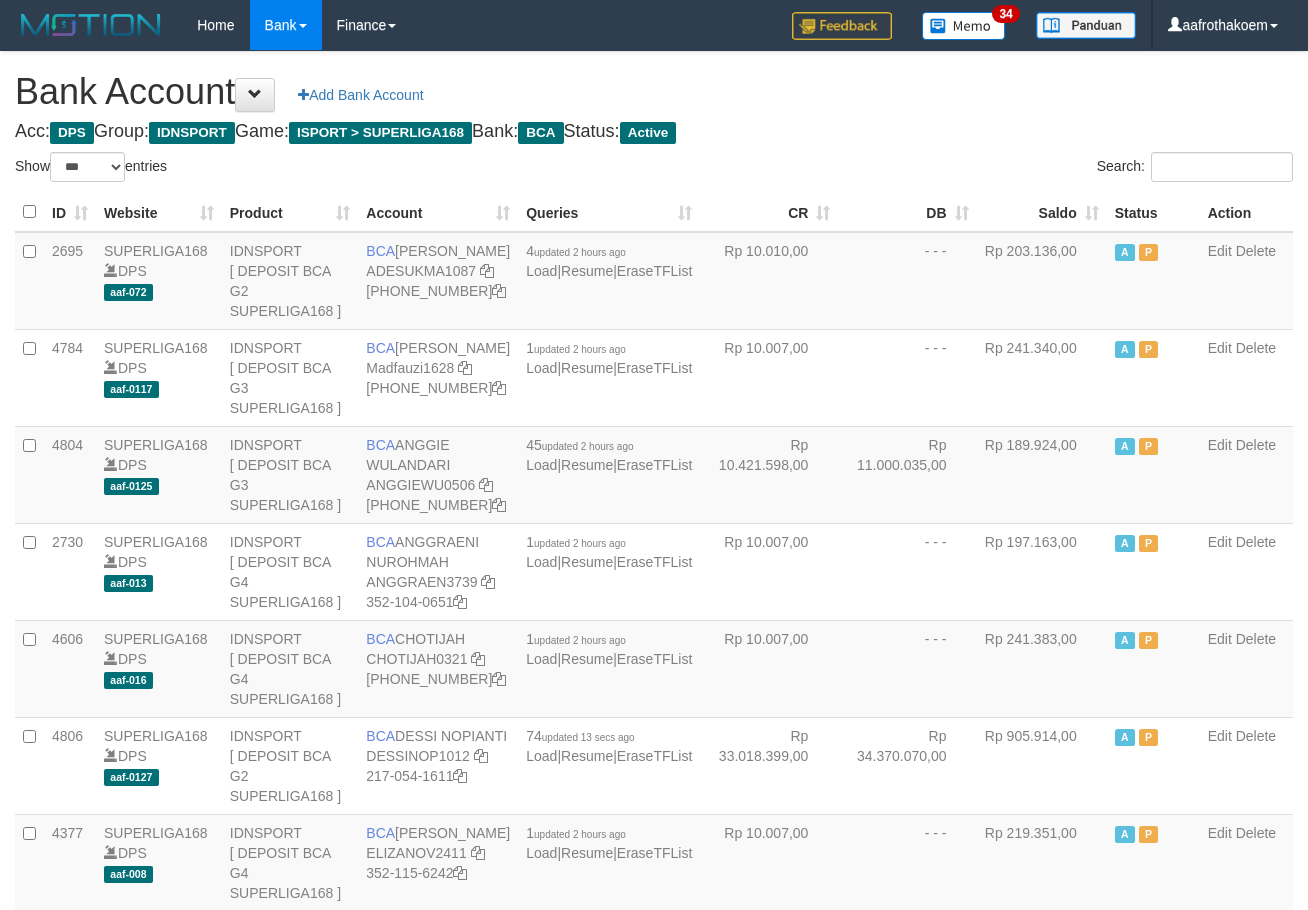 select on "***" 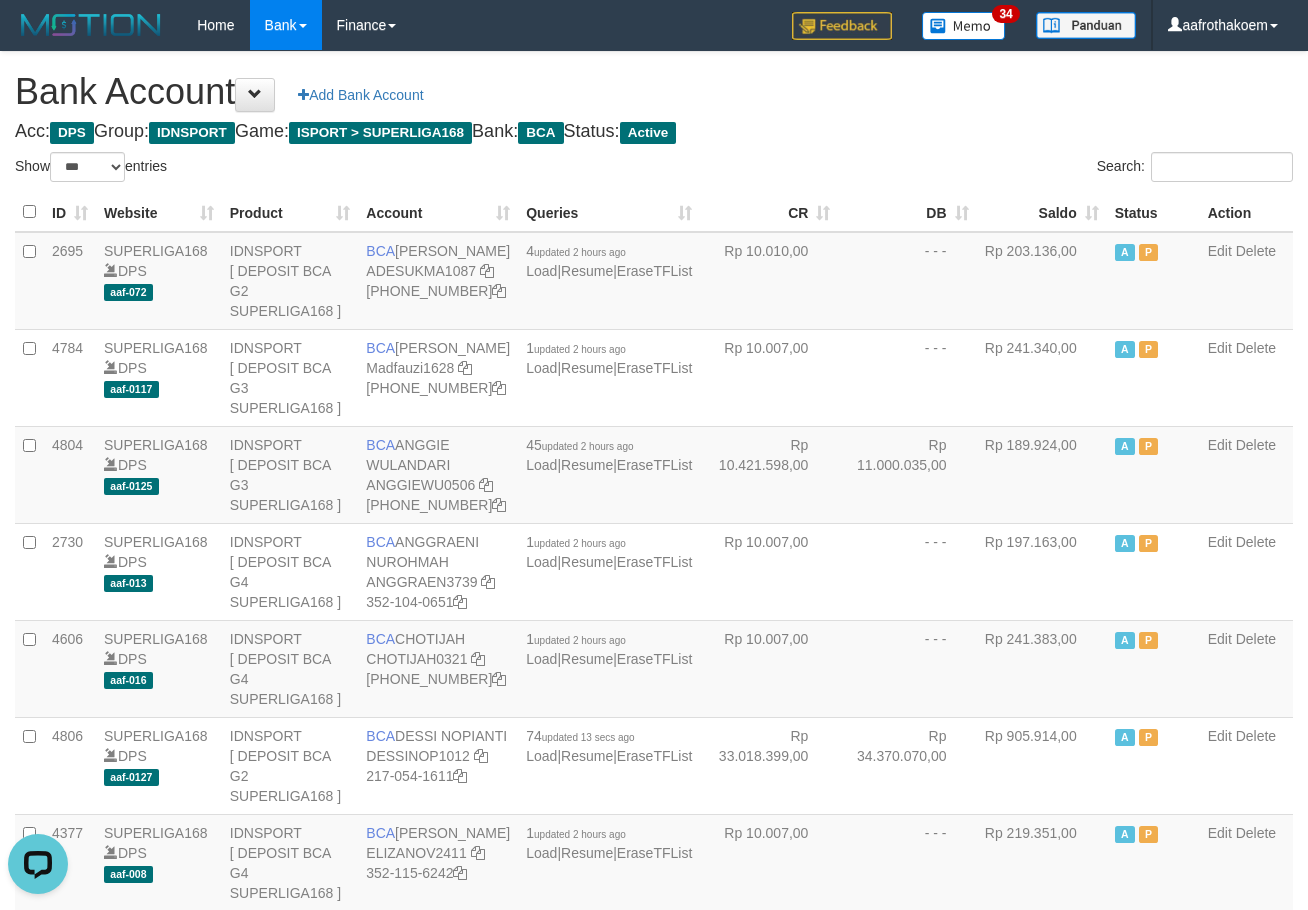 scroll, scrollTop: 0, scrollLeft: 0, axis: both 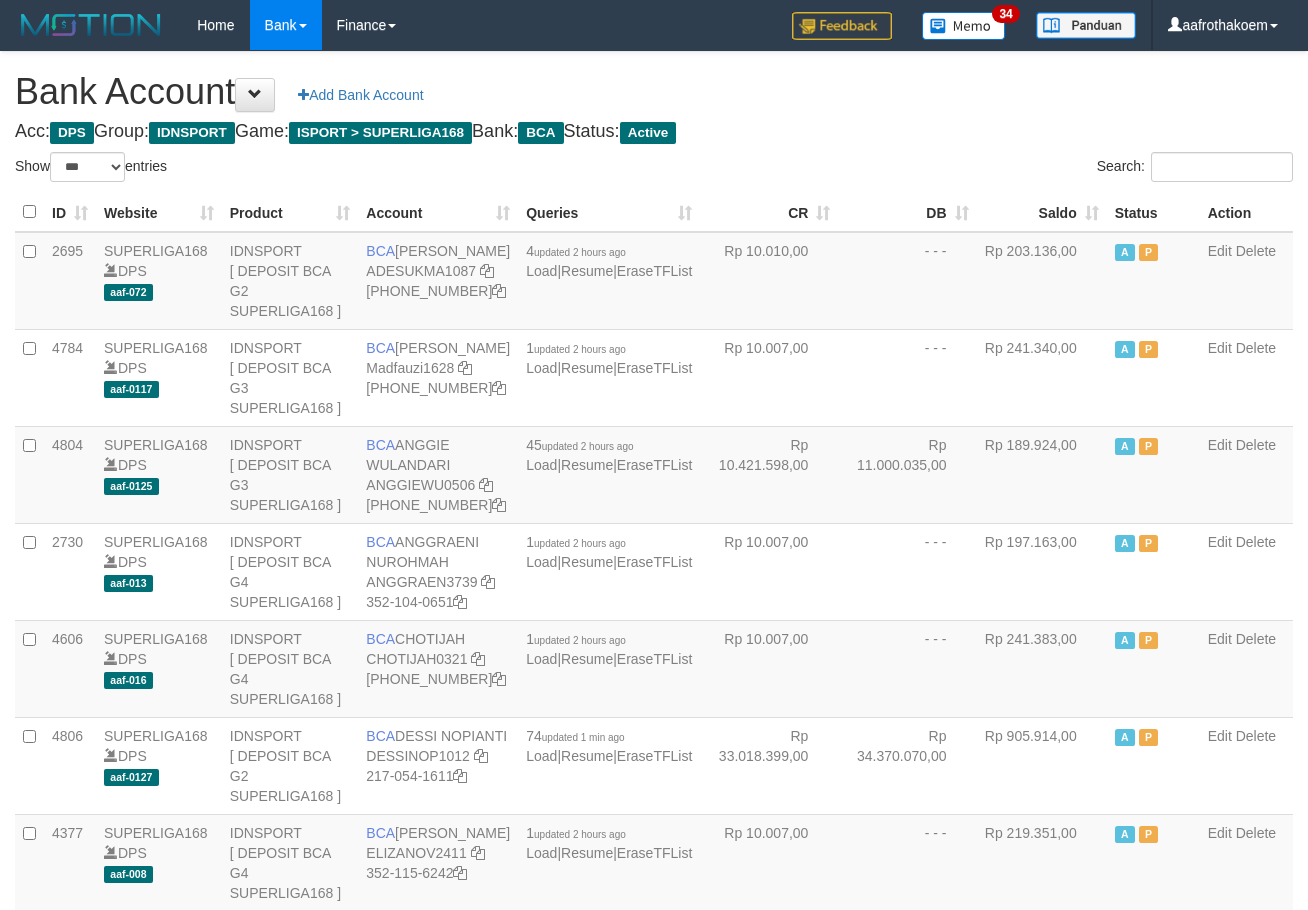 select on "***" 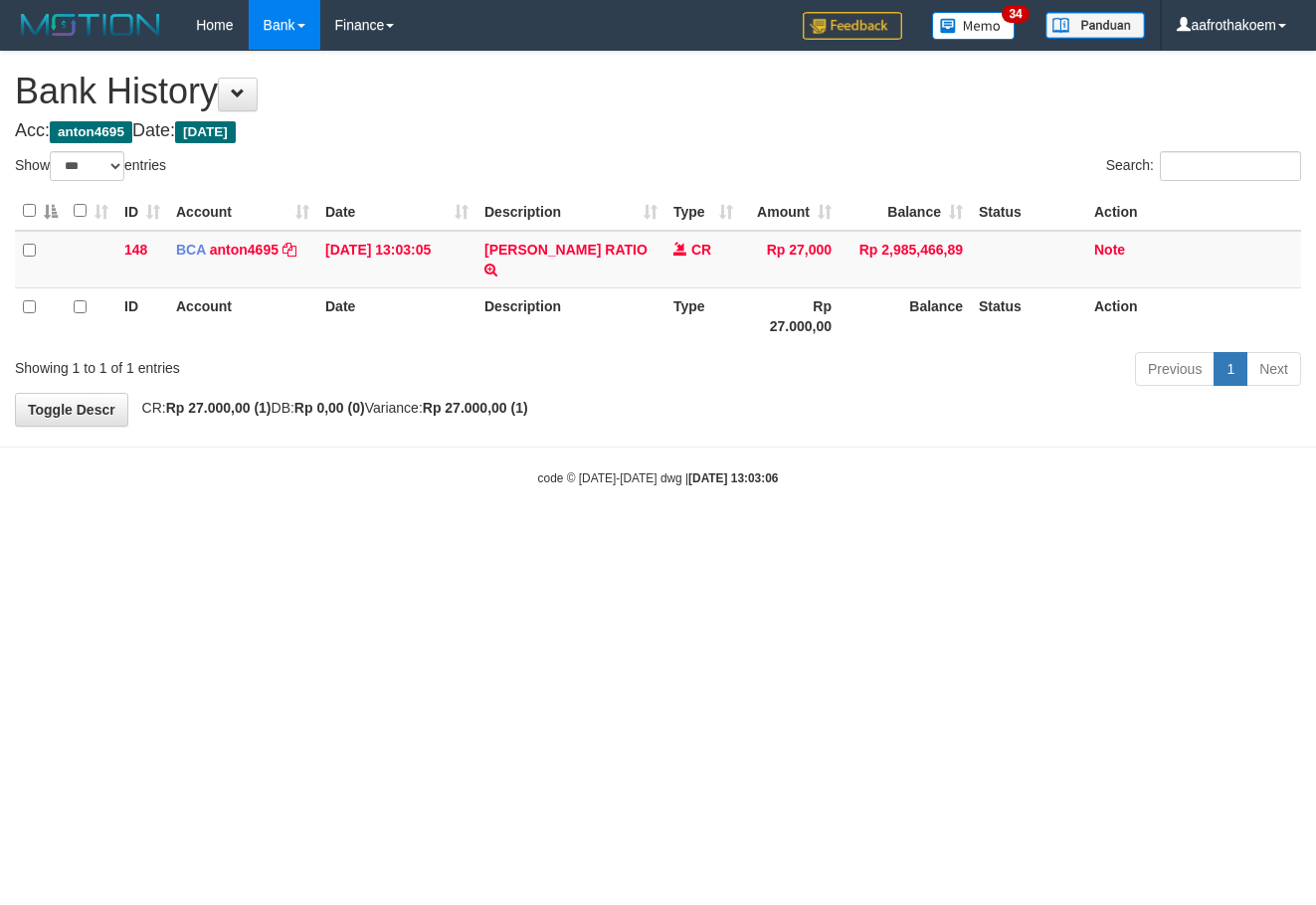 select on "***" 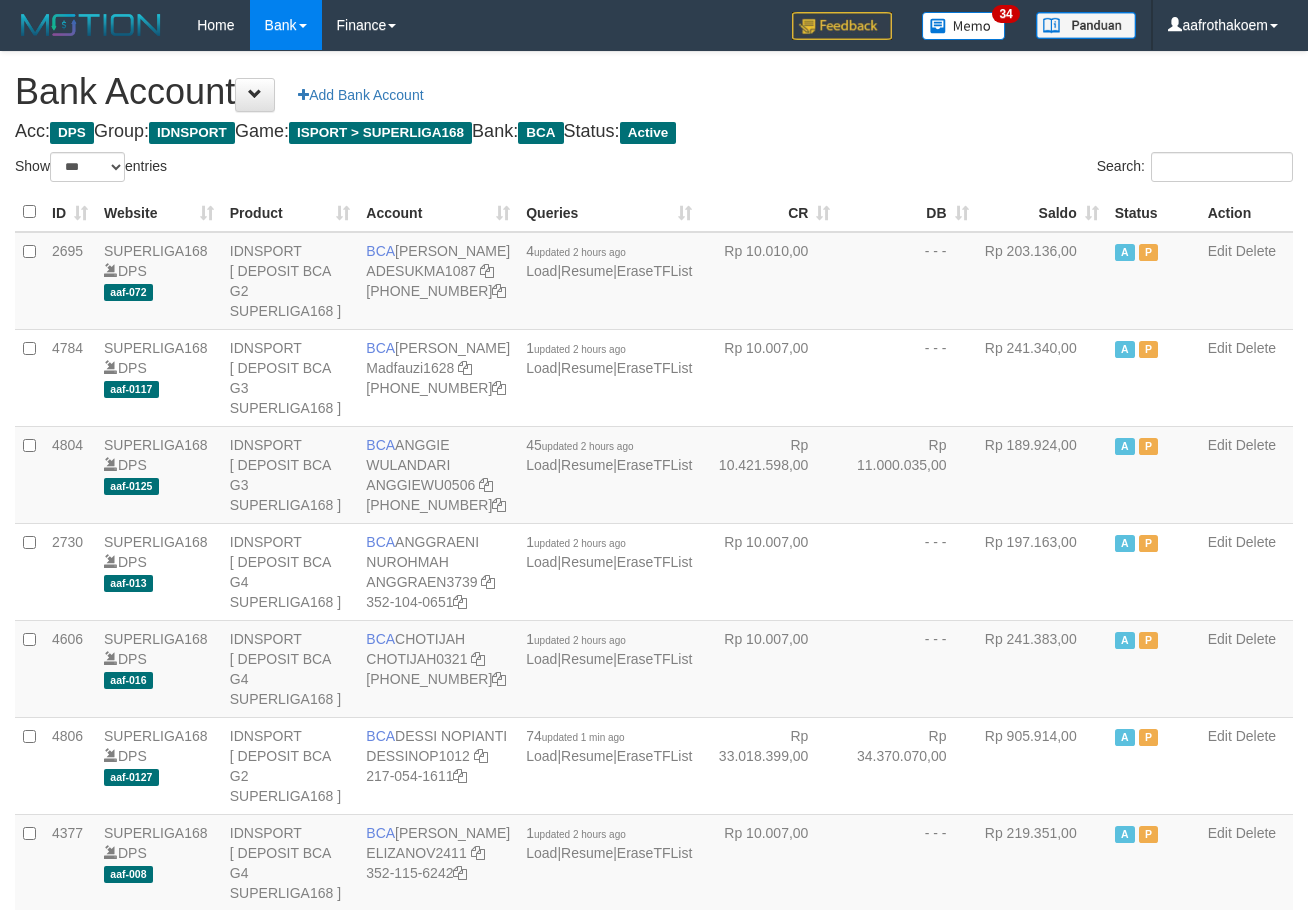 select on "***" 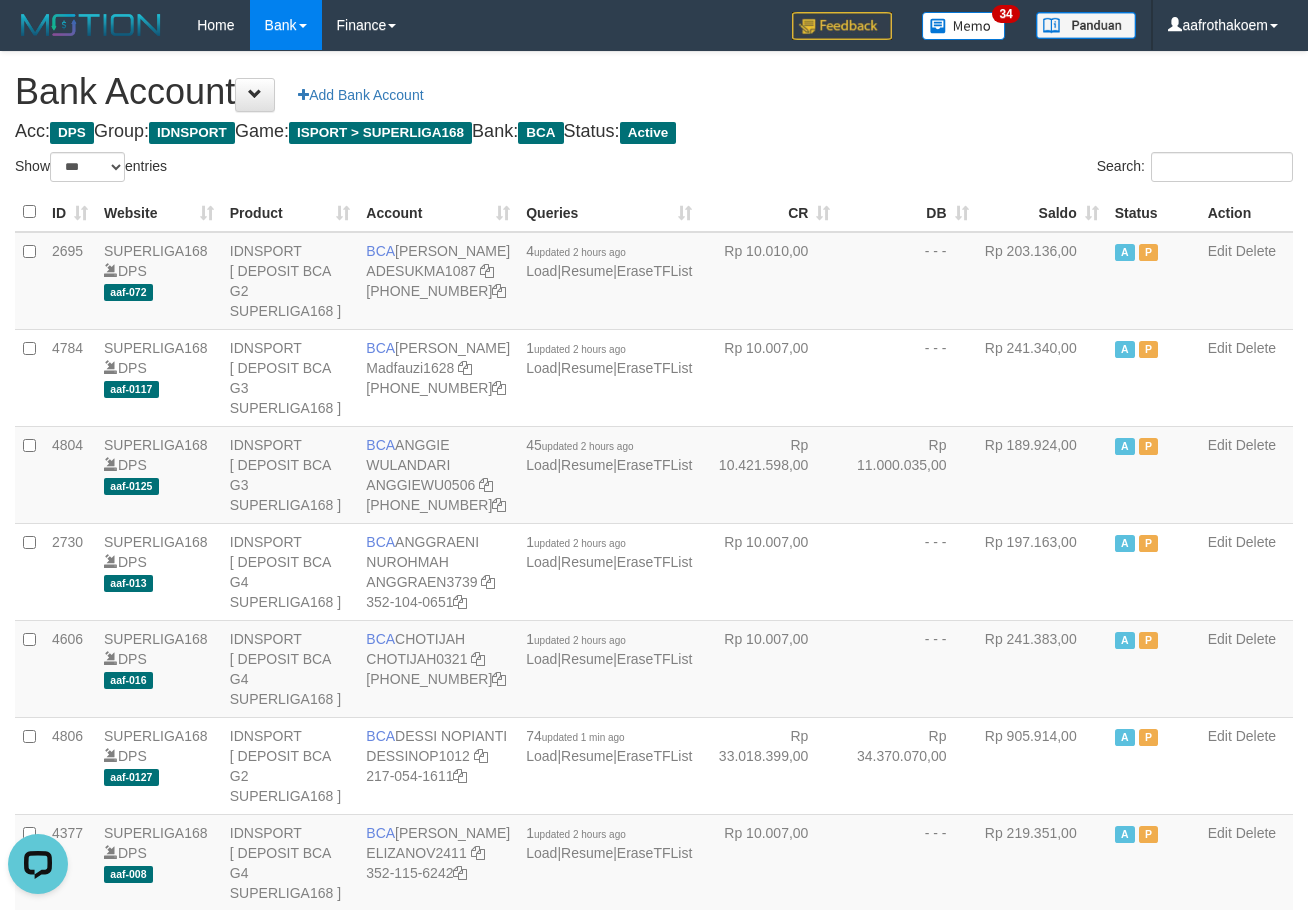 scroll, scrollTop: 0, scrollLeft: 0, axis: both 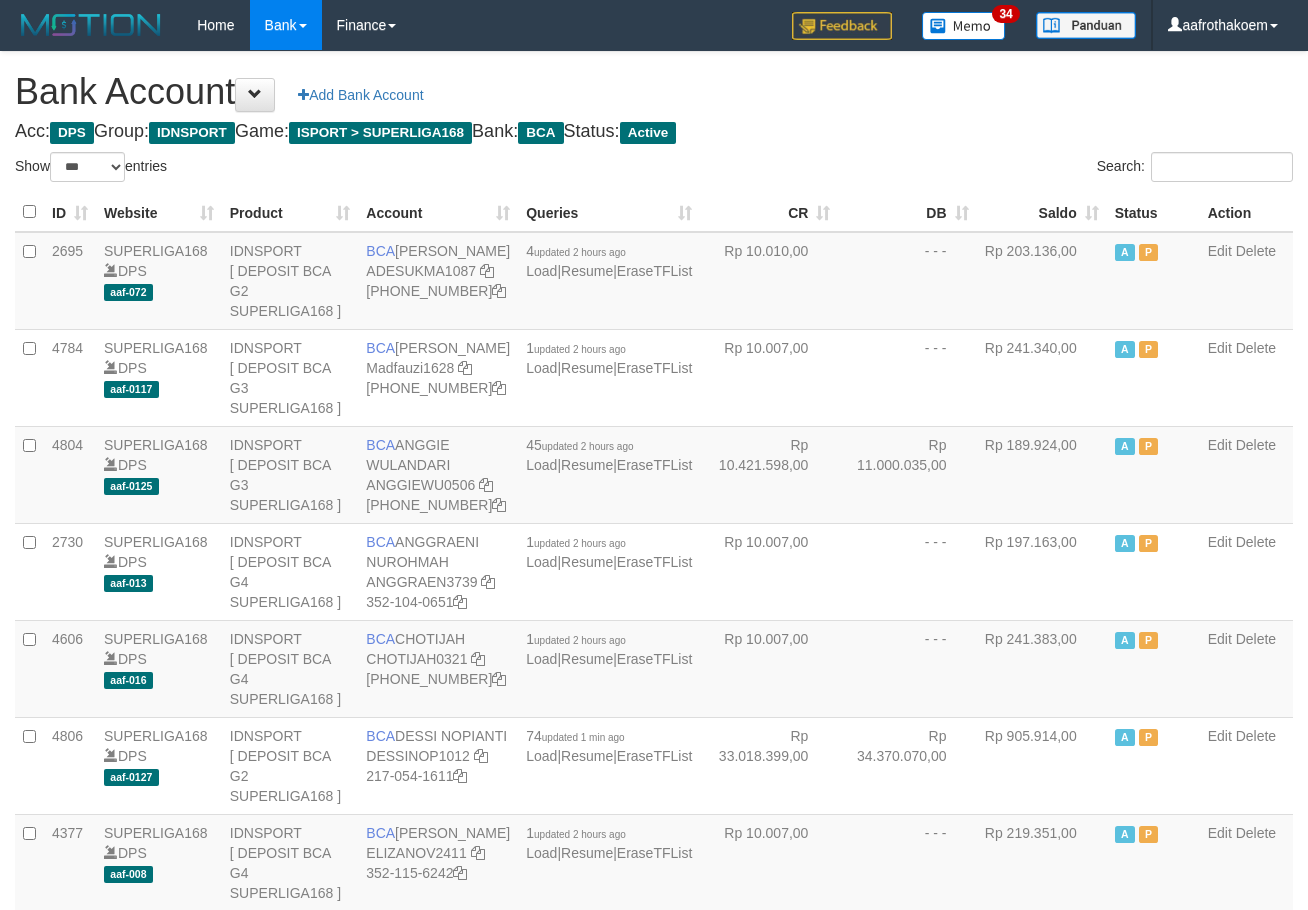 select on "***" 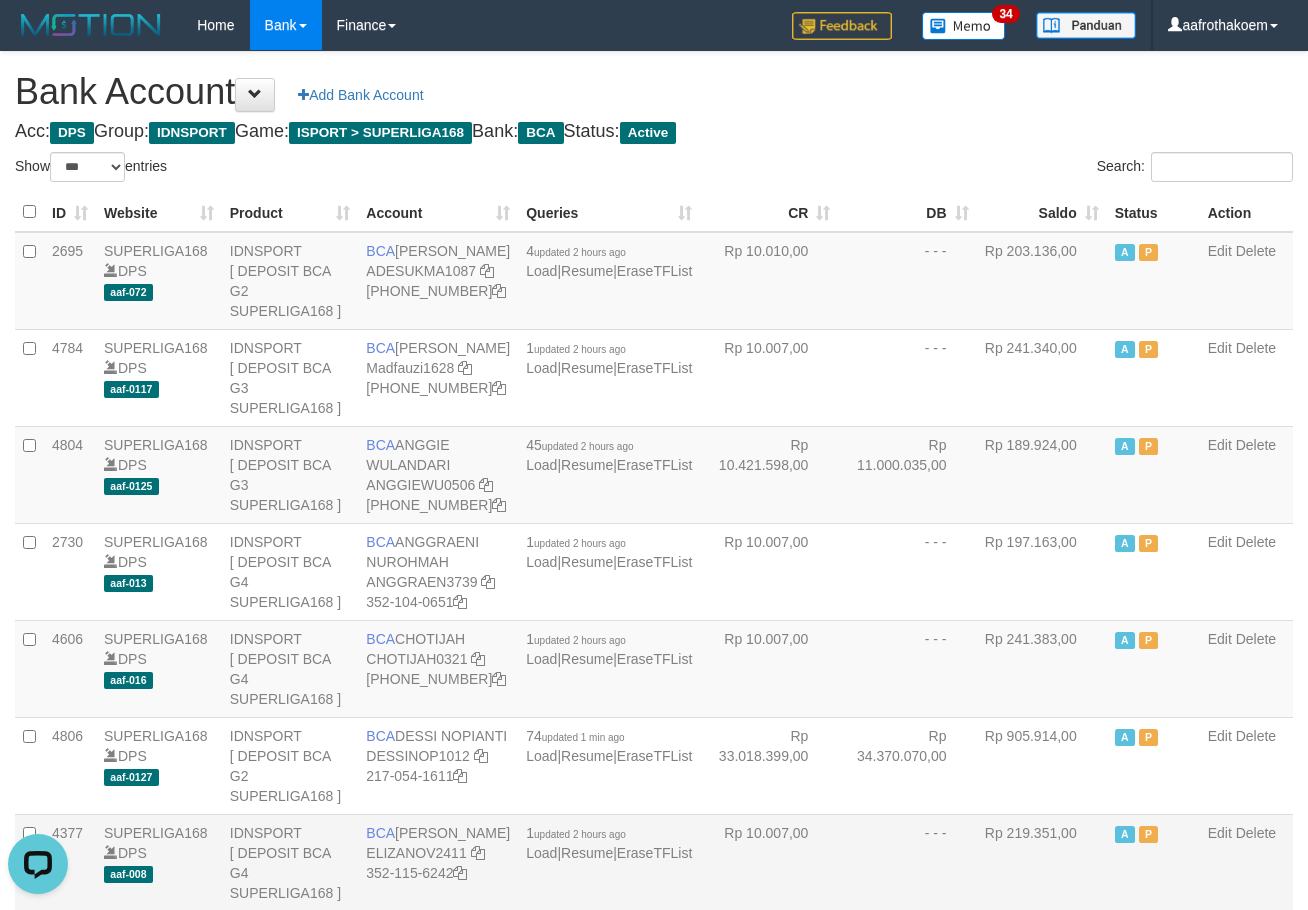 scroll, scrollTop: 0, scrollLeft: 0, axis: both 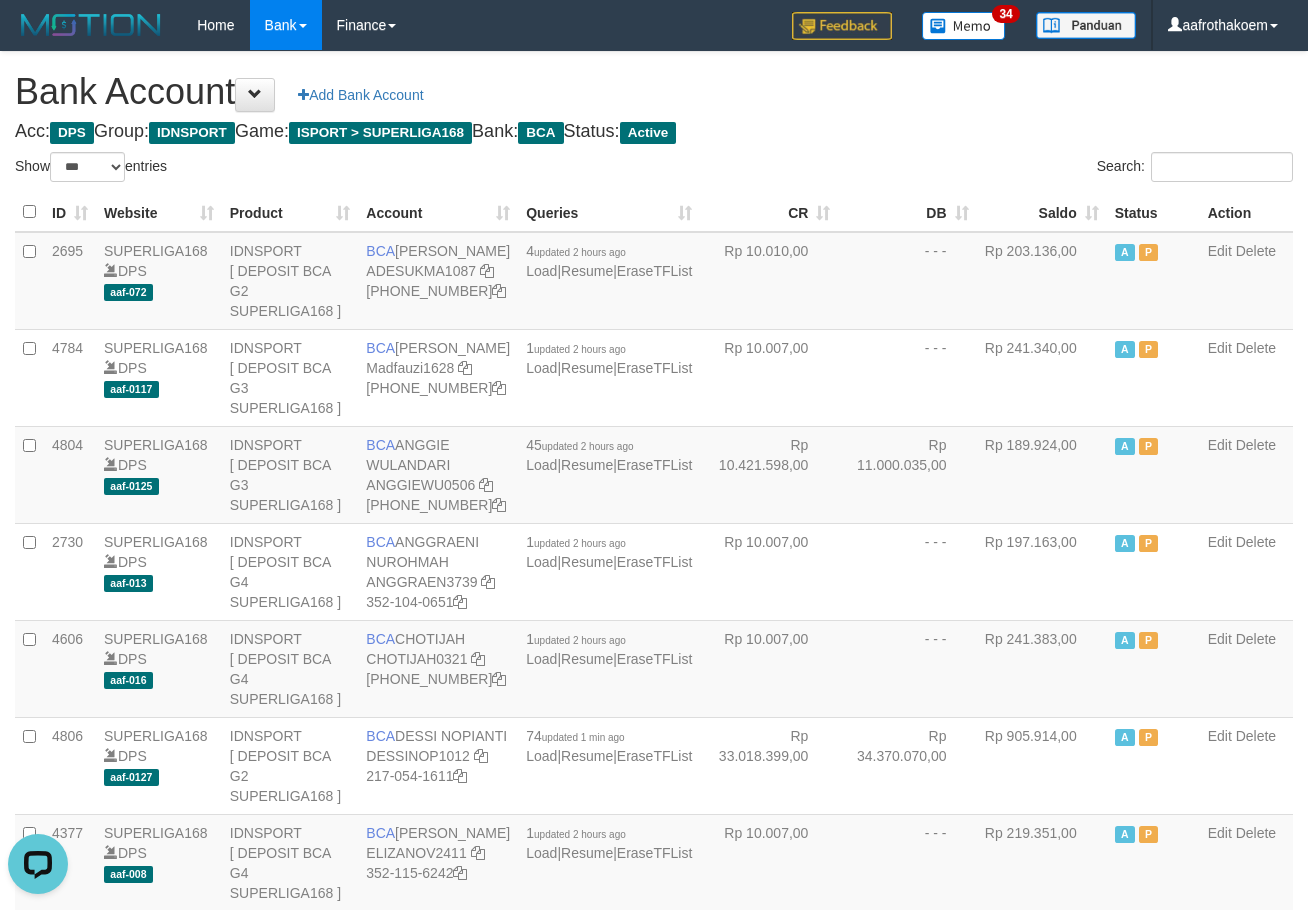 drag, startPoint x: 762, startPoint y: 18, endPoint x: 743, endPoint y: 65, distance: 50.695168 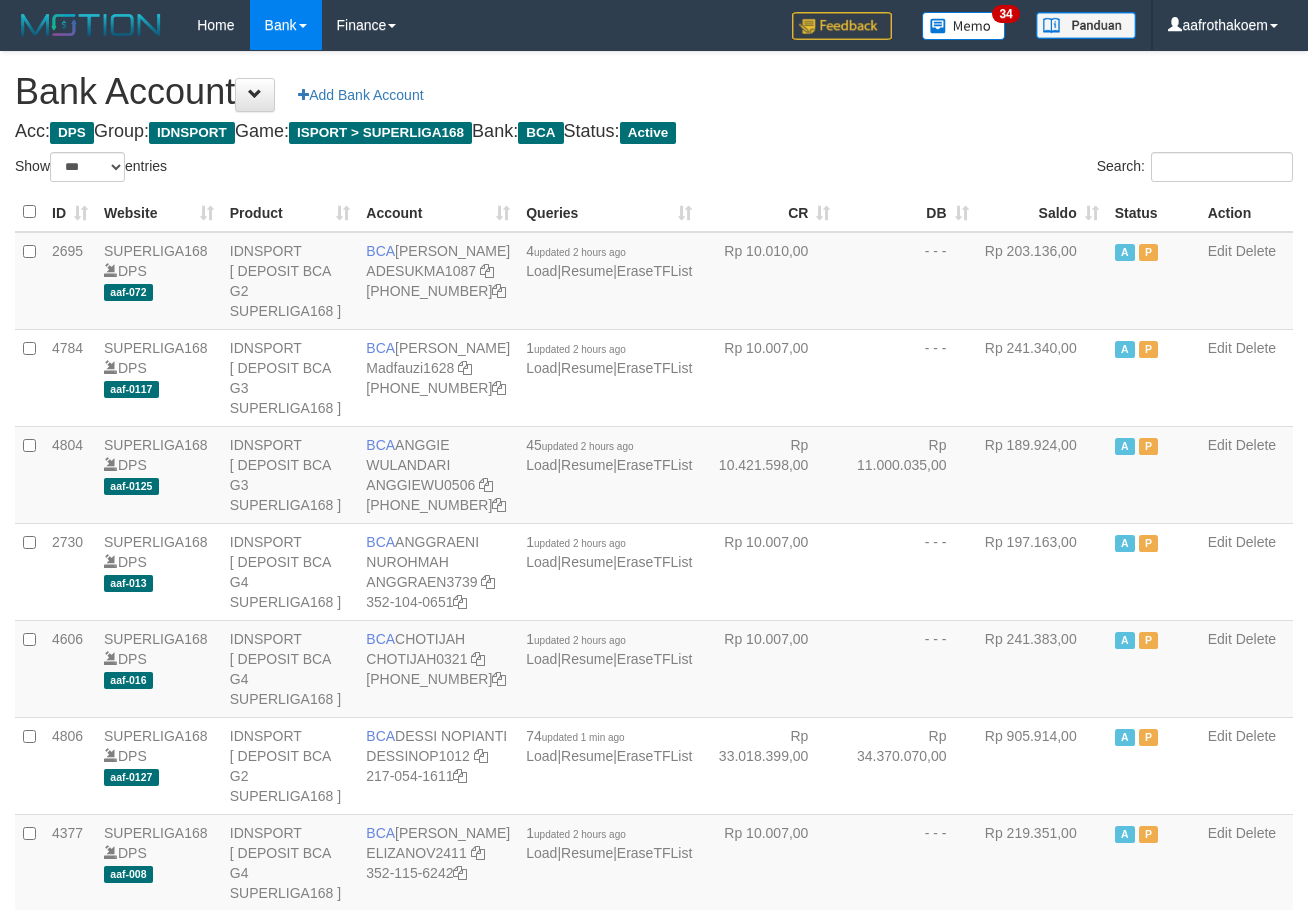 select on "***" 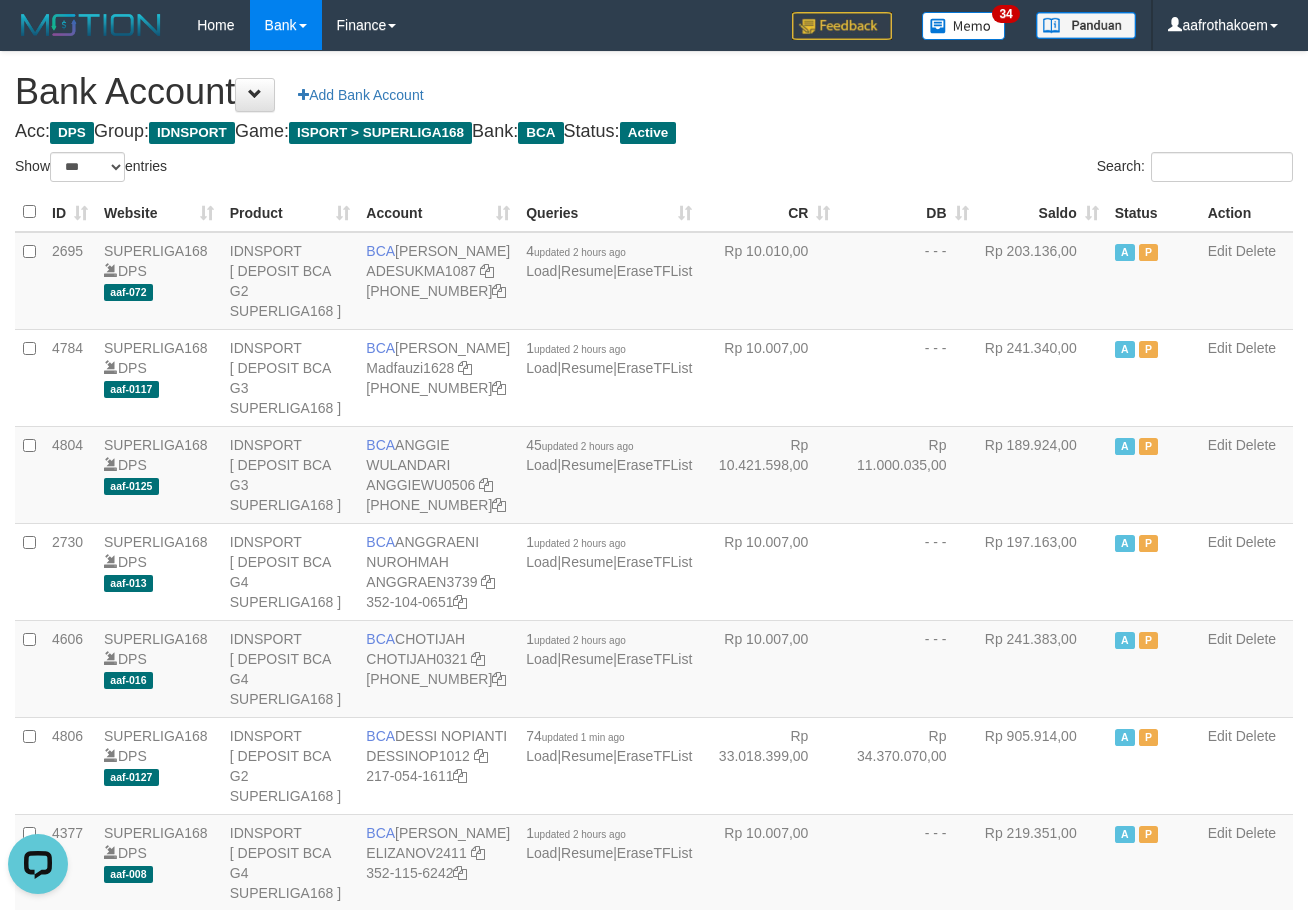 scroll, scrollTop: 0, scrollLeft: 0, axis: both 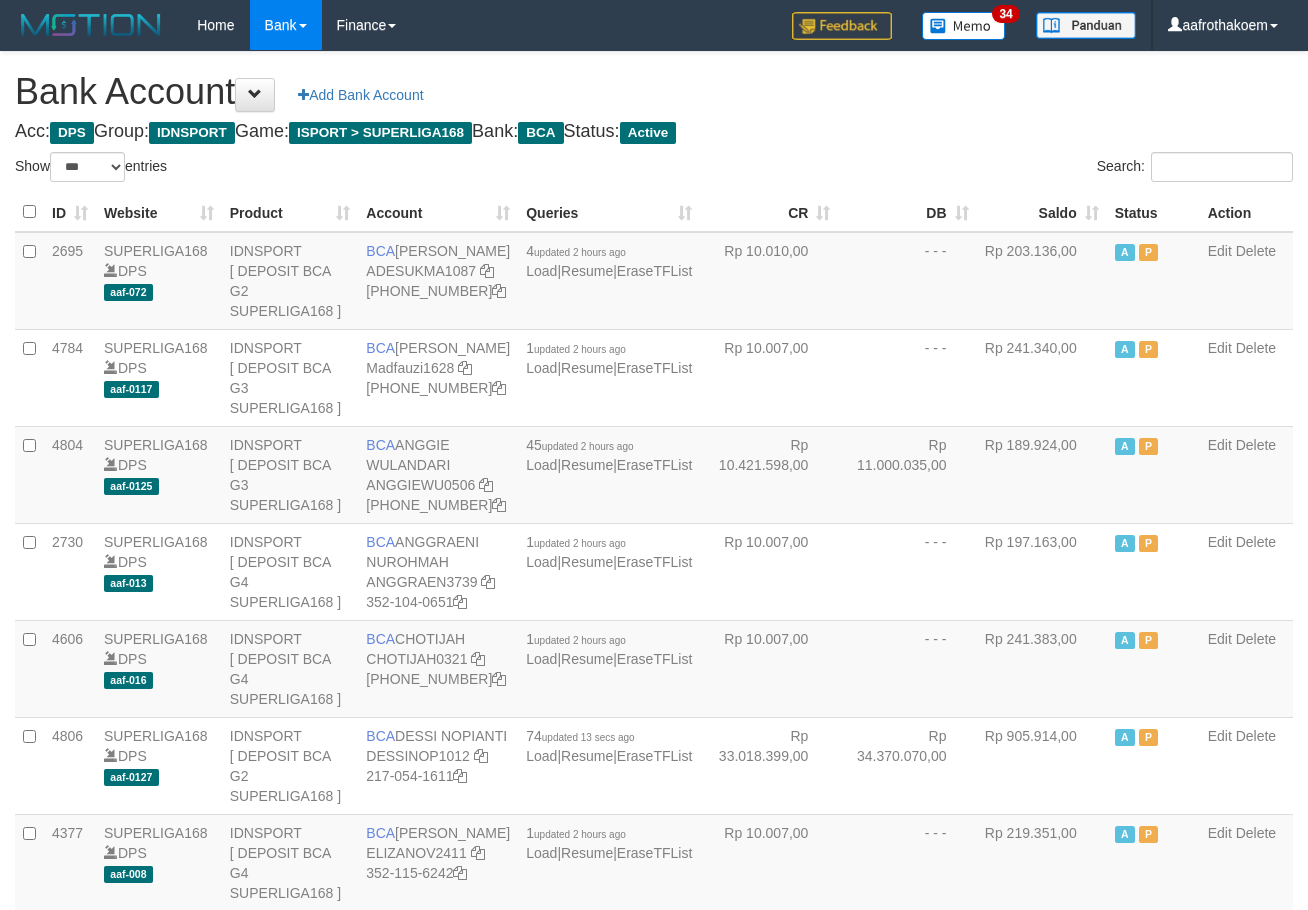 select on "***" 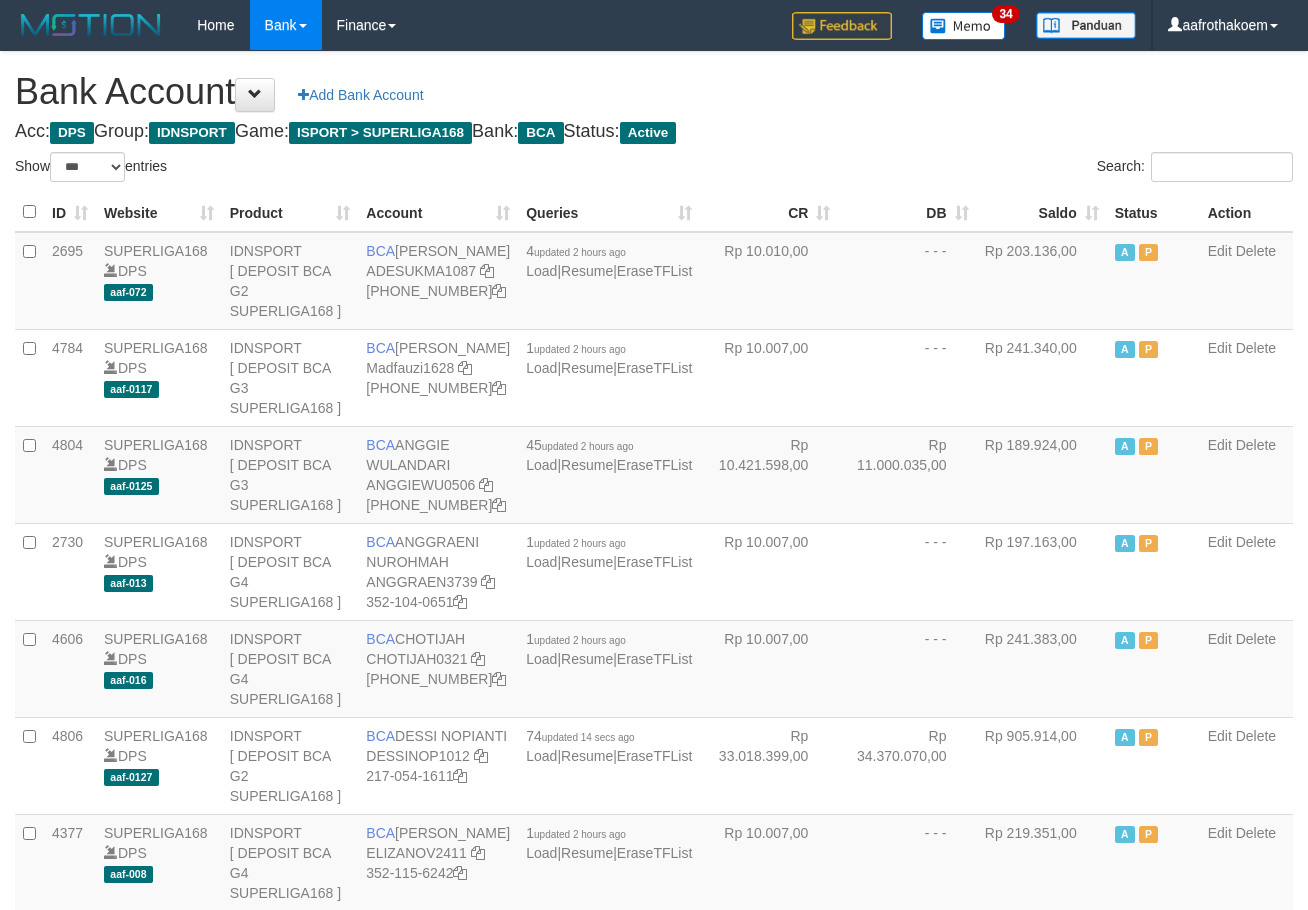 select on "***" 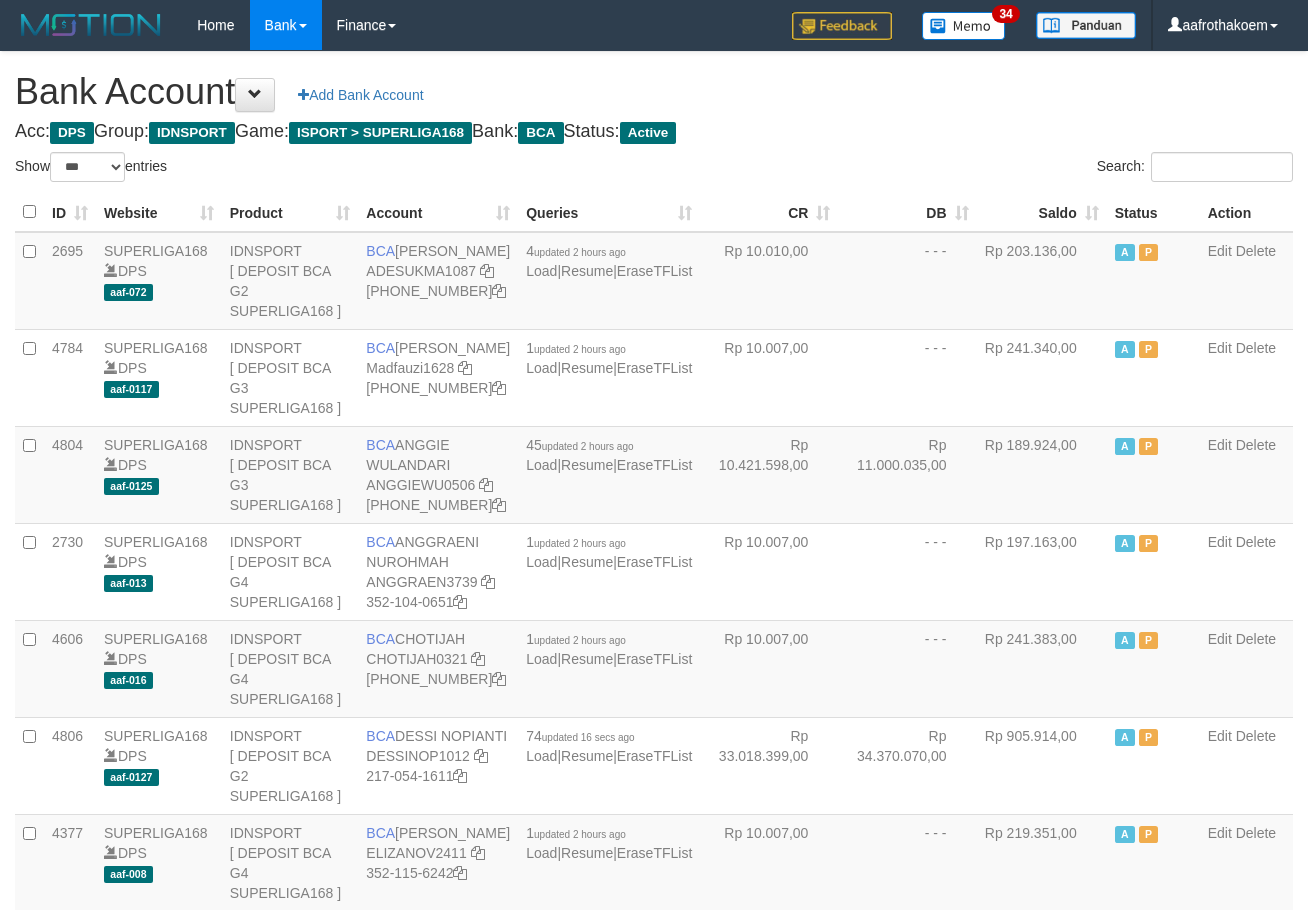 select on "***" 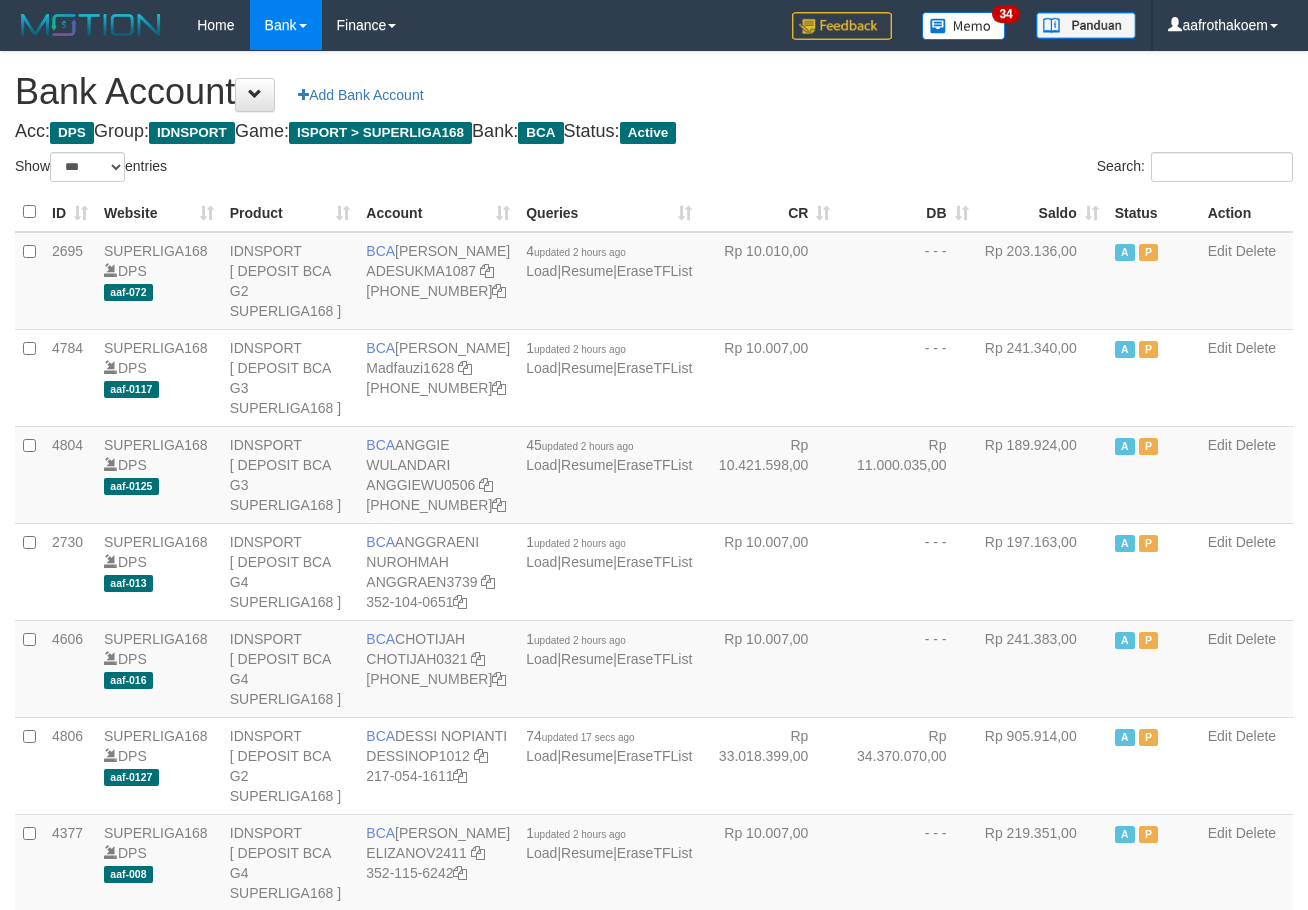 select on "***" 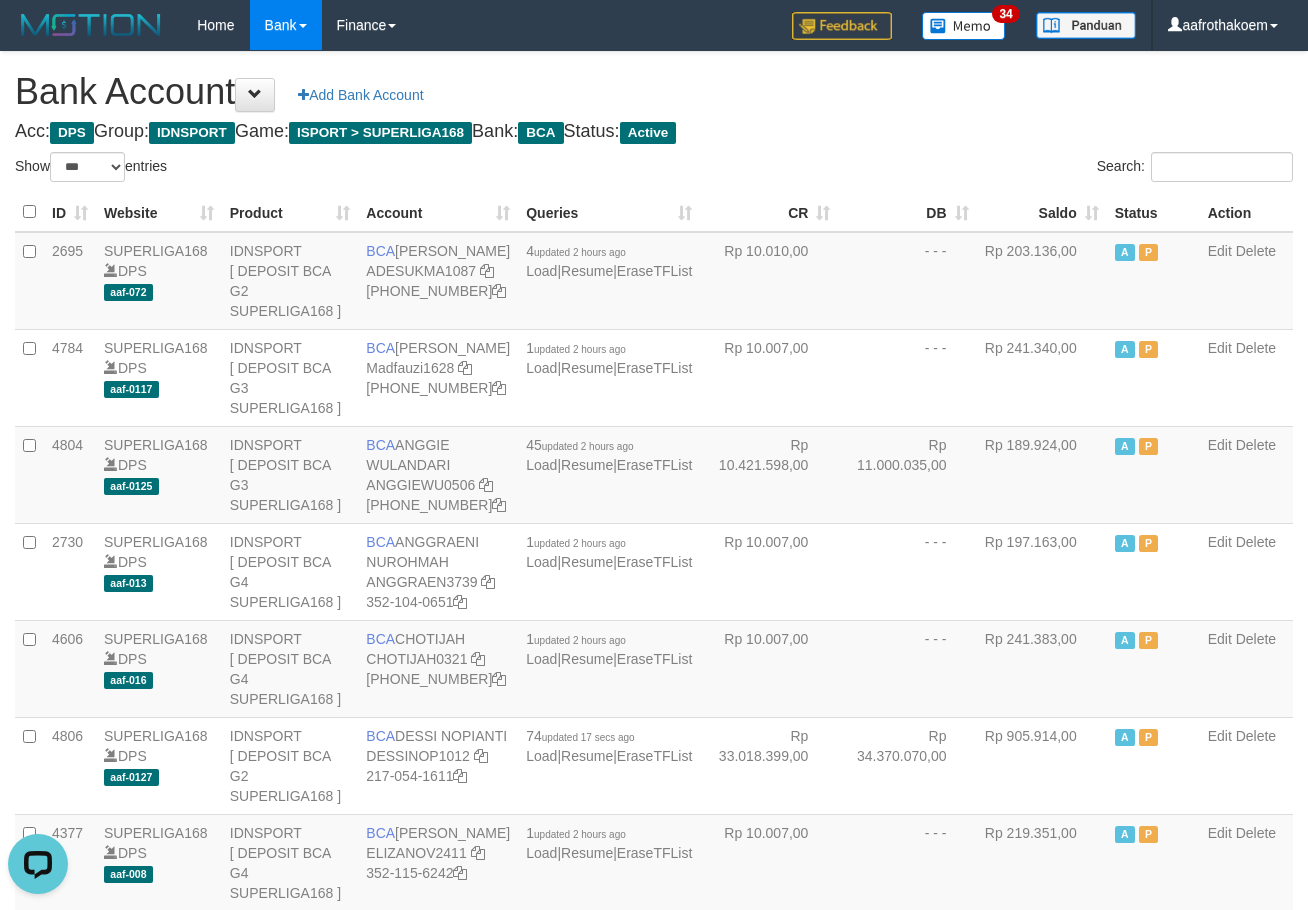 scroll, scrollTop: 0, scrollLeft: 0, axis: both 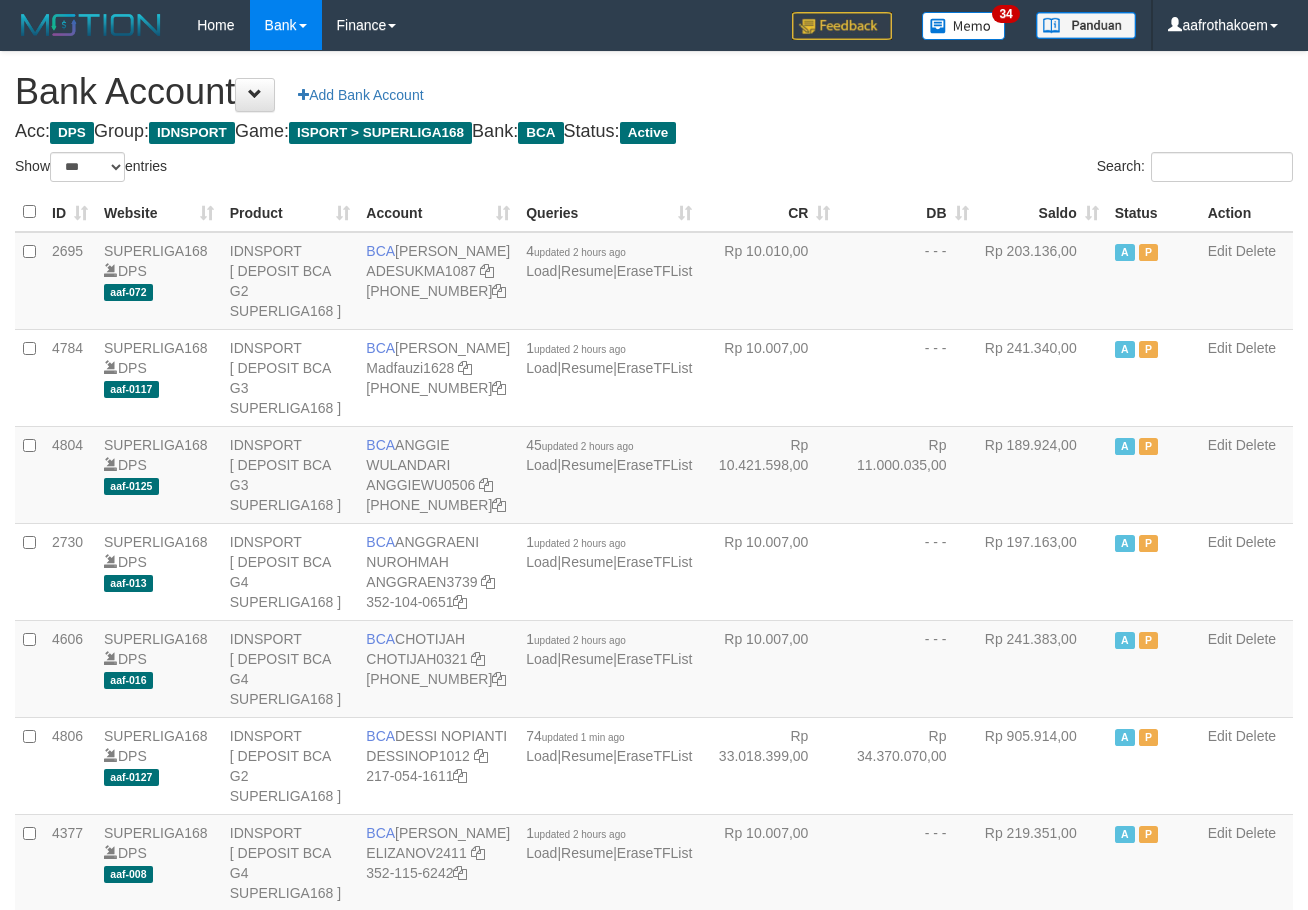 select on "***" 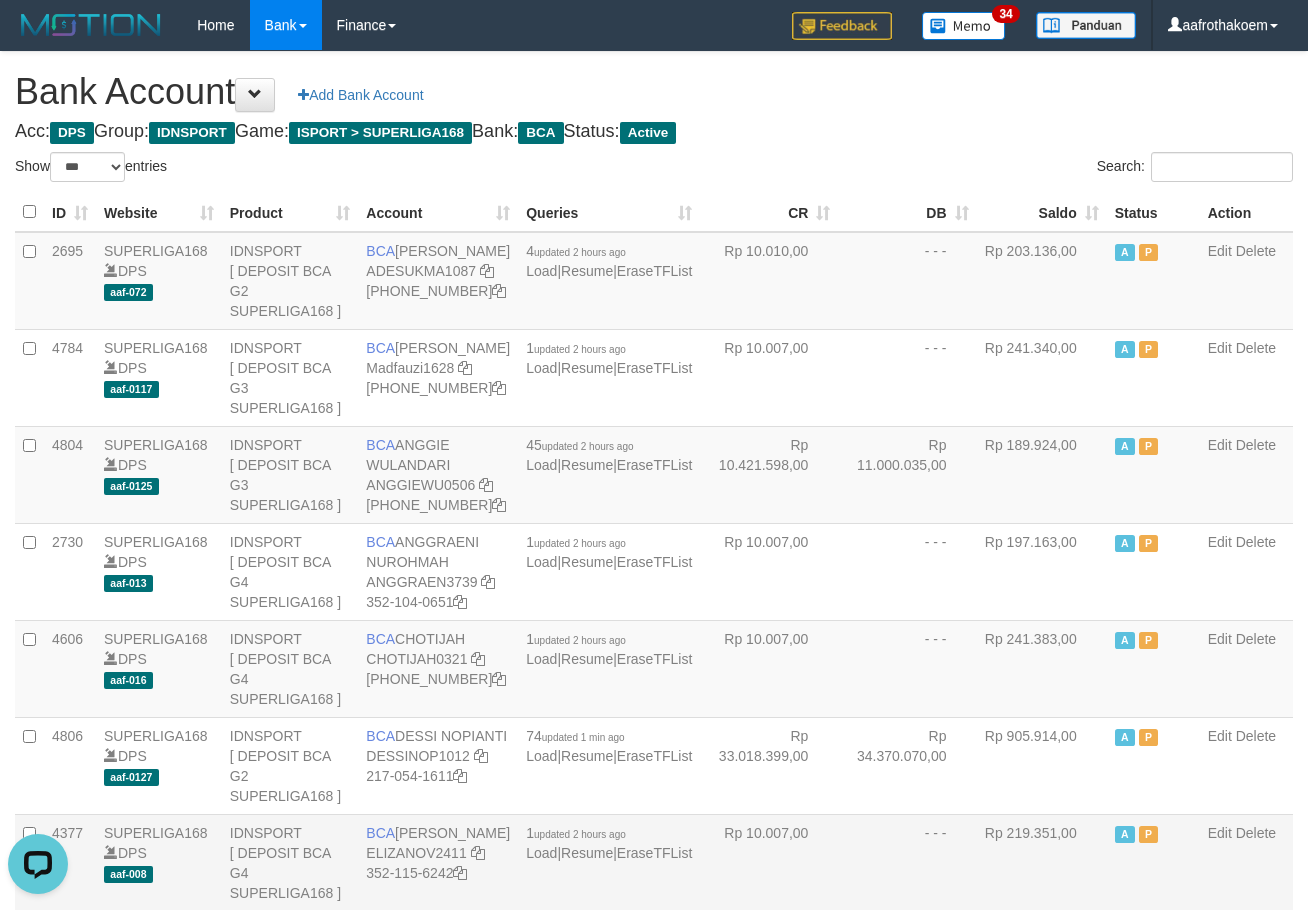 scroll, scrollTop: 0, scrollLeft: 0, axis: both 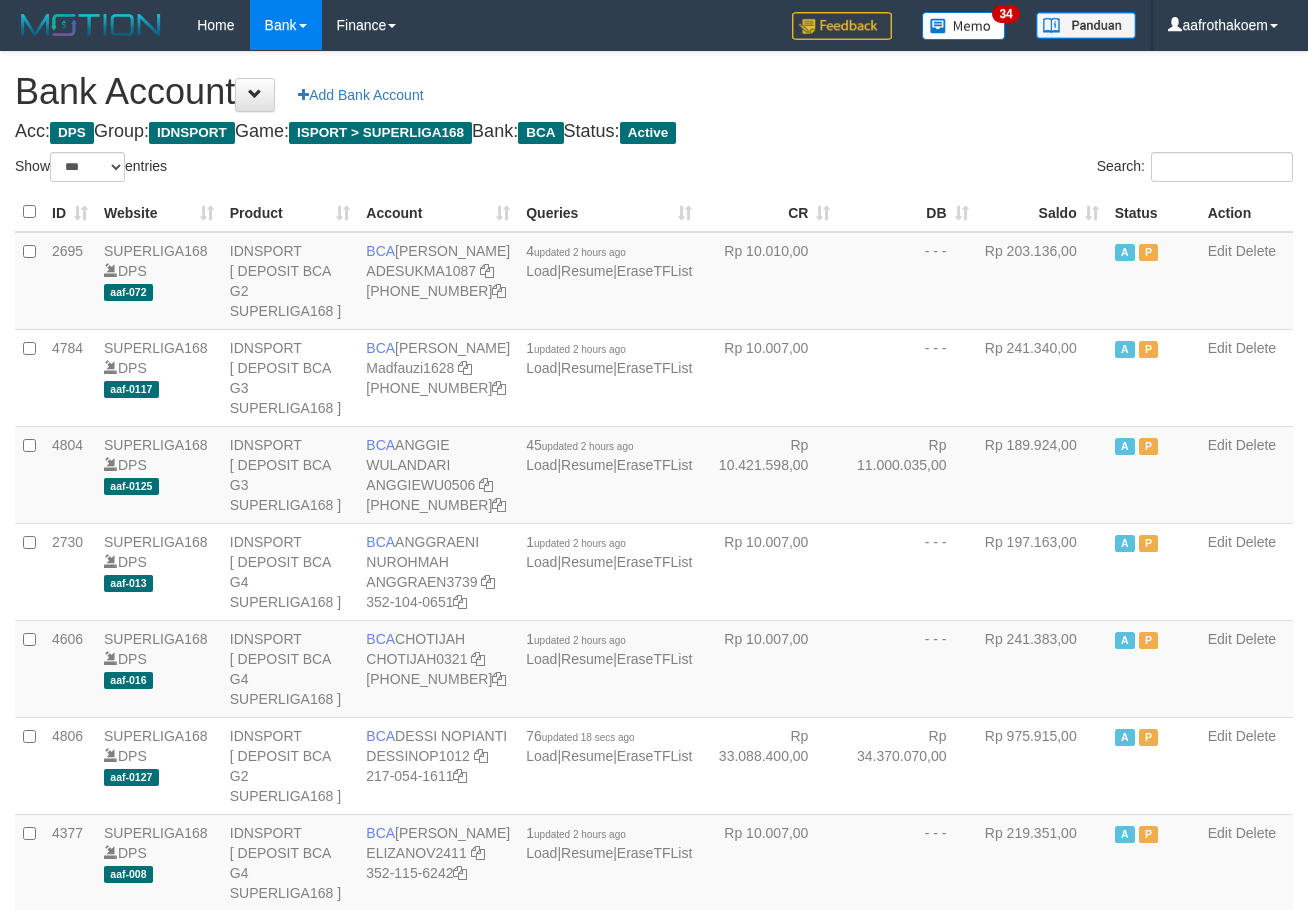 select on "***" 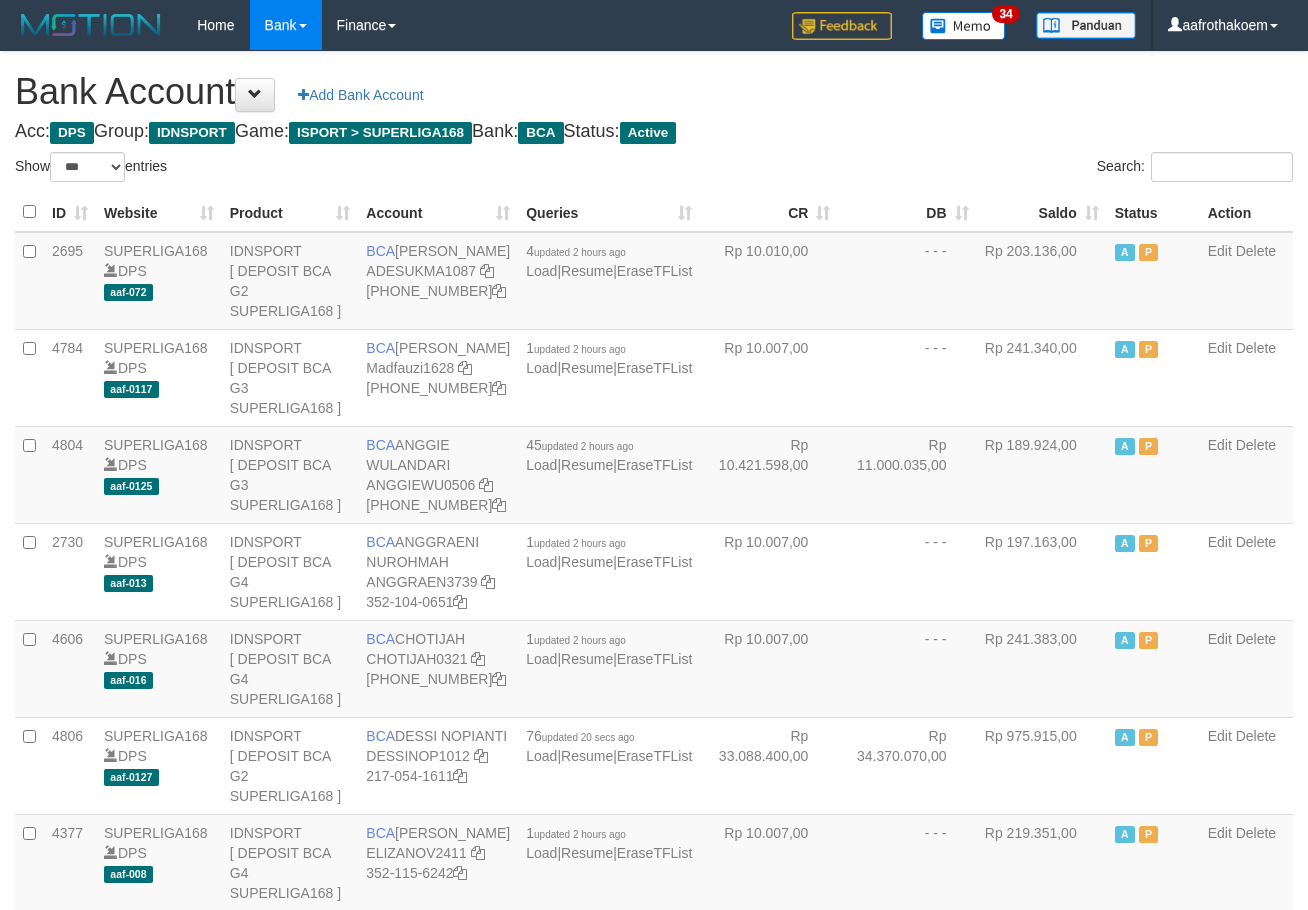 select on "***" 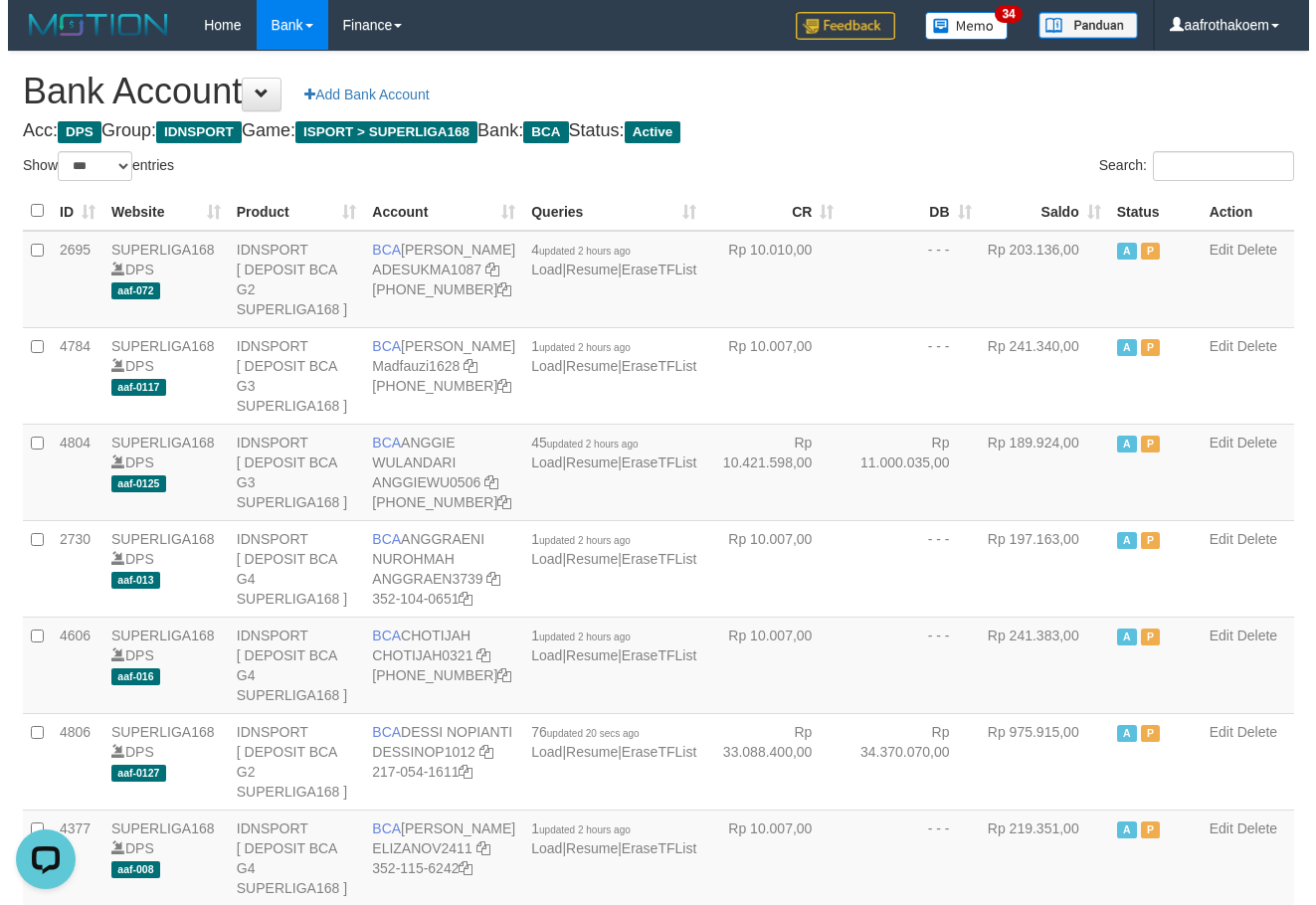 scroll, scrollTop: 0, scrollLeft: 0, axis: both 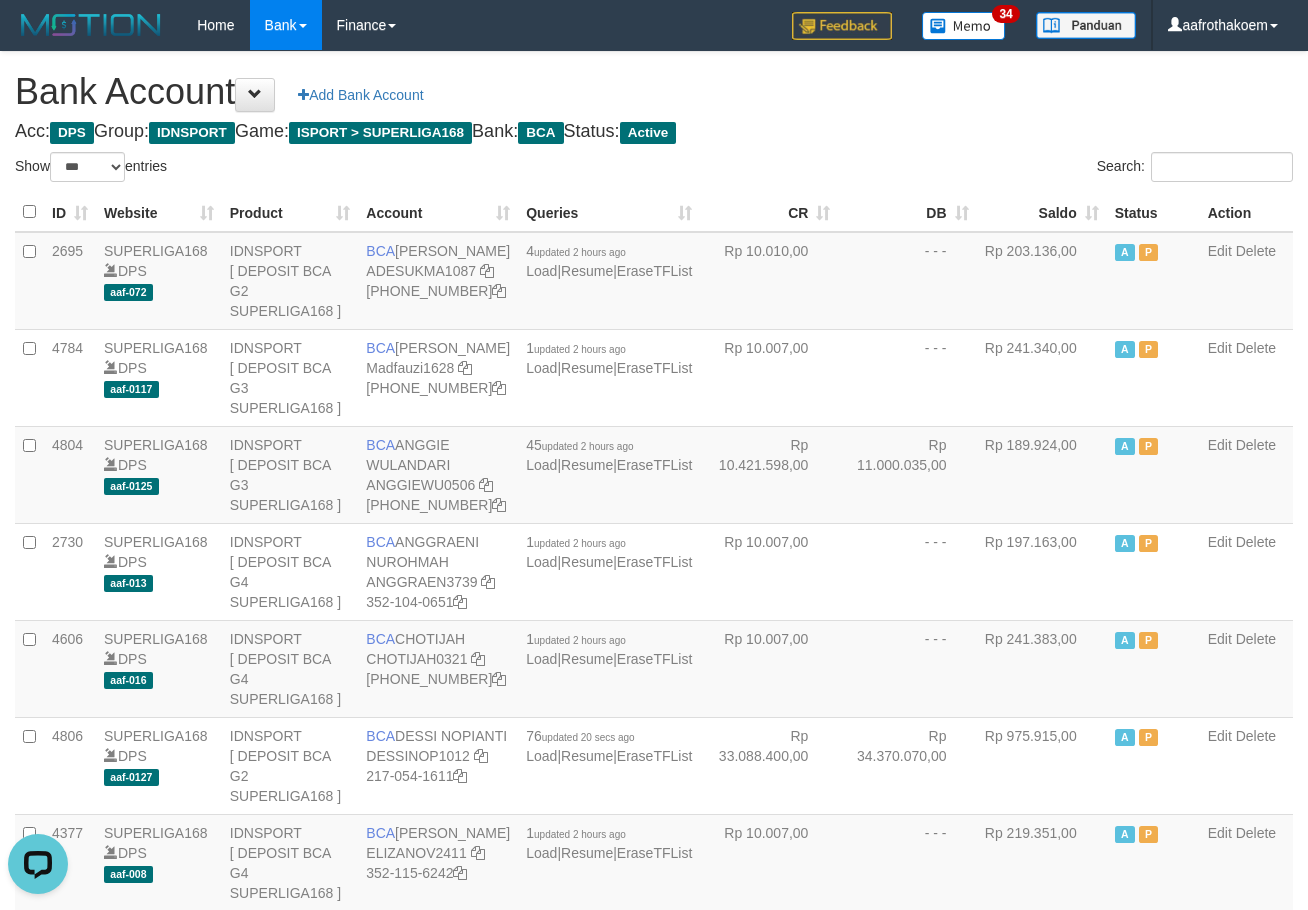 click on "Bank Account
Add Bank Account
Acc: 										 DPS
Group:   IDNSPORT    		Game:   ISPORT > SUPERLIGA168    		Bank:   BCA    		Status:  Active
Filter Account Type
*******
***
**
***
DPS
SELECT ALL  SELECT TYPE  - ALL -
DPS
WD
TMP
Filter Product
*******
******
********
********
*******
********
IDNSPORT
SELECT ALL  SELECT GROUP  - ALL -
BETHUB
IDNPOKER
IDNSPORT
IDNTOTO
LOADONLY
Filter Website
*******" at bounding box center (654, 1668) 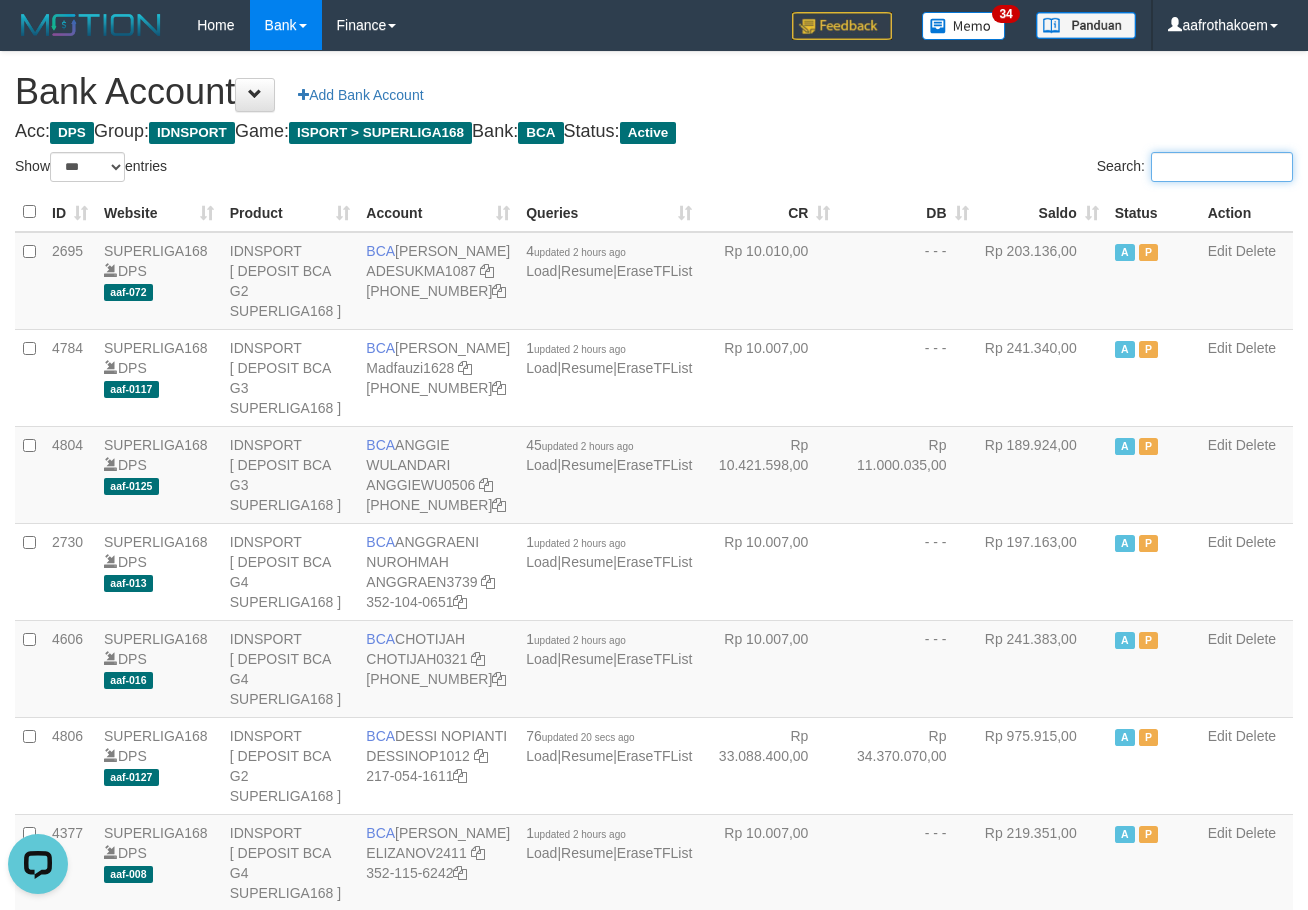 click on "Search:" at bounding box center (1222, 167) 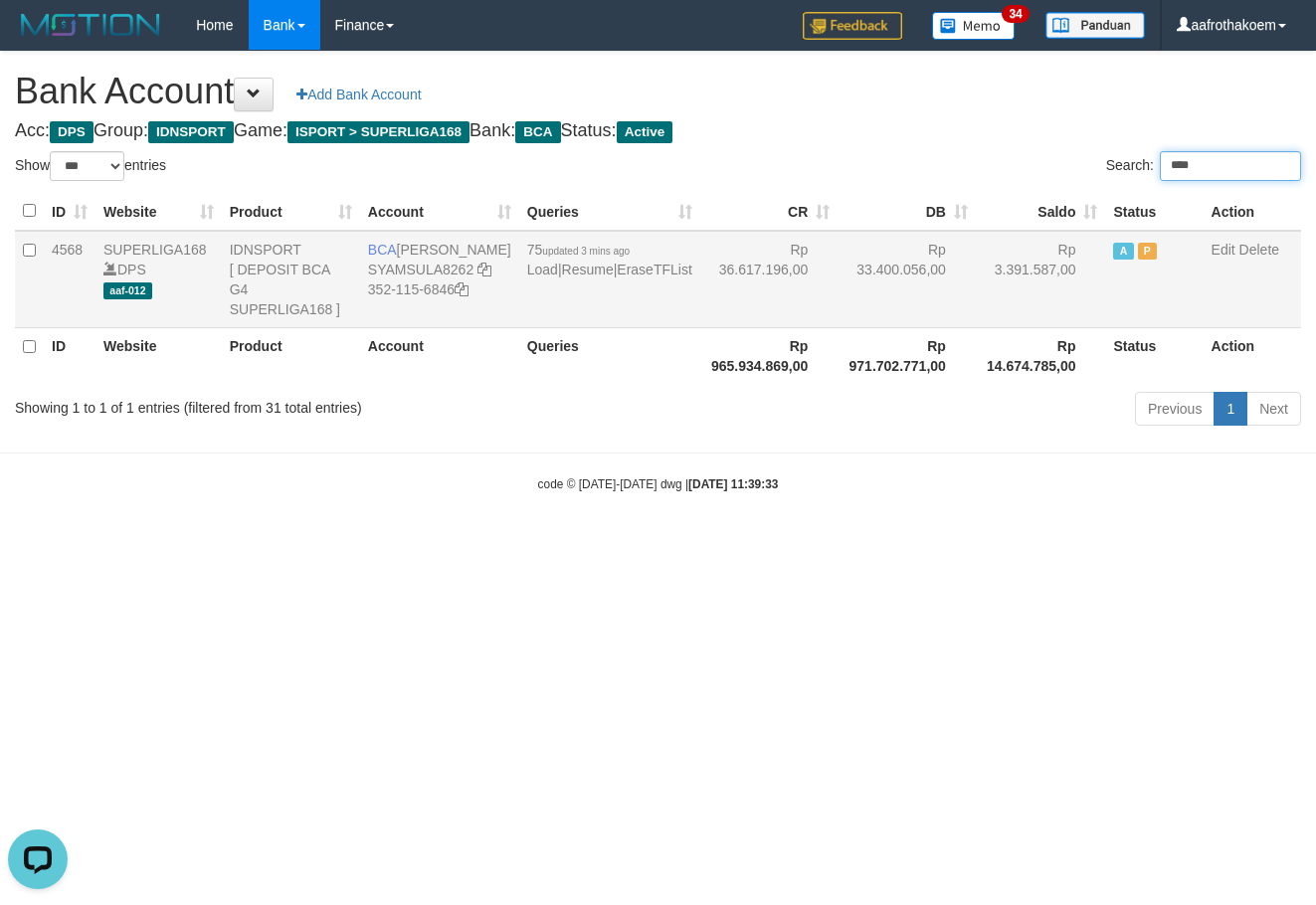 type on "****" 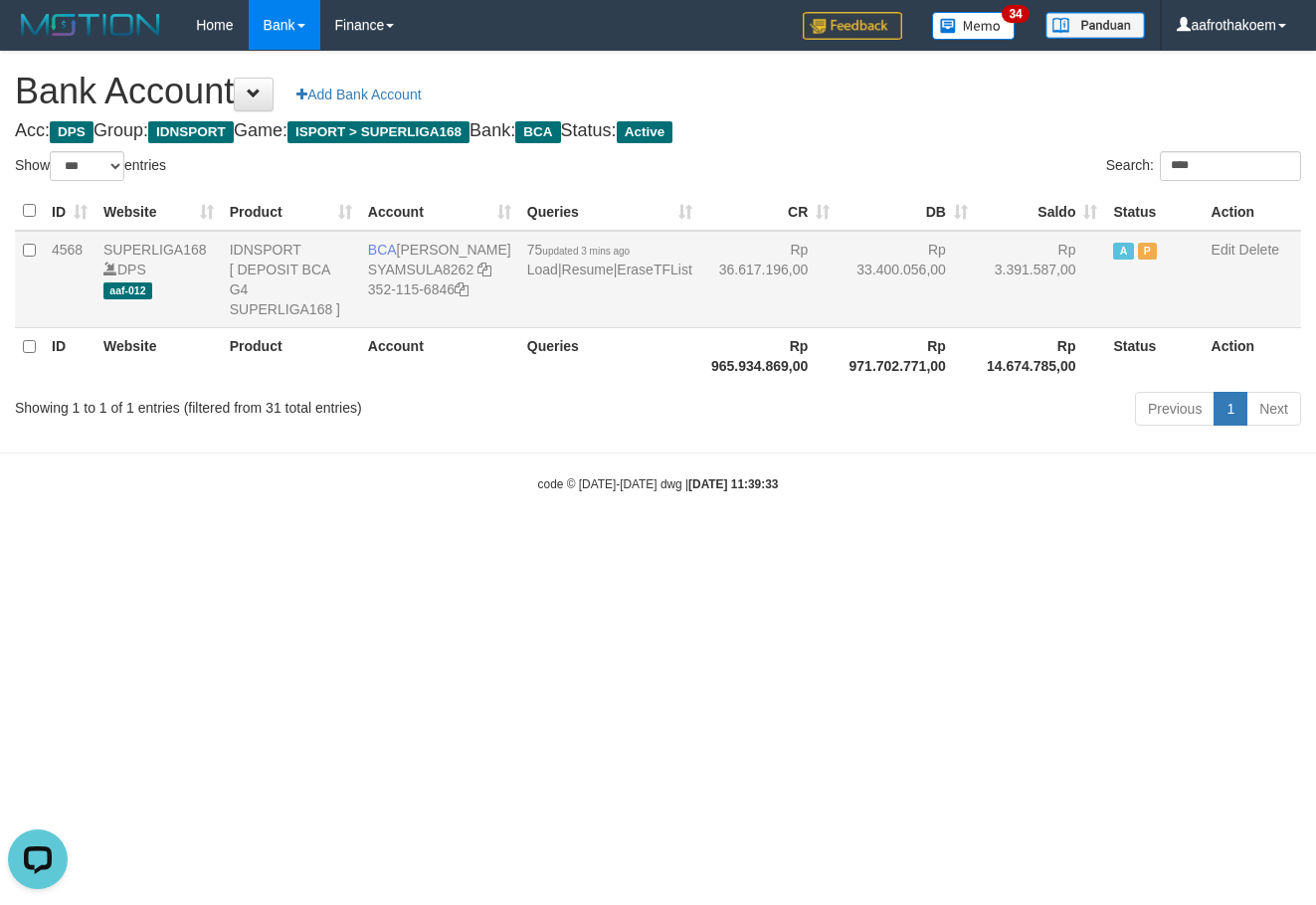 click on "Rp 33.400.056,00" at bounding box center (906, 279) 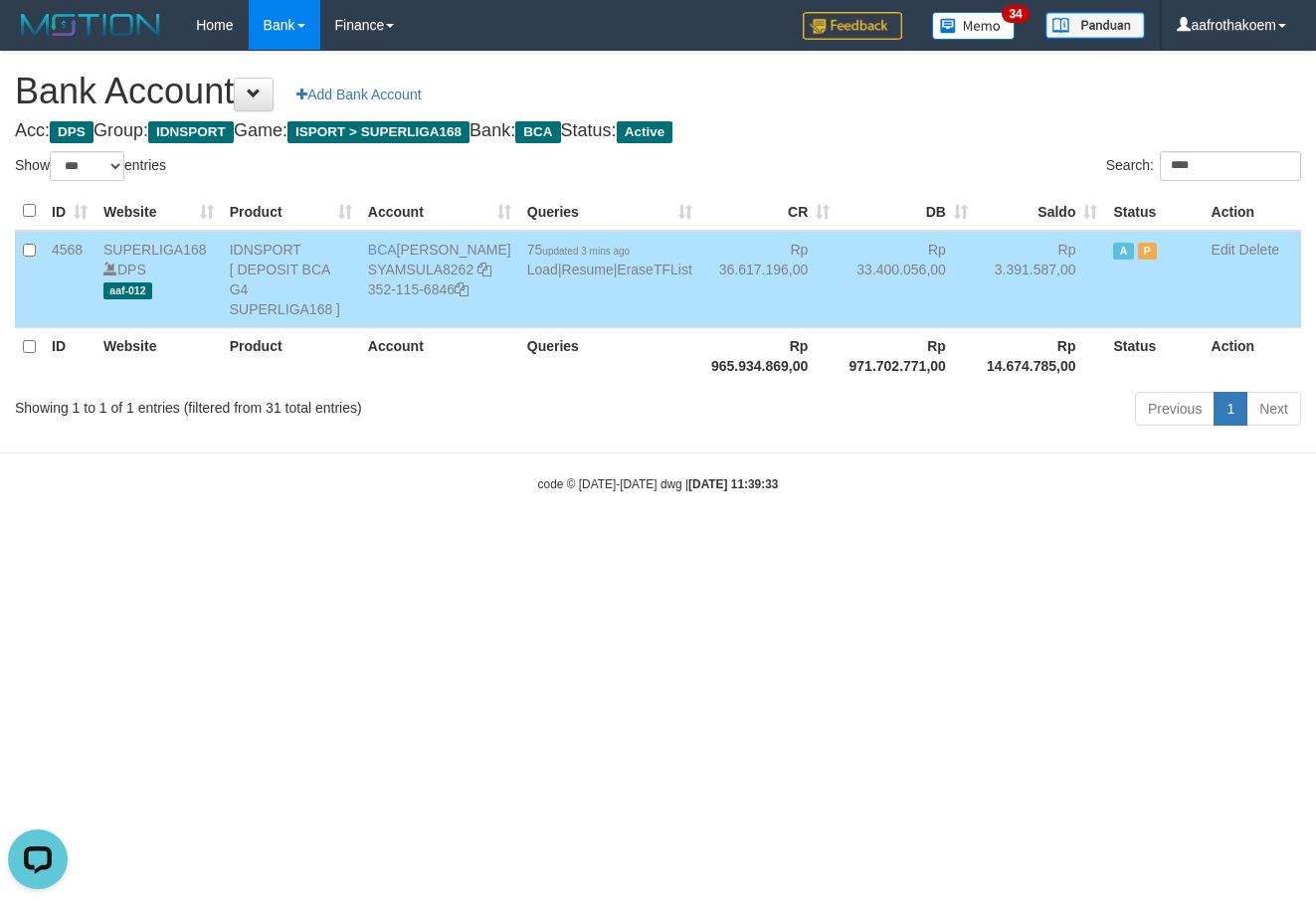 drag, startPoint x: 415, startPoint y: 244, endPoint x: 516, endPoint y: 246, distance: 101.0198 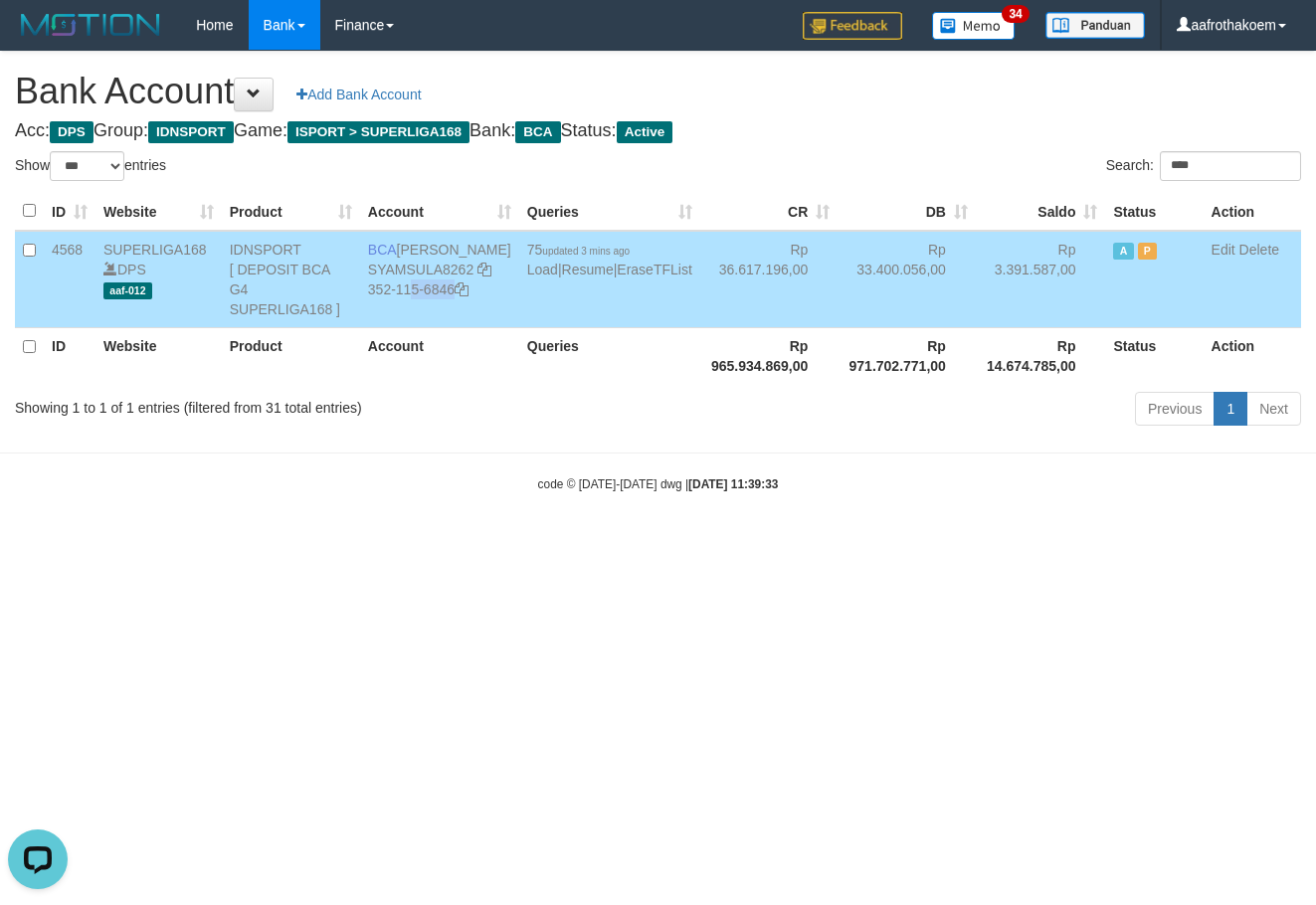 drag, startPoint x: 381, startPoint y: 284, endPoint x: 477, endPoint y: 291, distance: 96.25487 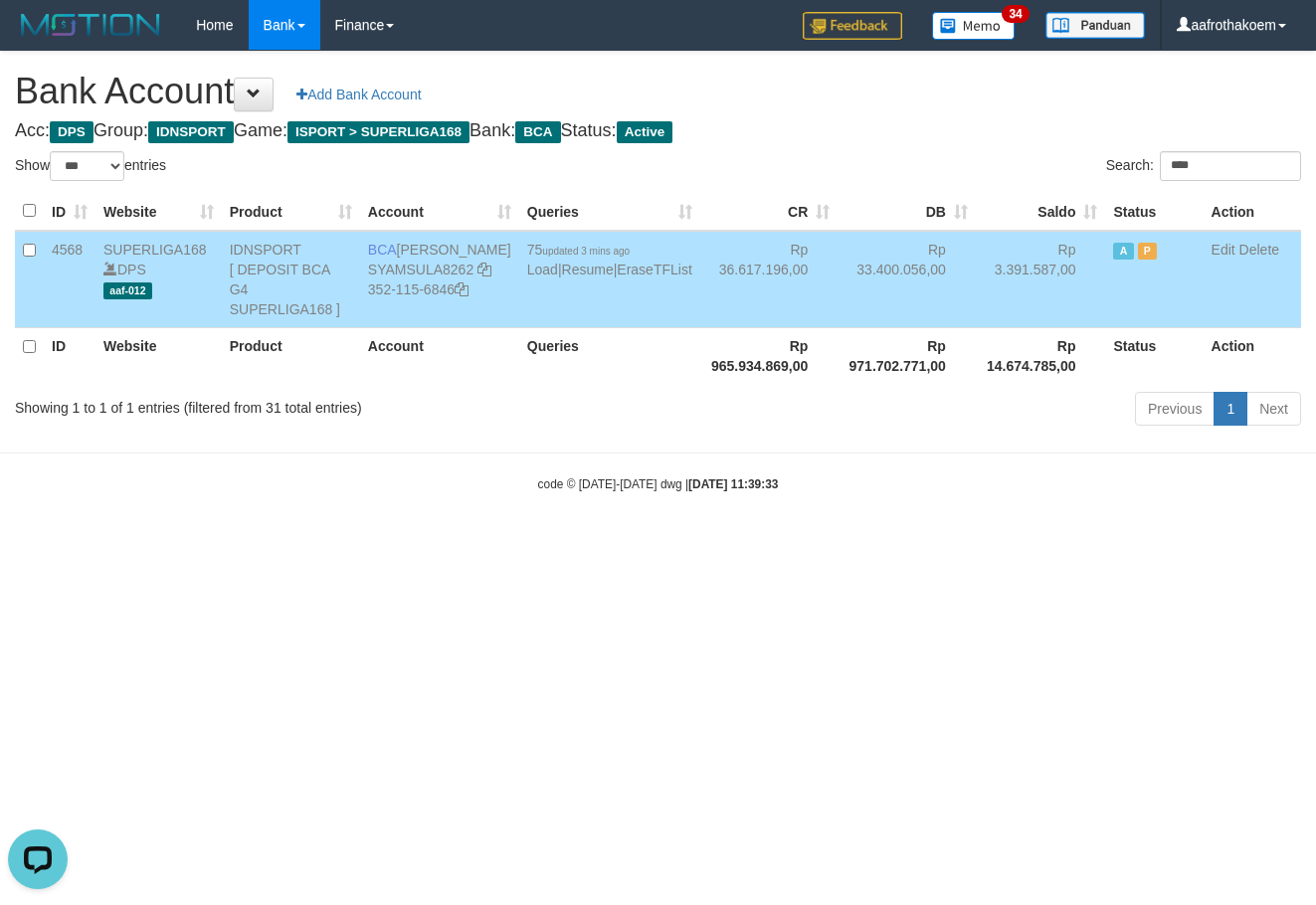 click on "Bank Account
Add Bank Account" at bounding box center (658, 91) 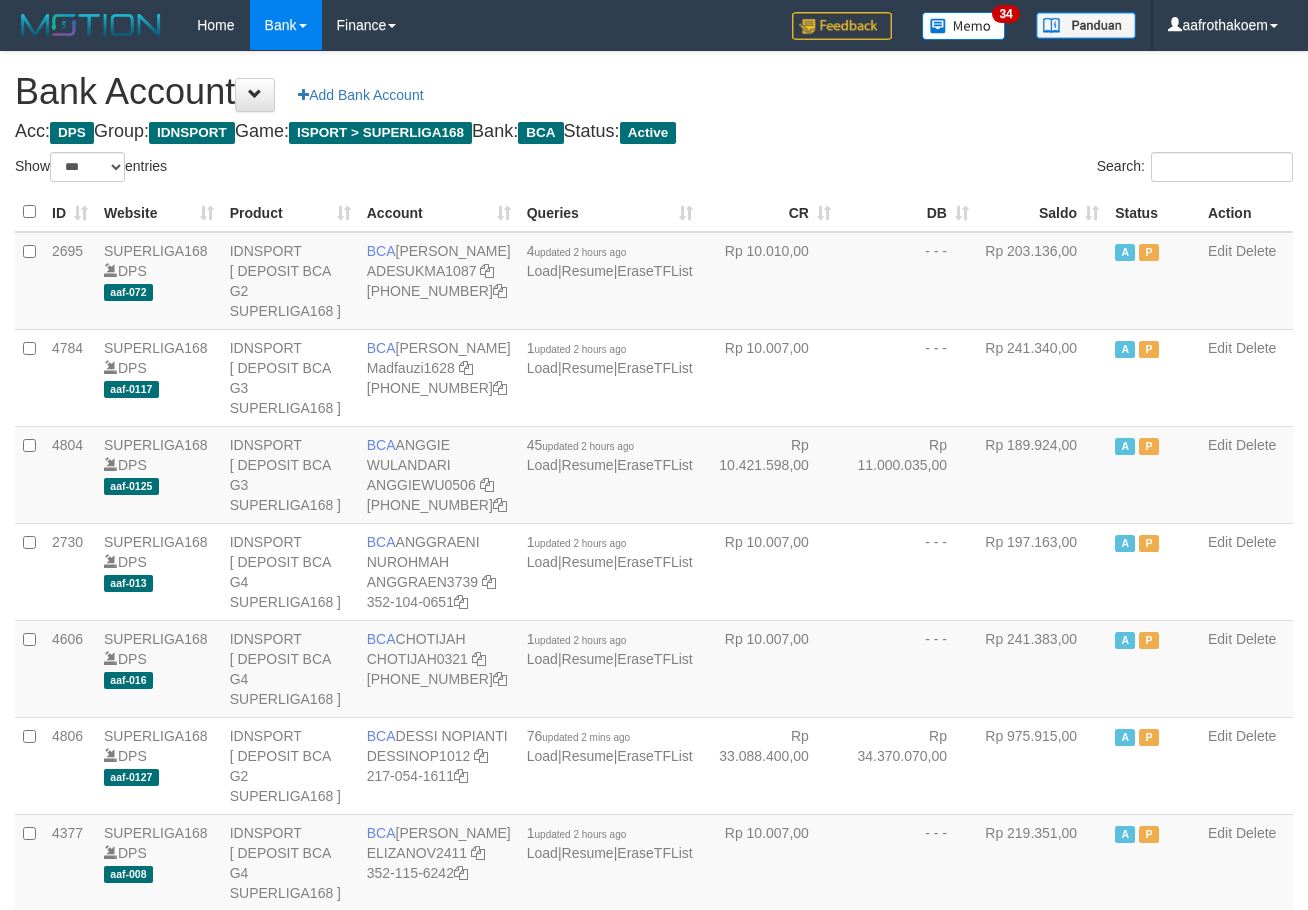 select on "***" 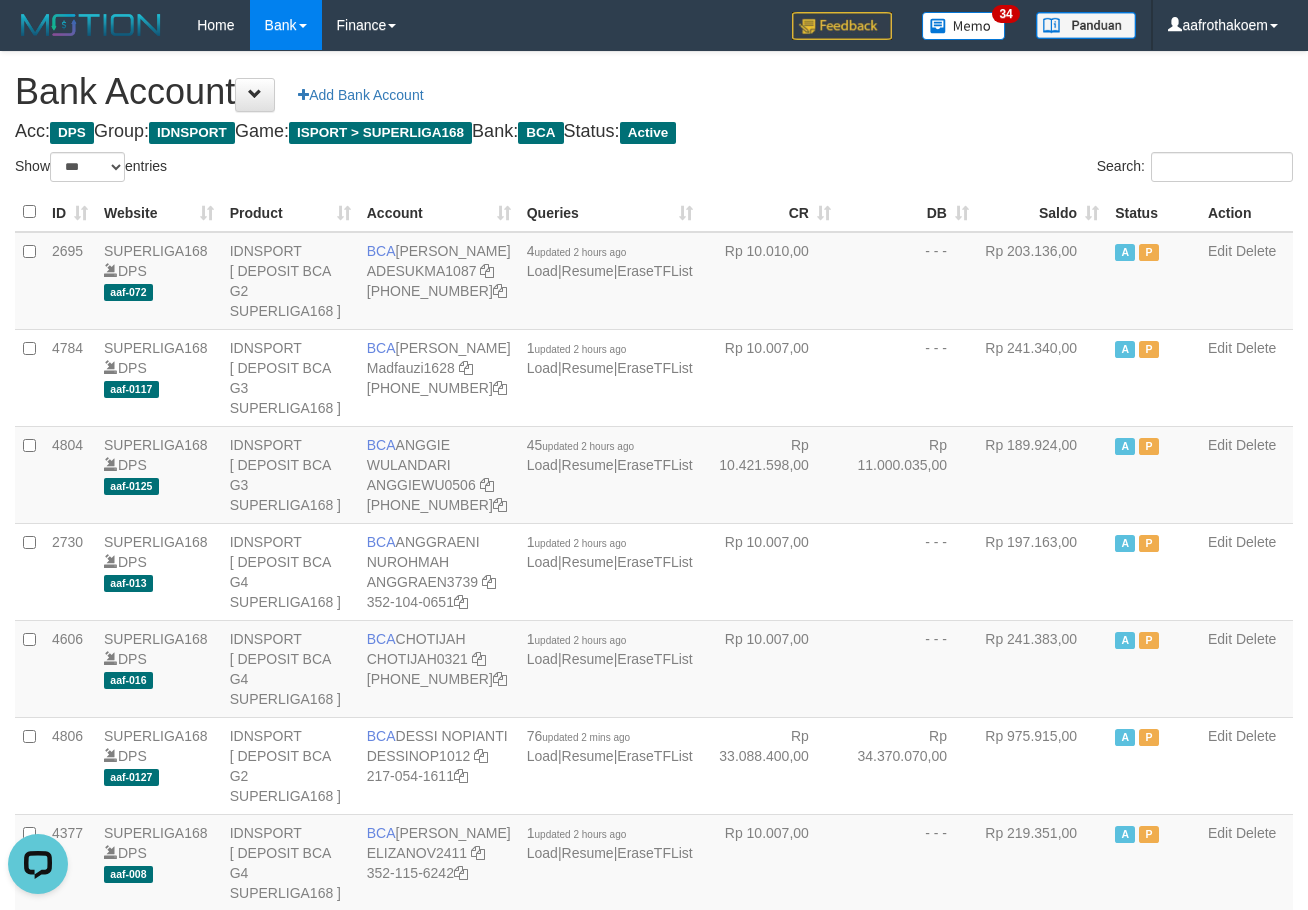 scroll, scrollTop: 0, scrollLeft: 0, axis: both 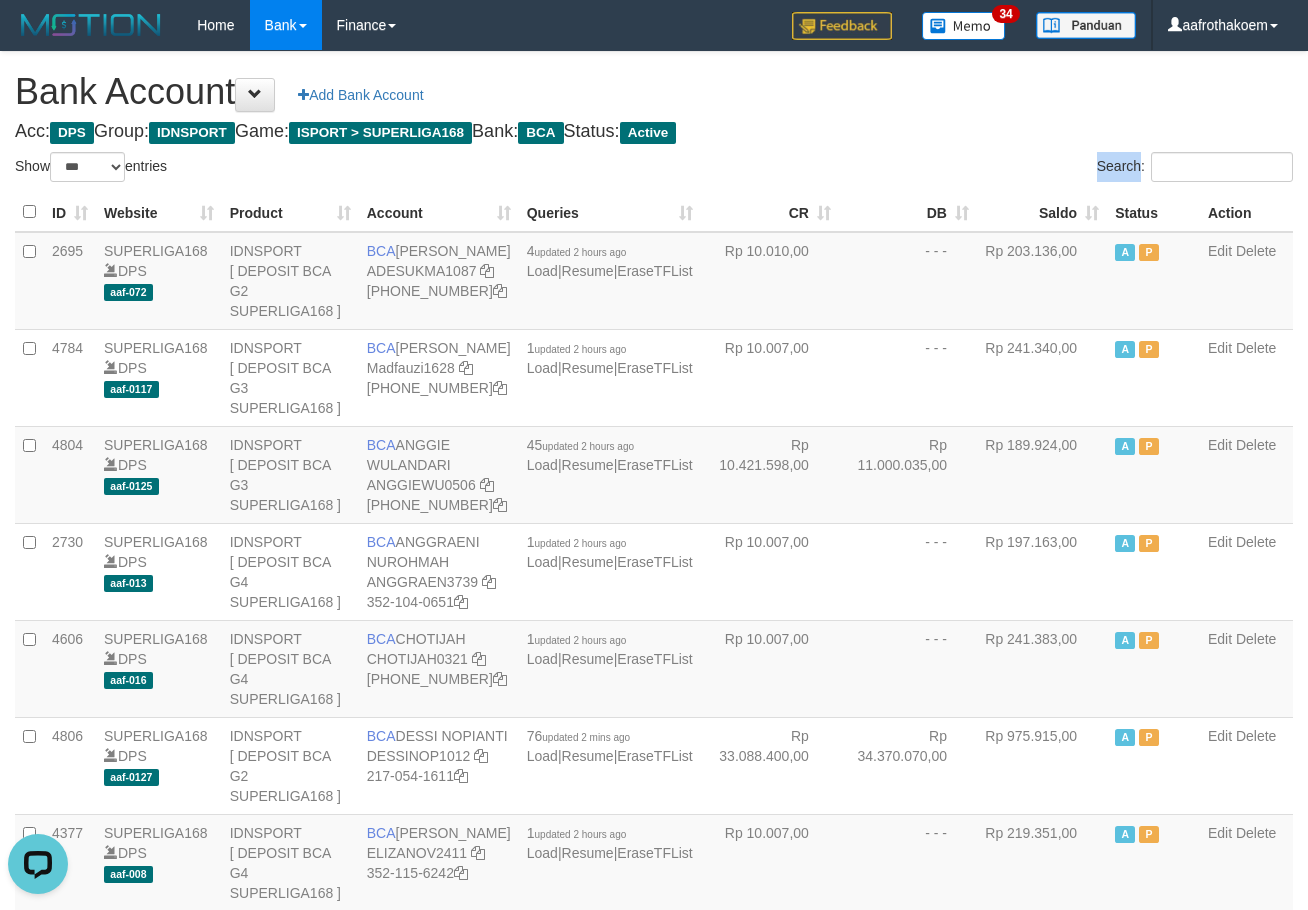 click on "Search:" at bounding box center (981, 169) 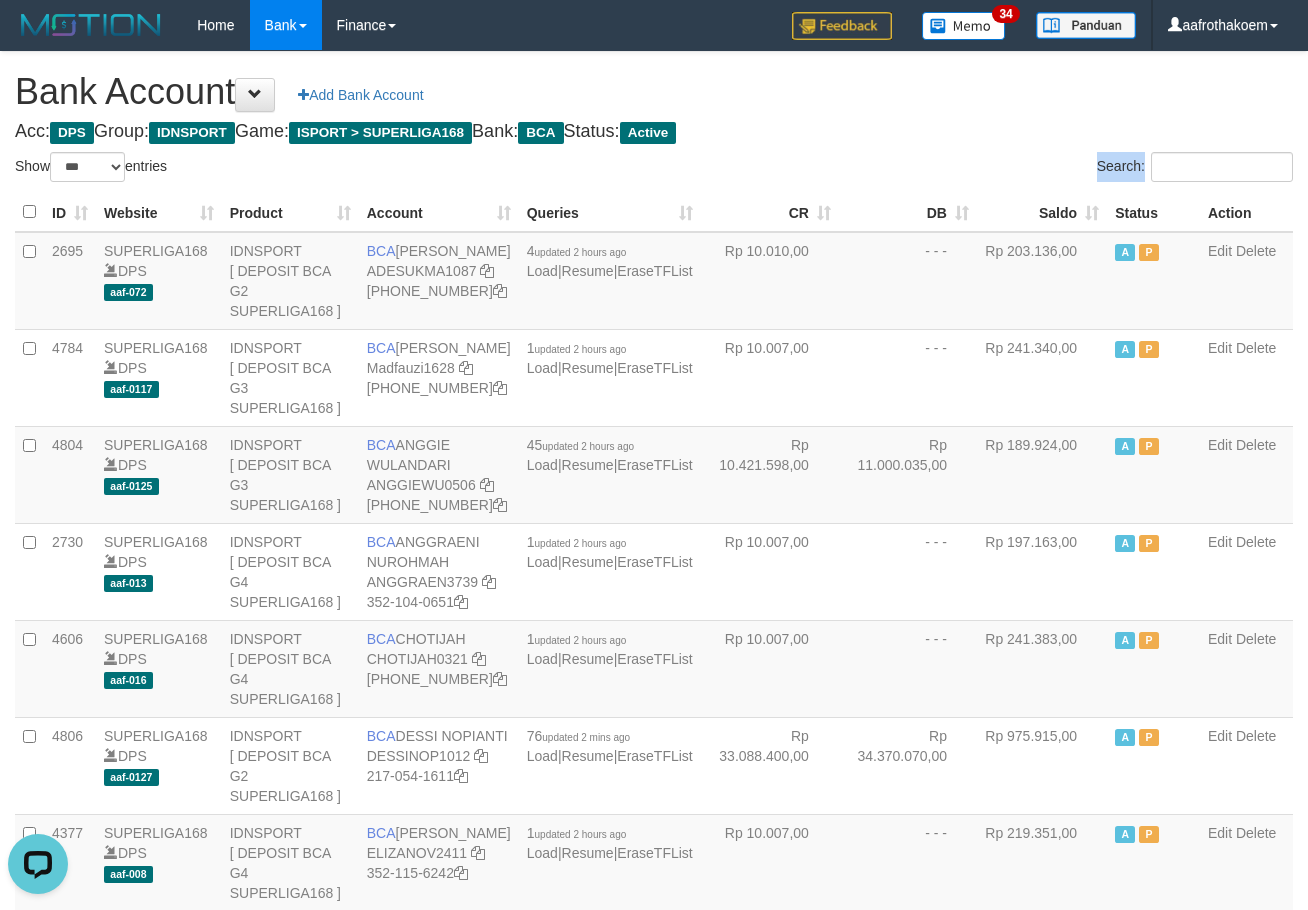 click on "Search:" at bounding box center [981, 169] 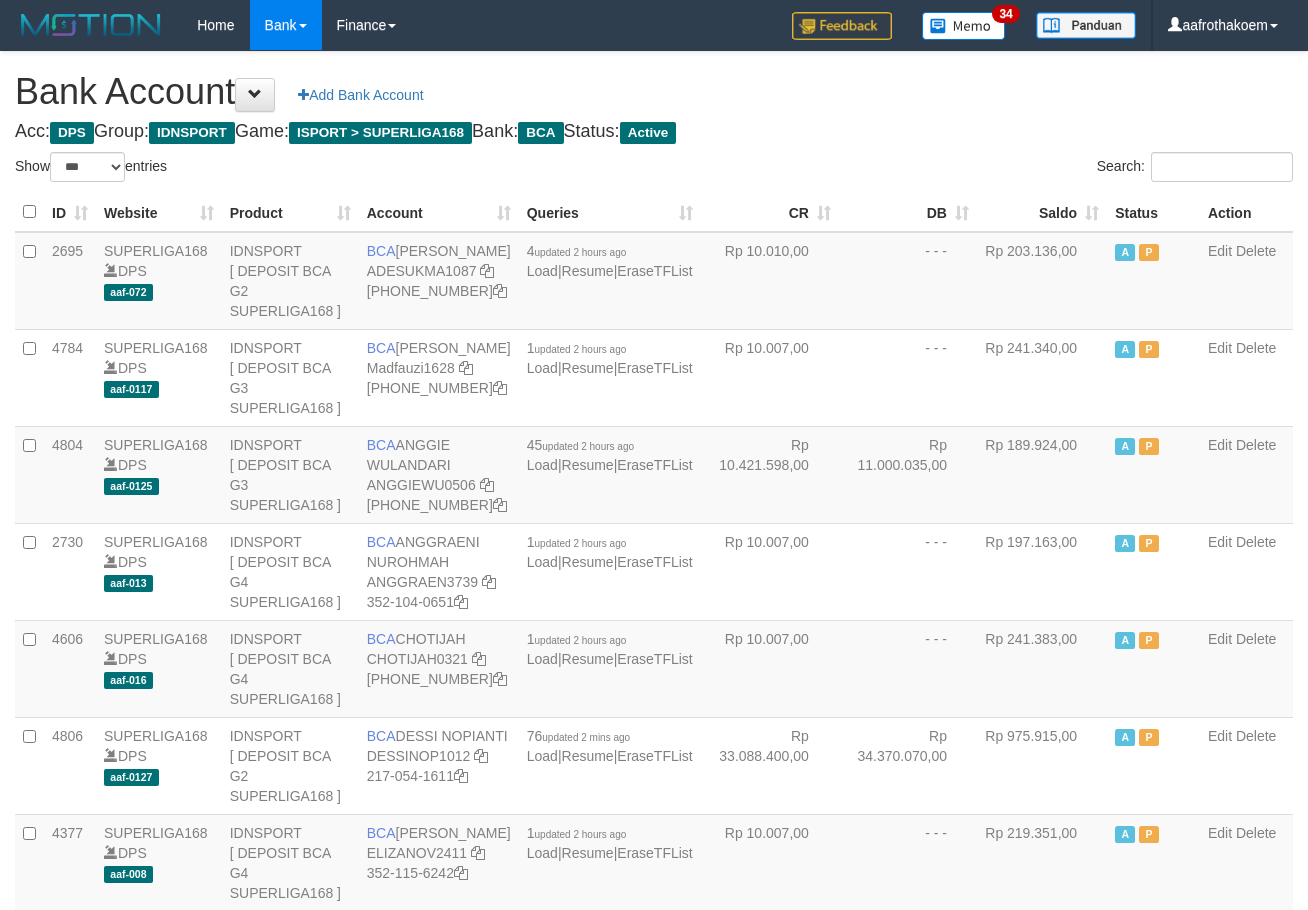 select on "***" 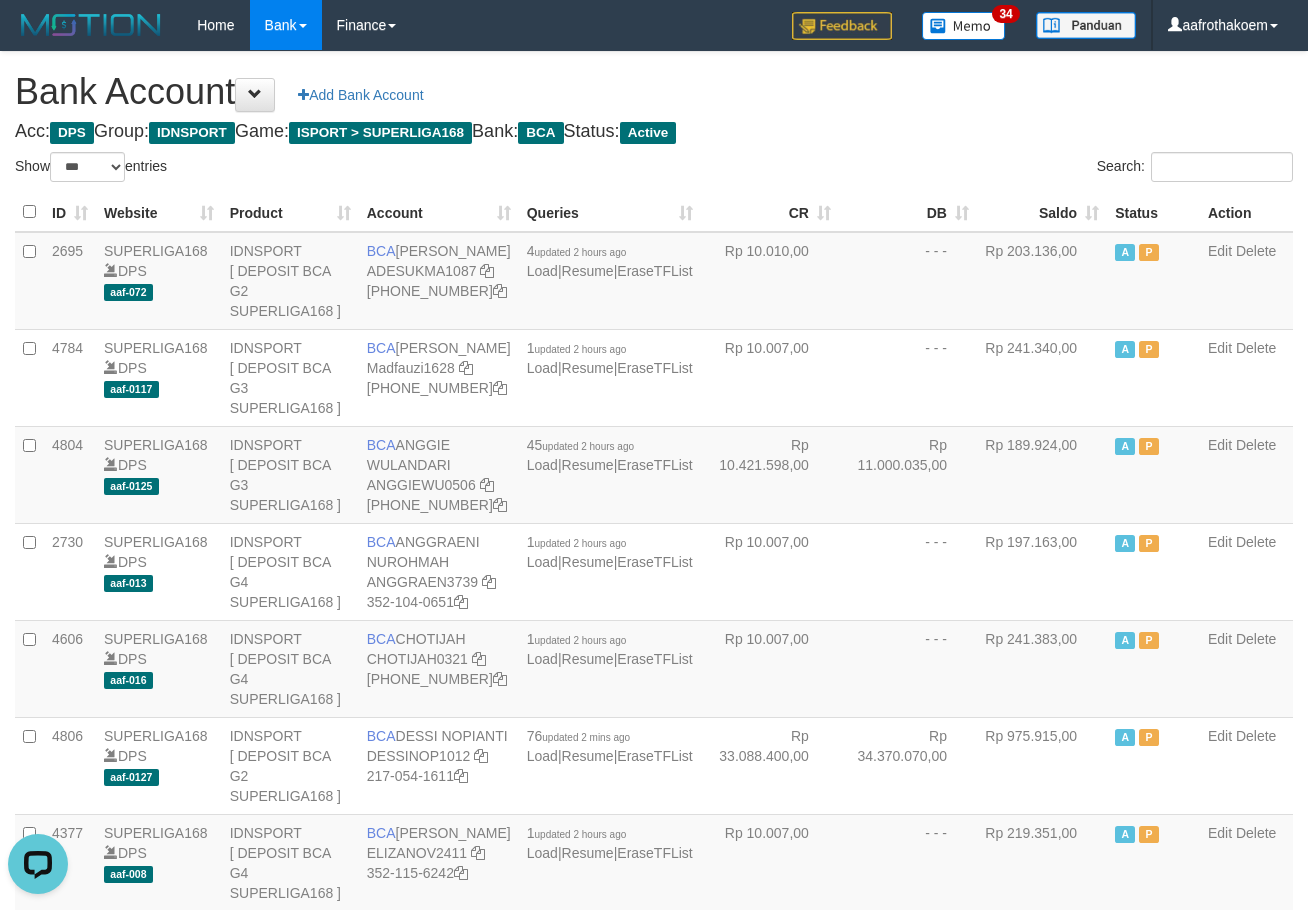 scroll, scrollTop: 0, scrollLeft: 0, axis: both 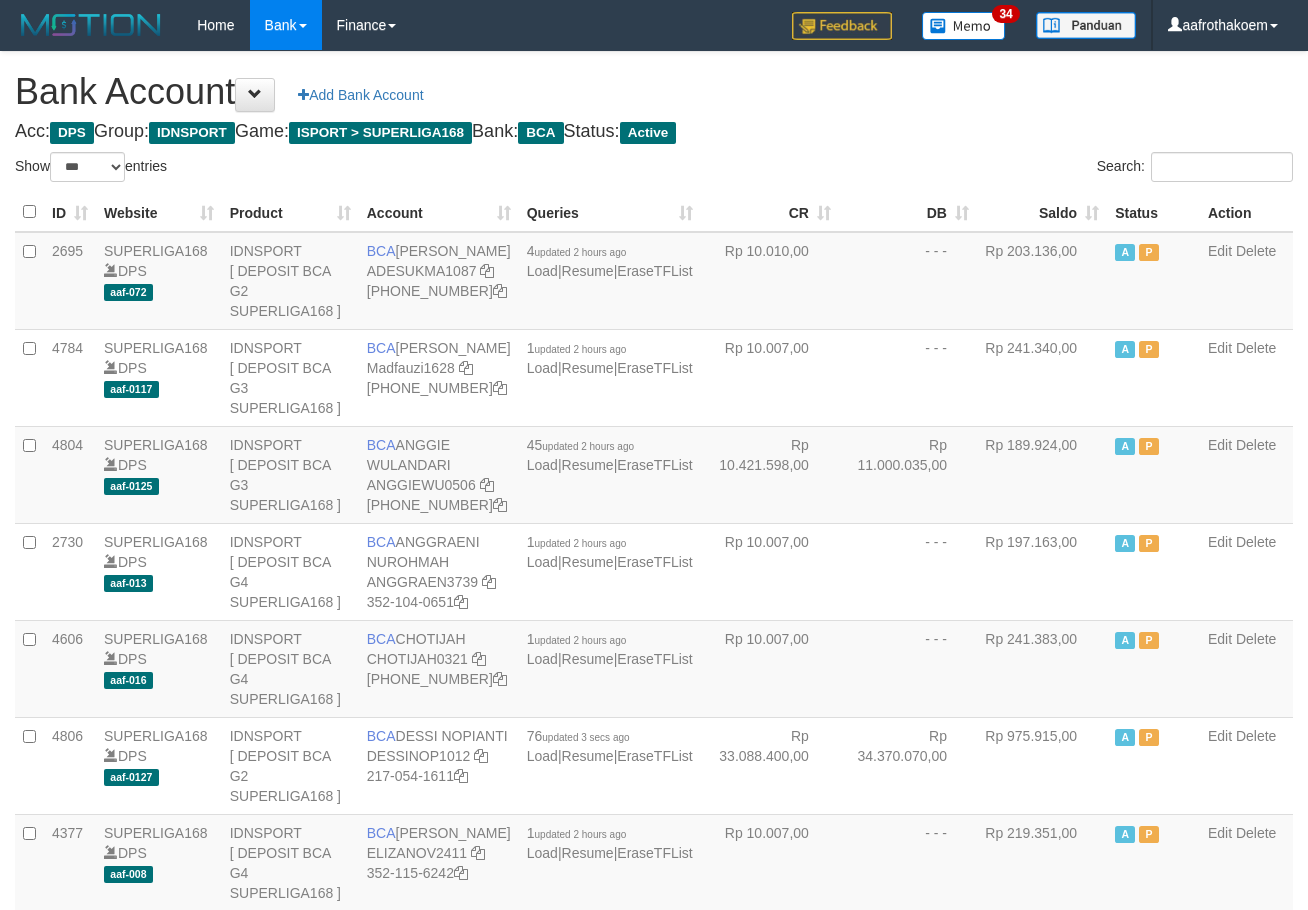 select on "***" 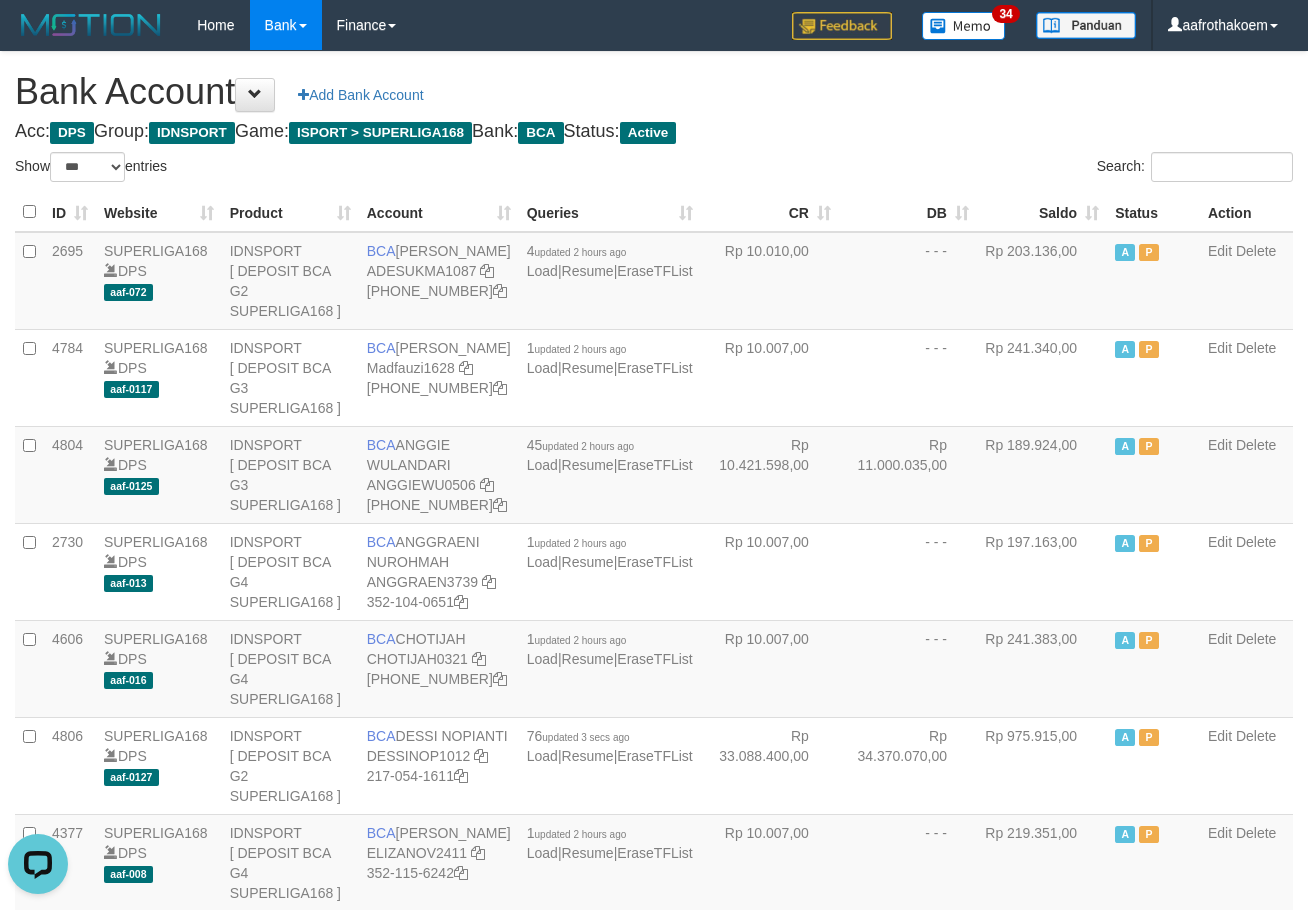scroll, scrollTop: 0, scrollLeft: 0, axis: both 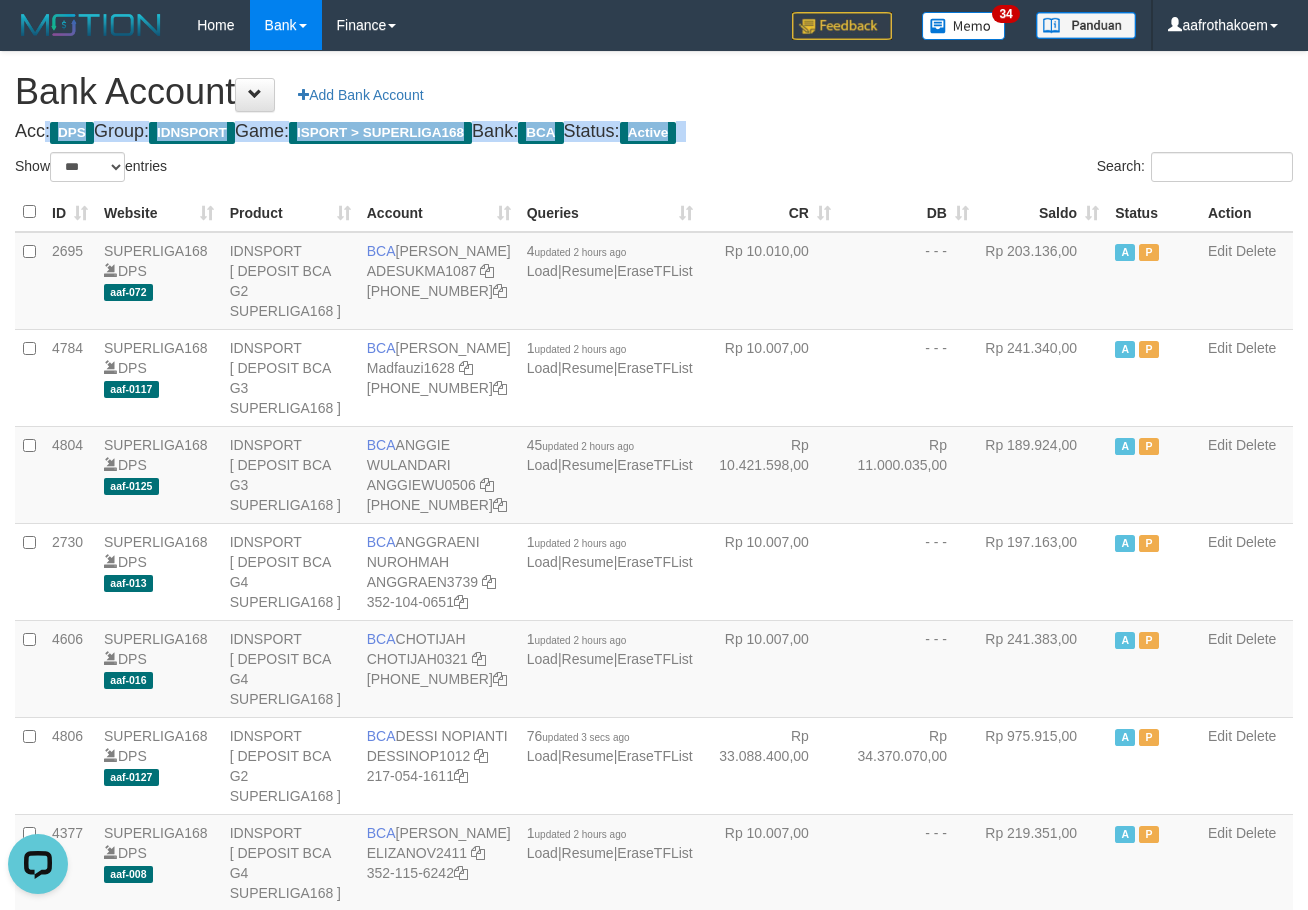 click on "Bank Account
Add Bank Account" at bounding box center (654, 92) 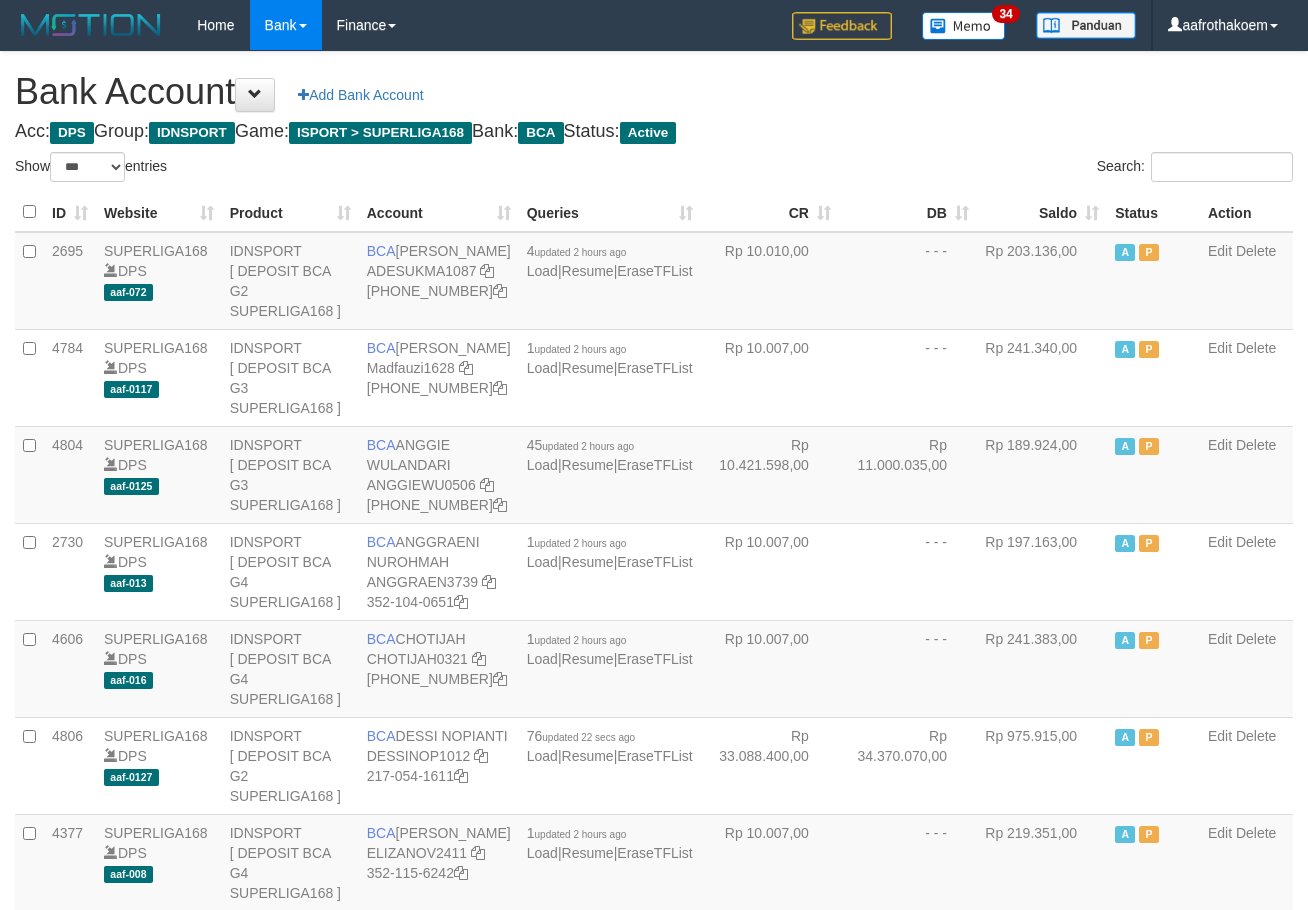 select on "***" 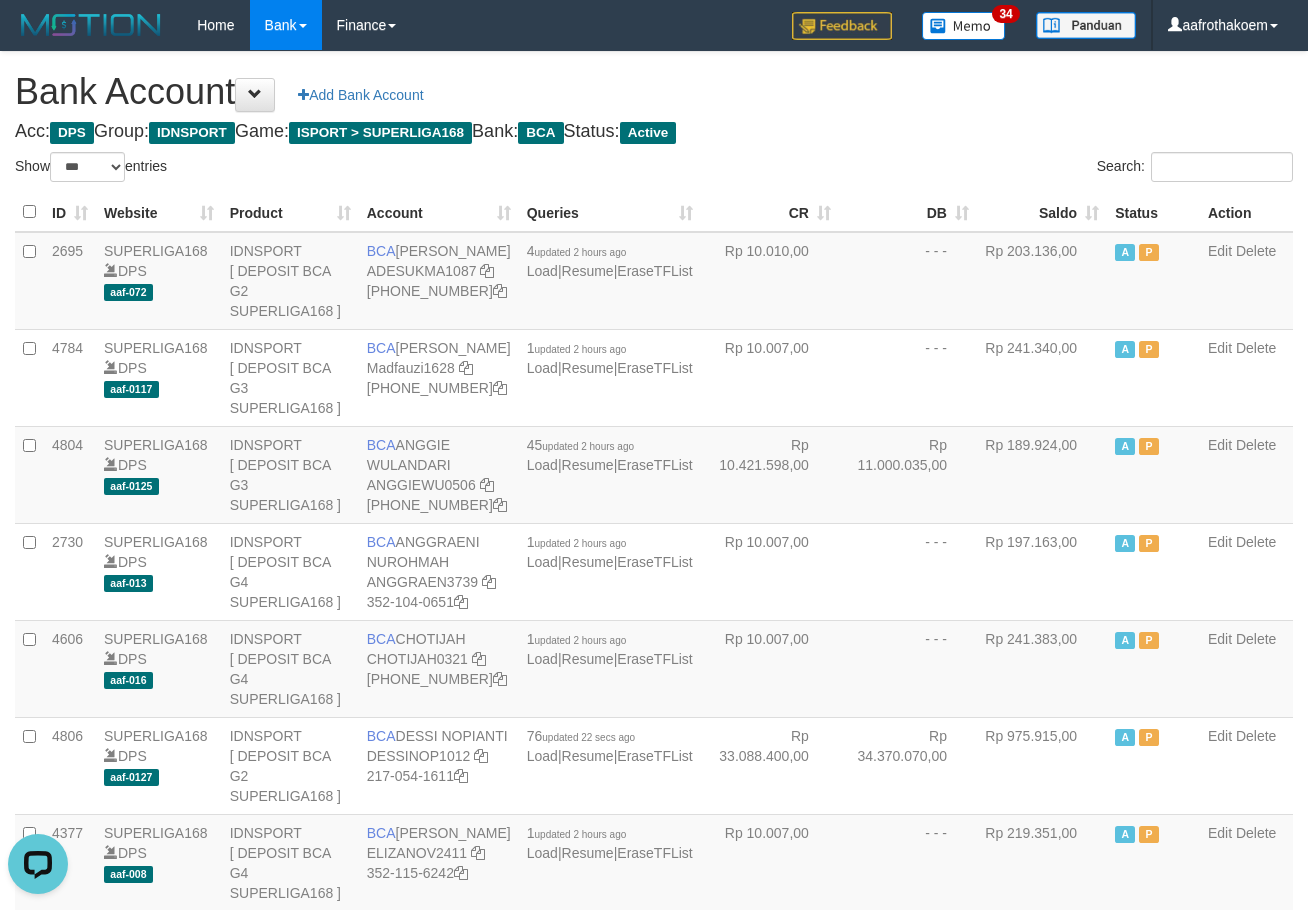 scroll, scrollTop: 0, scrollLeft: 0, axis: both 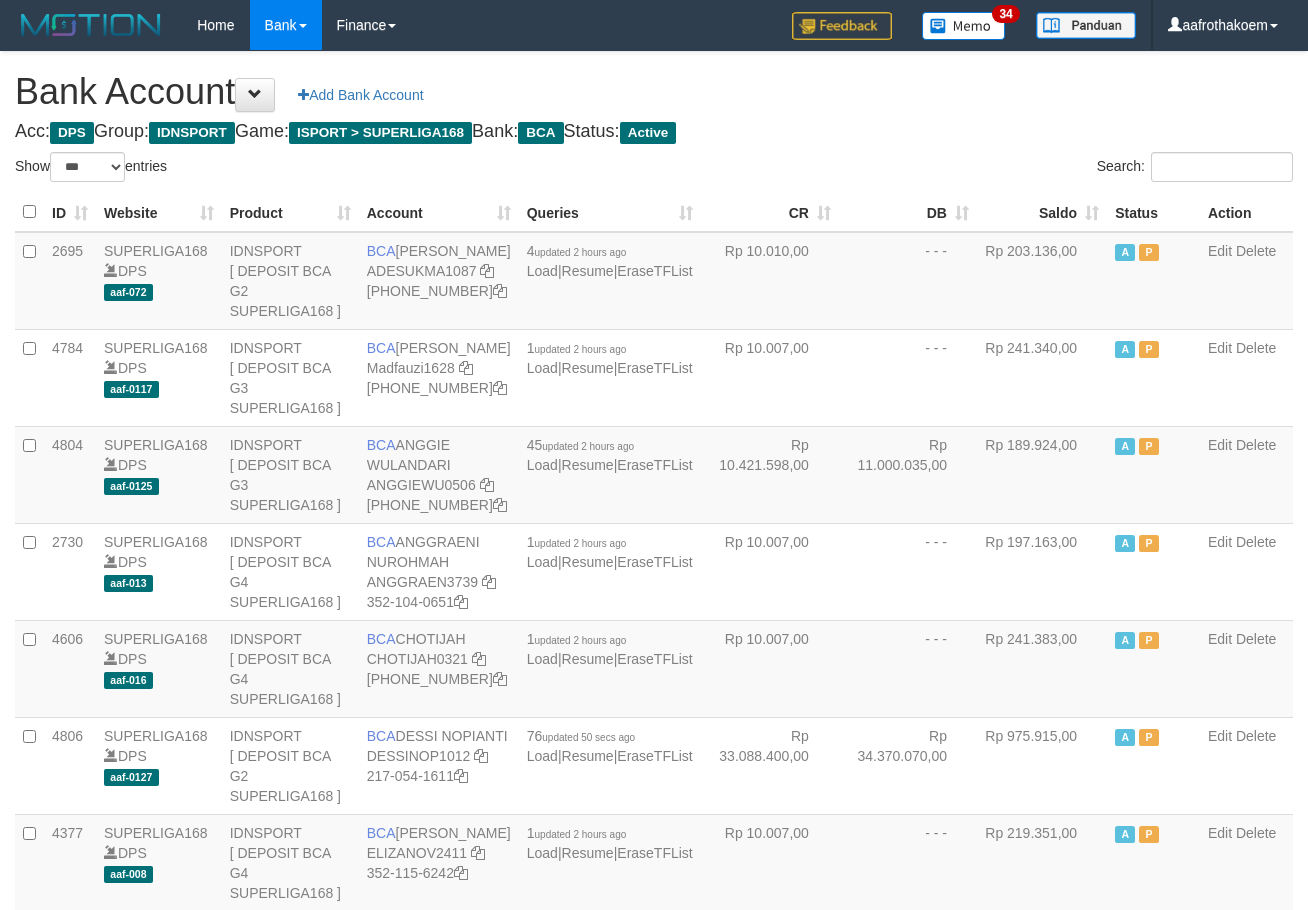 select on "***" 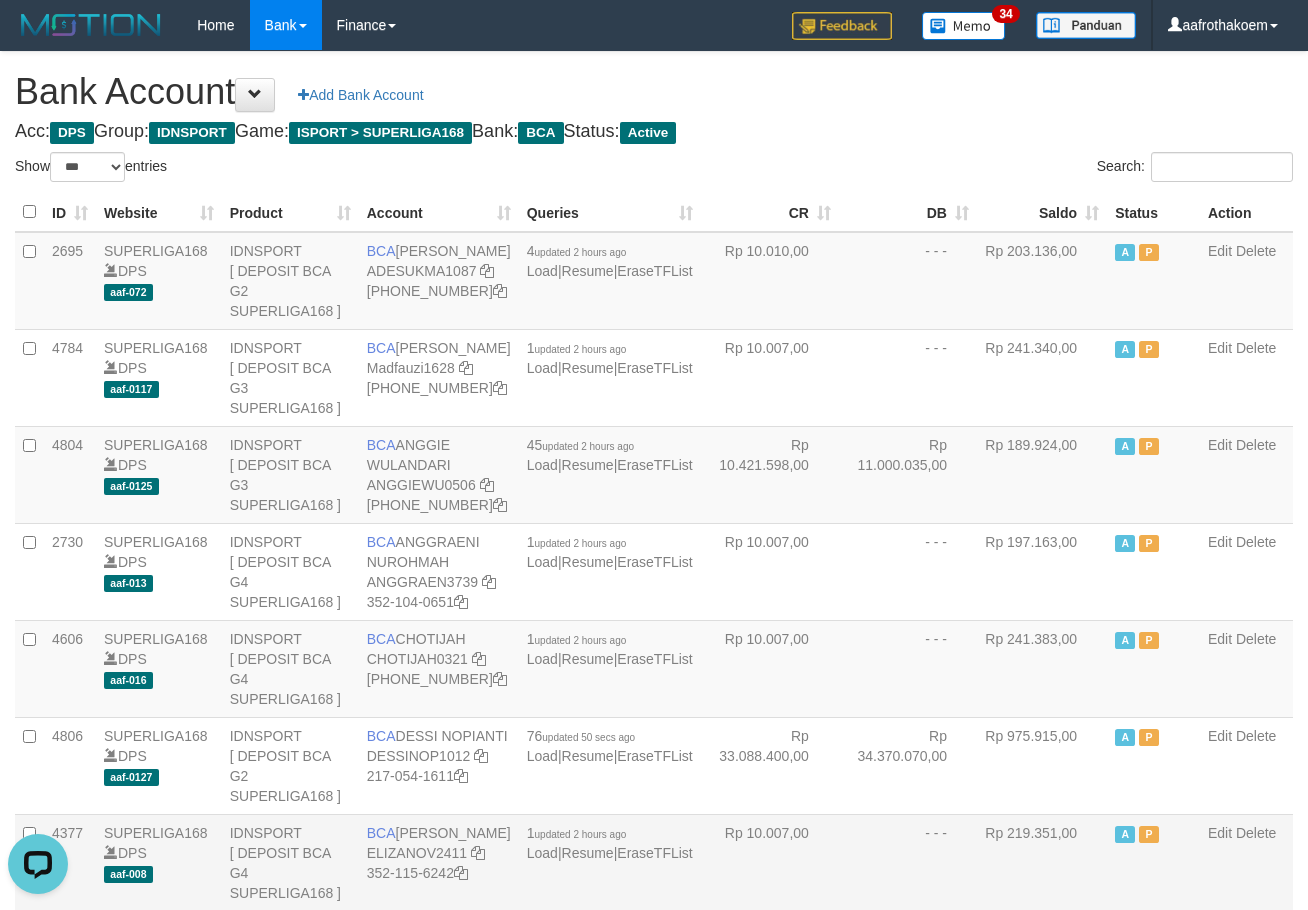 scroll, scrollTop: 0, scrollLeft: 0, axis: both 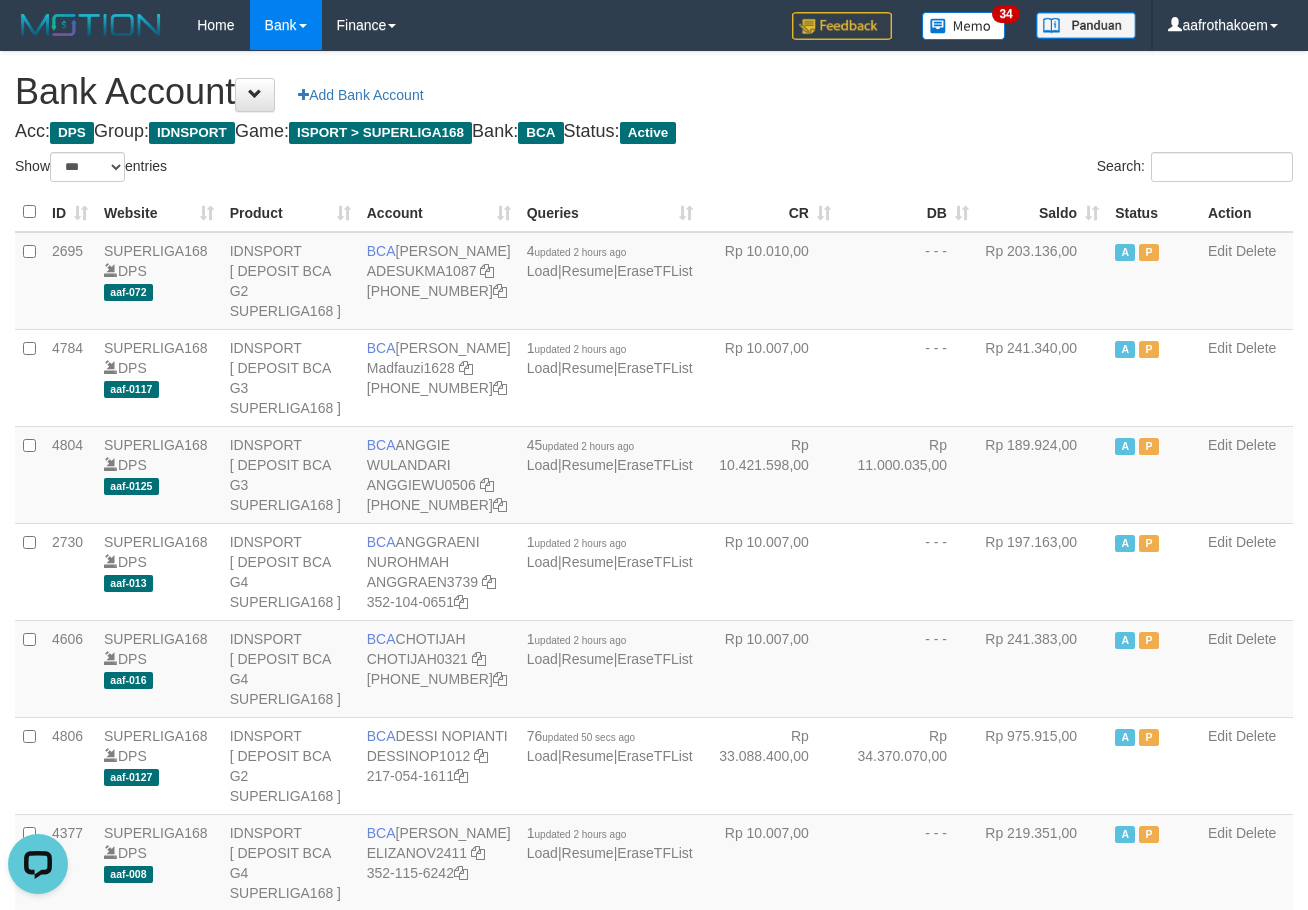 click on "Bank Account
Add Bank Account" at bounding box center [654, 92] 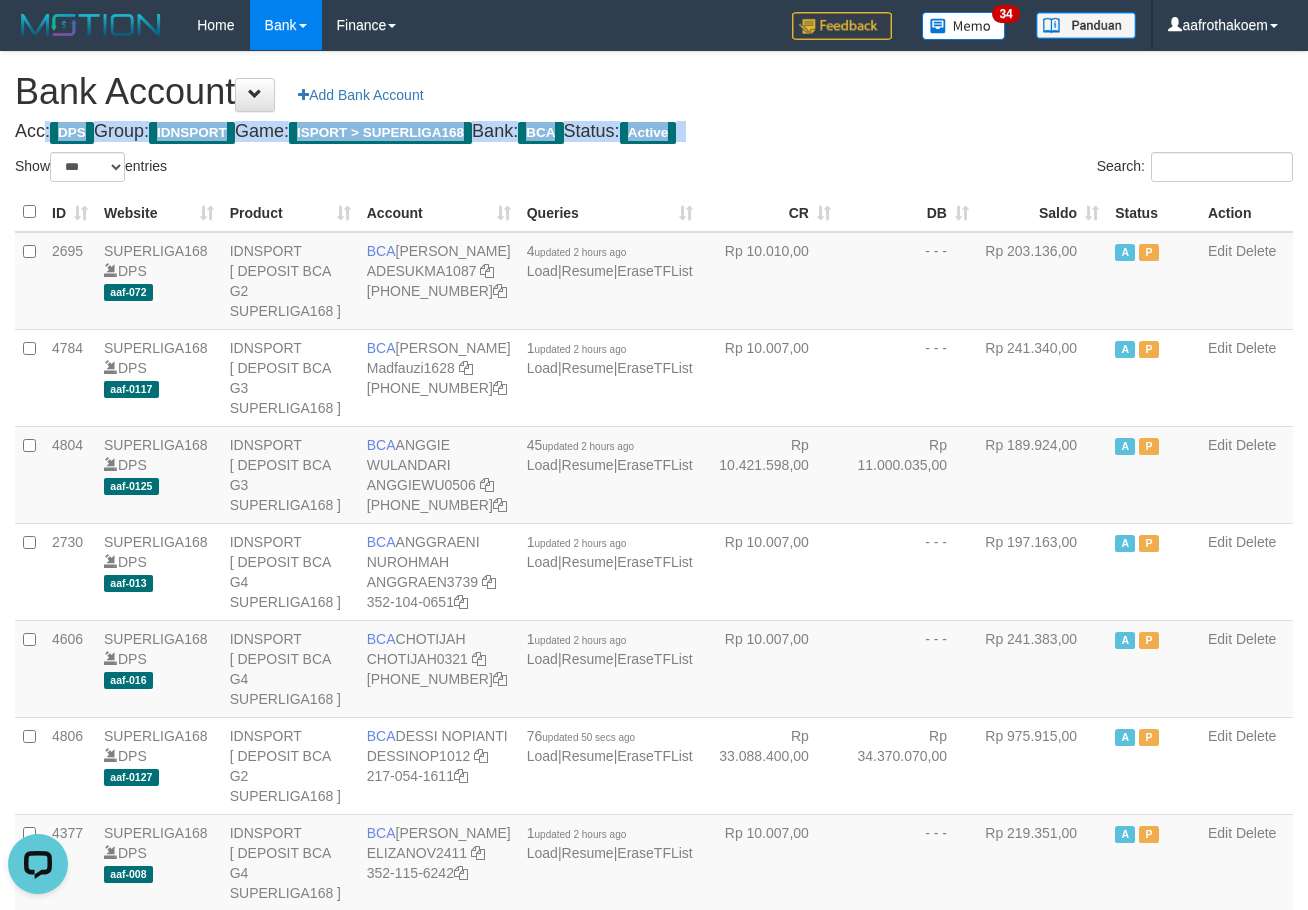 click on "Bank Account
Add Bank Account" at bounding box center [654, 92] 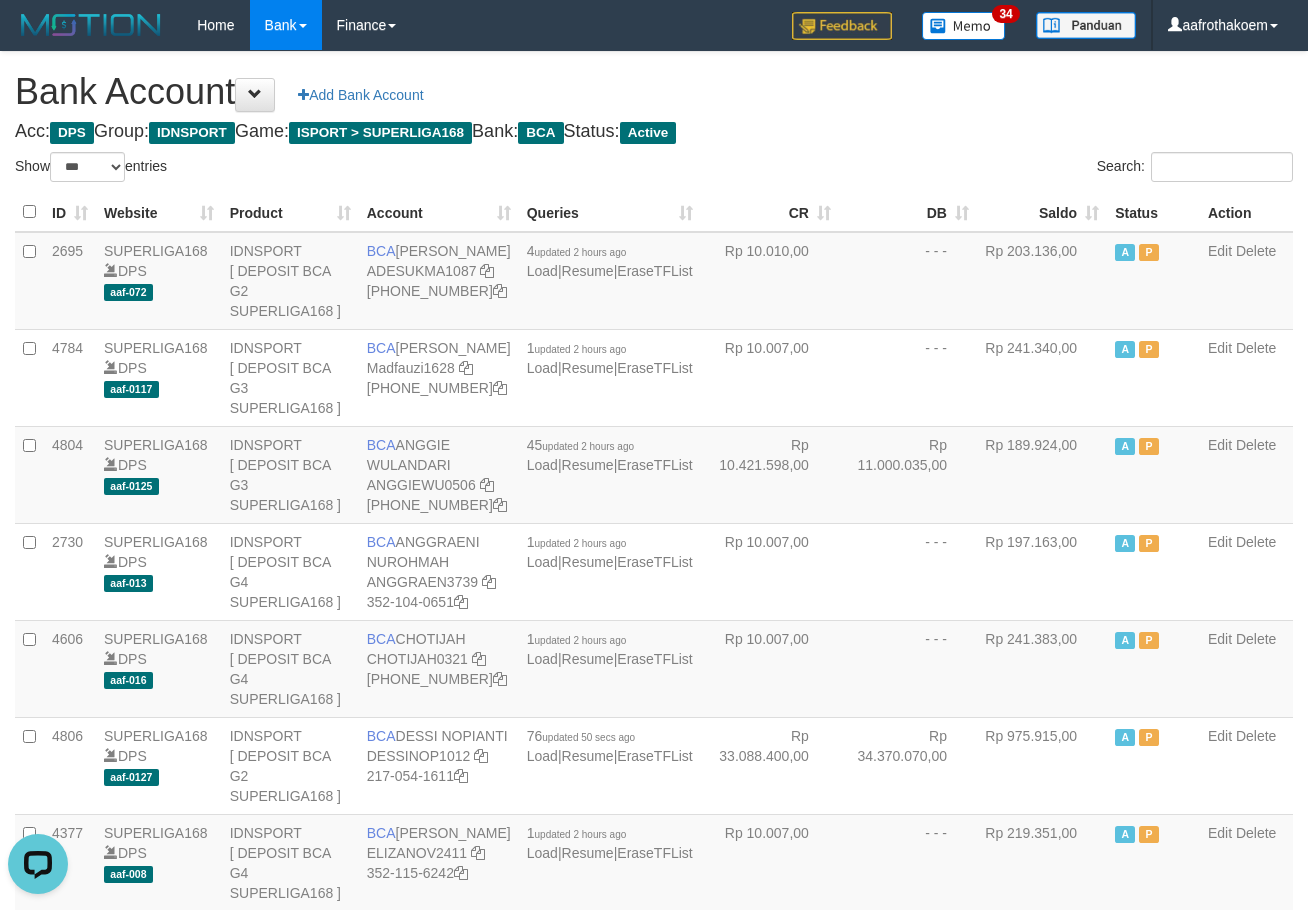 click on "Bank Account
Add Bank Account" at bounding box center [654, 92] 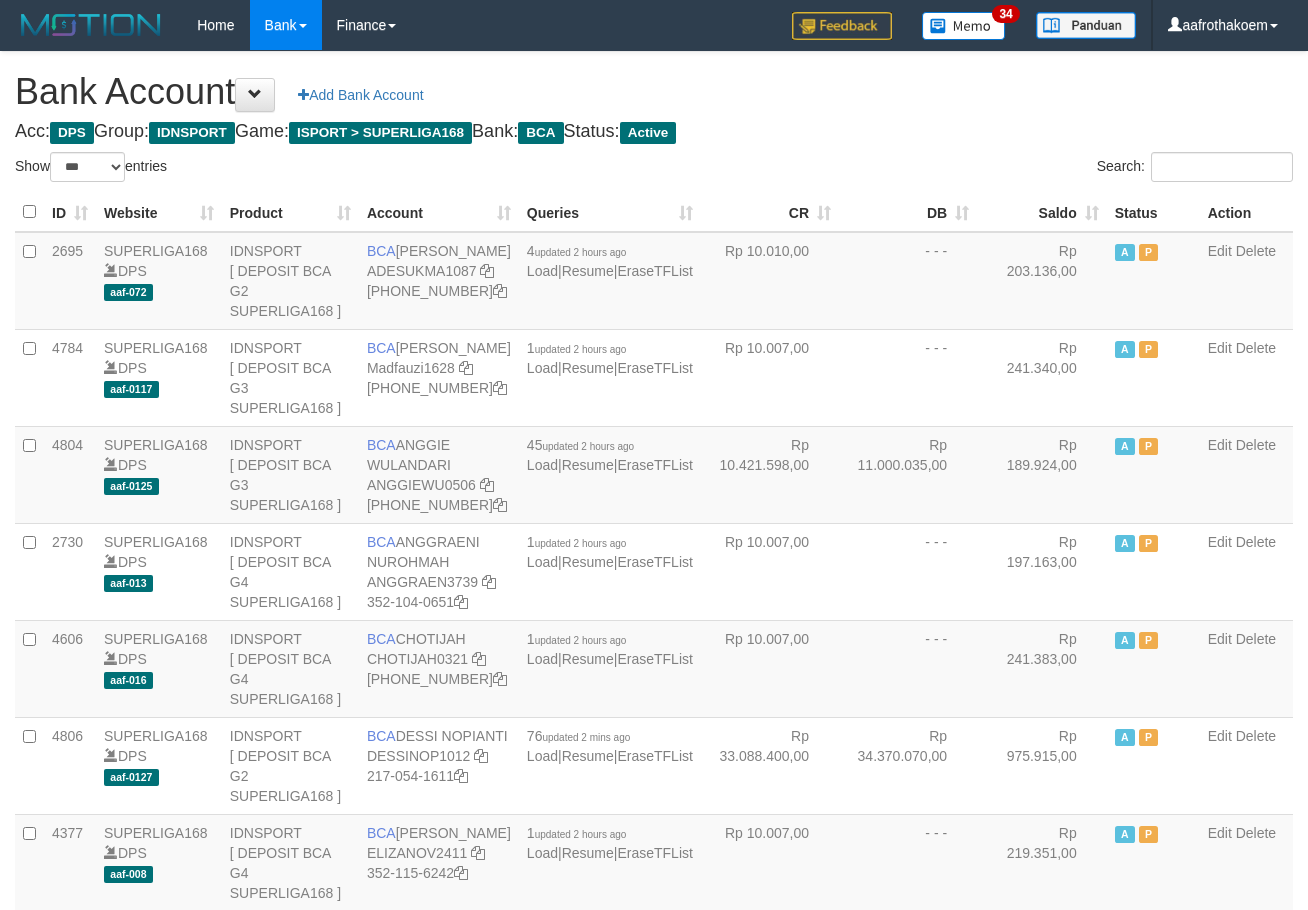 select on "***" 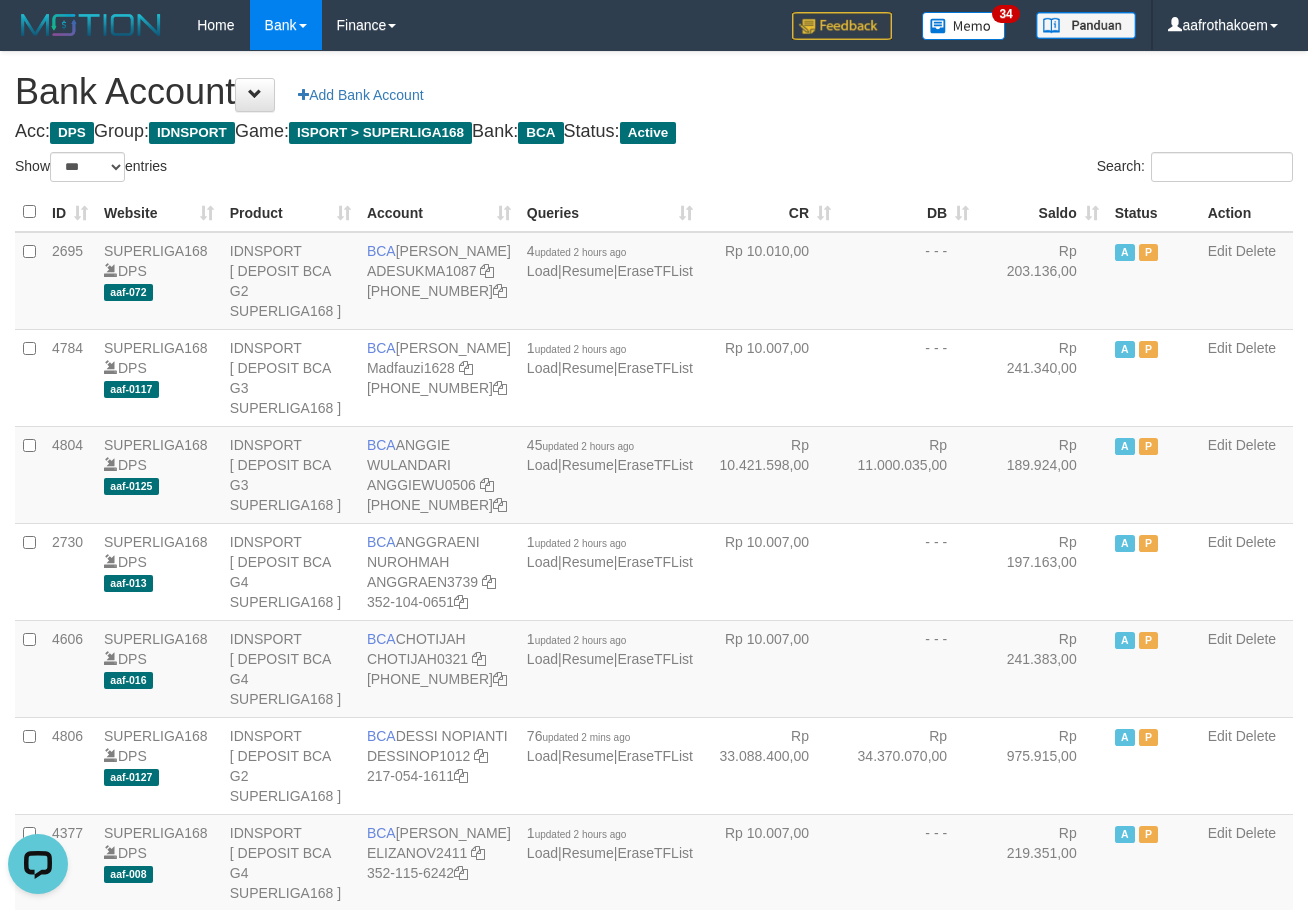 scroll, scrollTop: 0, scrollLeft: 0, axis: both 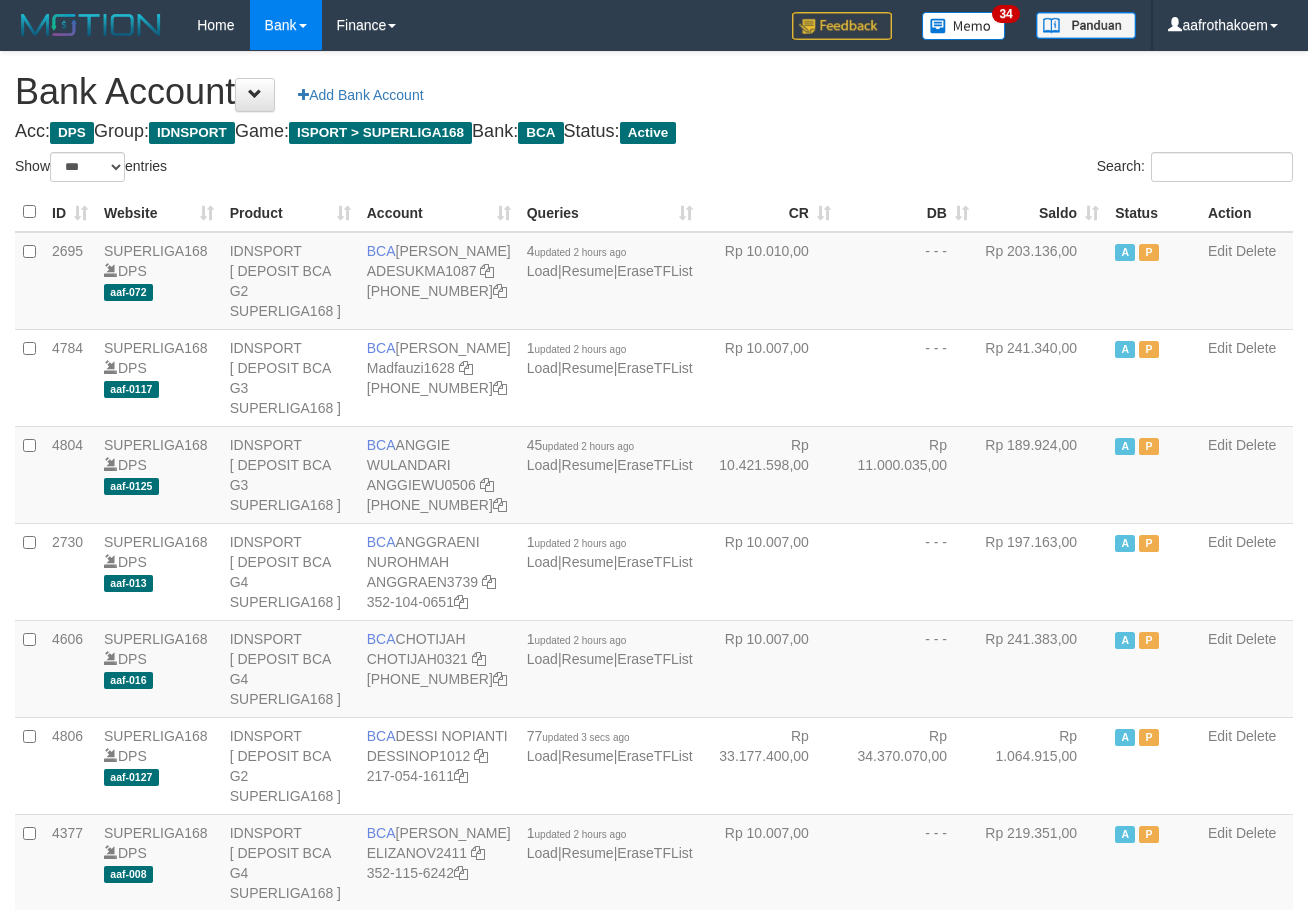 select on "***" 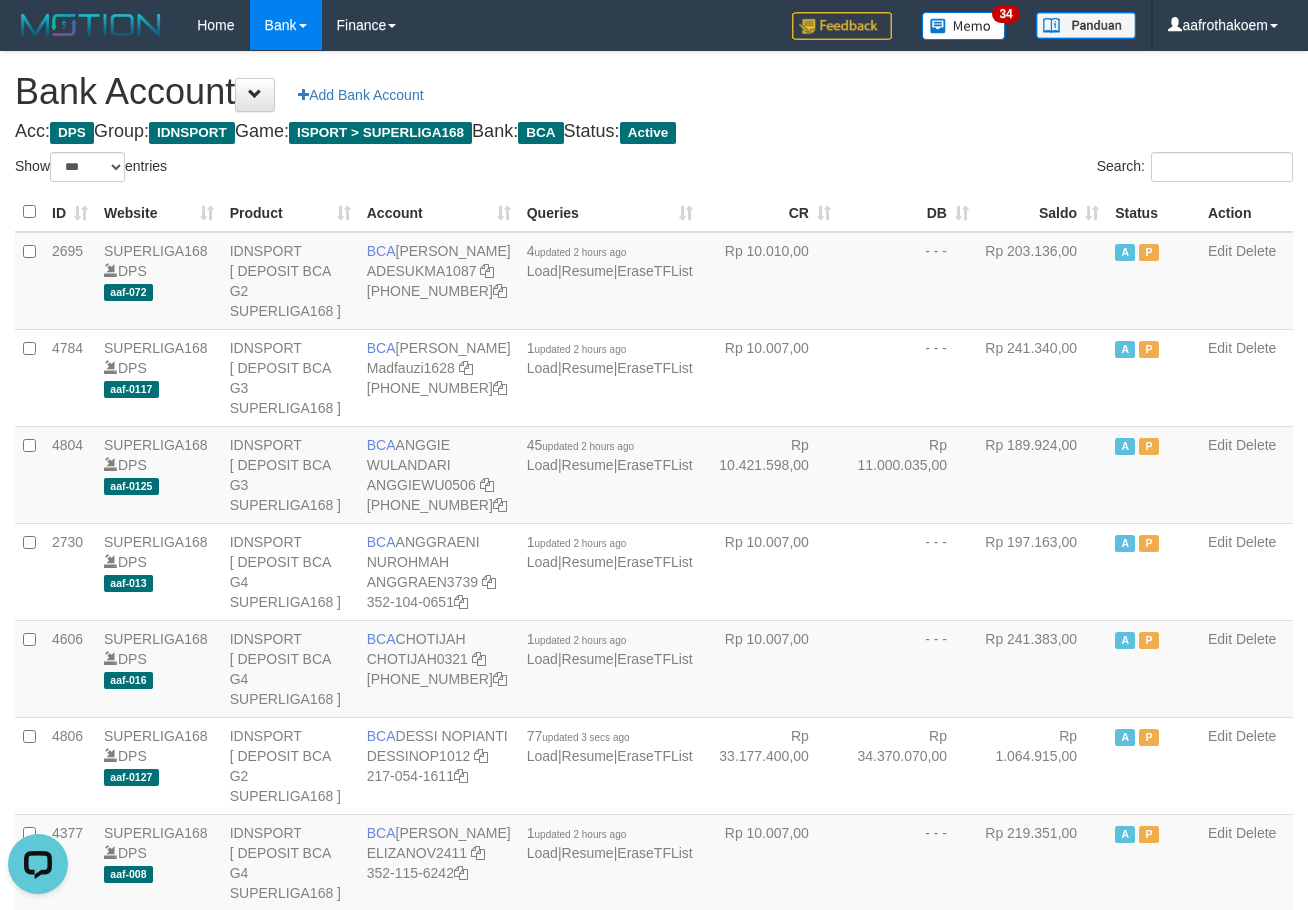 scroll, scrollTop: 0, scrollLeft: 0, axis: both 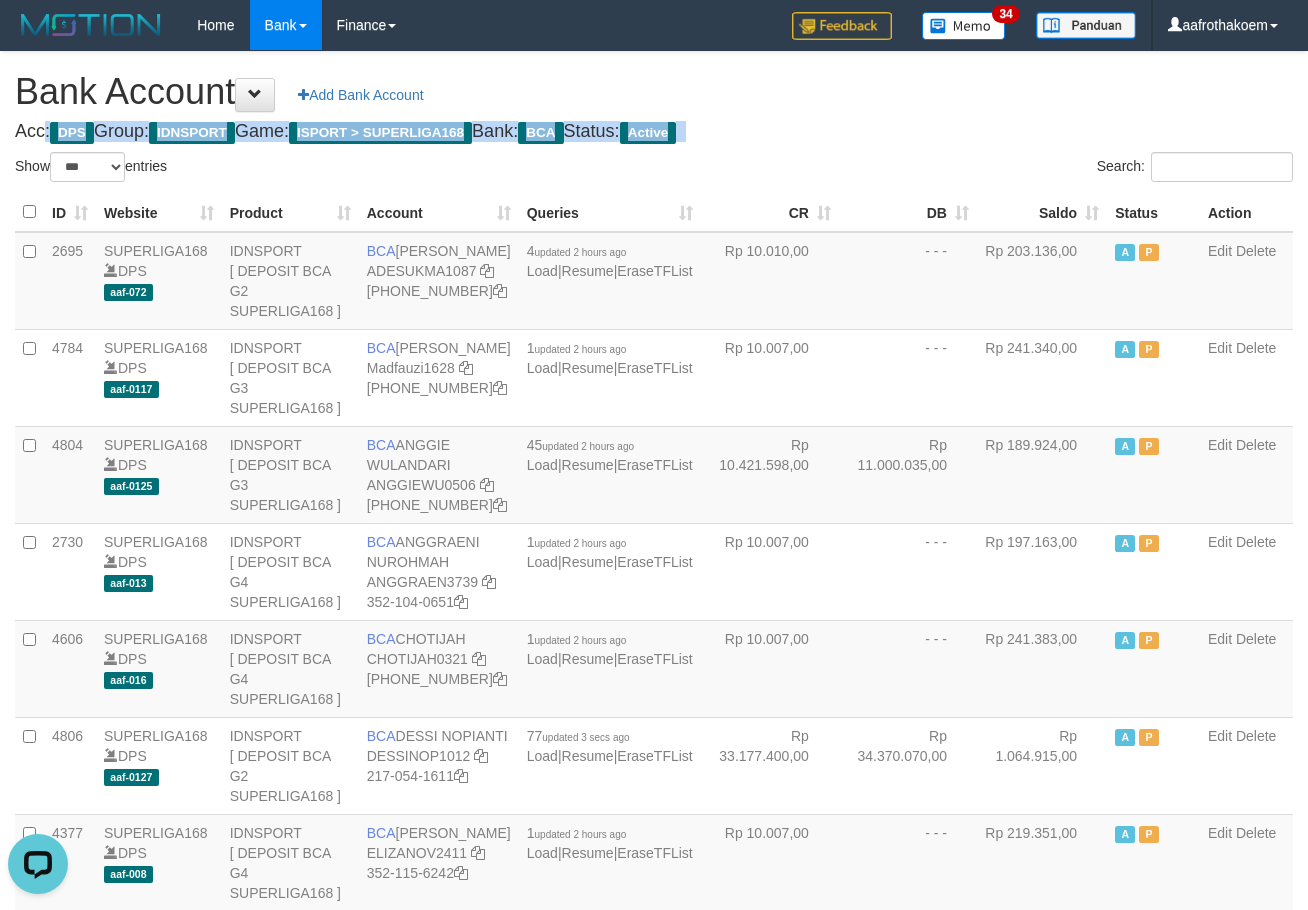 click on "Bank Account
Add Bank Account" at bounding box center (654, 92) 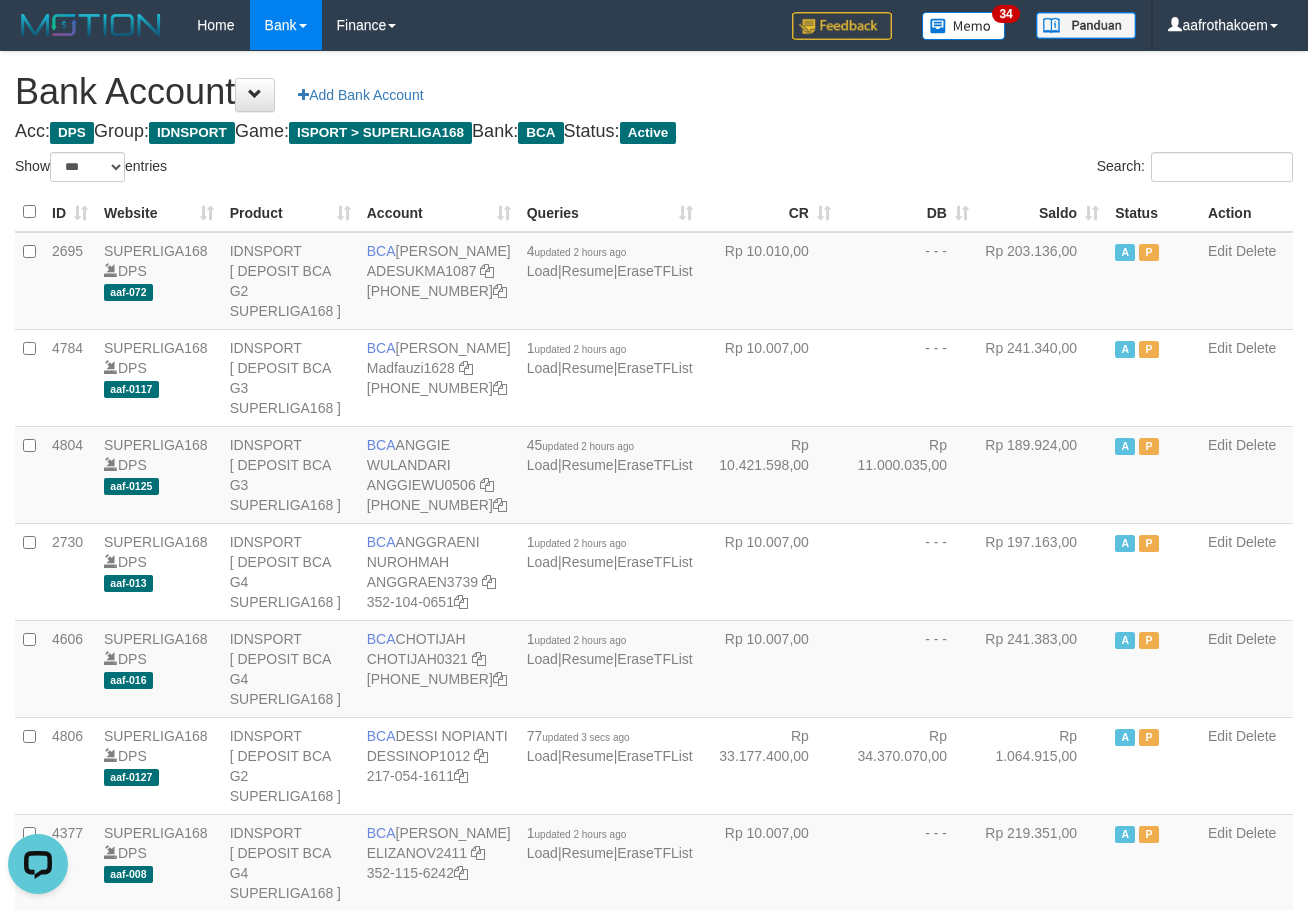 drag, startPoint x: 787, startPoint y: 106, endPoint x: 1025, endPoint y: 170, distance: 246.45486 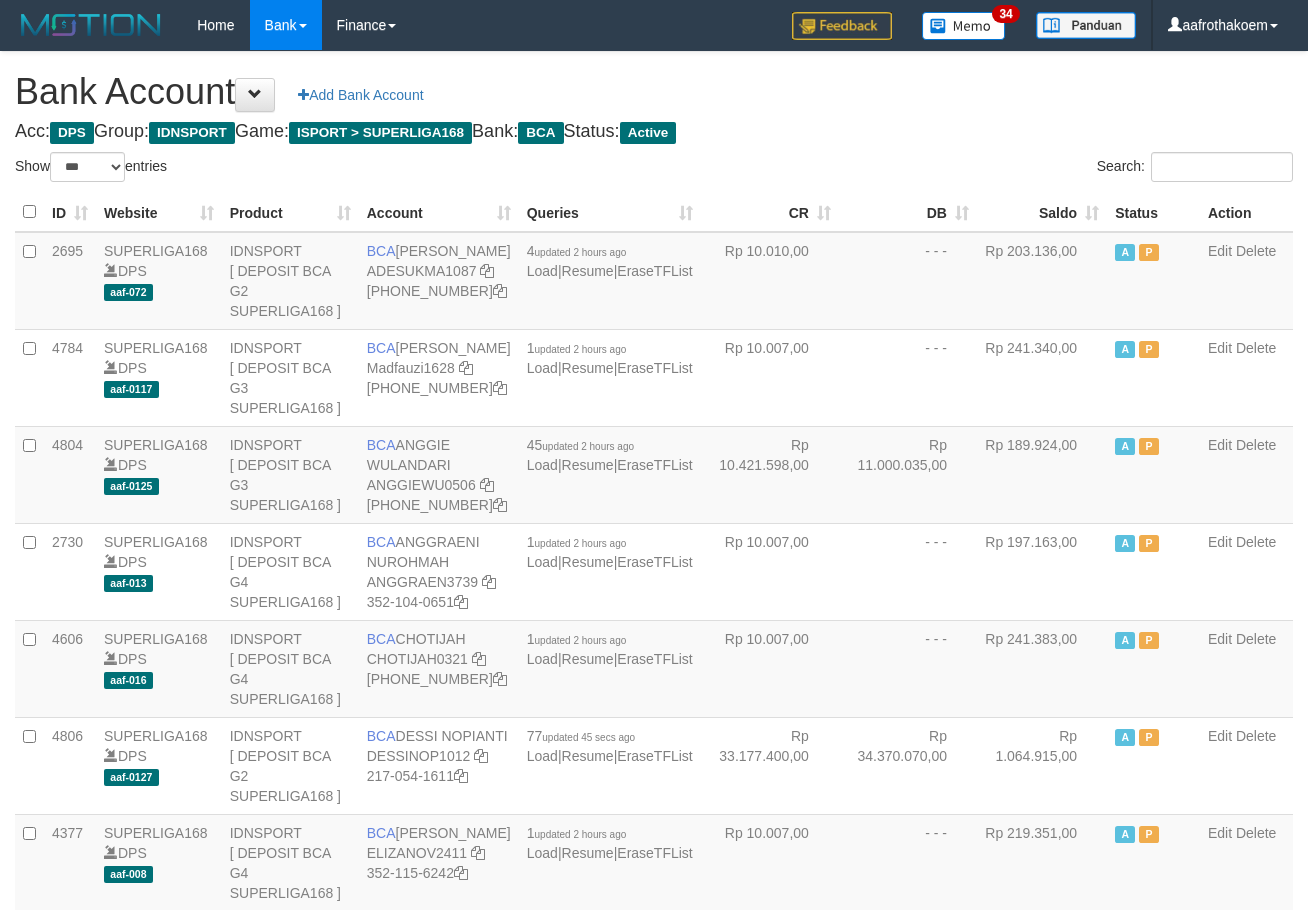 select on "***" 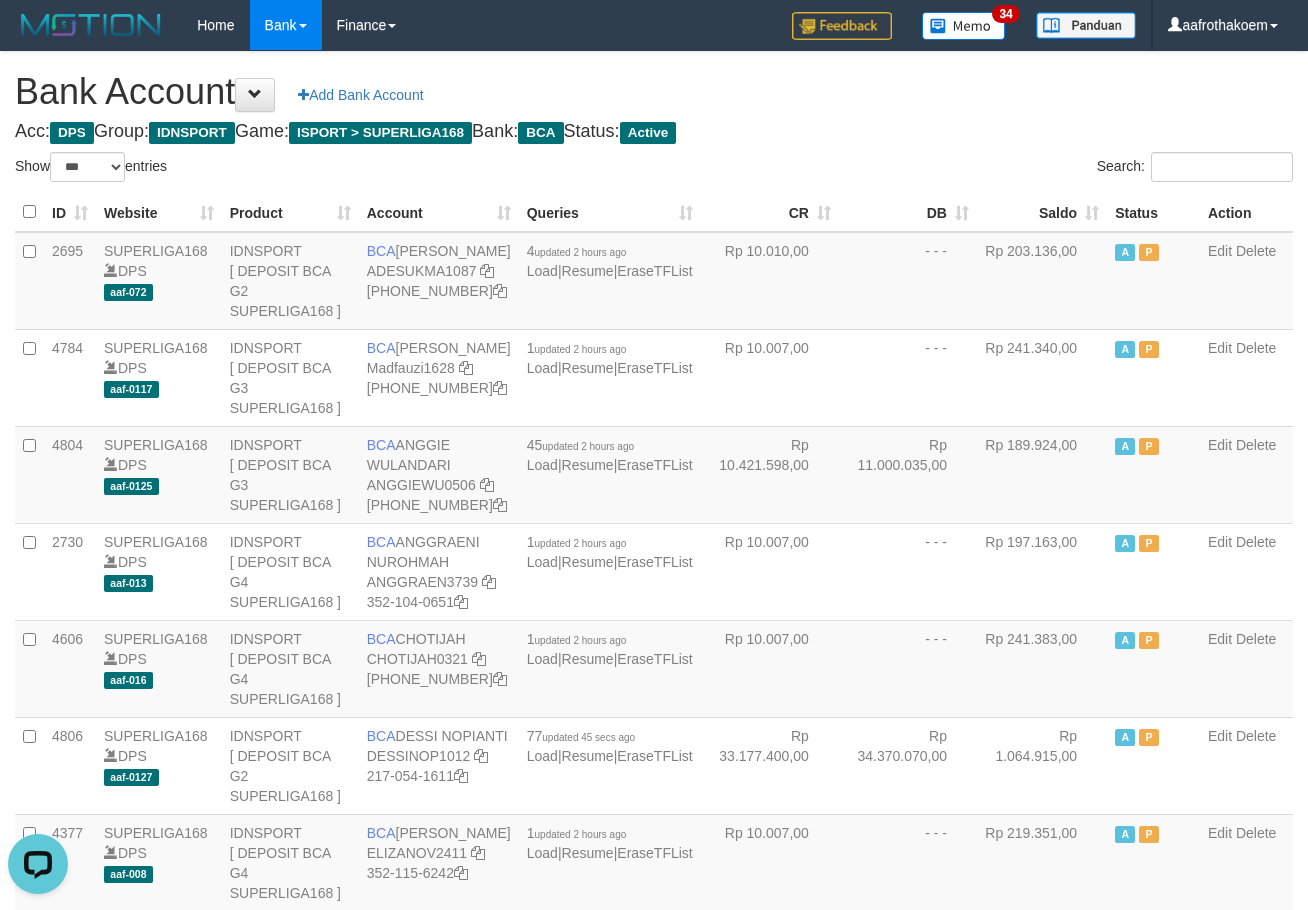 scroll, scrollTop: 0, scrollLeft: 0, axis: both 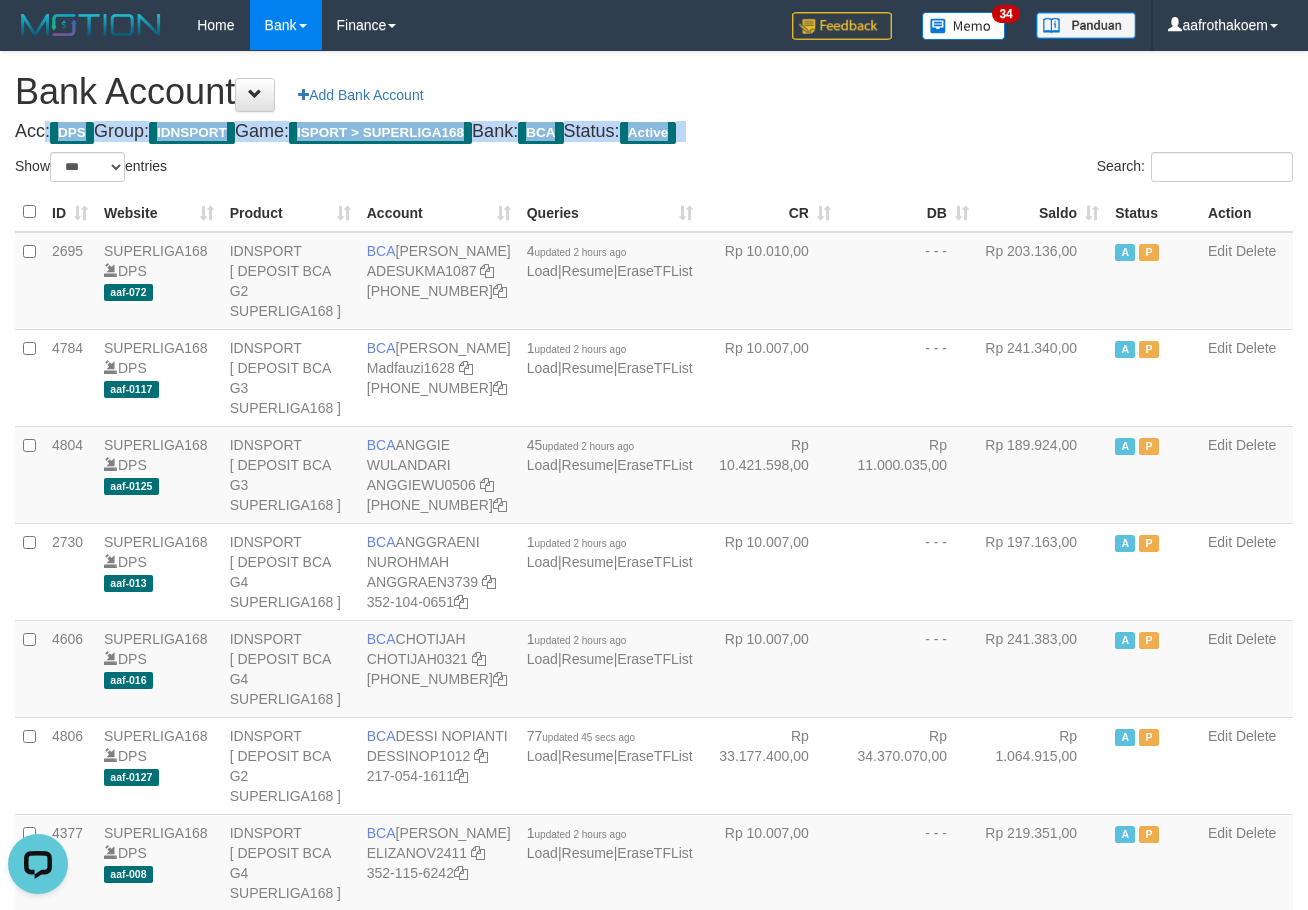 click on "Bank Account
Add Bank Account" at bounding box center [654, 92] 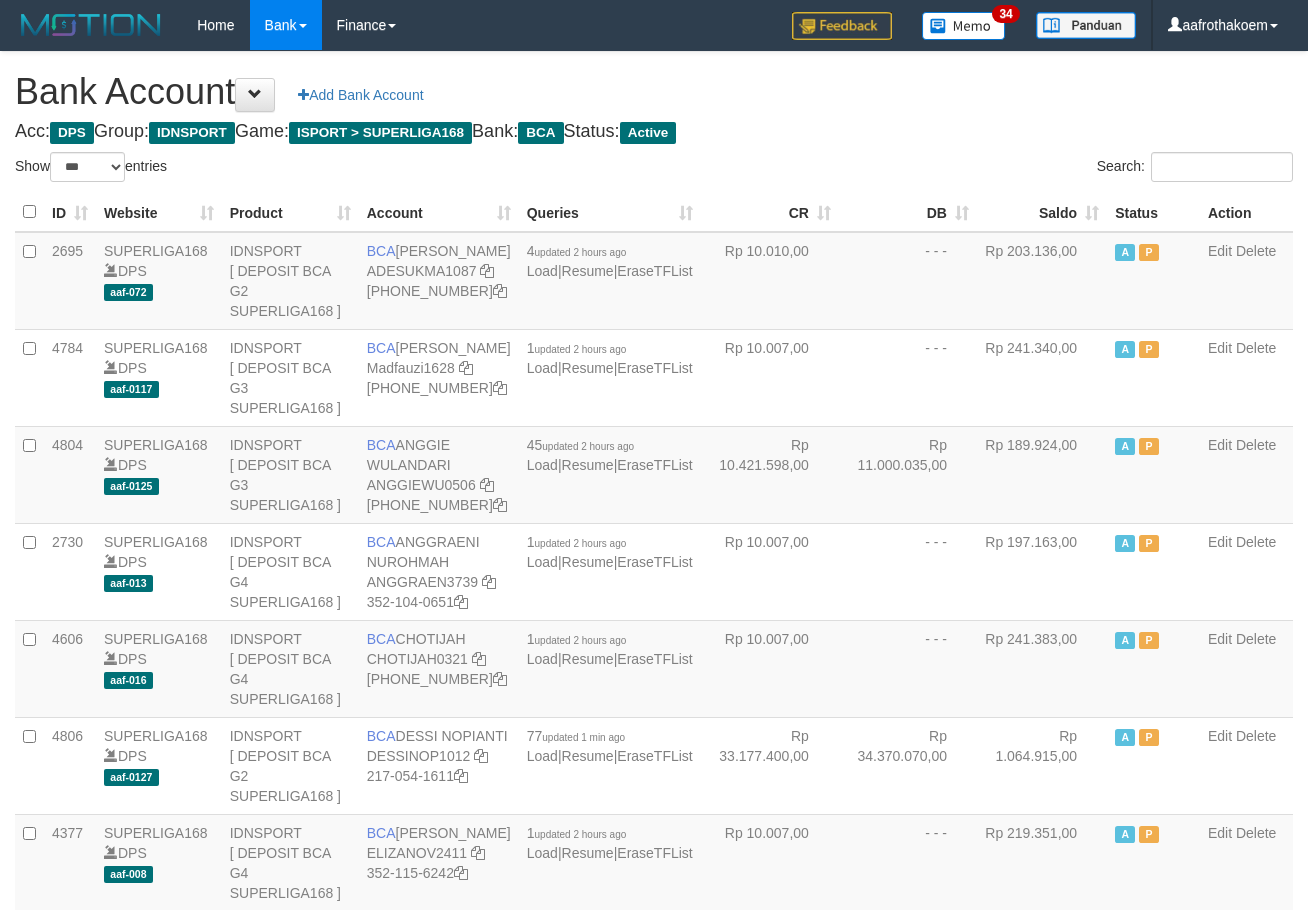 select on "***" 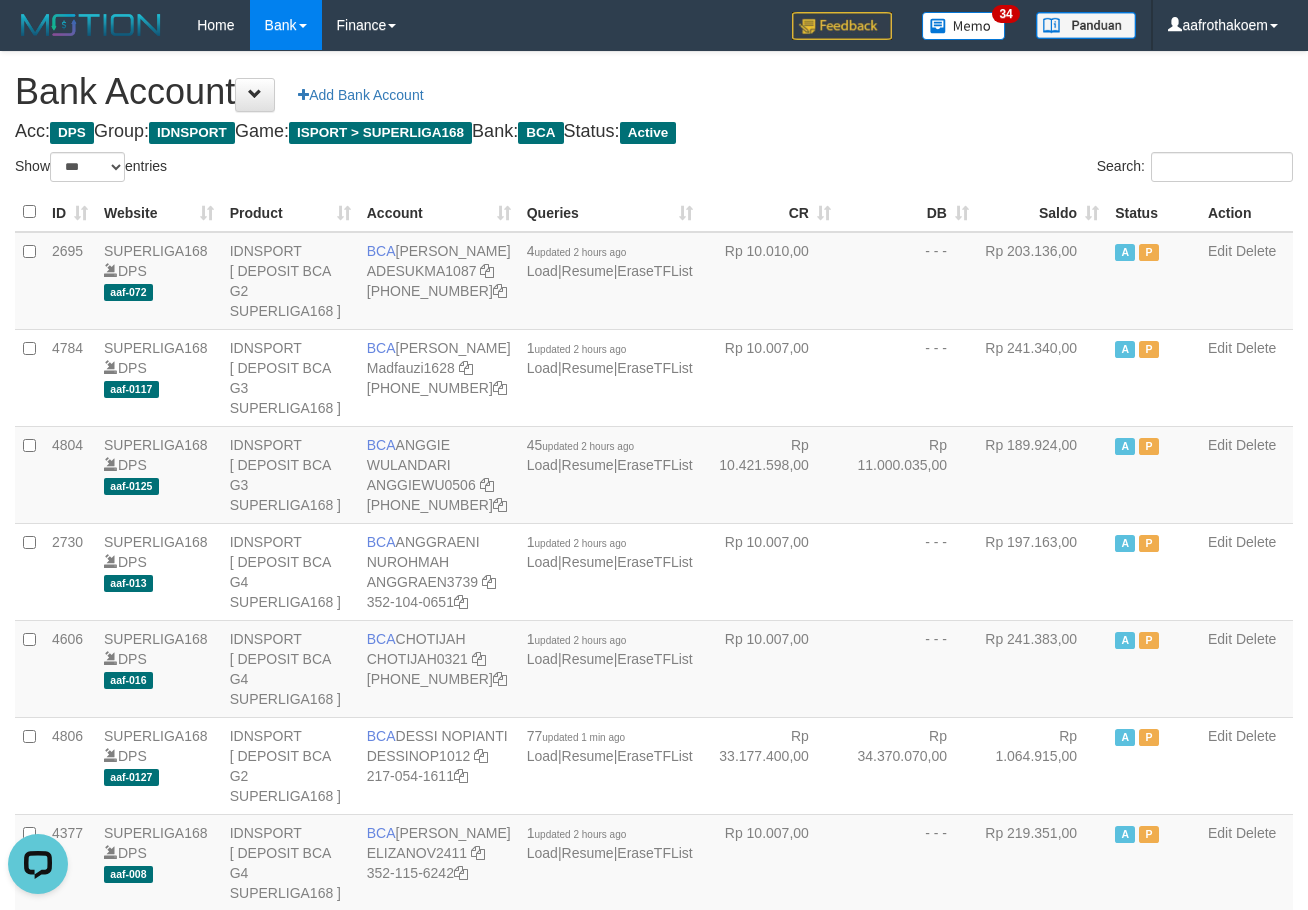 scroll, scrollTop: 0, scrollLeft: 0, axis: both 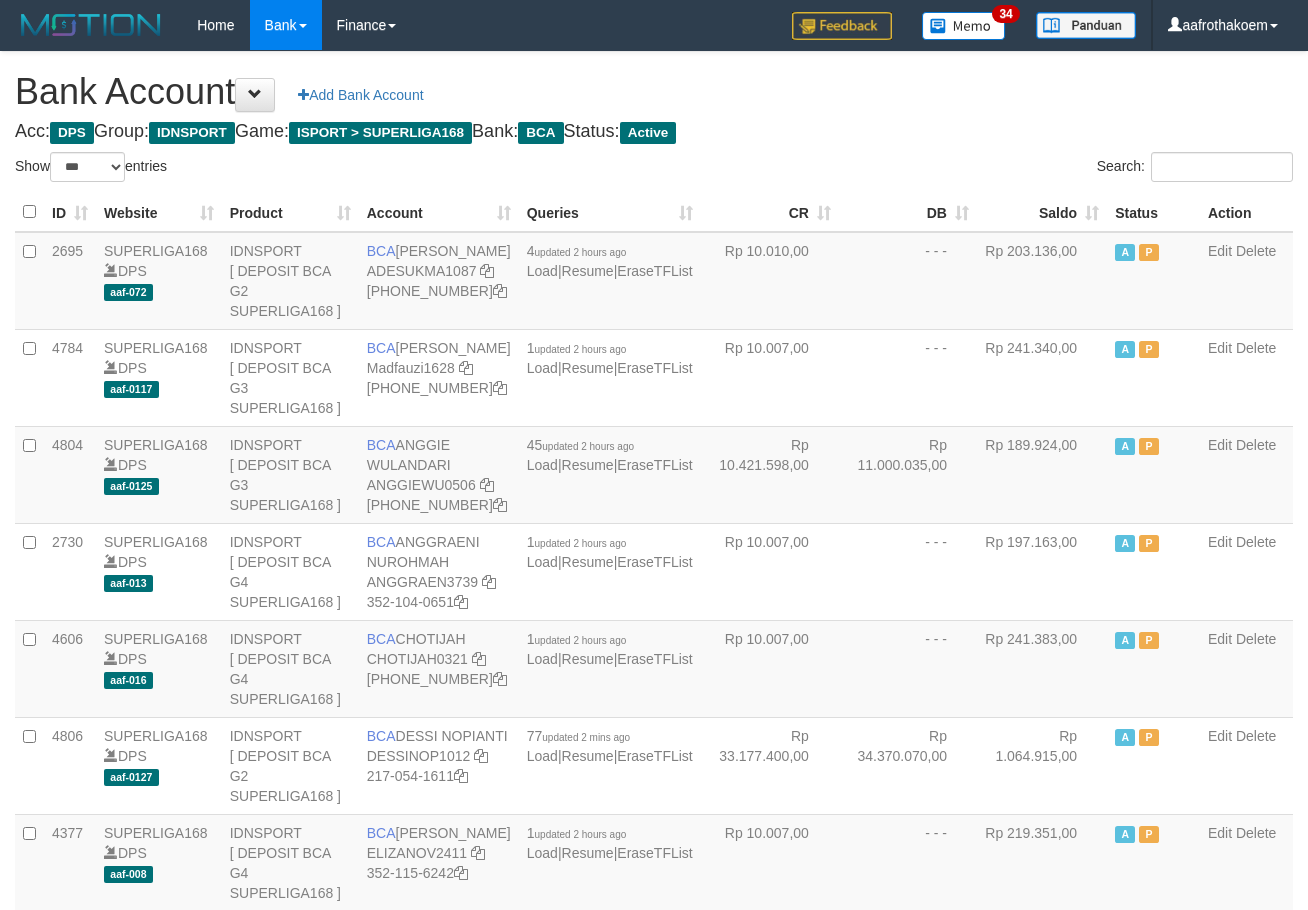 select on "***" 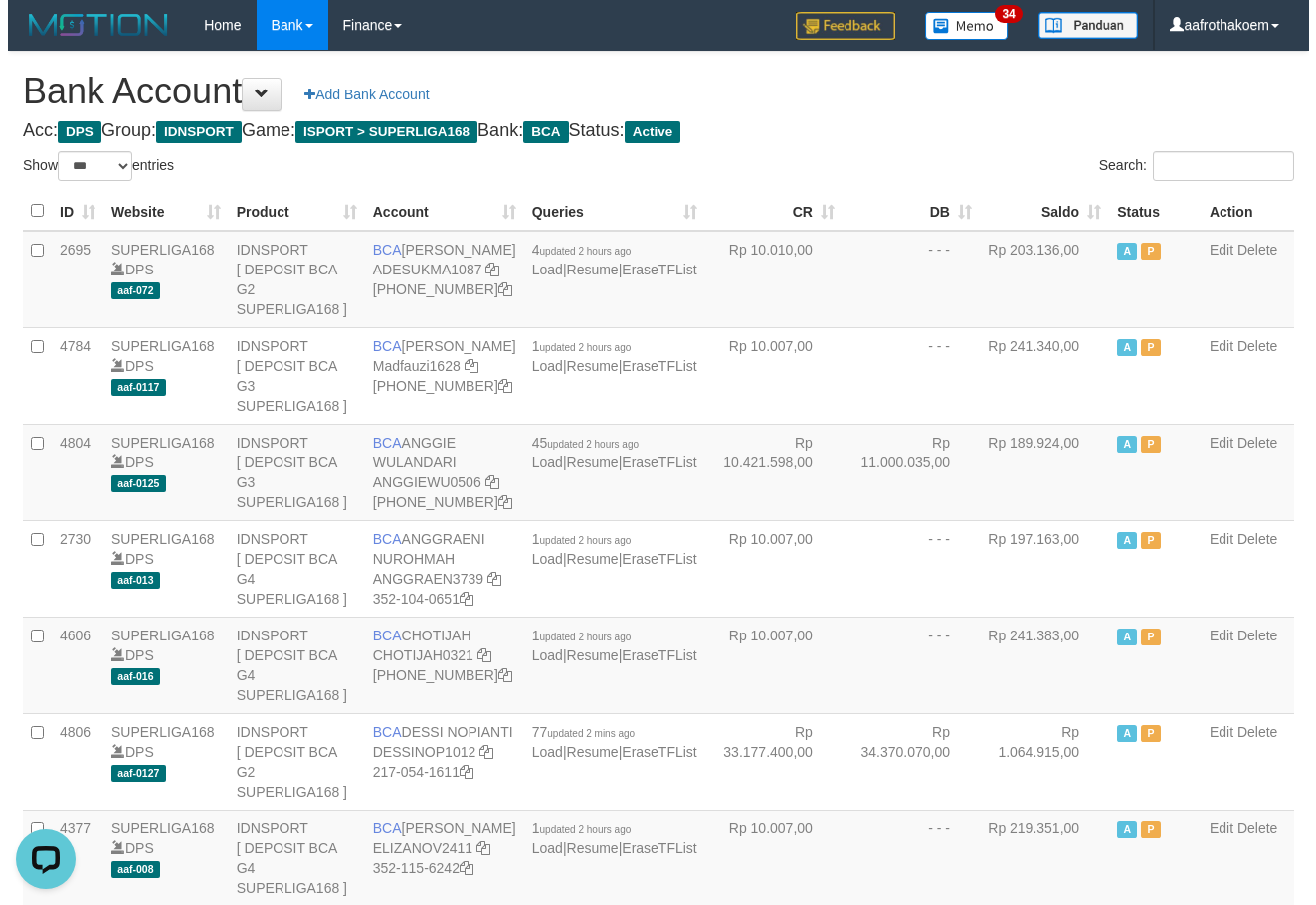 scroll, scrollTop: 0, scrollLeft: 0, axis: both 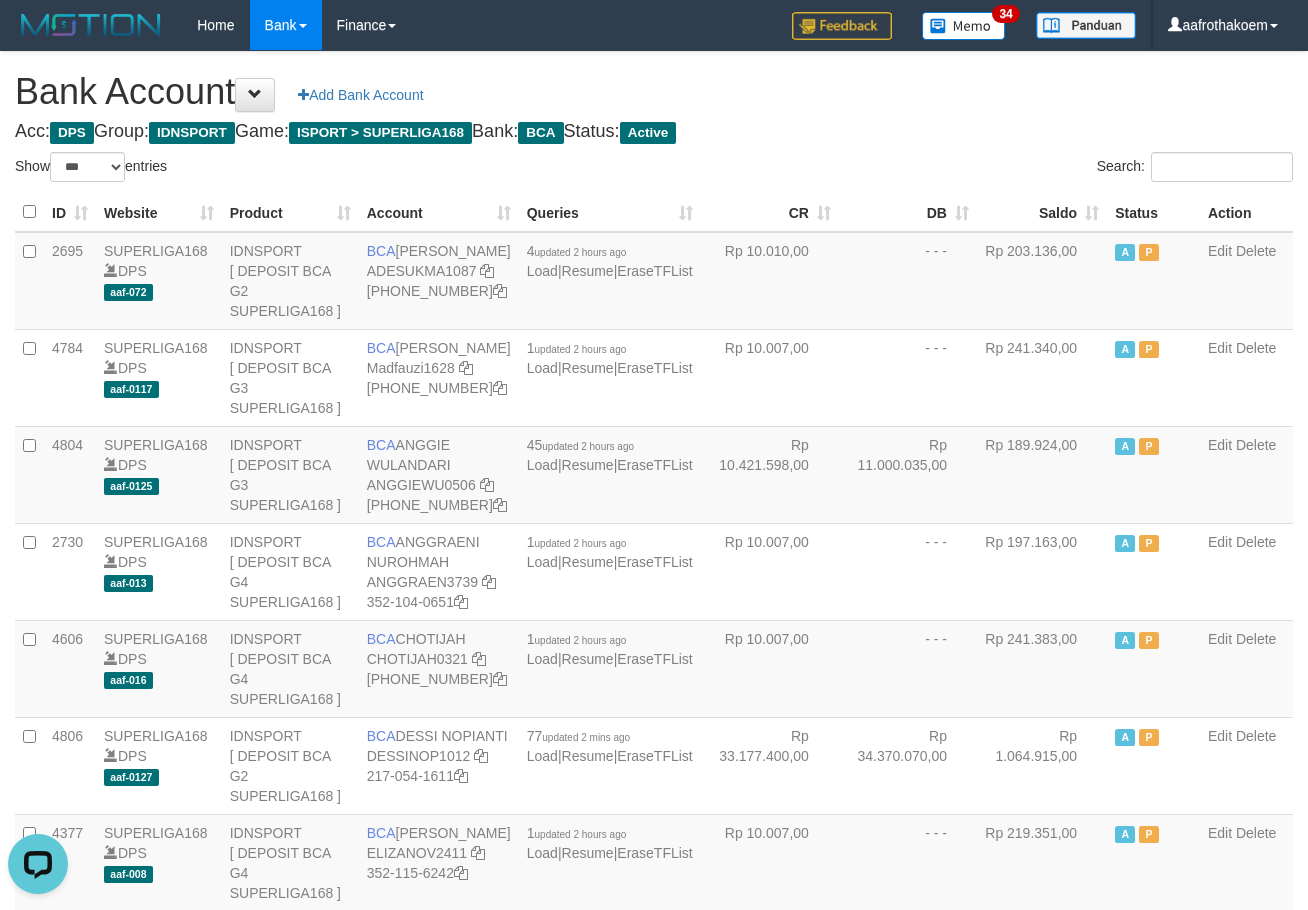 drag, startPoint x: 909, startPoint y: 97, endPoint x: 1023, endPoint y: 184, distance: 143.40501 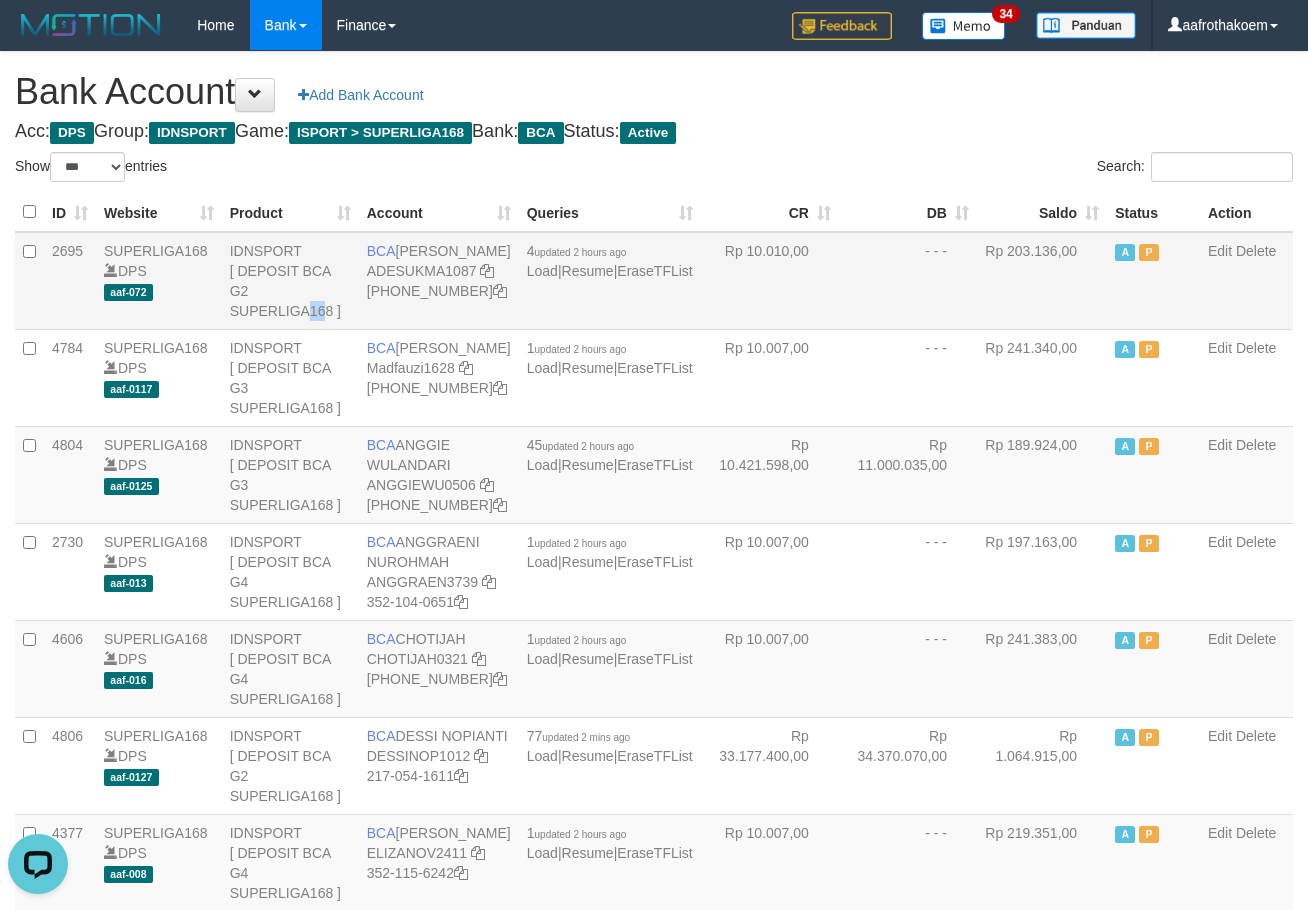 click on "IDNSPORT
[ DEPOSIT BCA G2 SUPERLIGA168 ]" at bounding box center (290, 281) 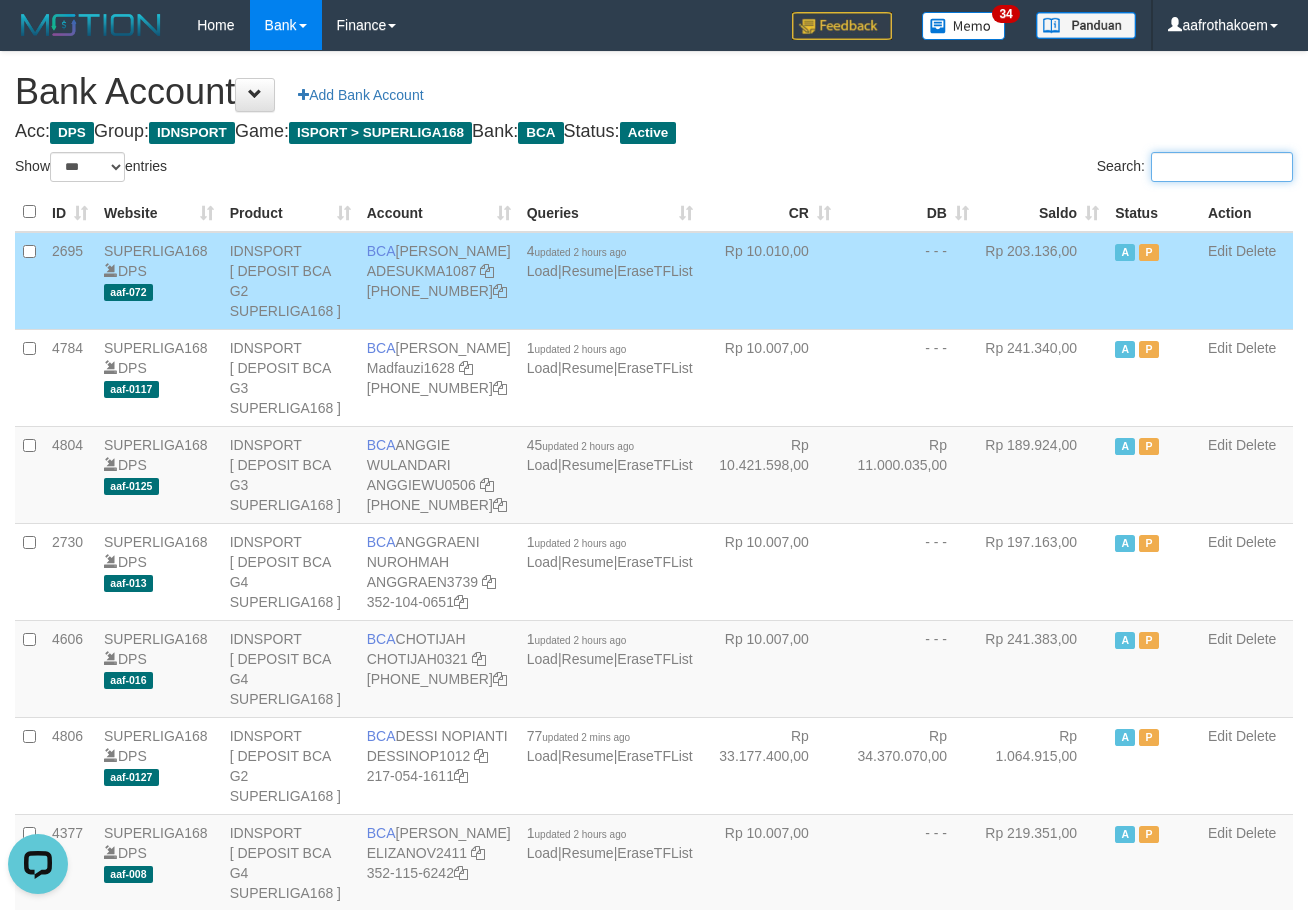 click on "Search:" at bounding box center [1222, 167] 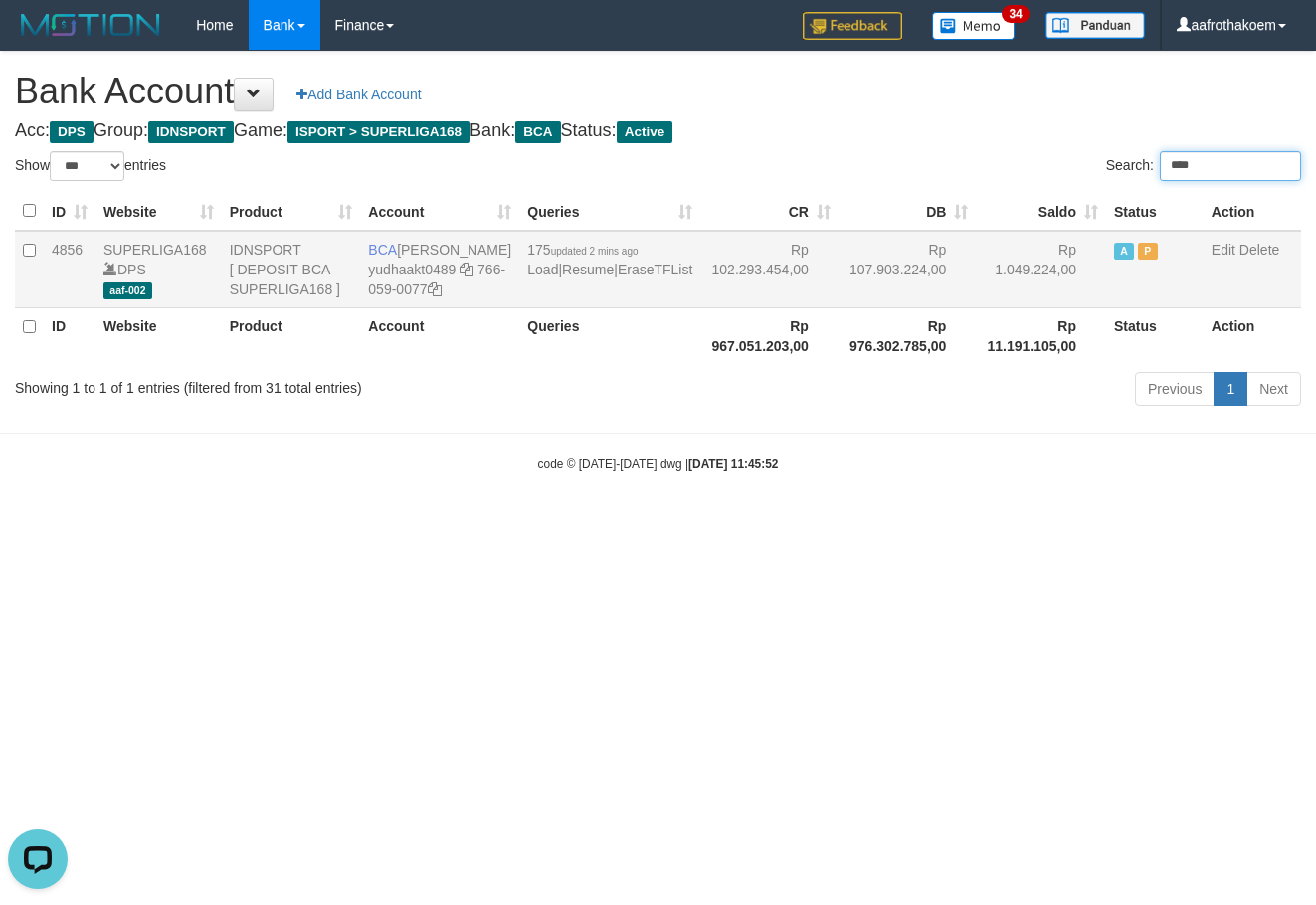 type on "****" 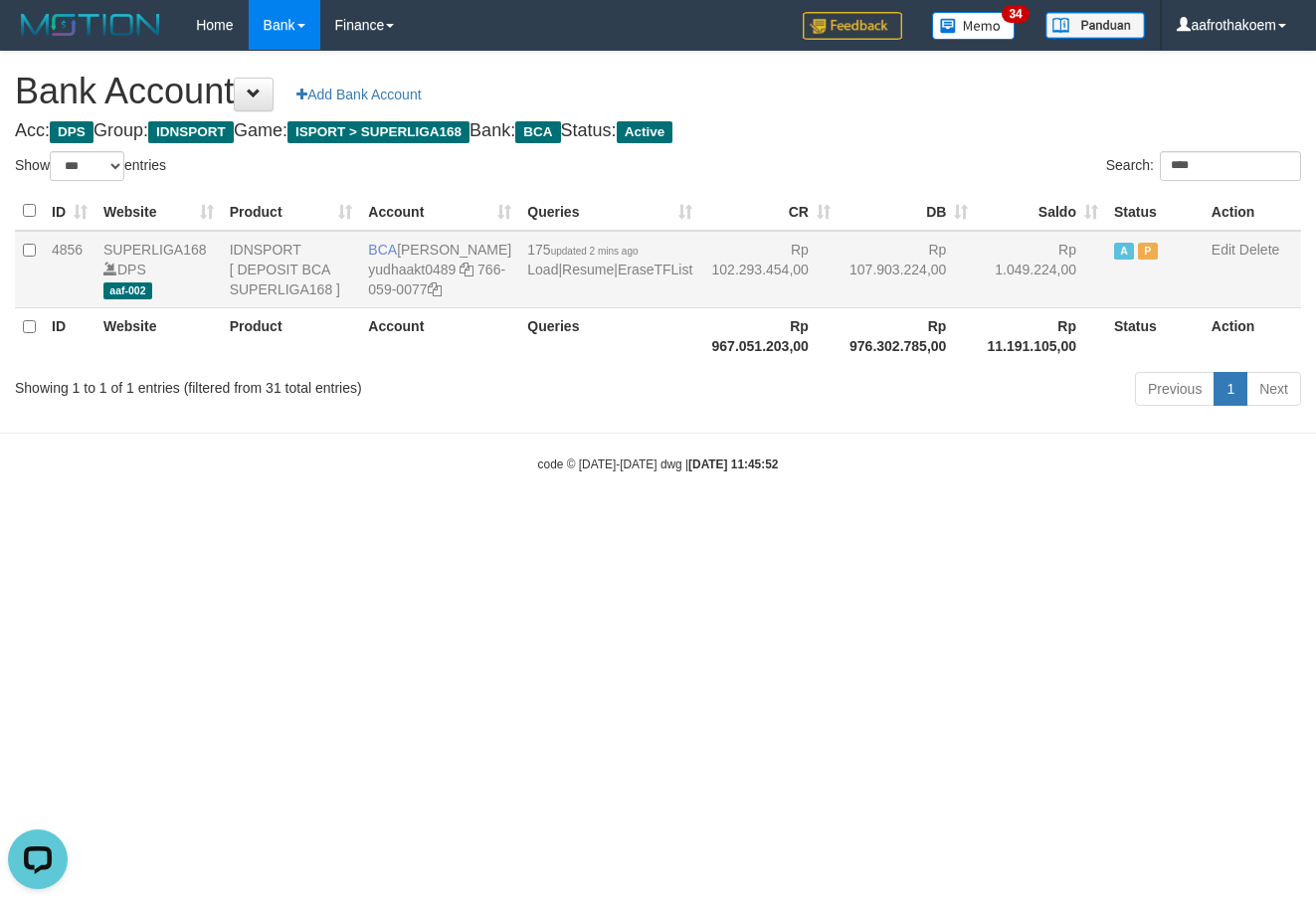 click on "Rp 107.903.224,00" at bounding box center (907, 270) 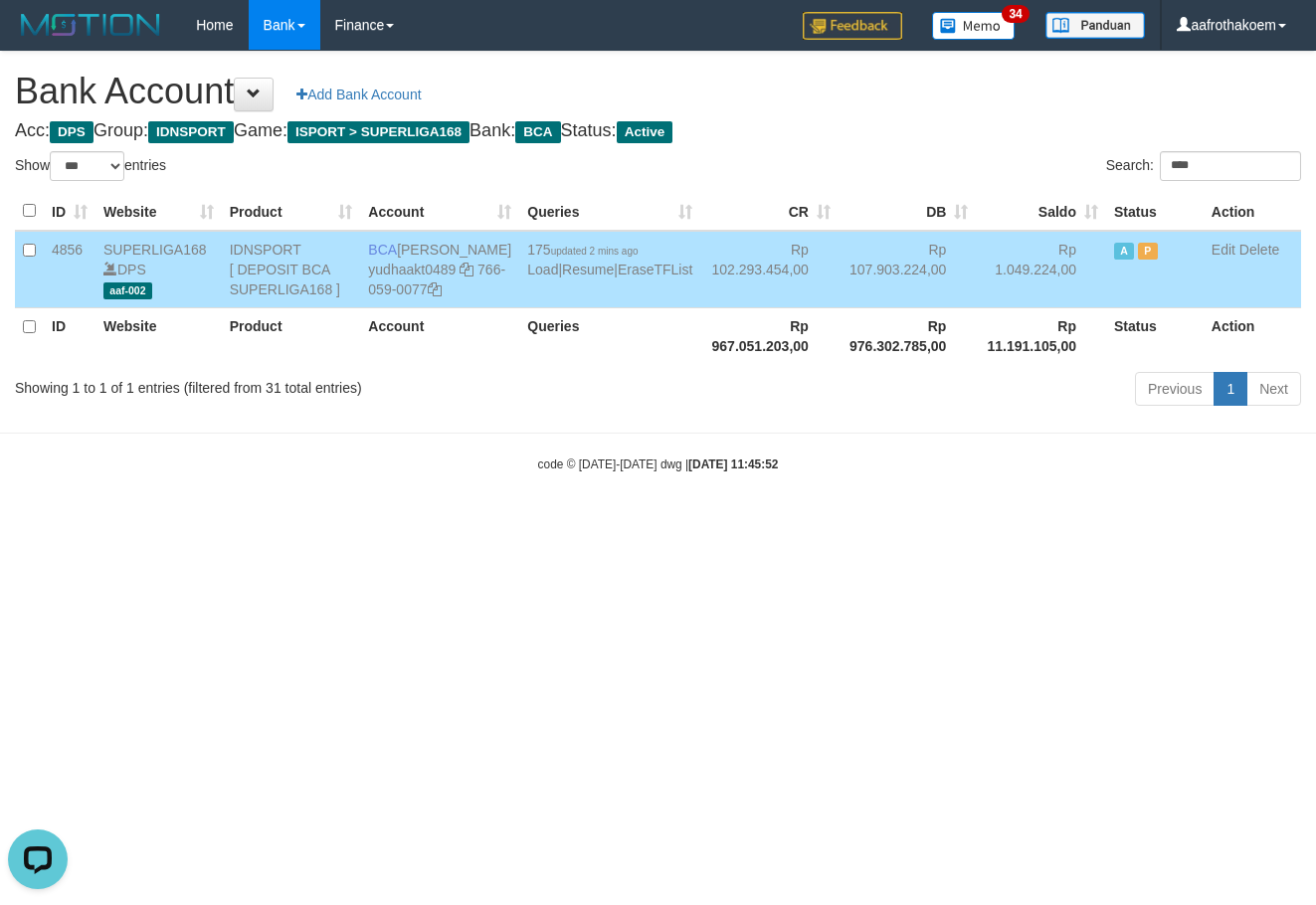 drag, startPoint x: 422, startPoint y: 249, endPoint x: 403, endPoint y: 264, distance: 24.207437 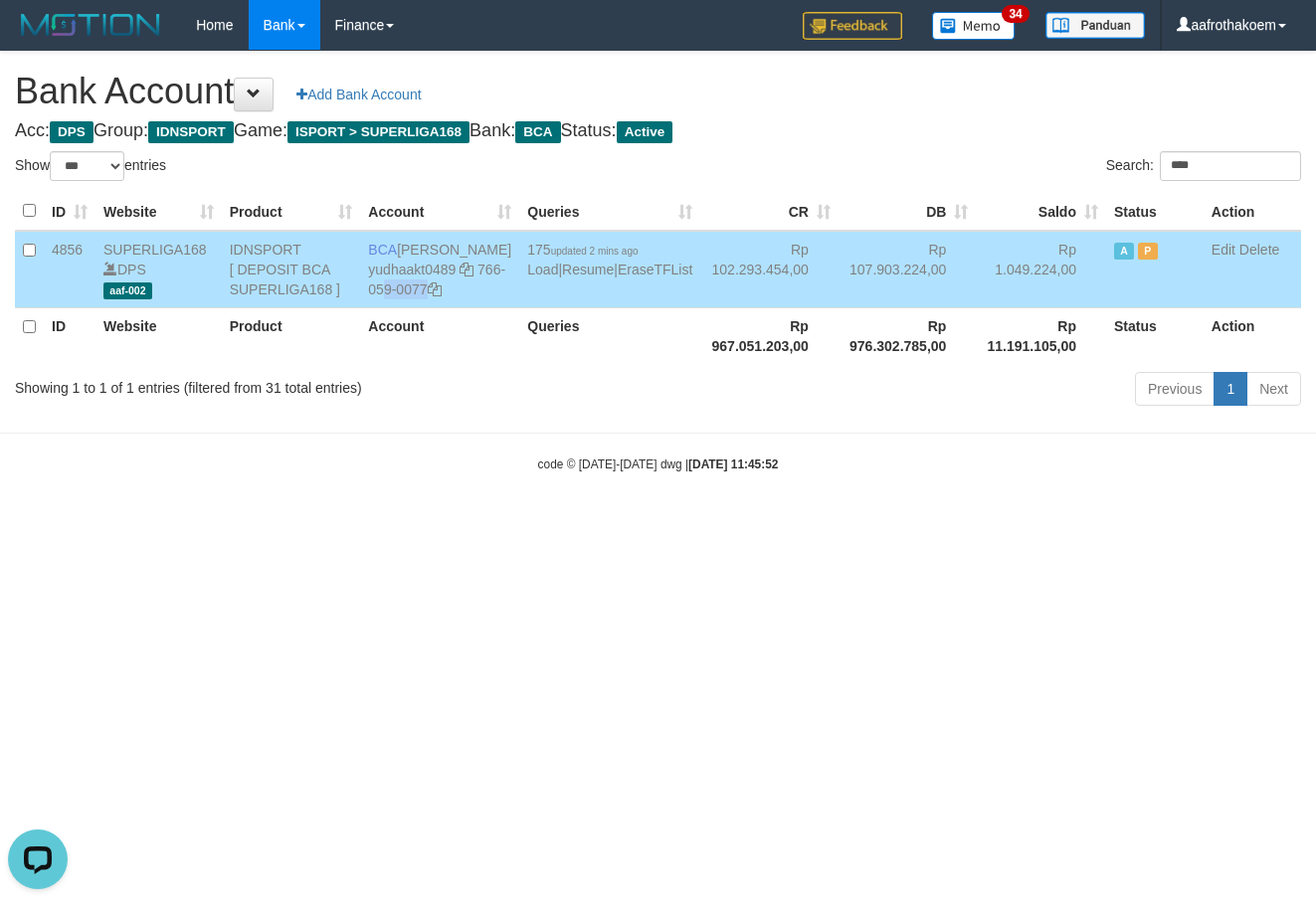 copy on "766-059-0077" 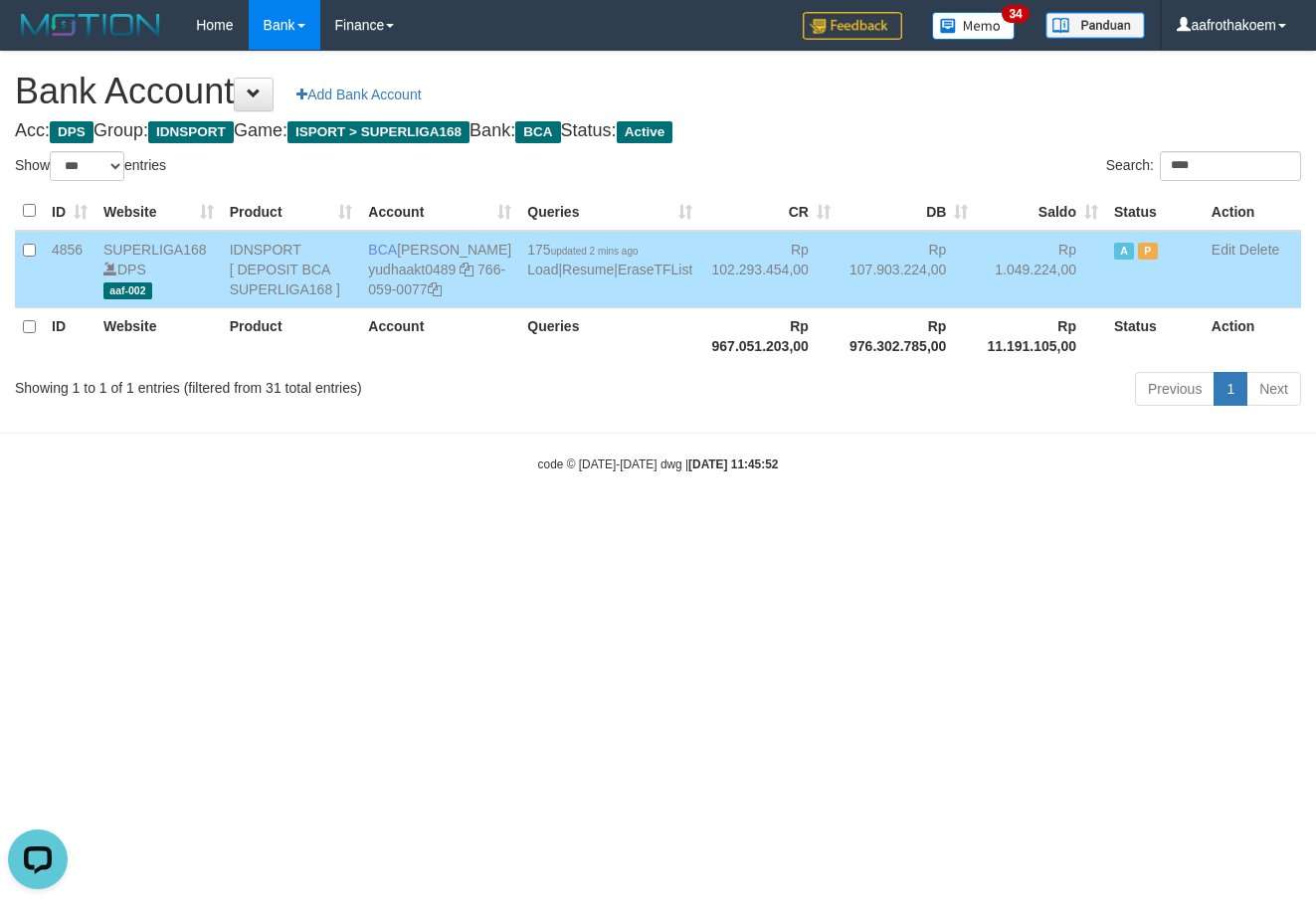 drag, startPoint x: 903, startPoint y: 158, endPoint x: 893, endPoint y: 150, distance: 12.806248 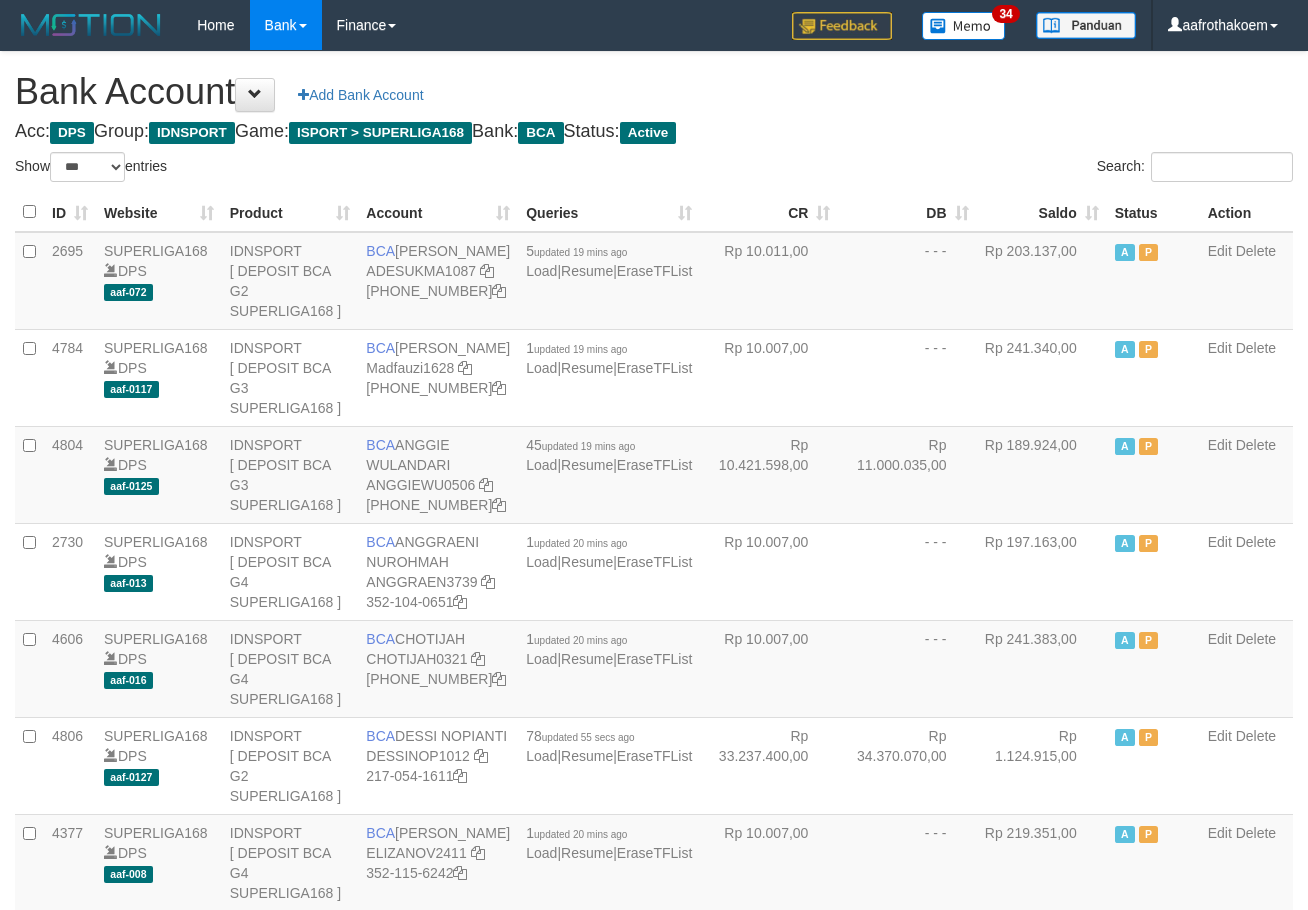 select on "***" 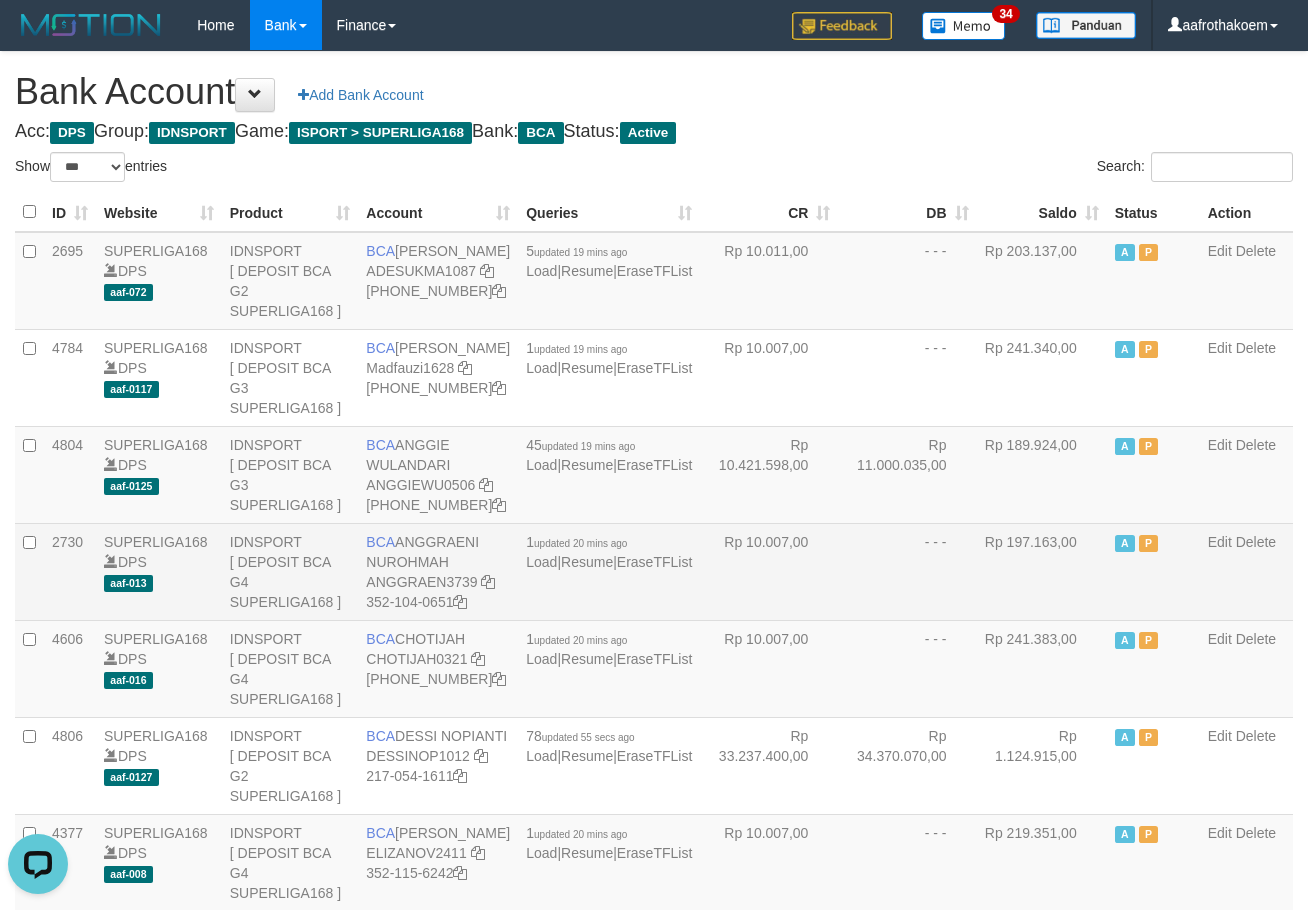 scroll, scrollTop: 0, scrollLeft: 0, axis: both 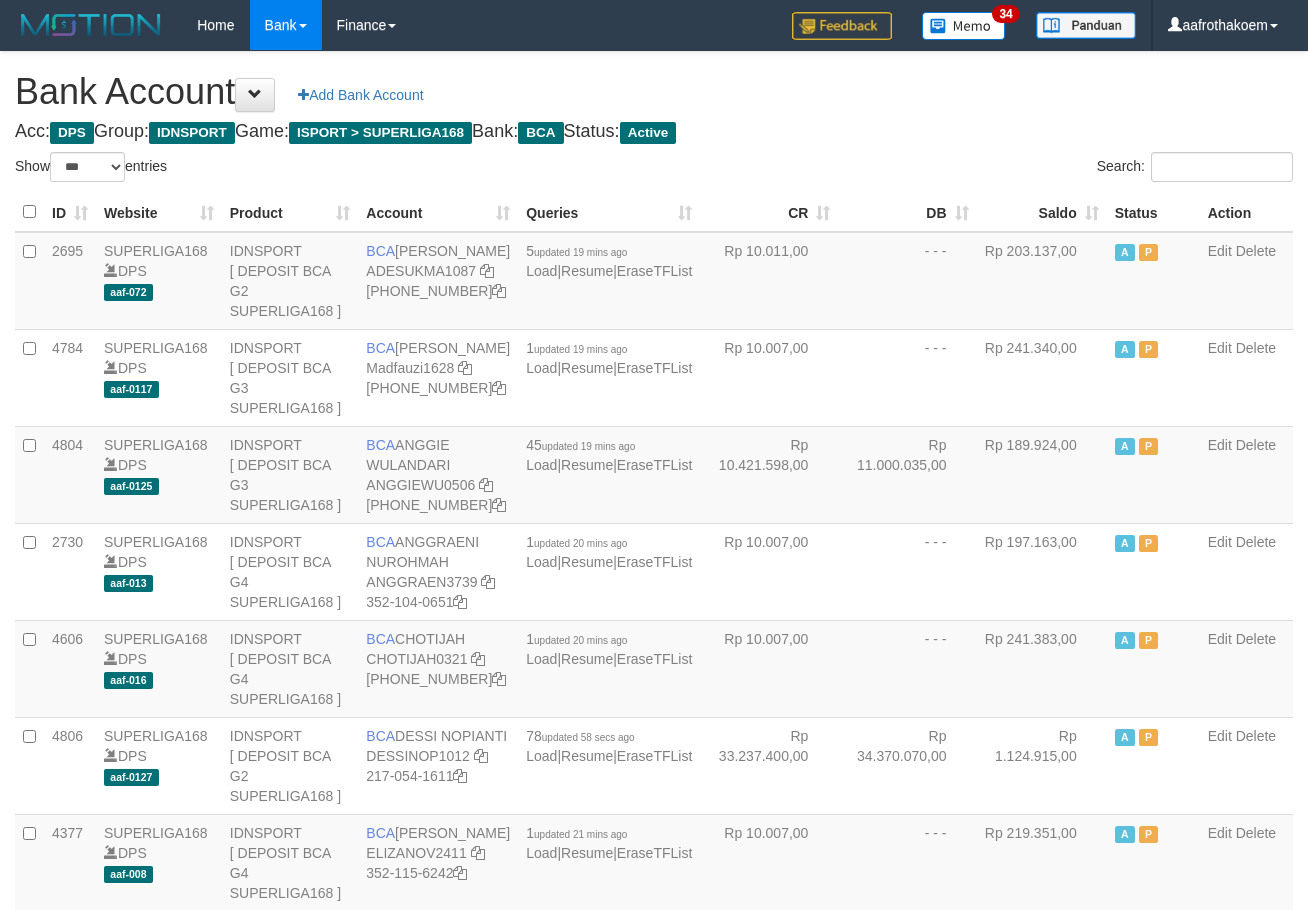 select on "***" 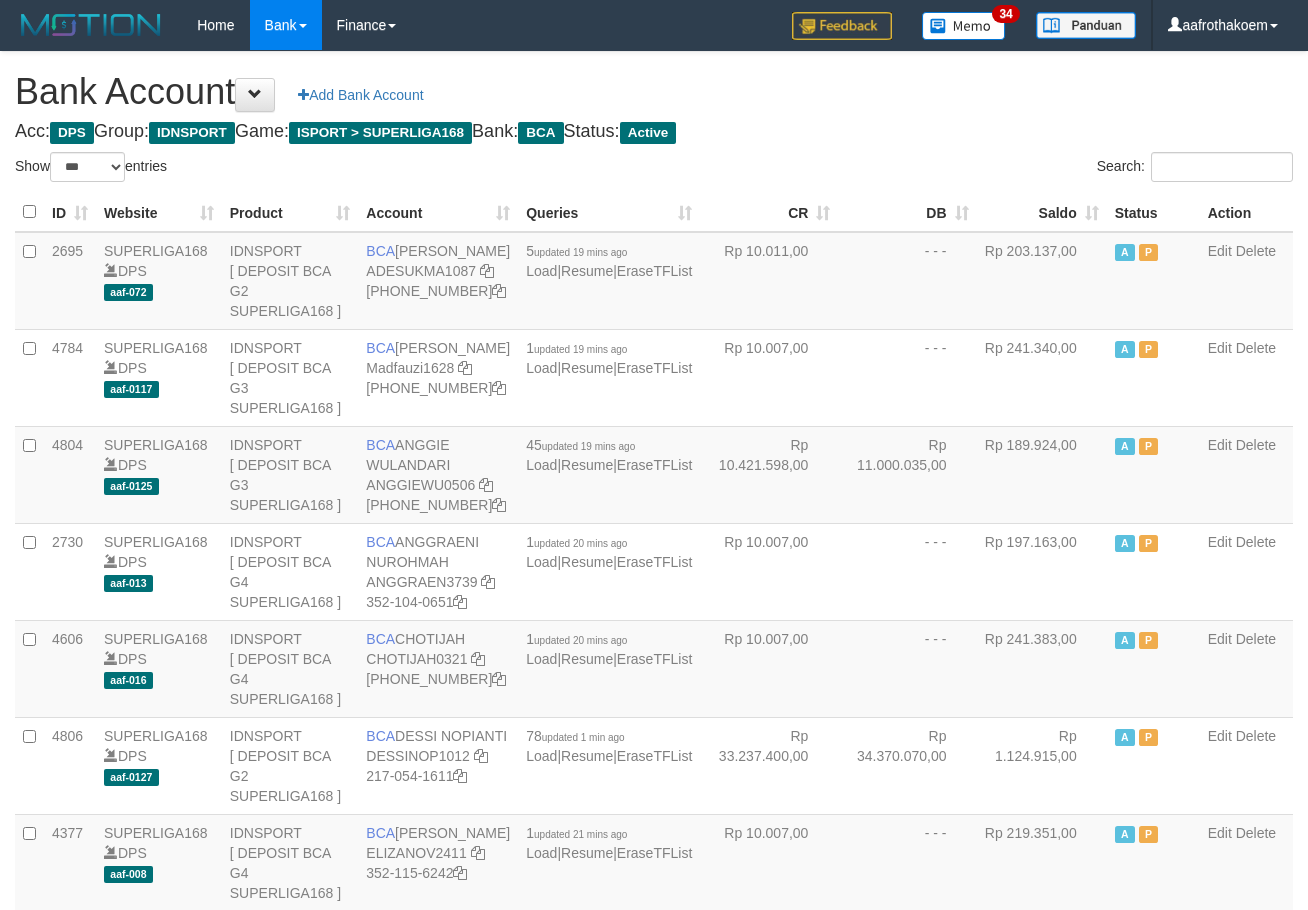 select on "***" 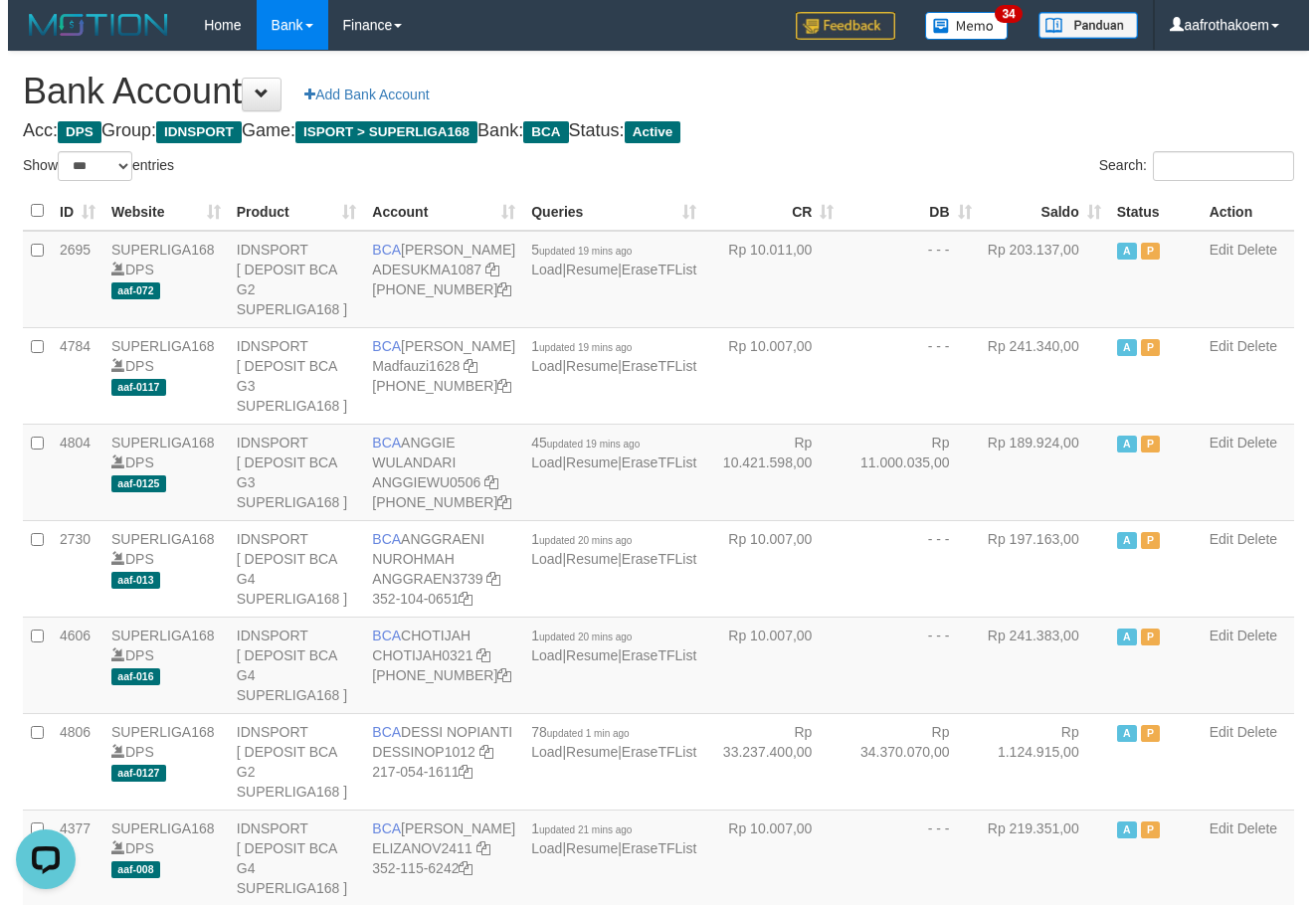 scroll, scrollTop: 0, scrollLeft: 0, axis: both 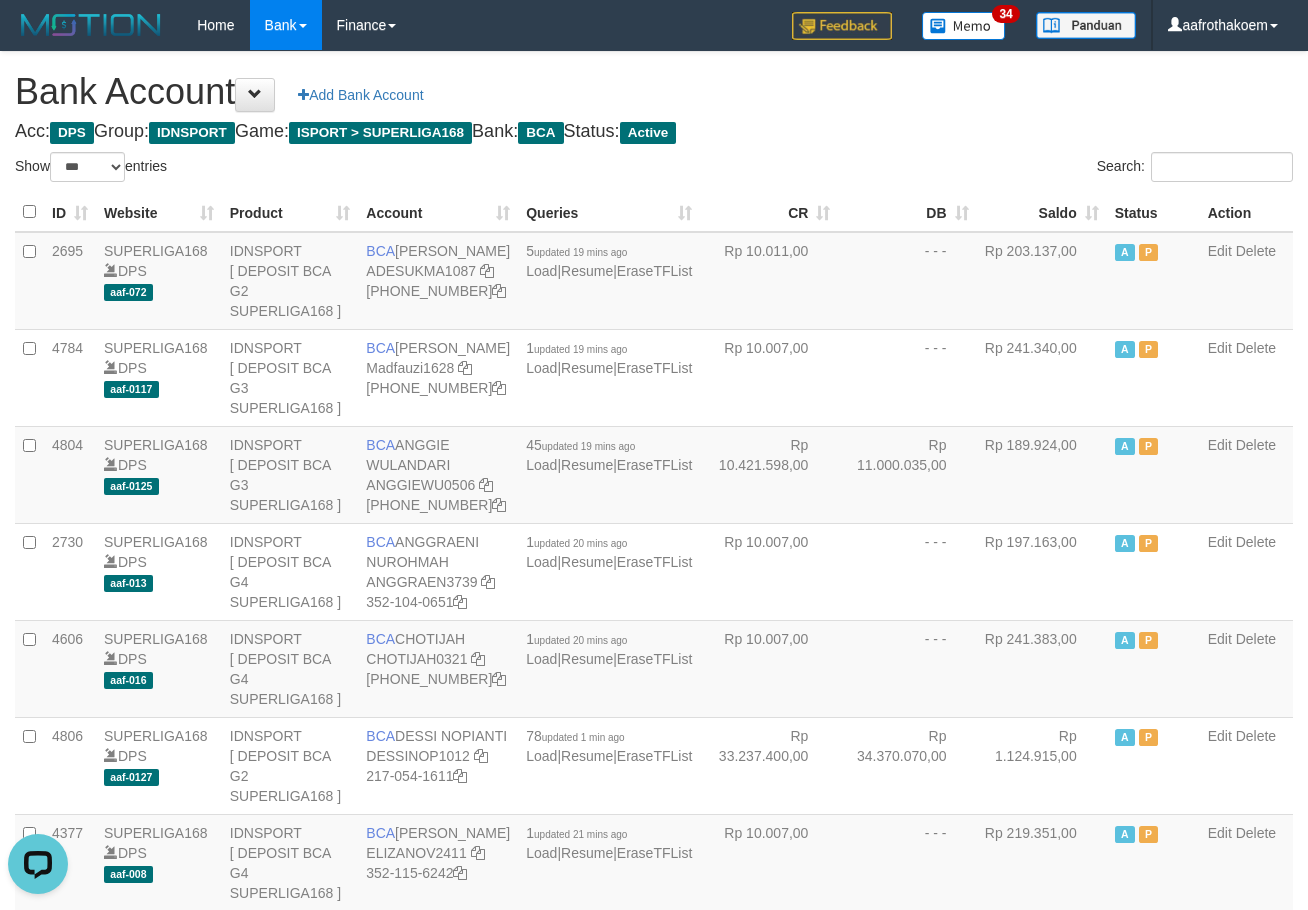 drag, startPoint x: 418, startPoint y: 298, endPoint x: 1319, endPoint y: 191, distance: 907.33124 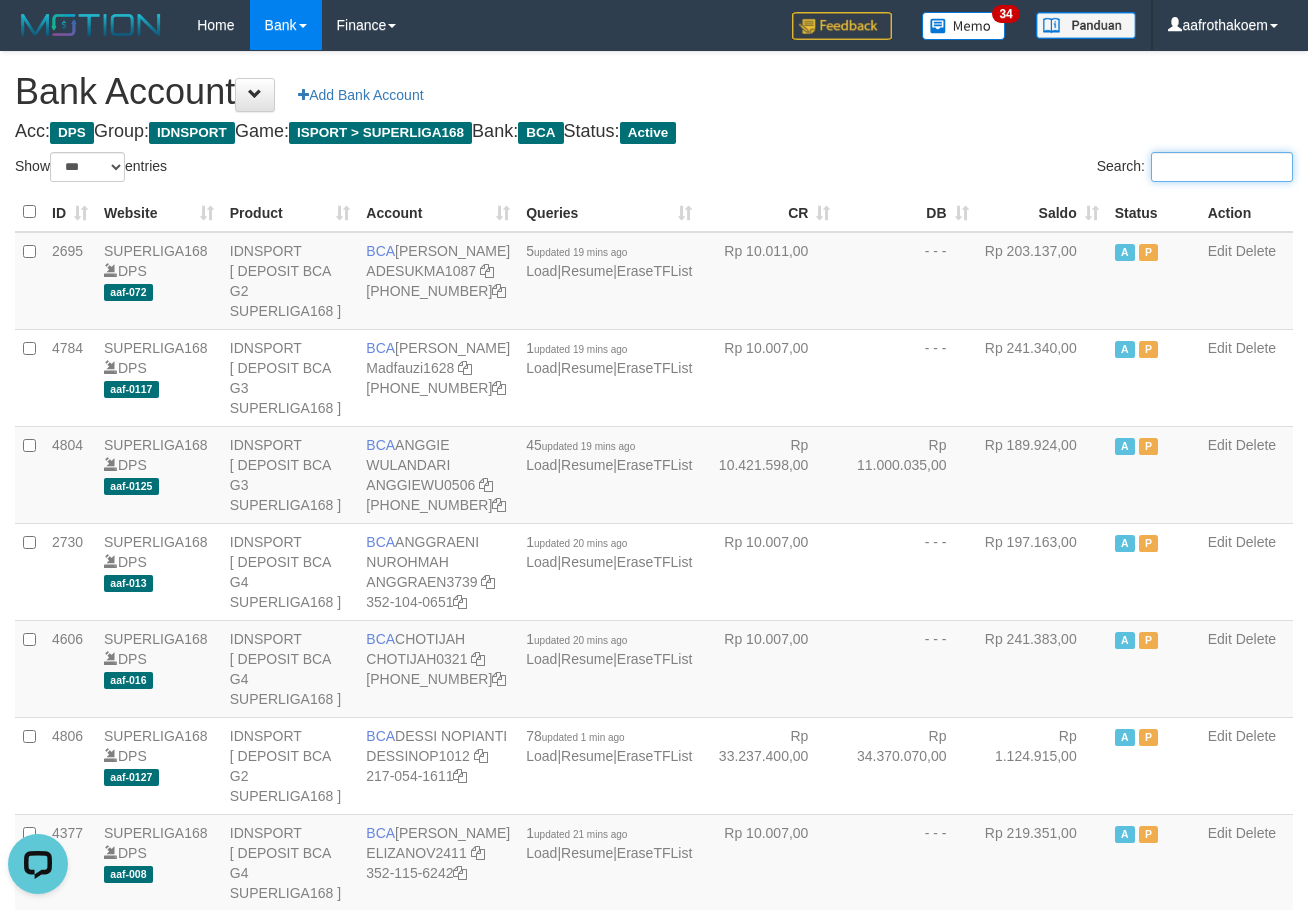 click on "Search:" at bounding box center (1222, 167) 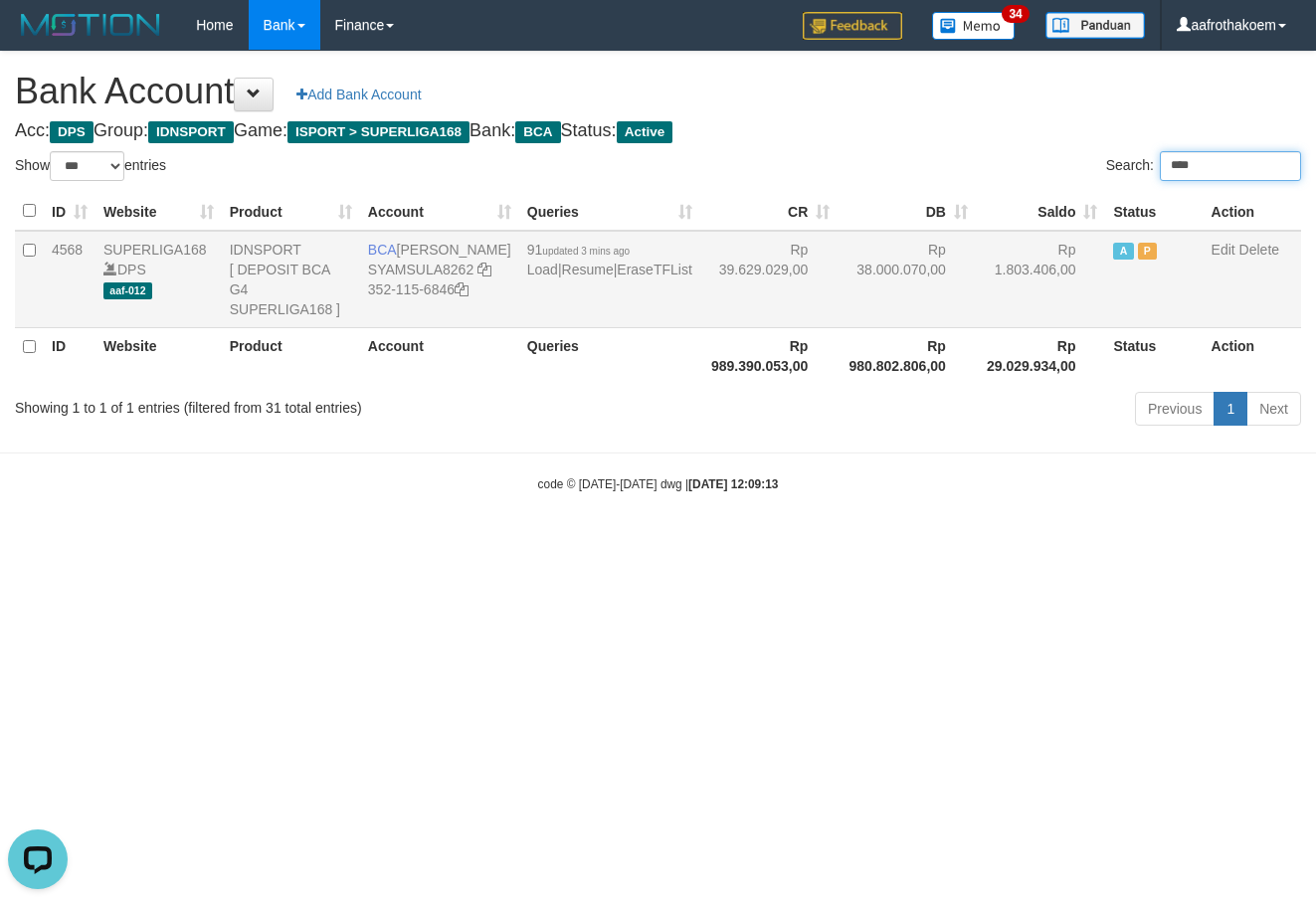 type on "****" 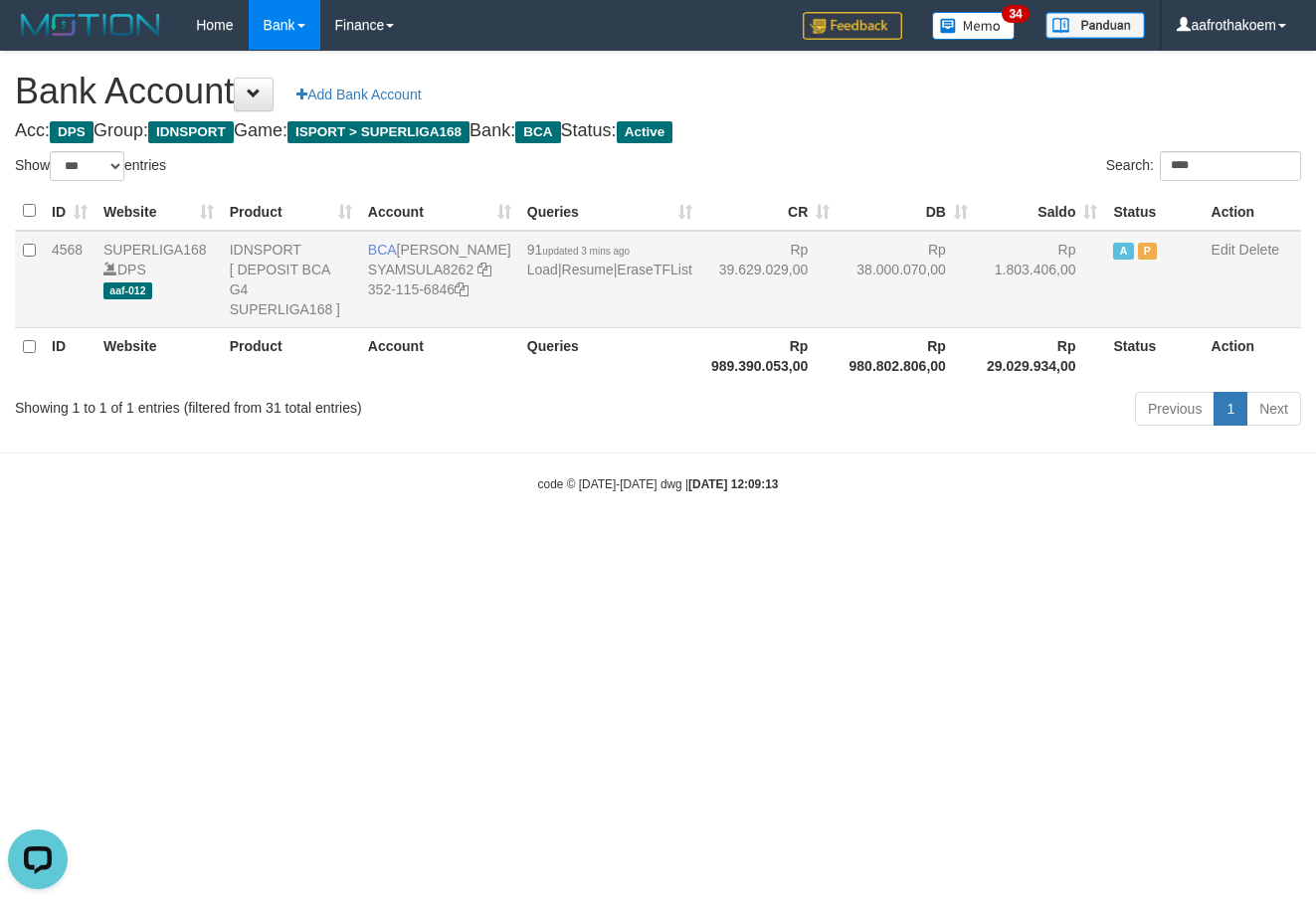 click on "Rp 1.803.406,00" at bounding box center (1040, 279) 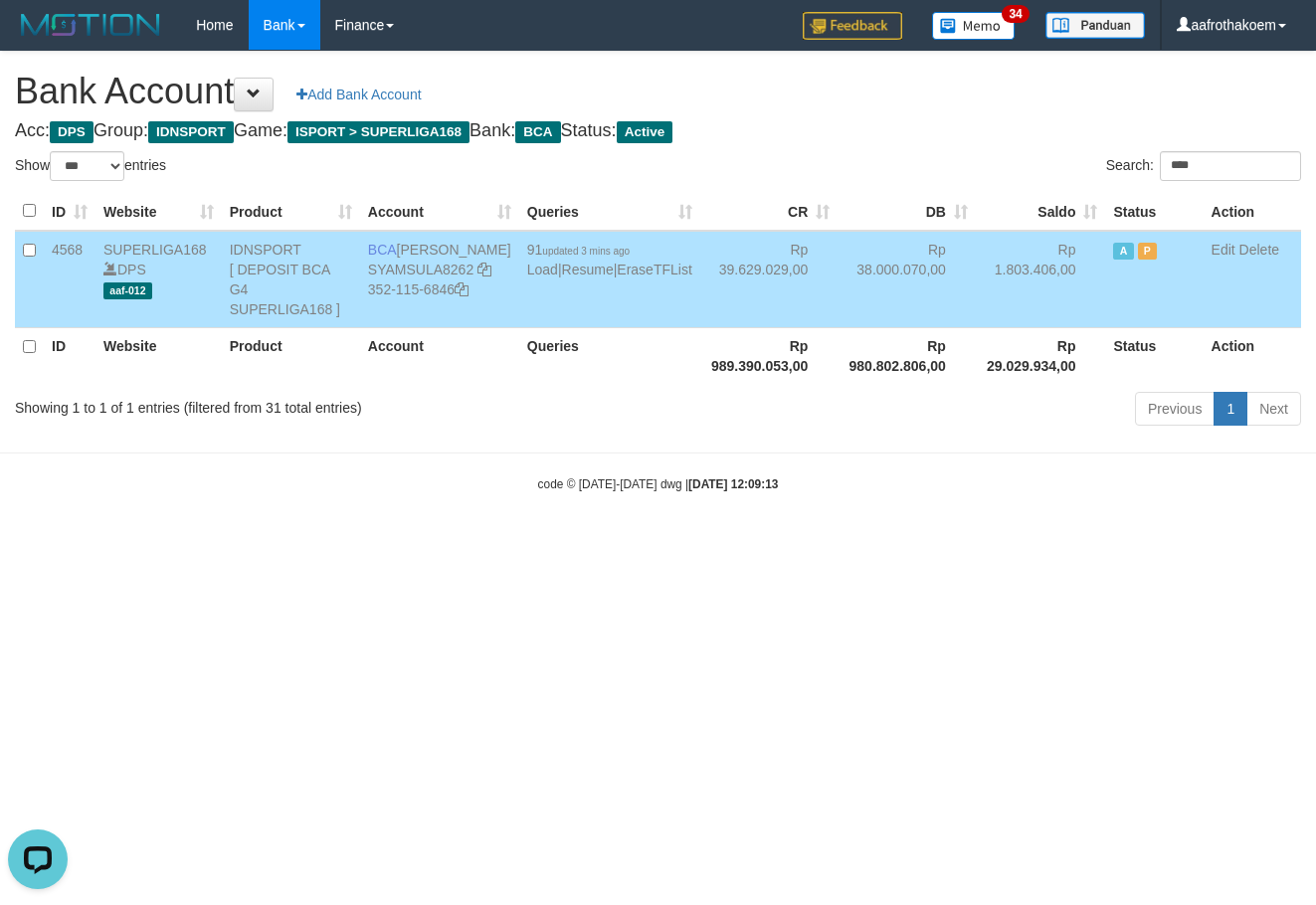 drag, startPoint x: 415, startPoint y: 248, endPoint x: 511, endPoint y: 251, distance: 96.04686 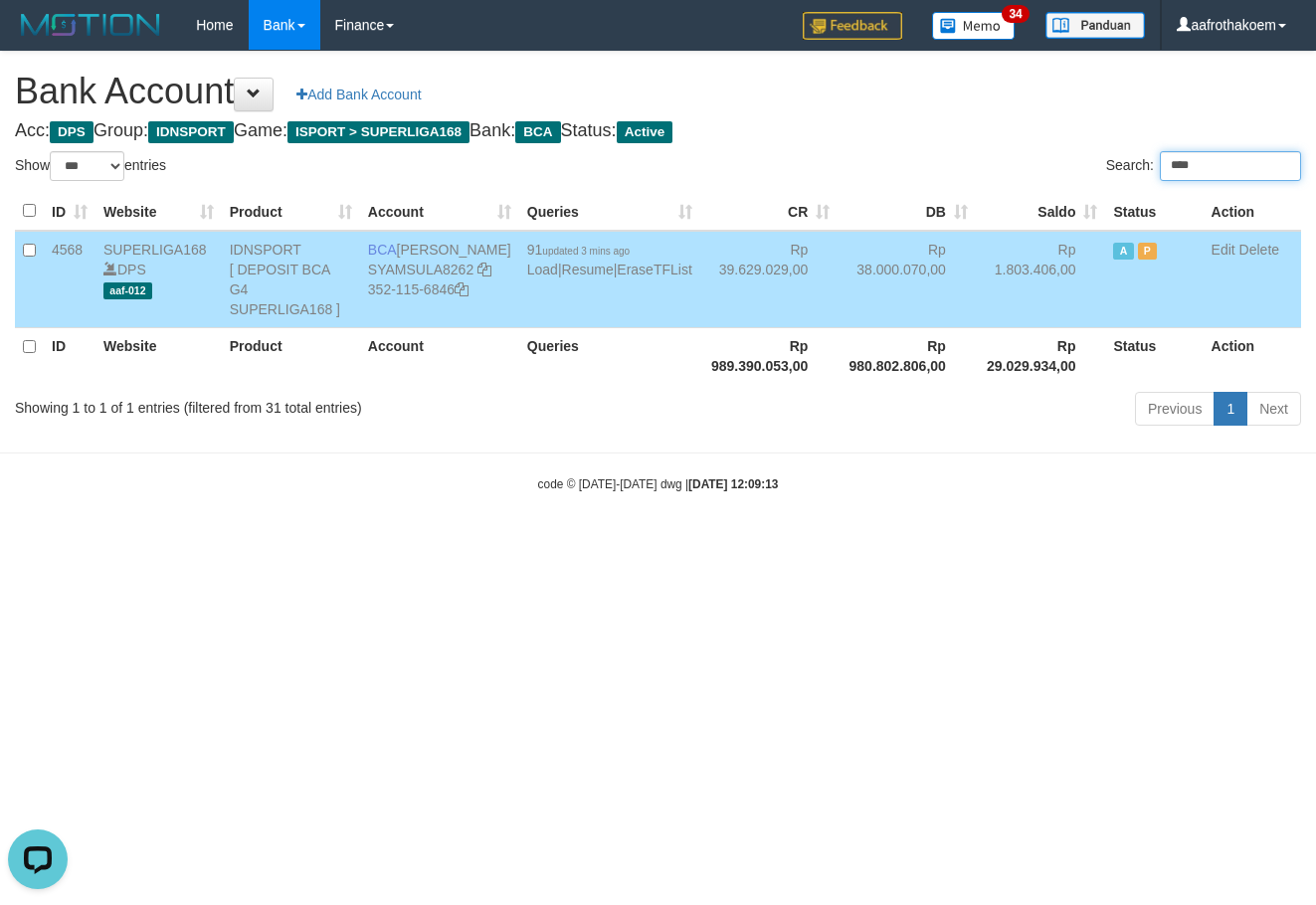 click on "****" at bounding box center [1230, 166] 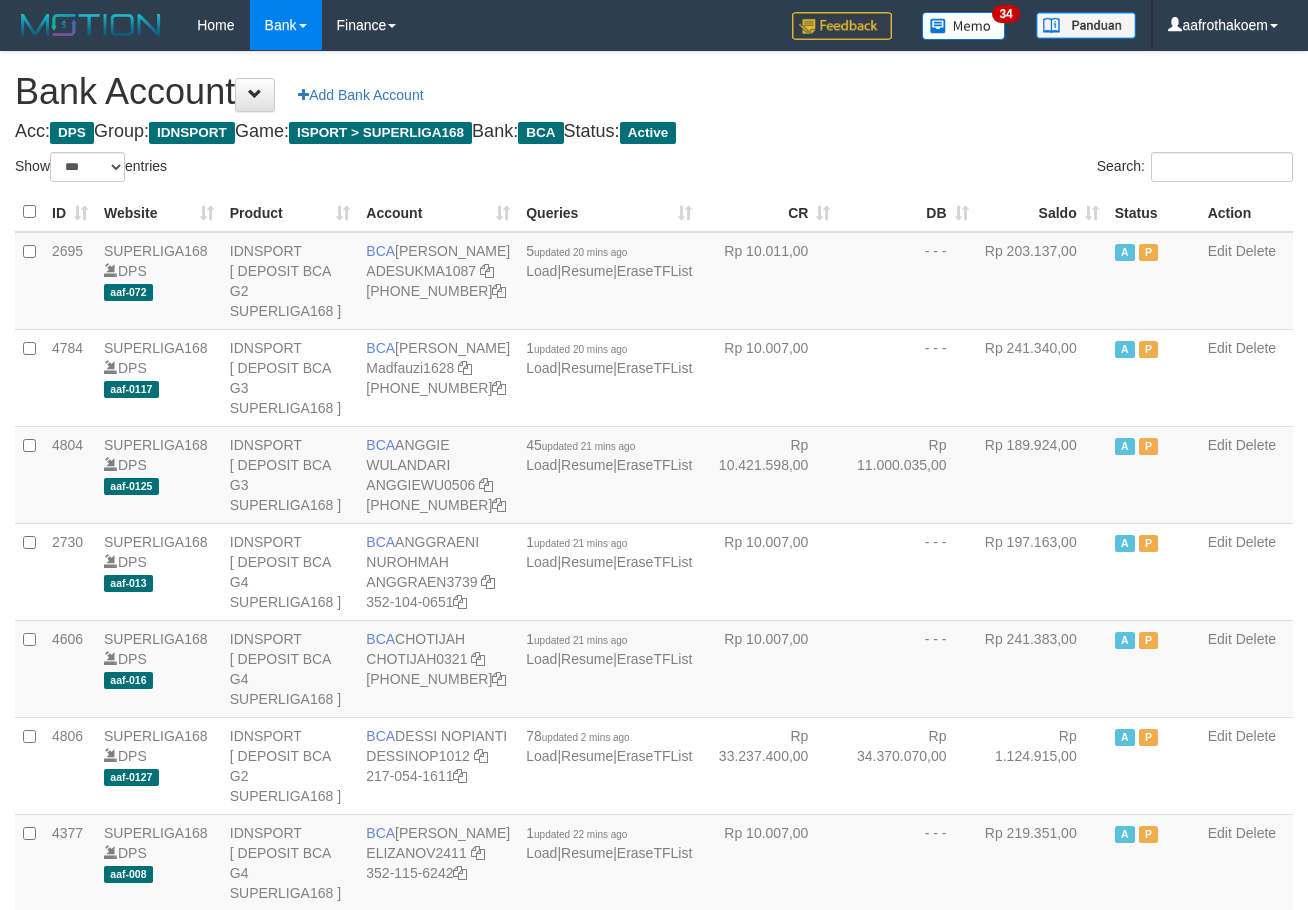 select on "***" 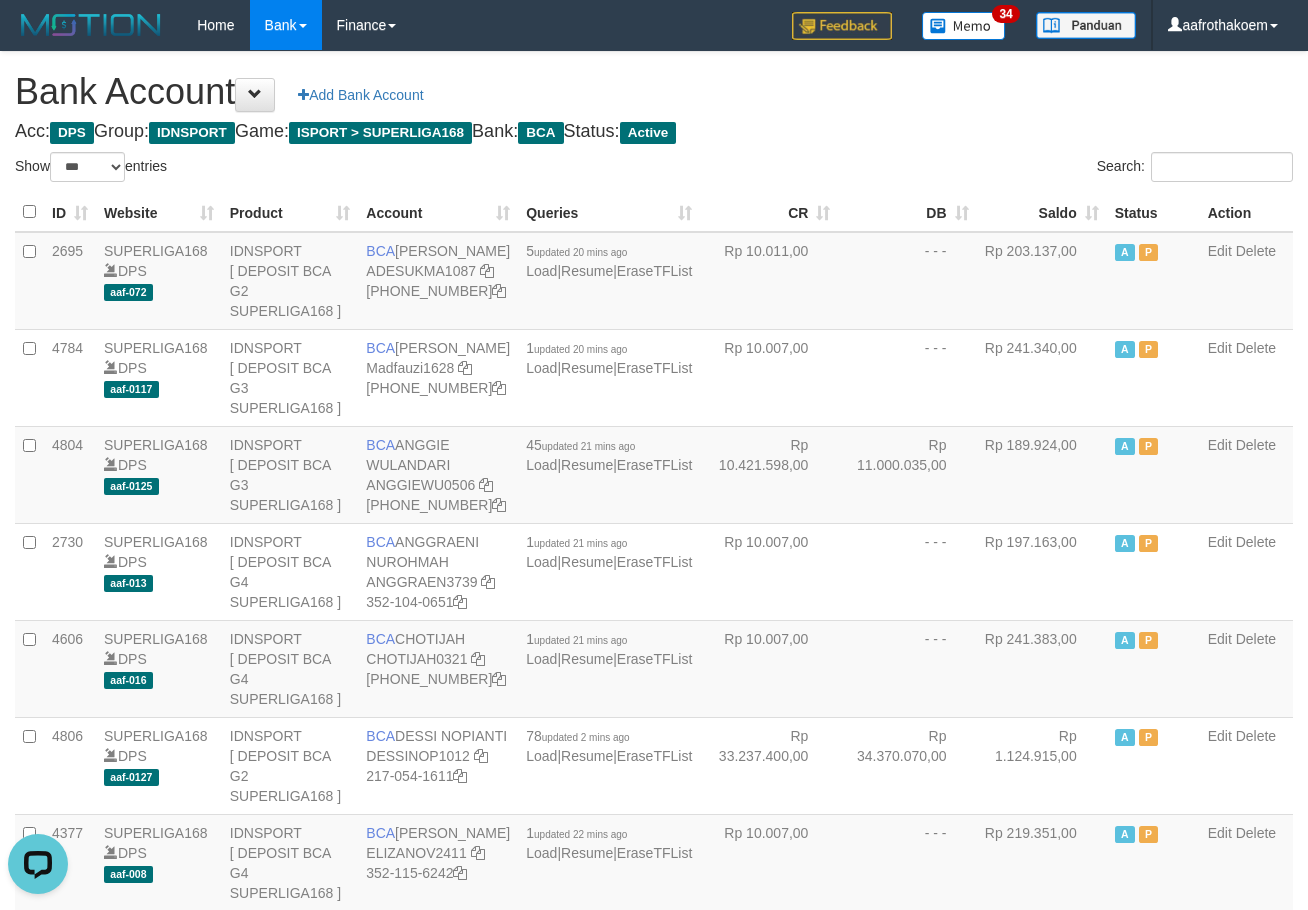 click on "Bank Account
Add Bank Account" at bounding box center [654, 92] 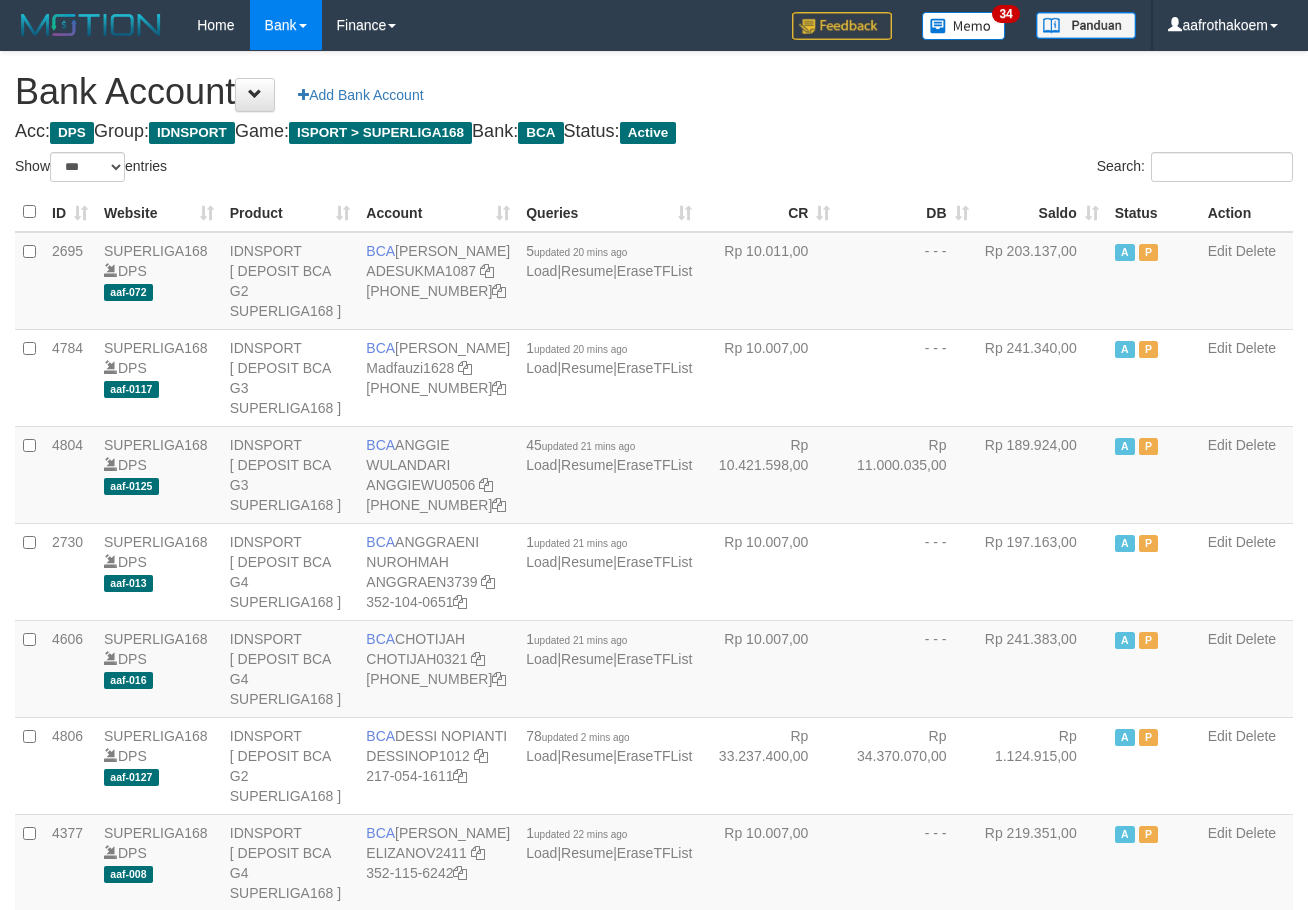 select on "***" 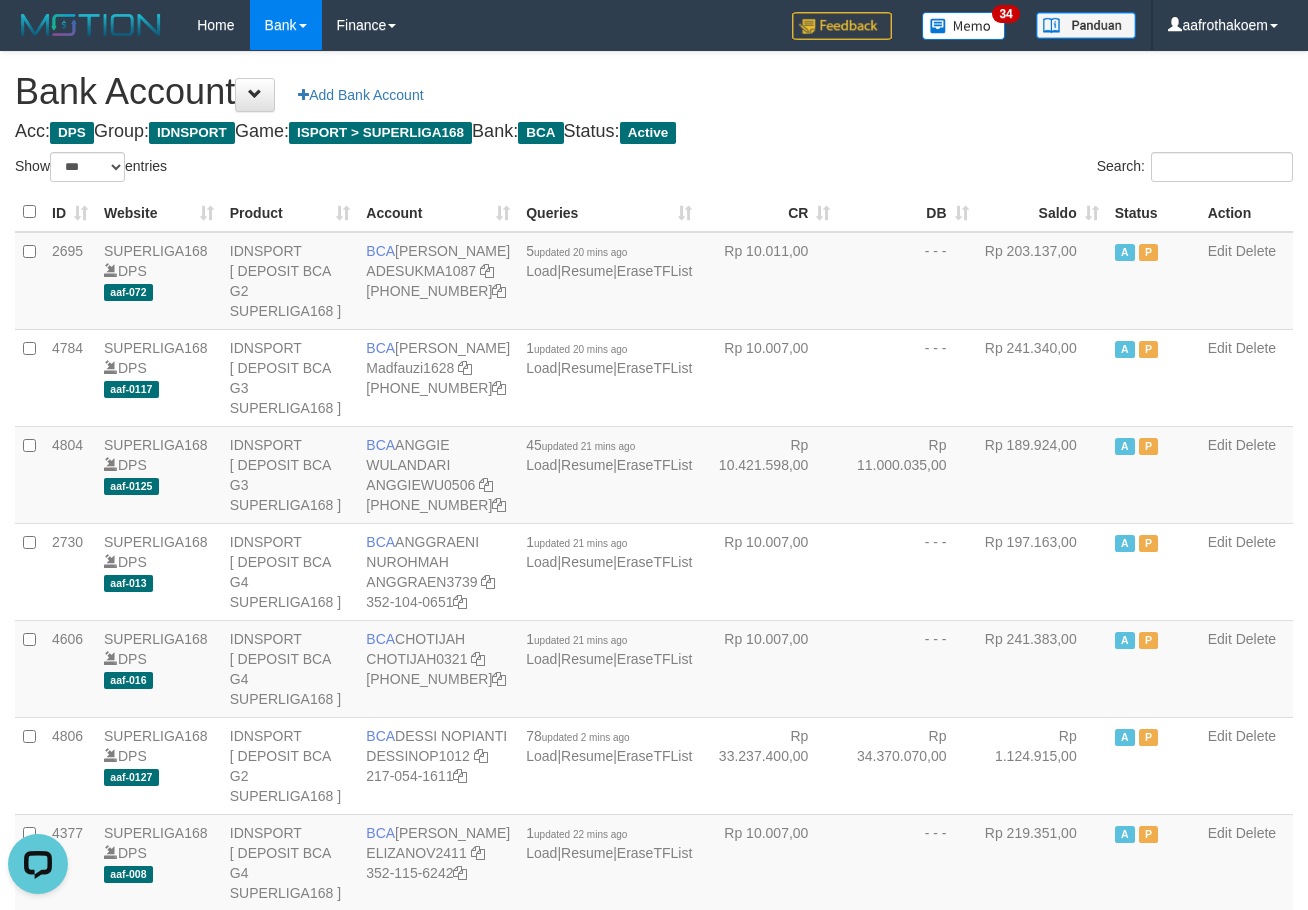scroll, scrollTop: 0, scrollLeft: 0, axis: both 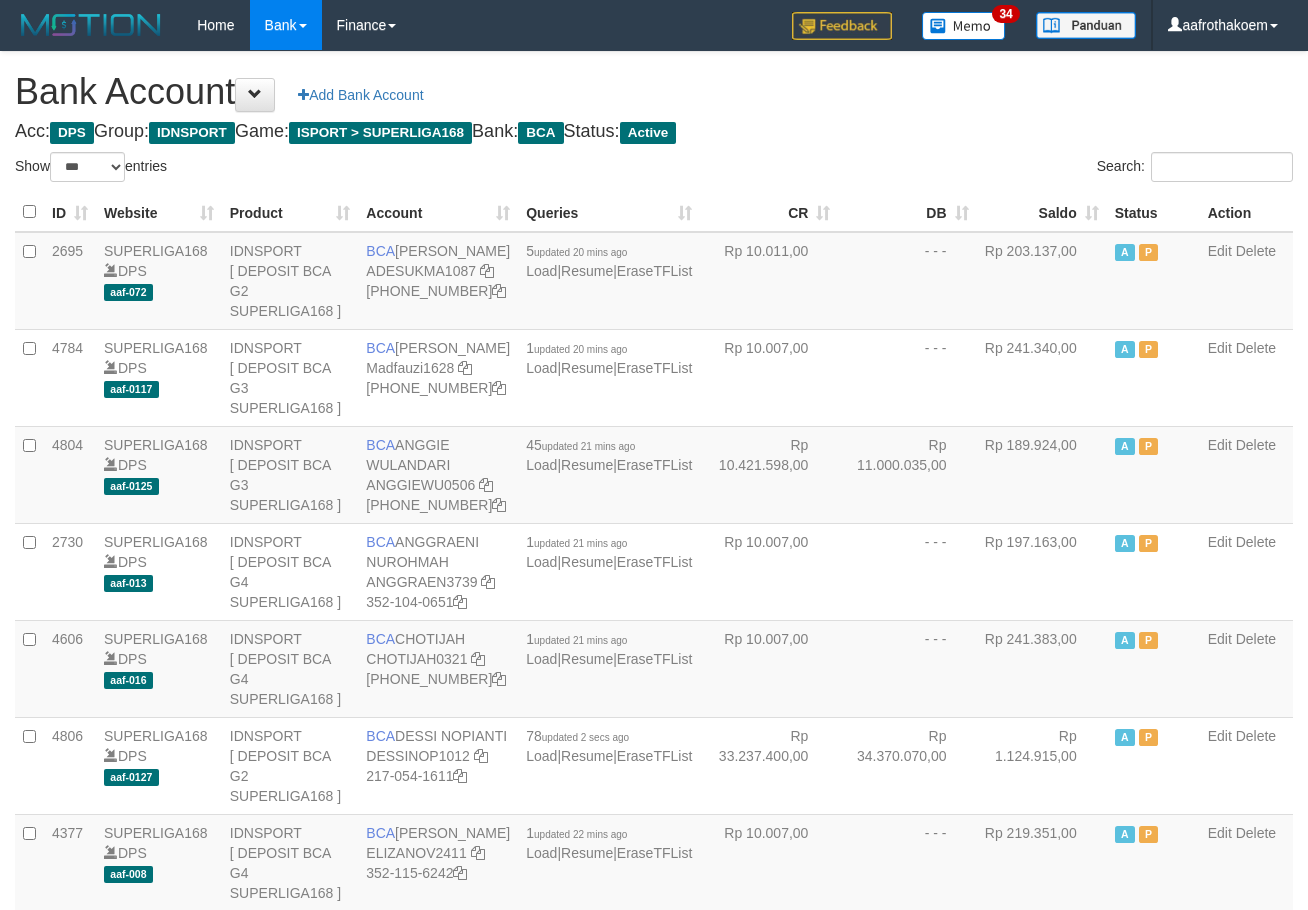 select on "***" 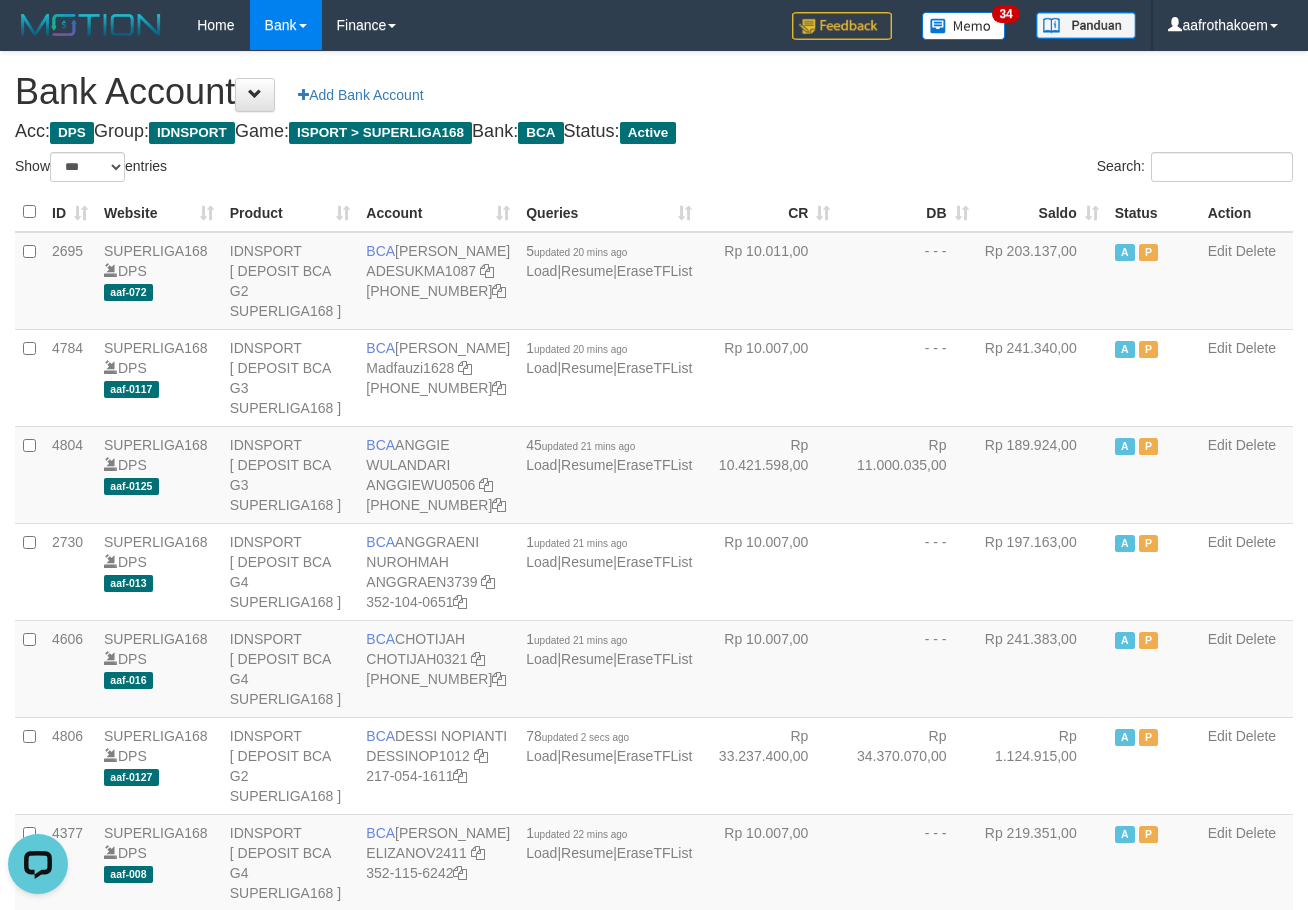 scroll, scrollTop: 0, scrollLeft: 0, axis: both 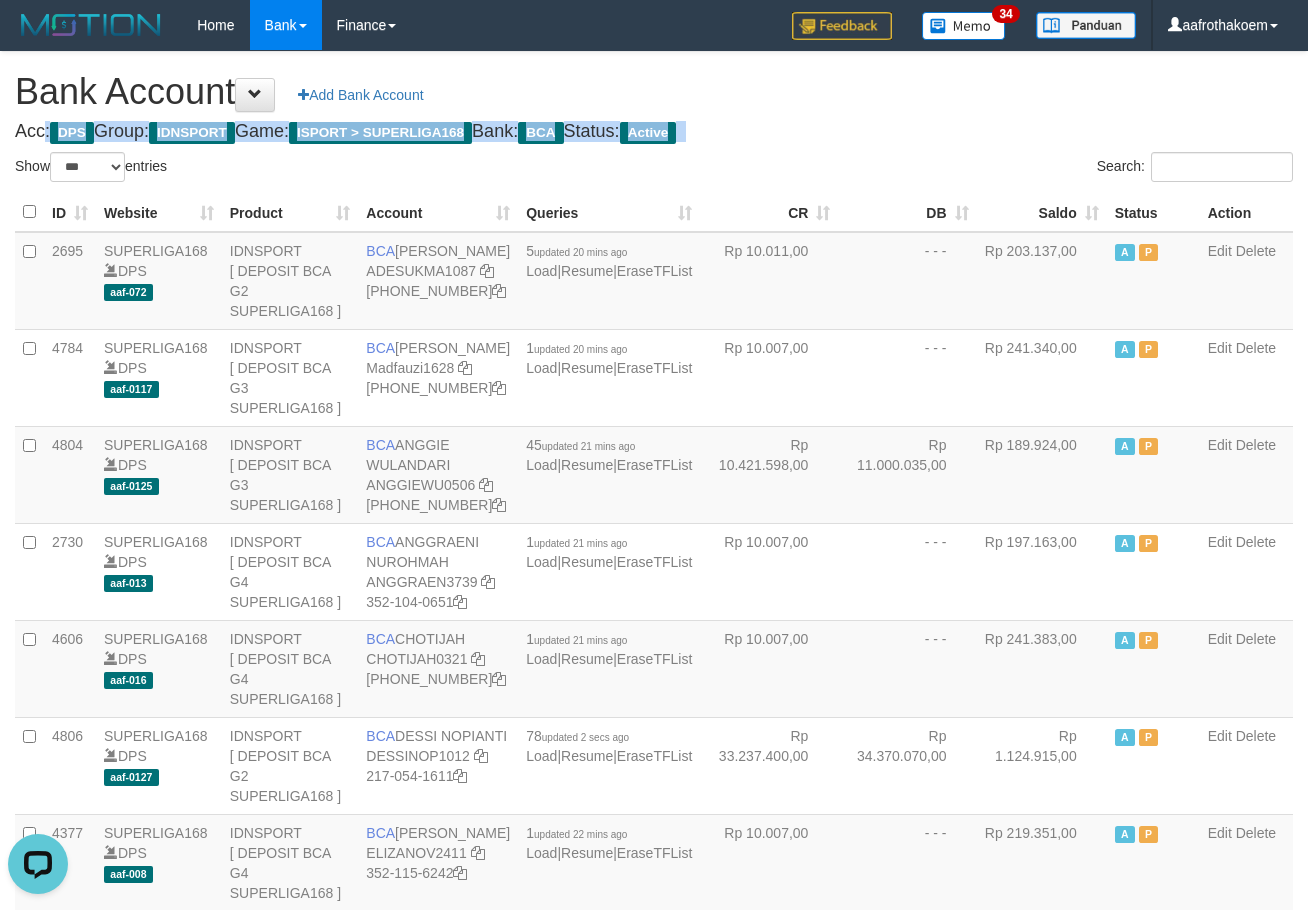 click on "Bank Account
Add Bank Account
Acc: 										 DPS
Group:   IDNSPORT    		Game:   ISPORT > SUPERLIGA168    		Bank:   BCA    		Status:  Active
Filter Account Type
*******
***
**
***
DPS
SELECT ALL  SELECT TYPE  - ALL -
DPS
WD
TMP
Filter Product
*******
******
********
********
*******
********
IDNSPORT
SELECT ALL  SELECT GROUP  - ALL -
BETHUB
IDNPOKER
[GEOGRAPHIC_DATA]
[GEOGRAPHIC_DATA]
LOADONLY
Filter Website
*******" at bounding box center (654, 1668) 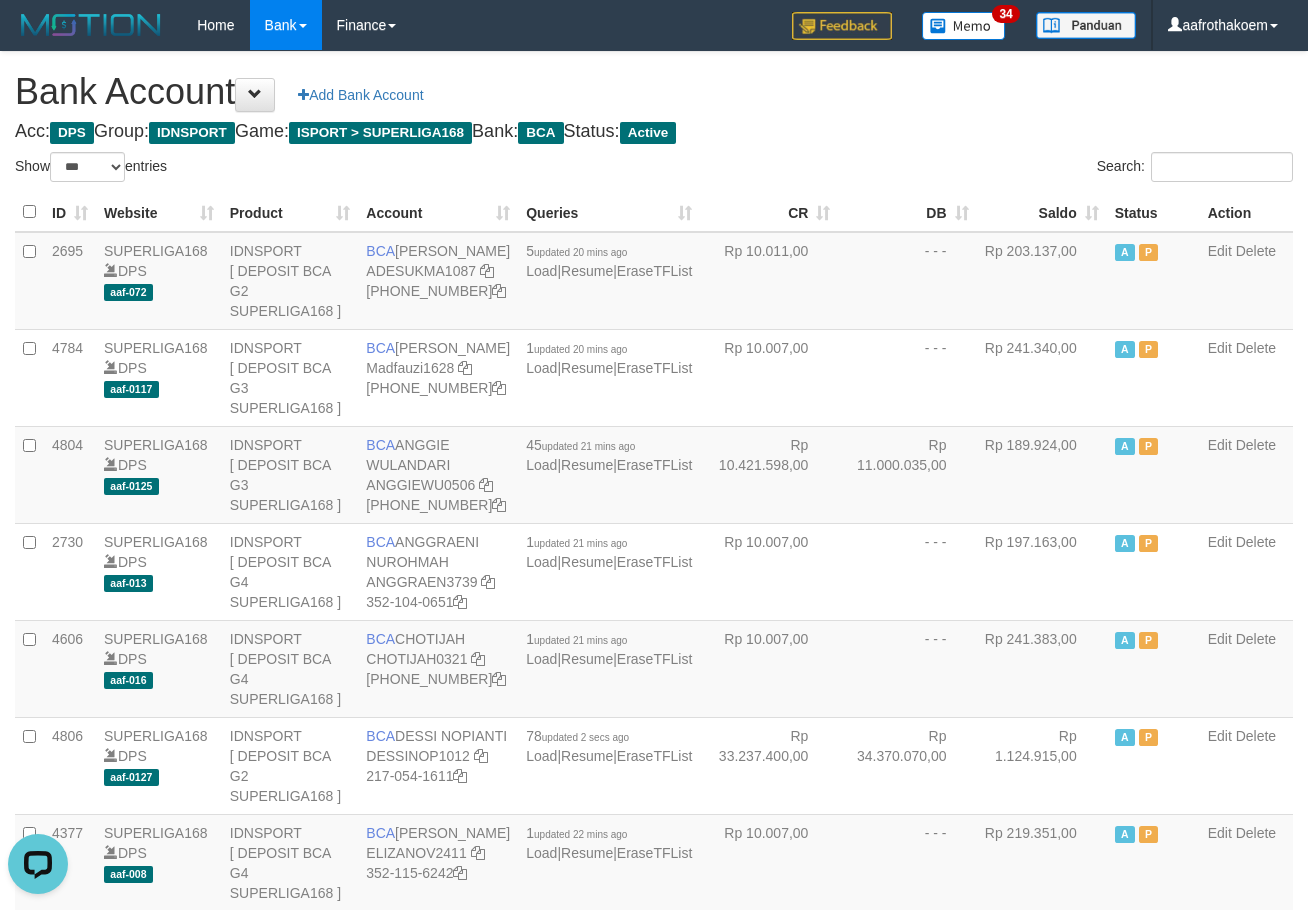 click on "Acc: 										 DPS
Group:   IDNSPORT    		Game:   ISPORT > SUPERLIGA168    		Bank:   BCA    		Status:  Active" at bounding box center (654, 132) 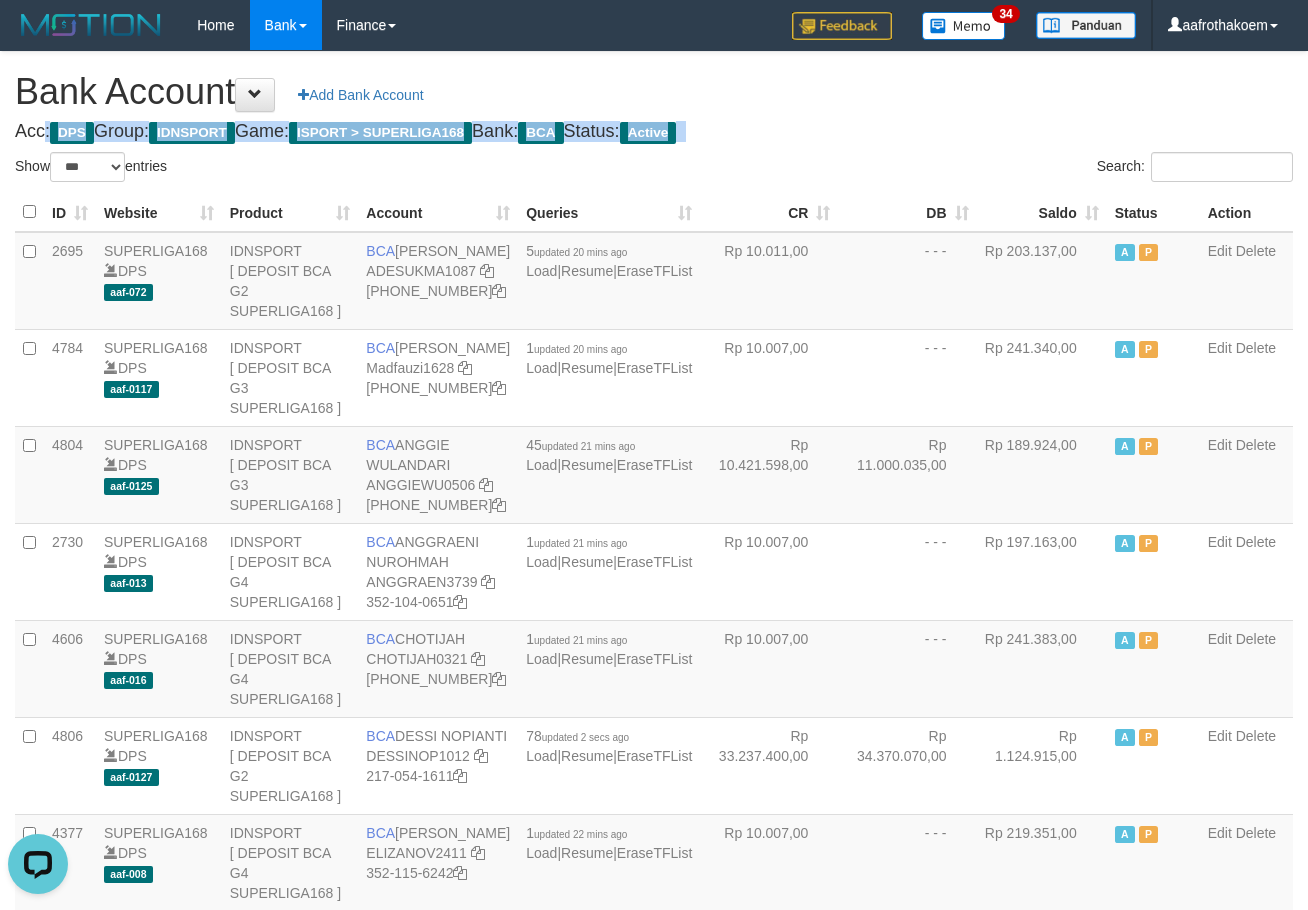 drag, startPoint x: 871, startPoint y: 128, endPoint x: 1010, endPoint y: 201, distance: 157.00319 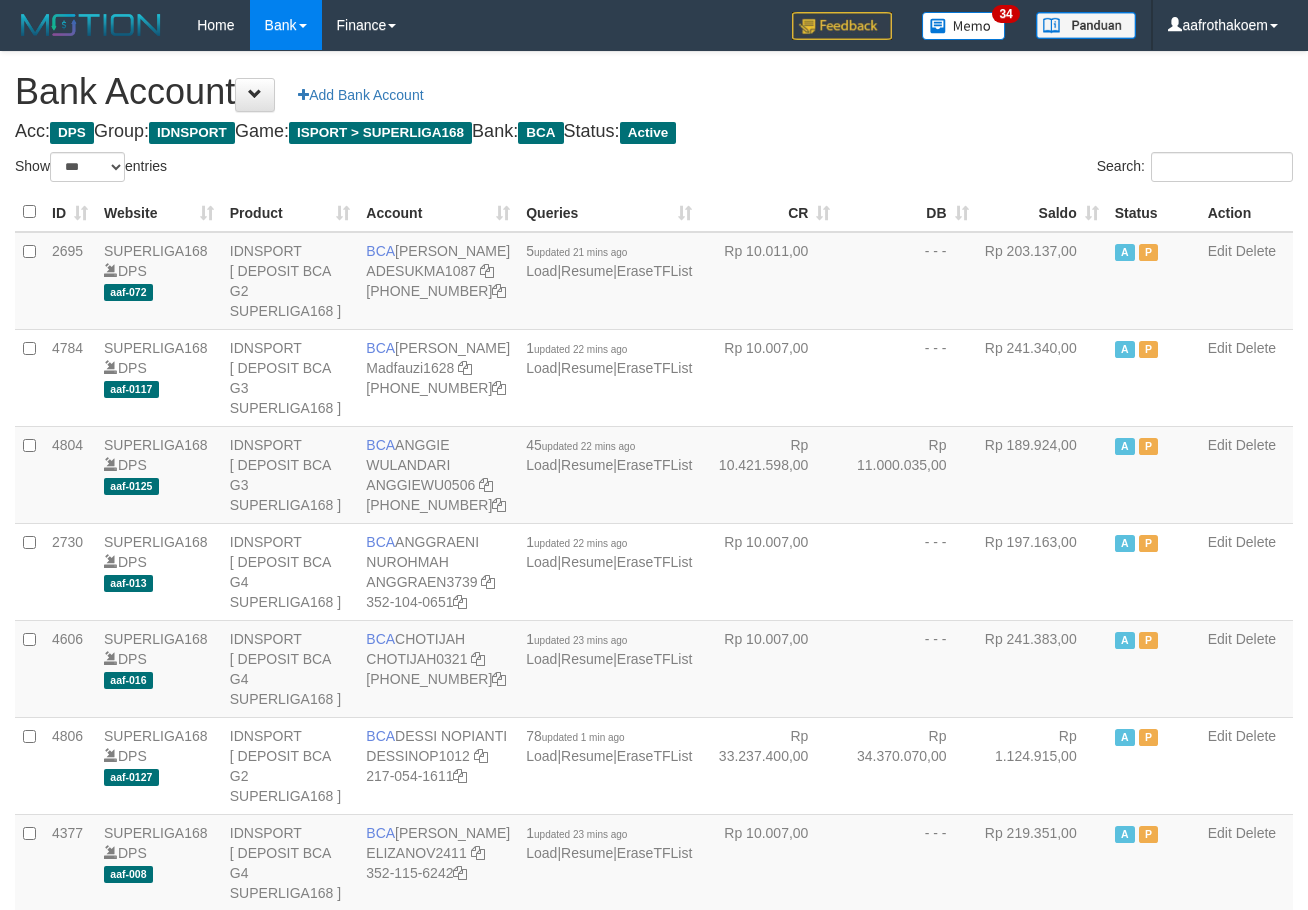 select on "***" 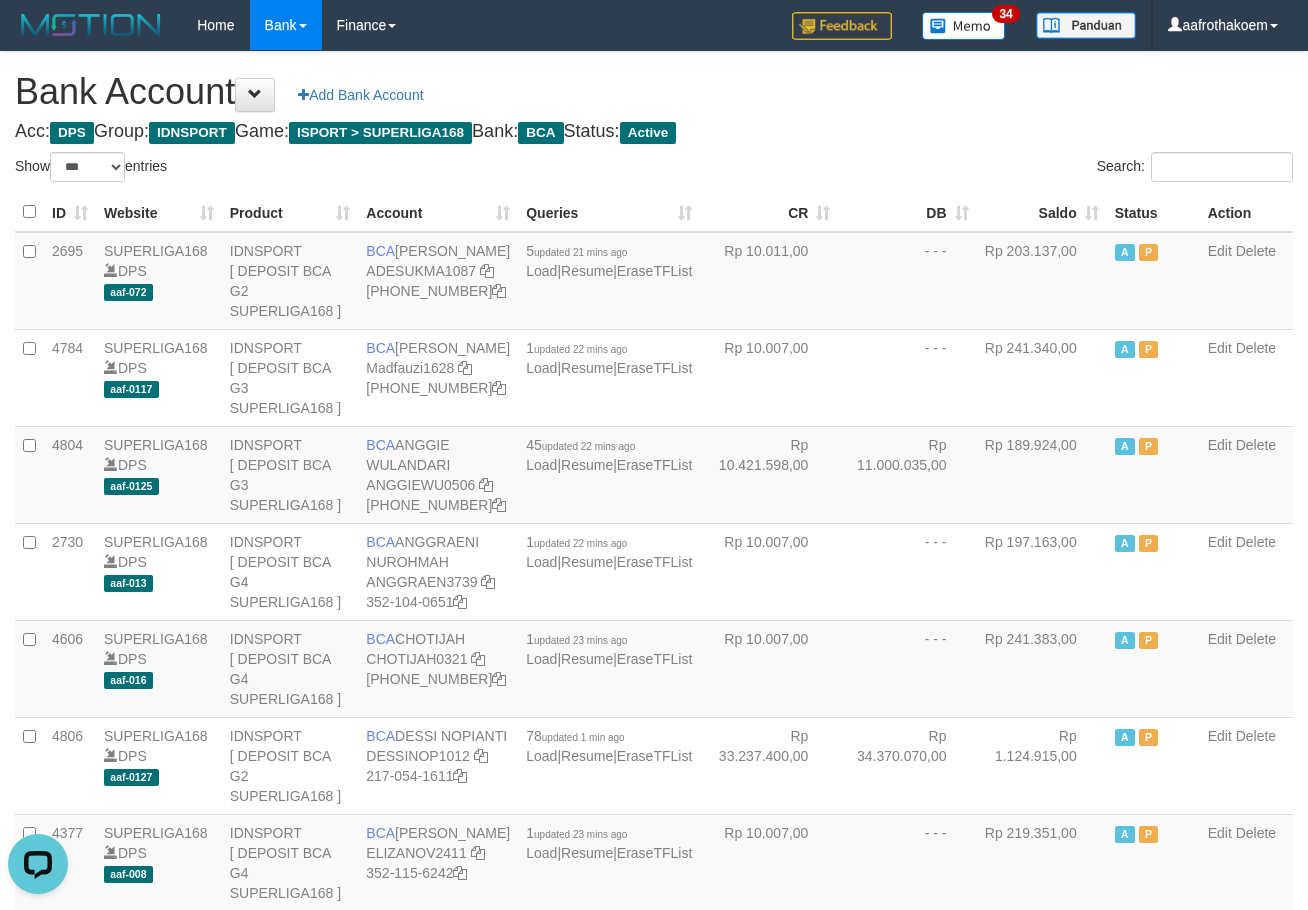 scroll, scrollTop: 0, scrollLeft: 0, axis: both 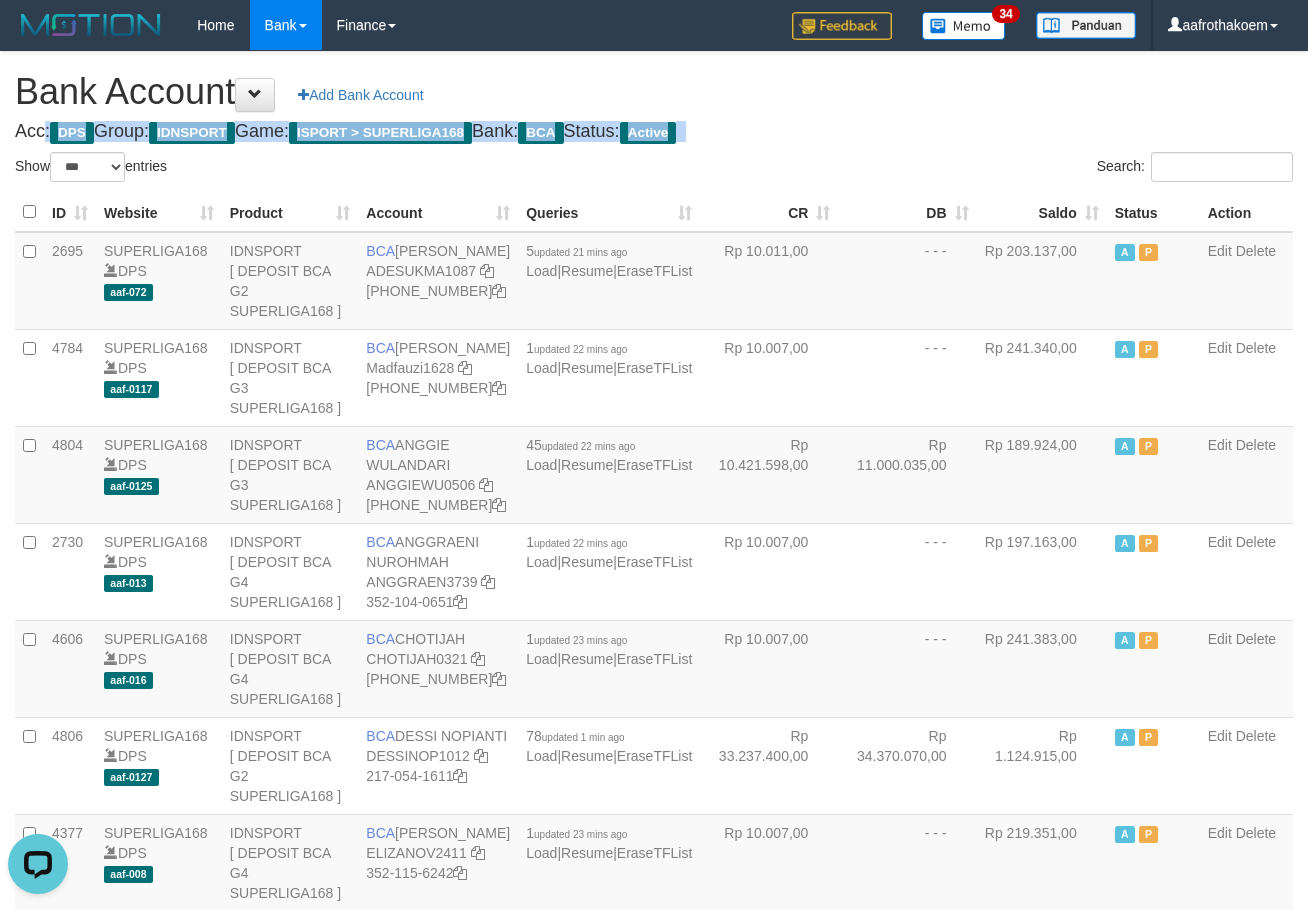 click on "Bank Account
Add Bank Account
Acc: 										 DPS
Group:   IDNSPORT    		Game:   ISPORT > SUPERLIGA168    		Bank:   BCA    		Status:  Active
Filter Account Type
*******
***
**
***
DPS
SELECT ALL  SELECT TYPE  - ALL -
DPS
WD
TMP
Filter Product
*******
******
********
********
*******
********
IDNSPORT
SELECT ALL  SELECT GROUP  - ALL -
BETHUB
IDNPOKER
IDNSPORT
IDNTOTO
LOADONLY
Filter Website
*******" at bounding box center (654, 1668) 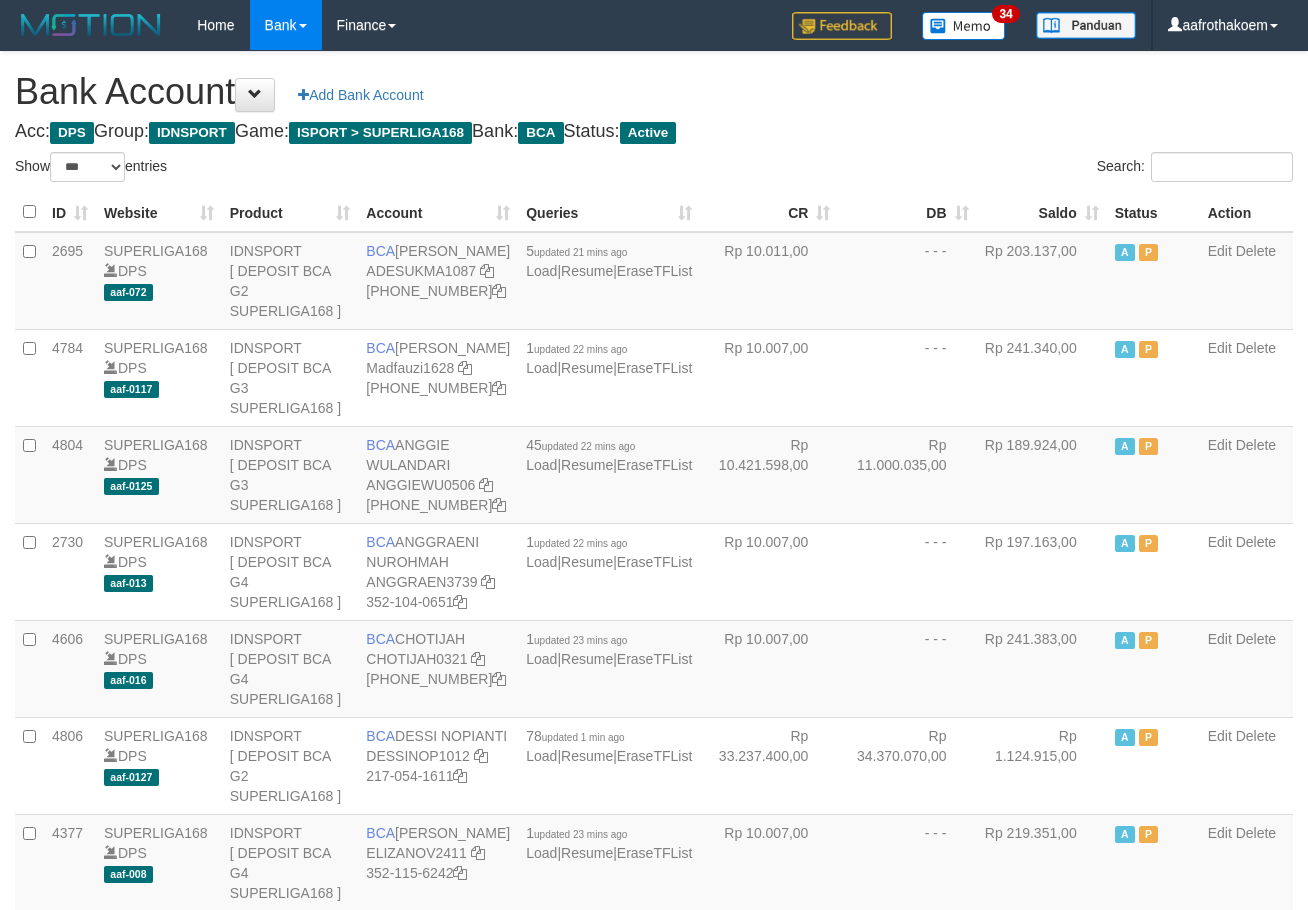 select on "***" 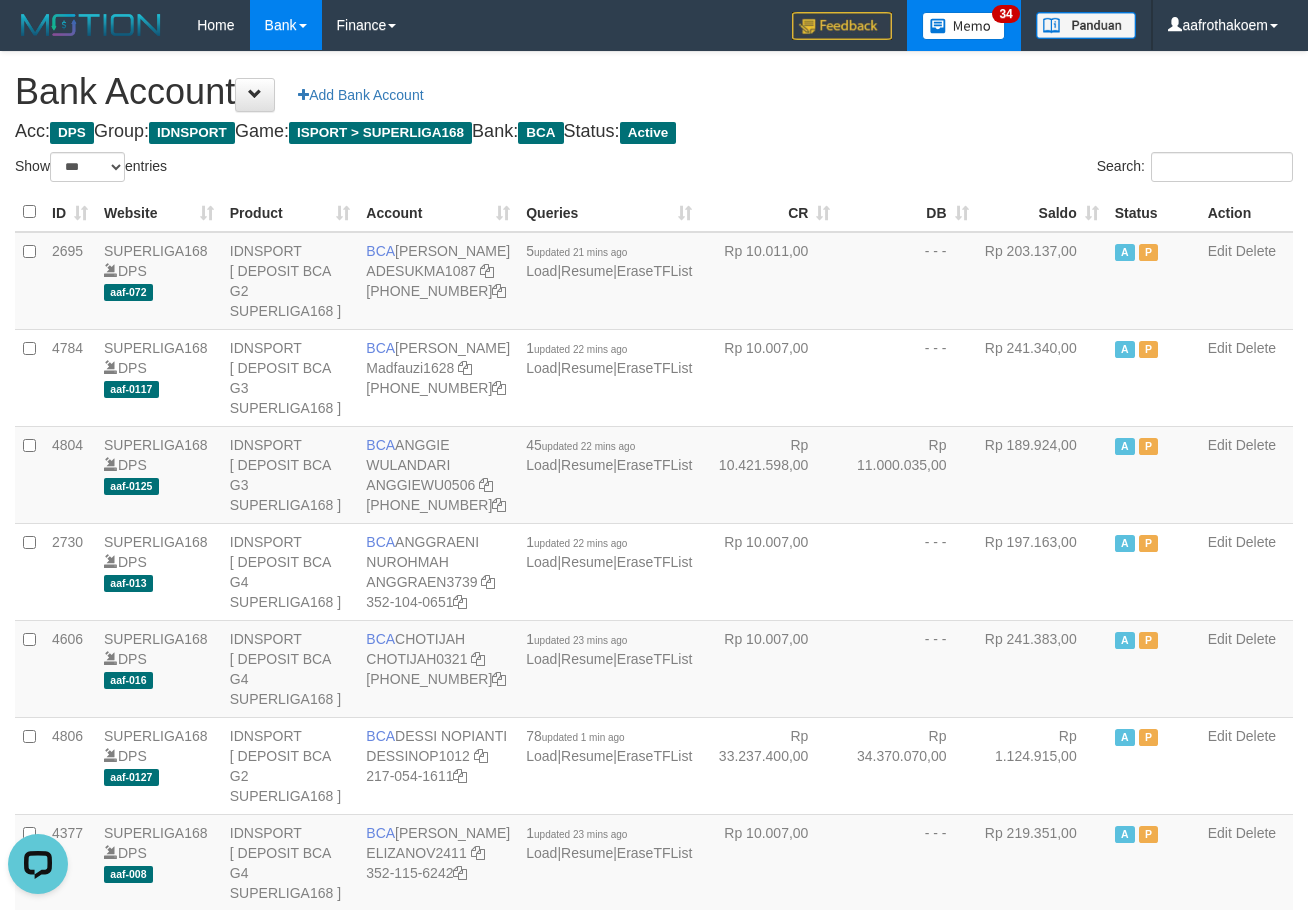 scroll, scrollTop: 0, scrollLeft: 0, axis: both 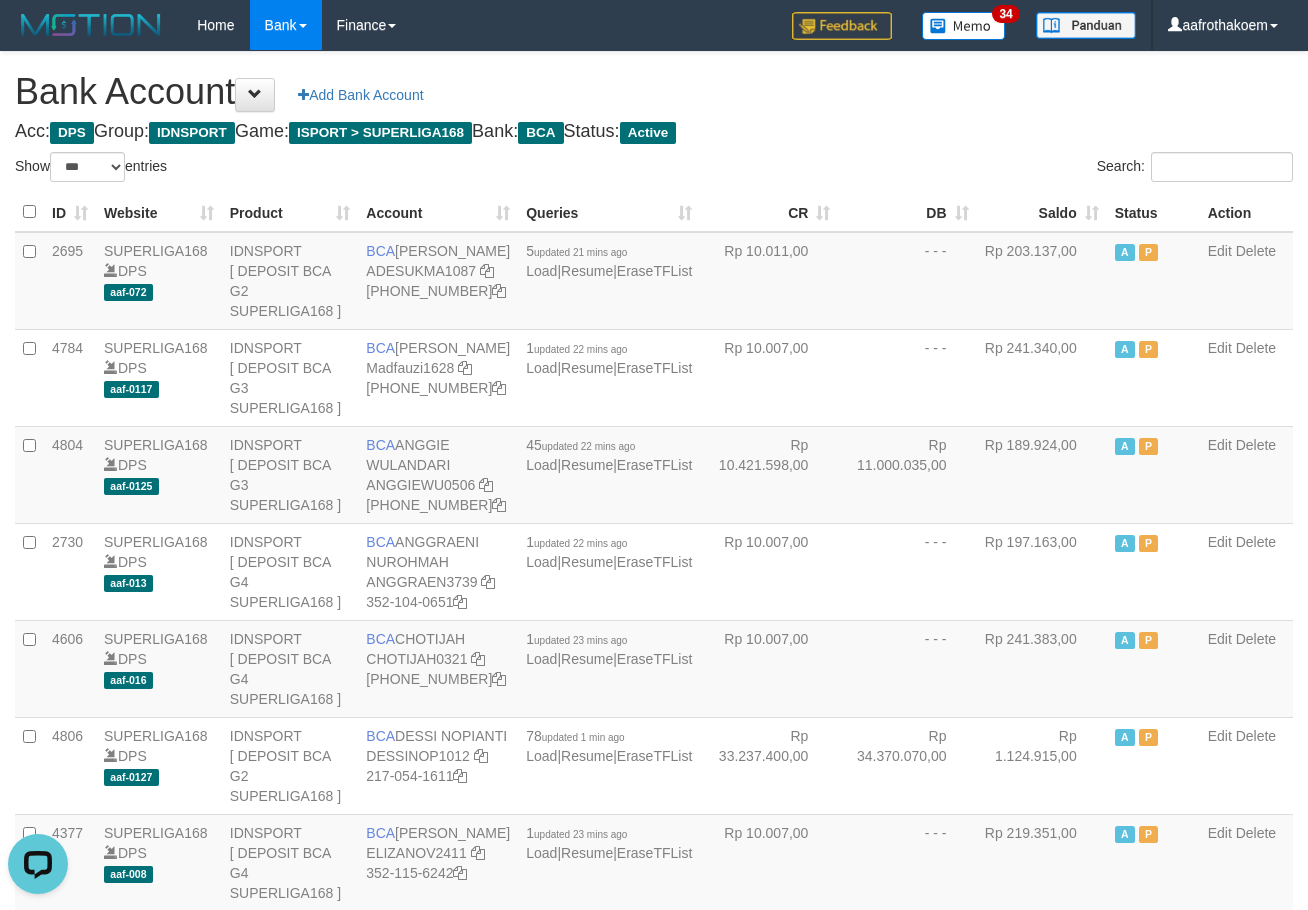 click on "Bank Account
Add Bank Account" at bounding box center [654, 92] 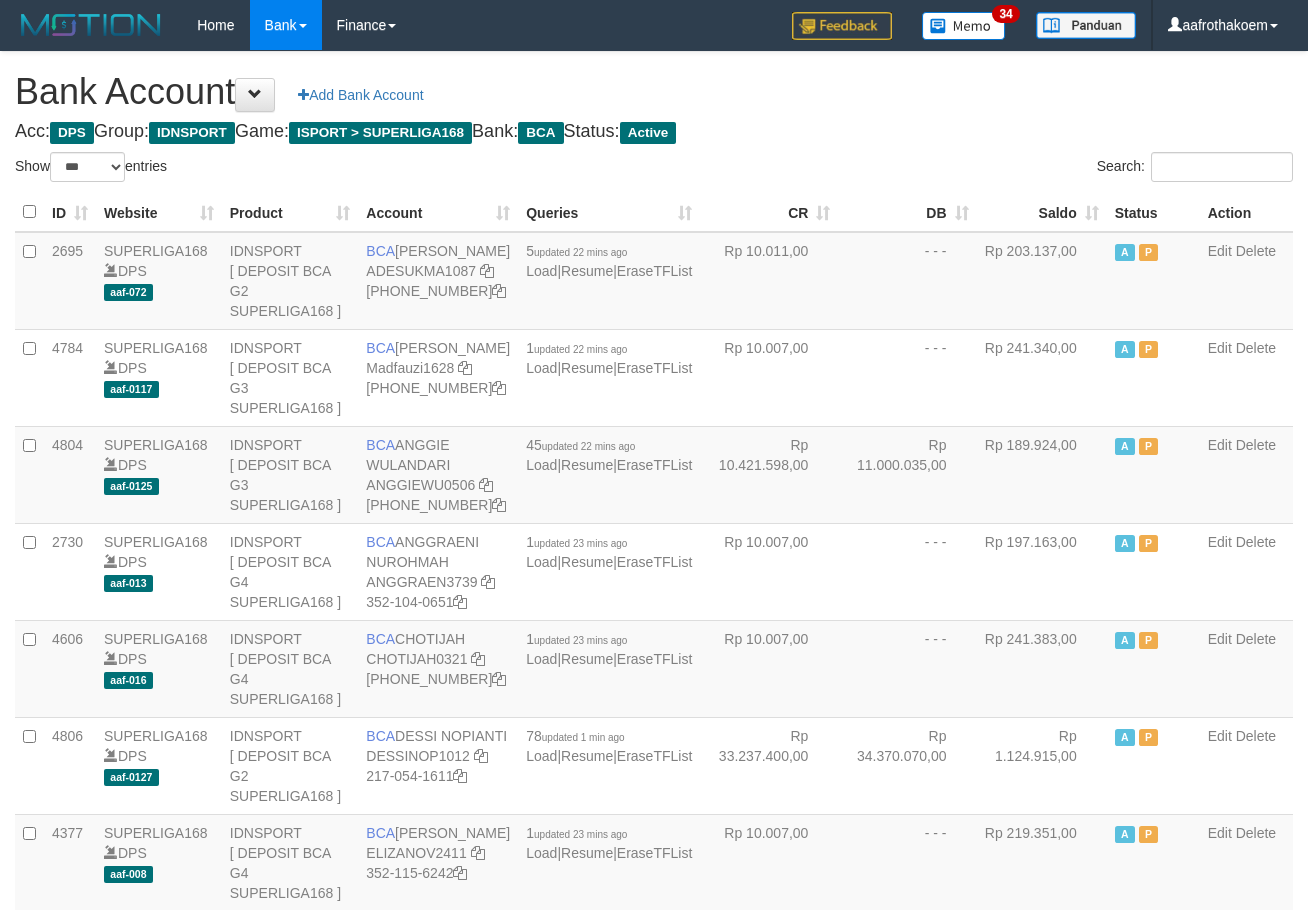 select on "***" 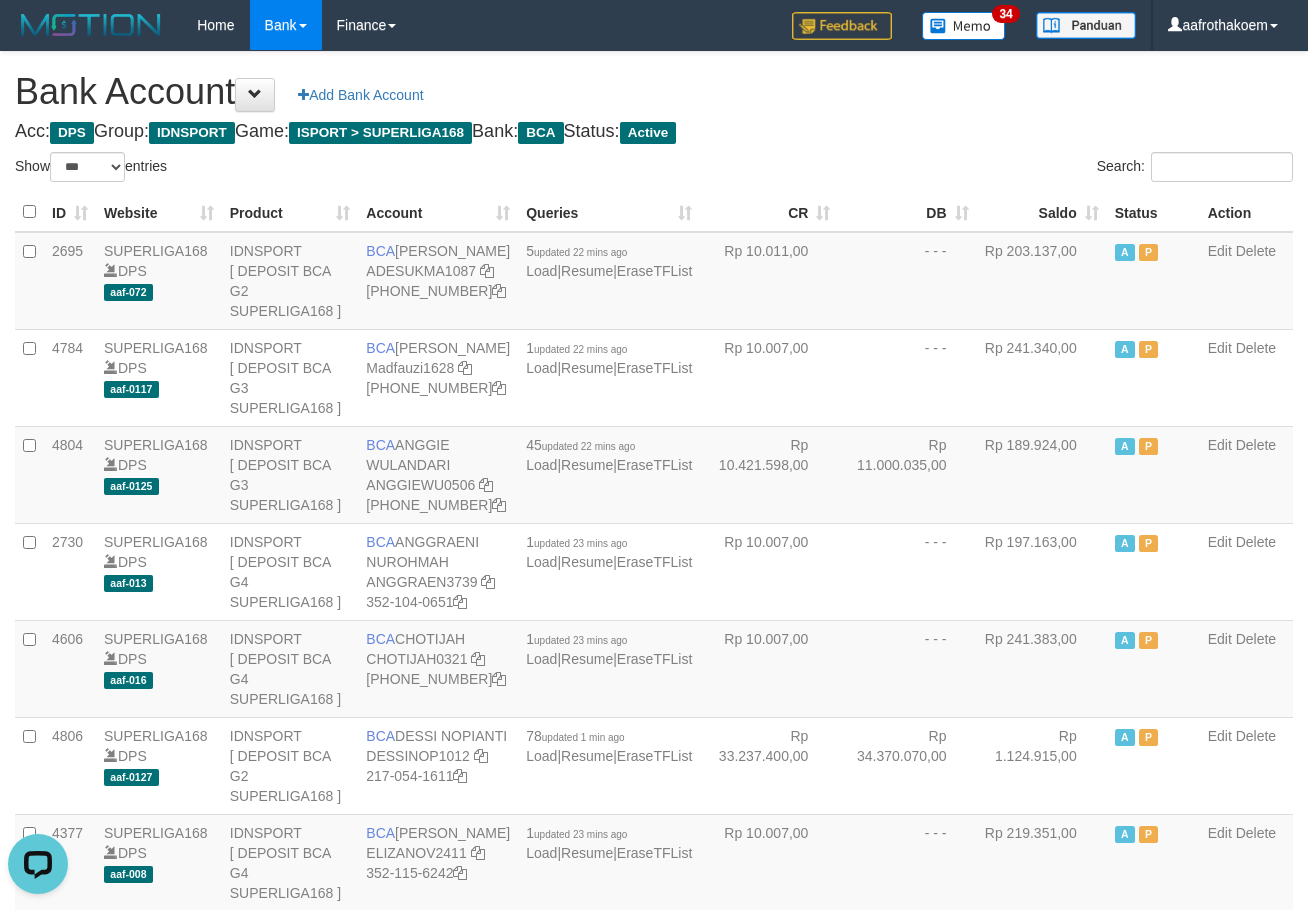 scroll, scrollTop: 0, scrollLeft: 0, axis: both 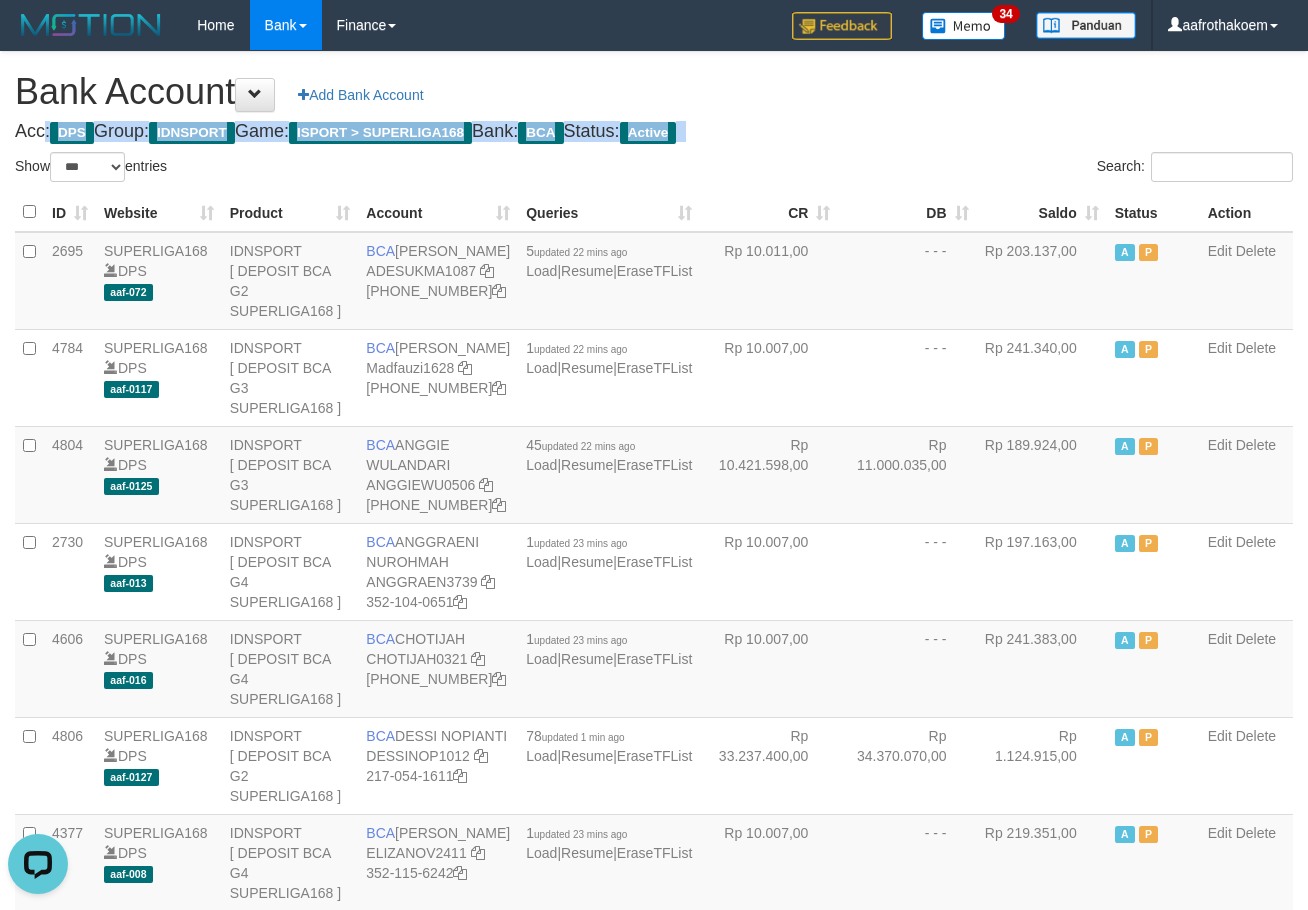 click on "Bank Account
Add Bank Account" at bounding box center [654, 92] 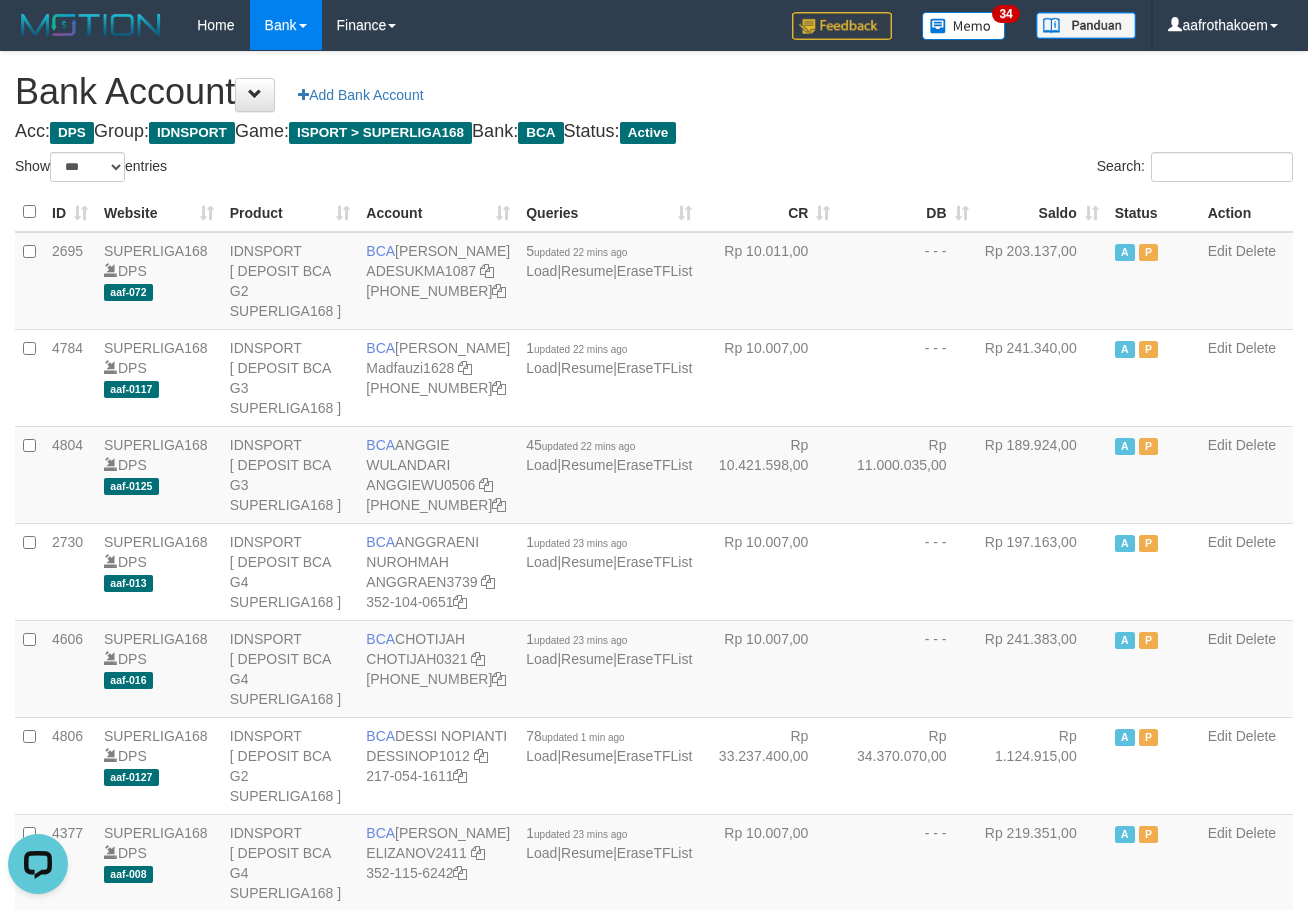 click on "Bank Account
Add Bank Account" at bounding box center (654, 92) 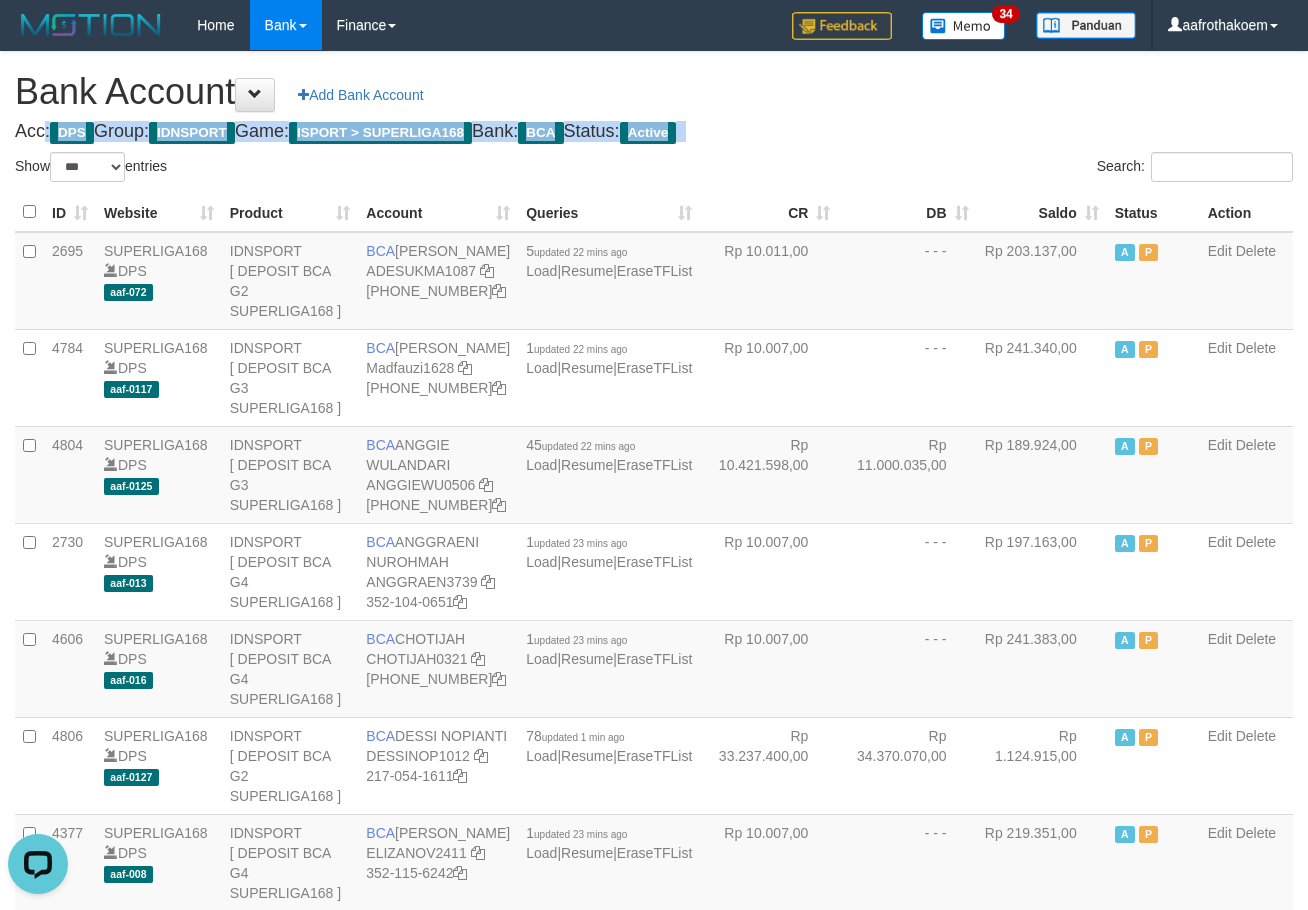 click on "Bank Account
Add Bank Account" at bounding box center [654, 92] 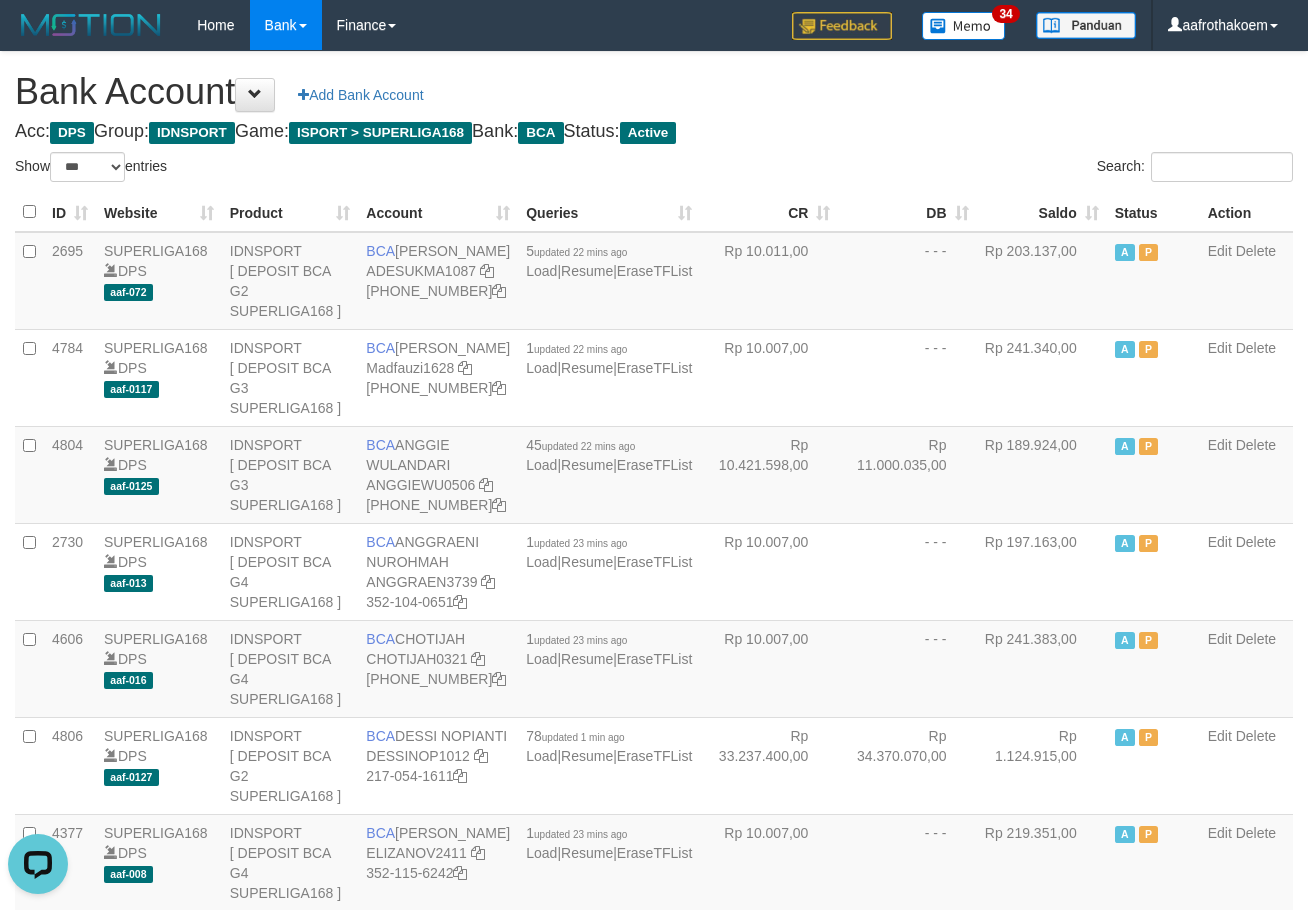 click on "Bank Account
Add Bank Account" at bounding box center (654, 92) 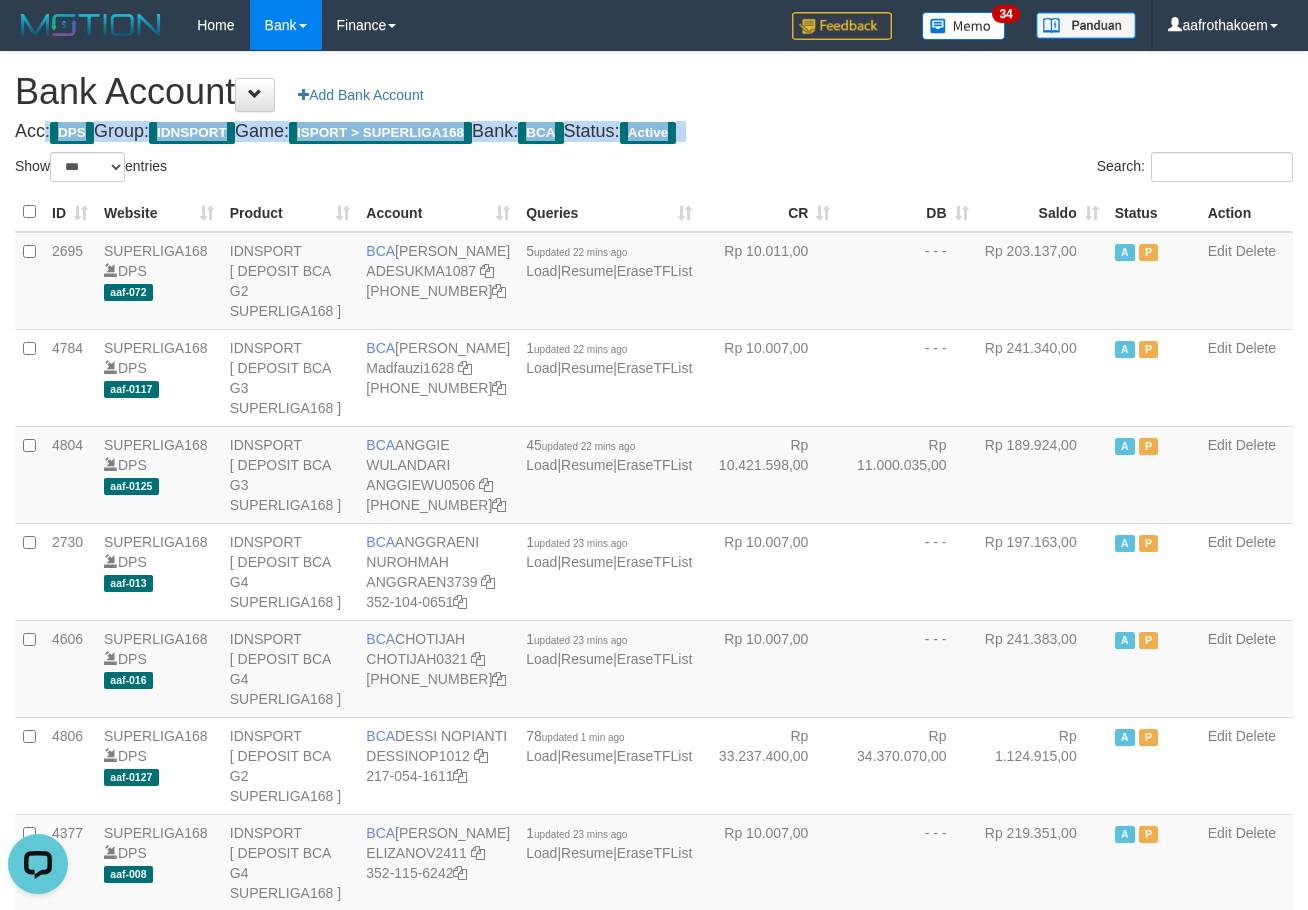 click on "Acc: 										 DPS
Group:   IDNSPORT    		Game:   ISPORT > SUPERLIGA168    		Bank:   BCA    		Status:  Active" at bounding box center [654, 132] 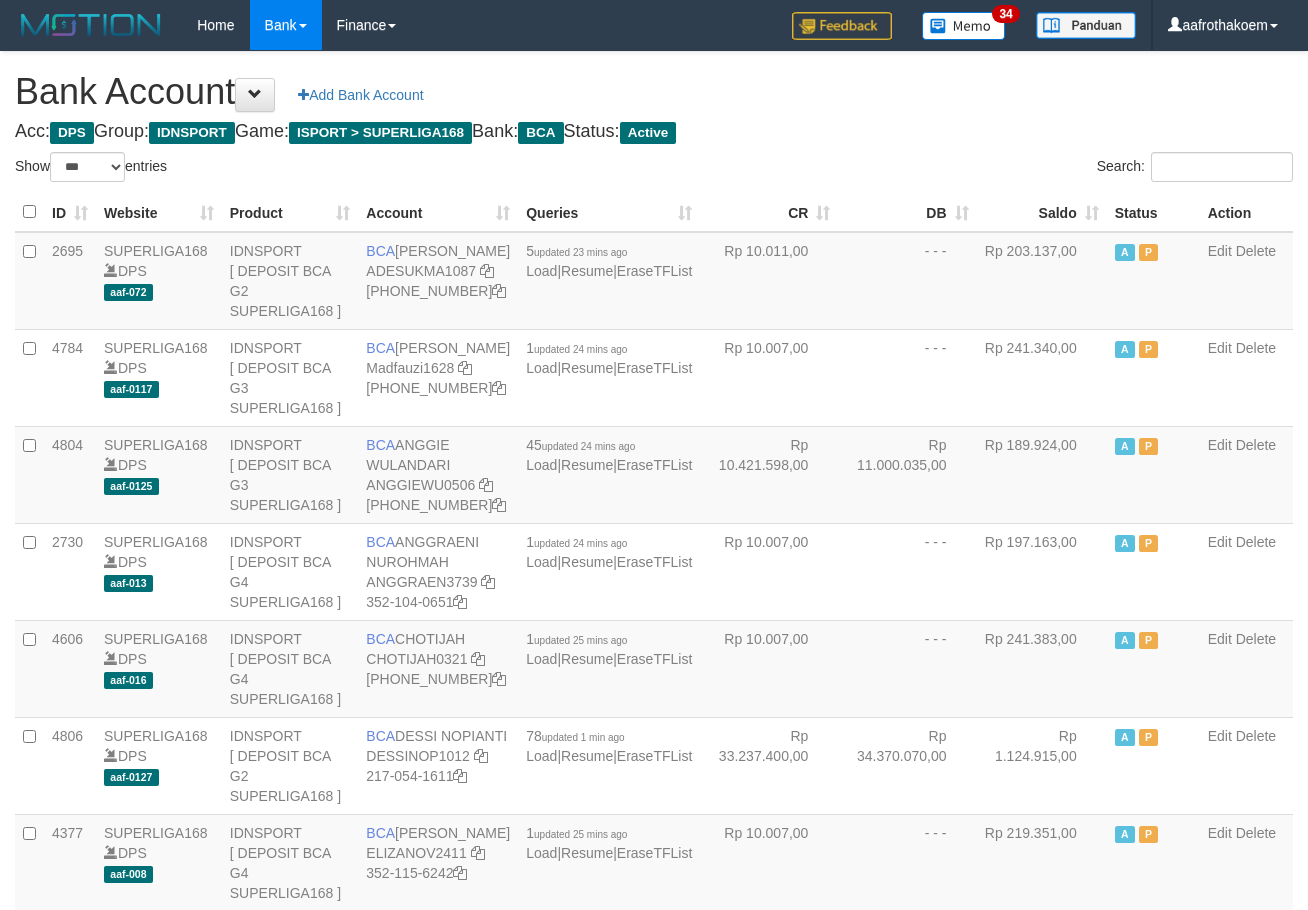 select on "***" 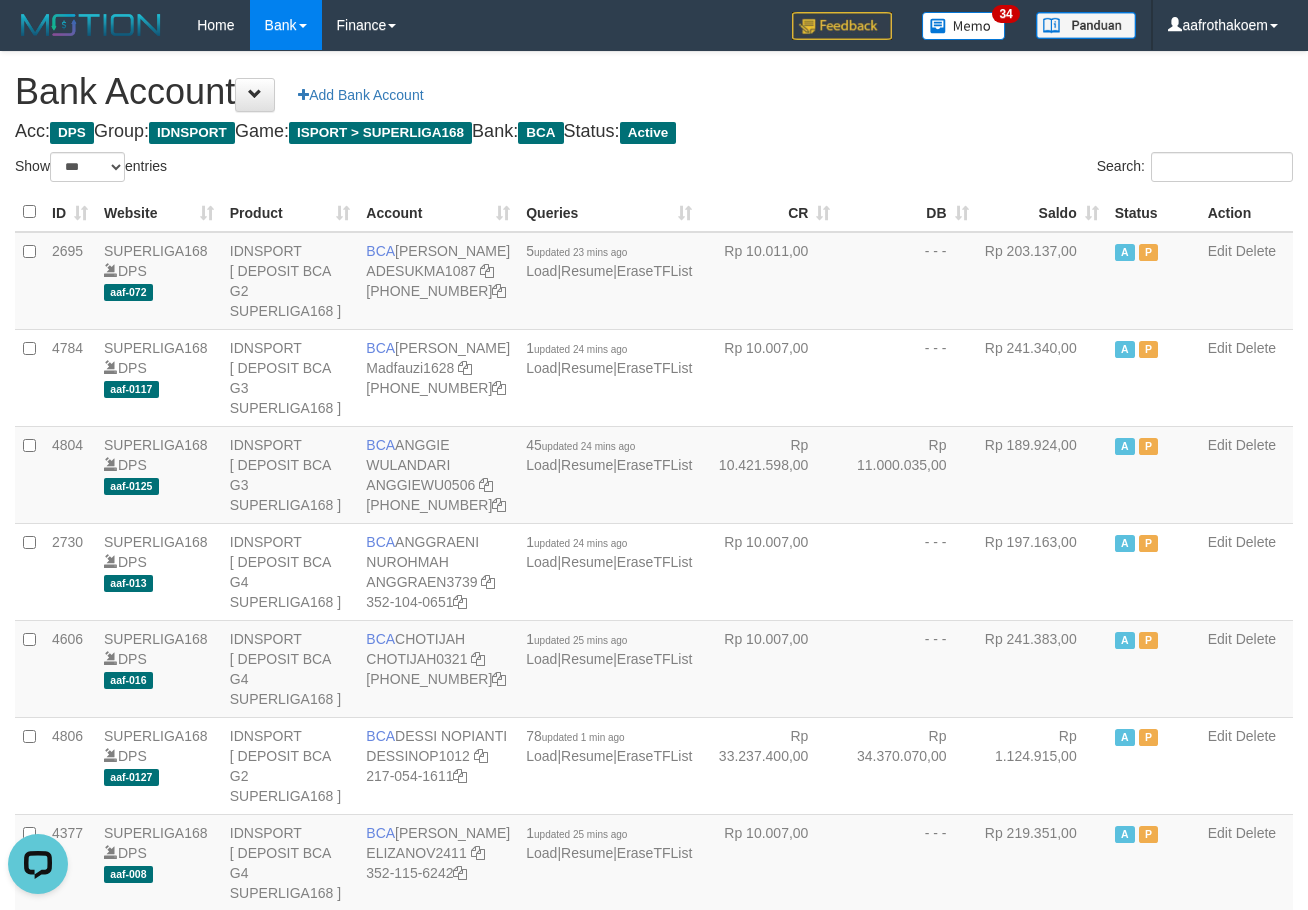 scroll, scrollTop: 0, scrollLeft: 0, axis: both 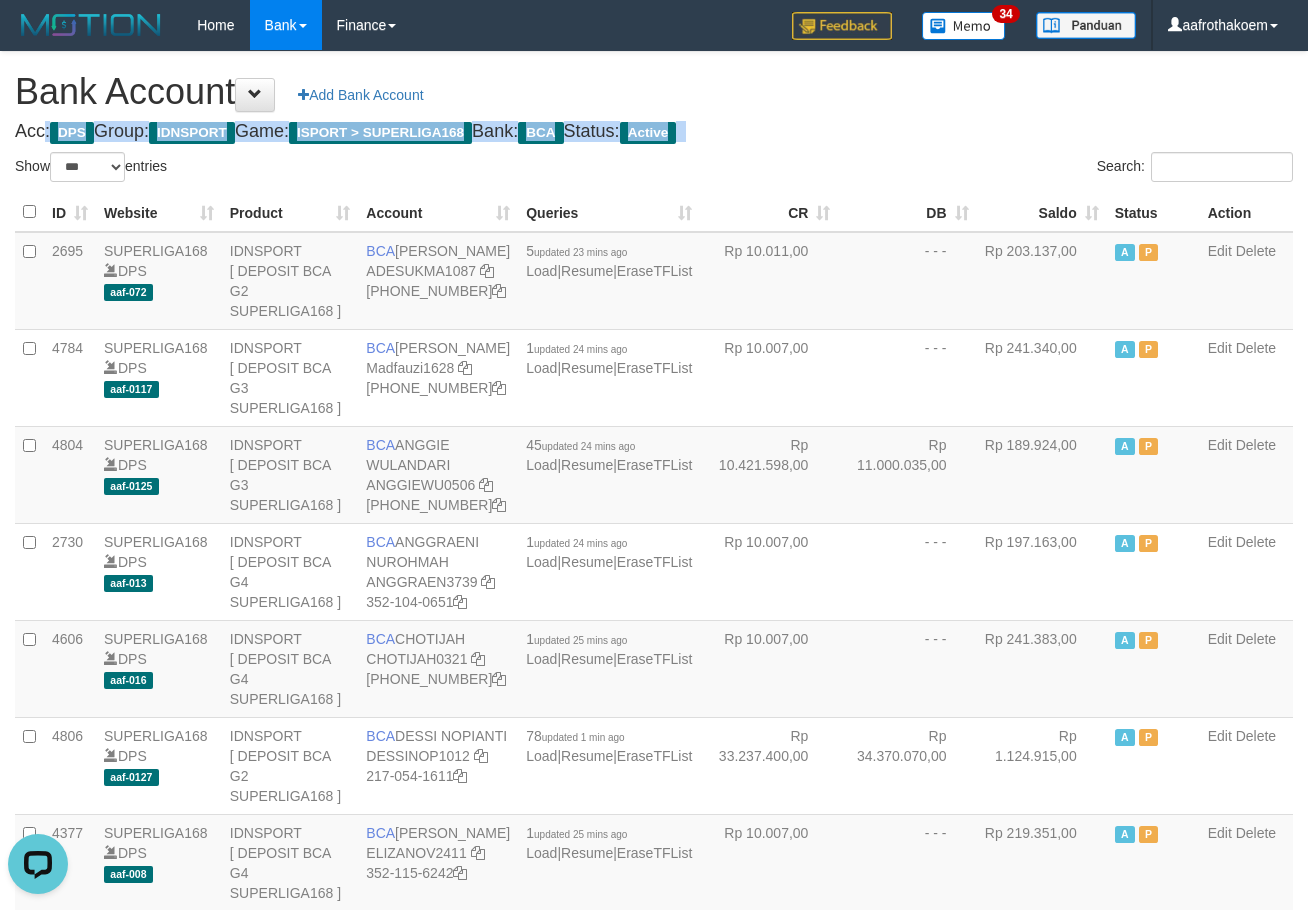 click on "Bank Account
Add Bank Account" at bounding box center [654, 92] 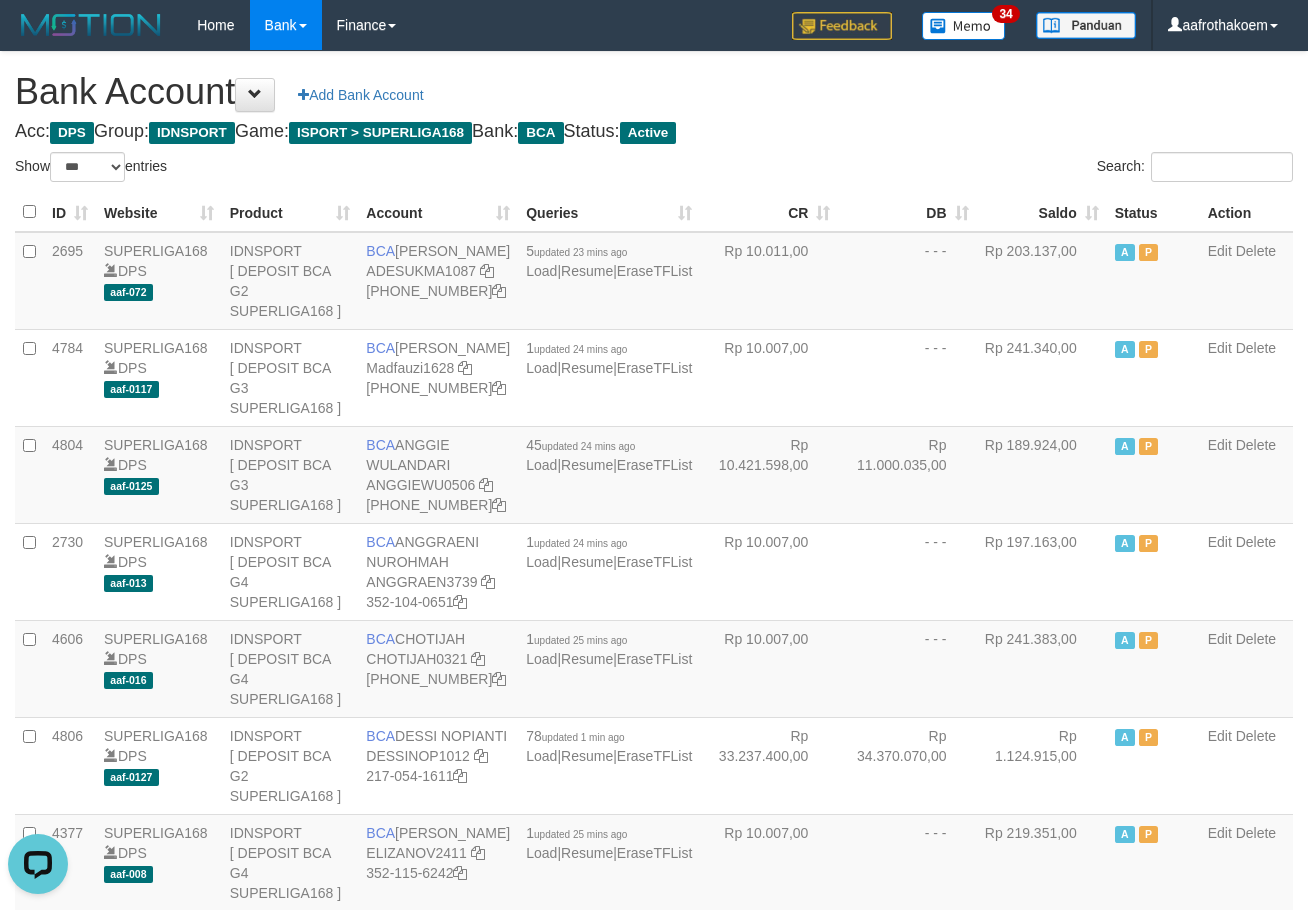 click on "Bank Account
Add Bank Account" at bounding box center (654, 92) 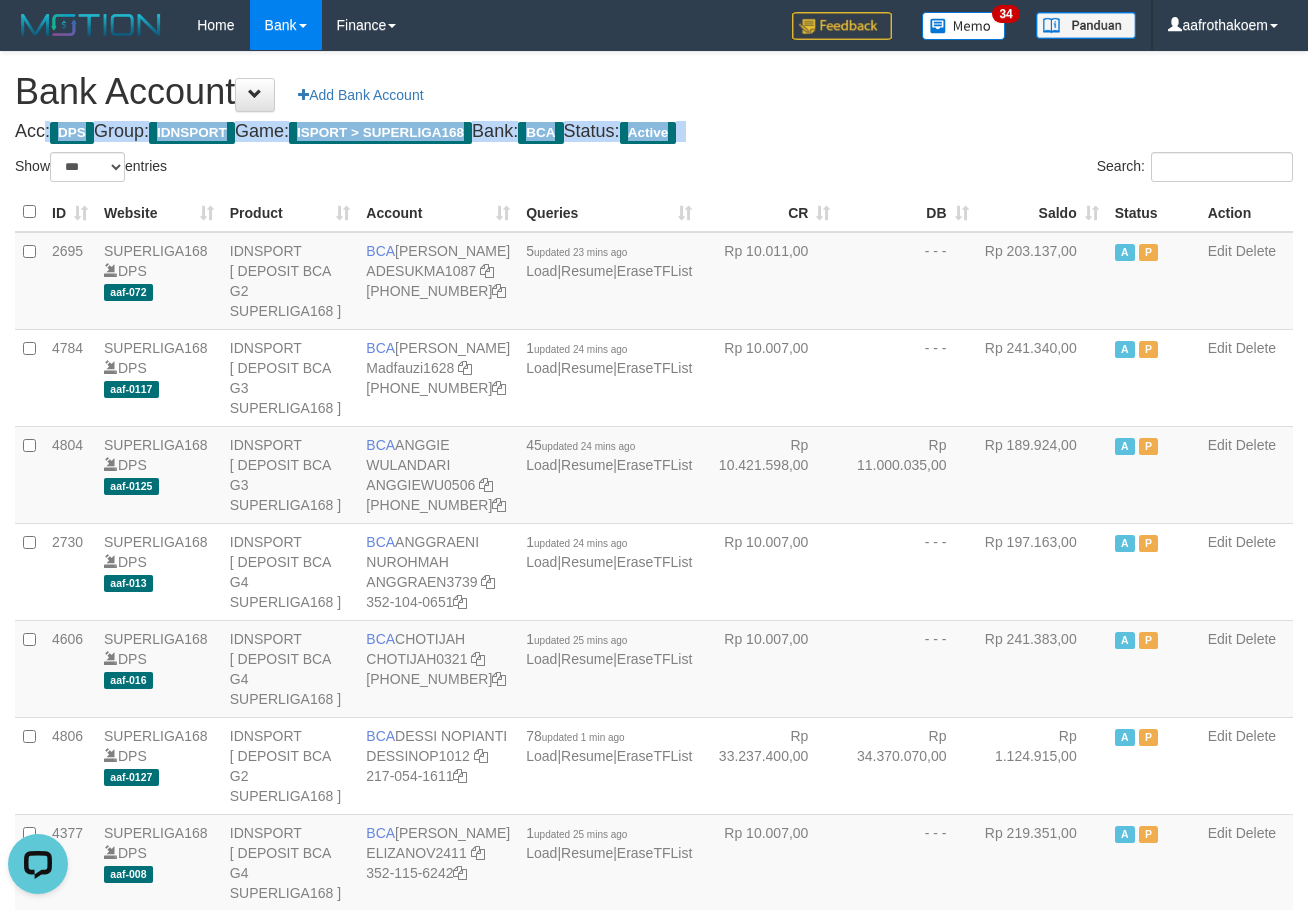 click on "Bank Account
Add Bank Account" at bounding box center (654, 92) 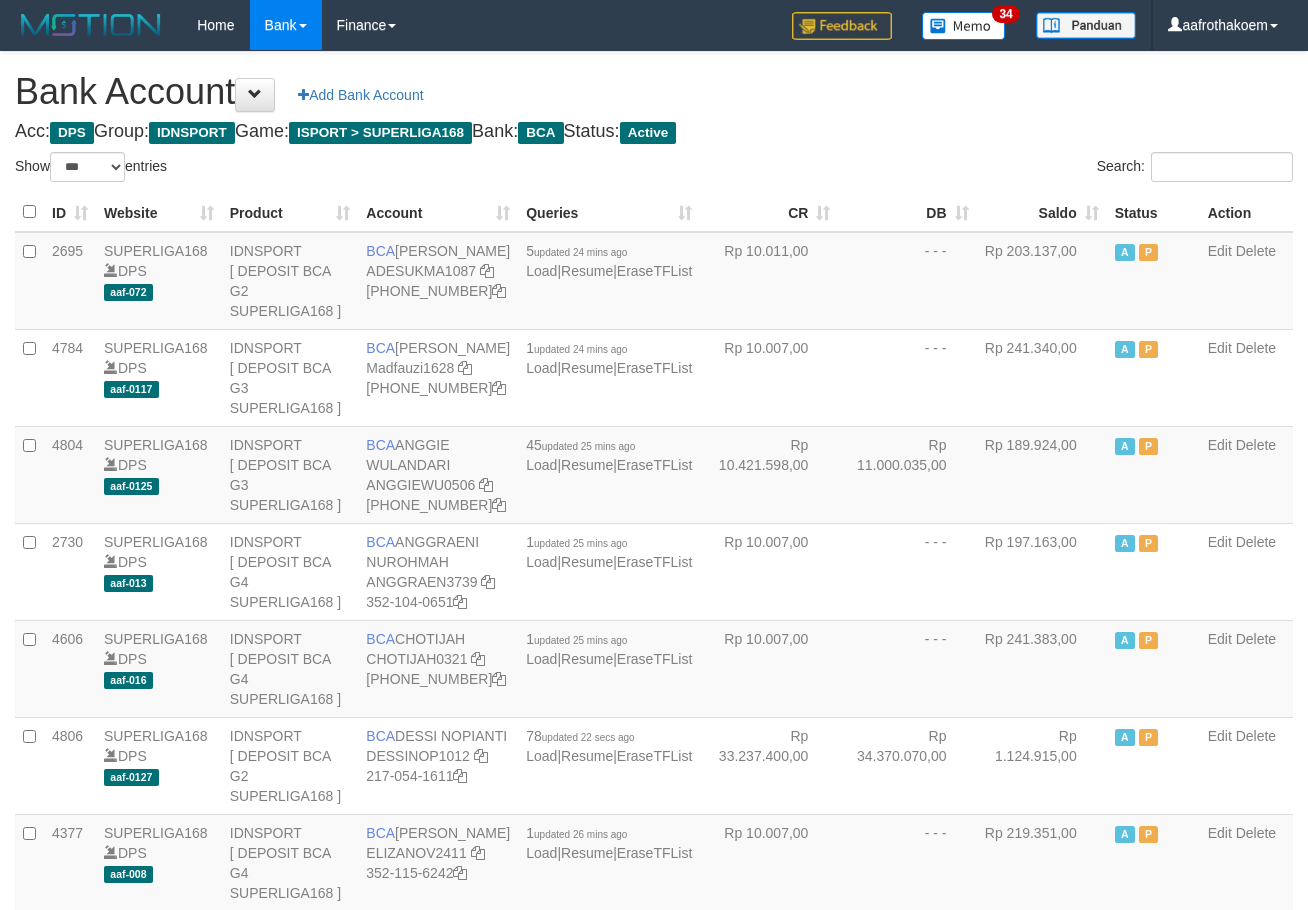 select on "***" 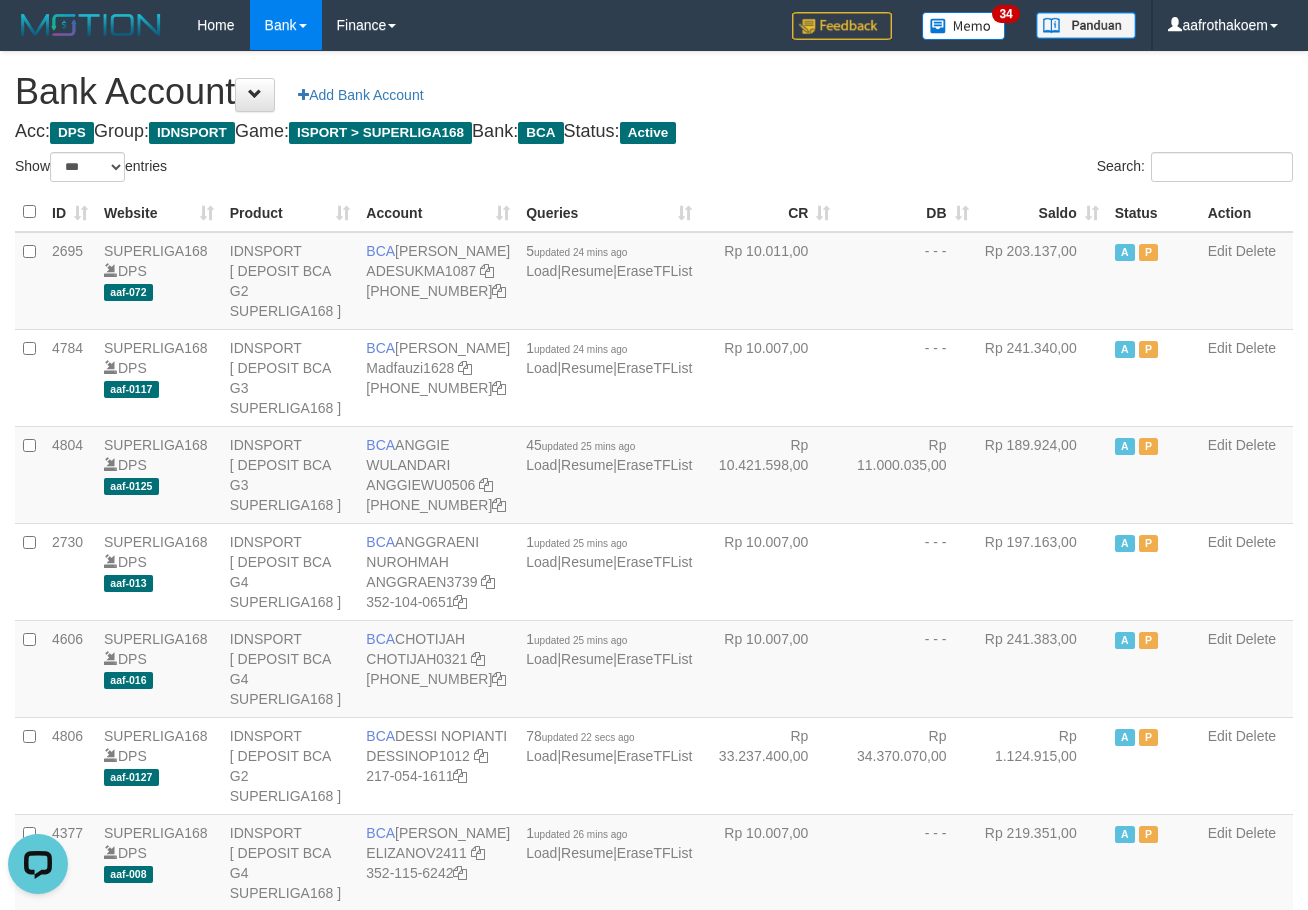scroll, scrollTop: 0, scrollLeft: 0, axis: both 